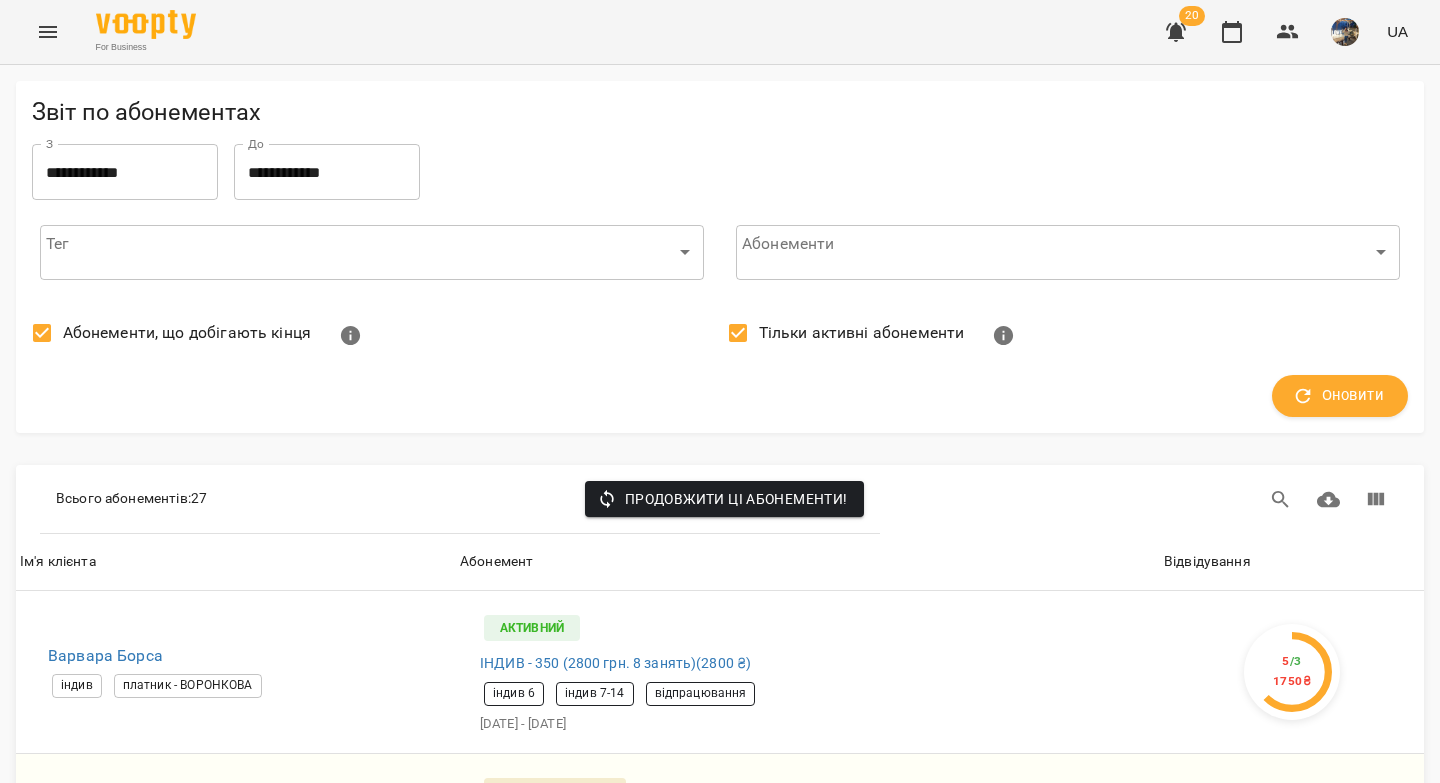 scroll, scrollTop: 0, scrollLeft: 0, axis: both 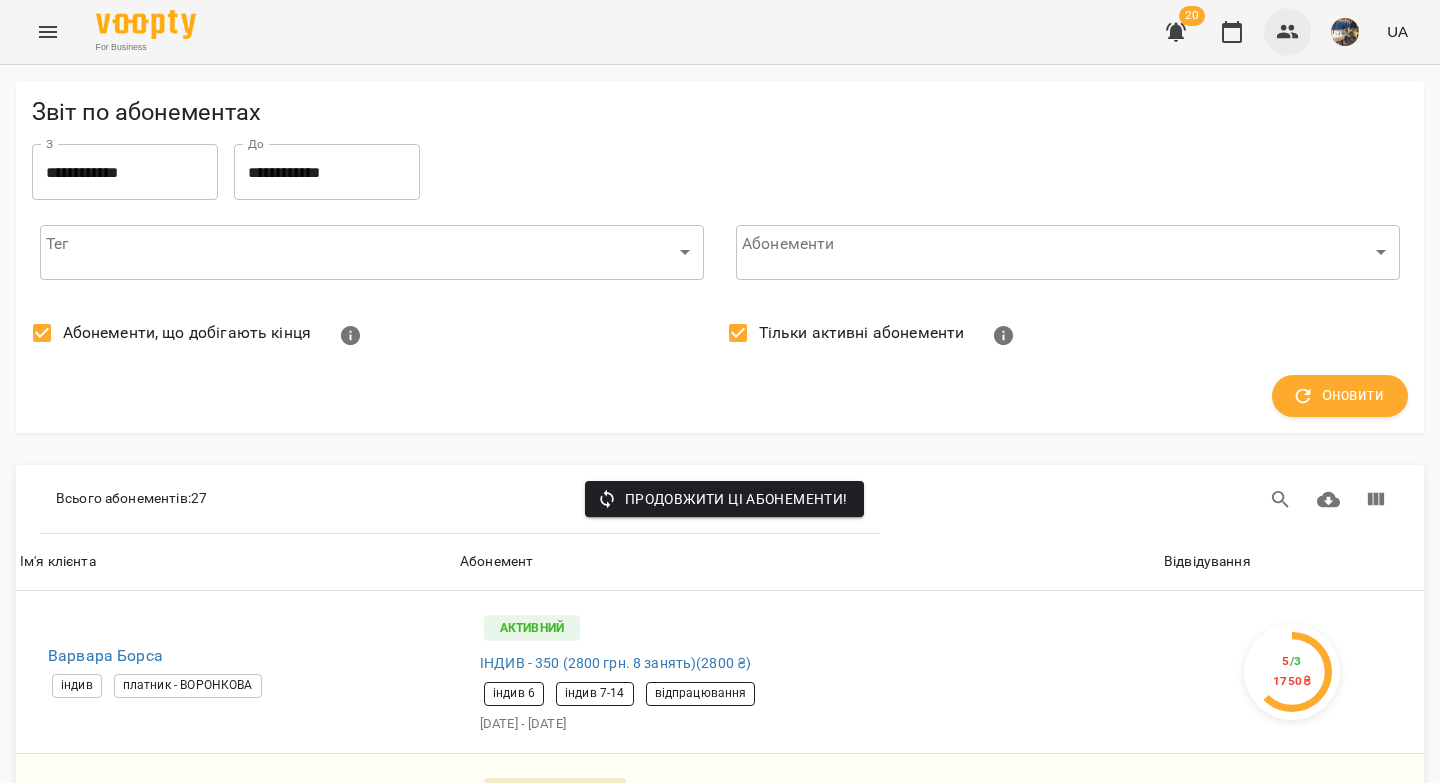 click 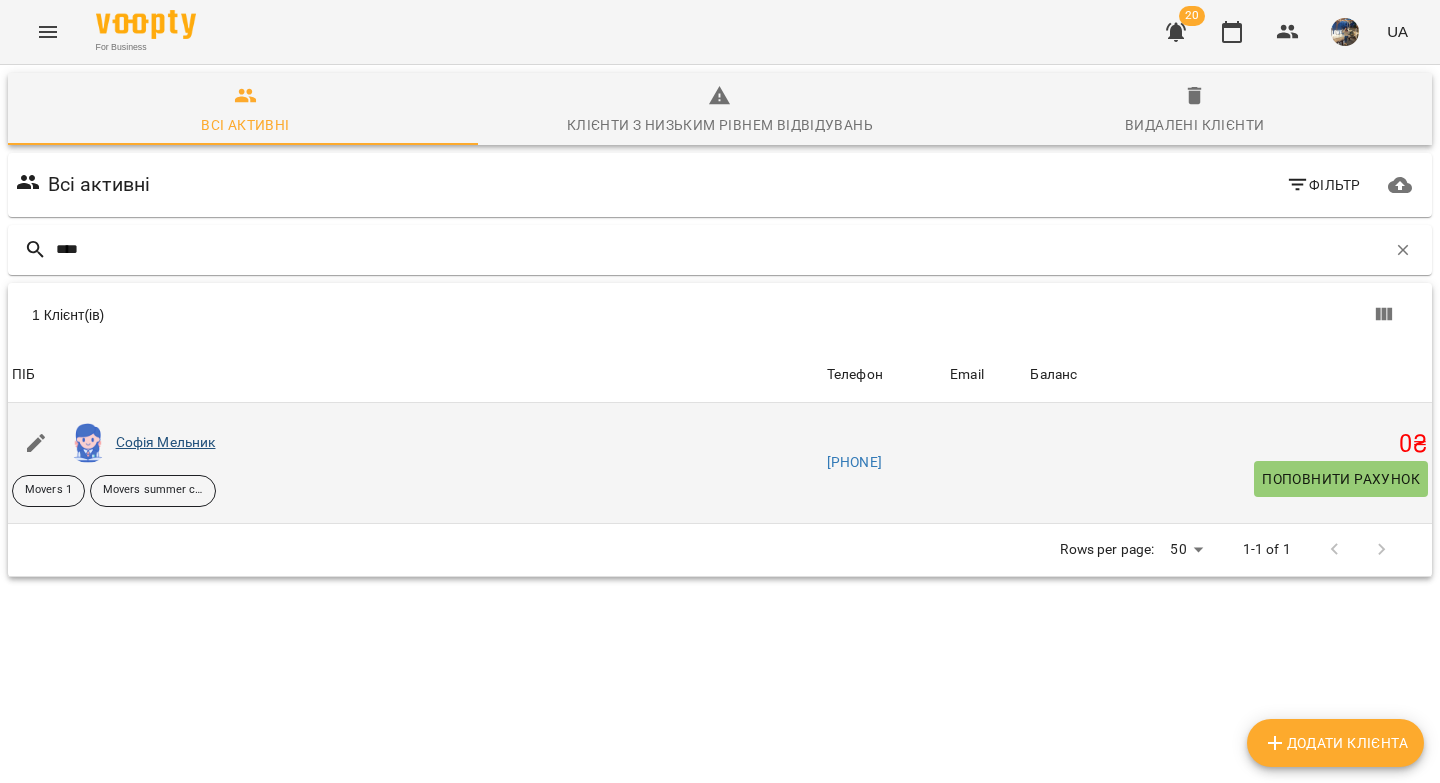type on "****" 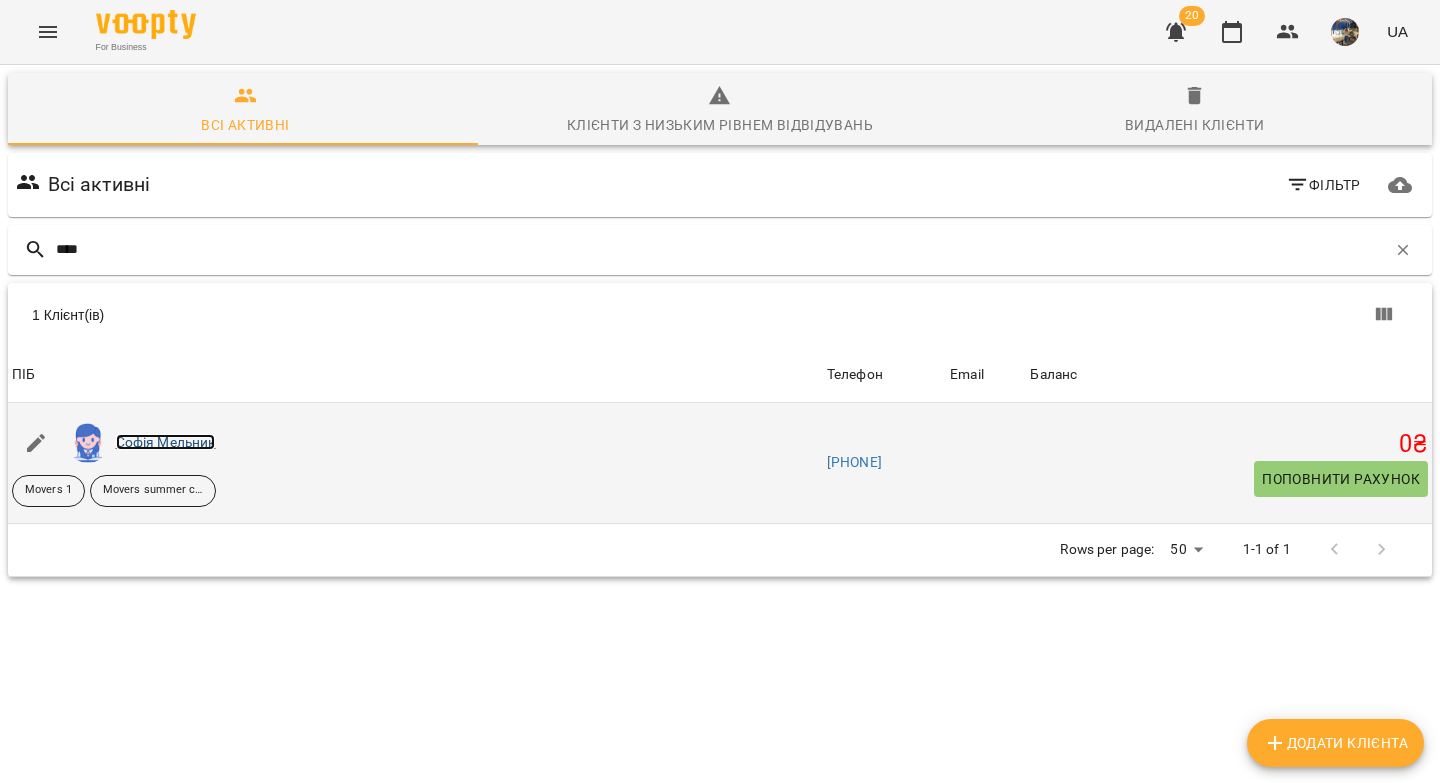 click on "Софія Мельник" at bounding box center [166, 442] 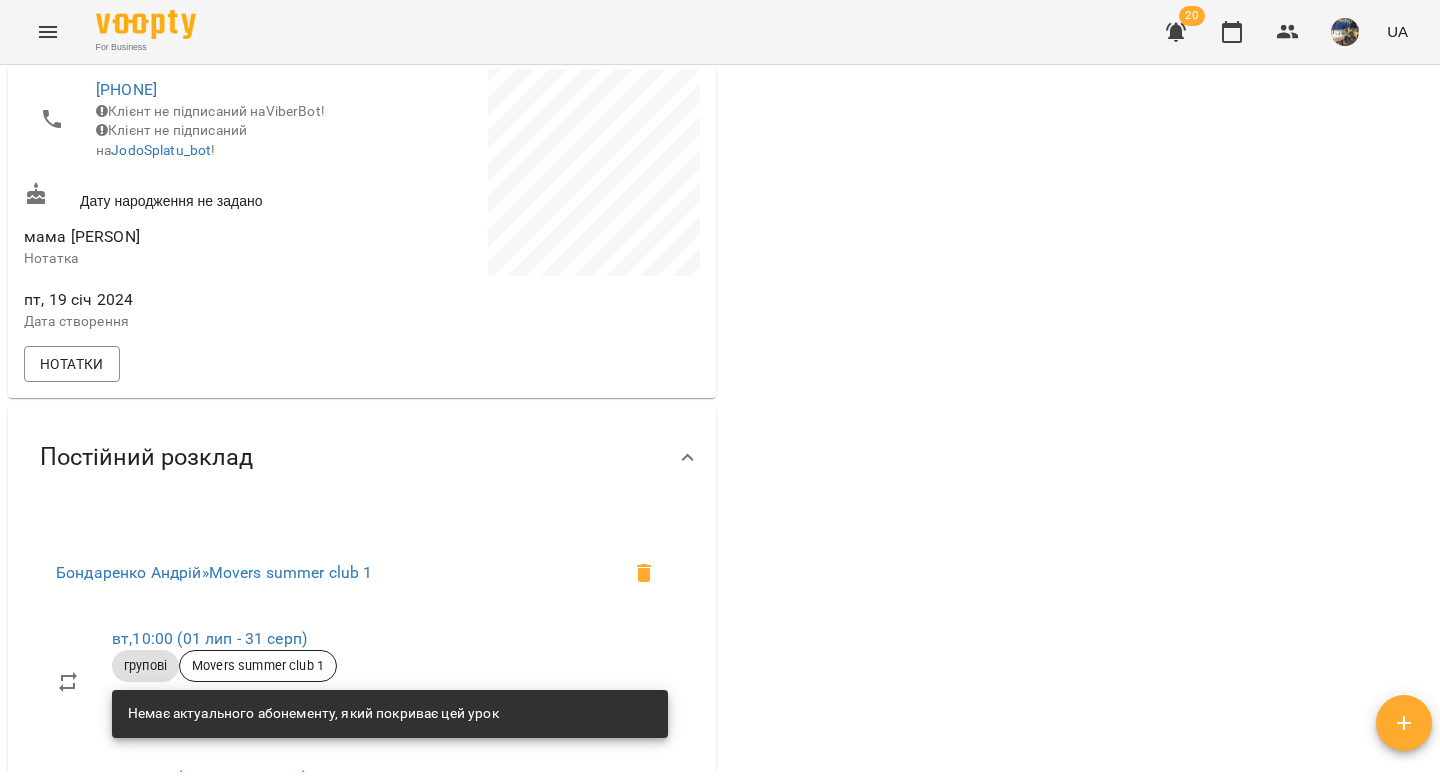 scroll, scrollTop: 1231, scrollLeft: 0, axis: vertical 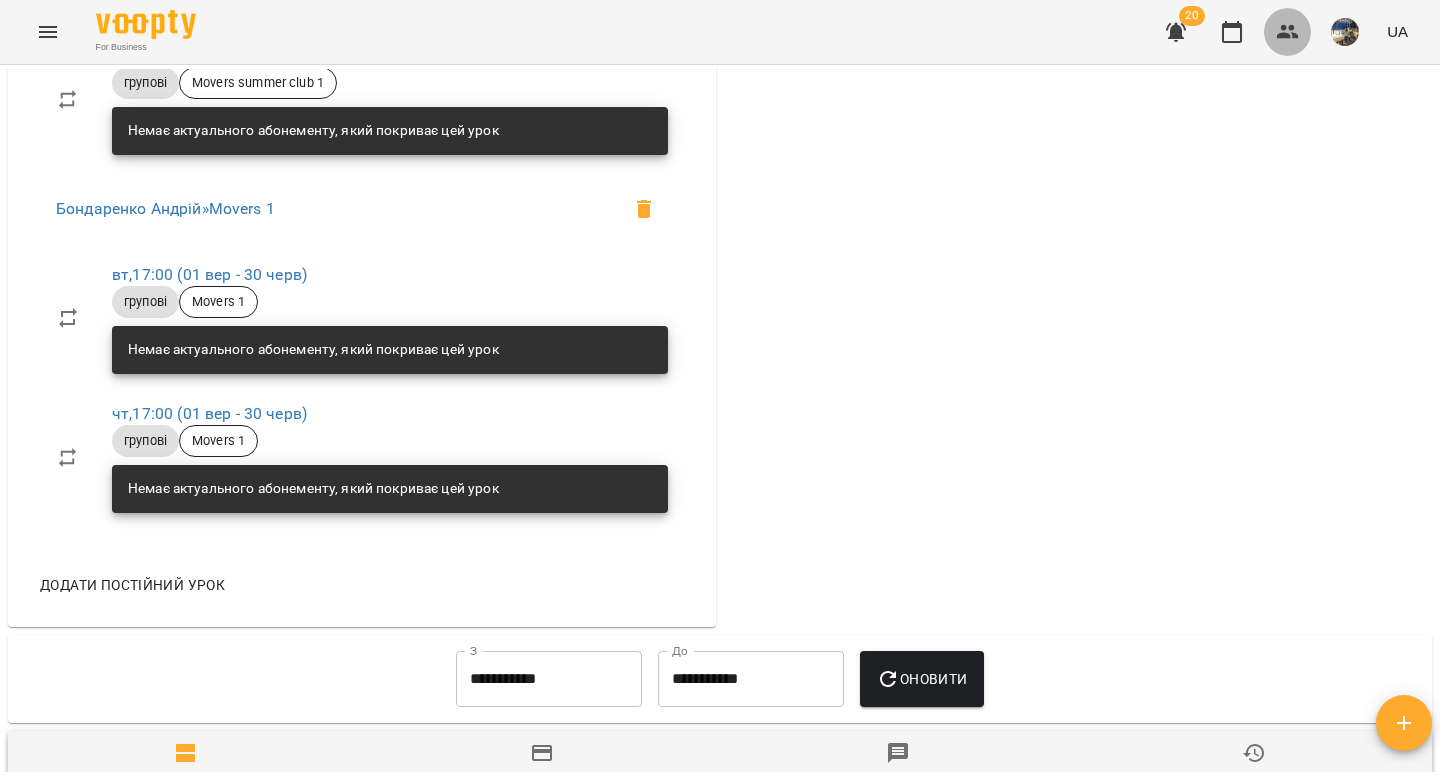 click 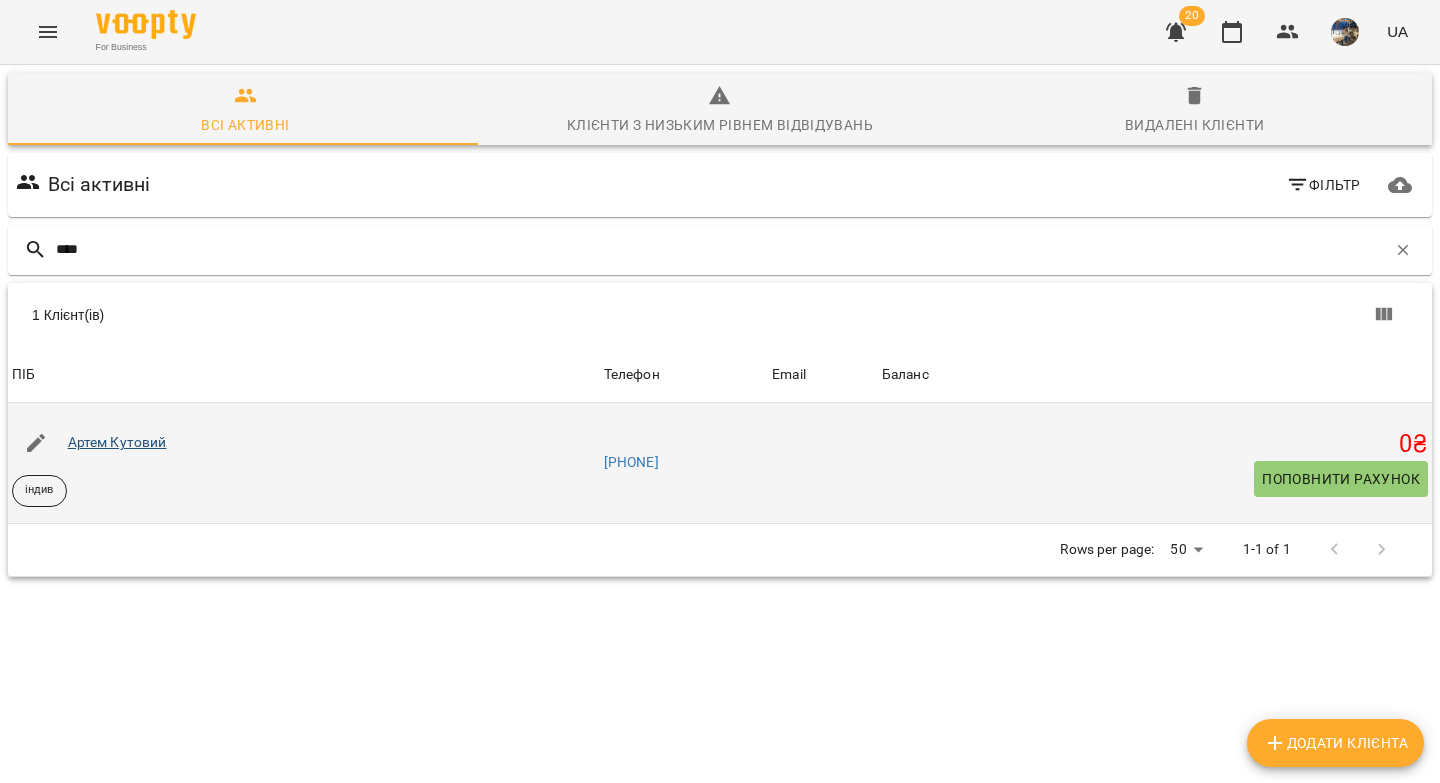 type on "****" 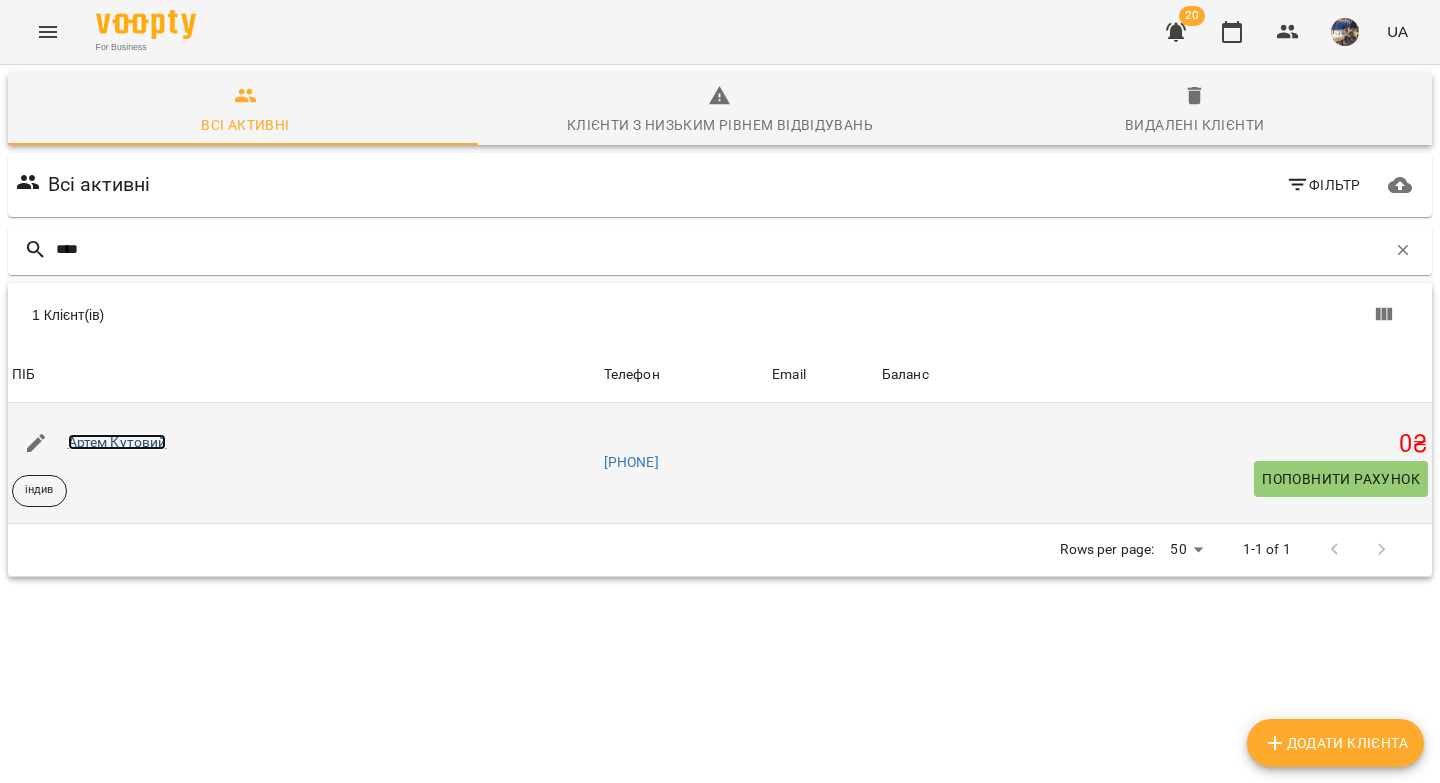 click on "Артем Кутовий" at bounding box center (117, 442) 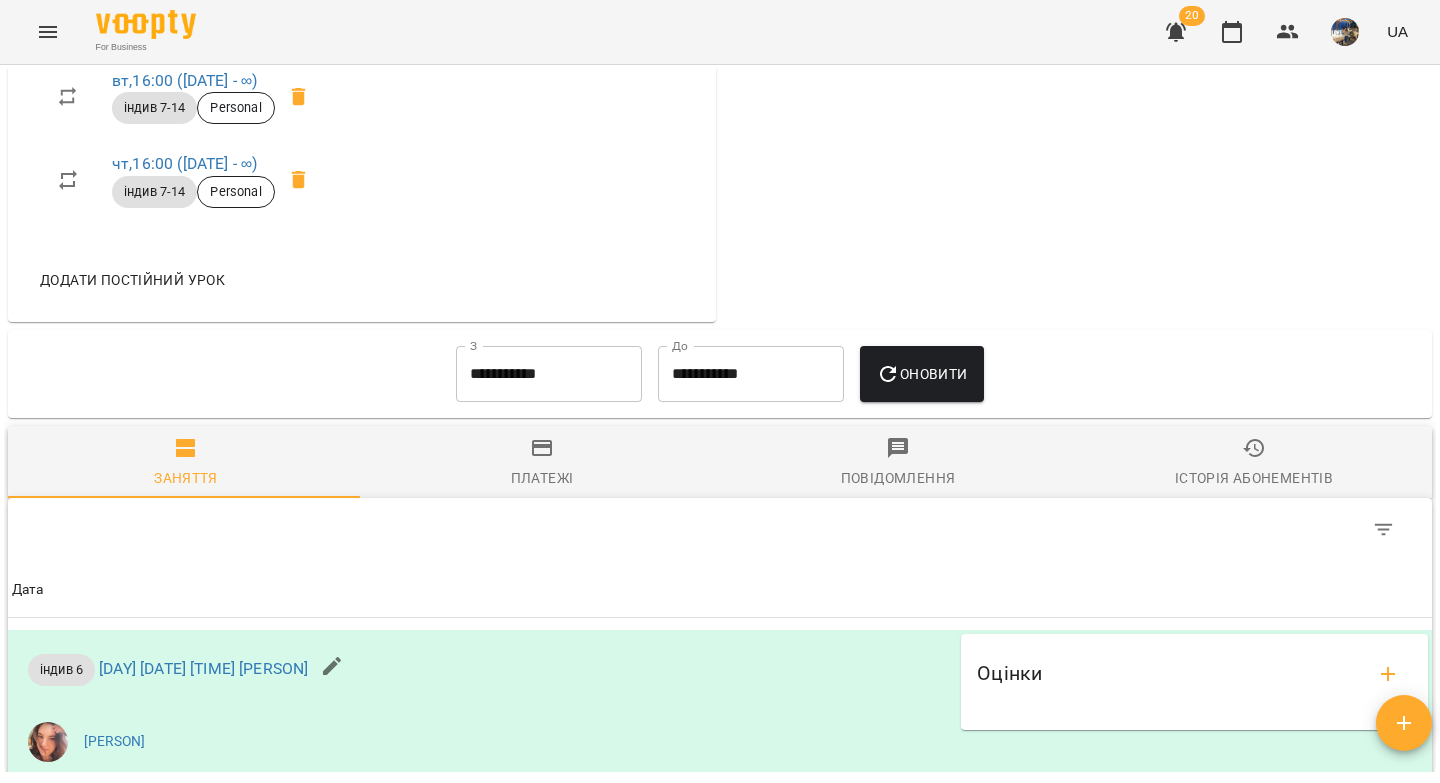 scroll, scrollTop: 1036, scrollLeft: 0, axis: vertical 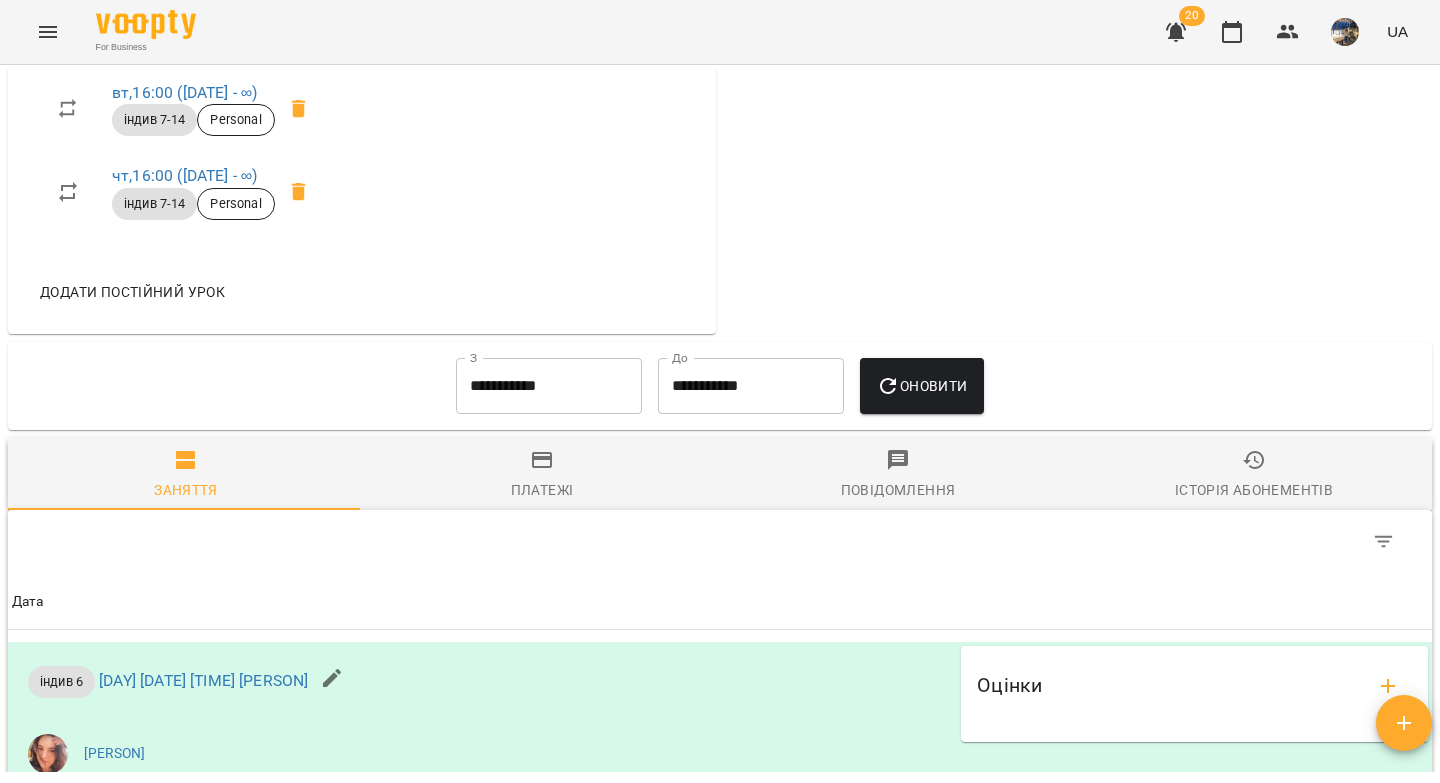 click on "індив 7-14 Personal" at bounding box center (193, 120) 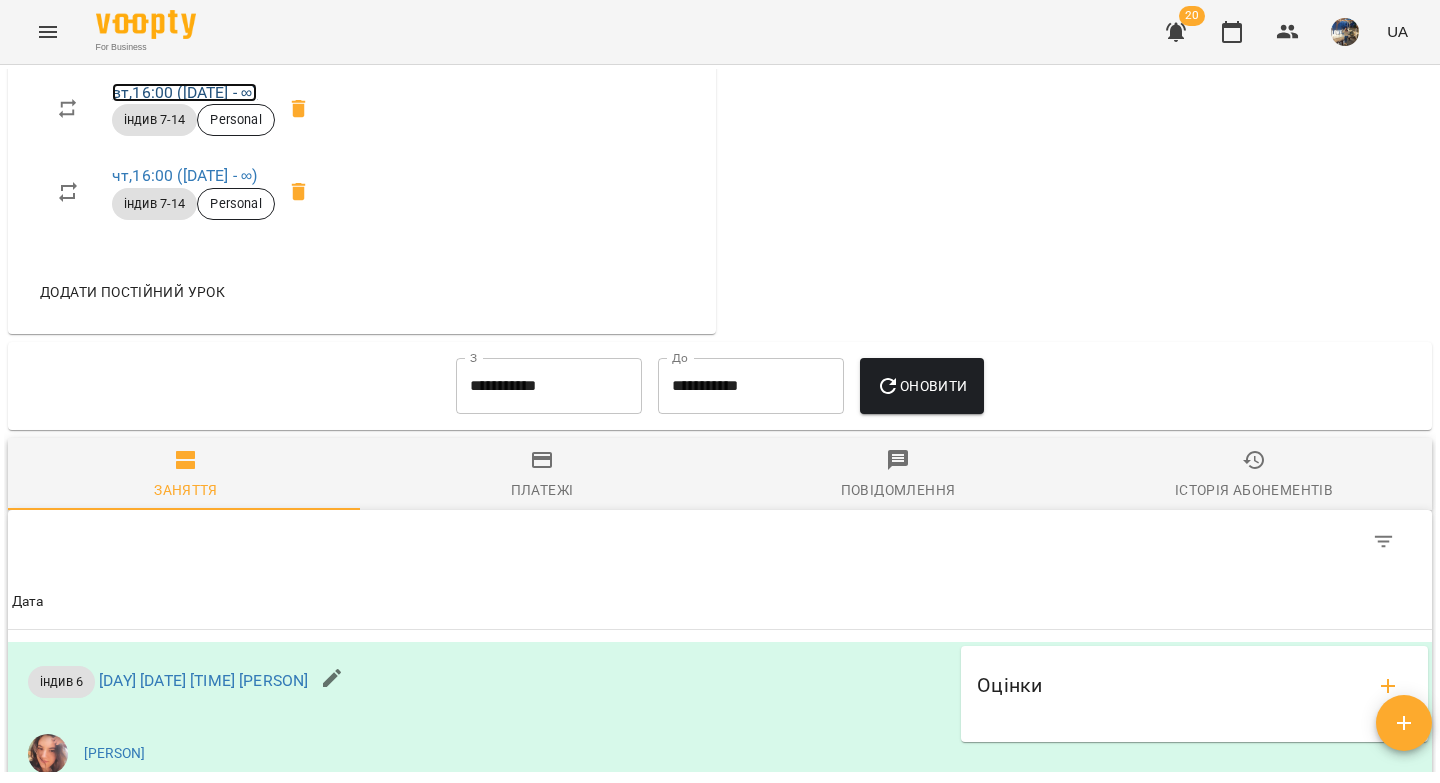click on "вт ,  16:00   (01 лип - ∞)" at bounding box center [184, 92] 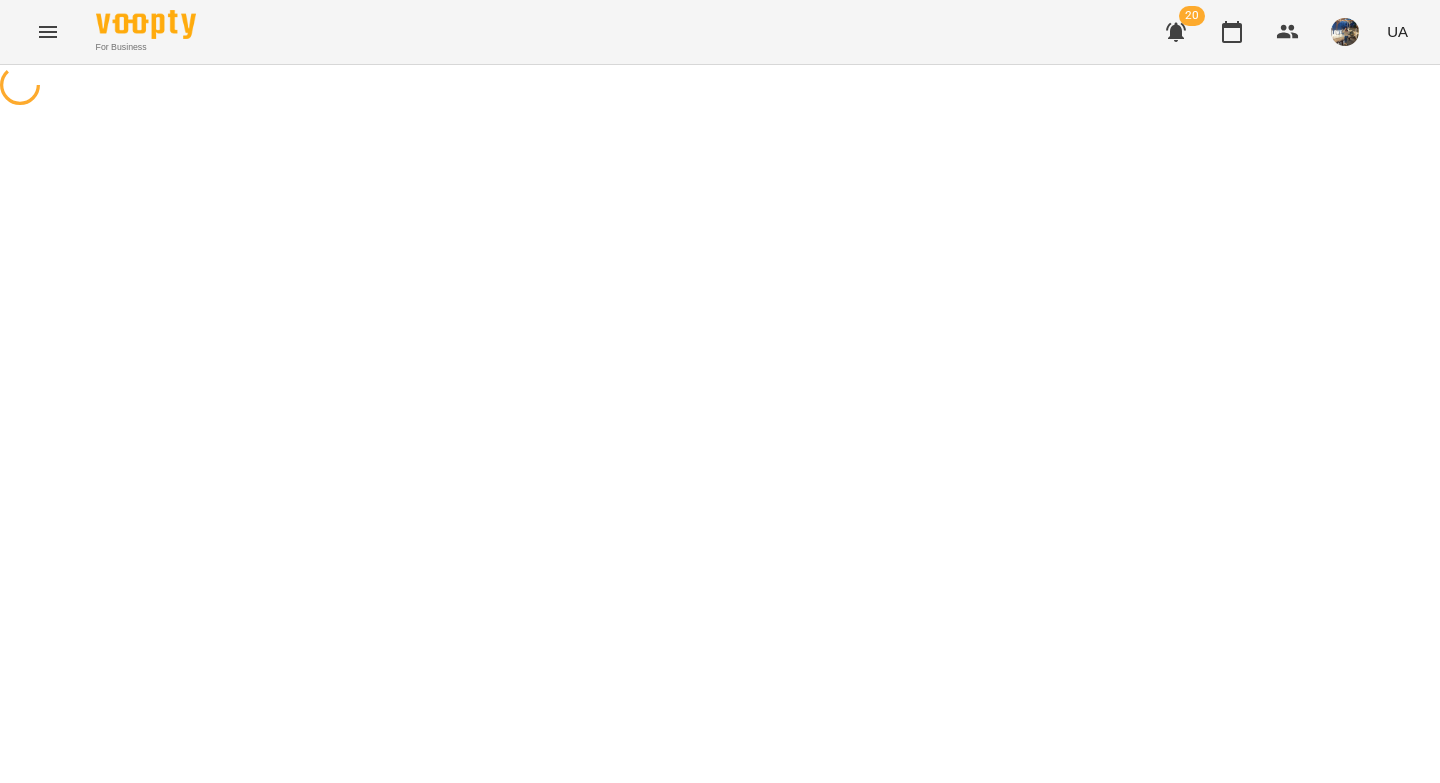 select on "*" 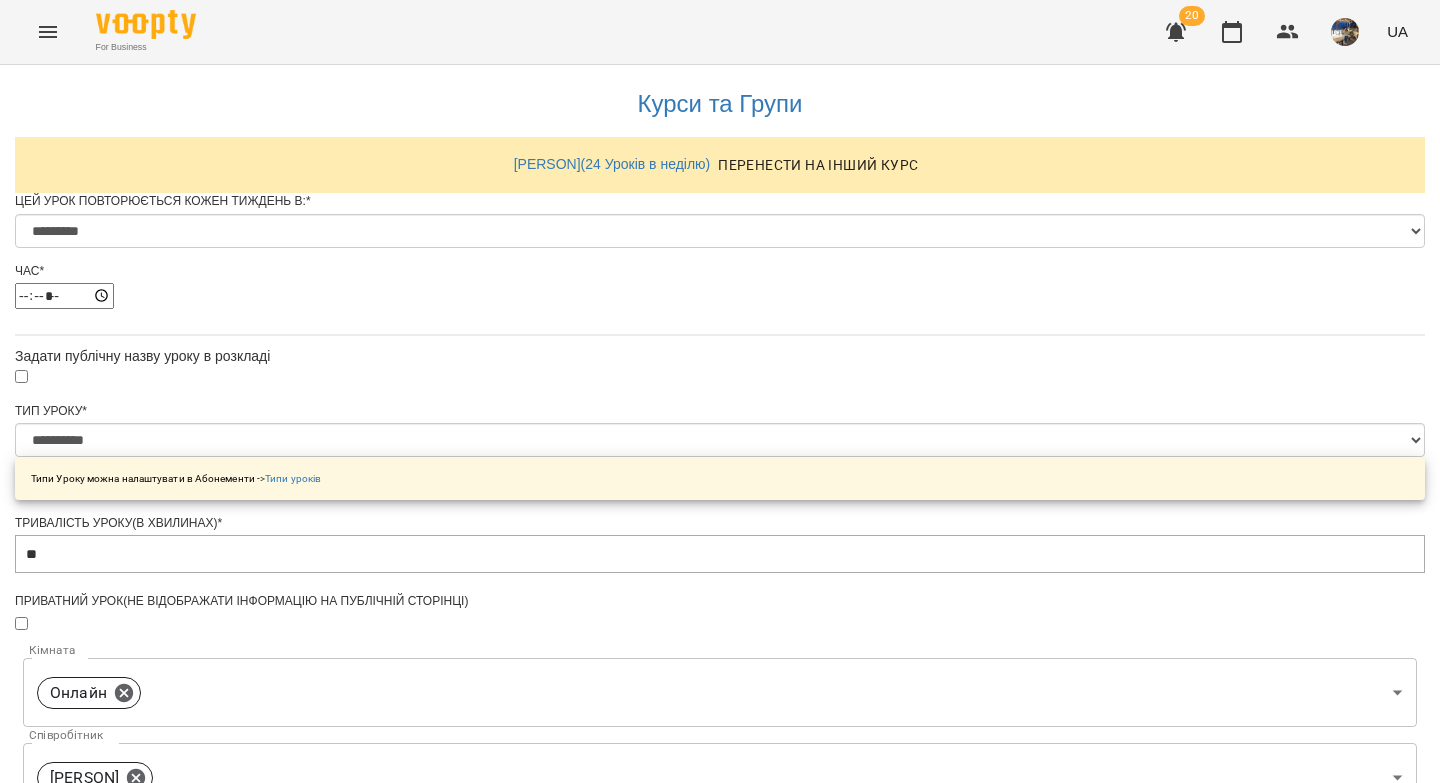 scroll, scrollTop: 847, scrollLeft: 0, axis: vertical 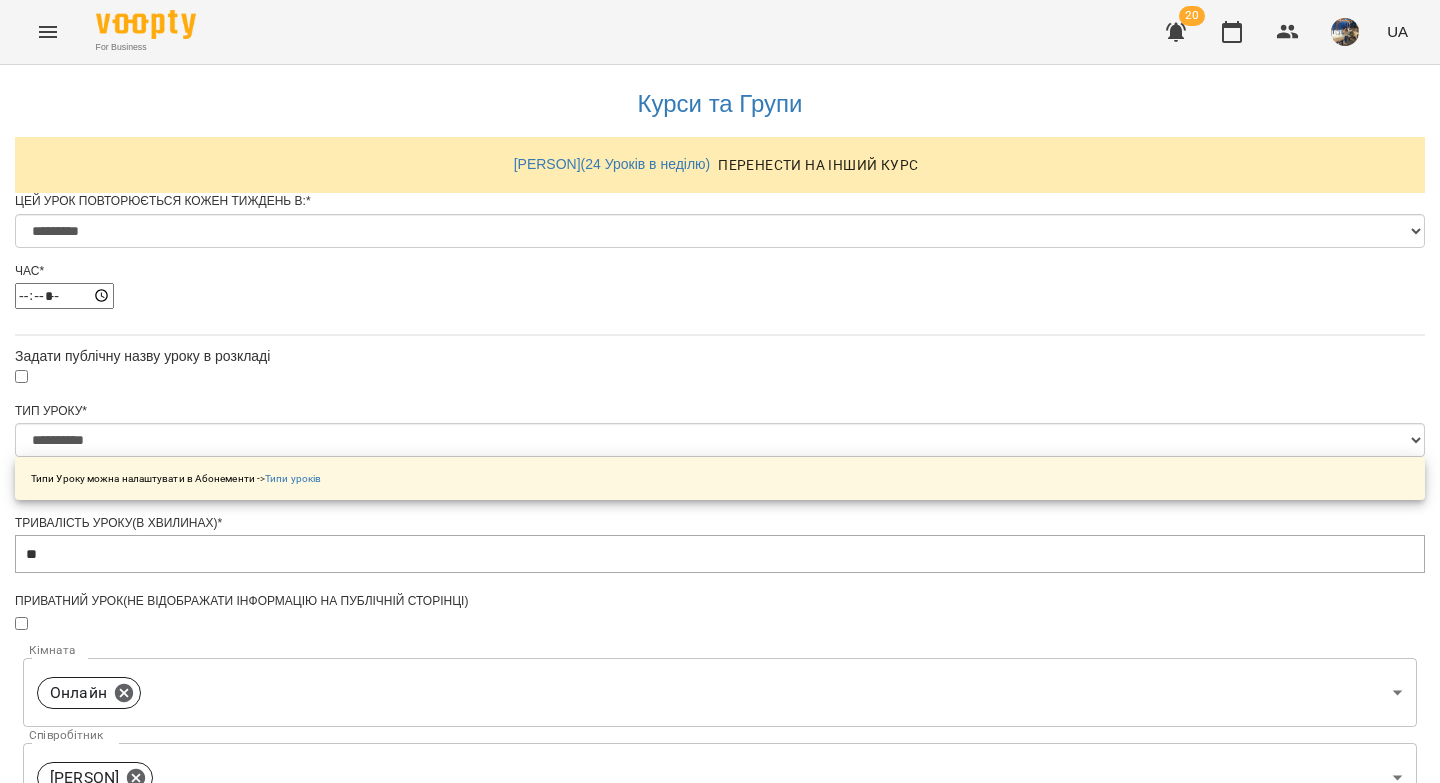 click on "Зберегти" at bounding box center (720, 1443) 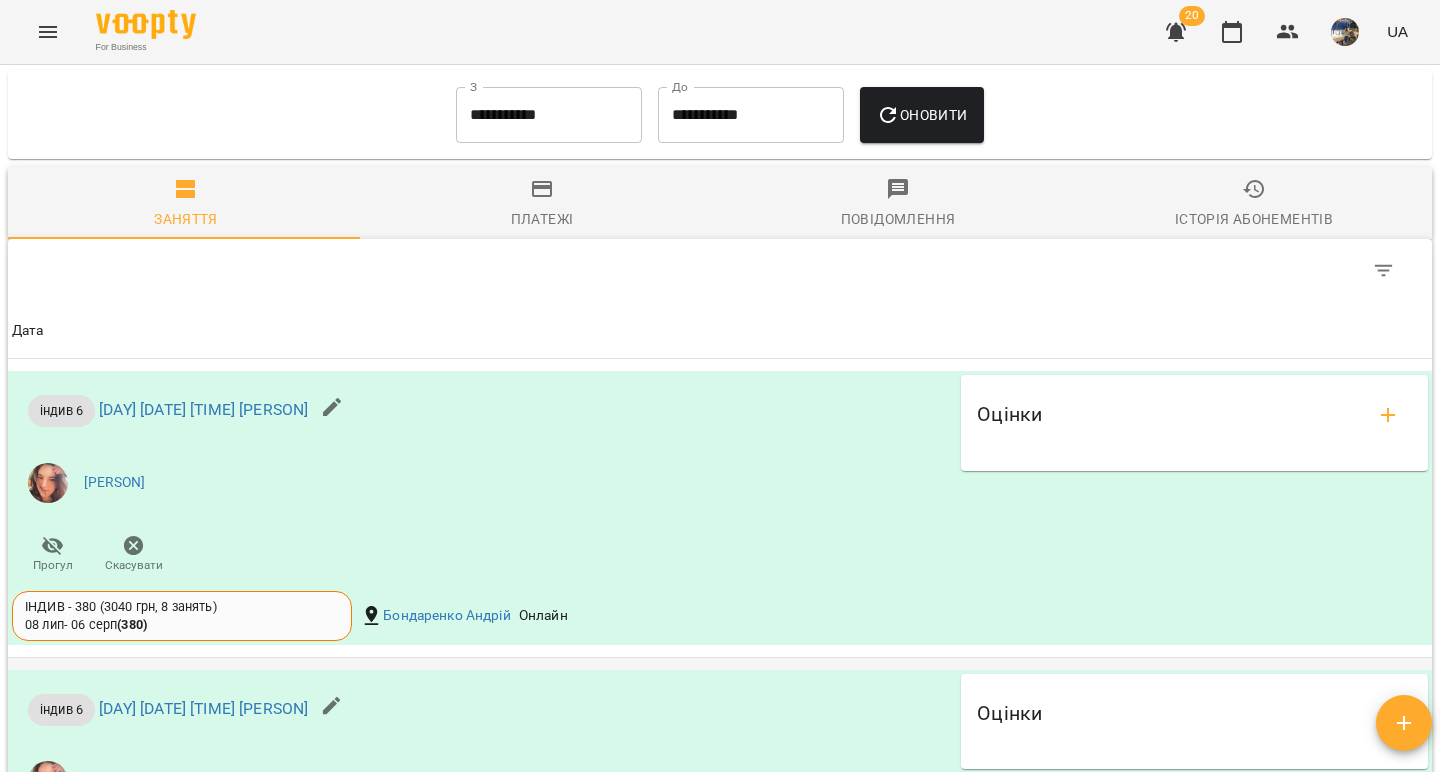 scroll, scrollTop: 941, scrollLeft: 0, axis: vertical 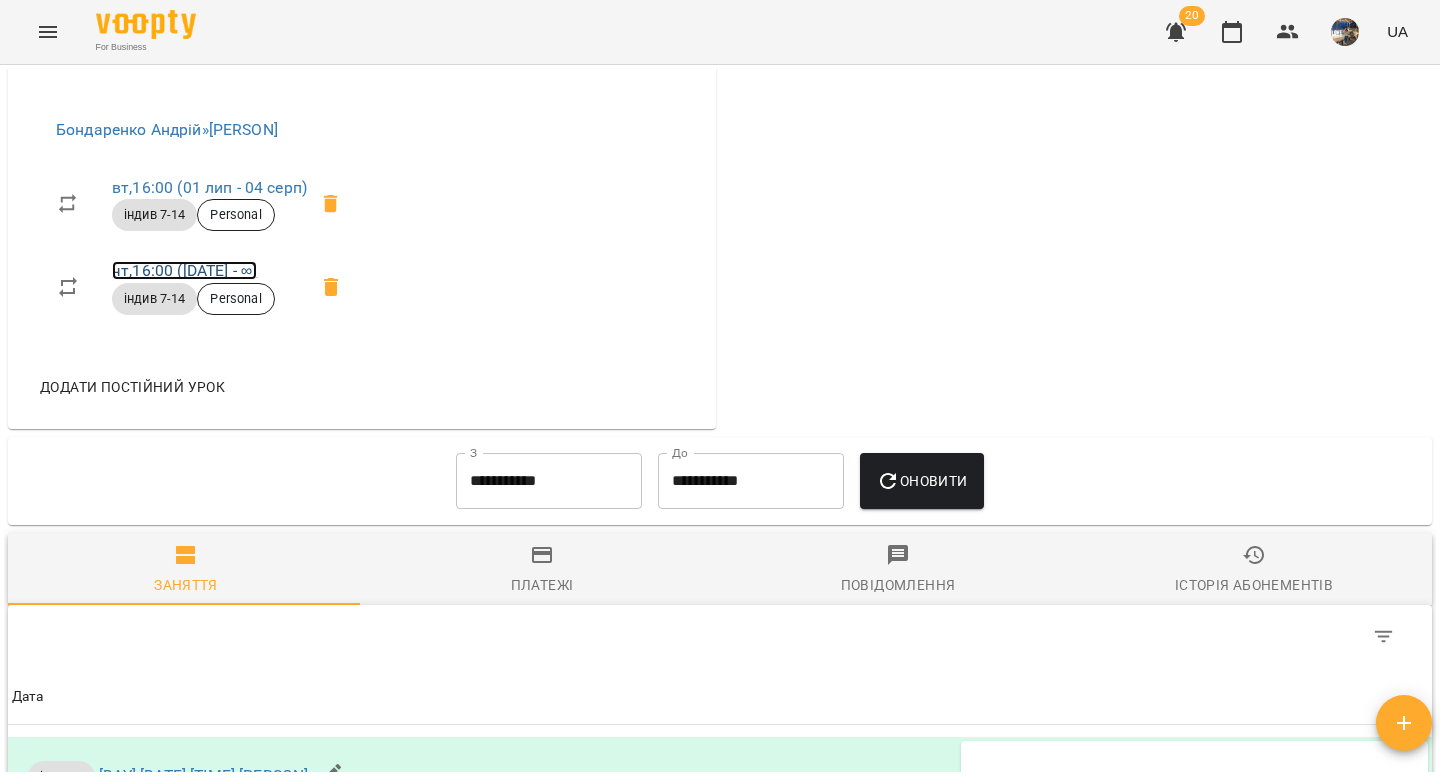 click on "чт ,  16:00   (01 лип - ∞)" at bounding box center [184, 270] 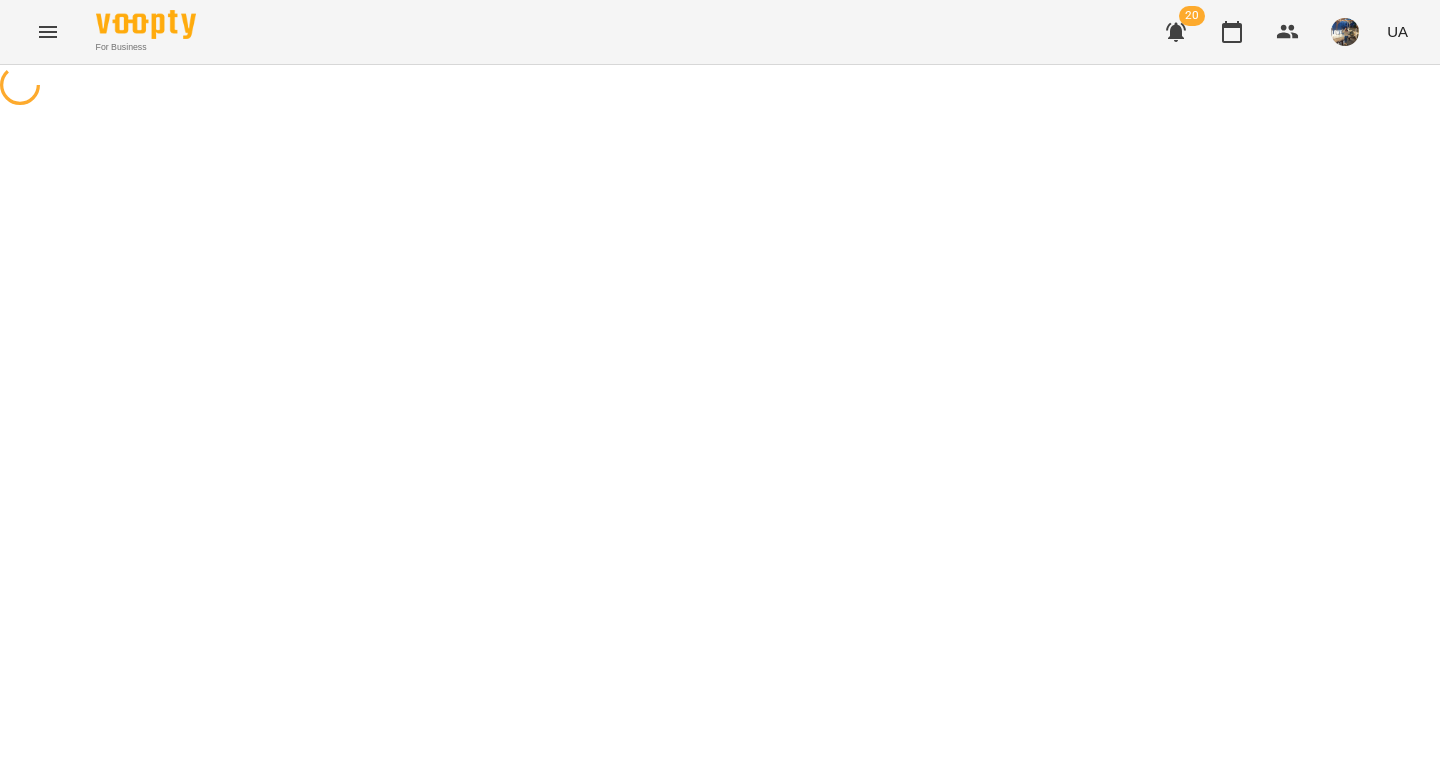 scroll, scrollTop: 0, scrollLeft: 0, axis: both 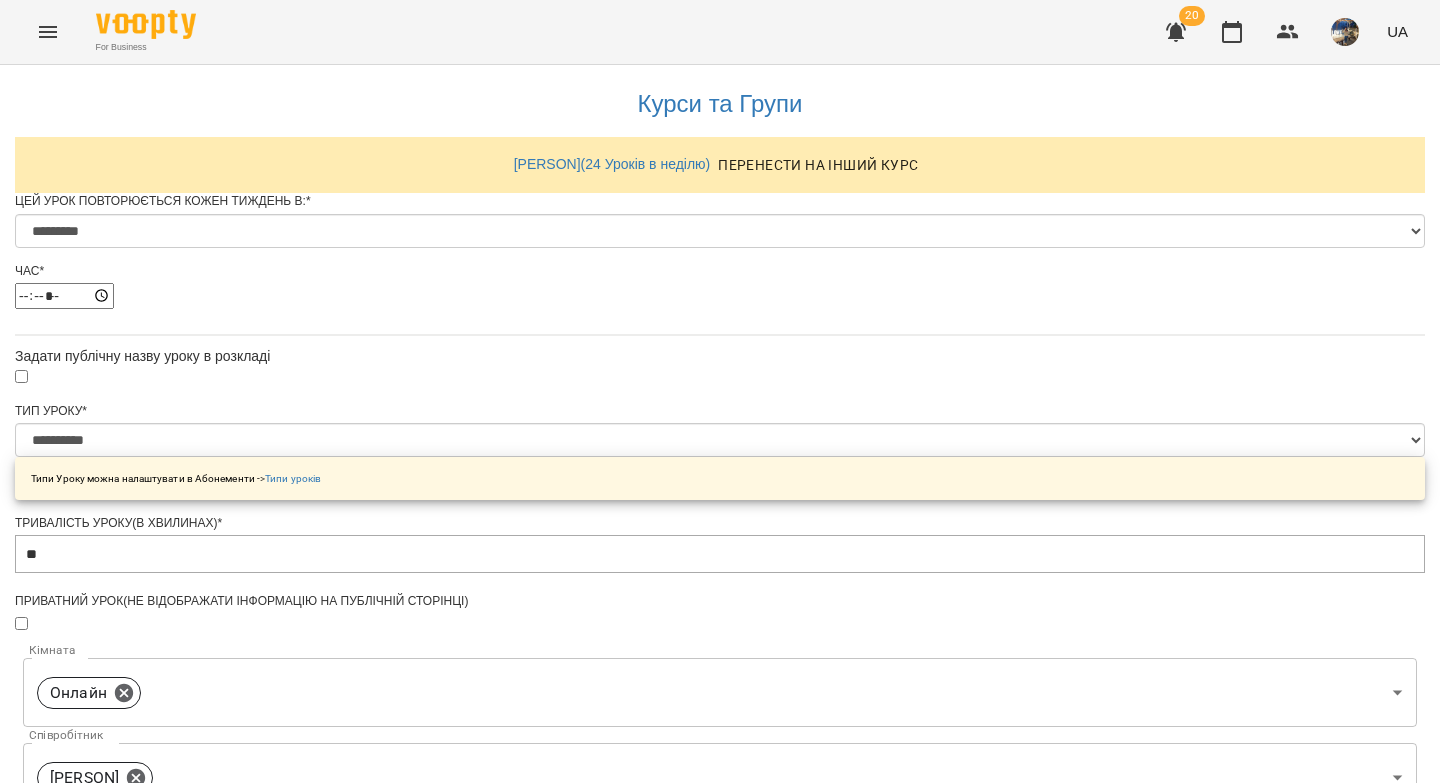 click on "Зберегти" at bounding box center [720, 1443] 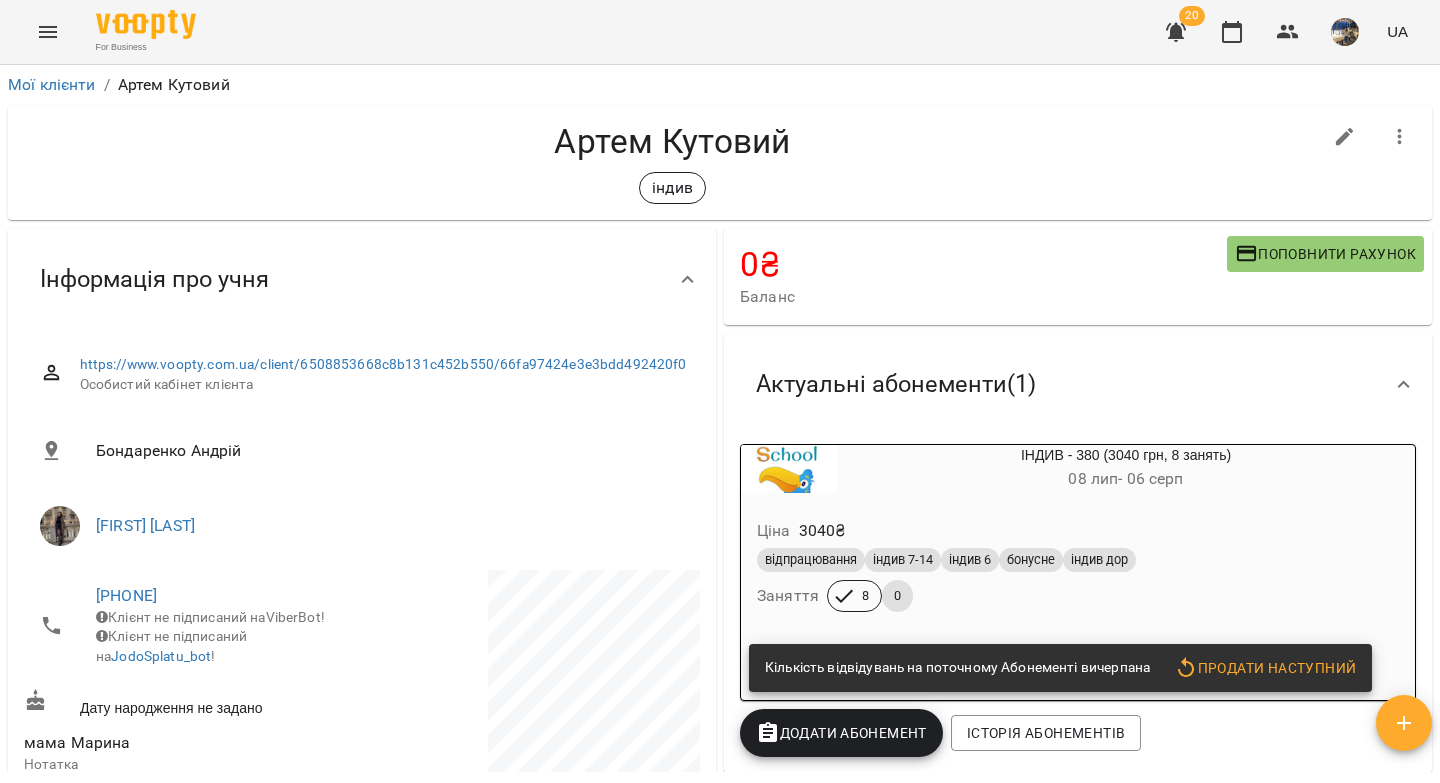 drag, startPoint x: 802, startPoint y: 147, endPoint x: 547, endPoint y: 162, distance: 255.4408 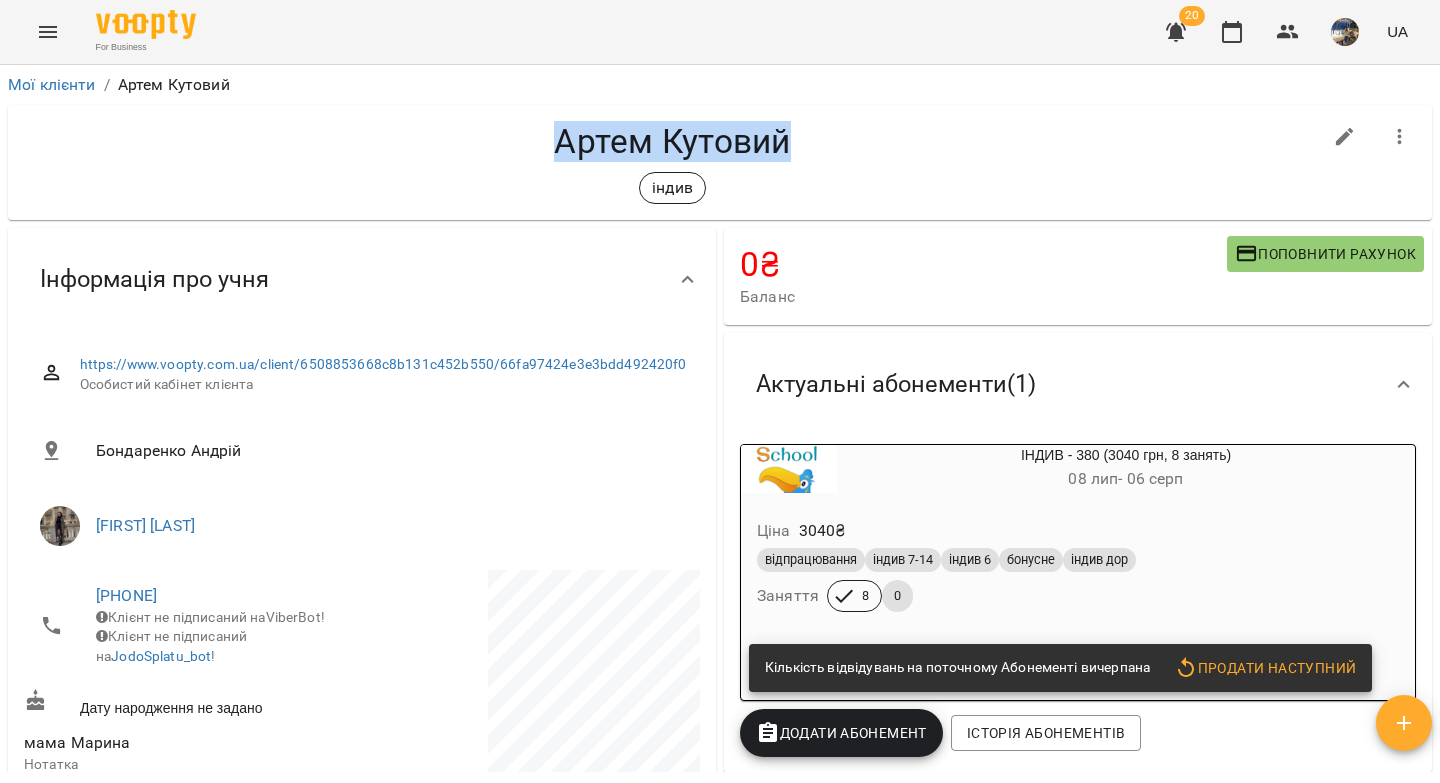 drag, startPoint x: 804, startPoint y: 145, endPoint x: 545, endPoint y: 138, distance: 259.09457 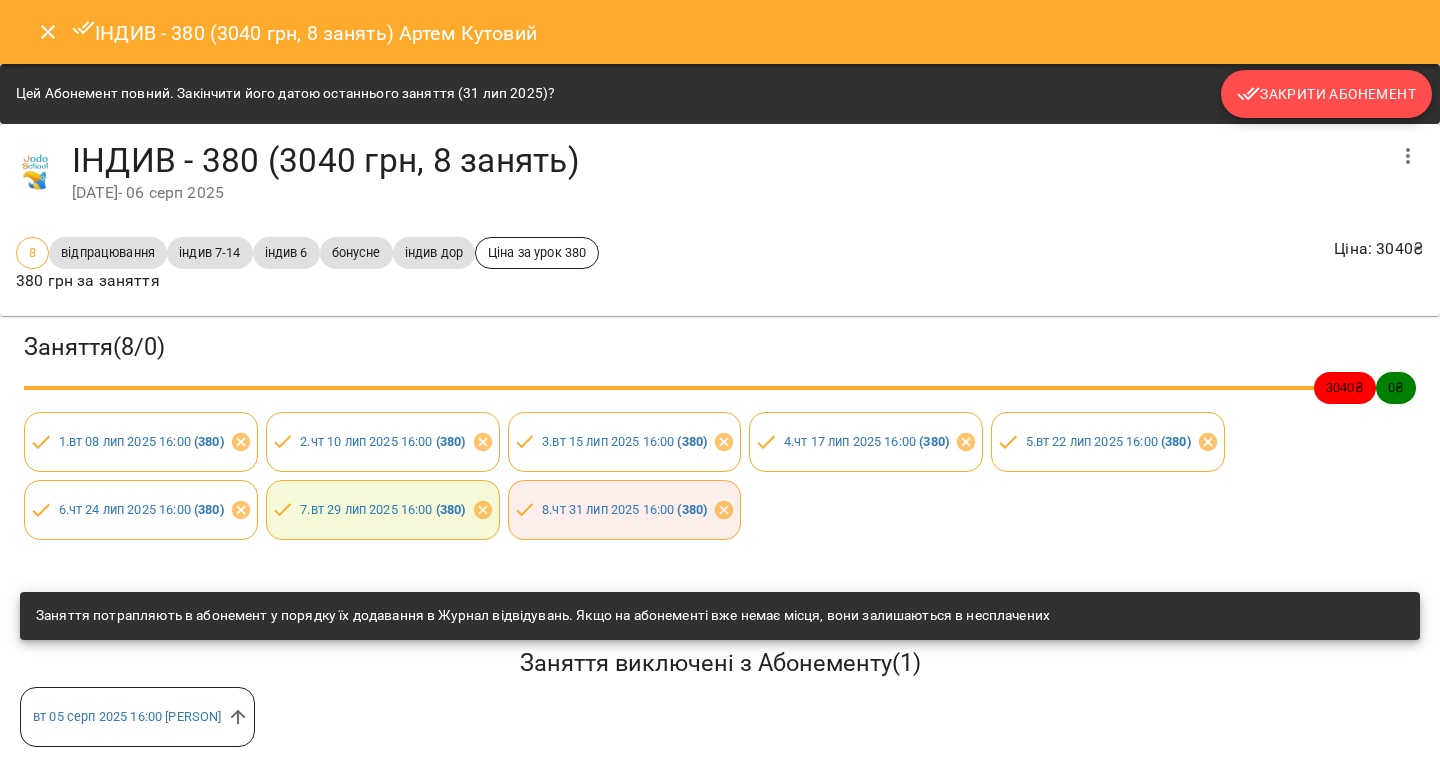 click on "Закрити Абонемент" at bounding box center [1326, 94] 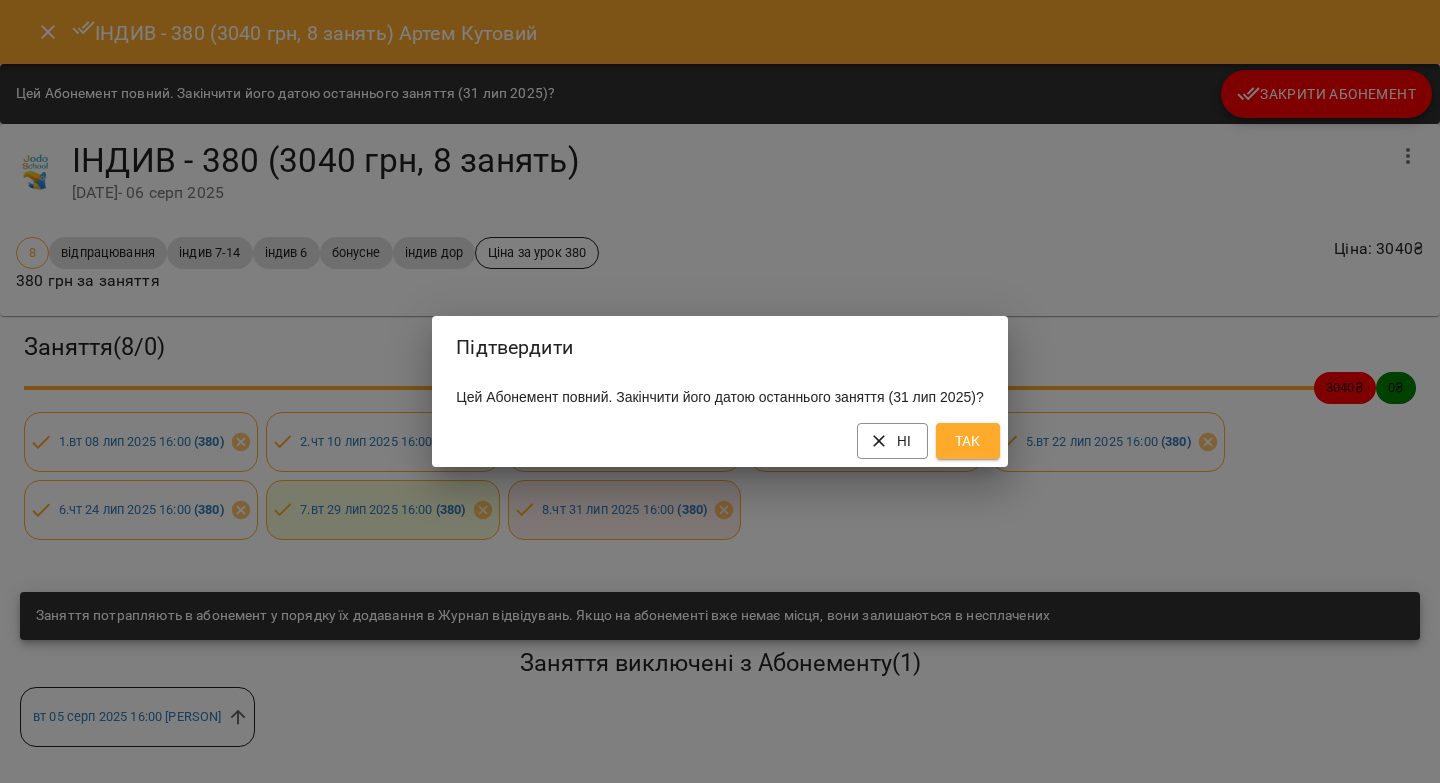 drag, startPoint x: 998, startPoint y: 452, endPoint x: 1009, endPoint y: 449, distance: 11.401754 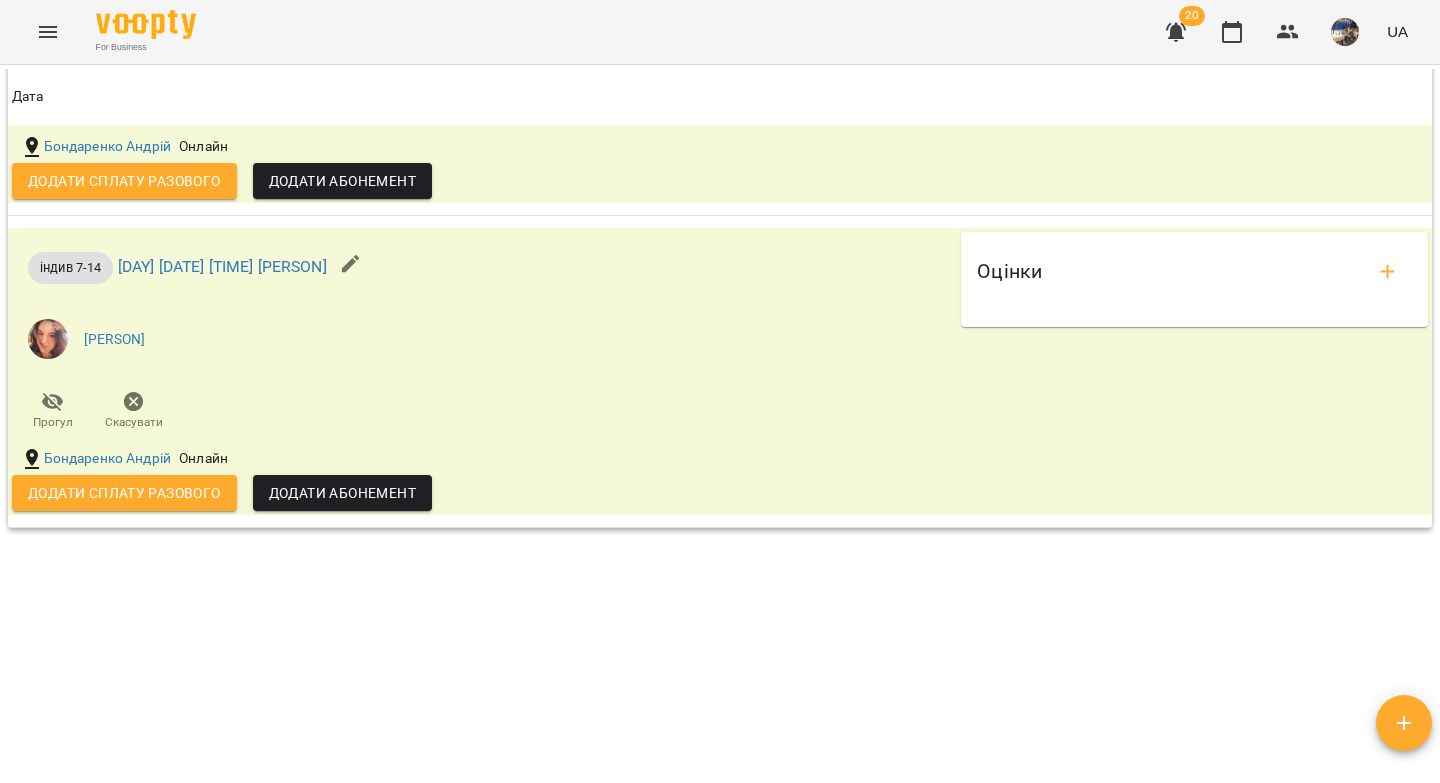 scroll, scrollTop: 0, scrollLeft: 0, axis: both 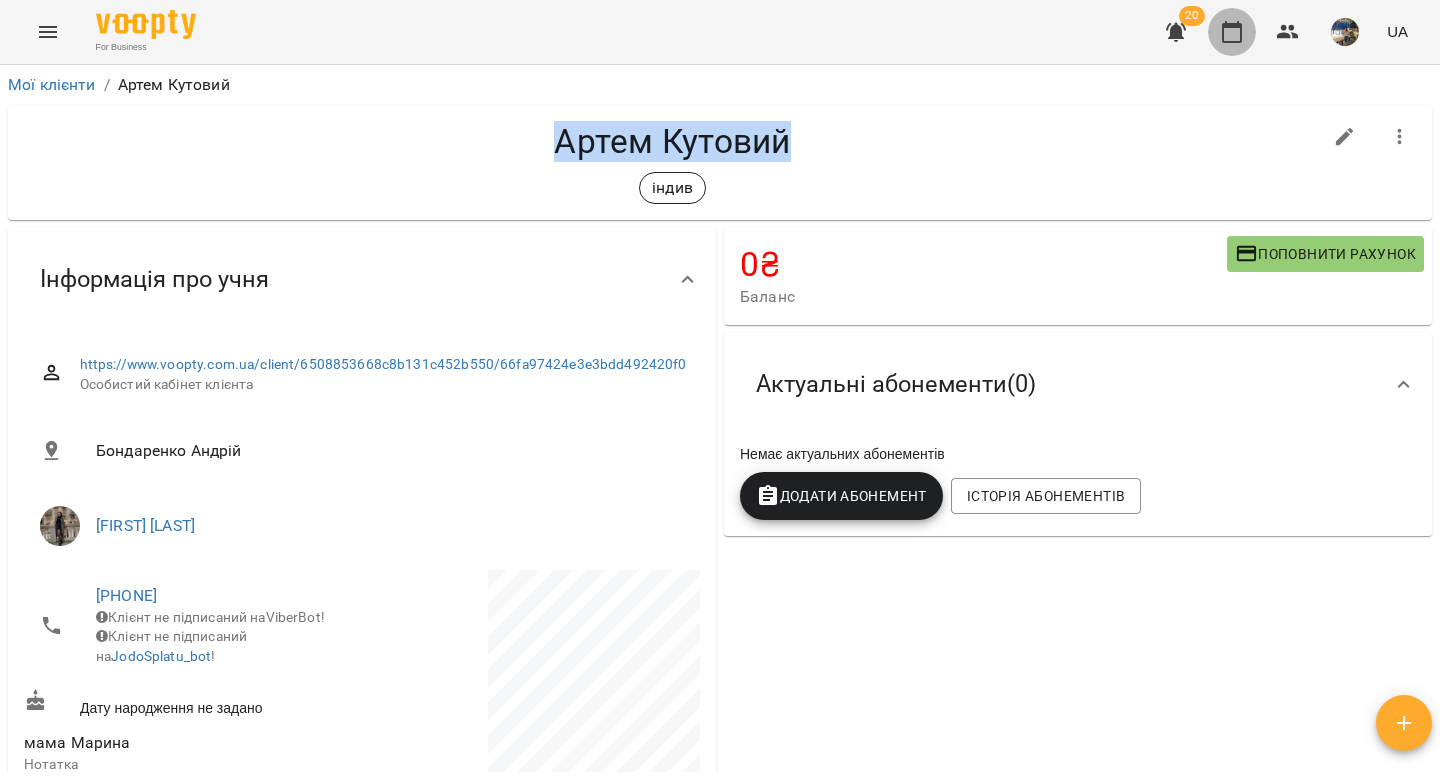 click 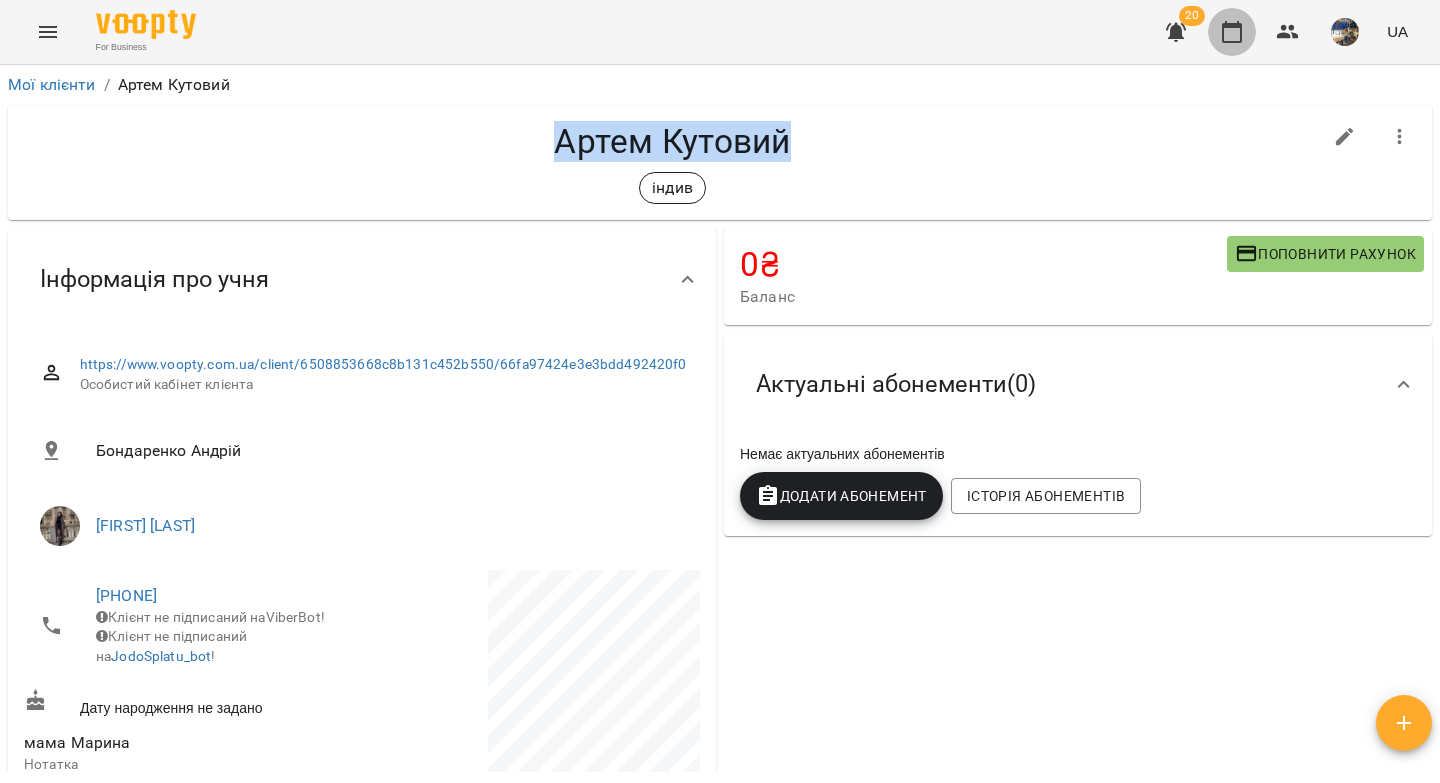 scroll, scrollTop: 0, scrollLeft: 0, axis: both 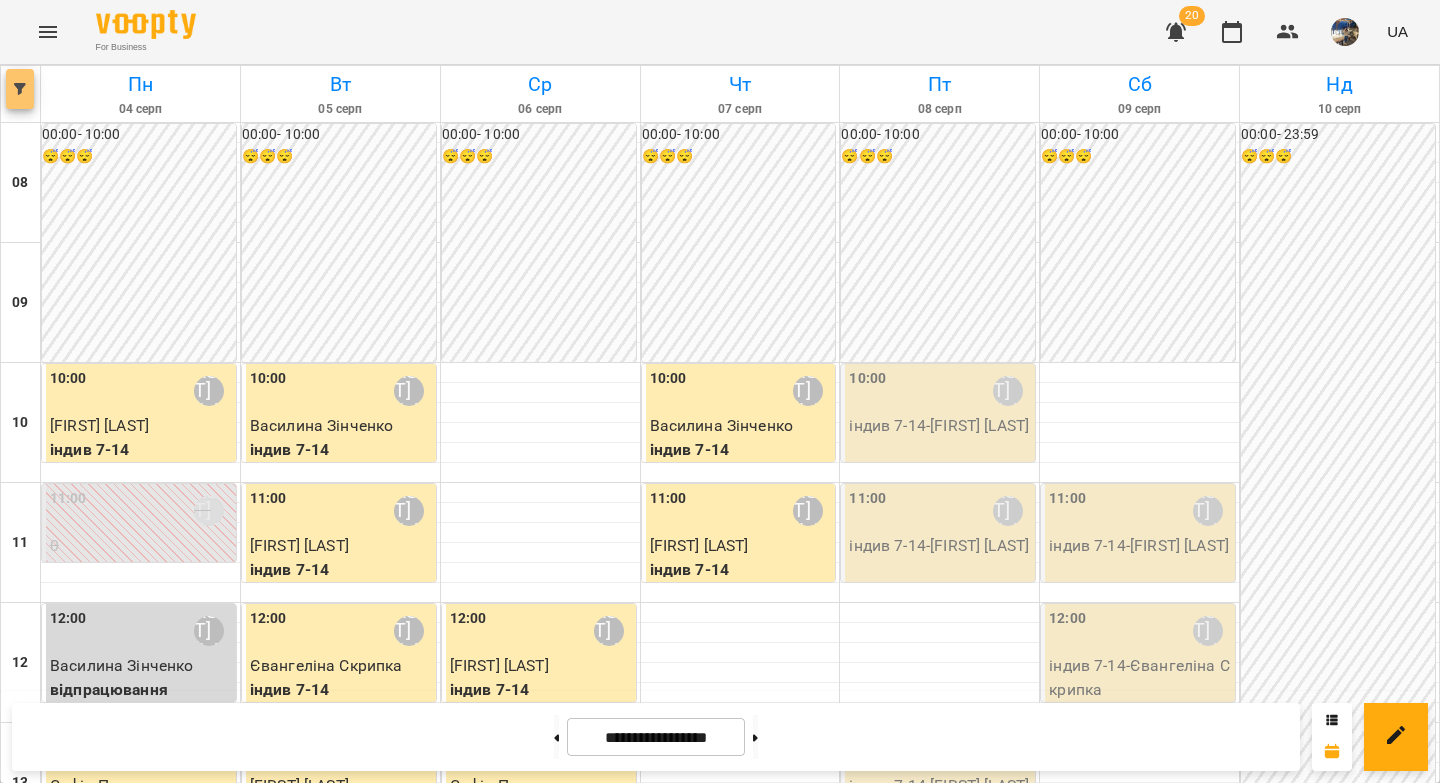 click 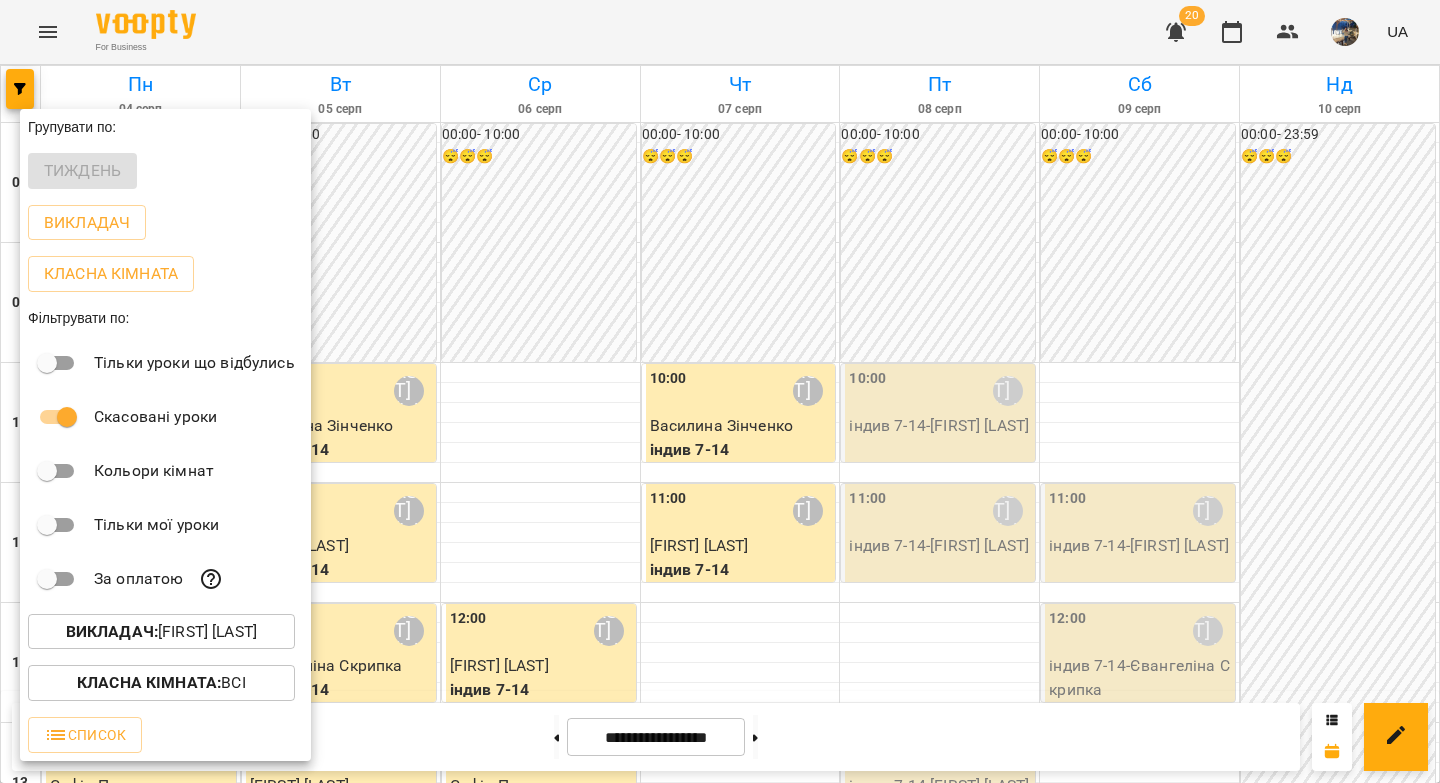 click on "Викладач :  Вікторія Половинка" at bounding box center [161, 632] 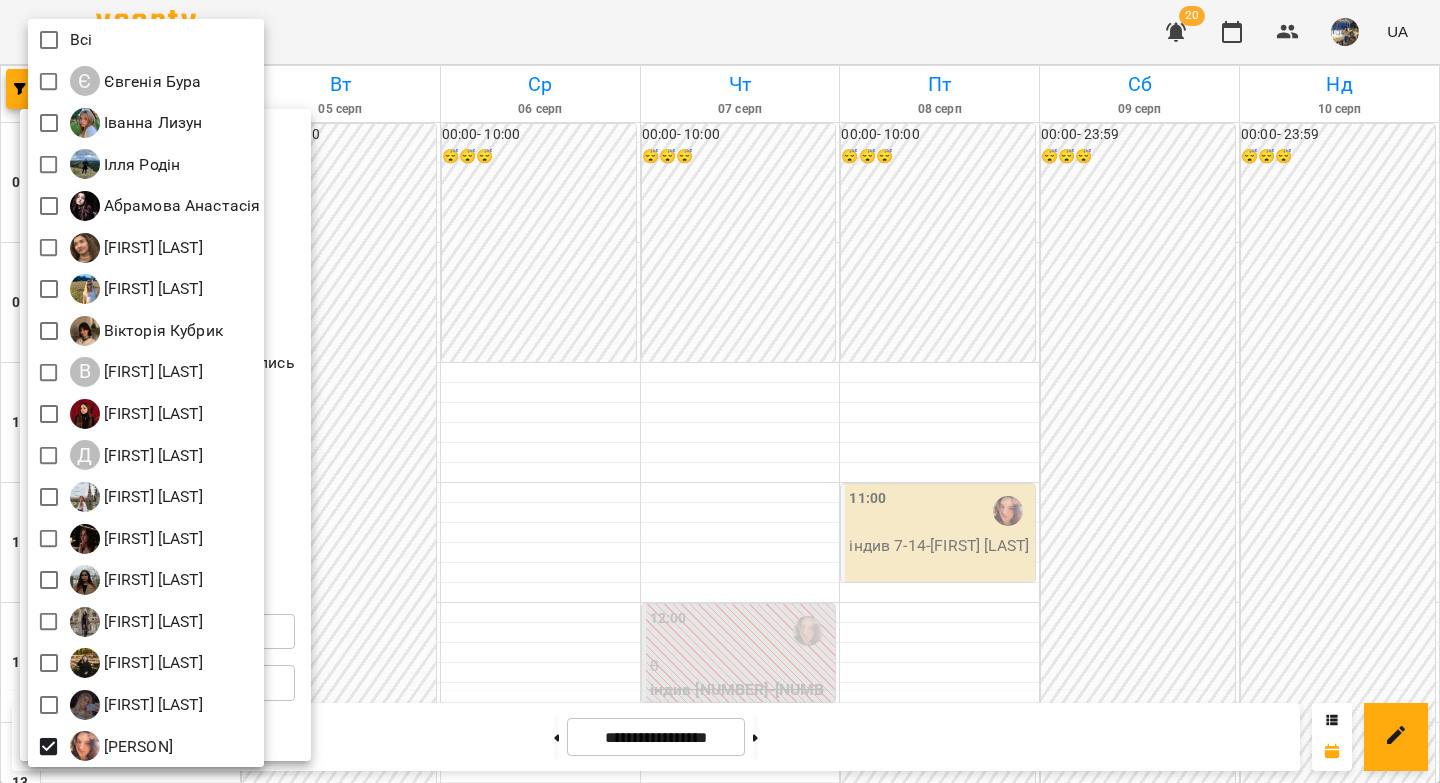 click at bounding box center [720, 391] 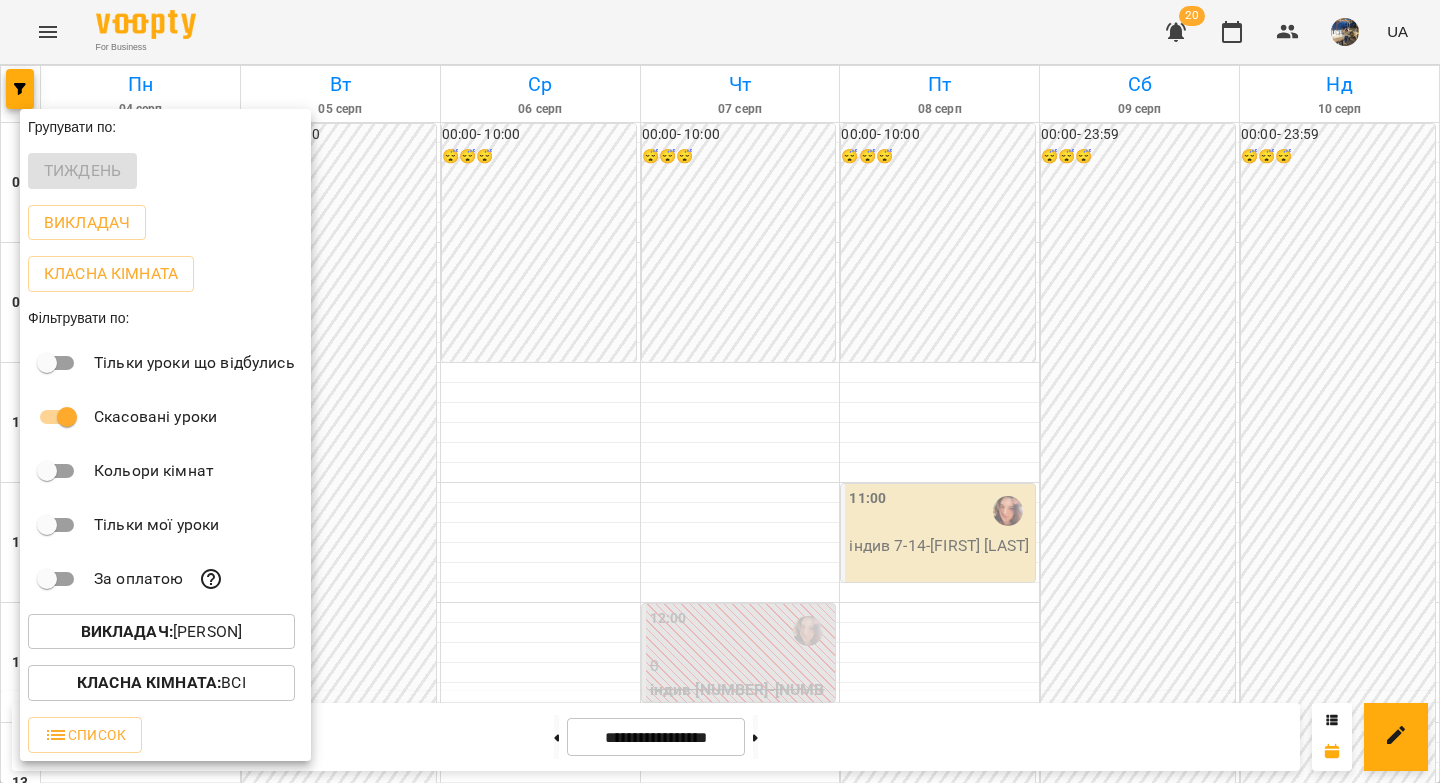 click at bounding box center (720, 391) 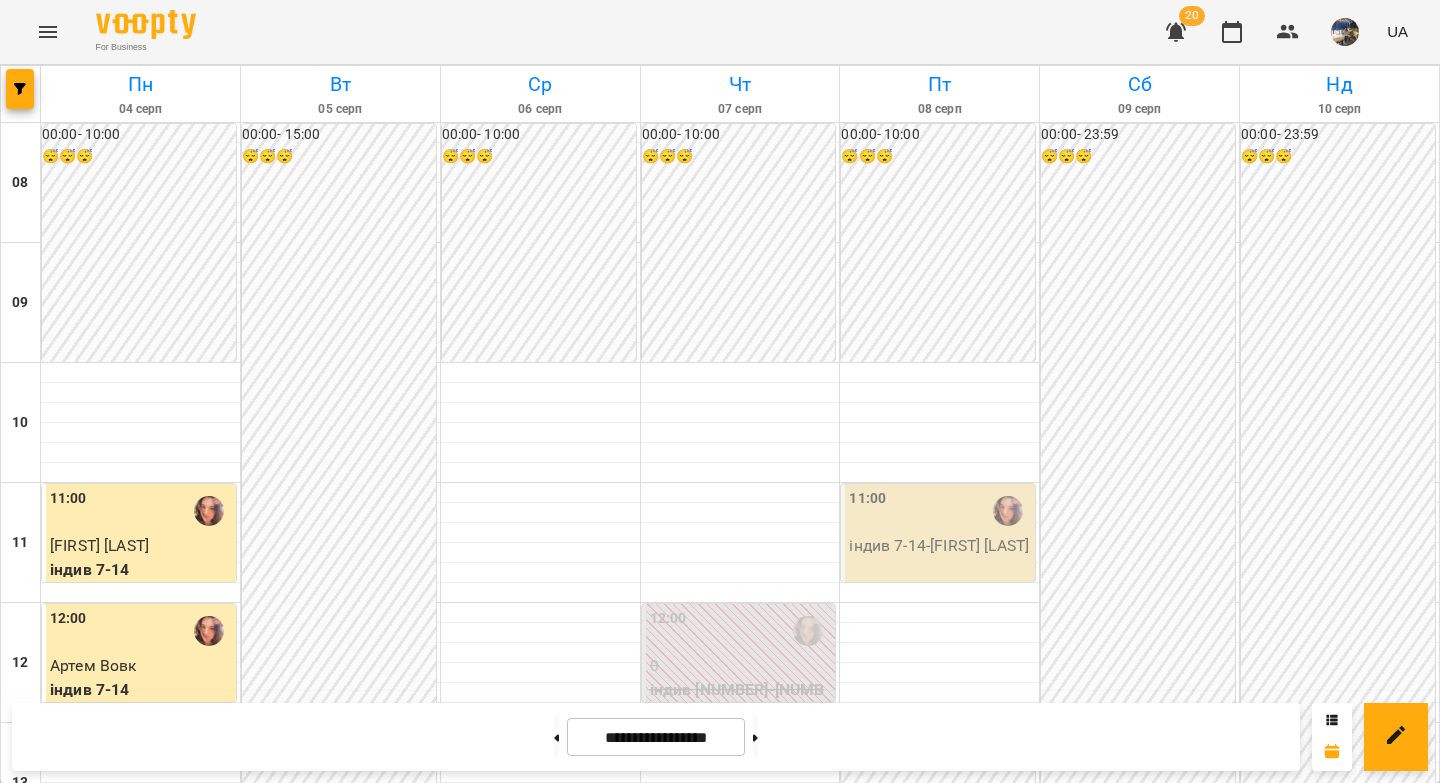 type 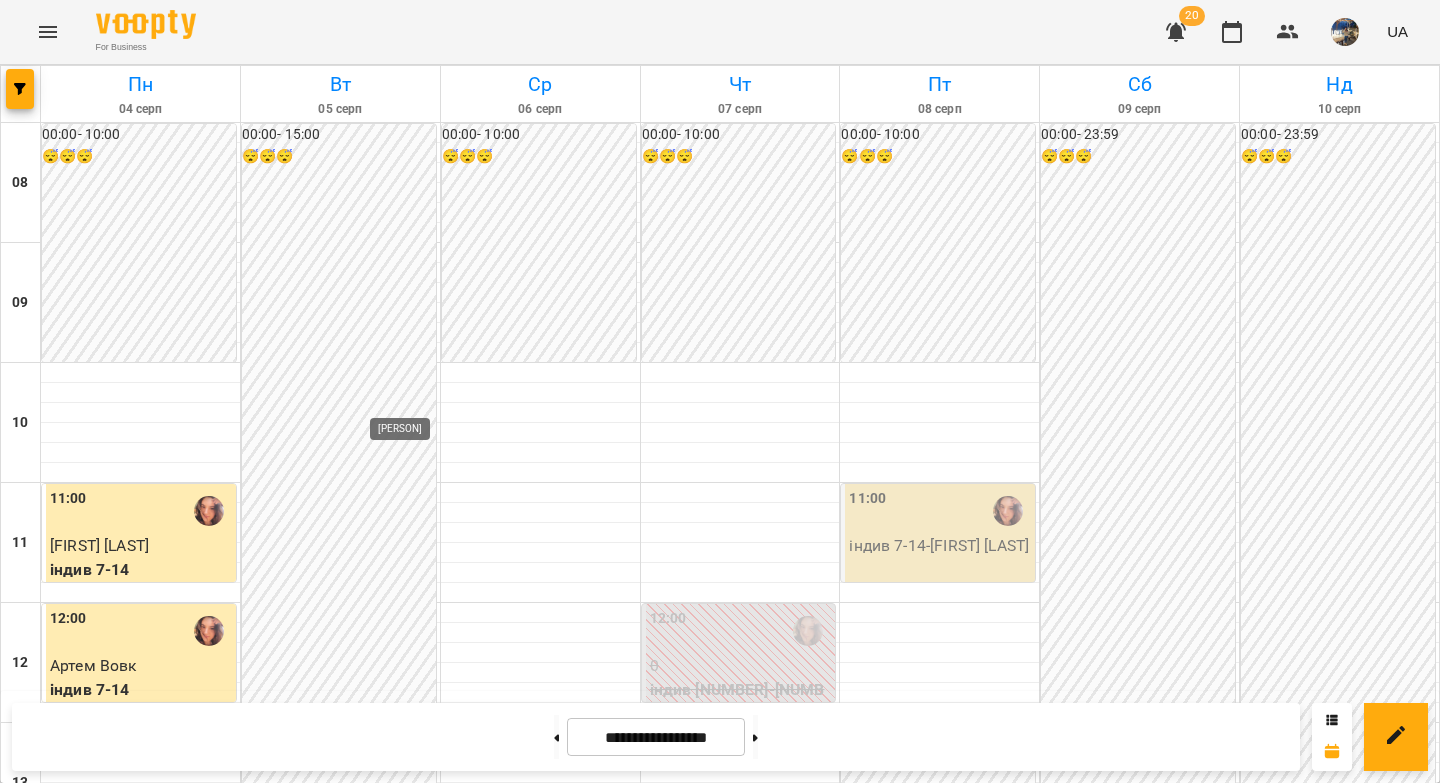 click at bounding box center [409, 1111] 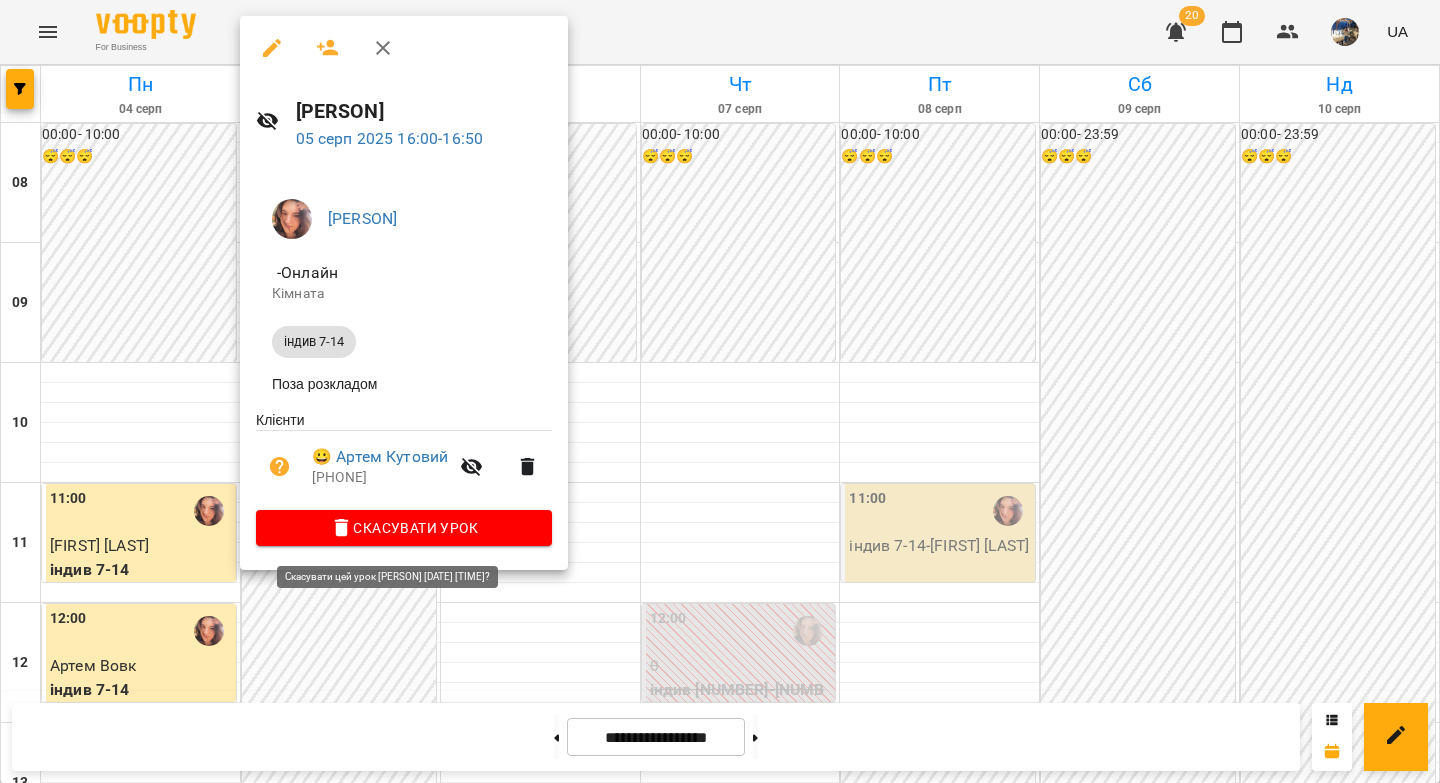 click on "Скасувати Урок" at bounding box center (404, 528) 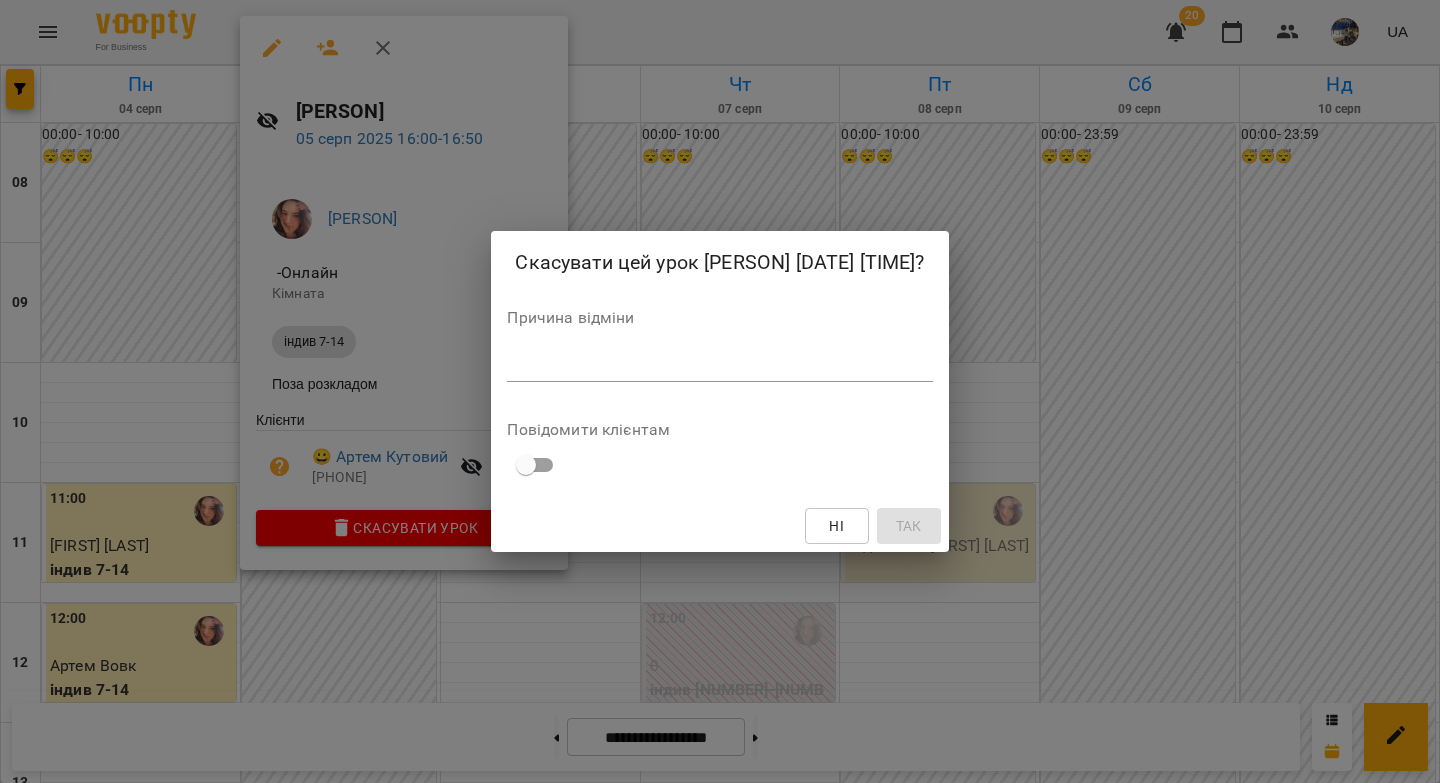 click at bounding box center (719, 365) 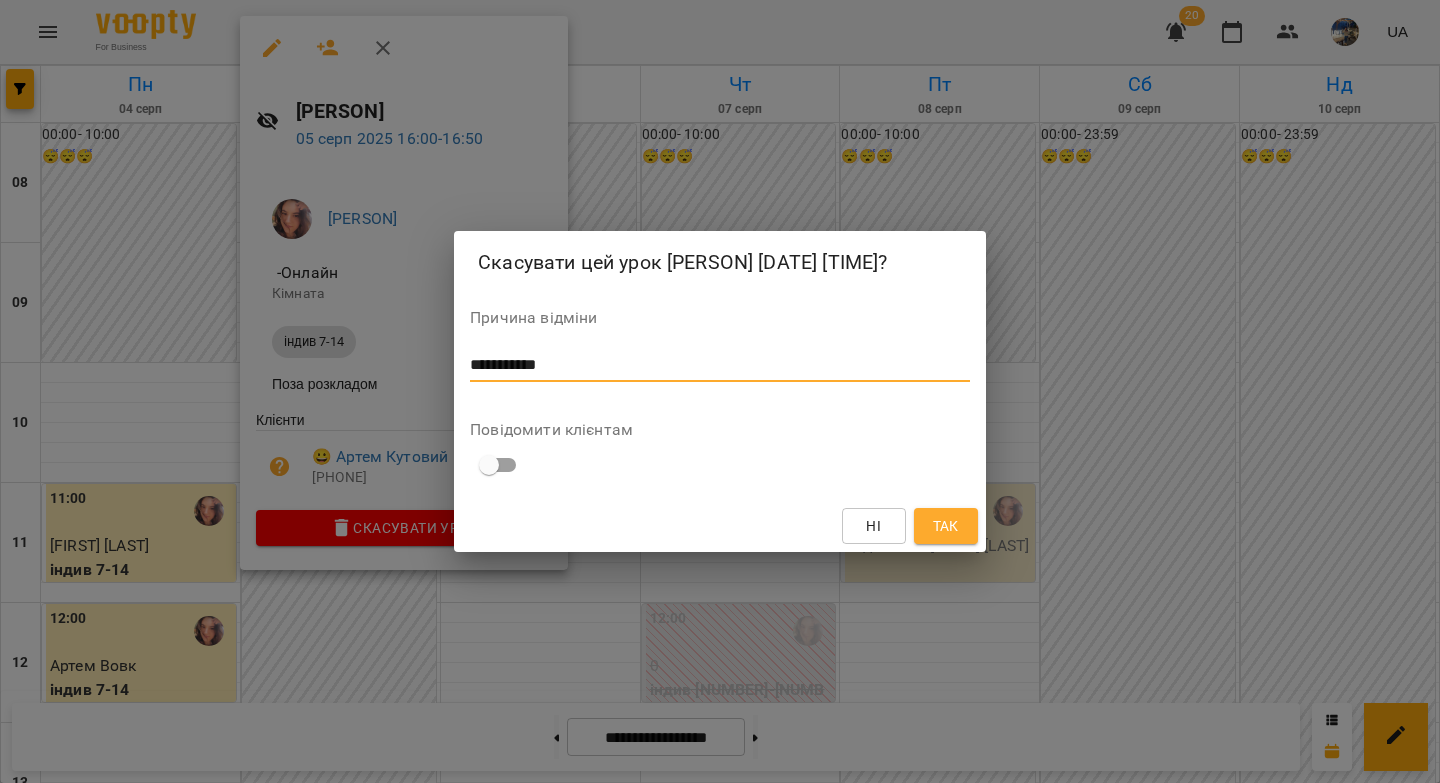 click on "**********" at bounding box center (720, 365) 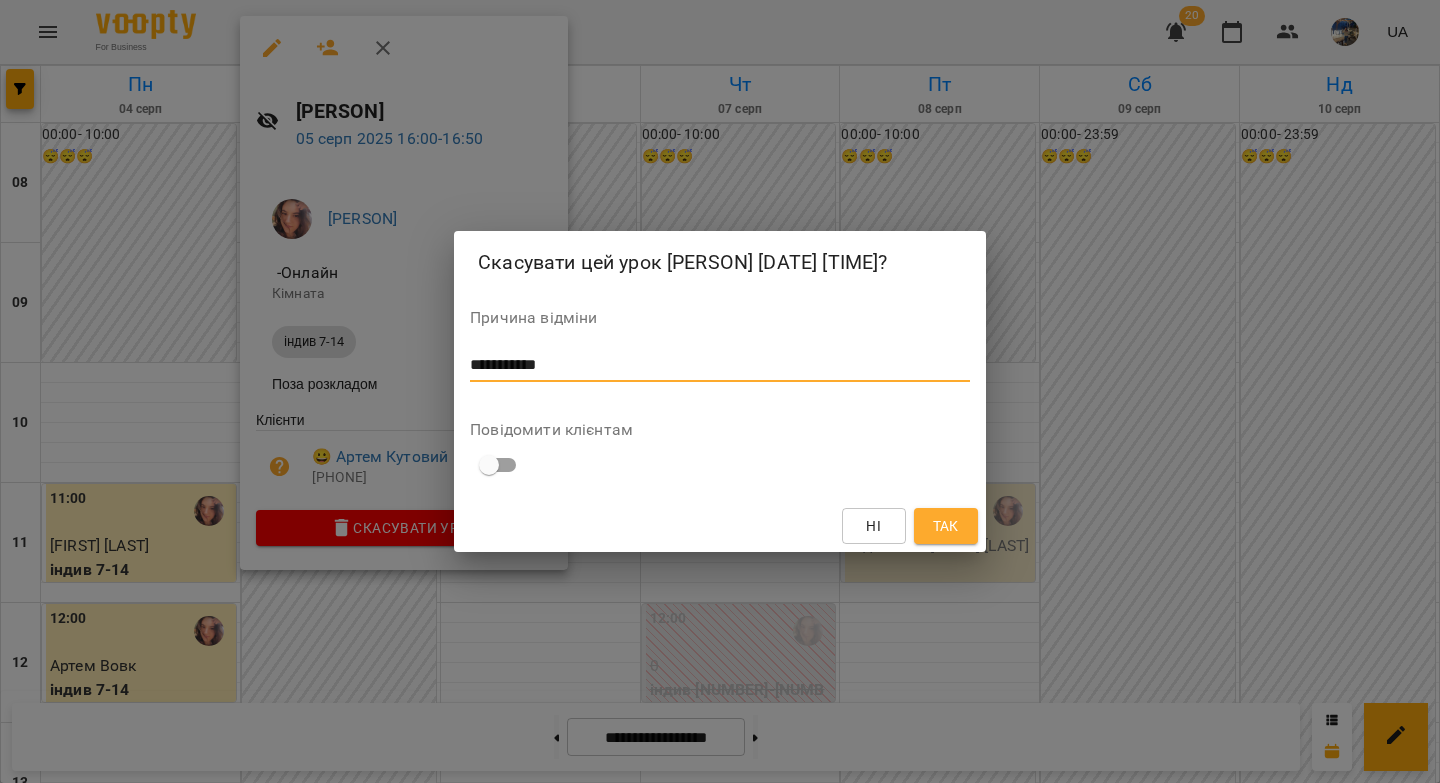 click on "**********" at bounding box center (720, 365) 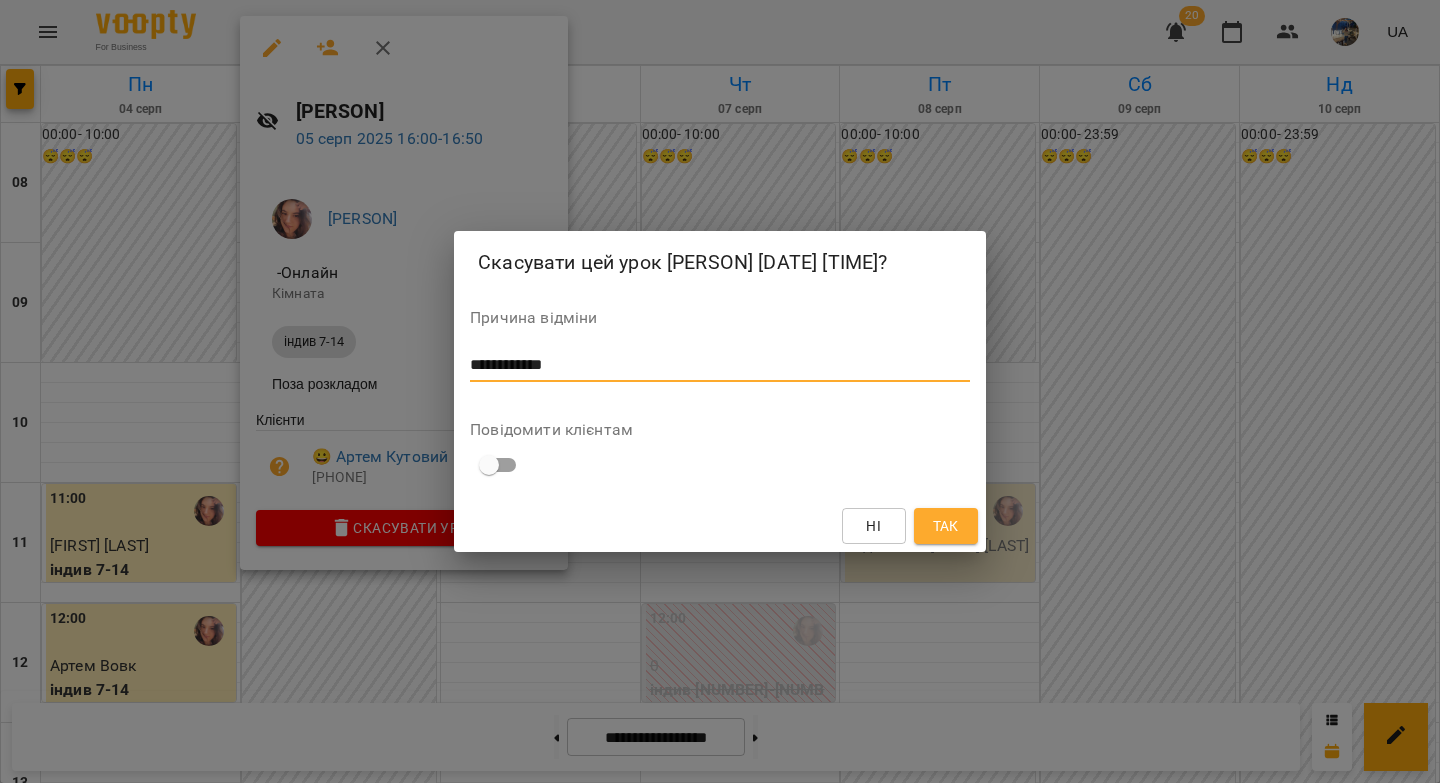 drag, startPoint x: 599, startPoint y: 366, endPoint x: 462, endPoint y: 369, distance: 137.03284 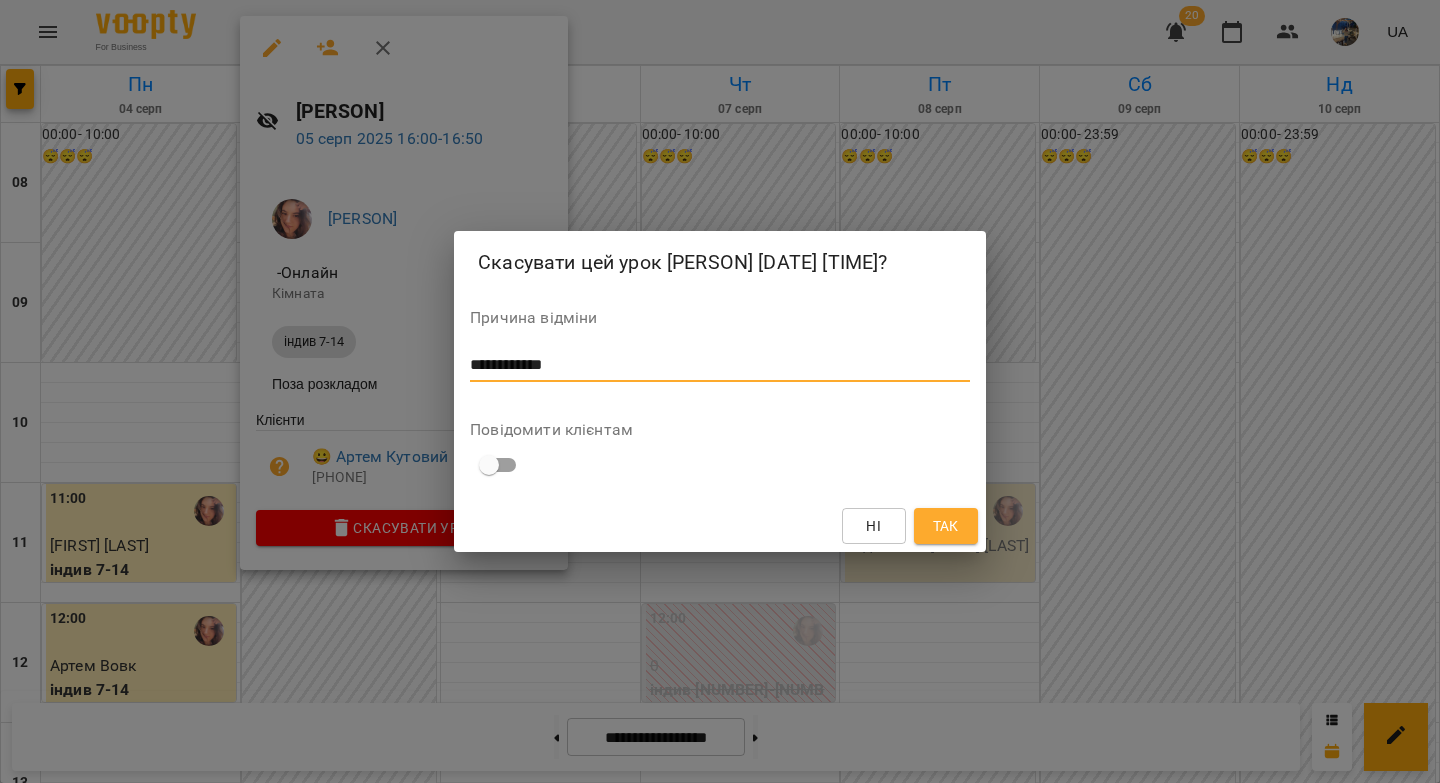 type on "**********" 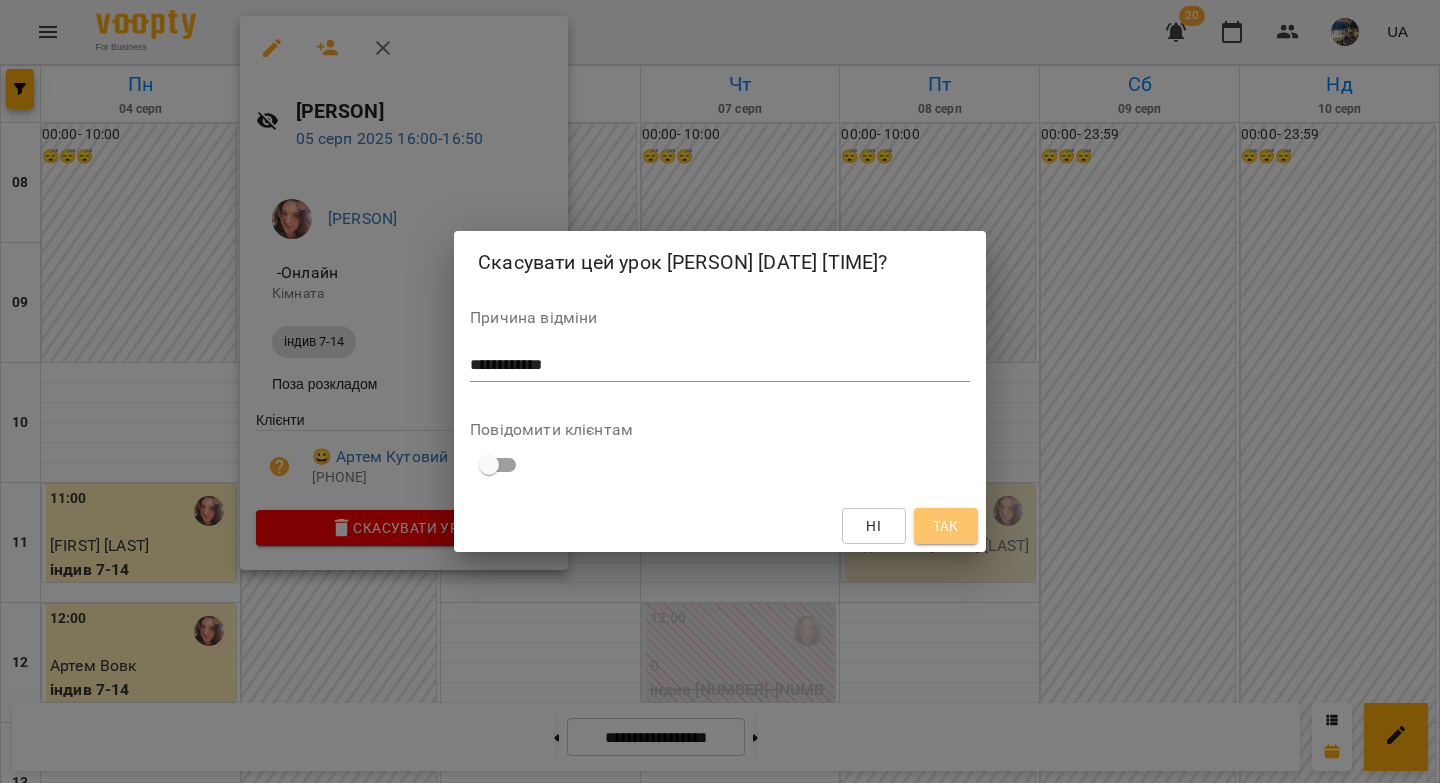 click on "Так" at bounding box center (946, 526) 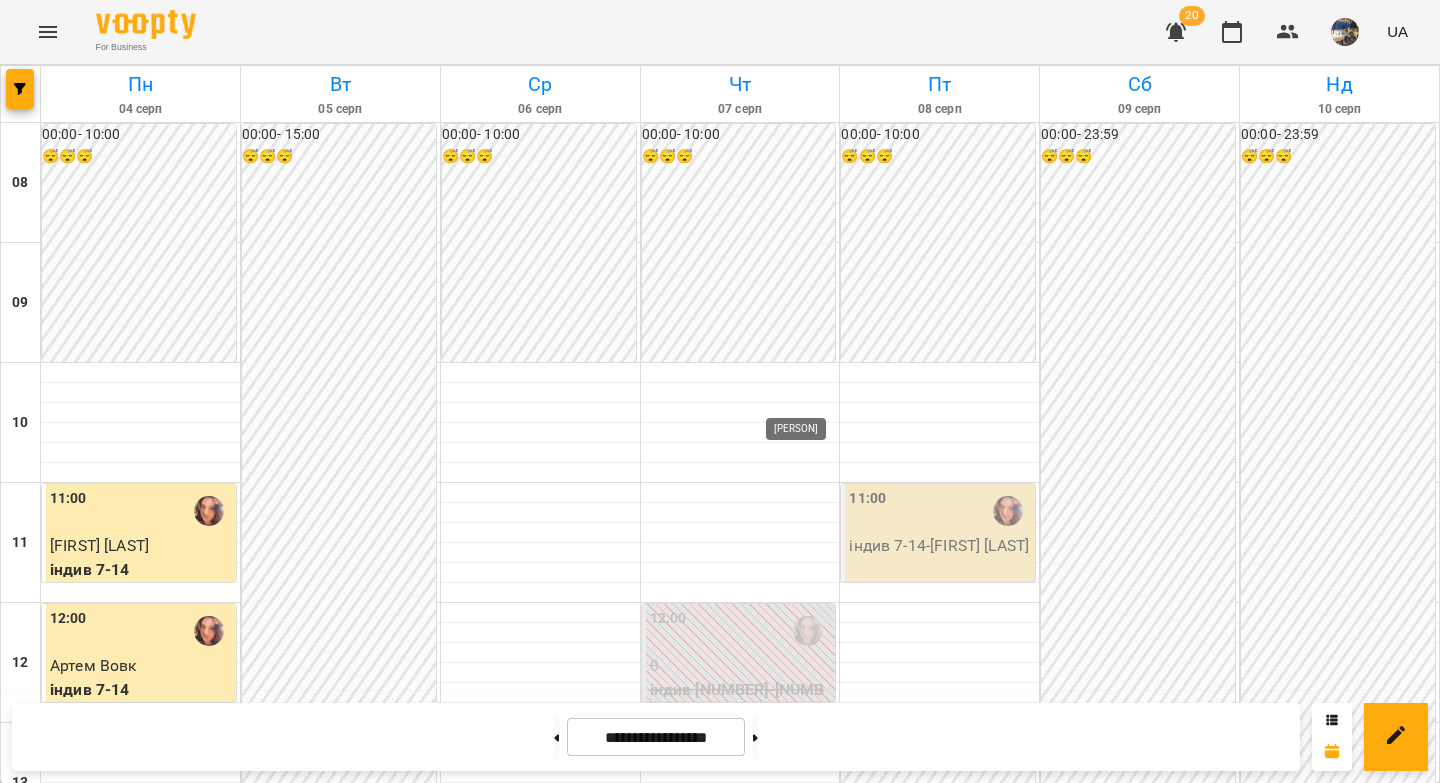 click at bounding box center (808, 1111) 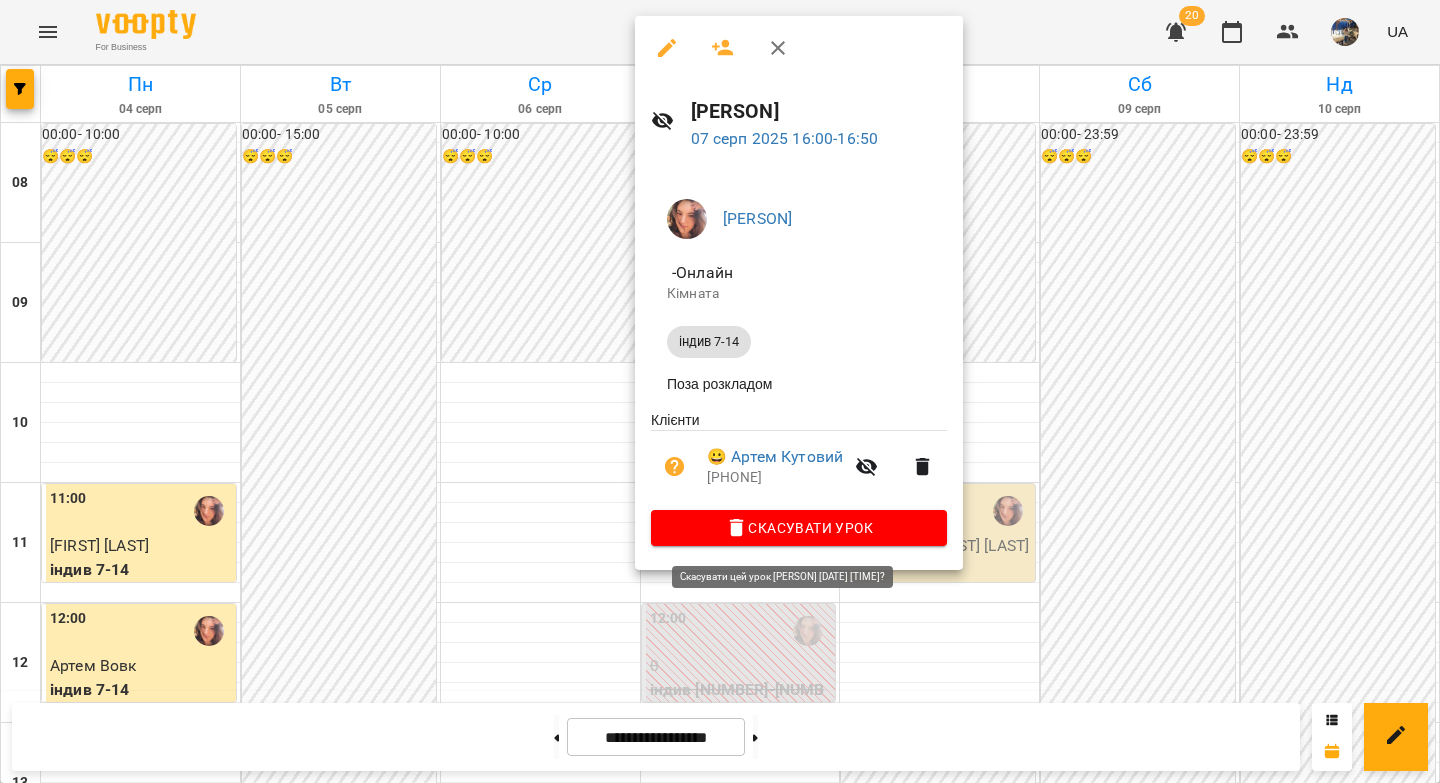 click on "Скасувати Урок" at bounding box center (799, 528) 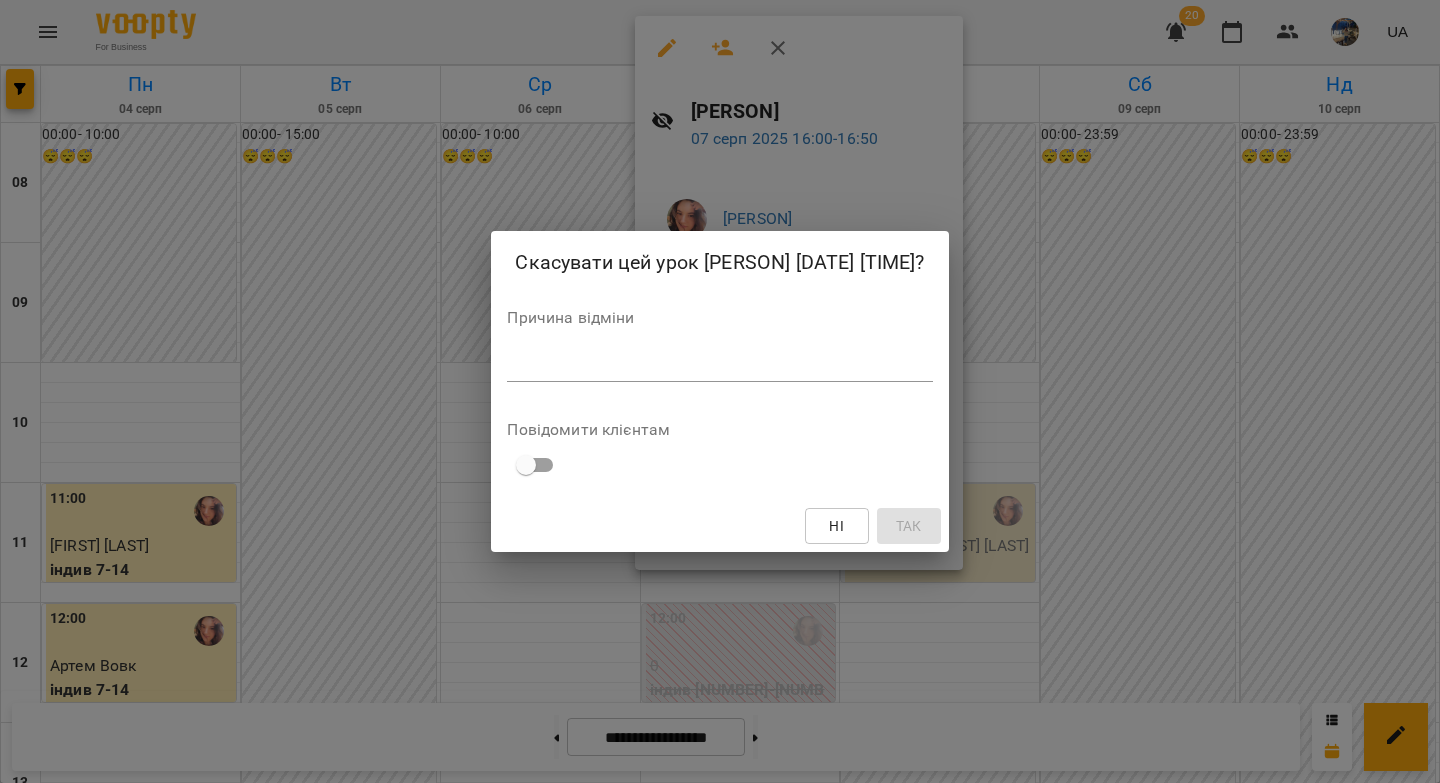 click at bounding box center (719, 365) 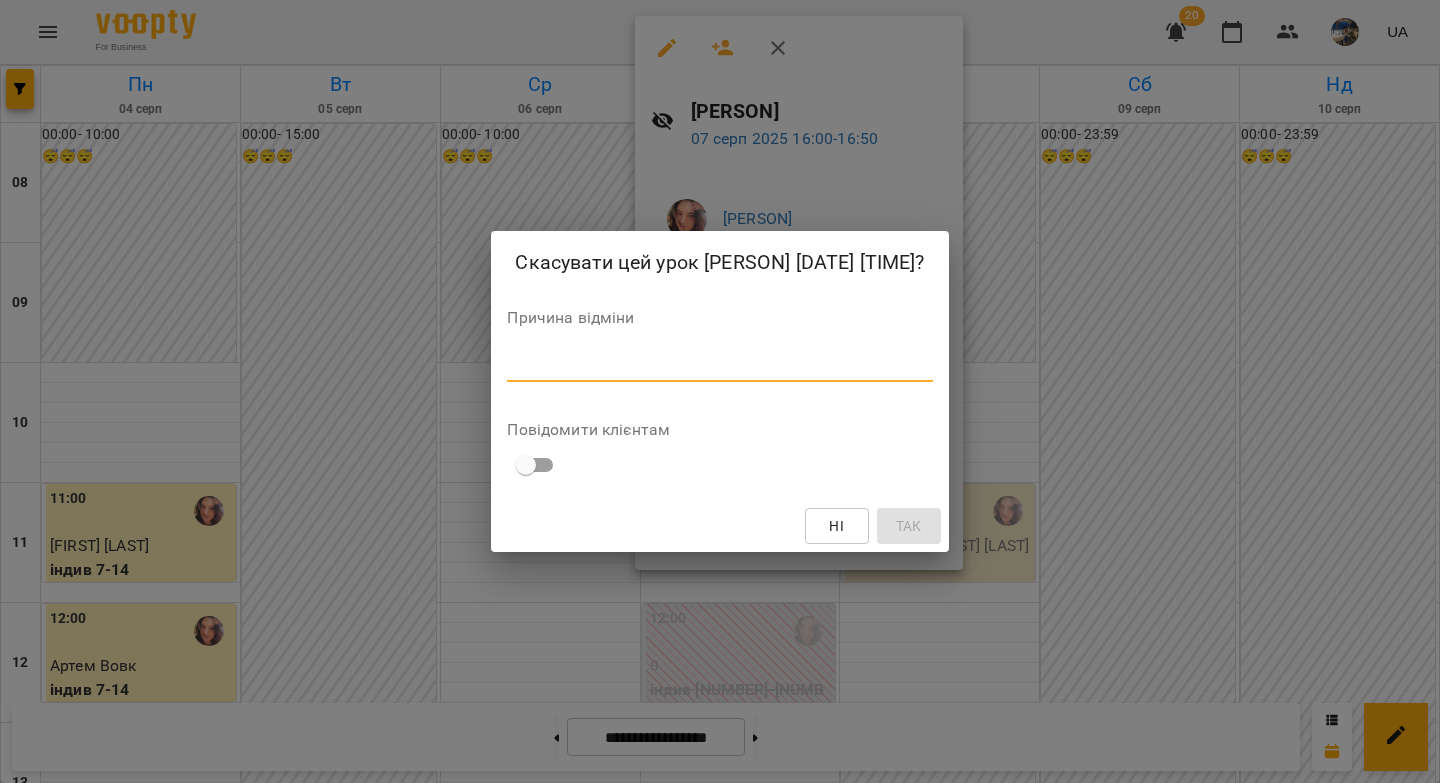 paste on "**********" 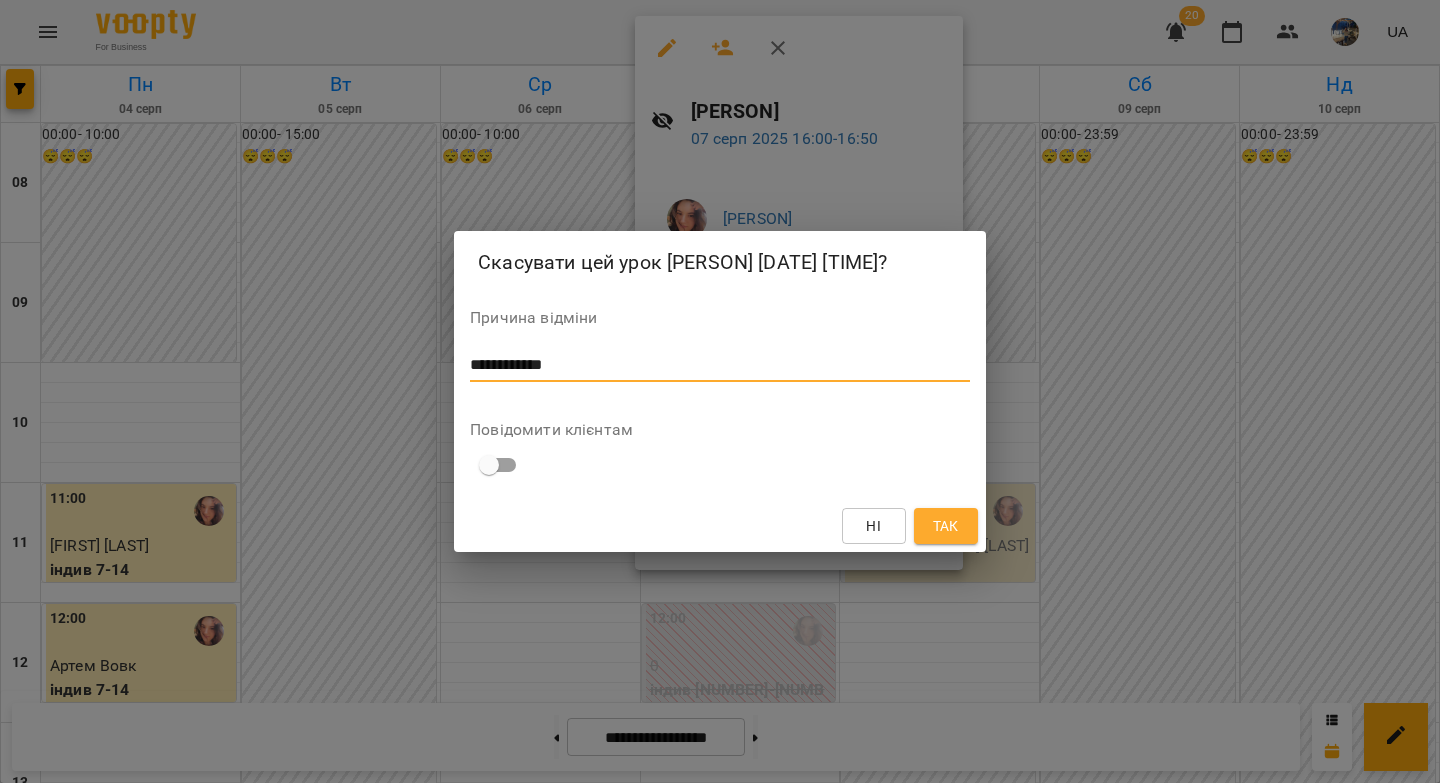 type on "**********" 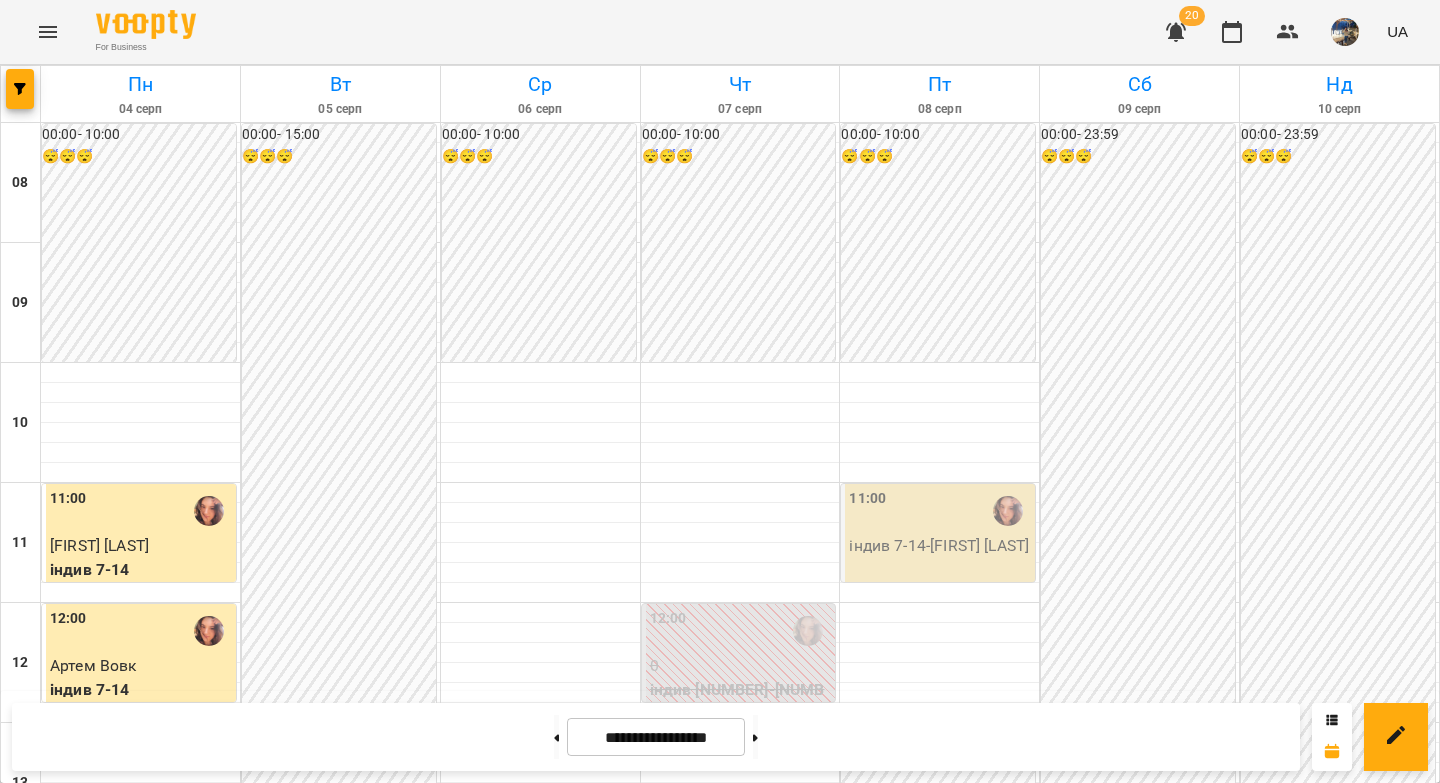 click on "Артем Кутовий" at bounding box center [306, 1145] 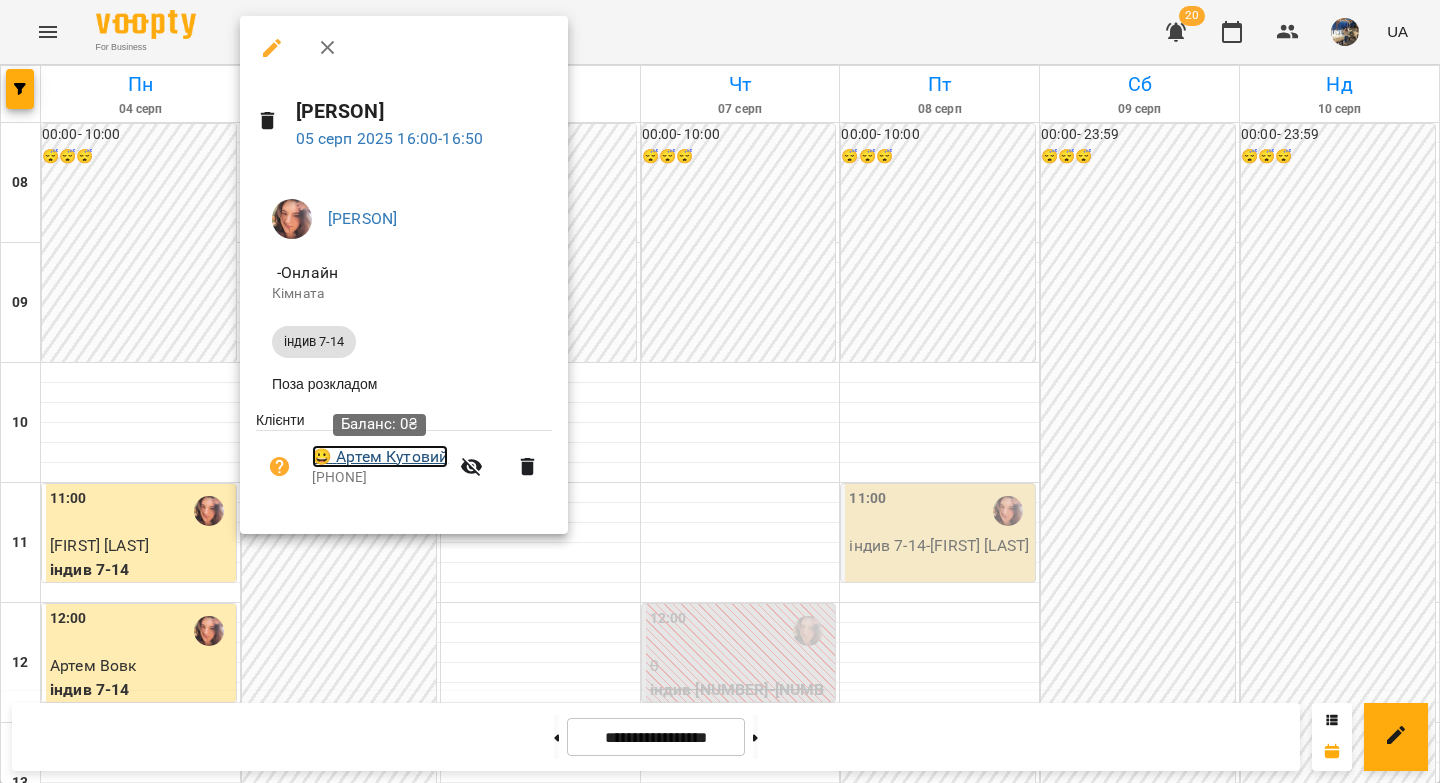 click on "😀   Артем Кутовий" at bounding box center (380, 457) 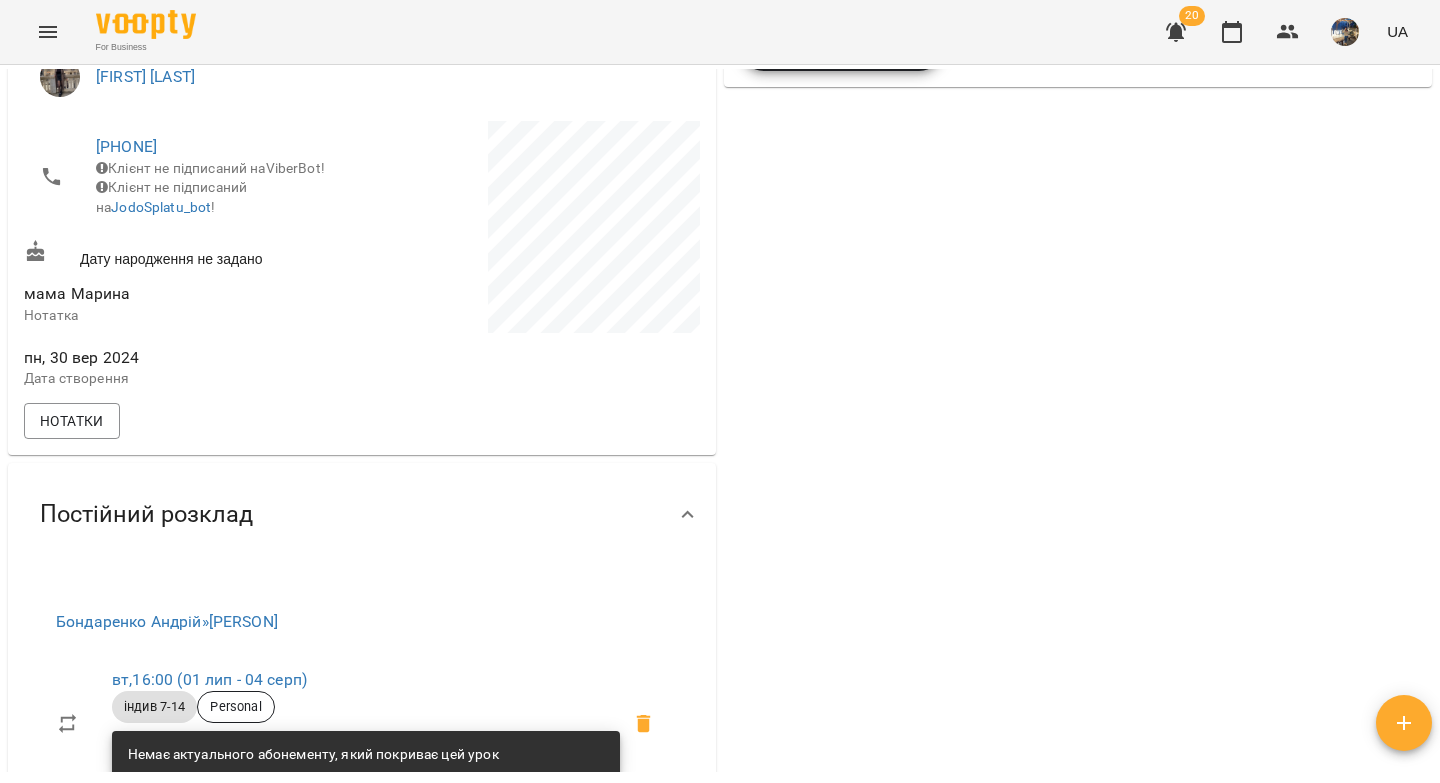 scroll, scrollTop: 0, scrollLeft: 0, axis: both 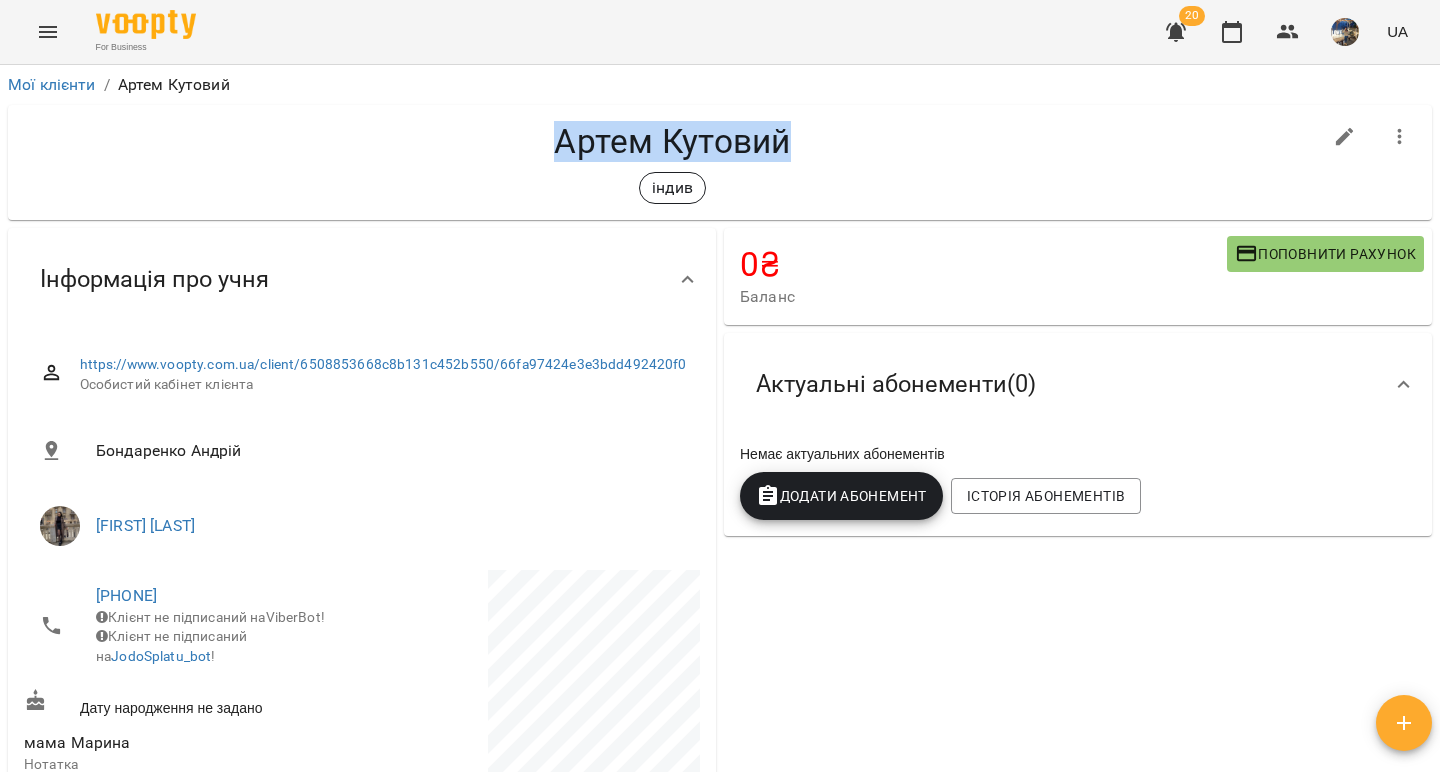 drag, startPoint x: 816, startPoint y: 149, endPoint x: 554, endPoint y: 152, distance: 262.01718 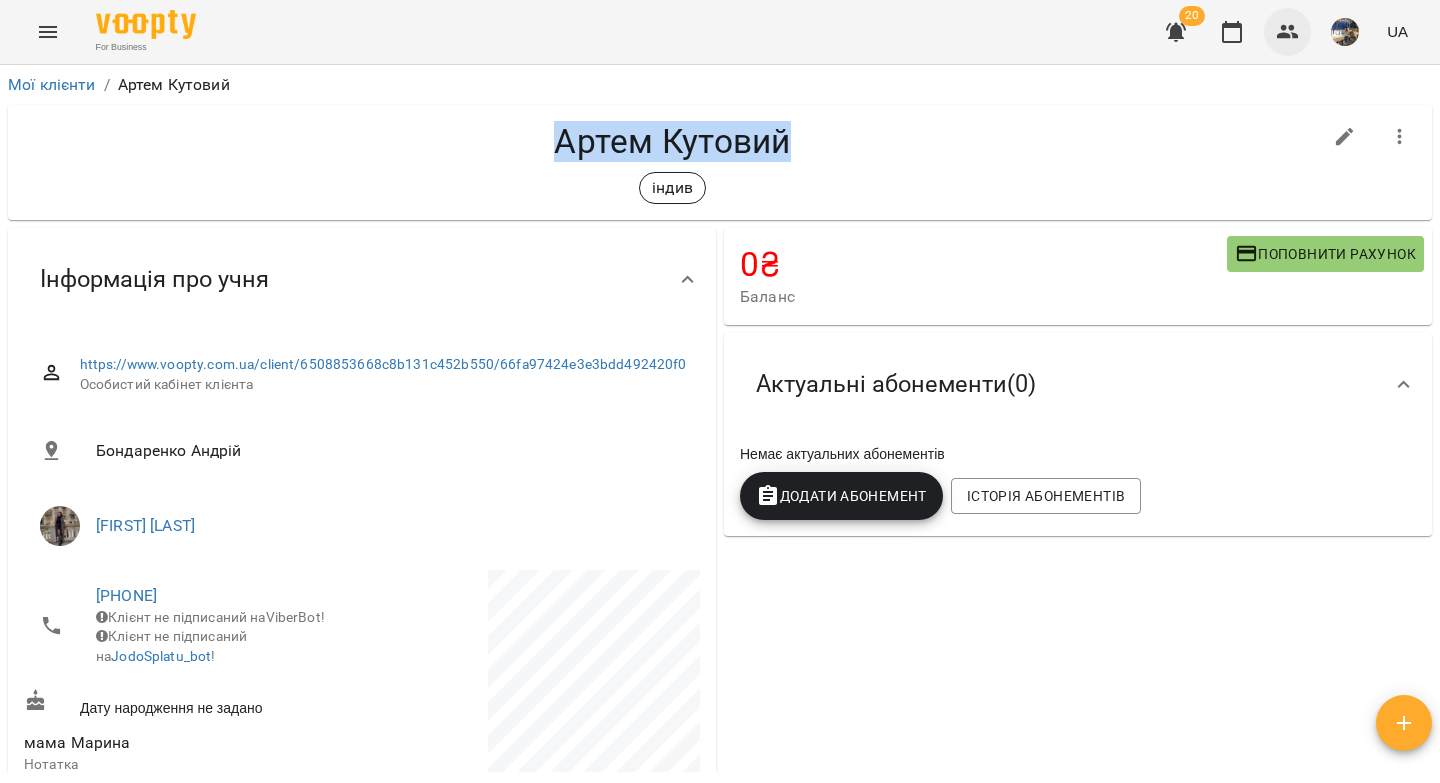 click 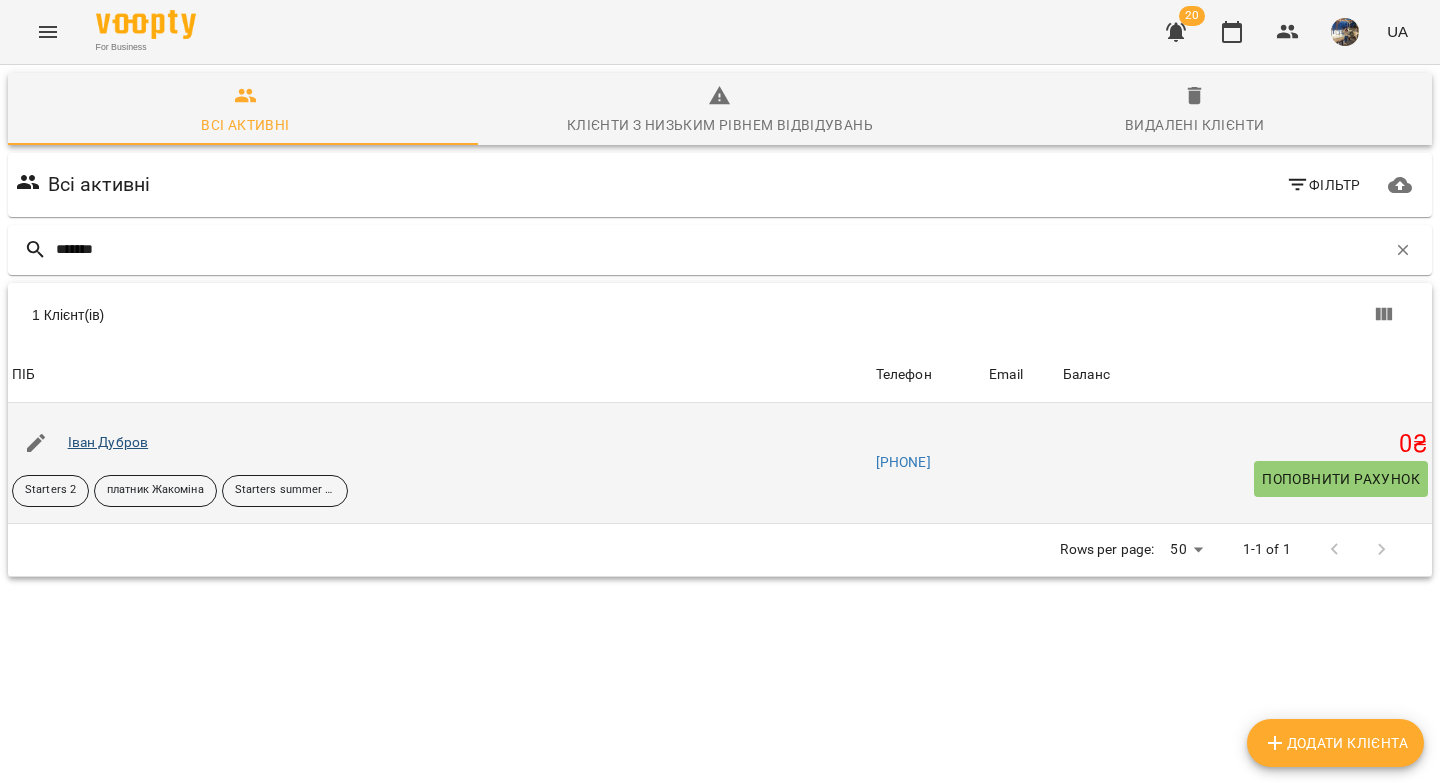 type on "******" 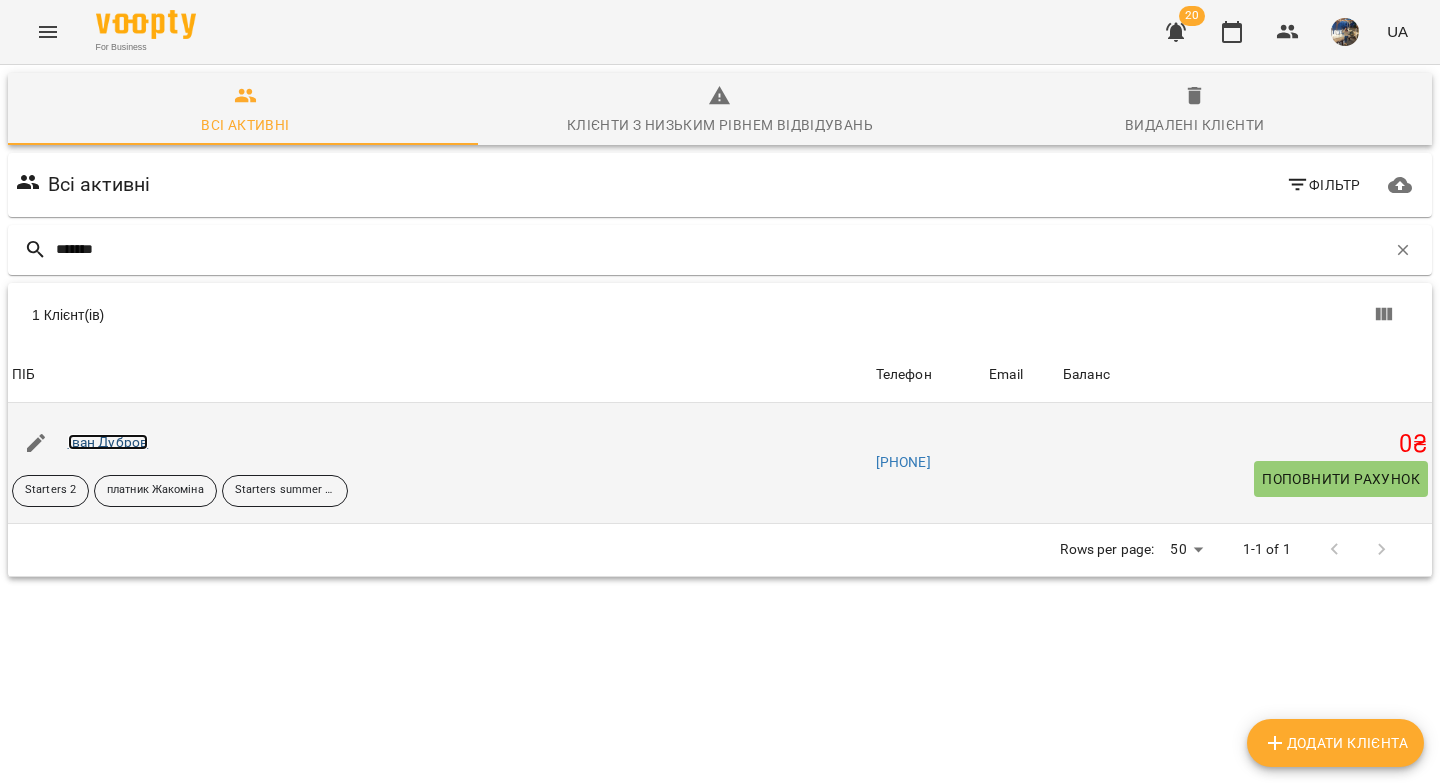 click on "Іван Дубров" at bounding box center (108, 442) 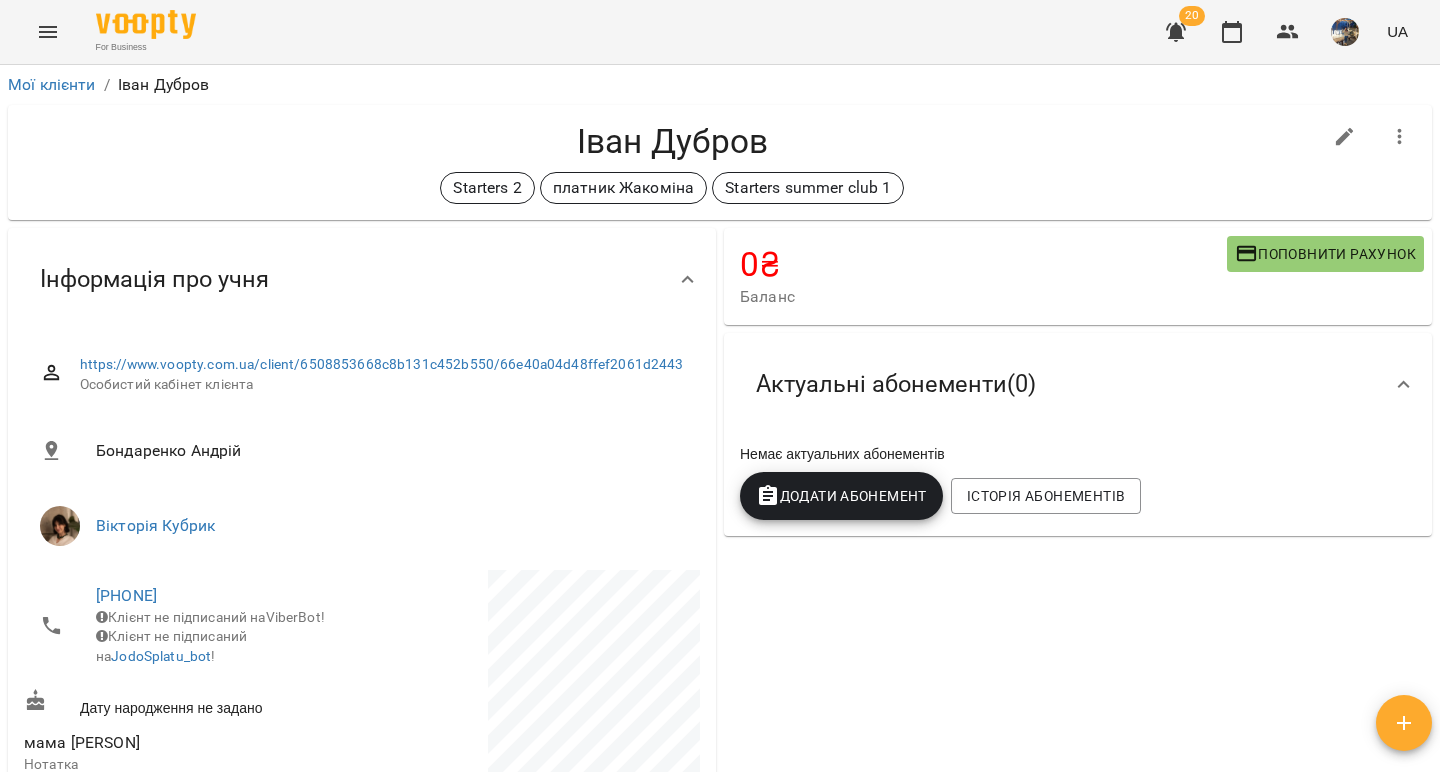 click on "Додати Абонемент" at bounding box center (841, 496) 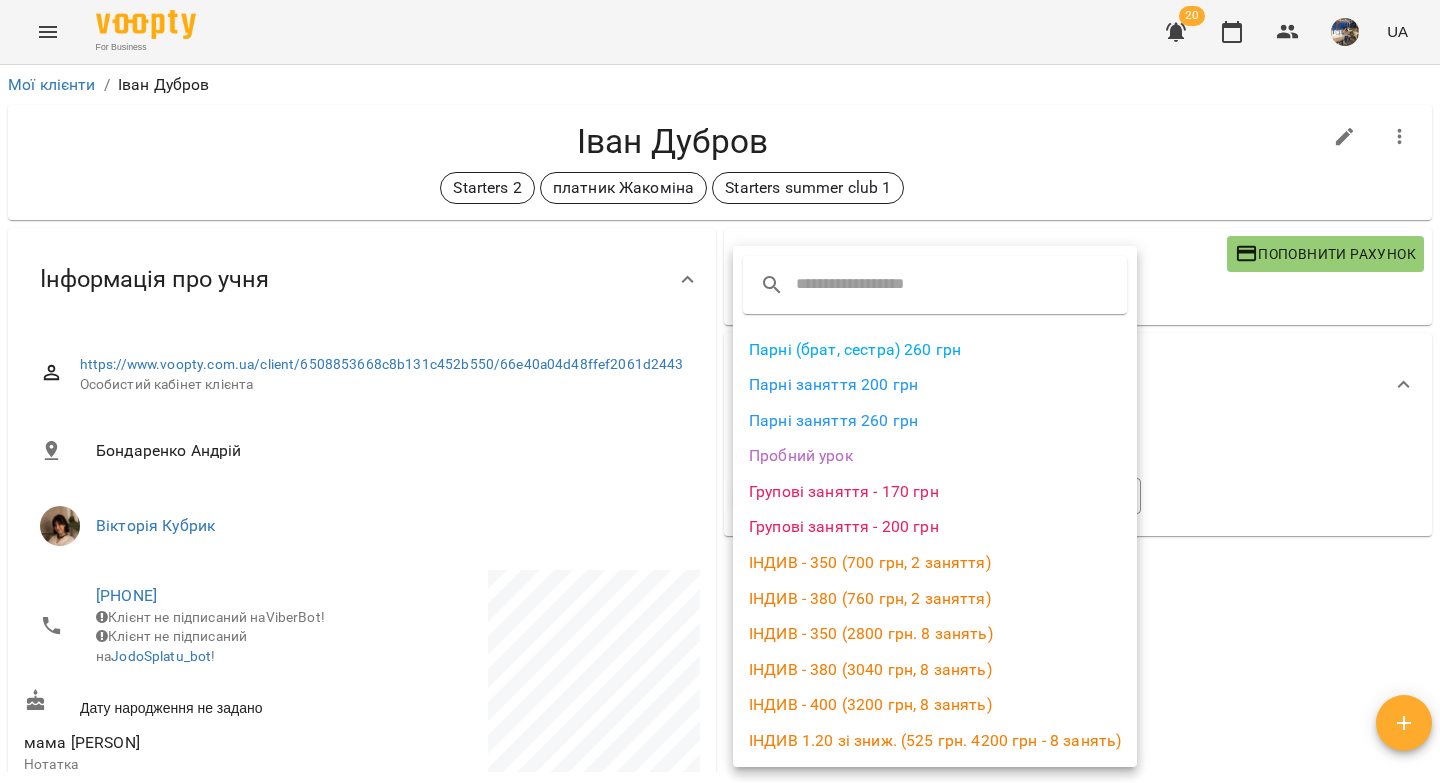 click at bounding box center [720, 391] 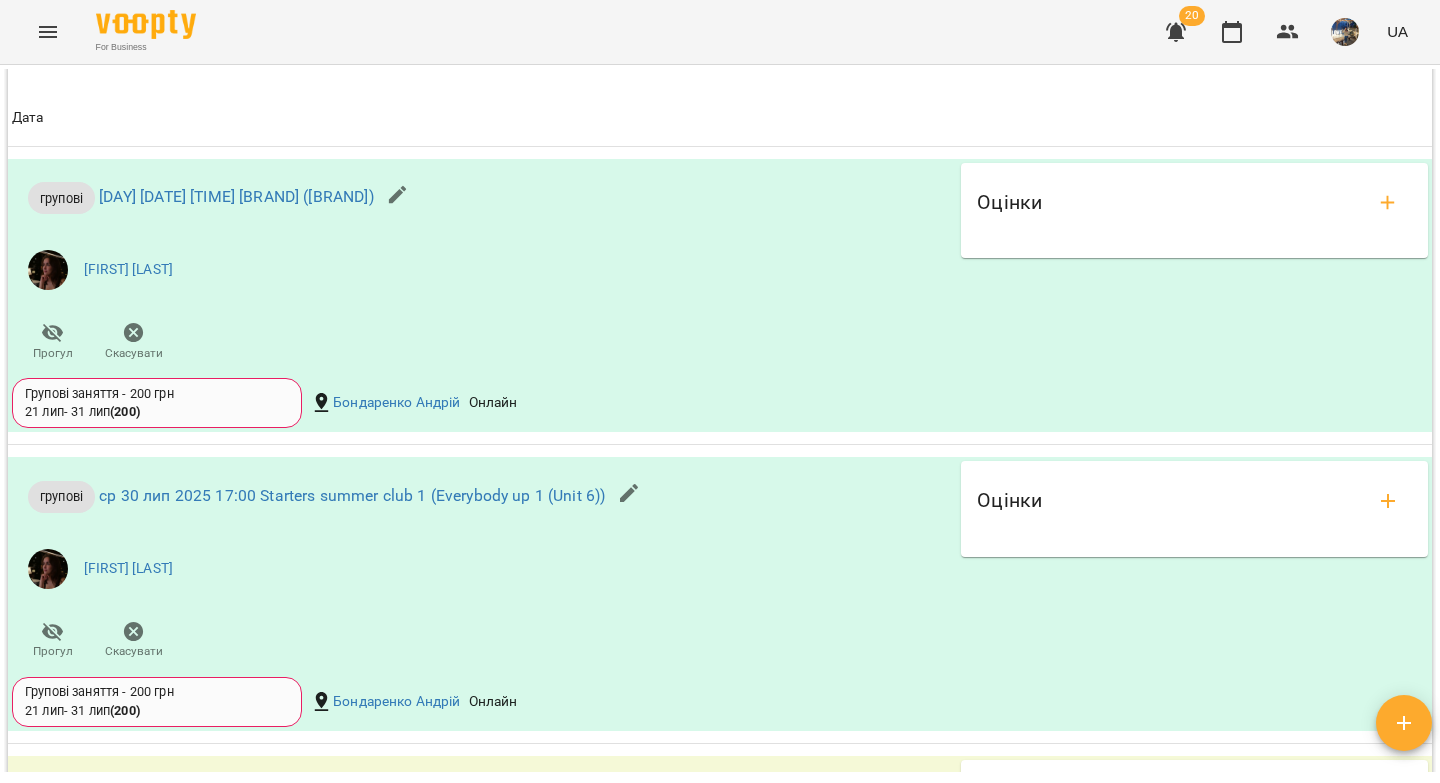 scroll, scrollTop: 0, scrollLeft: 0, axis: both 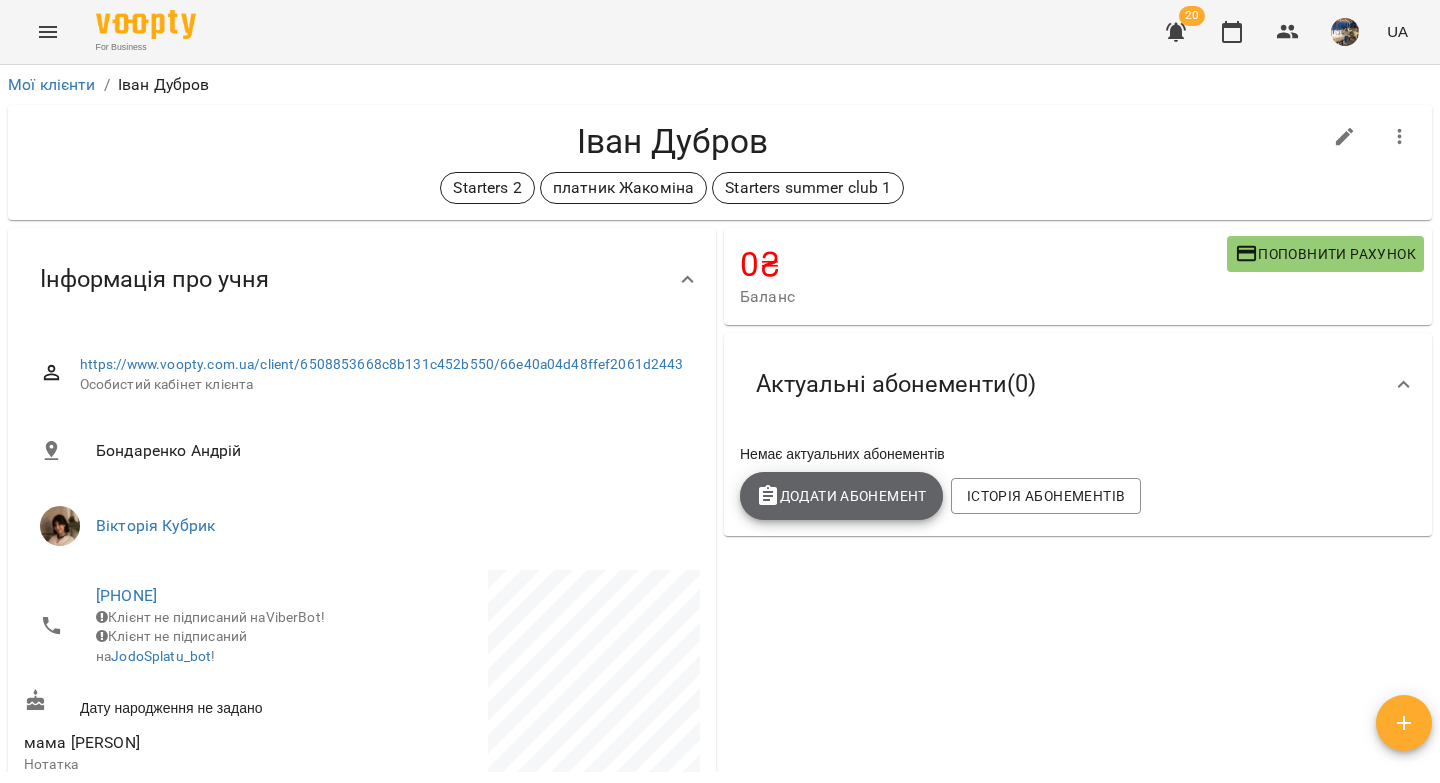 click on "Додати Абонемент" at bounding box center [841, 496] 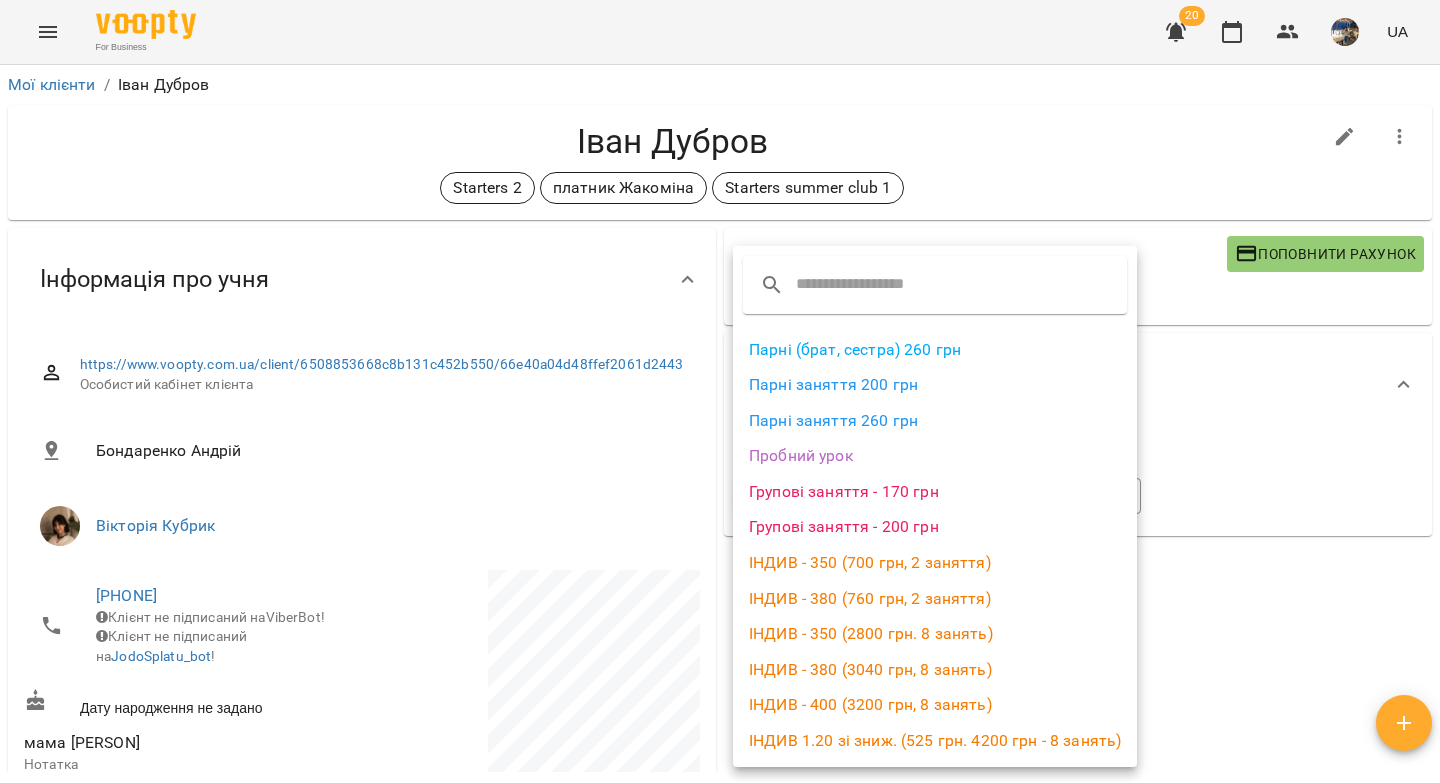 click on "Групові заняття - 200 грн" at bounding box center [935, 527] 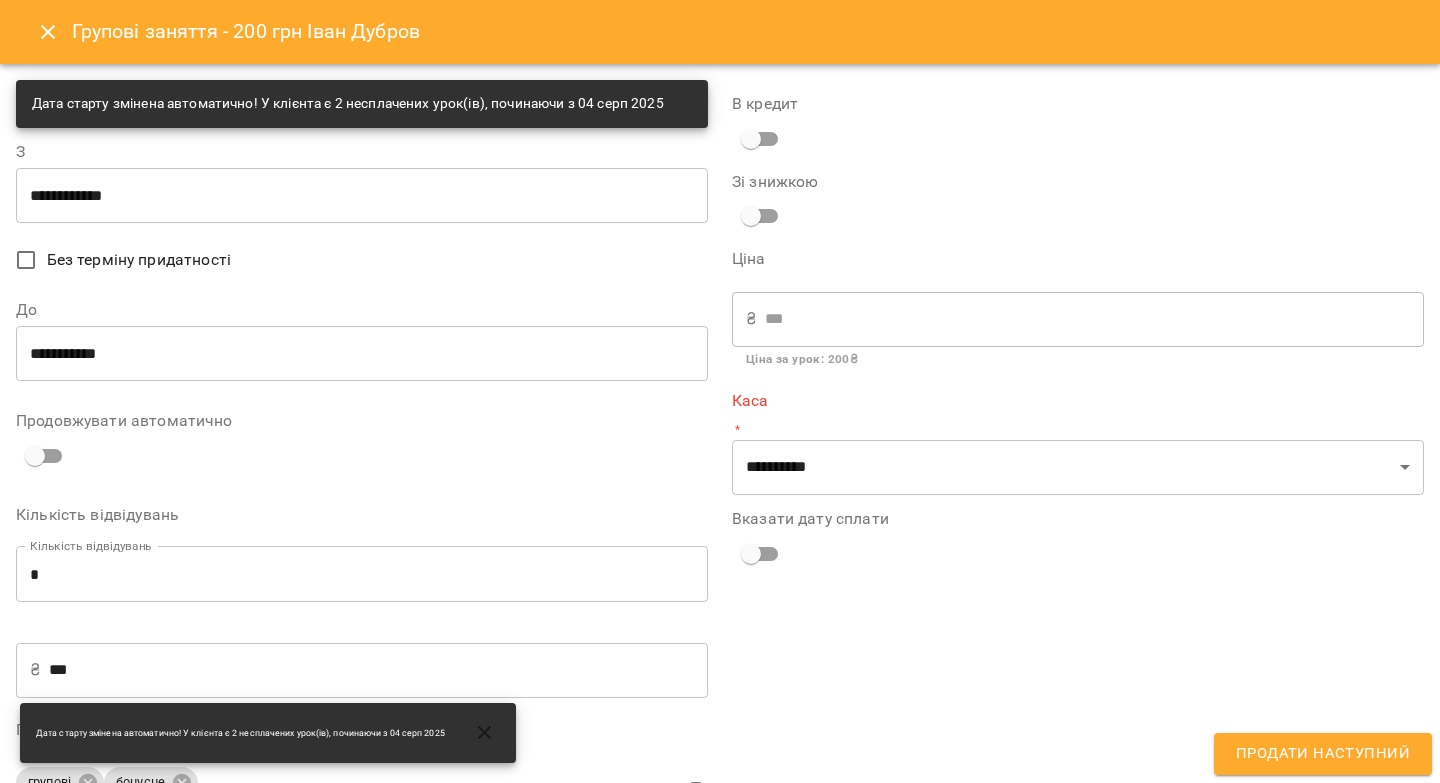 click on "**********" at bounding box center (362, 353) 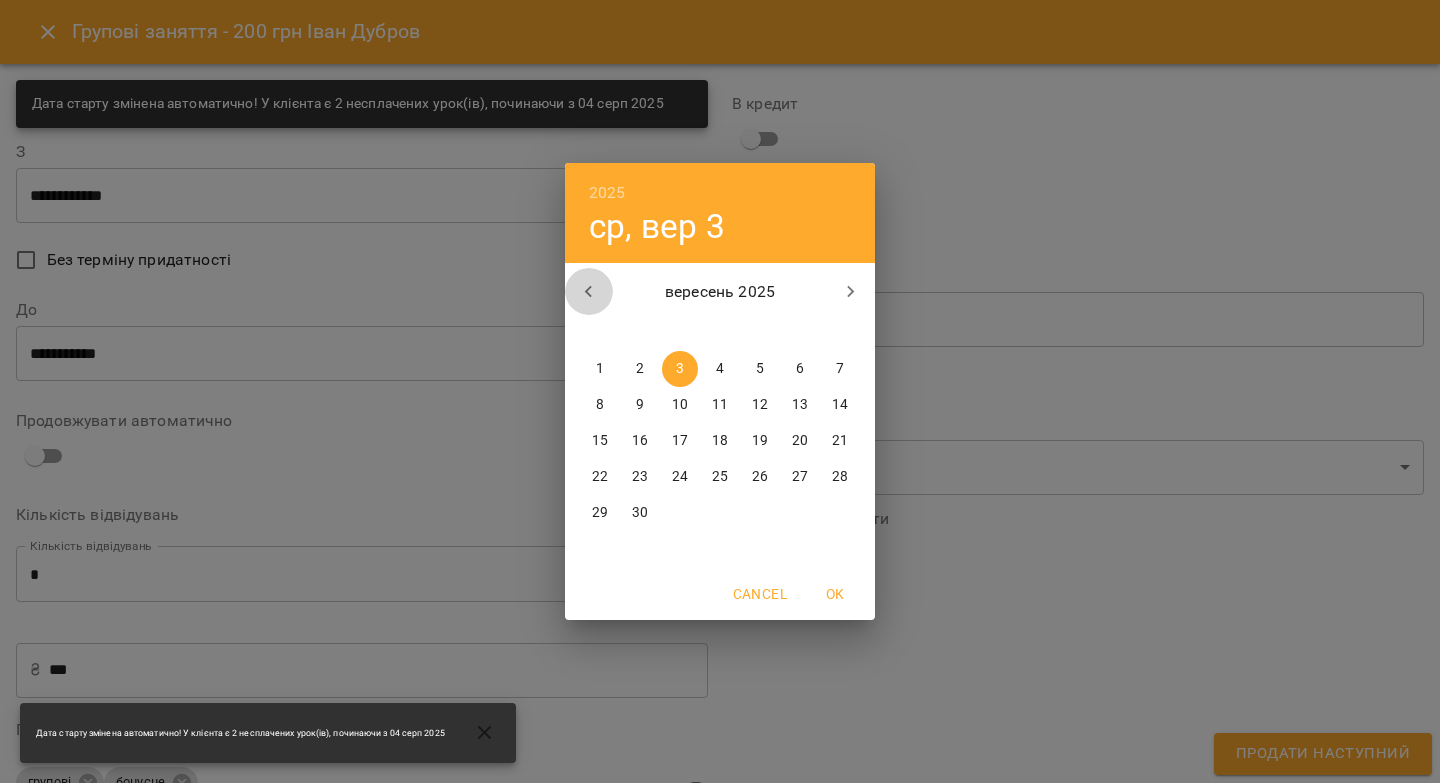 click 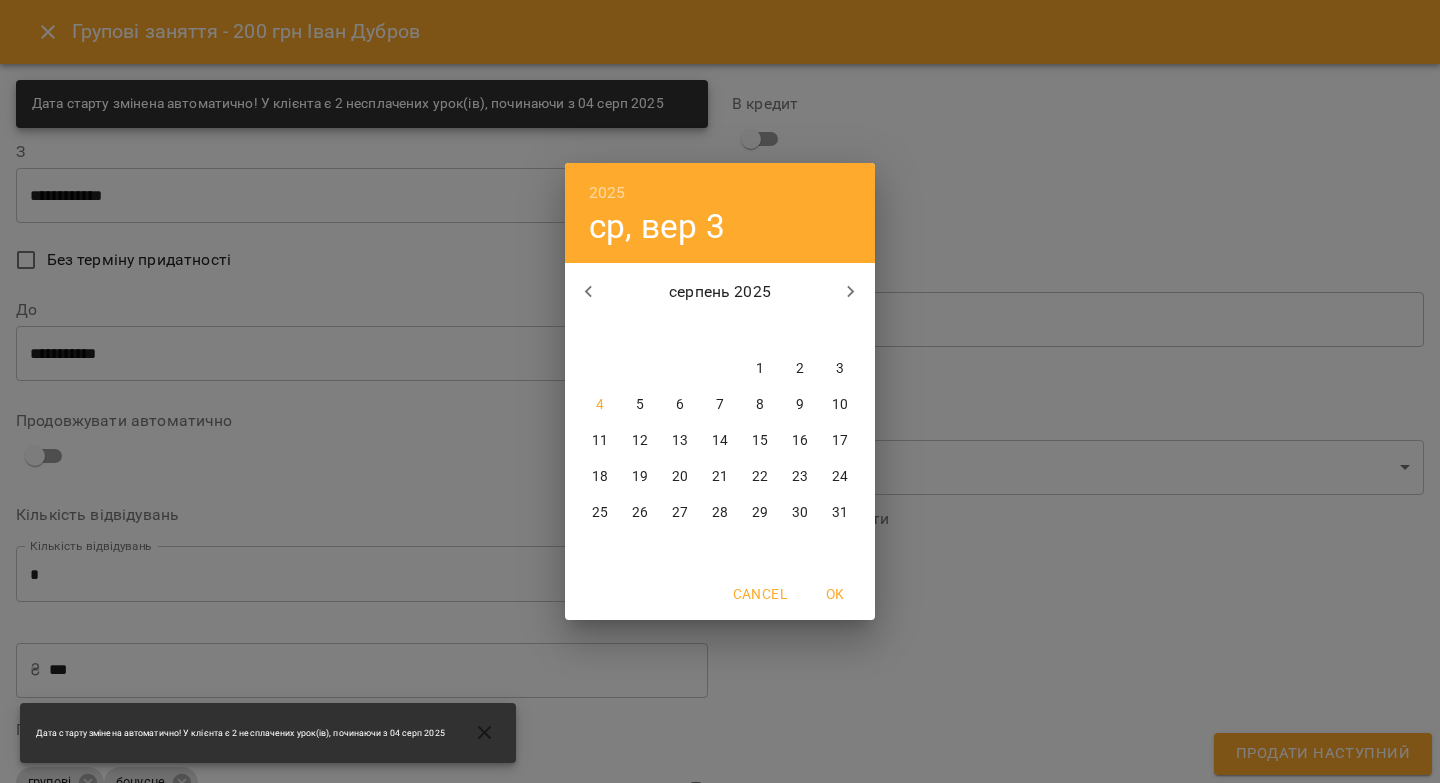 click on "31" at bounding box center (840, 513) 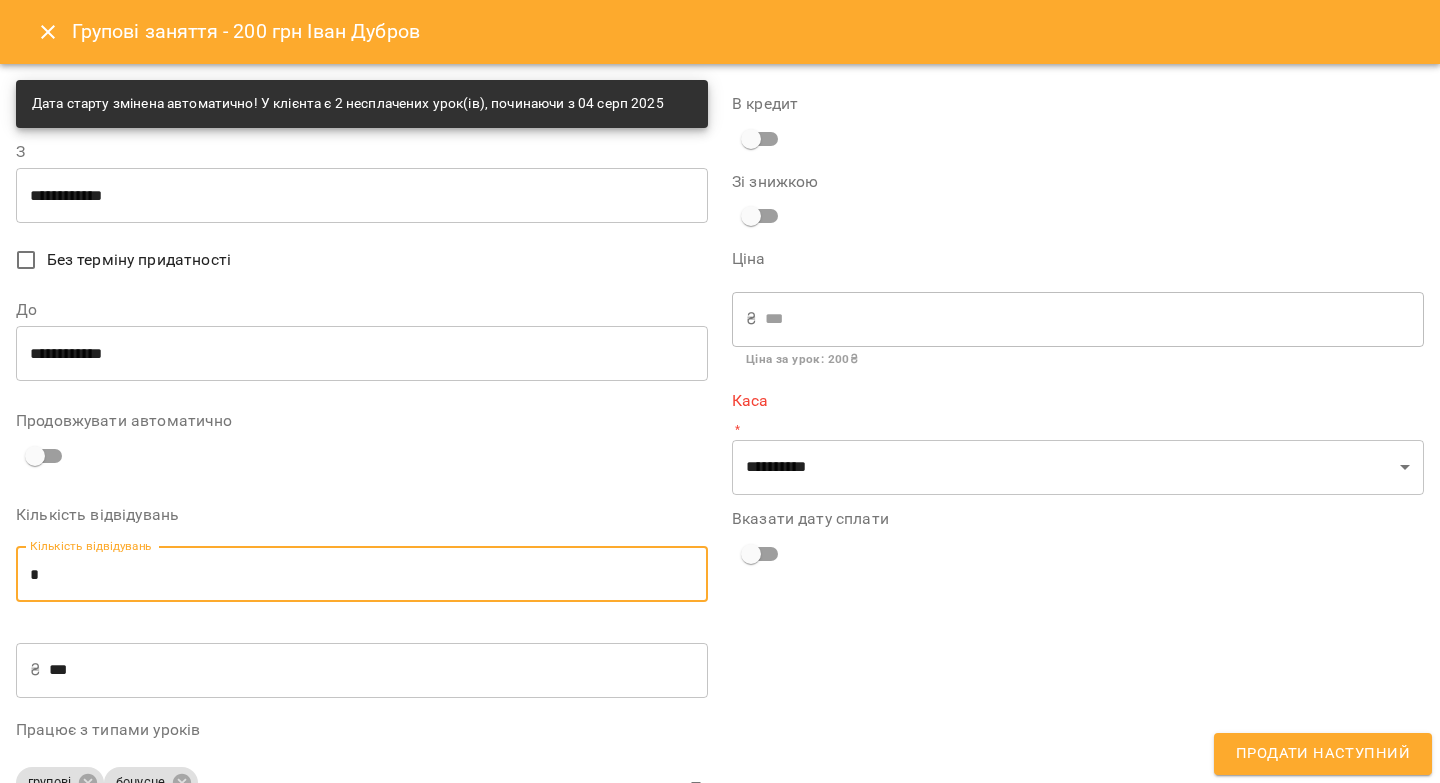 drag, startPoint x: 76, startPoint y: 571, endPoint x: 17, endPoint y: 579, distance: 59.5399 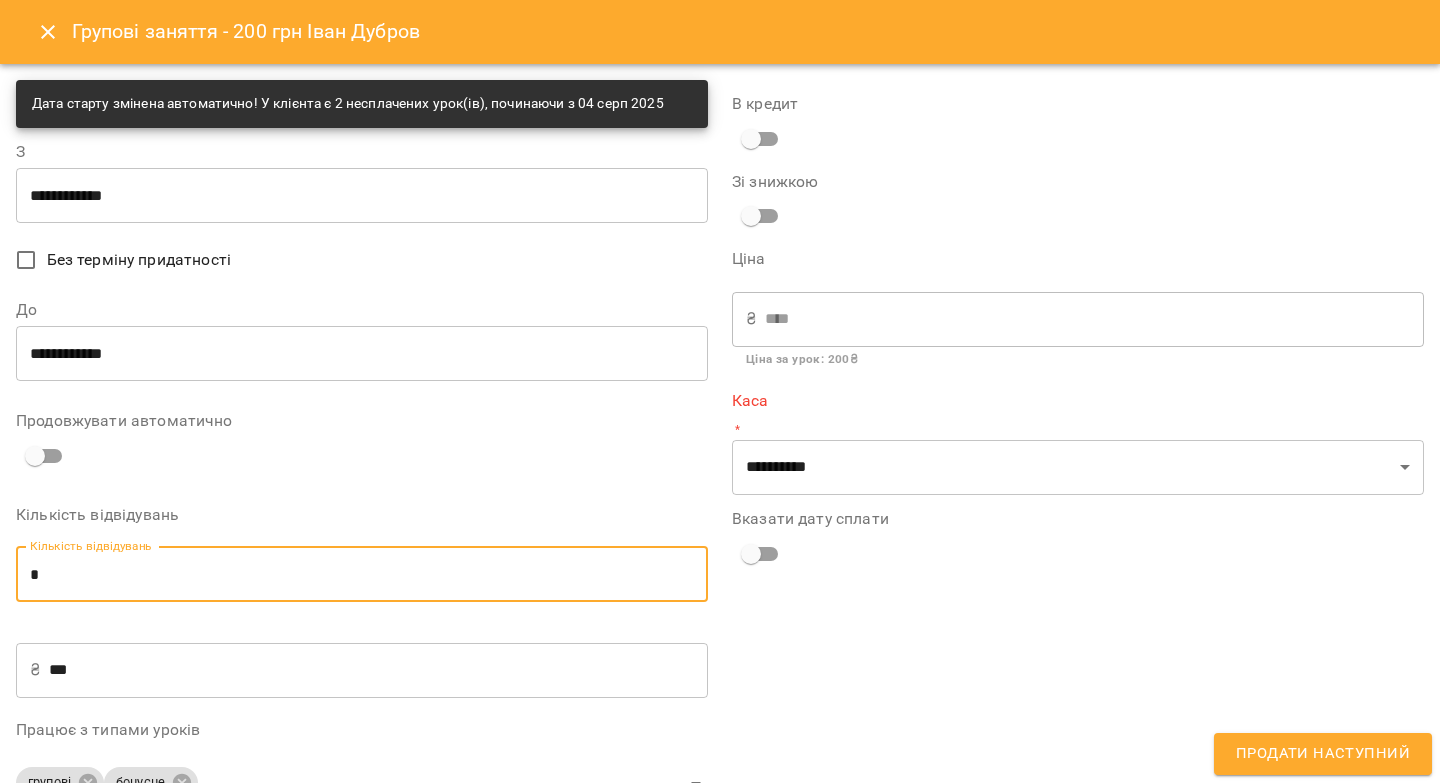 type on "*" 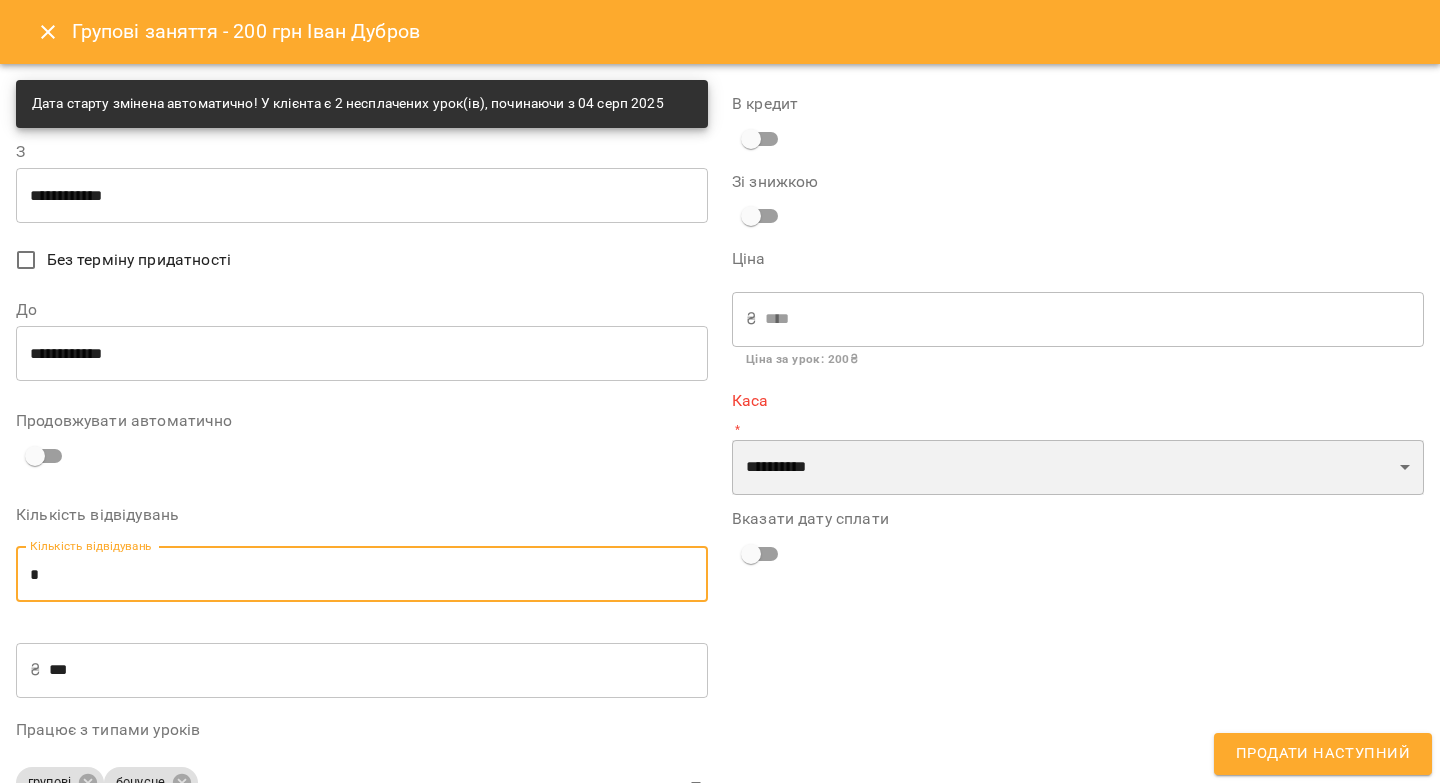 click on "**********" at bounding box center [1078, 468] 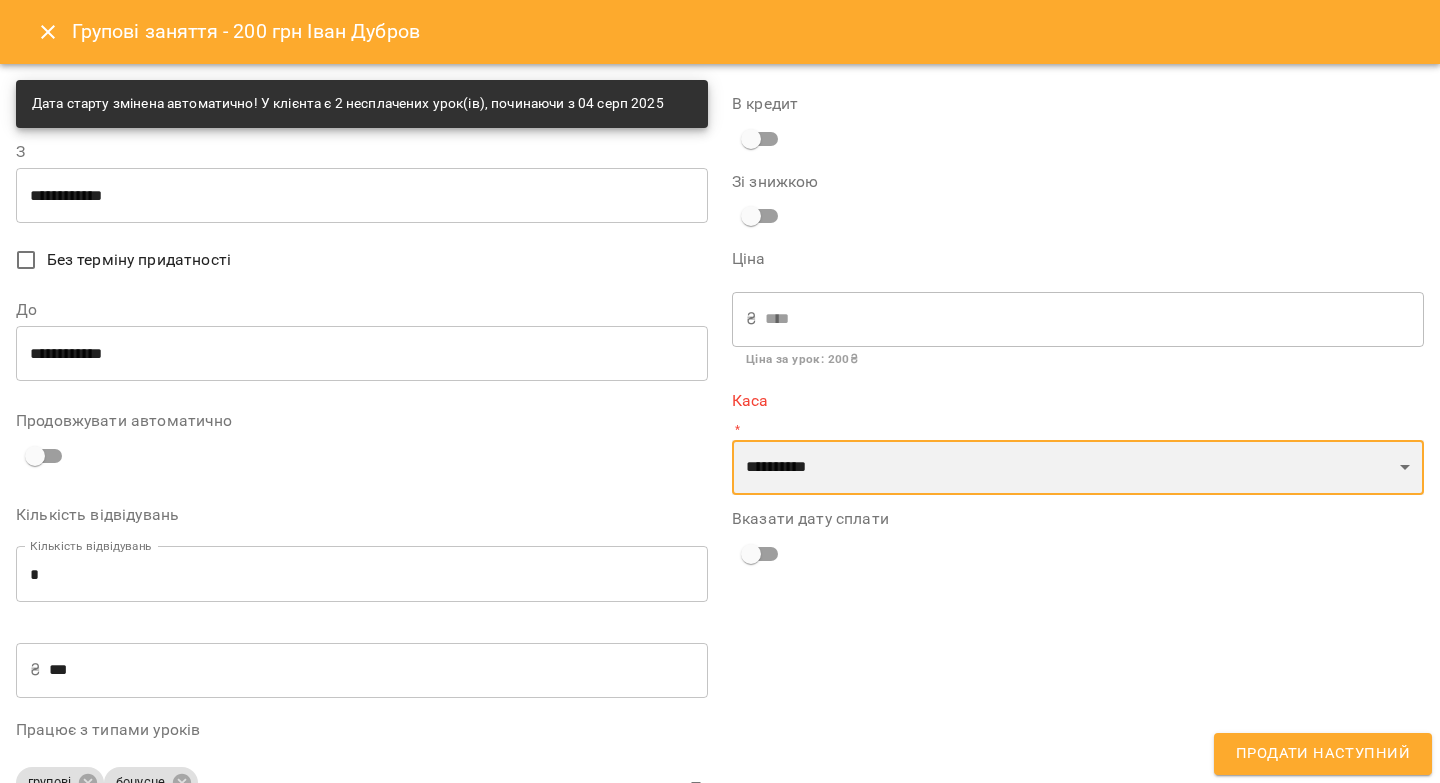select on "****" 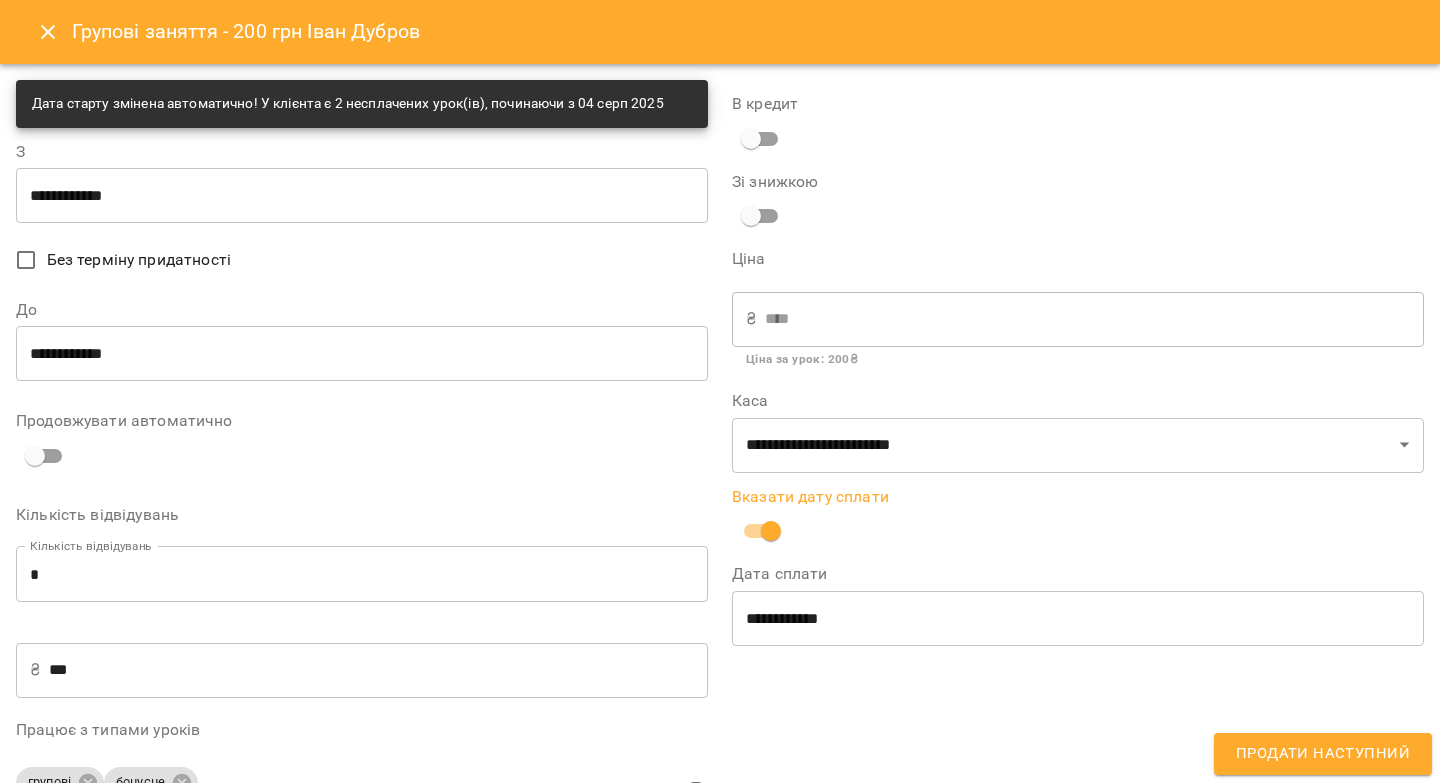 click on "Продати наступний" at bounding box center [1323, 754] 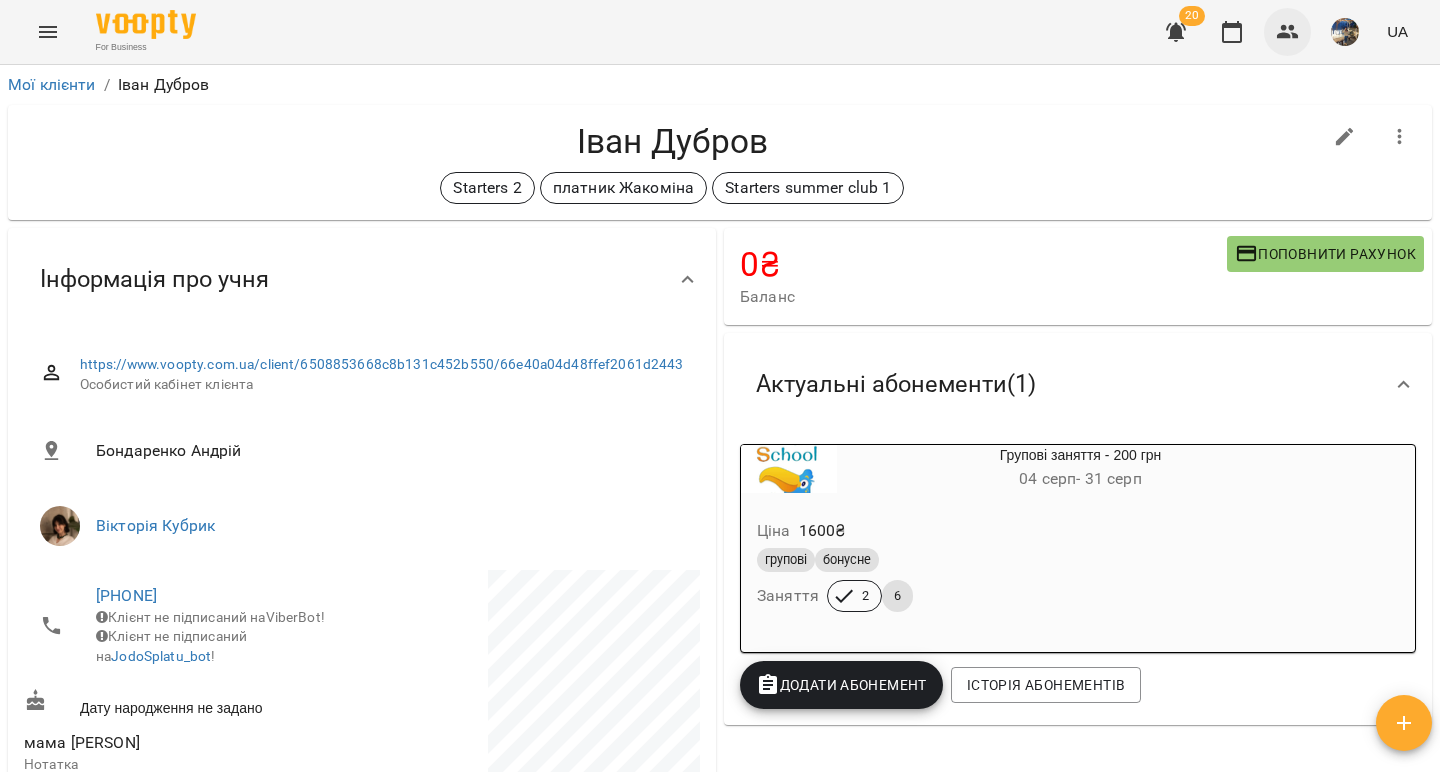 click 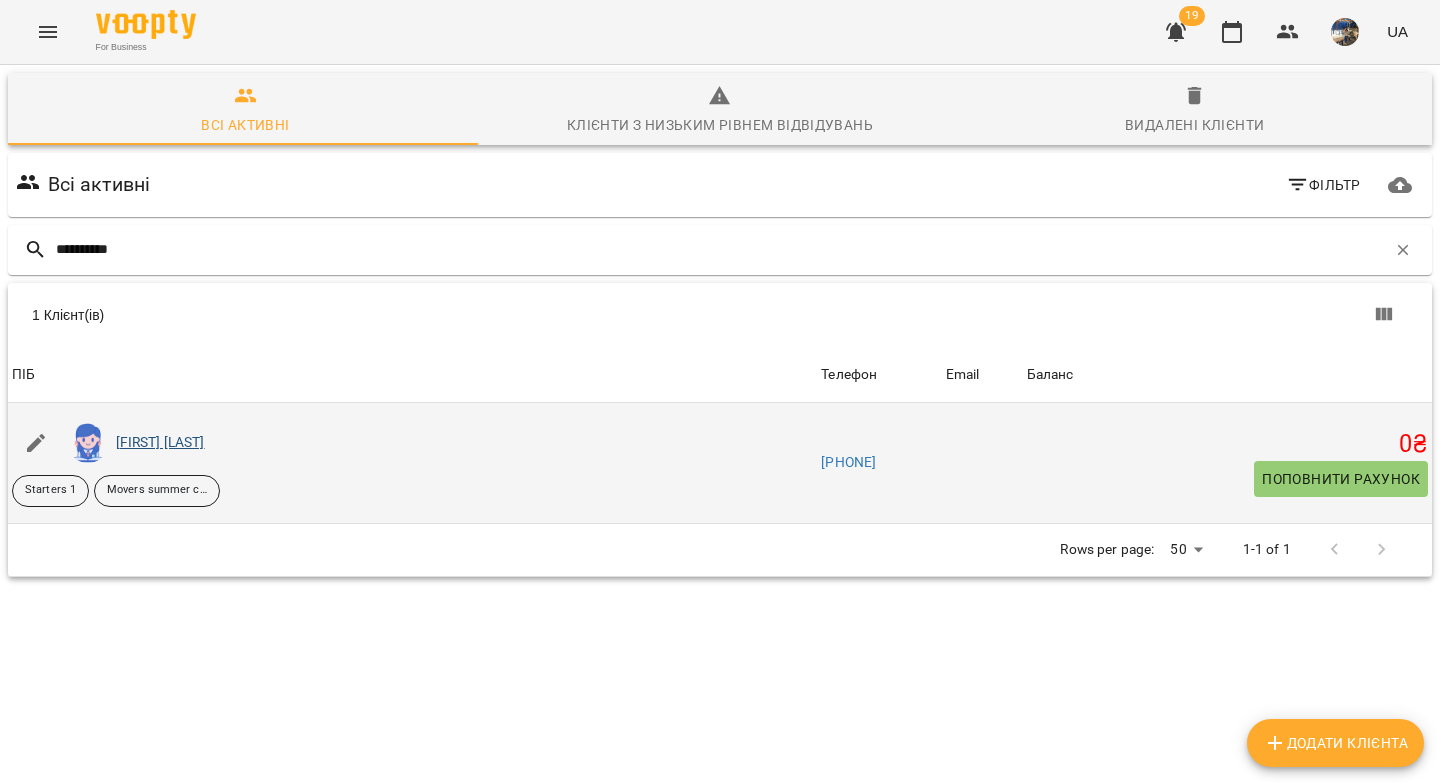type on "**********" 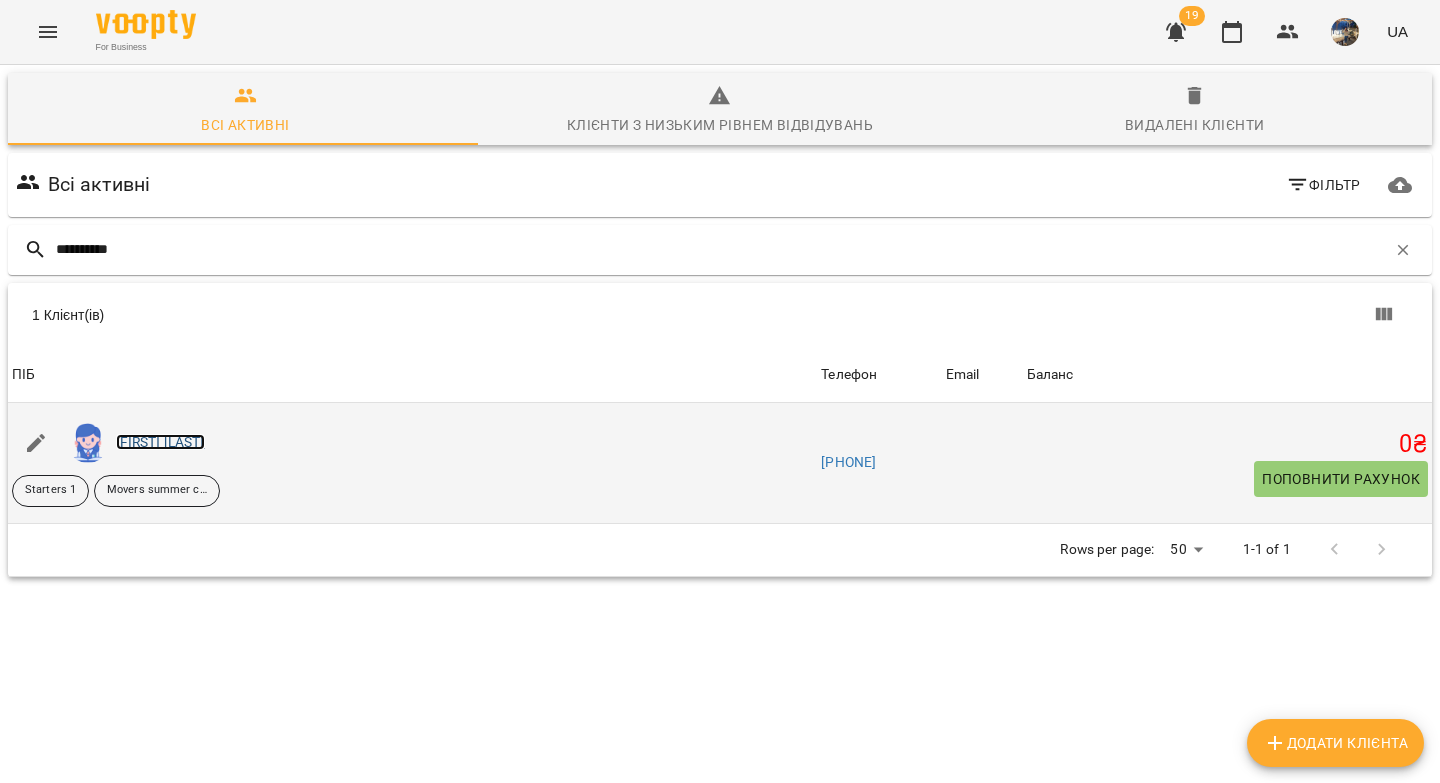 click on "Кіра Москаленко" at bounding box center [160, 442] 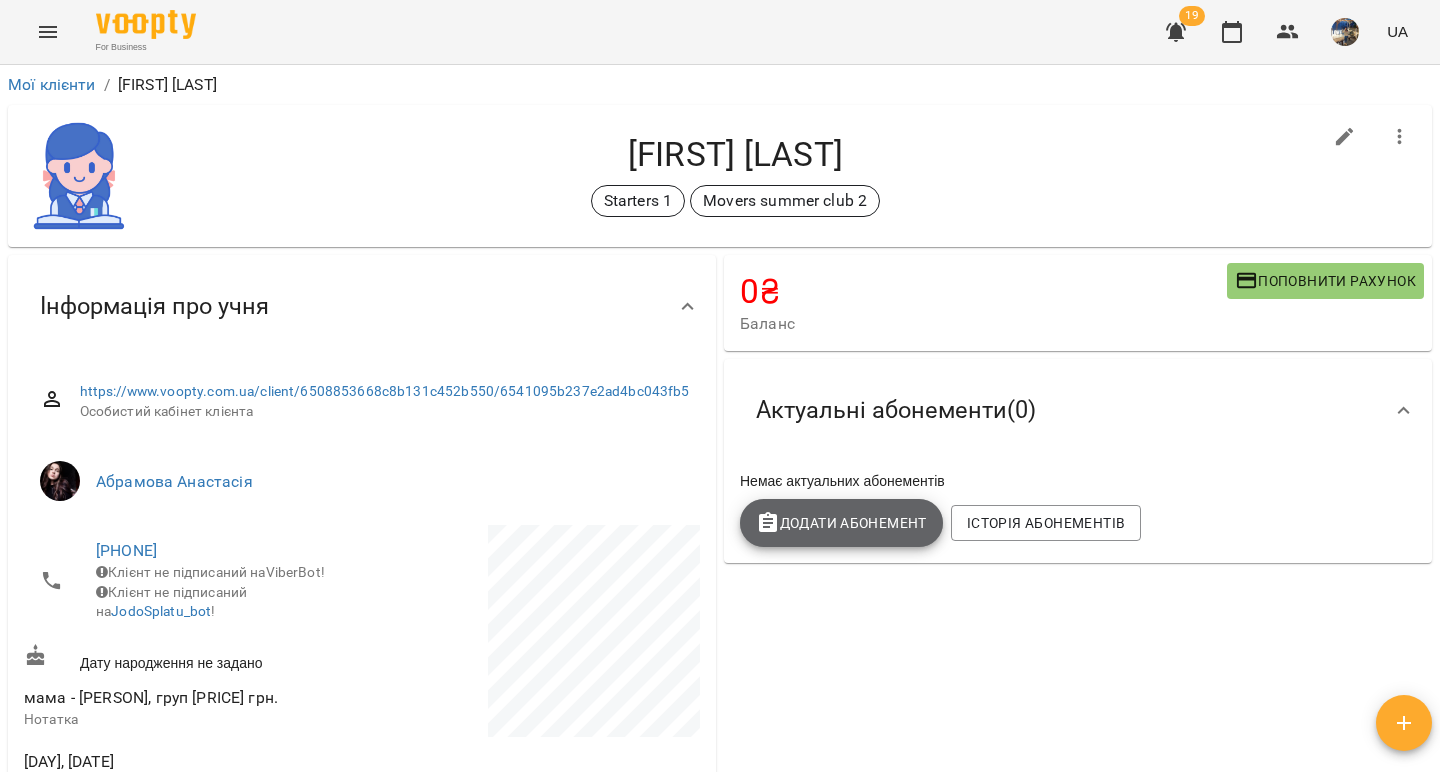 click on "Додати Абонемент" at bounding box center (841, 523) 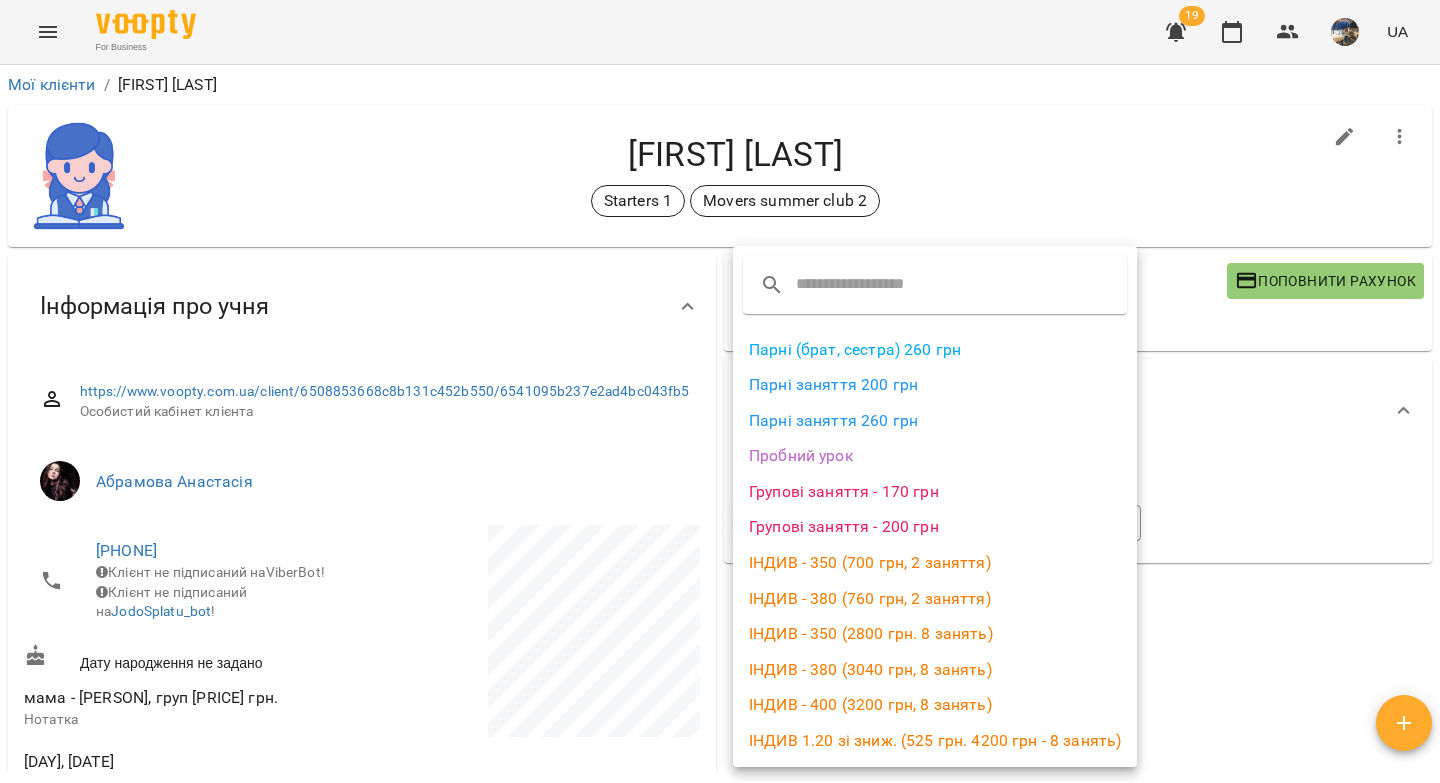 click on "Групові заняття - 170 грн" at bounding box center [935, 492] 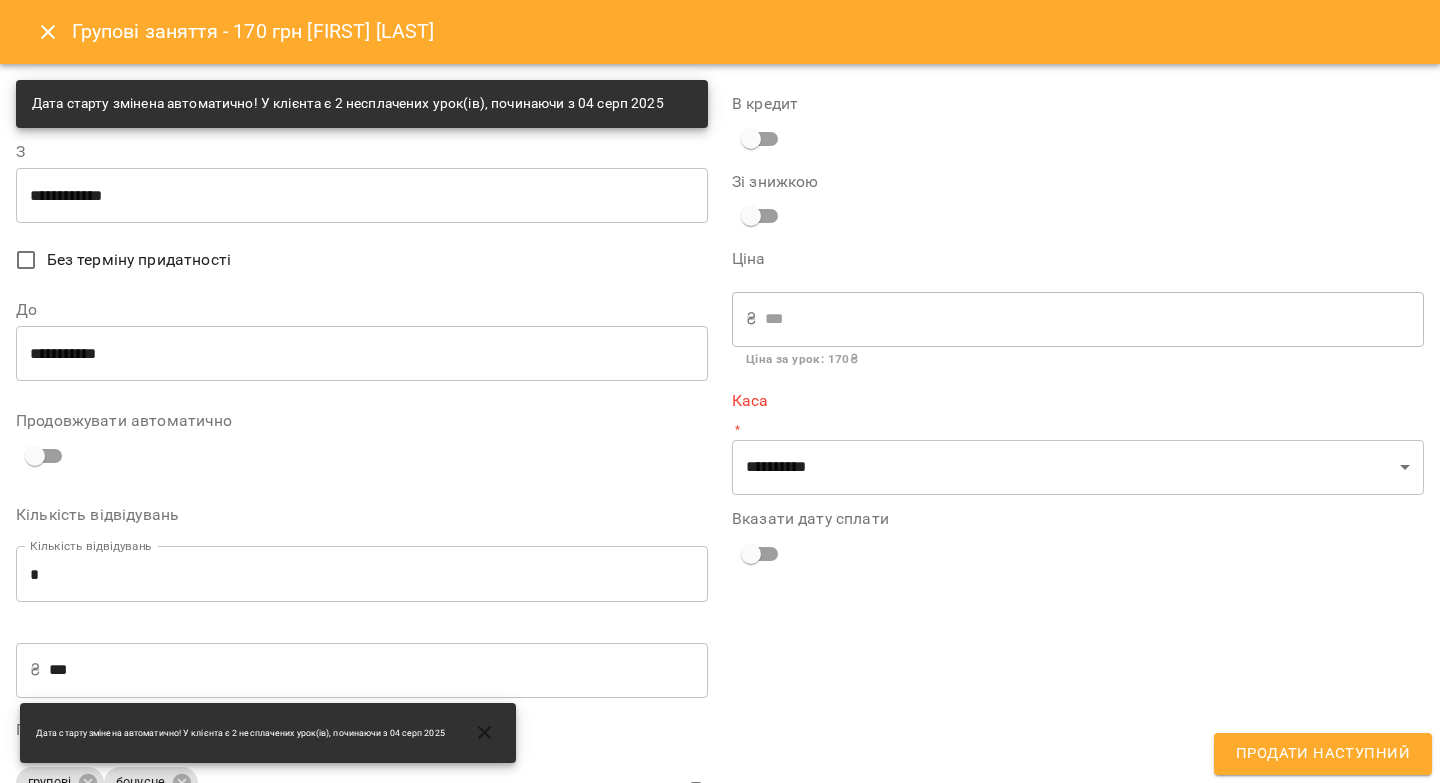 click on "**********" at bounding box center [362, 353] 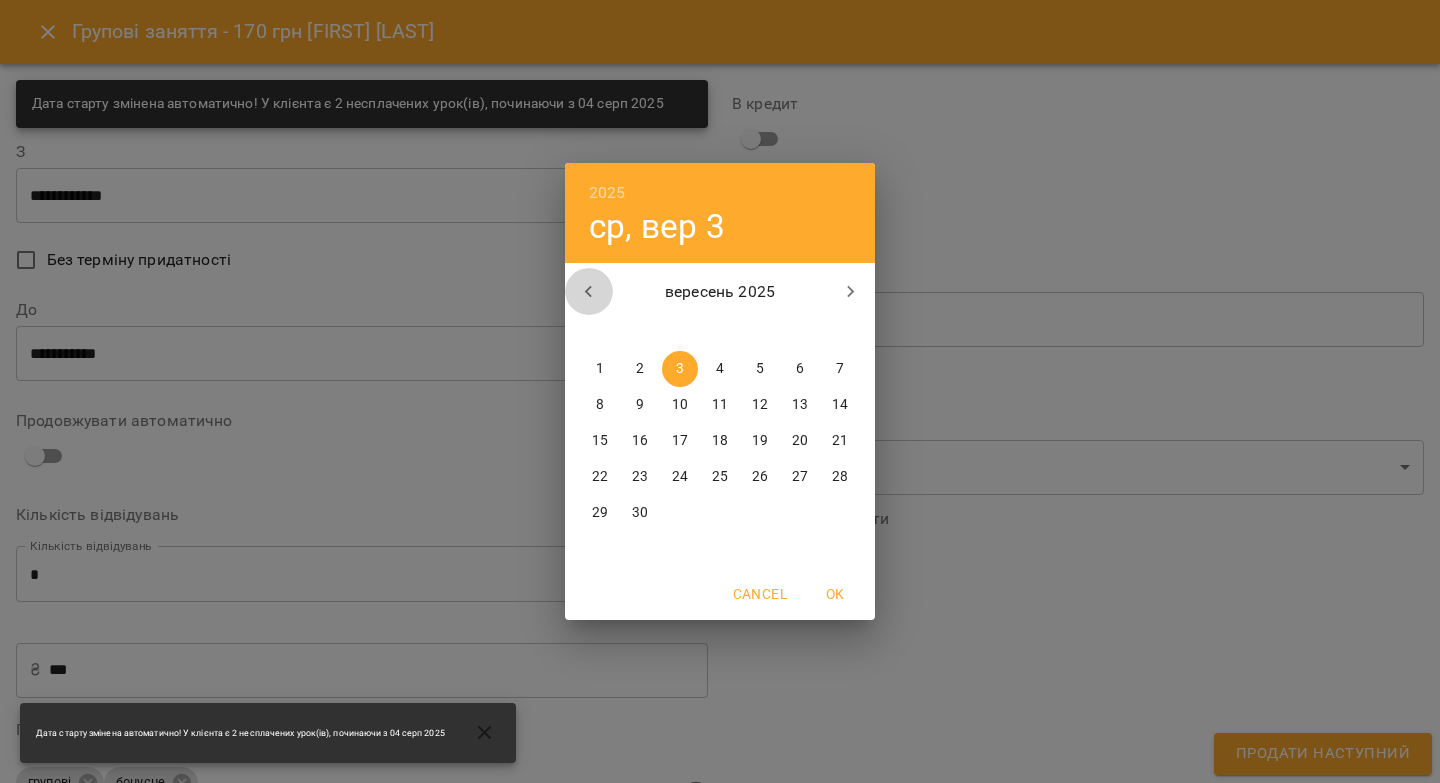 click 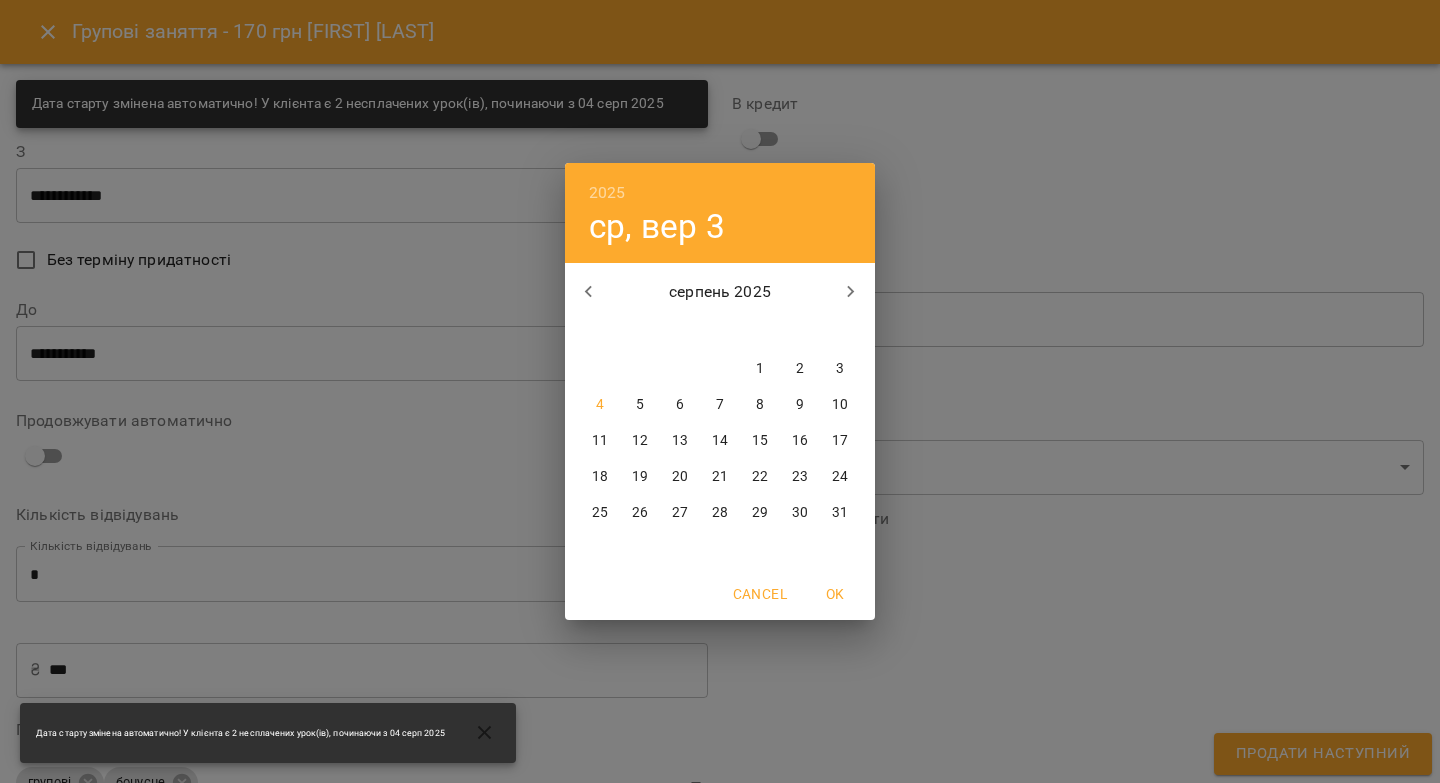 click on "31" at bounding box center (840, 513) 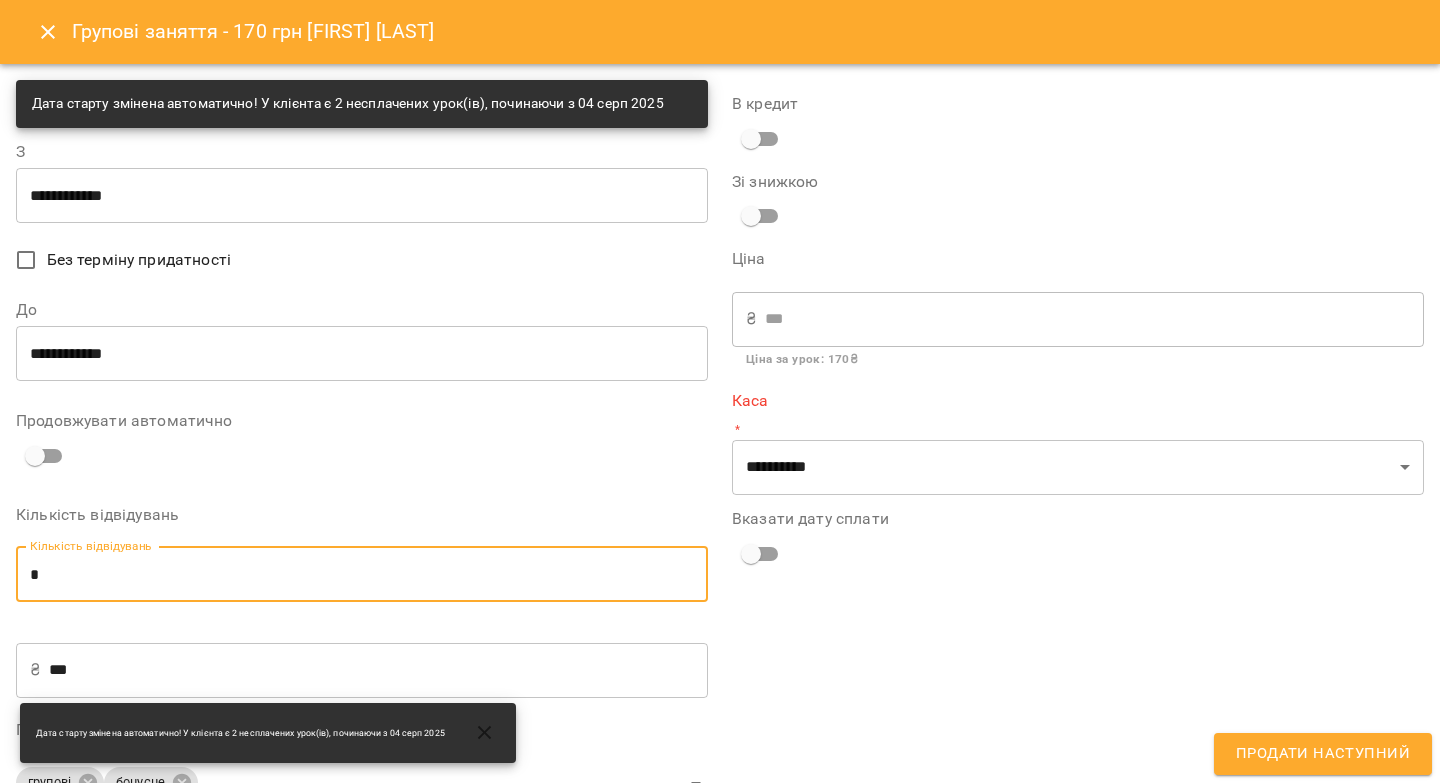 drag, startPoint x: 80, startPoint y: 577, endPoint x: 29, endPoint y: 583, distance: 51.351727 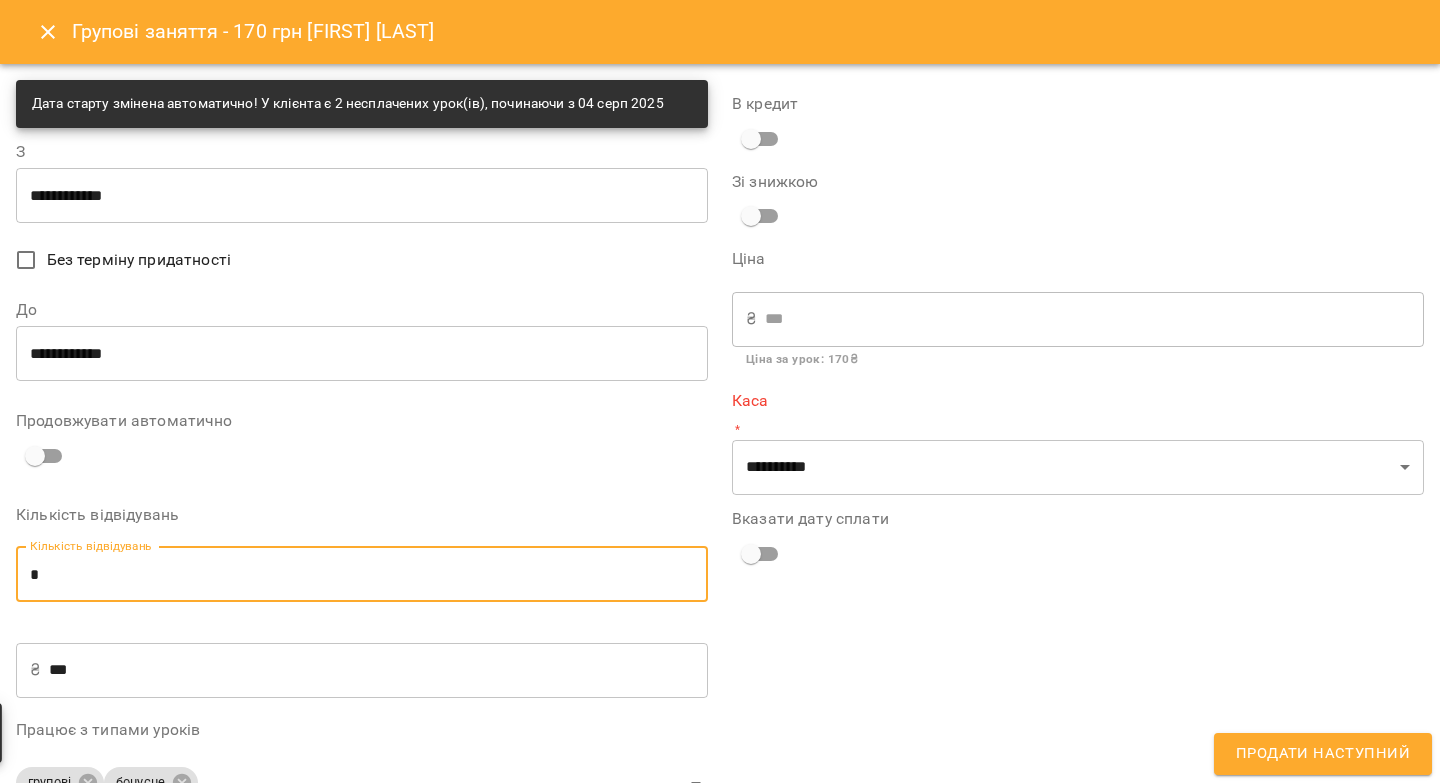 type on "*" 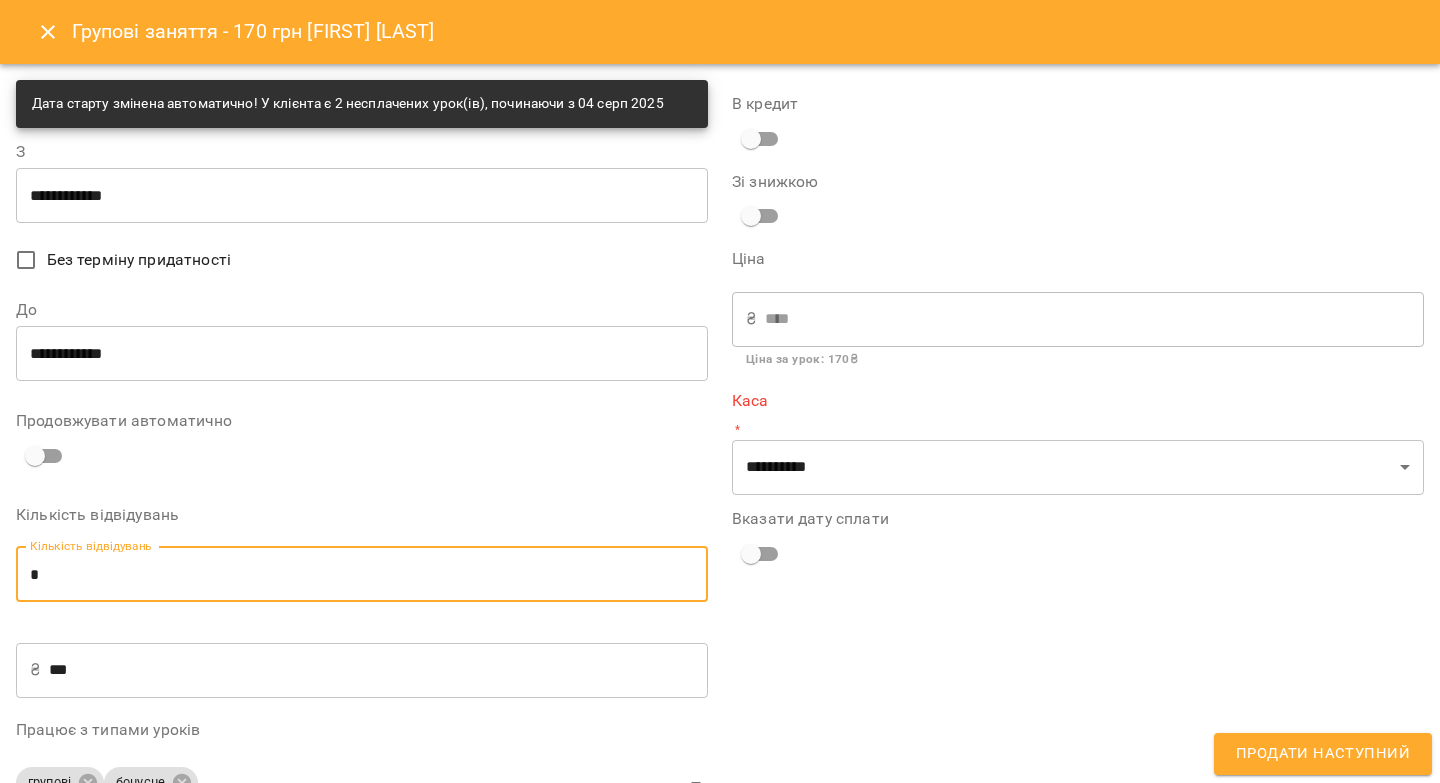 type on "*" 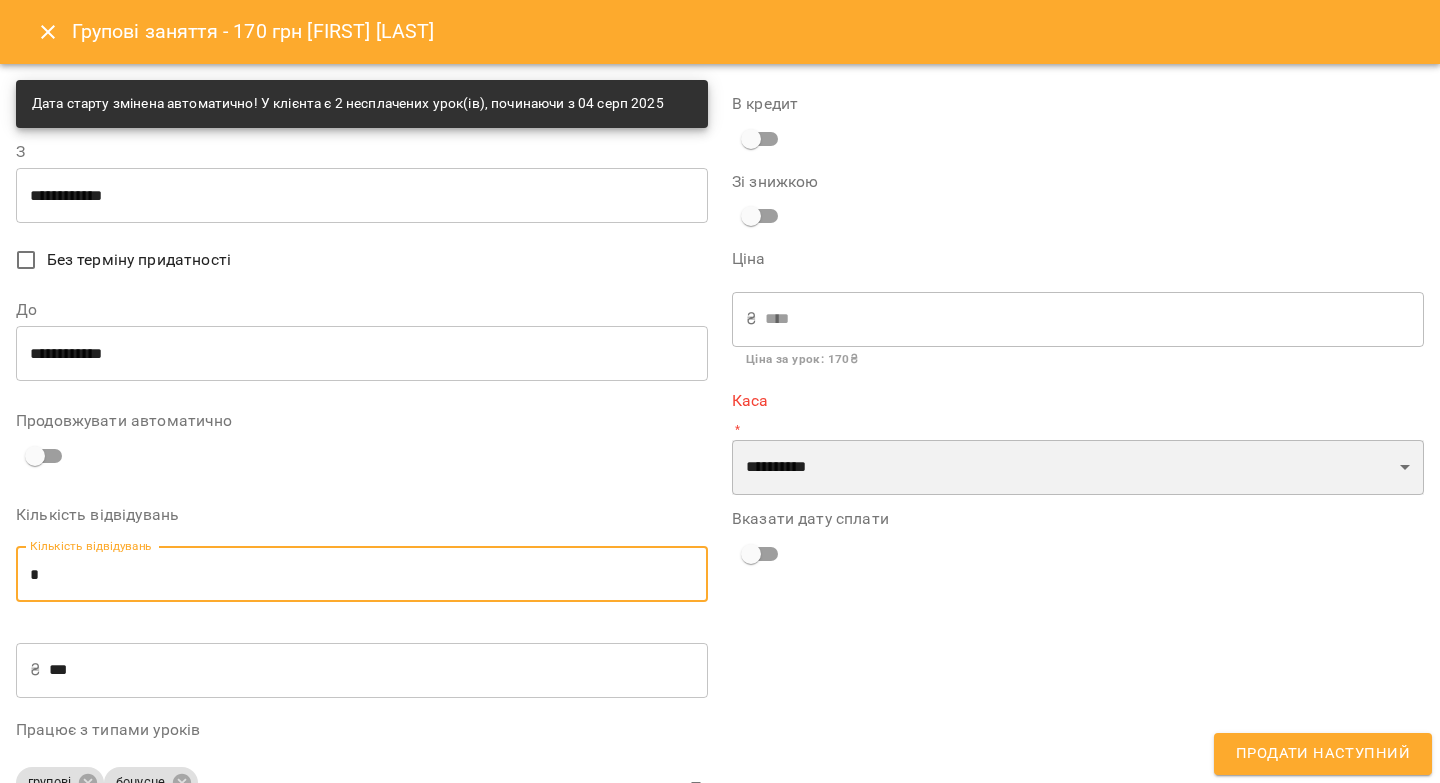 click on "**********" at bounding box center (1078, 468) 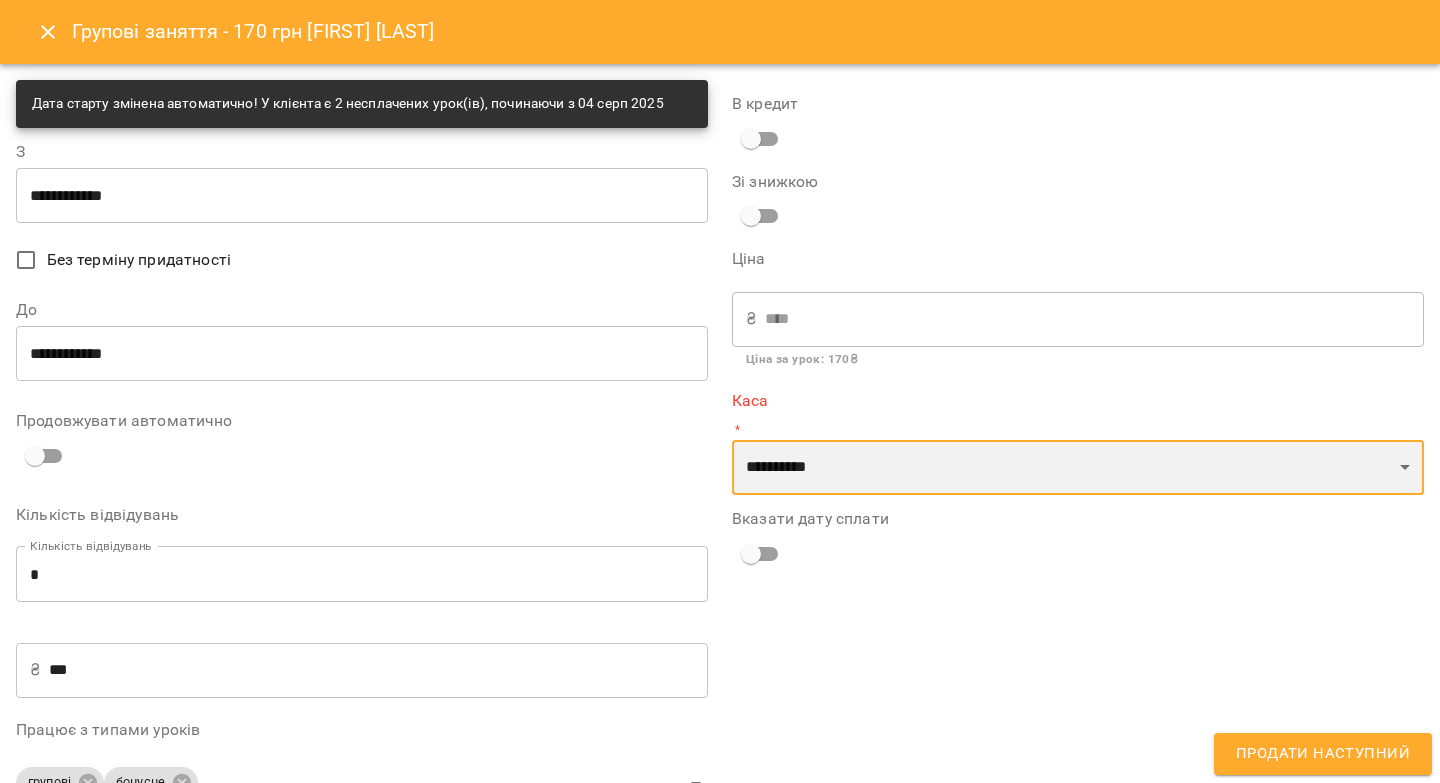 select on "****" 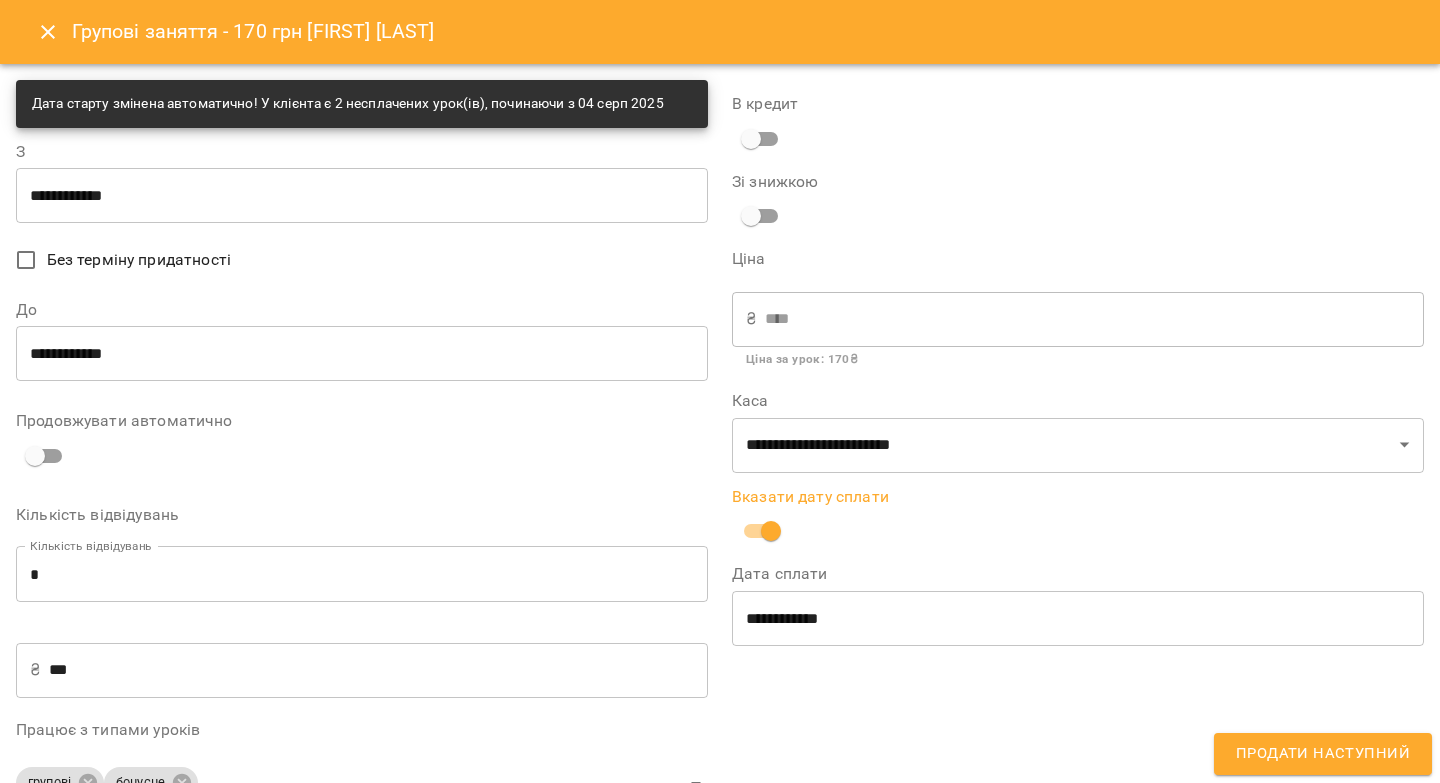 click on "**********" at bounding box center [1078, 618] 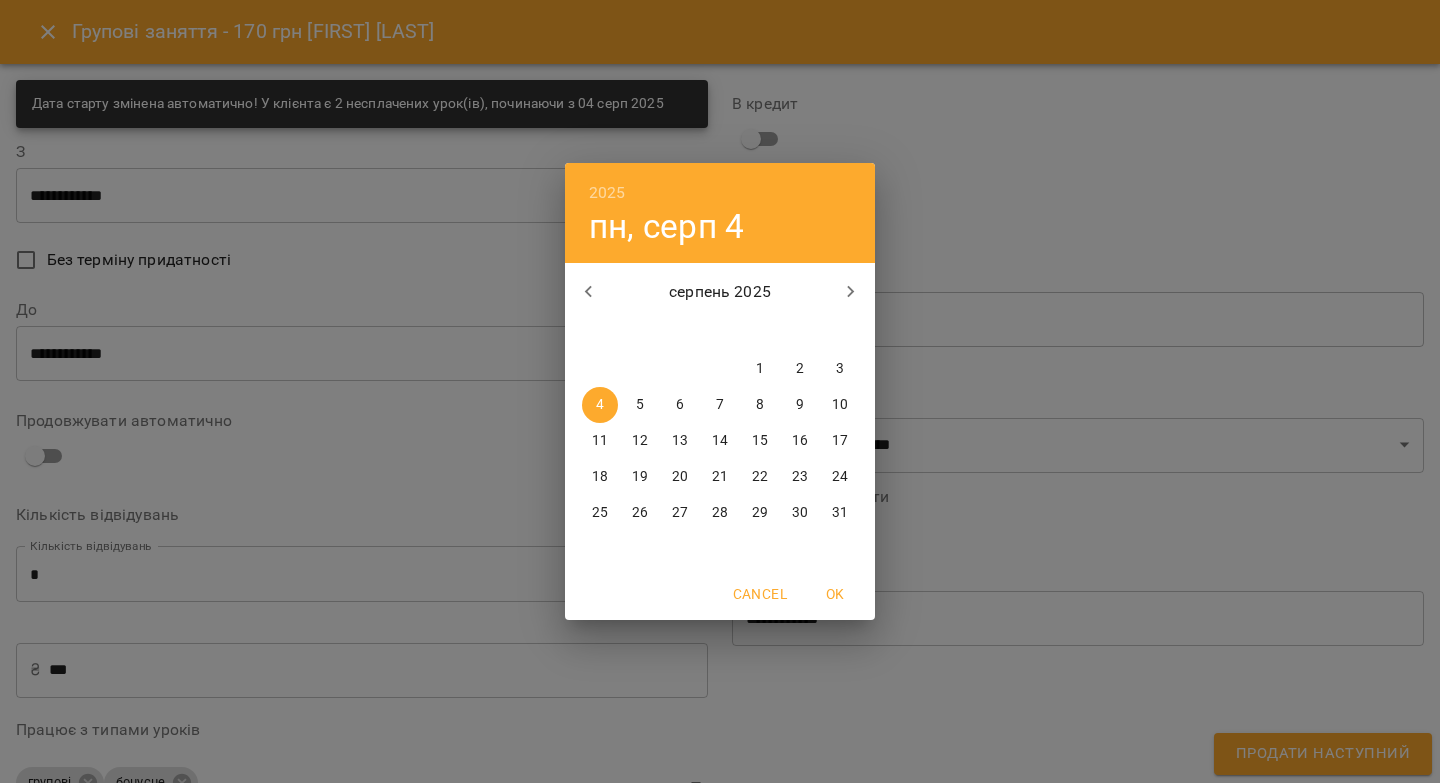 click on "3" at bounding box center [840, 369] 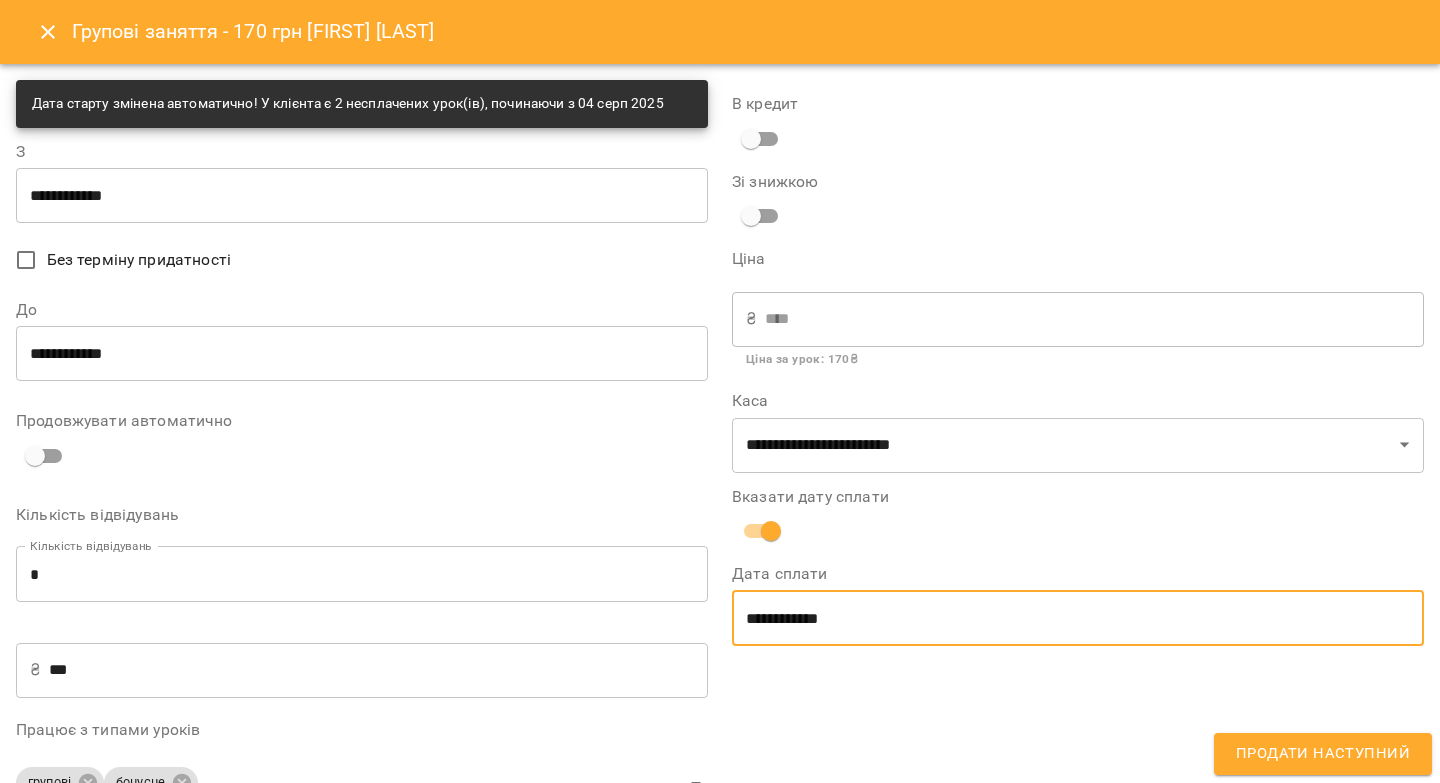 drag, startPoint x: 1238, startPoint y: 760, endPoint x: 1217, endPoint y: 757, distance: 21.213203 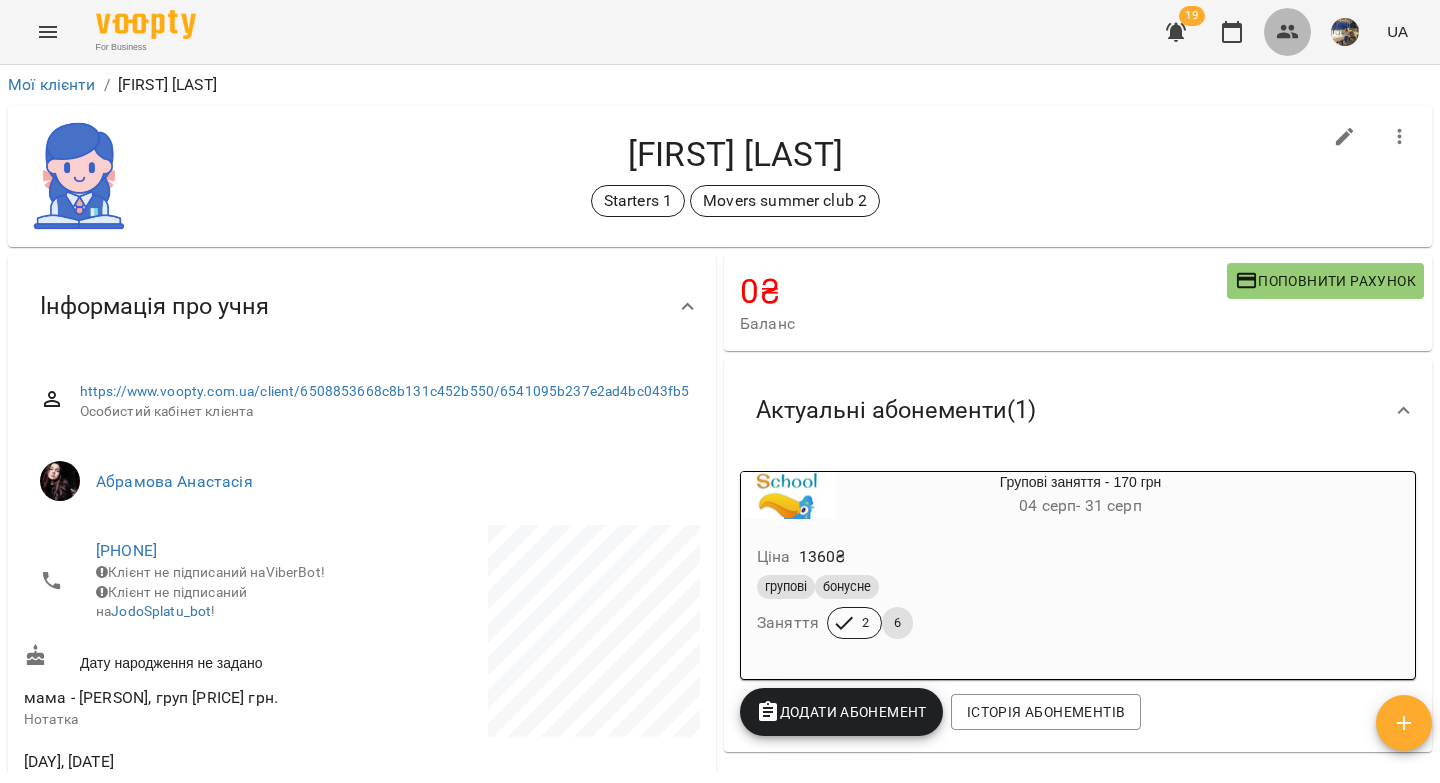 click 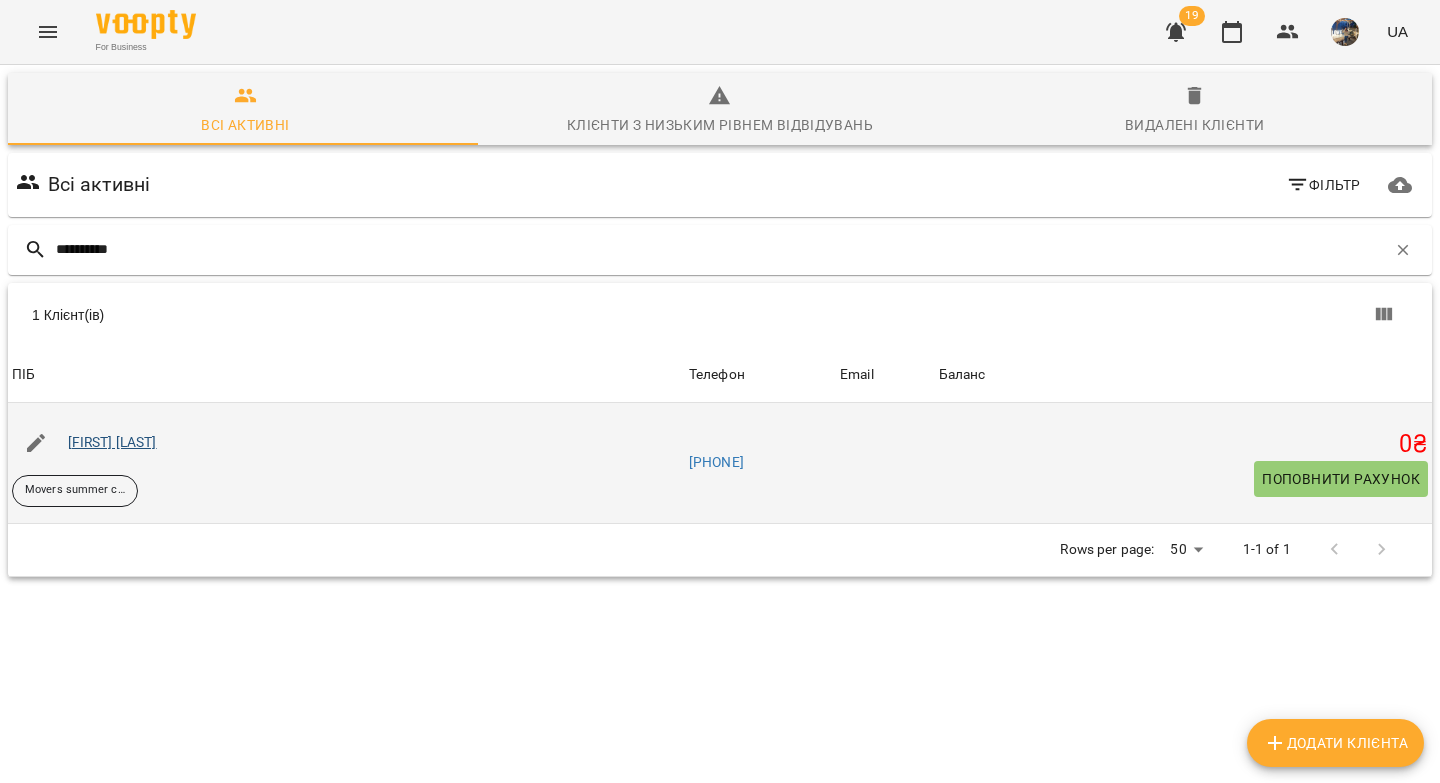 type on "**********" 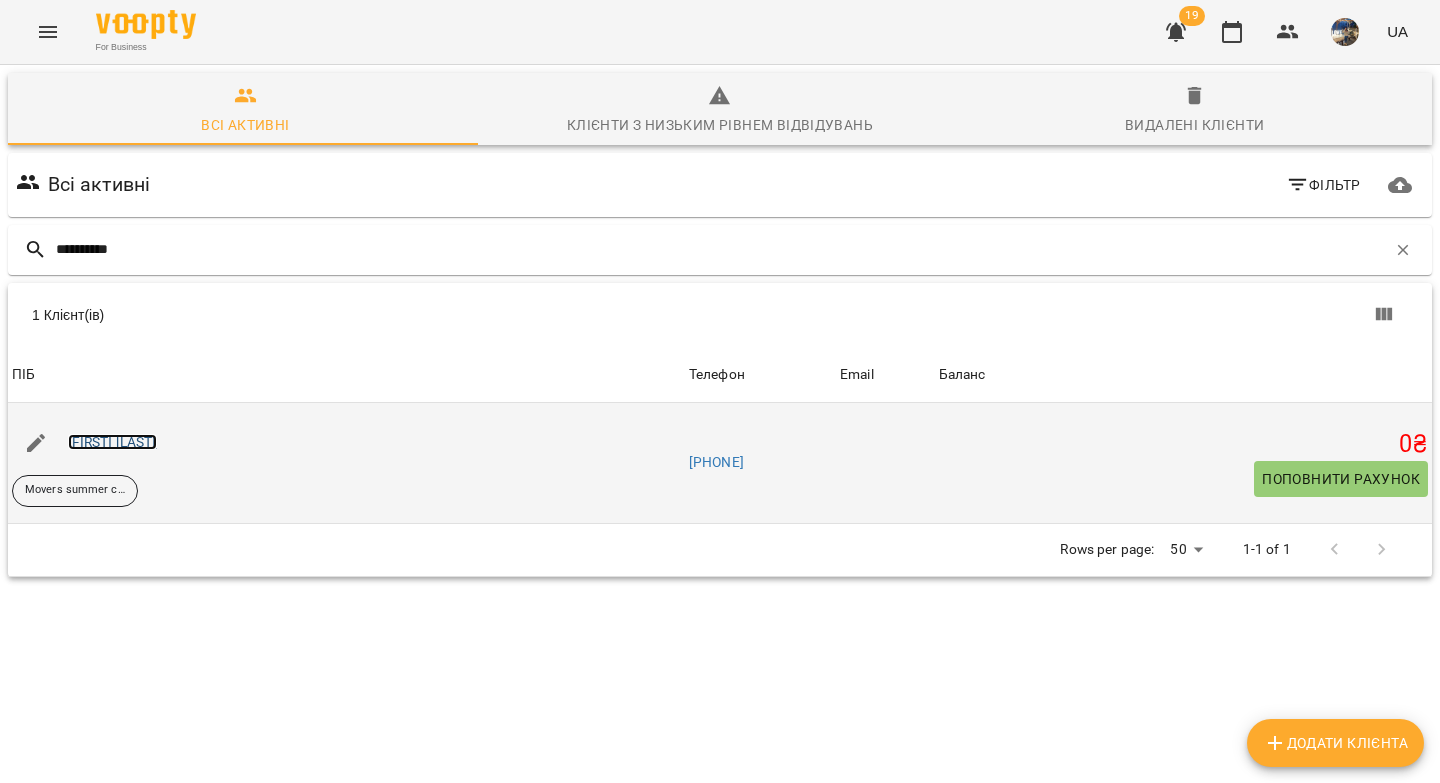 click on "Олександр Литвиненко" at bounding box center (112, 442) 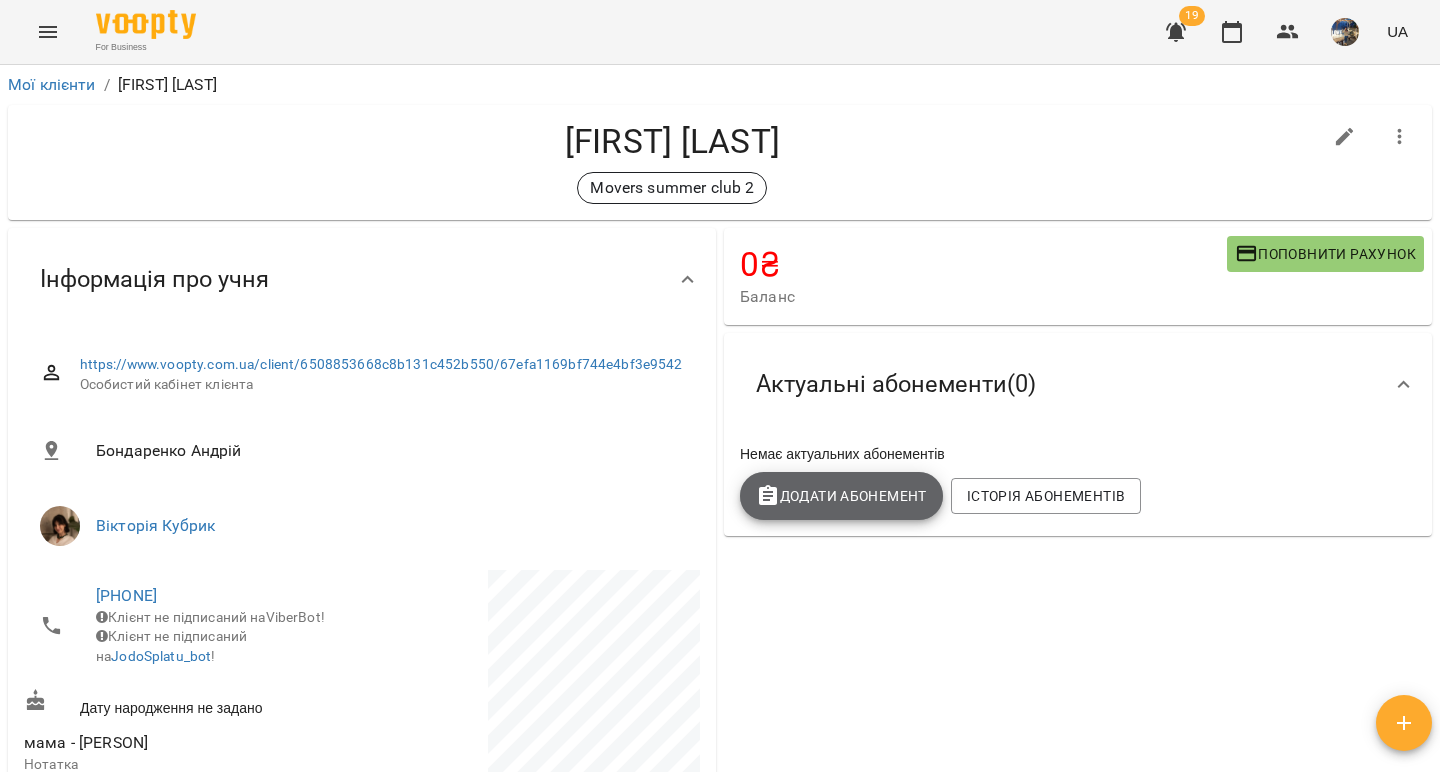 click on "Додати Абонемент" at bounding box center (841, 496) 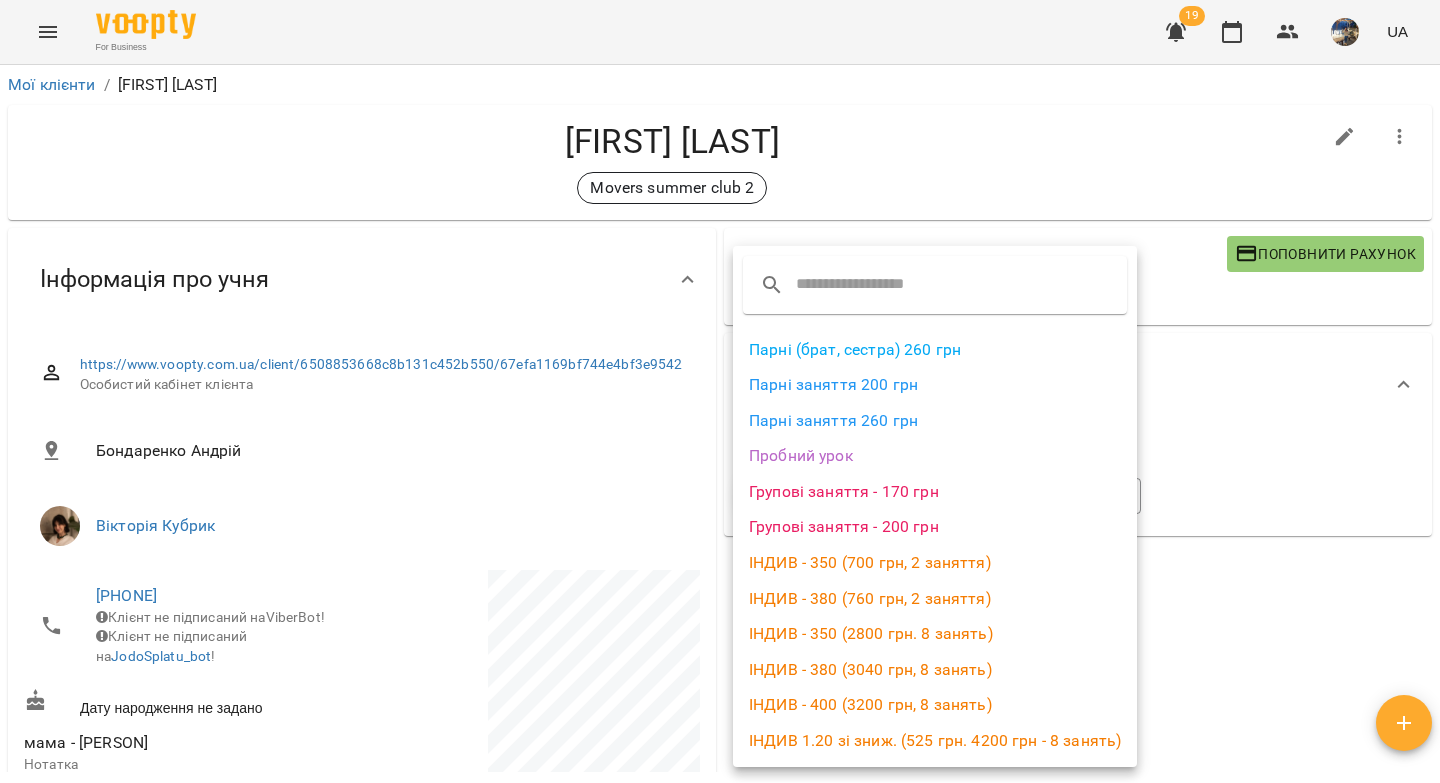 click on "Групові заняття - 200 грн" at bounding box center (935, 527) 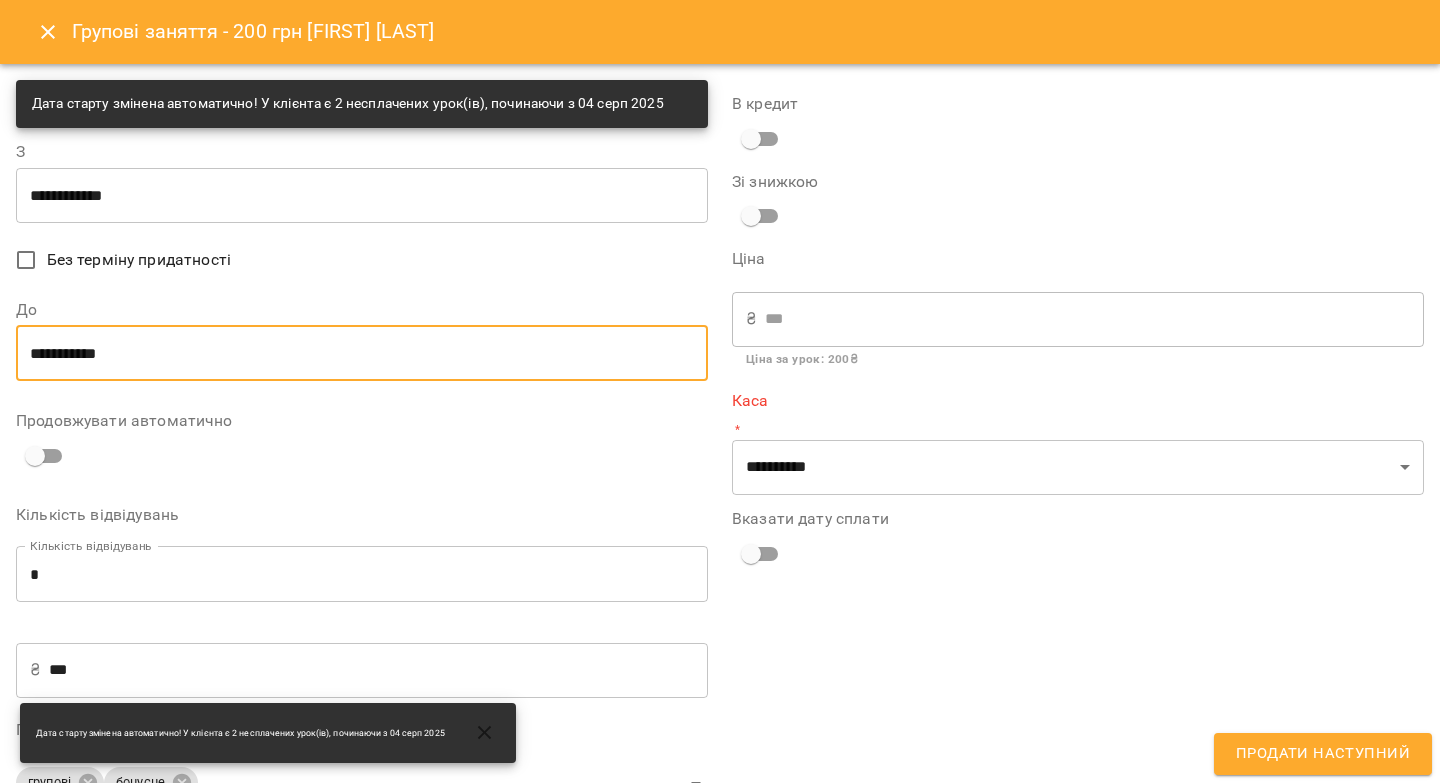 click on "**********" at bounding box center (362, 353) 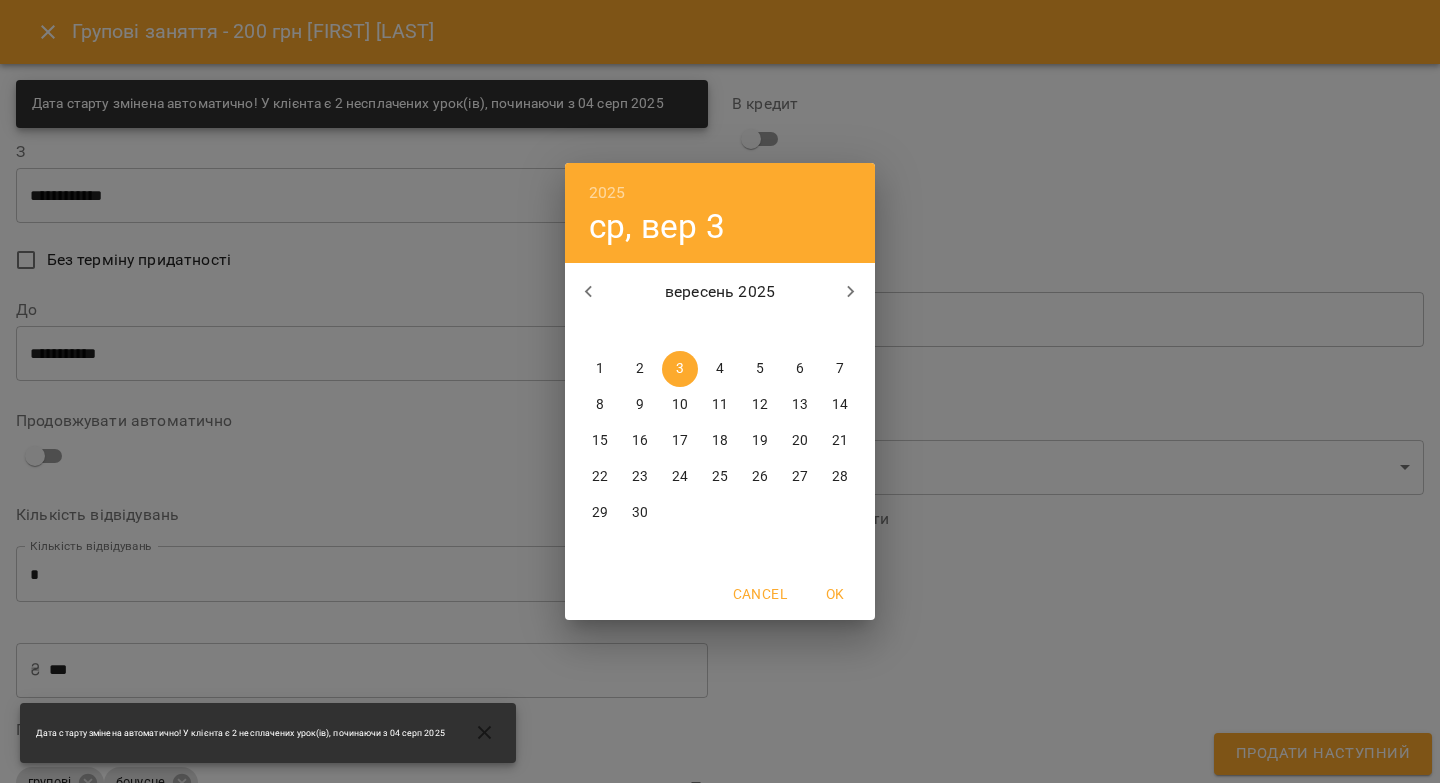 click 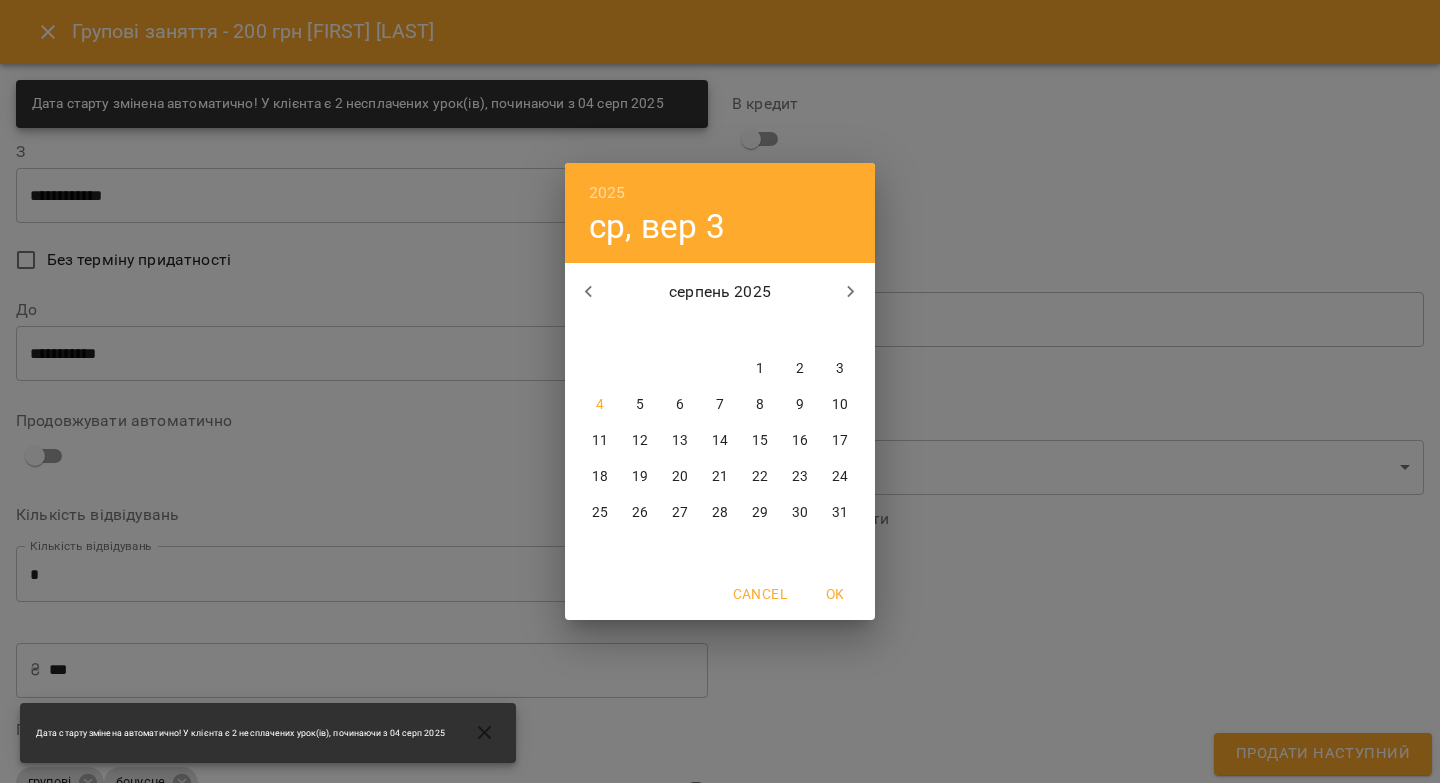 click on "31" at bounding box center [840, 513] 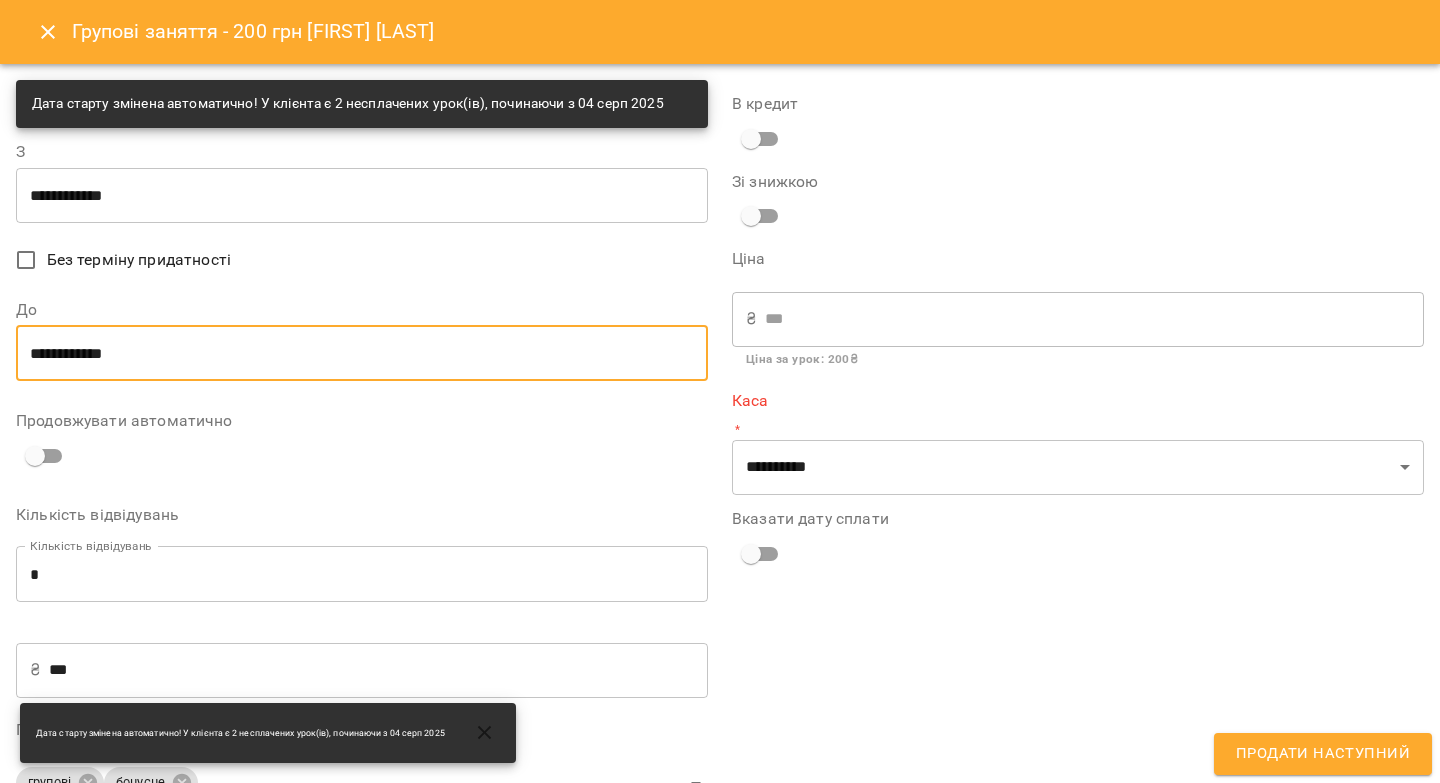 drag, startPoint x: 28, startPoint y: 571, endPoint x: 39, endPoint y: 567, distance: 11.7046995 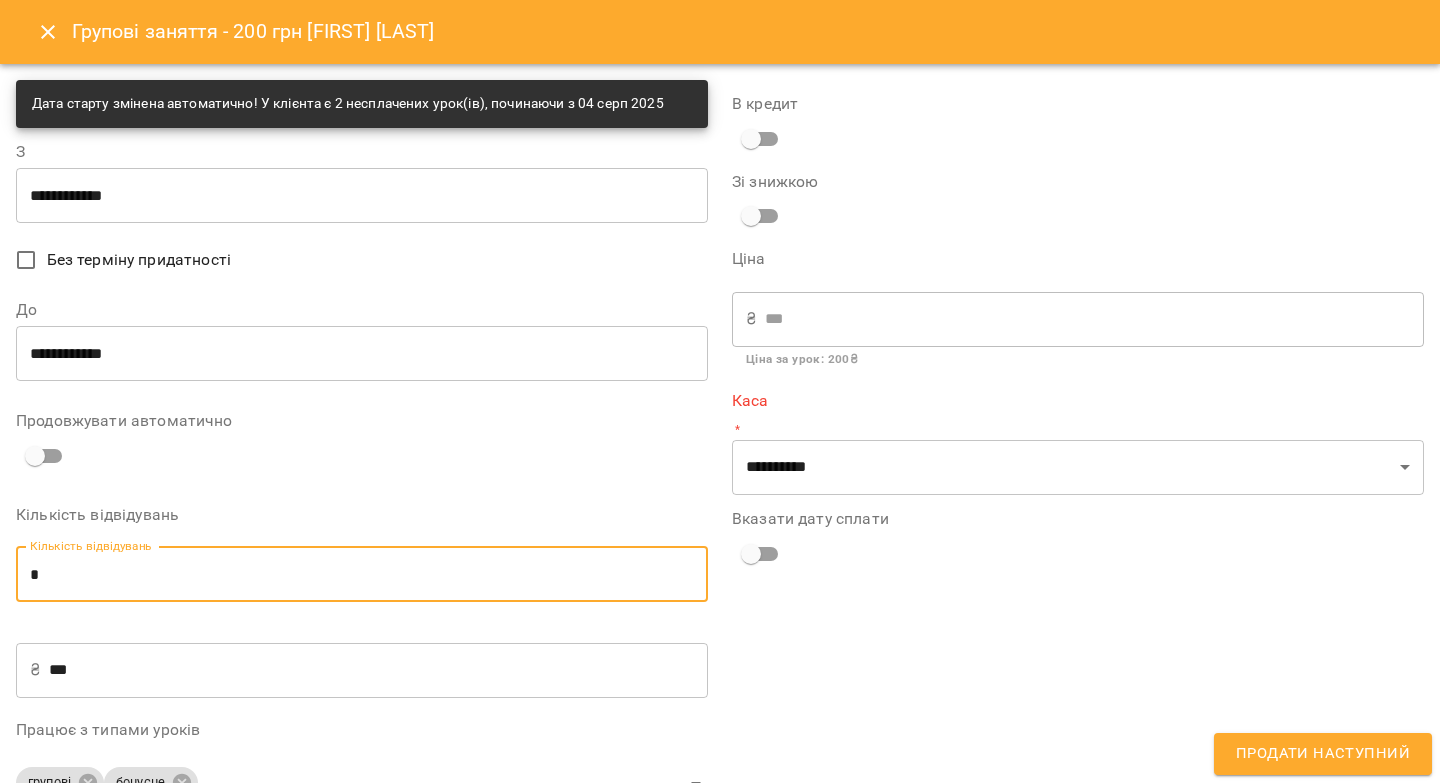 click on "*" at bounding box center [362, 574] 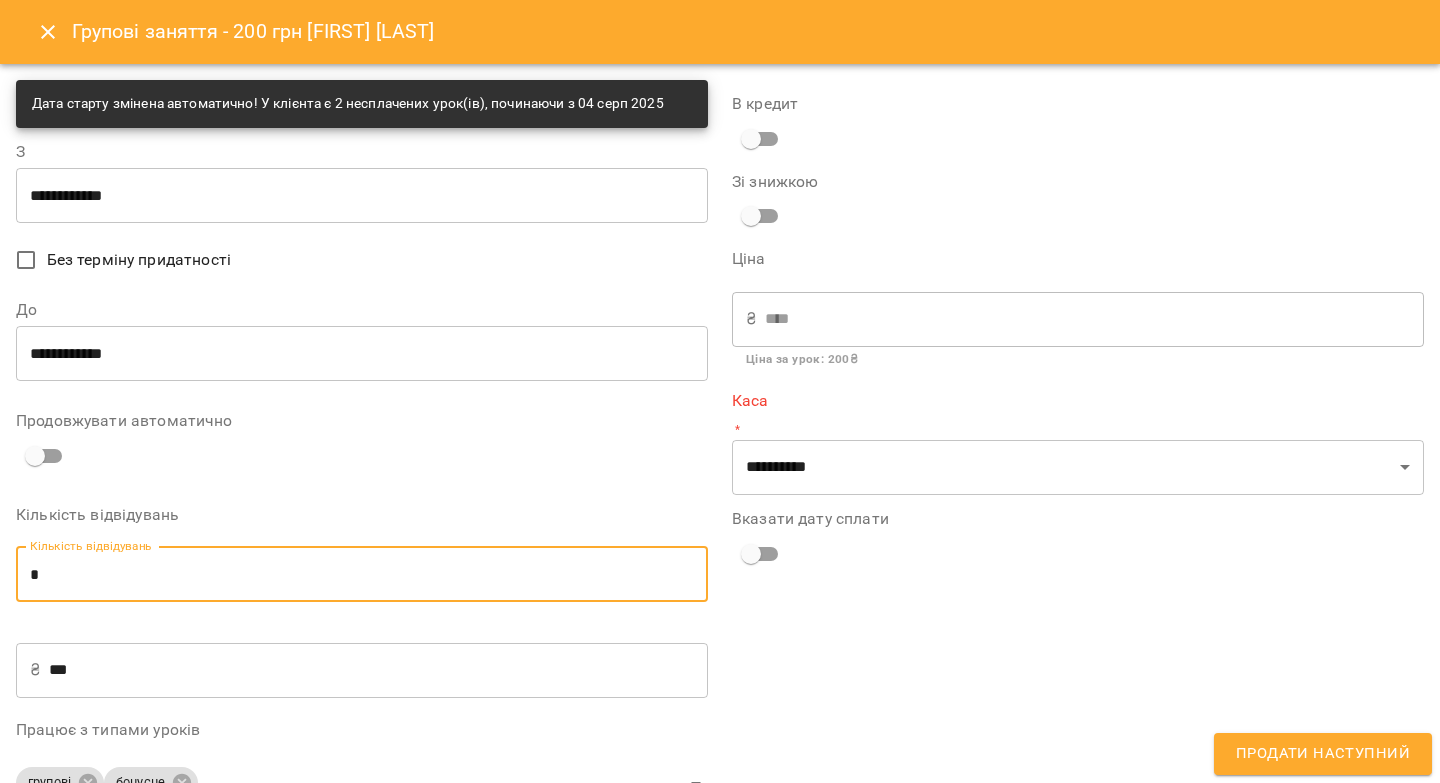 type on "*" 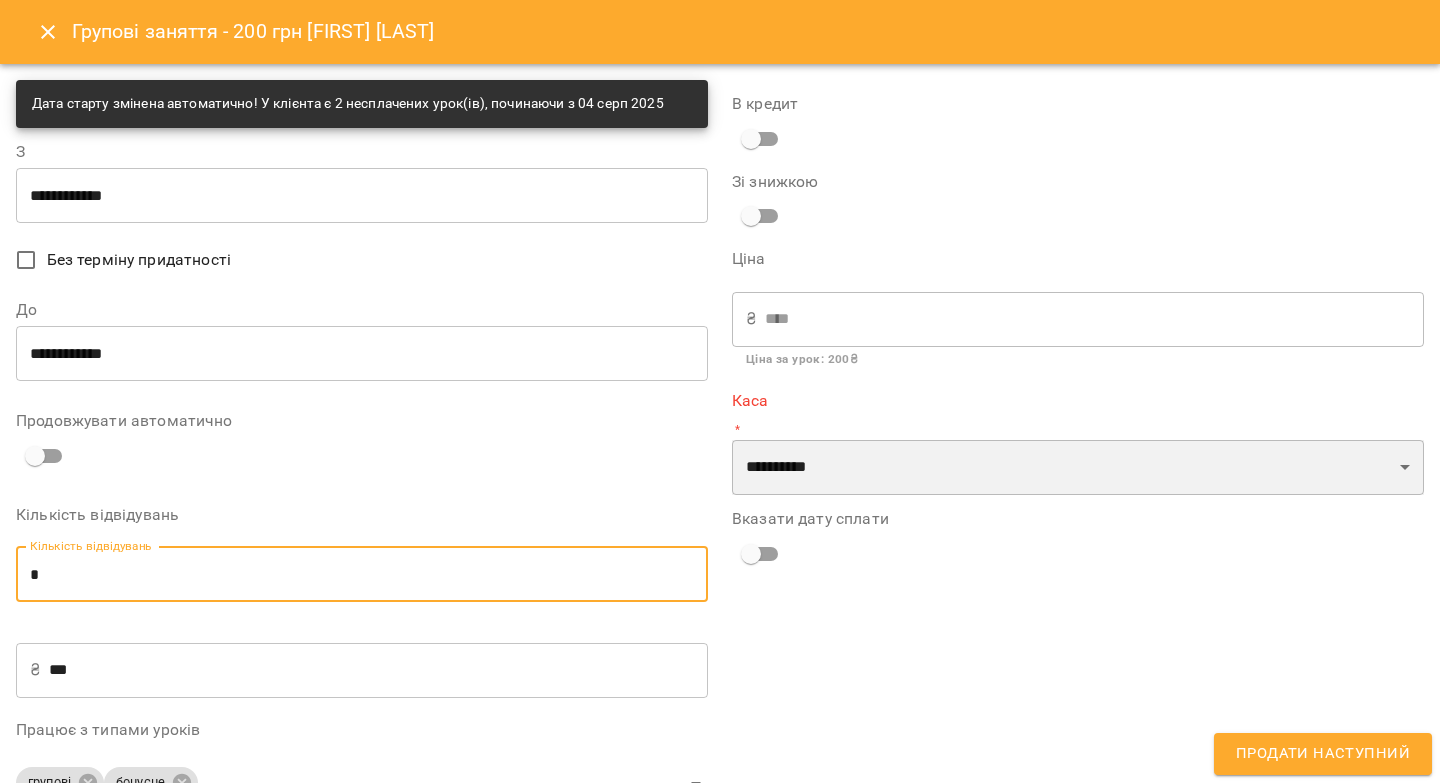 click on "**********" at bounding box center (1078, 468) 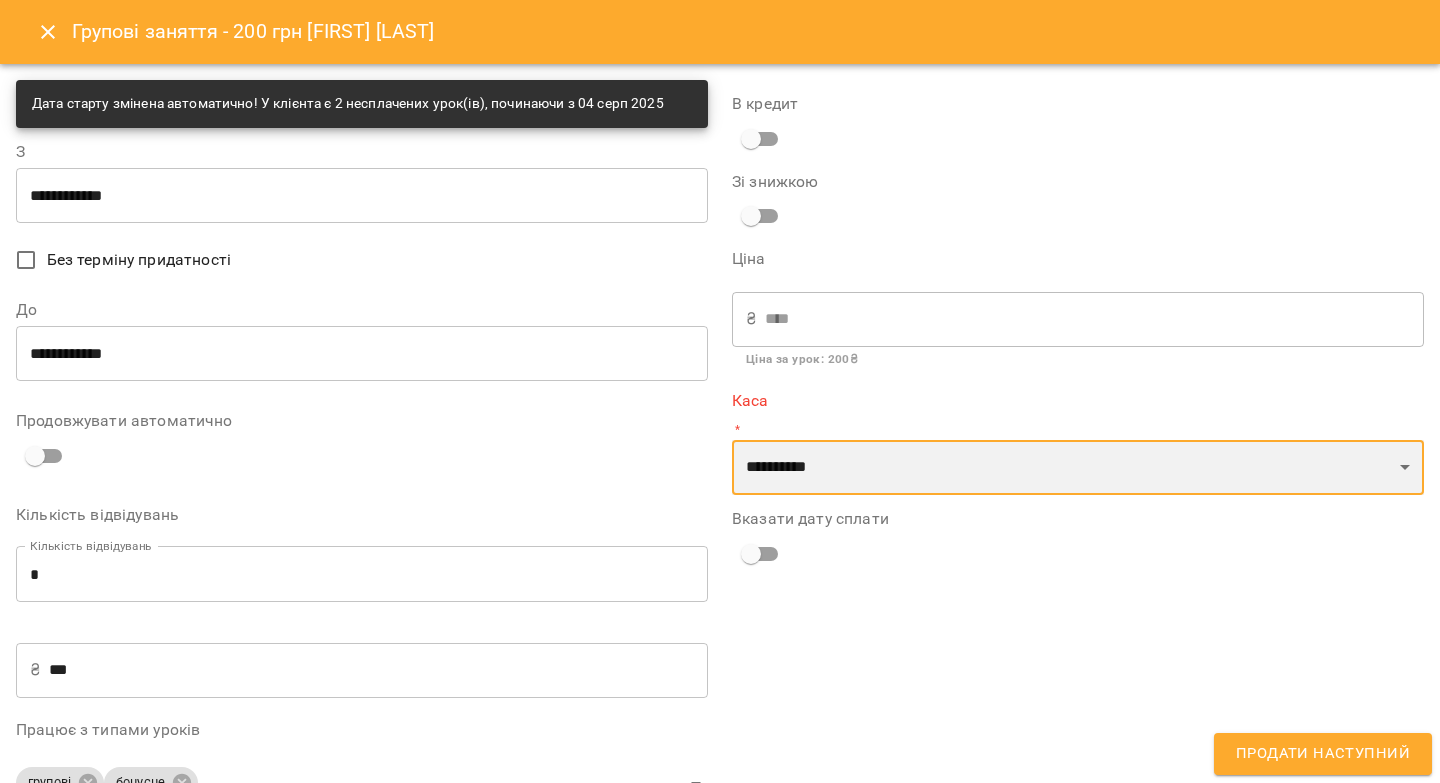 select on "****" 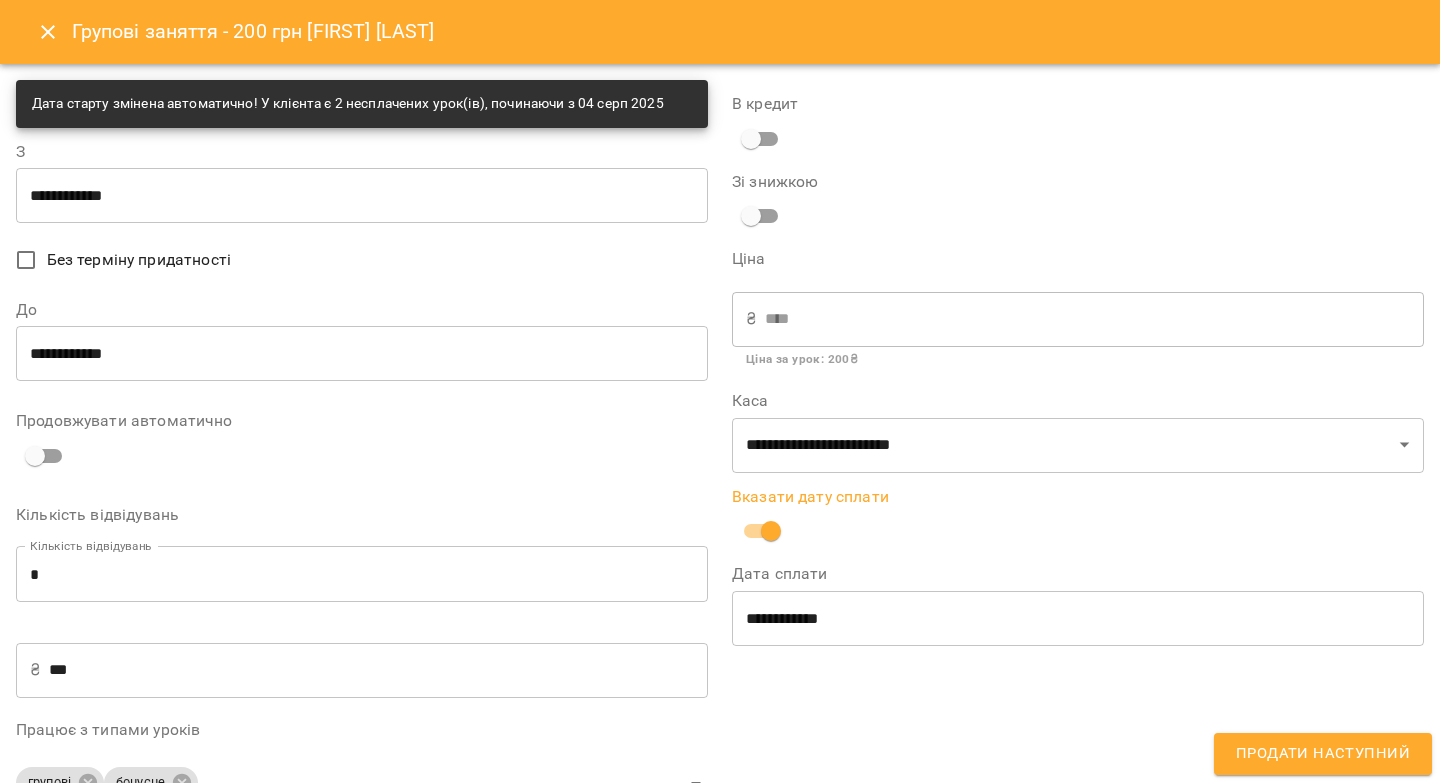 click on "**********" at bounding box center (1078, 618) 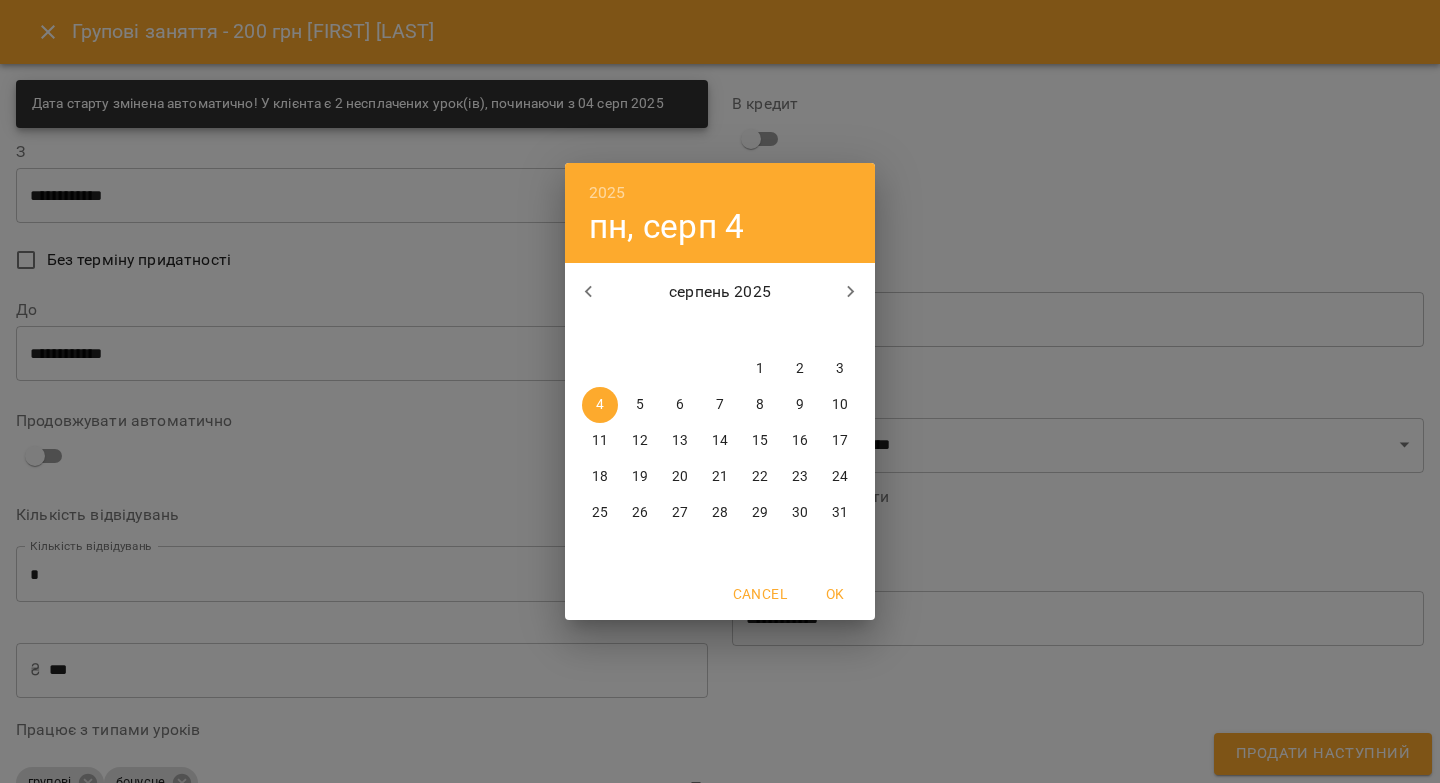 click on "3" at bounding box center [840, 369] 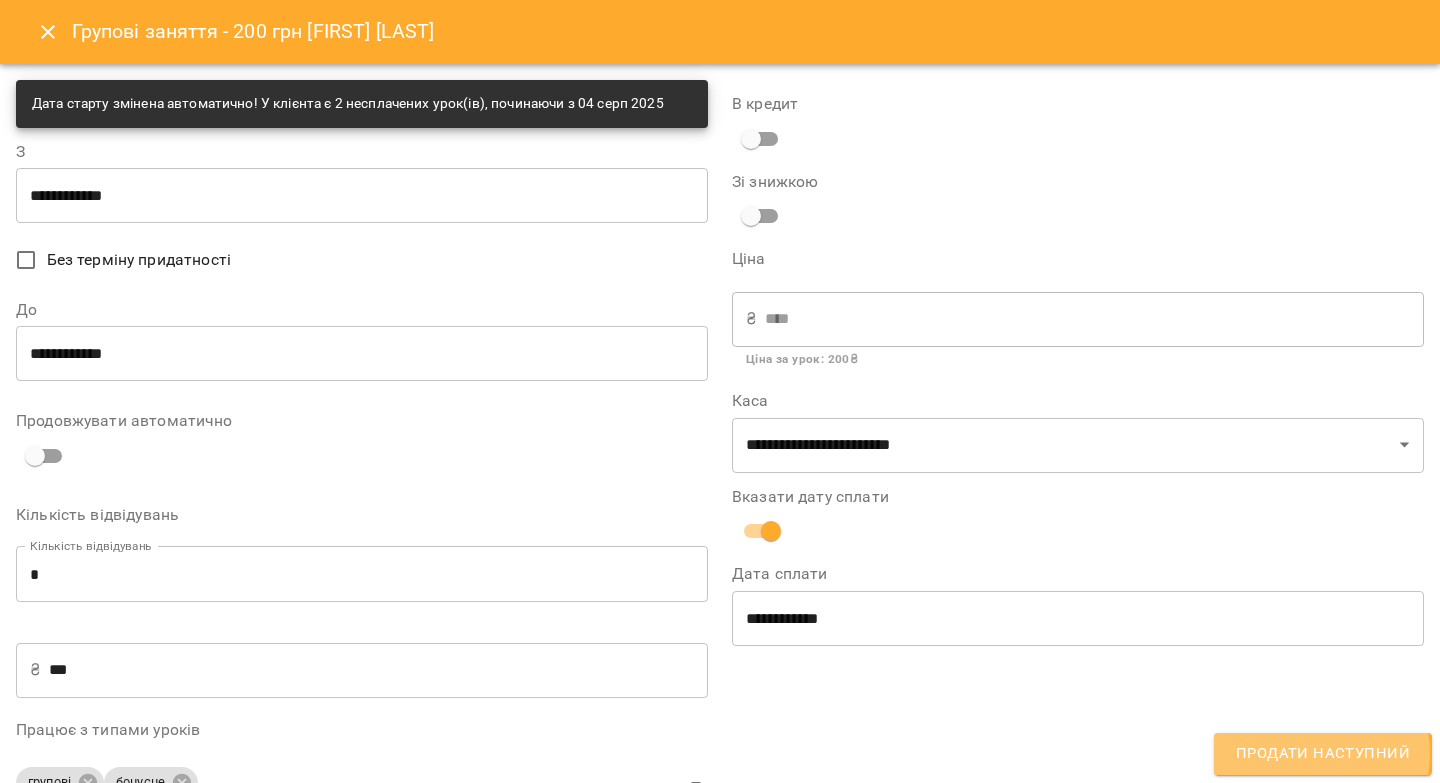 drag, startPoint x: 1309, startPoint y: 754, endPoint x: 1327, endPoint y: 733, distance: 27.658634 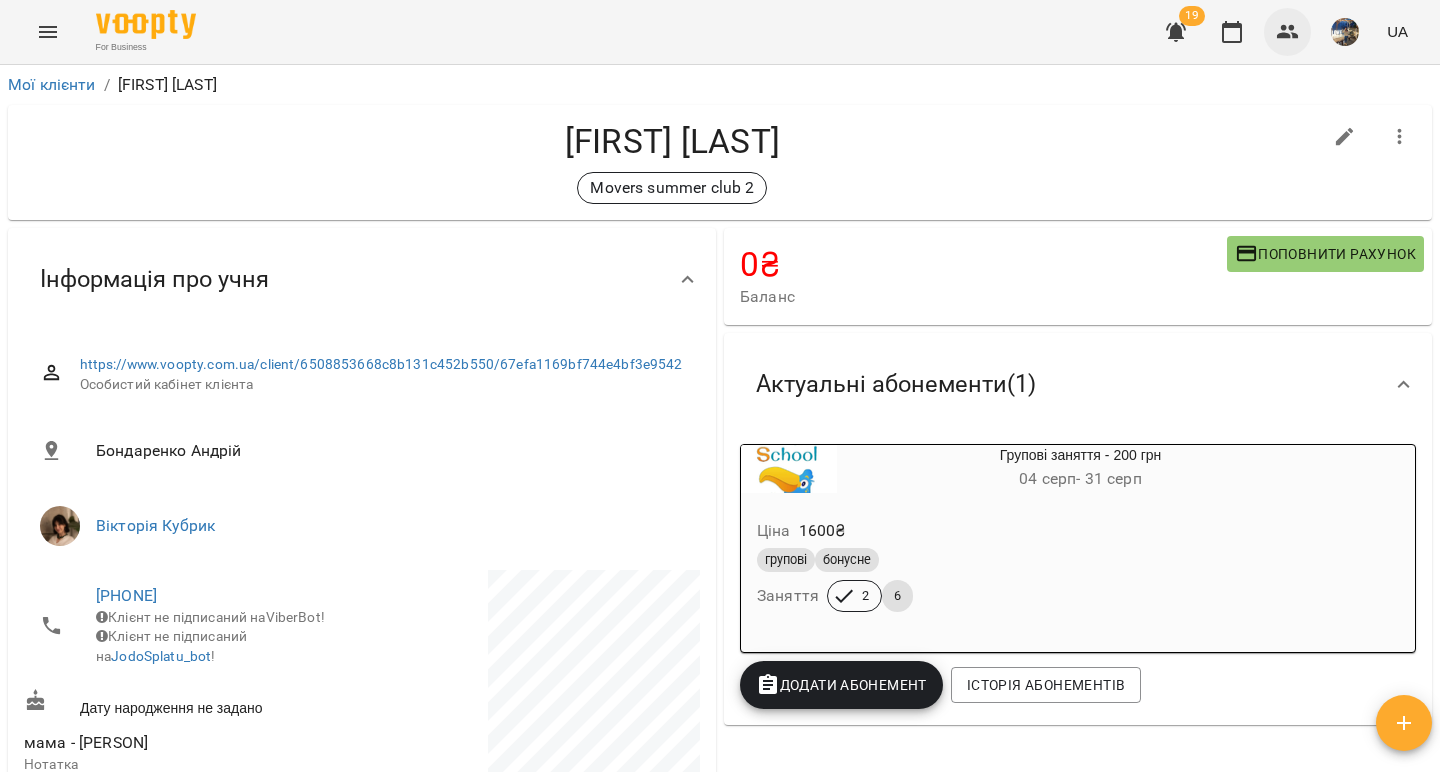 click 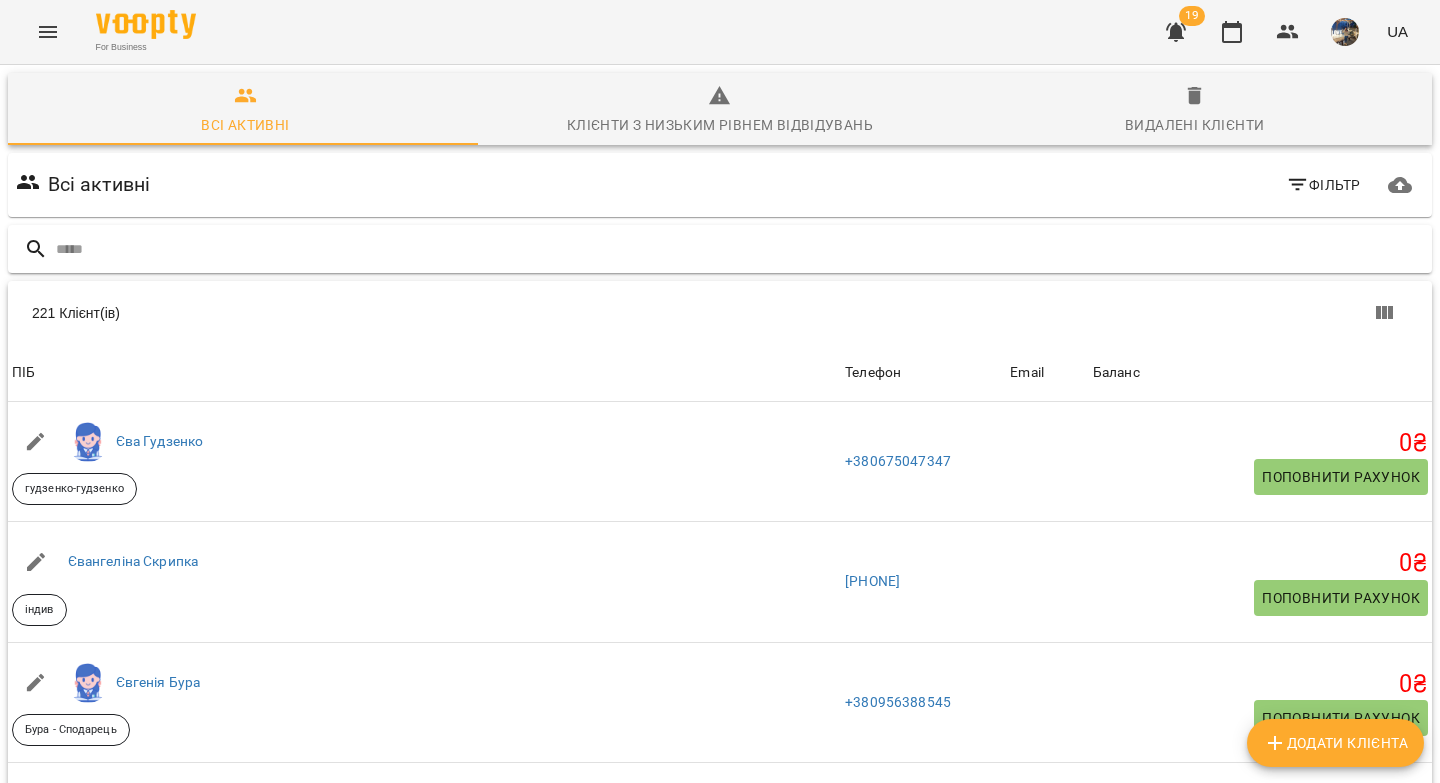 click at bounding box center [740, 249] 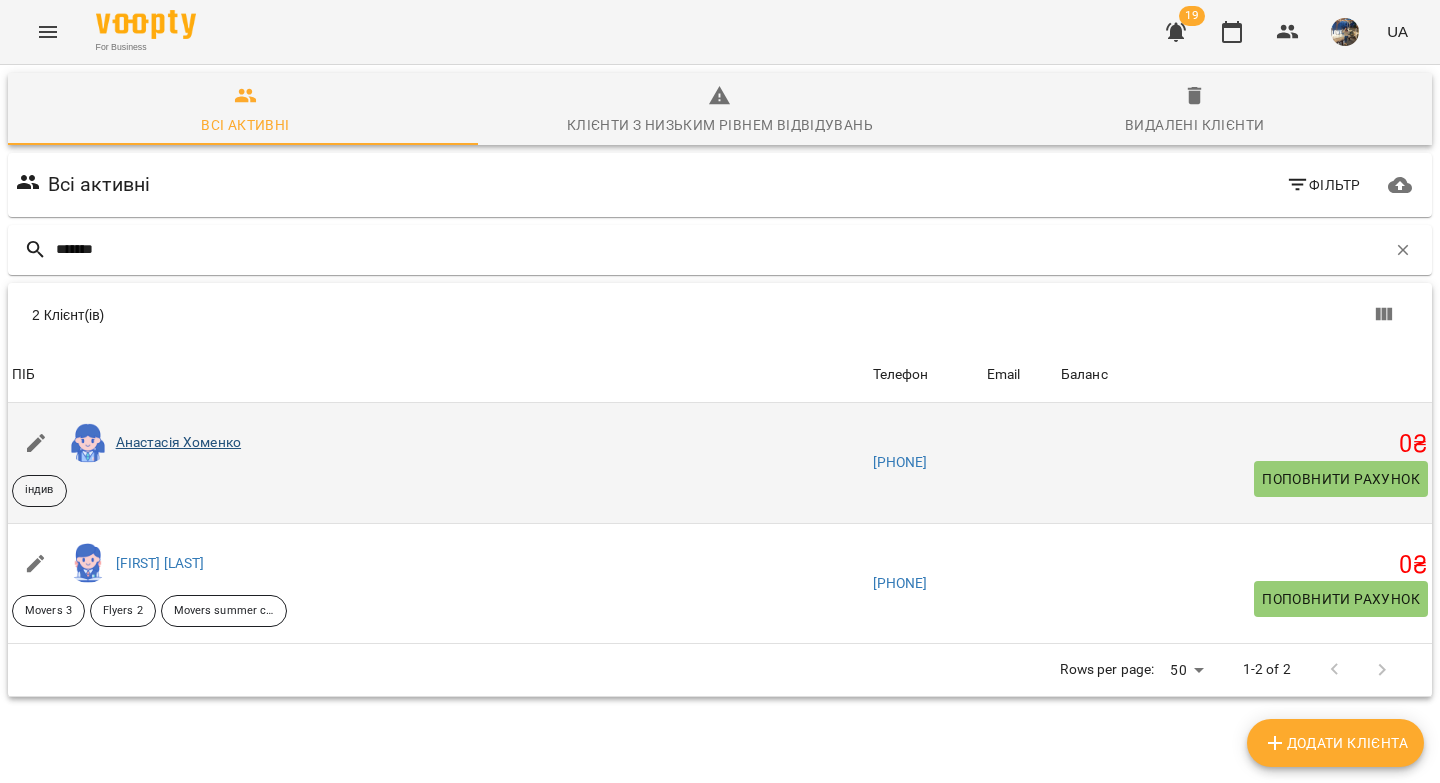 type on "*******" 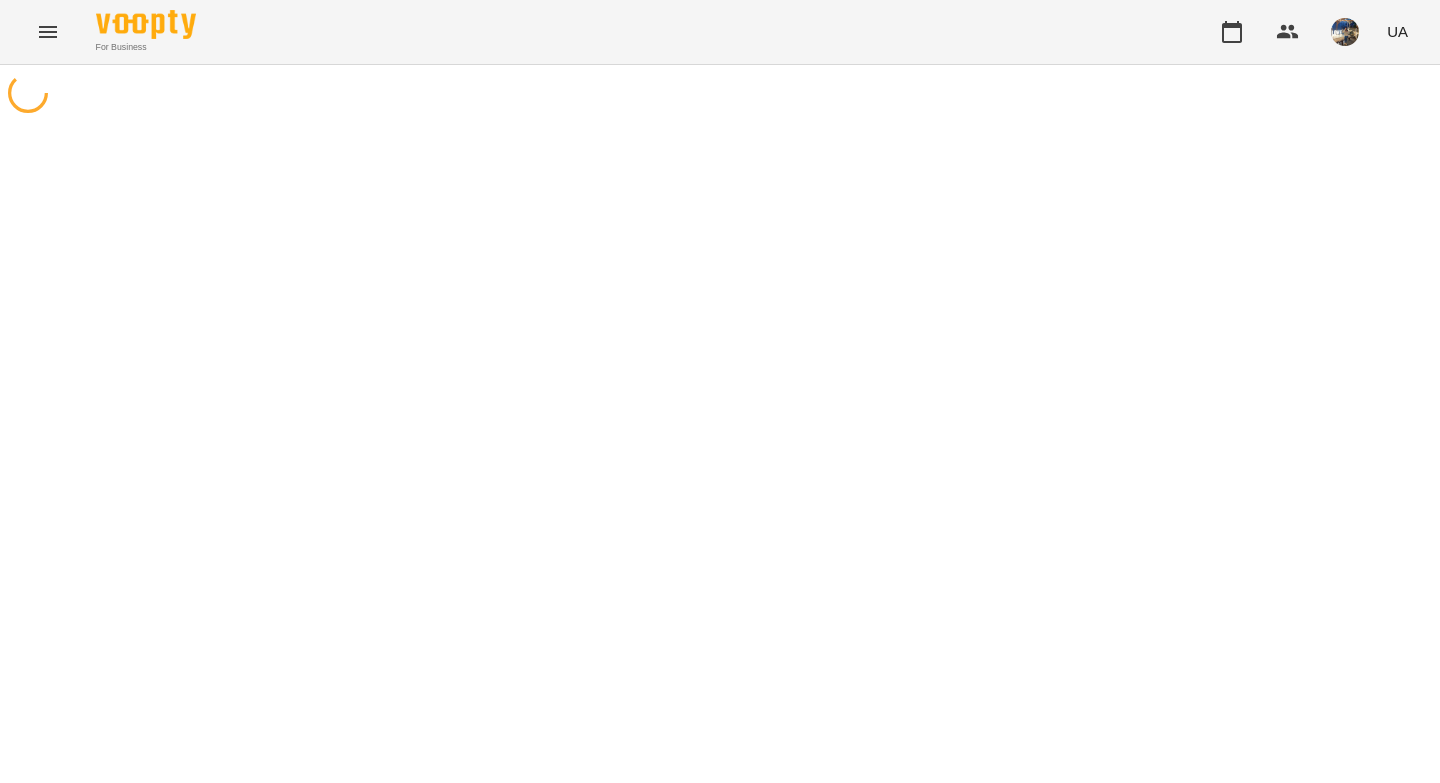 scroll, scrollTop: 0, scrollLeft: 0, axis: both 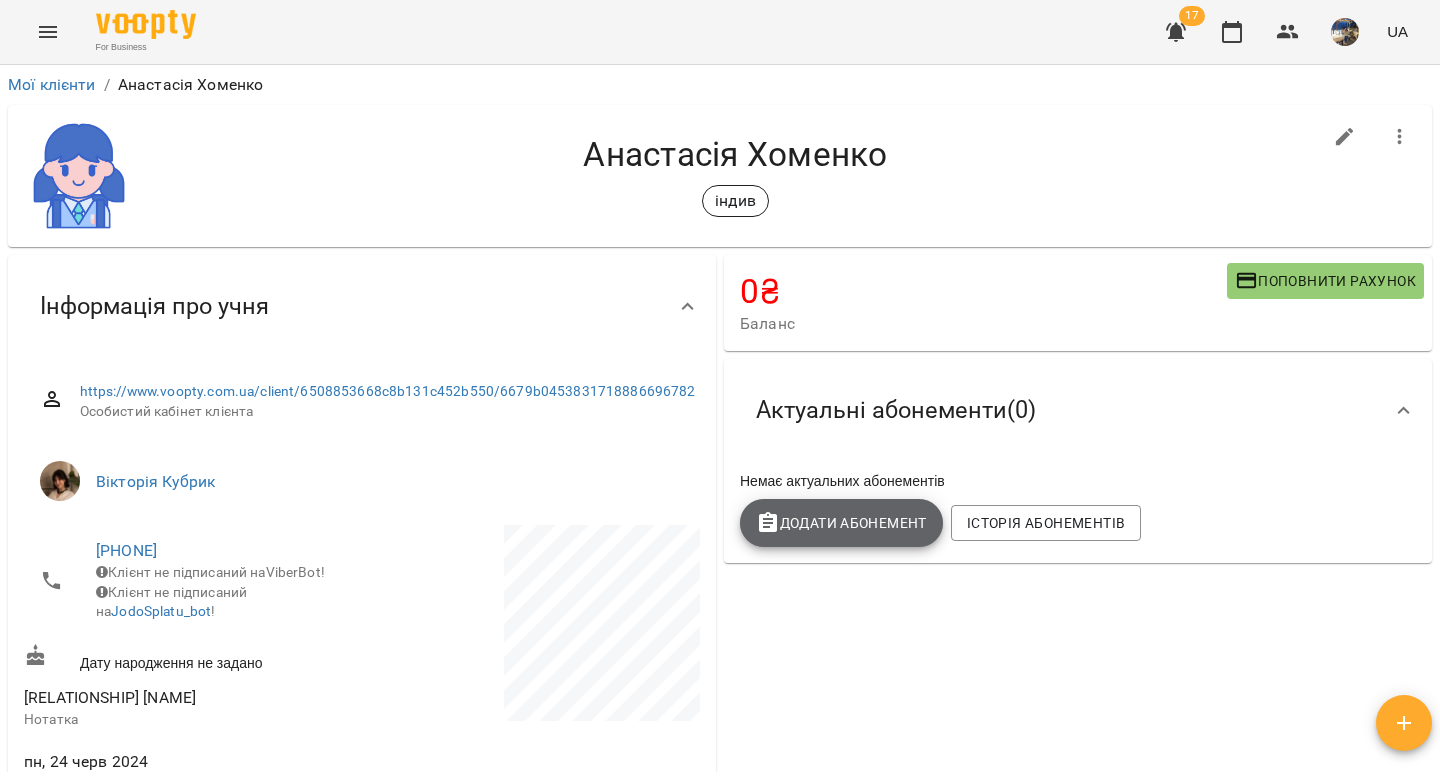 click on "Додати Абонемент" at bounding box center (841, 523) 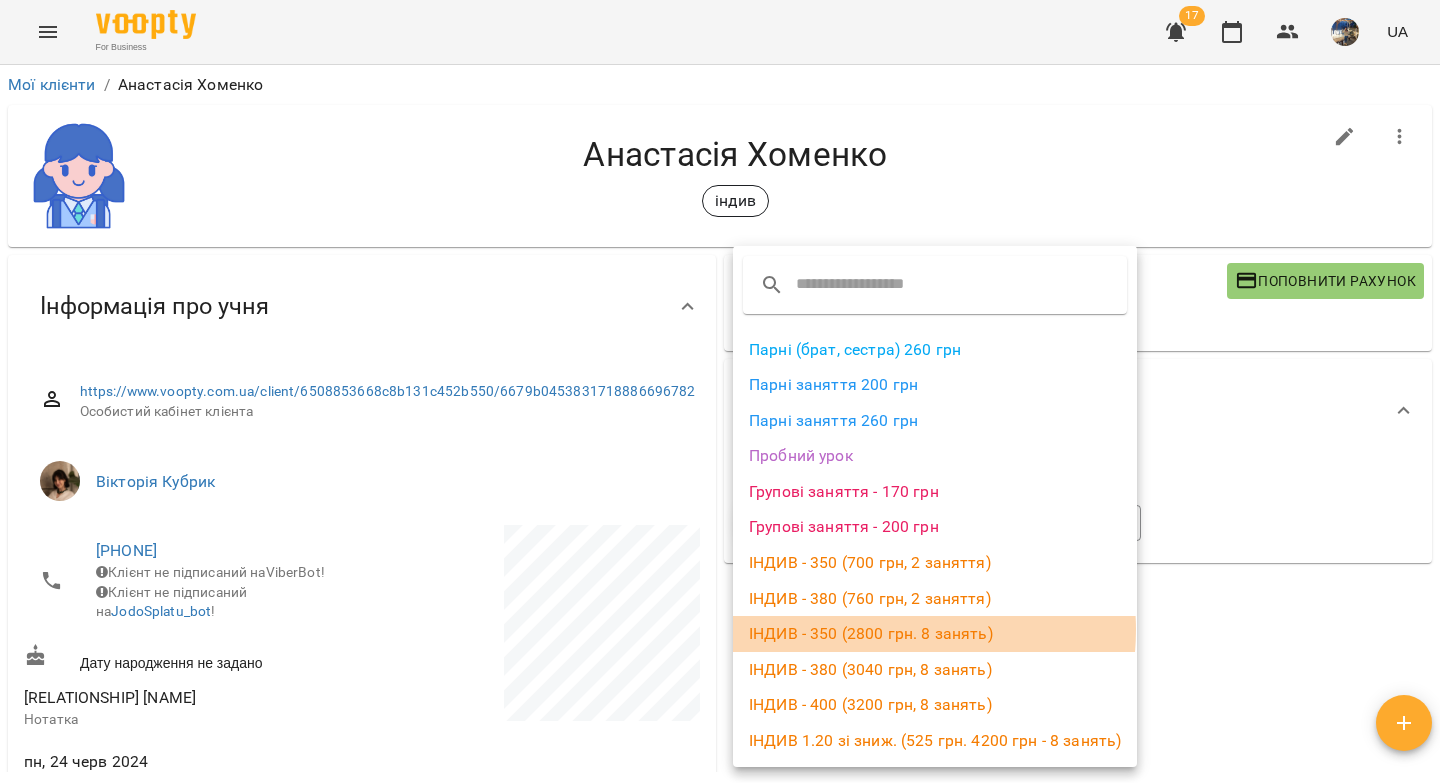 click on "ІНДИВ - 350 (2800 грн. 8 занять)" at bounding box center (935, 634) 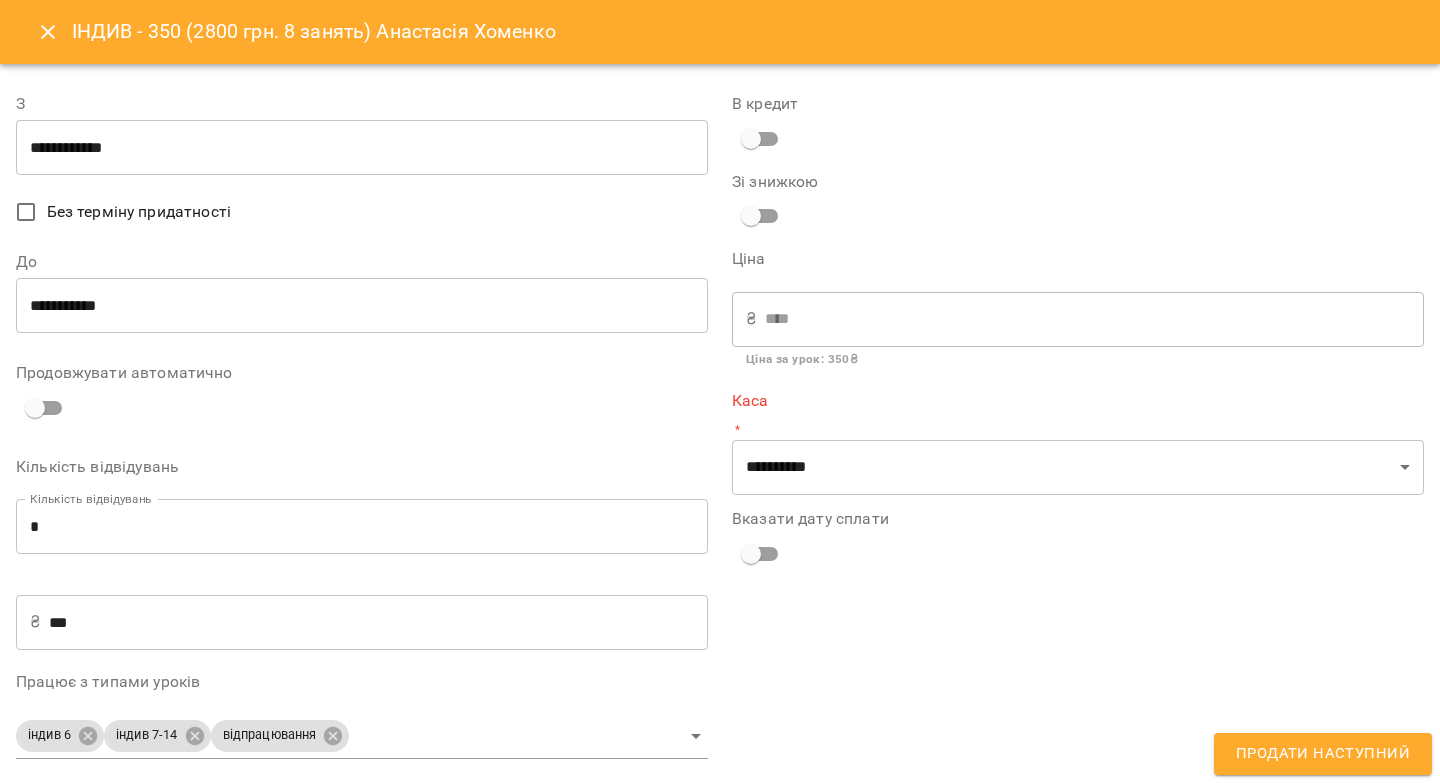 type on "**********" 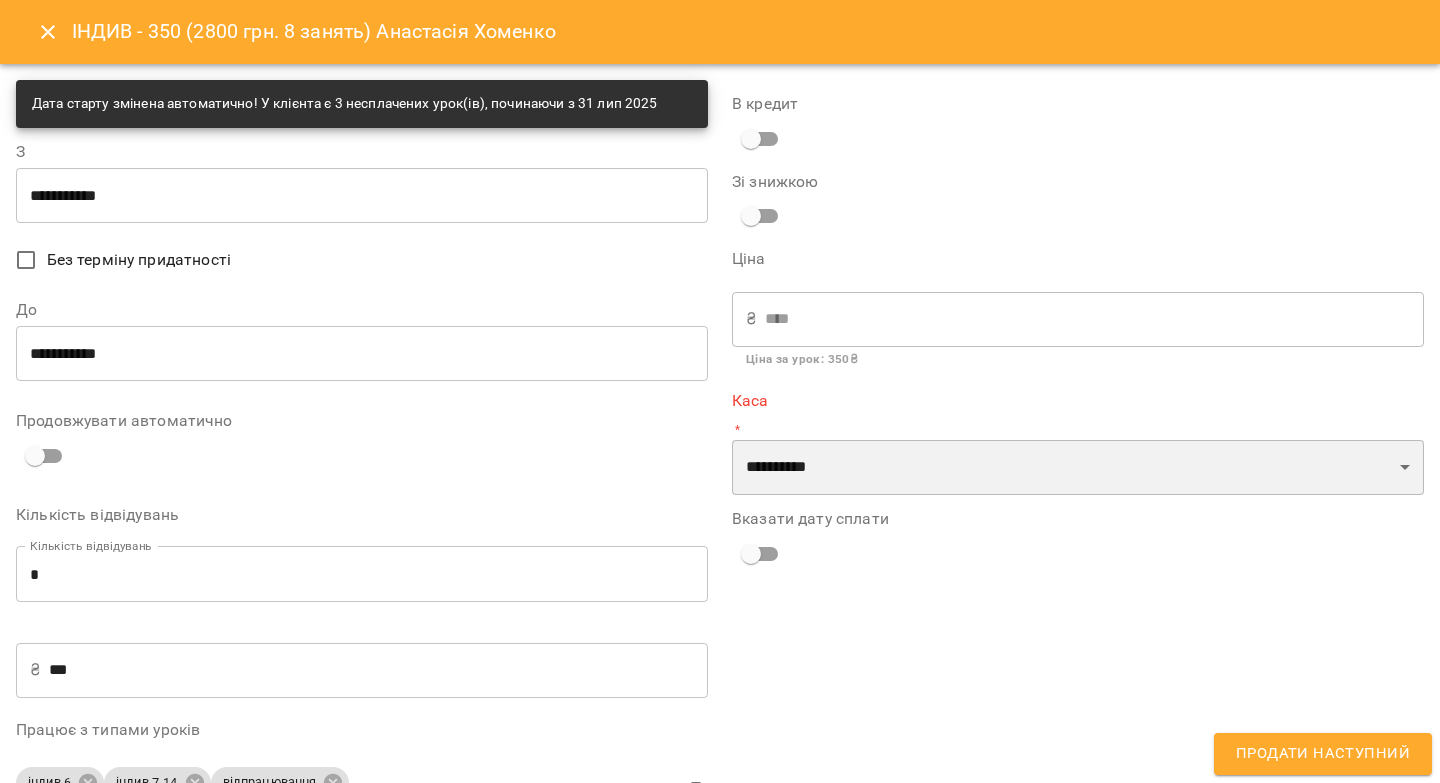 click on "**********" at bounding box center [1078, 468] 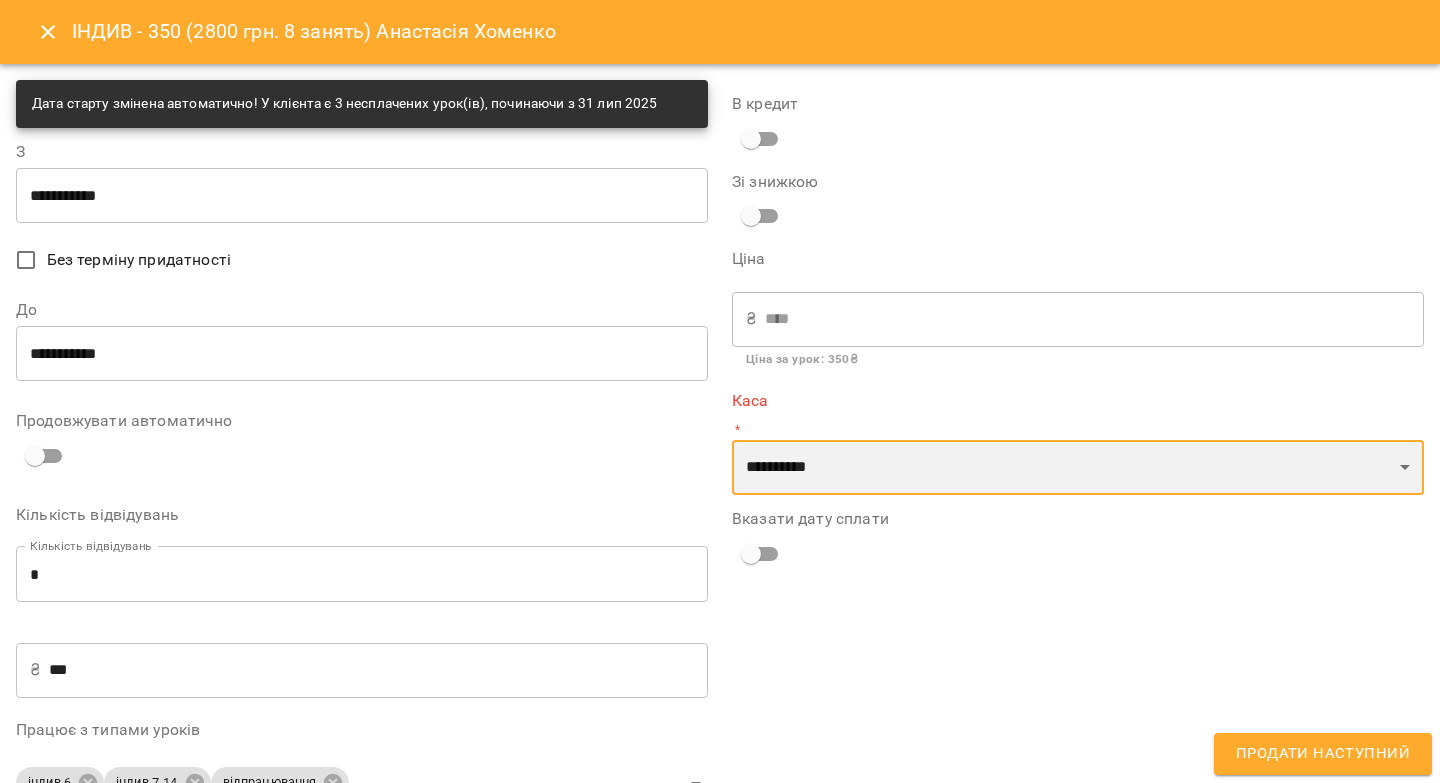 select on "****" 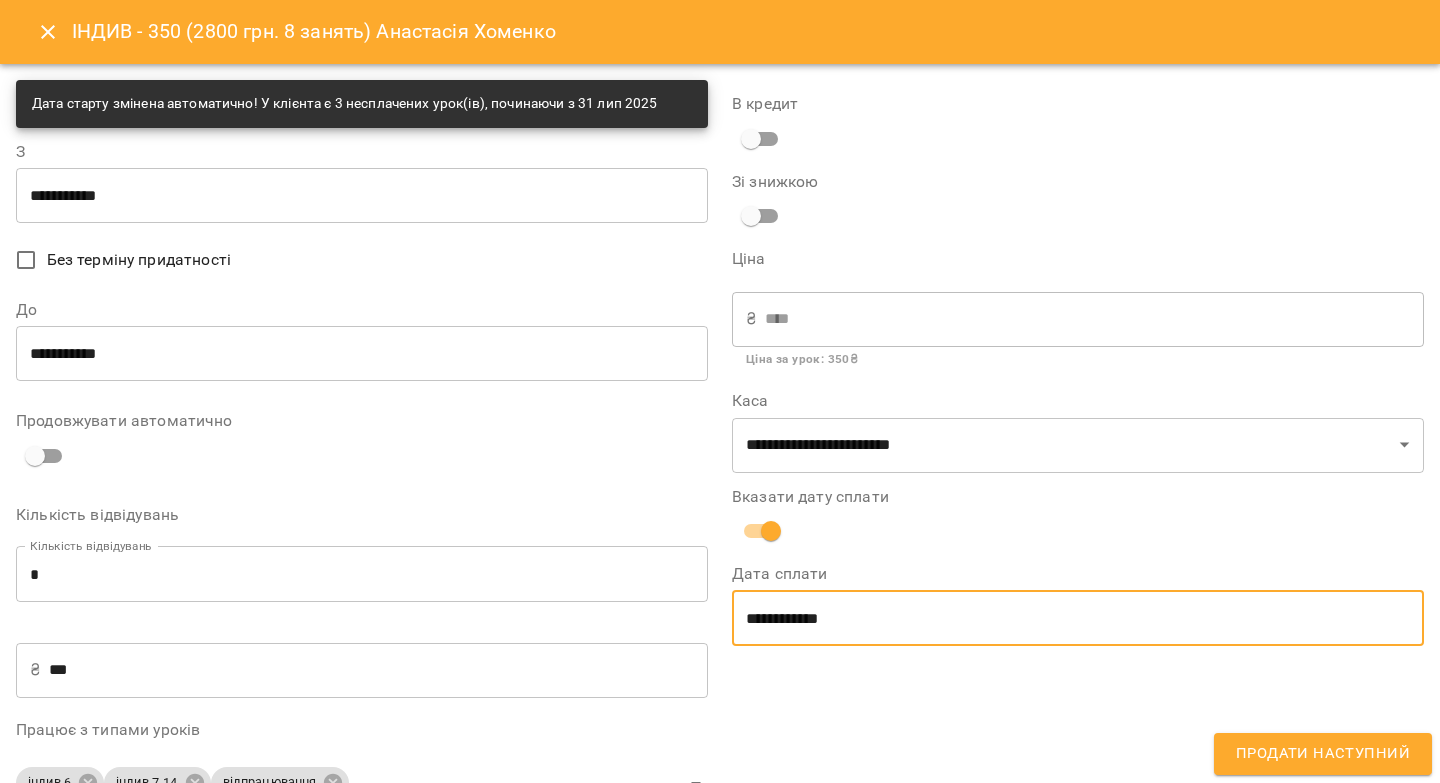 click on "**********" at bounding box center [1078, 618] 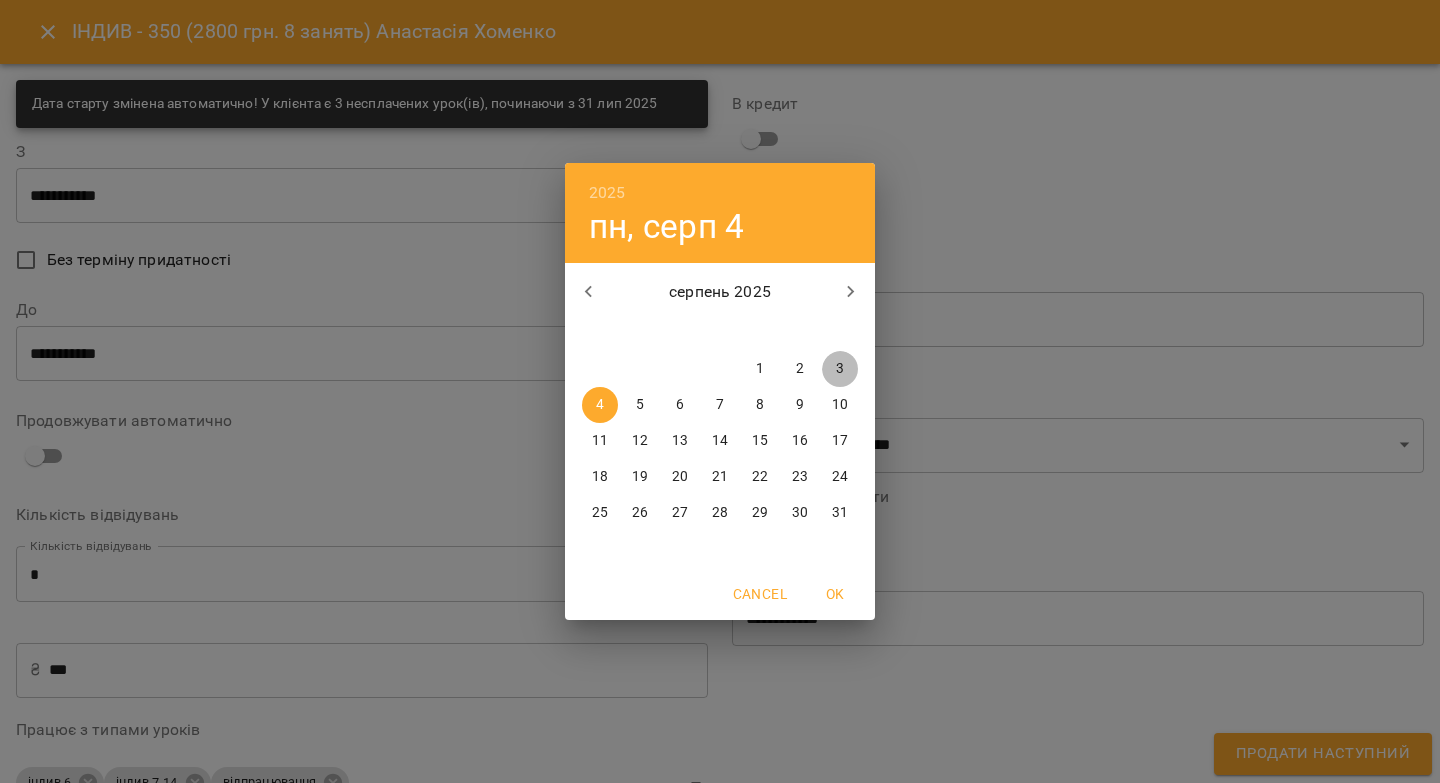 drag, startPoint x: 842, startPoint y: 366, endPoint x: 838, endPoint y: 382, distance: 16.492422 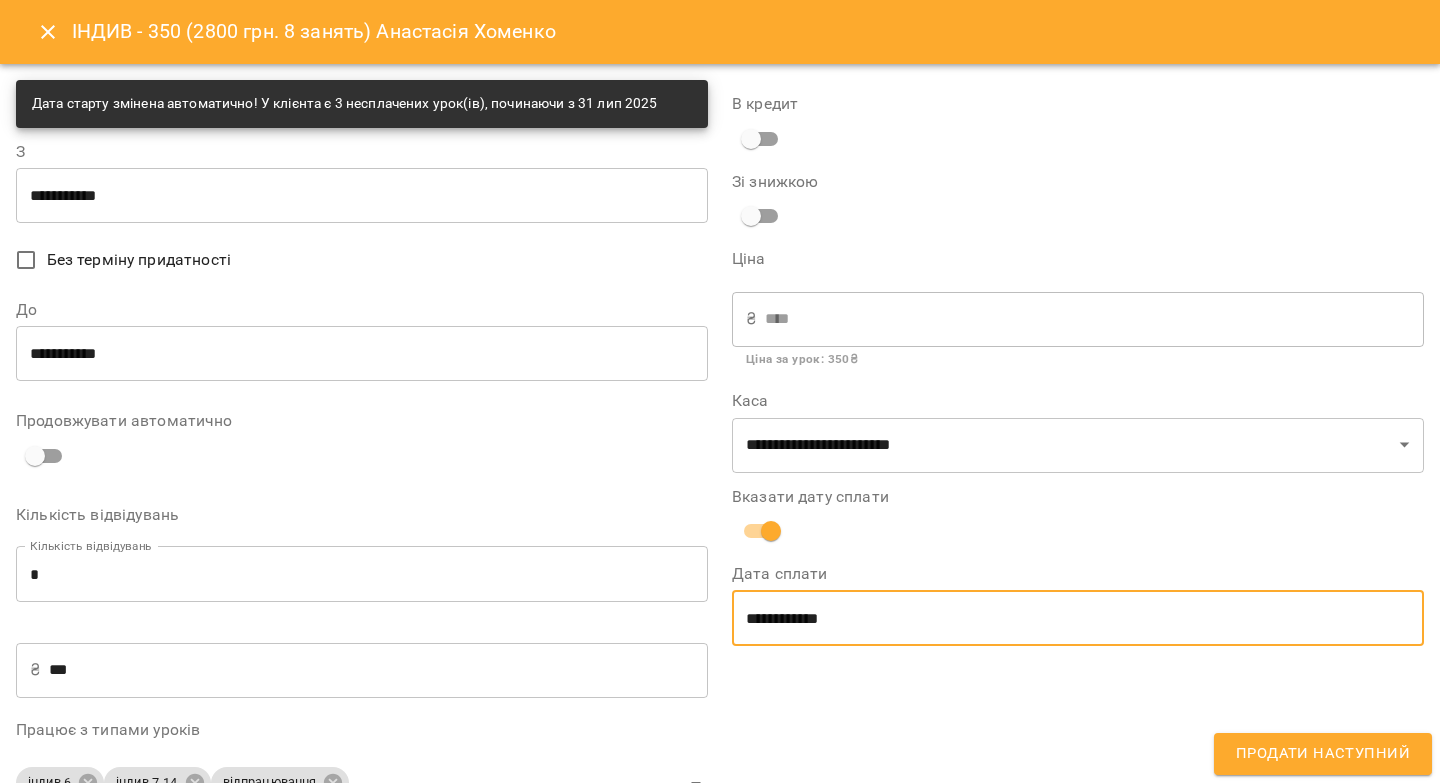 click on "Продати наступний" at bounding box center [1323, 754] 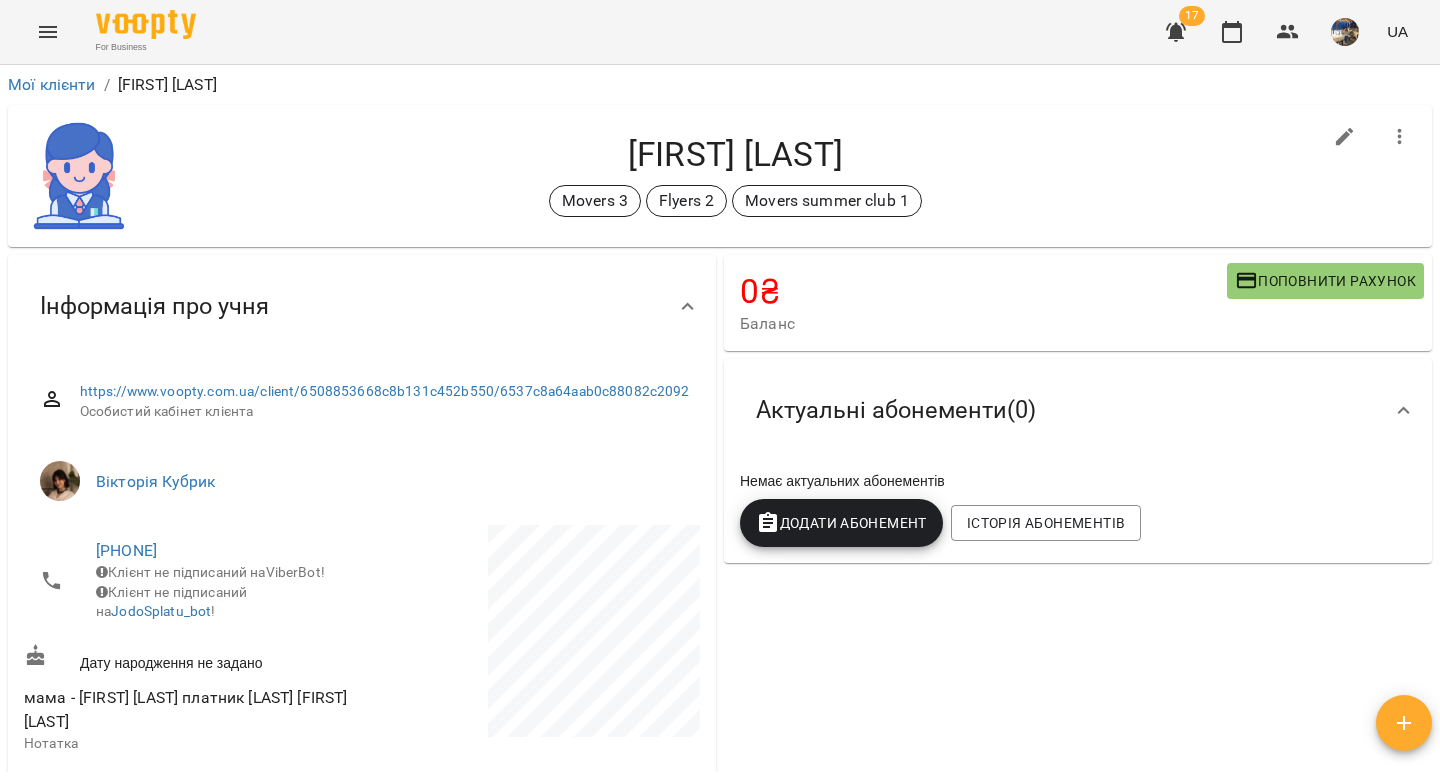 scroll, scrollTop: 0, scrollLeft: 0, axis: both 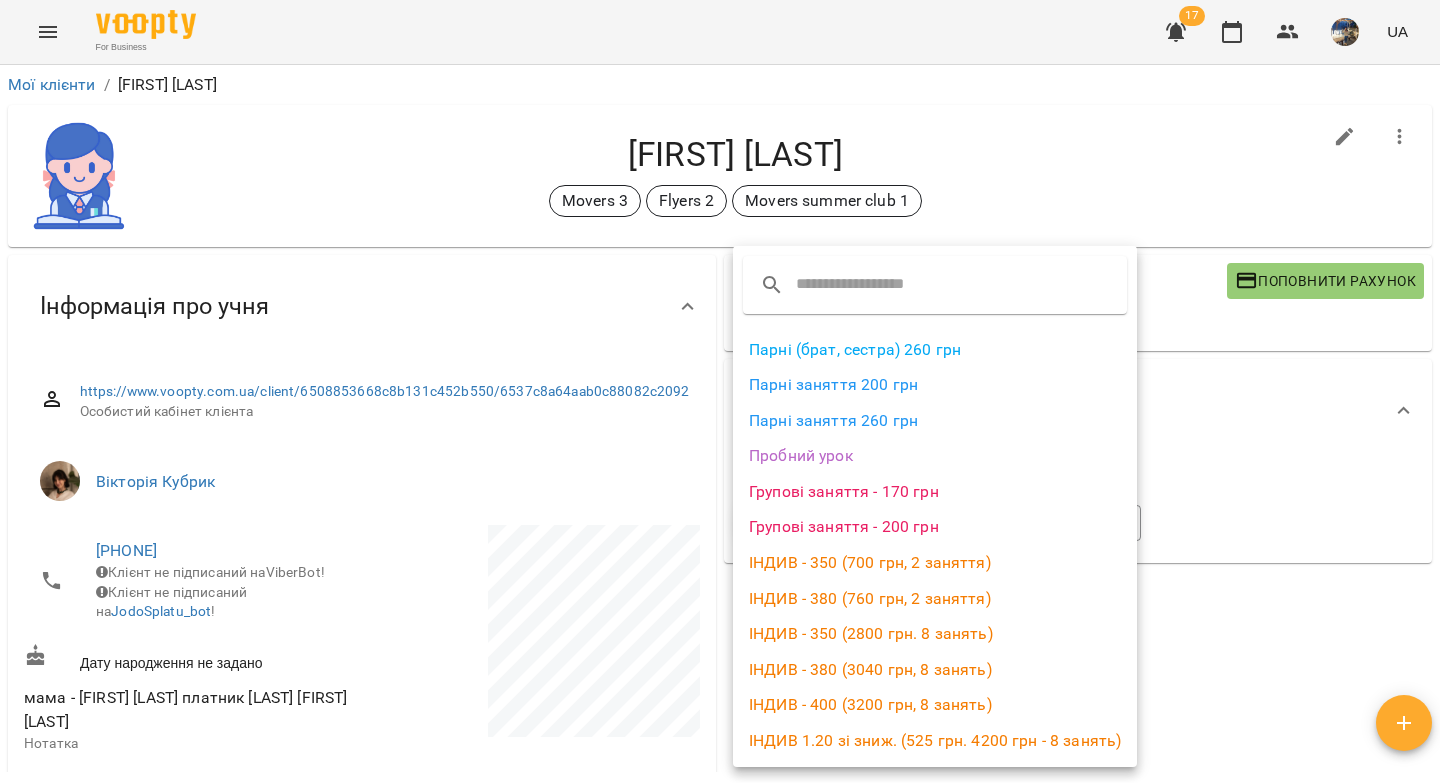 click on "Групові заняття - 170 грн" at bounding box center [935, 492] 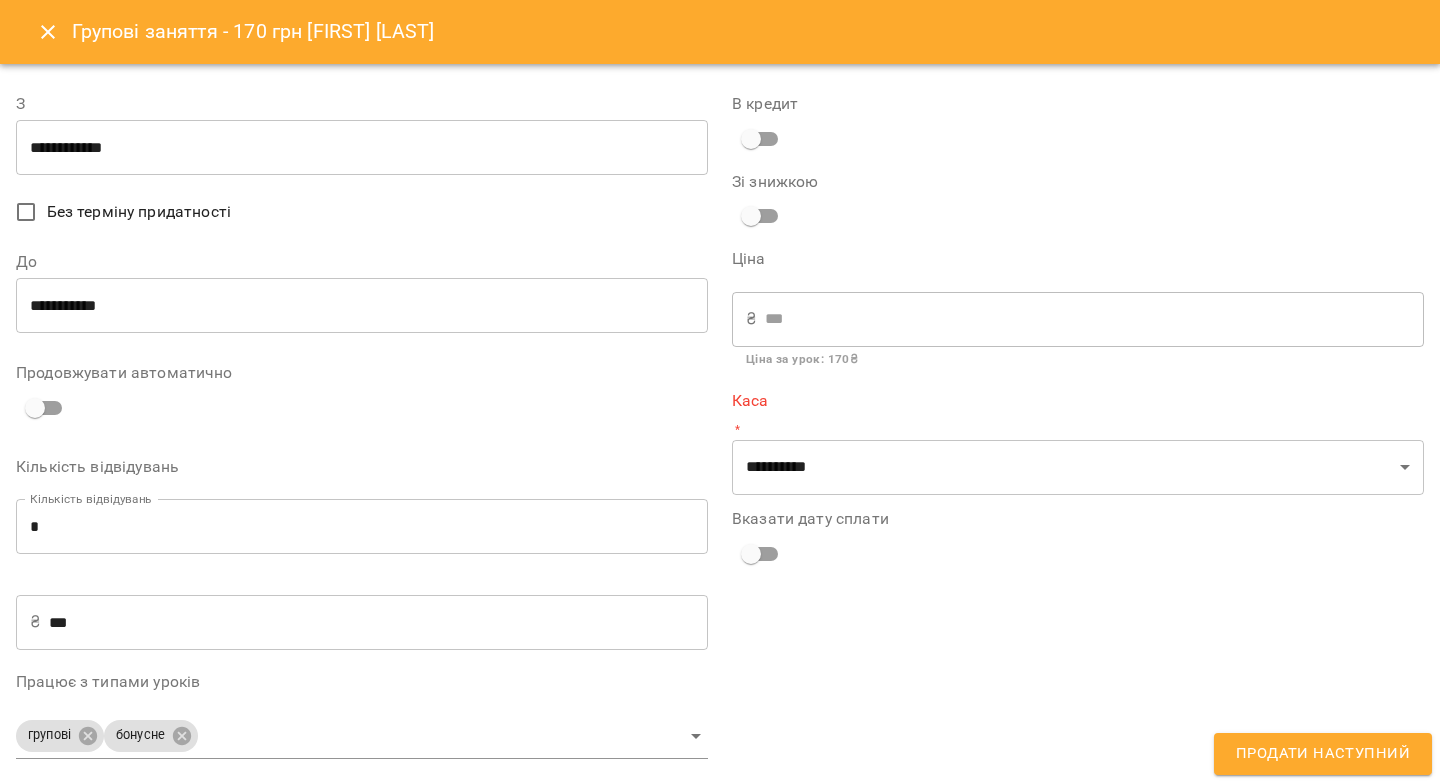 type on "**********" 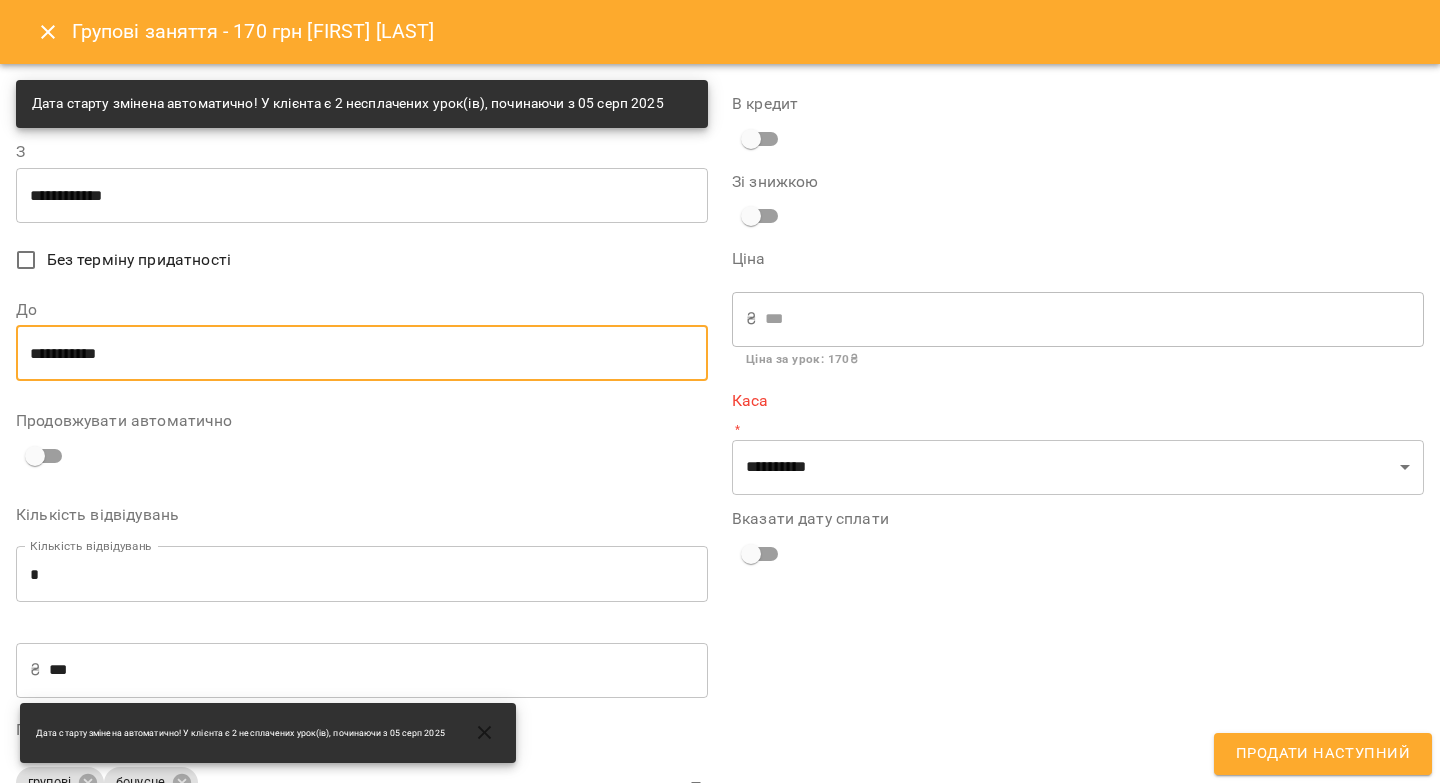 click on "**********" at bounding box center (362, 353) 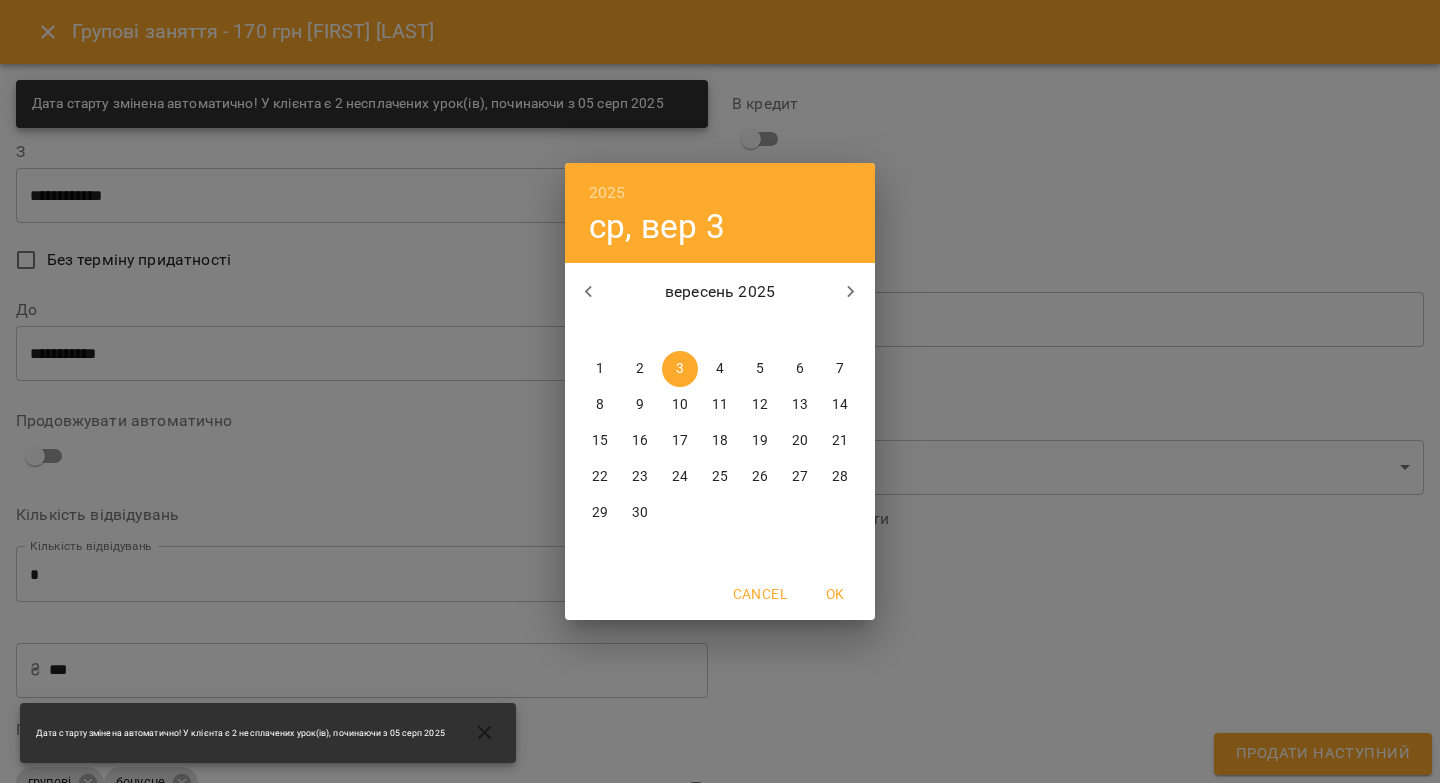 click 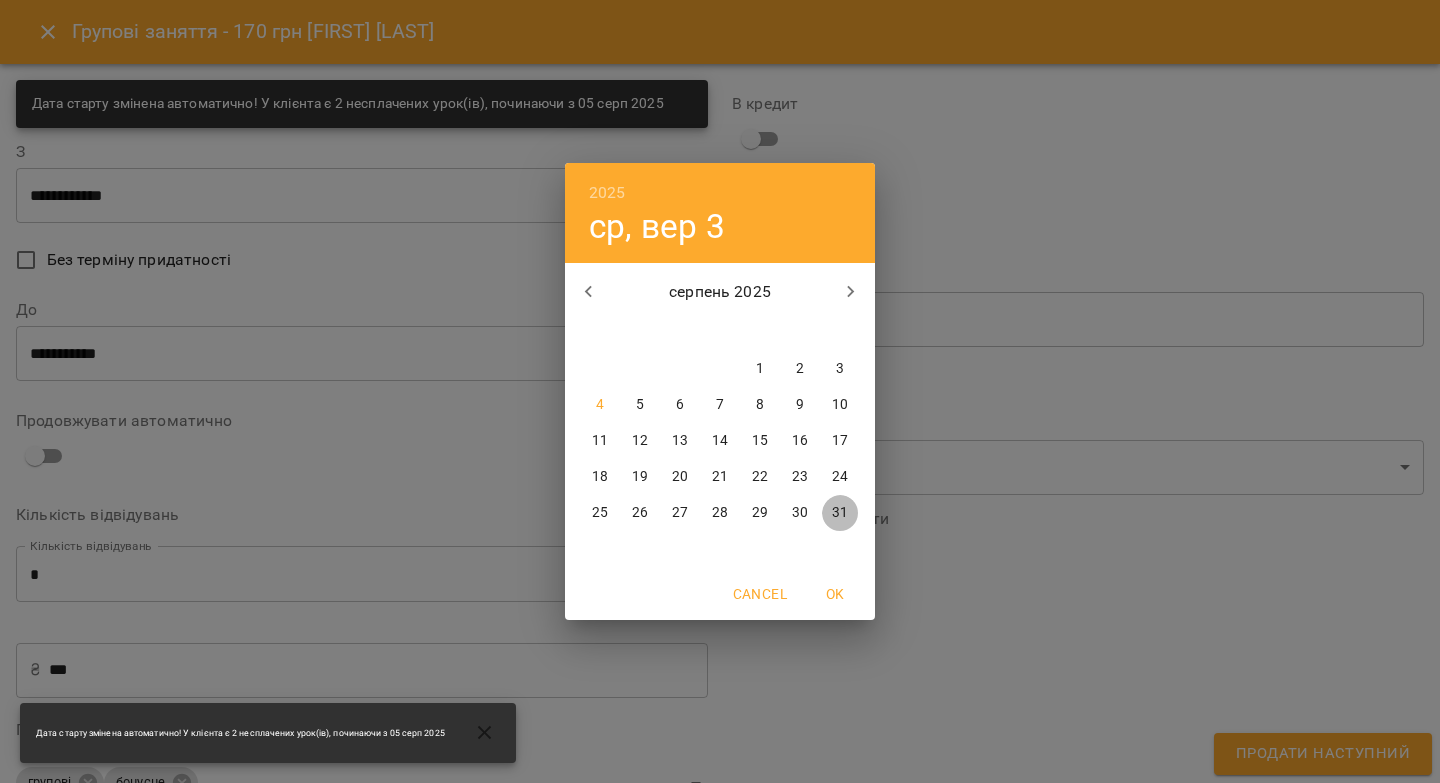 click on "31" at bounding box center [840, 513] 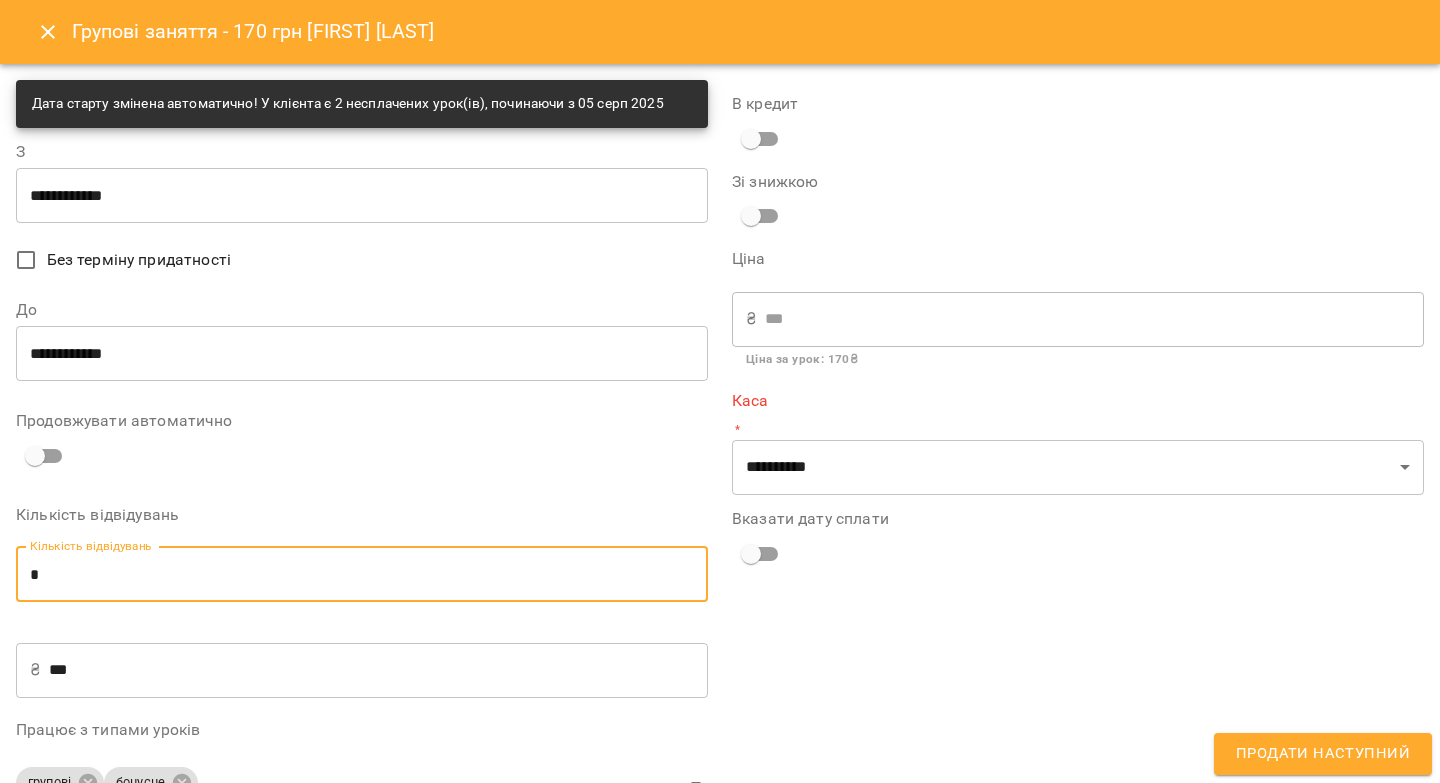 drag, startPoint x: 40, startPoint y: 567, endPoint x: 28, endPoint y: 571, distance: 12.649111 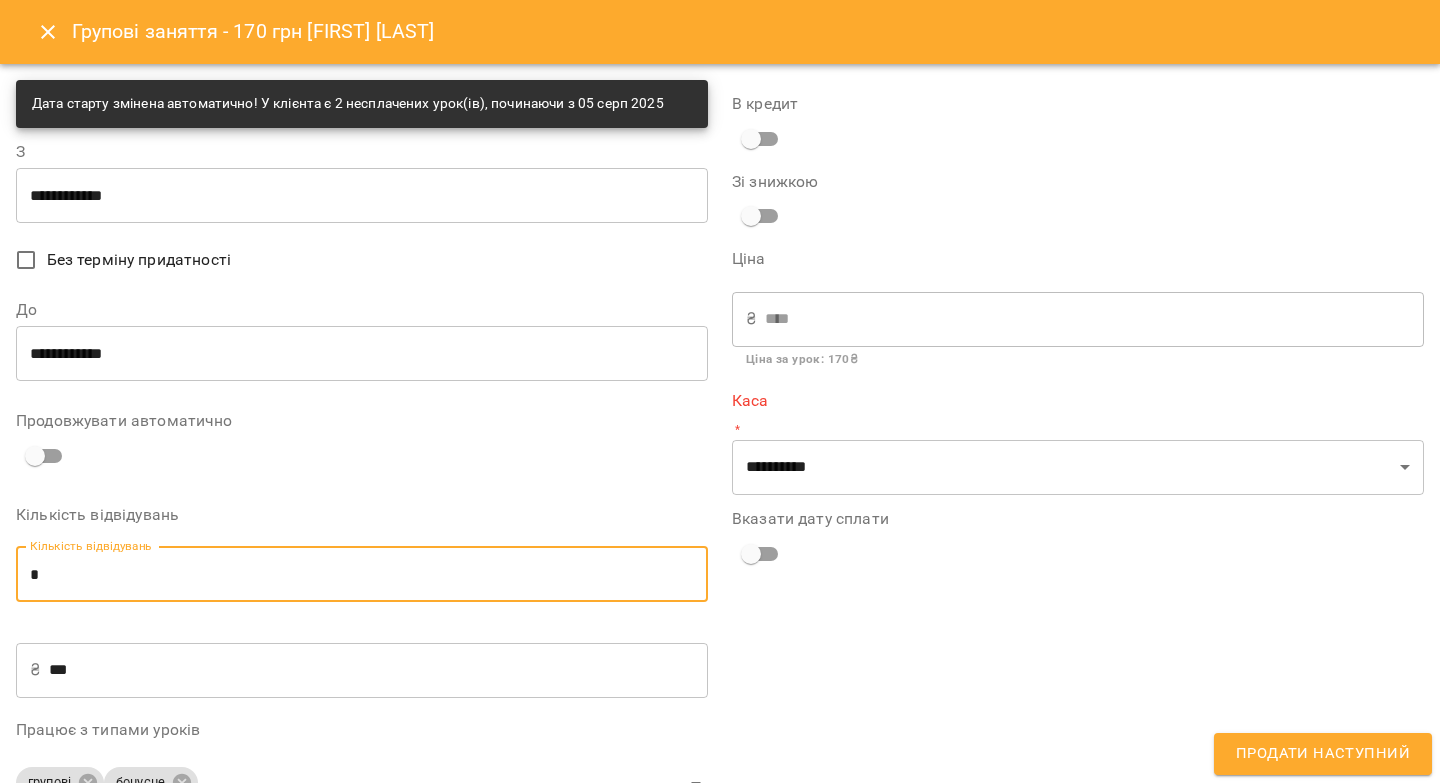 type on "*" 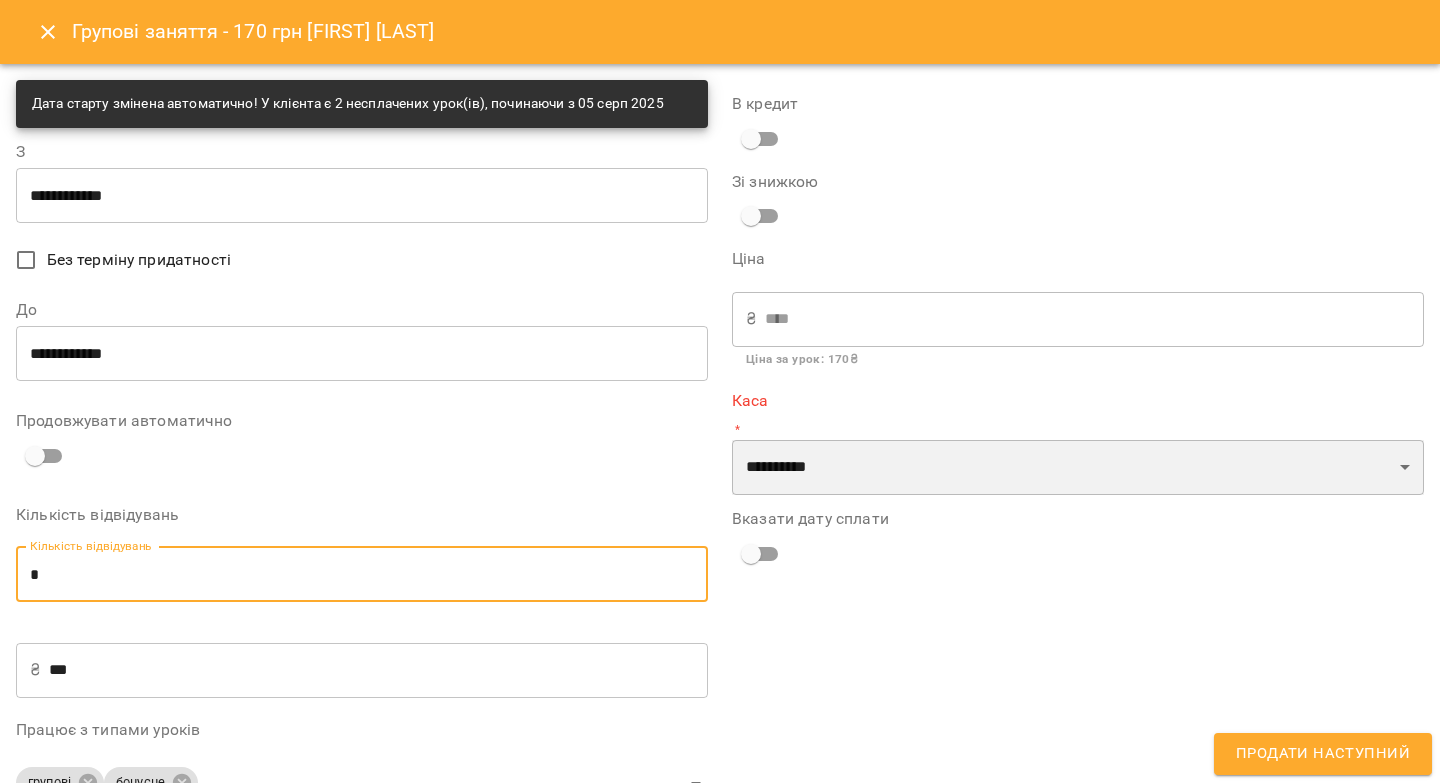click on "**********" at bounding box center (1078, 468) 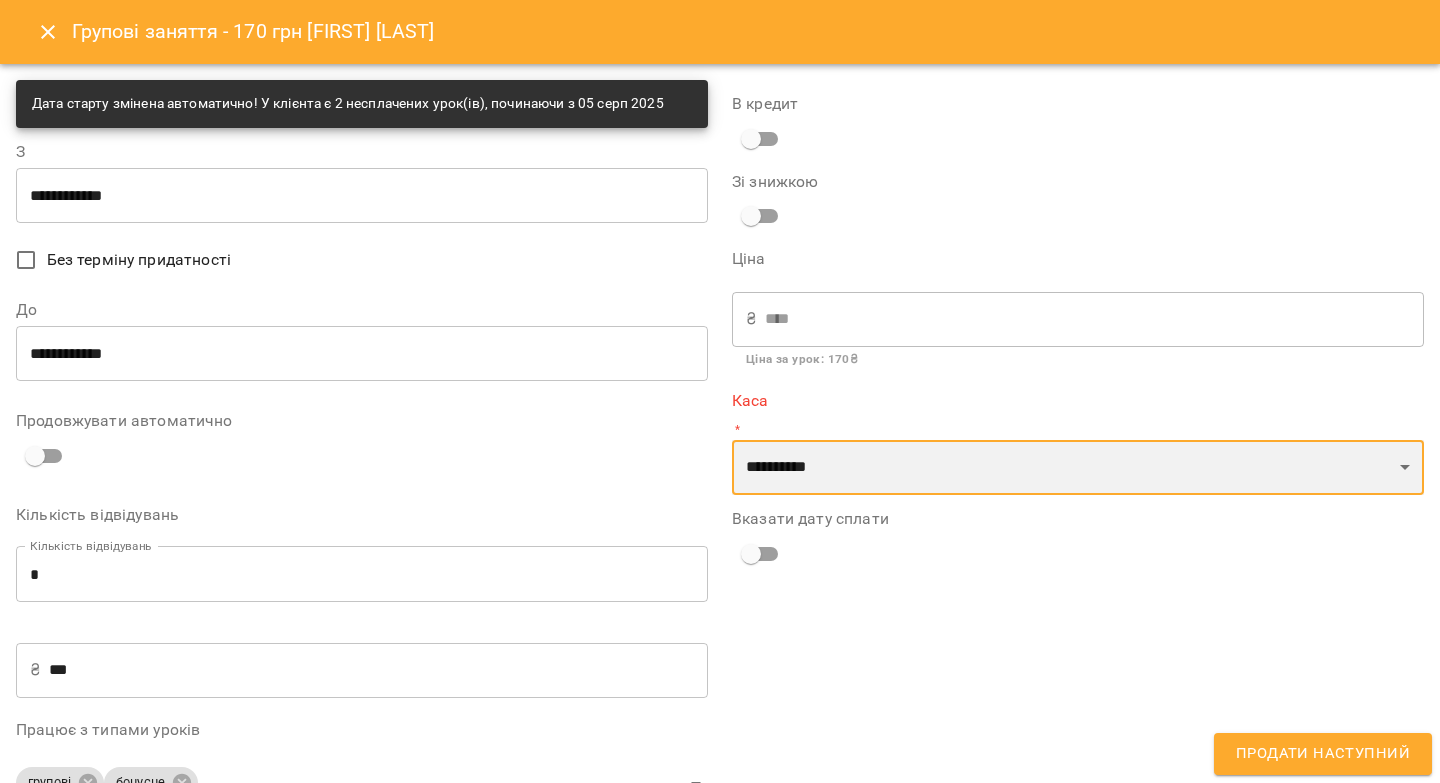 select on "****" 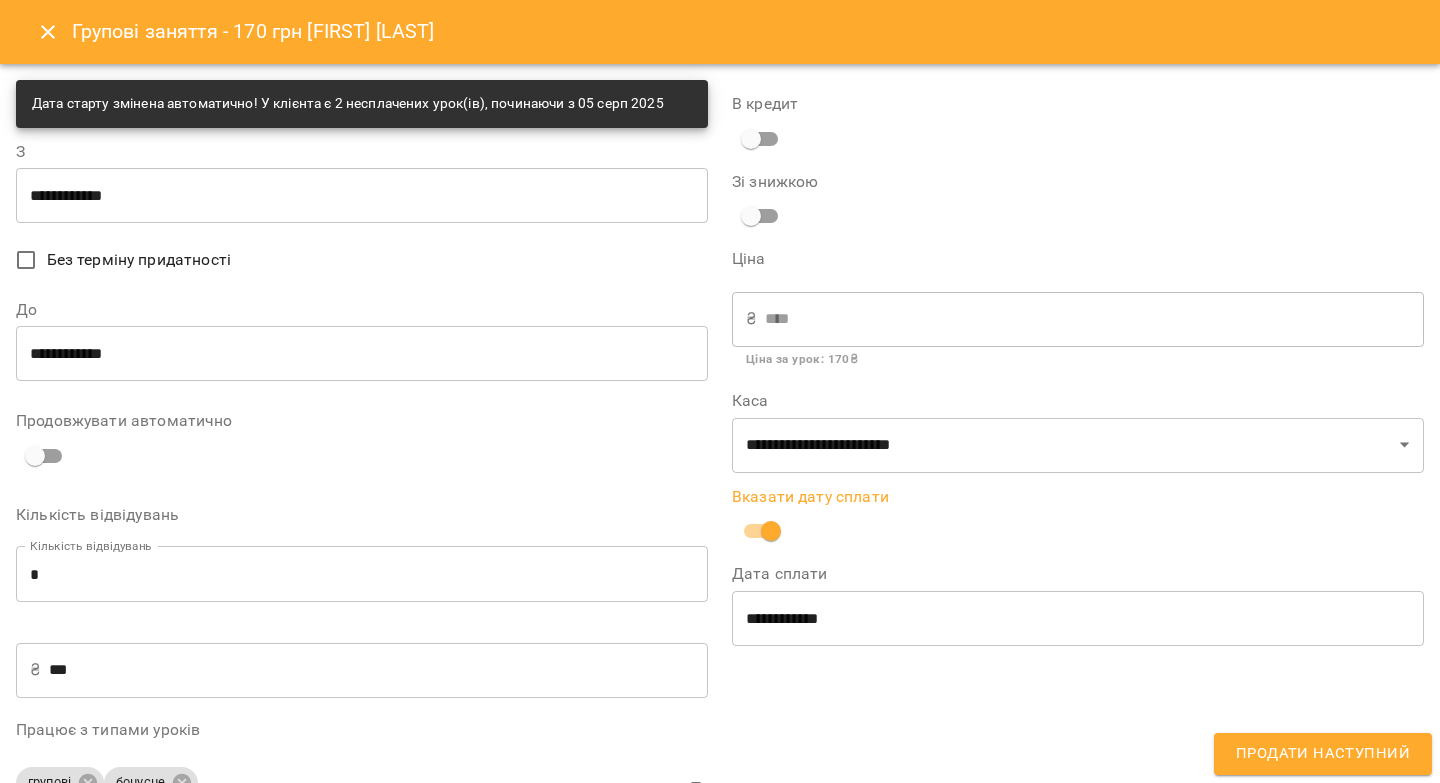 click on "**********" at bounding box center [1078, 618] 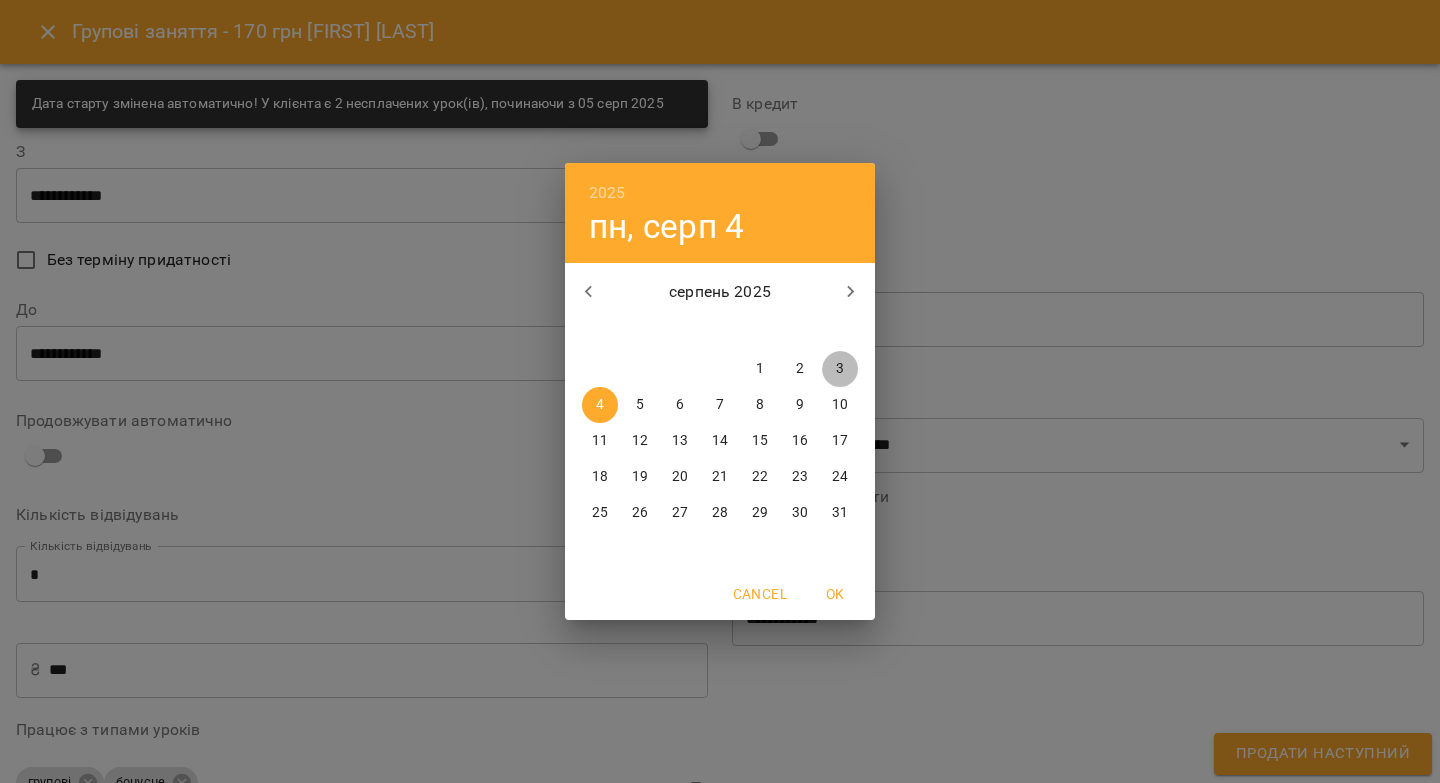 click on "3" at bounding box center [840, 369] 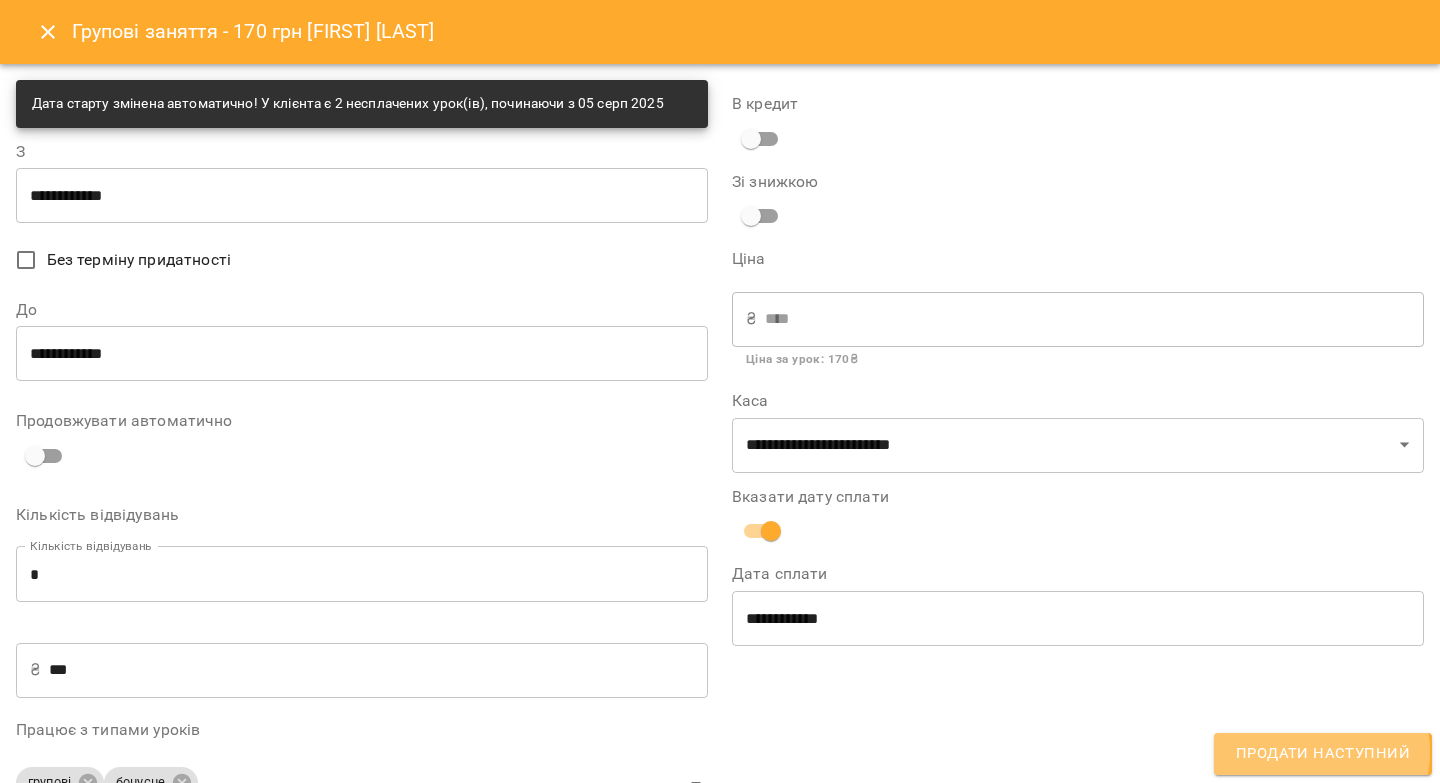 click on "Продати наступний" at bounding box center [1323, 754] 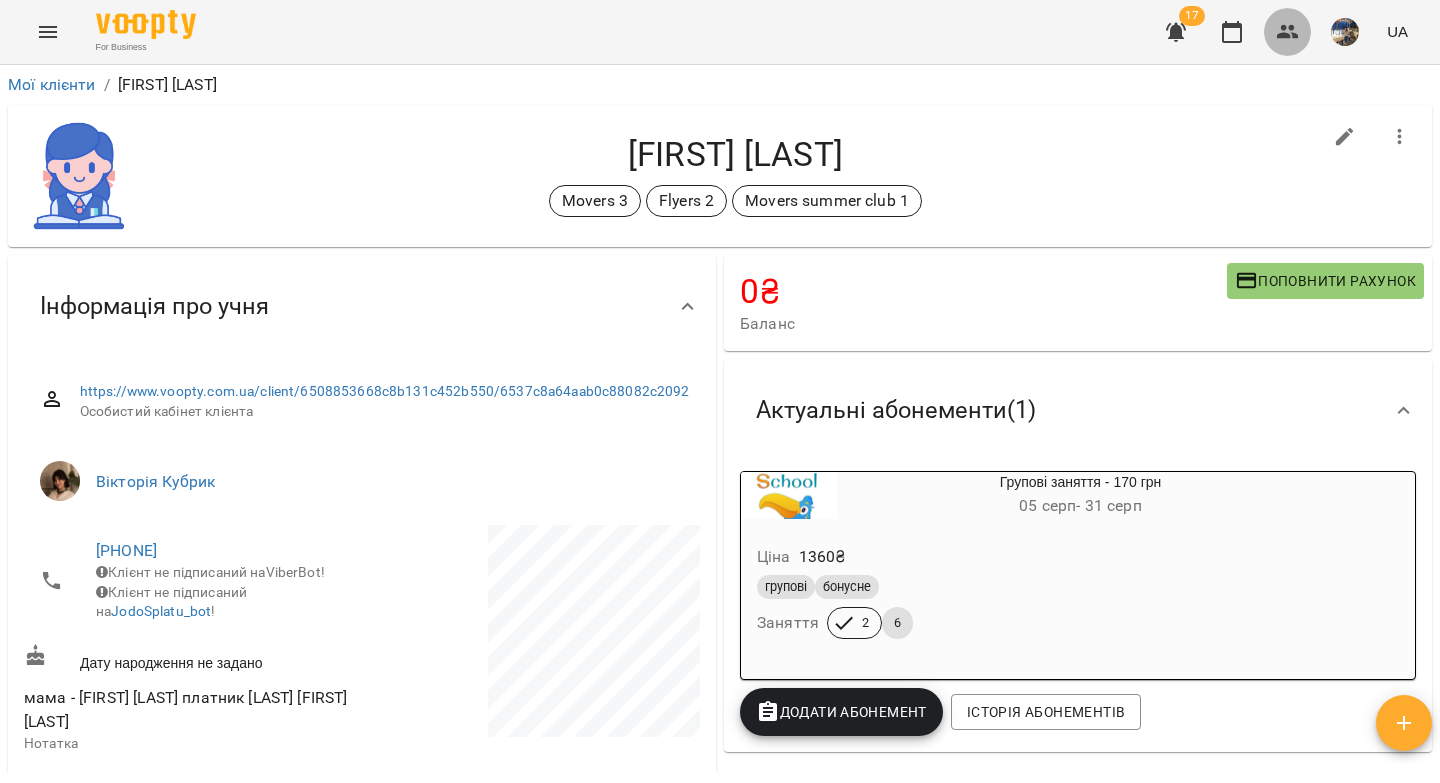 click 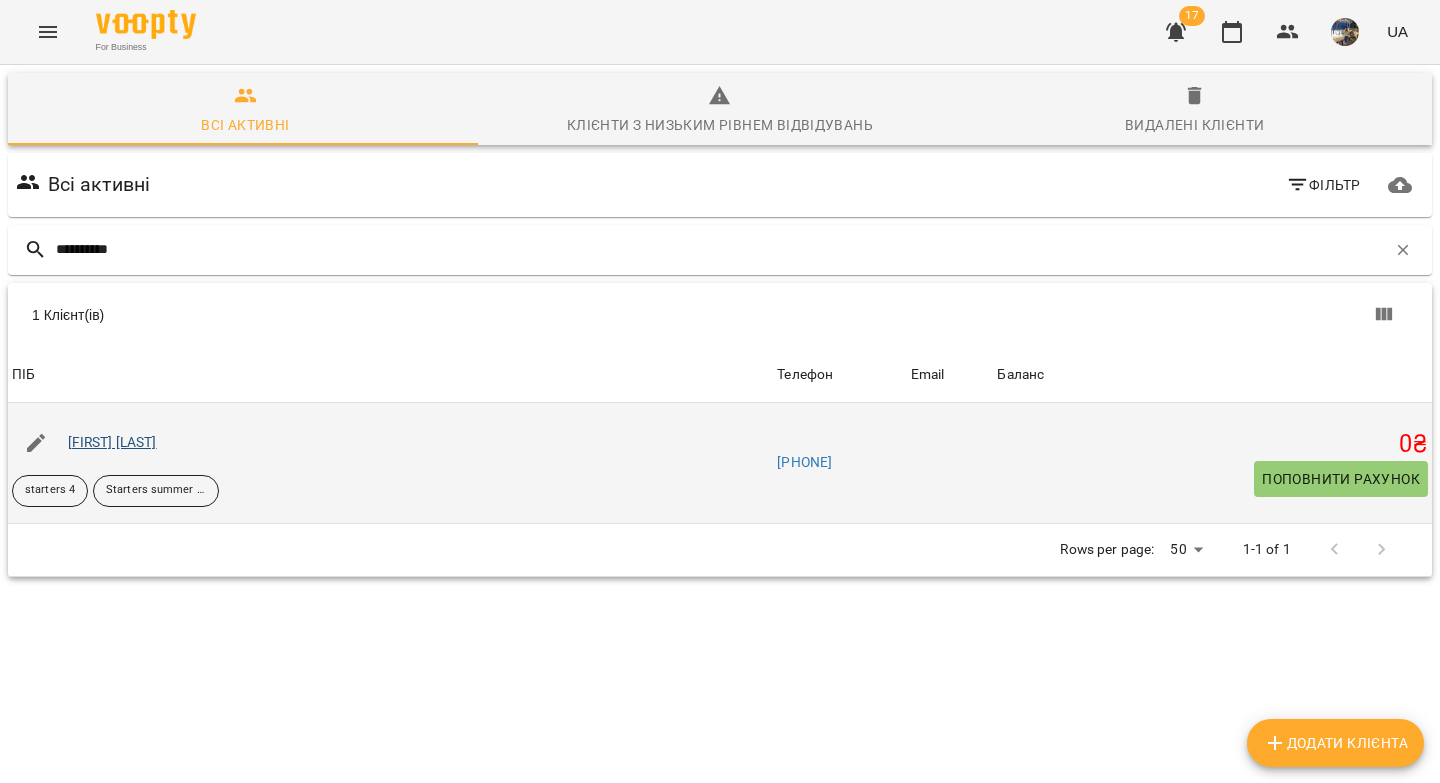 type on "*********" 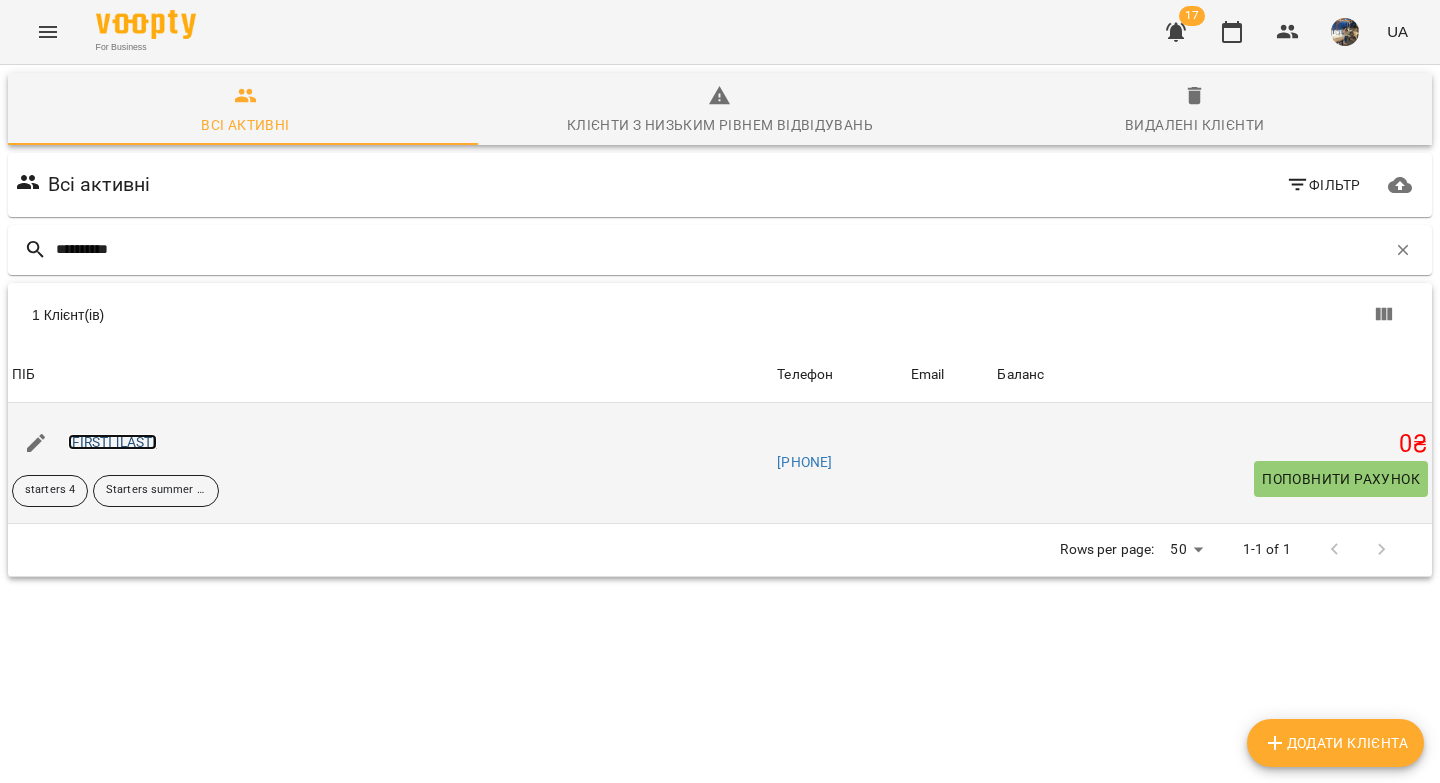 click on "Максим Кулакевич" at bounding box center [112, 442] 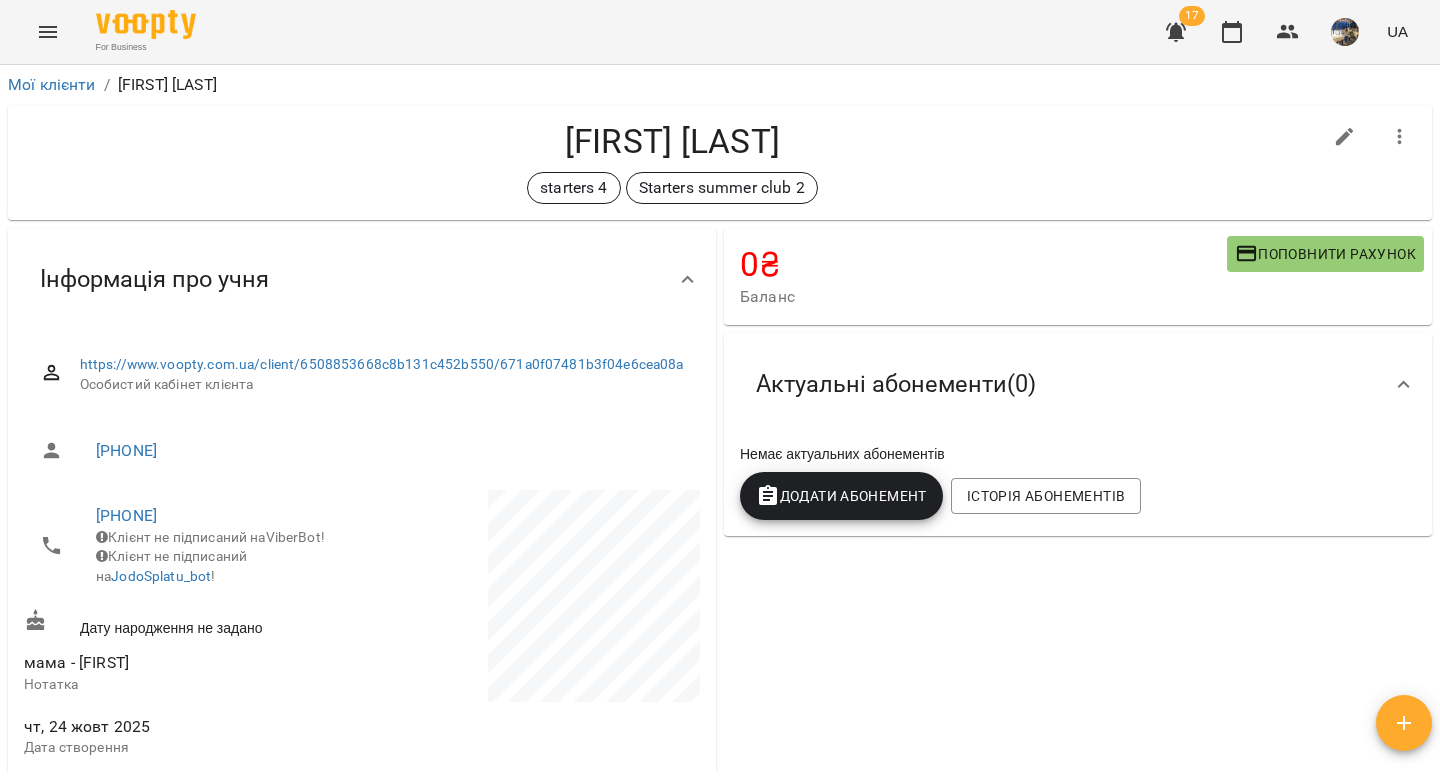 click on "Додати Абонемент" at bounding box center (841, 496) 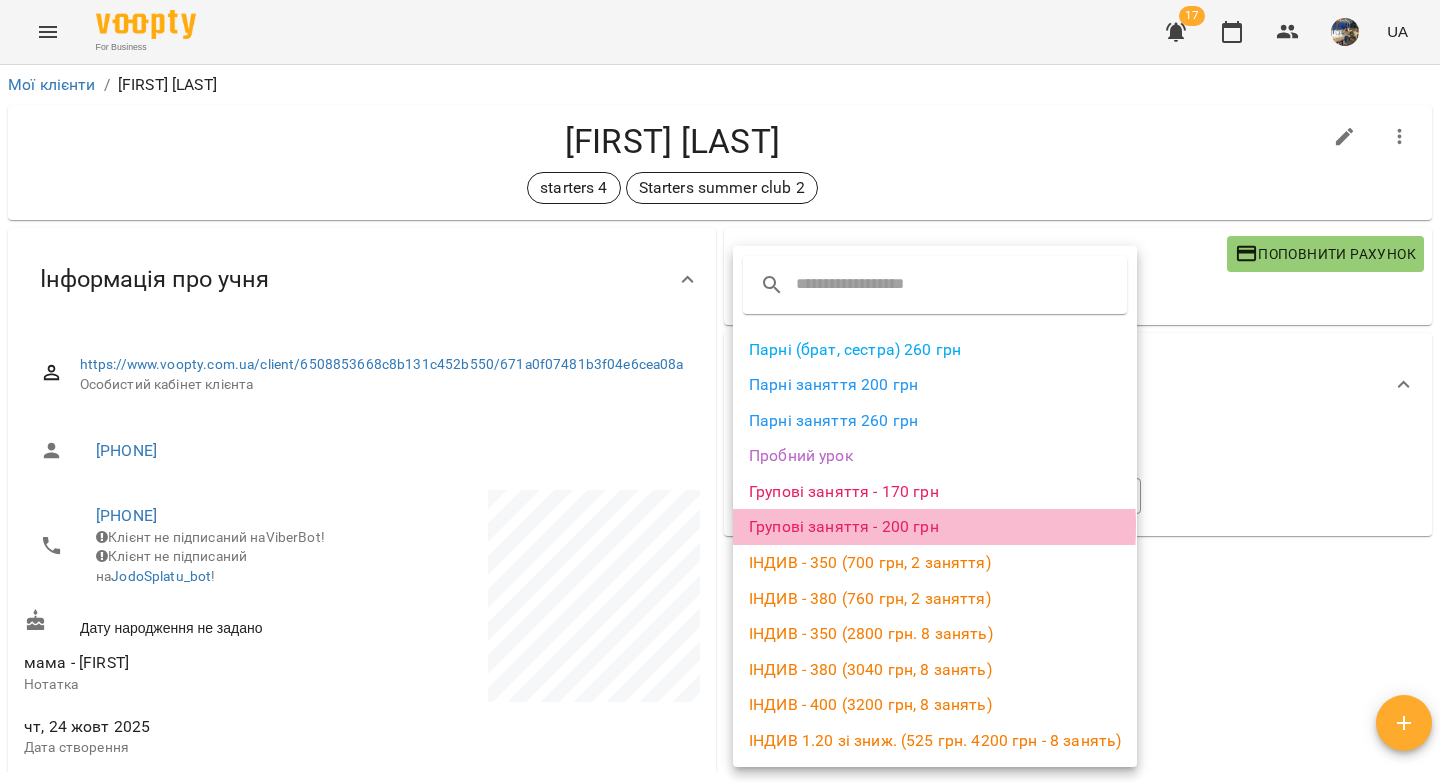 click on "Групові заняття - 200 грн" at bounding box center (935, 527) 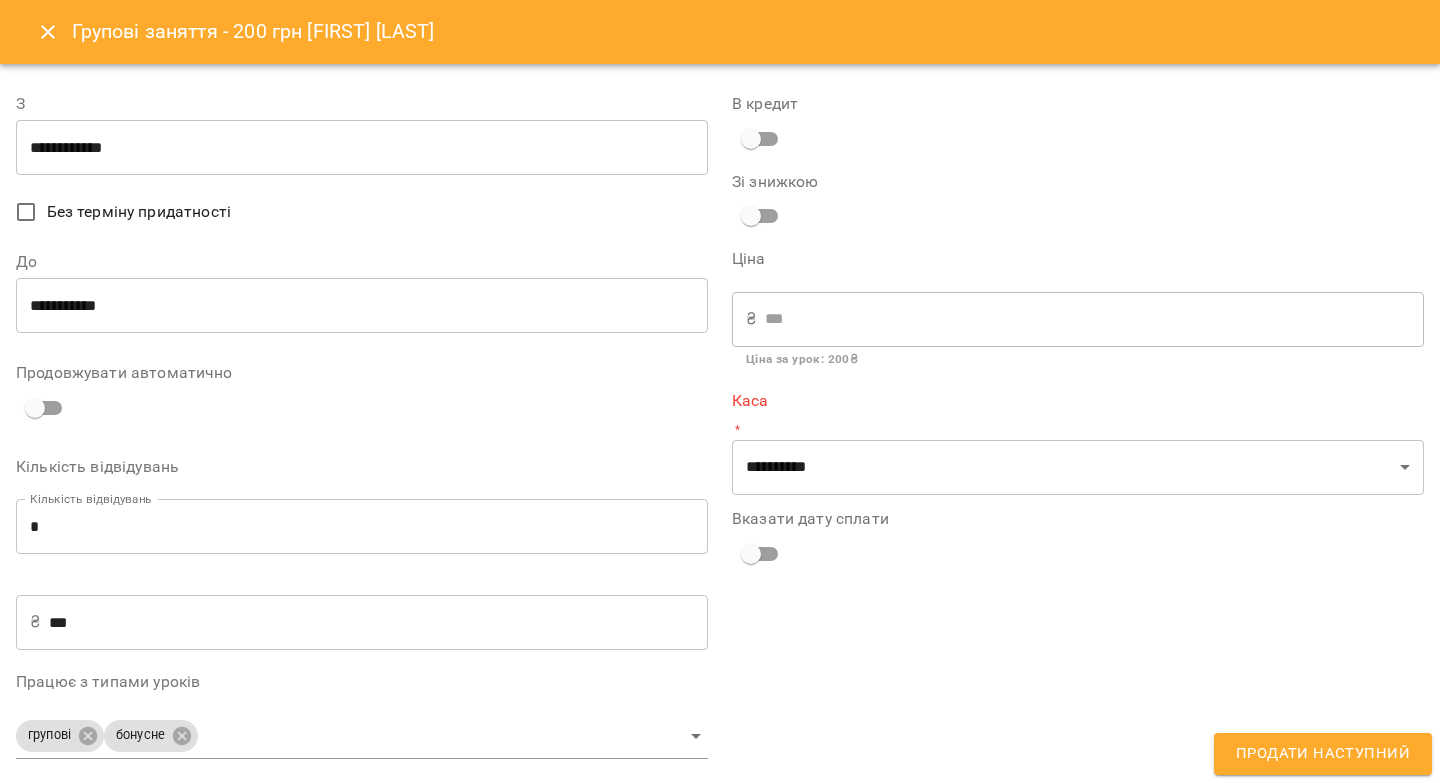 type on "**********" 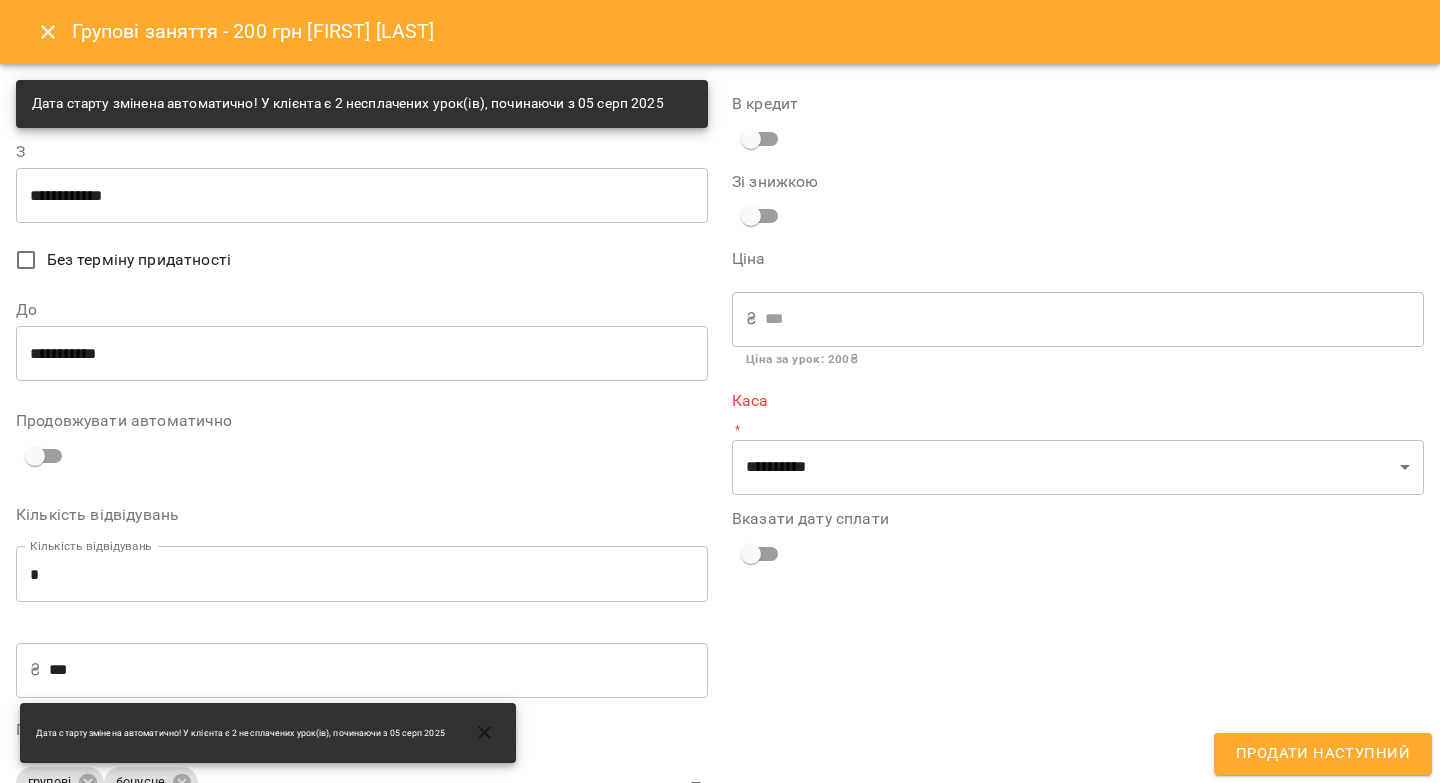 click on "**********" at bounding box center [362, 353] 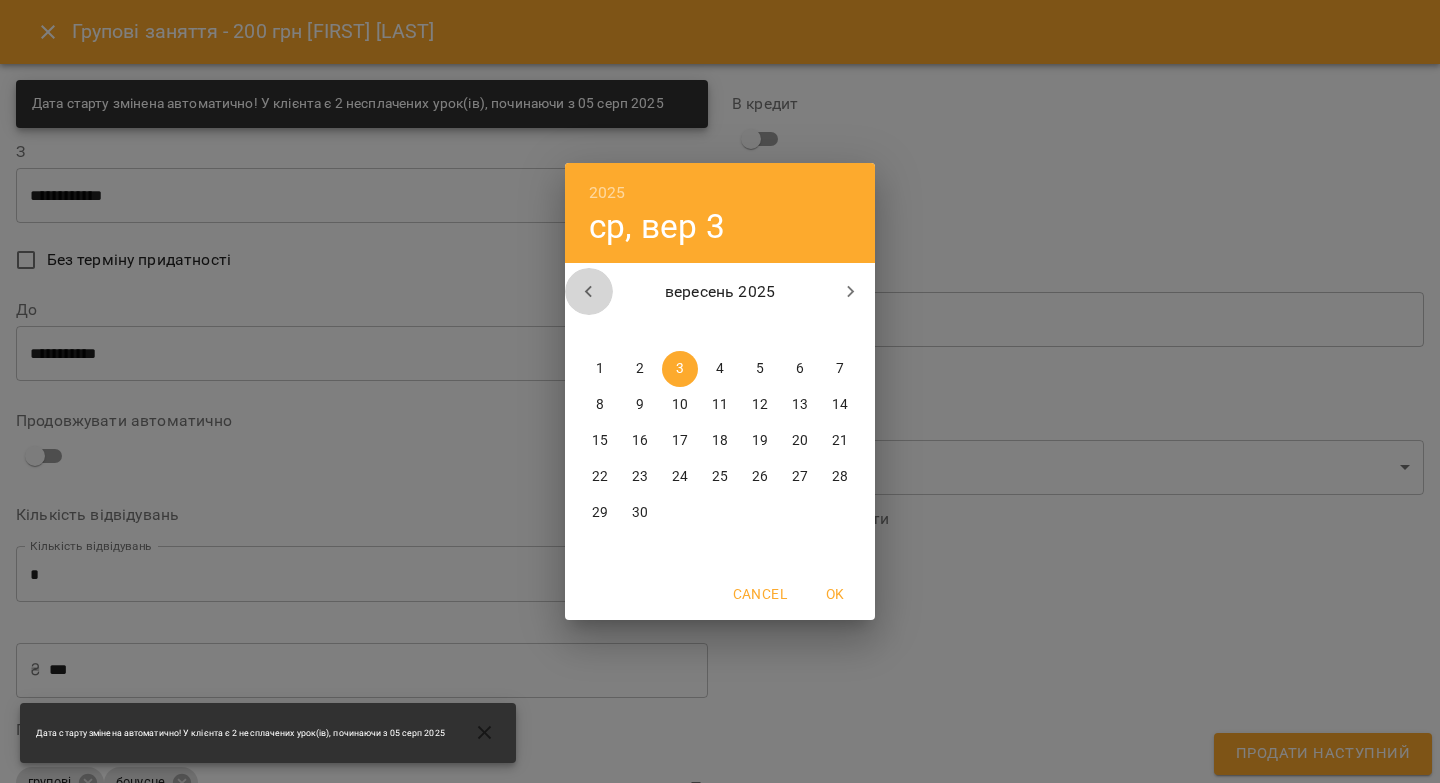 drag, startPoint x: 580, startPoint y: 291, endPoint x: 595, endPoint y: 293, distance: 15.132746 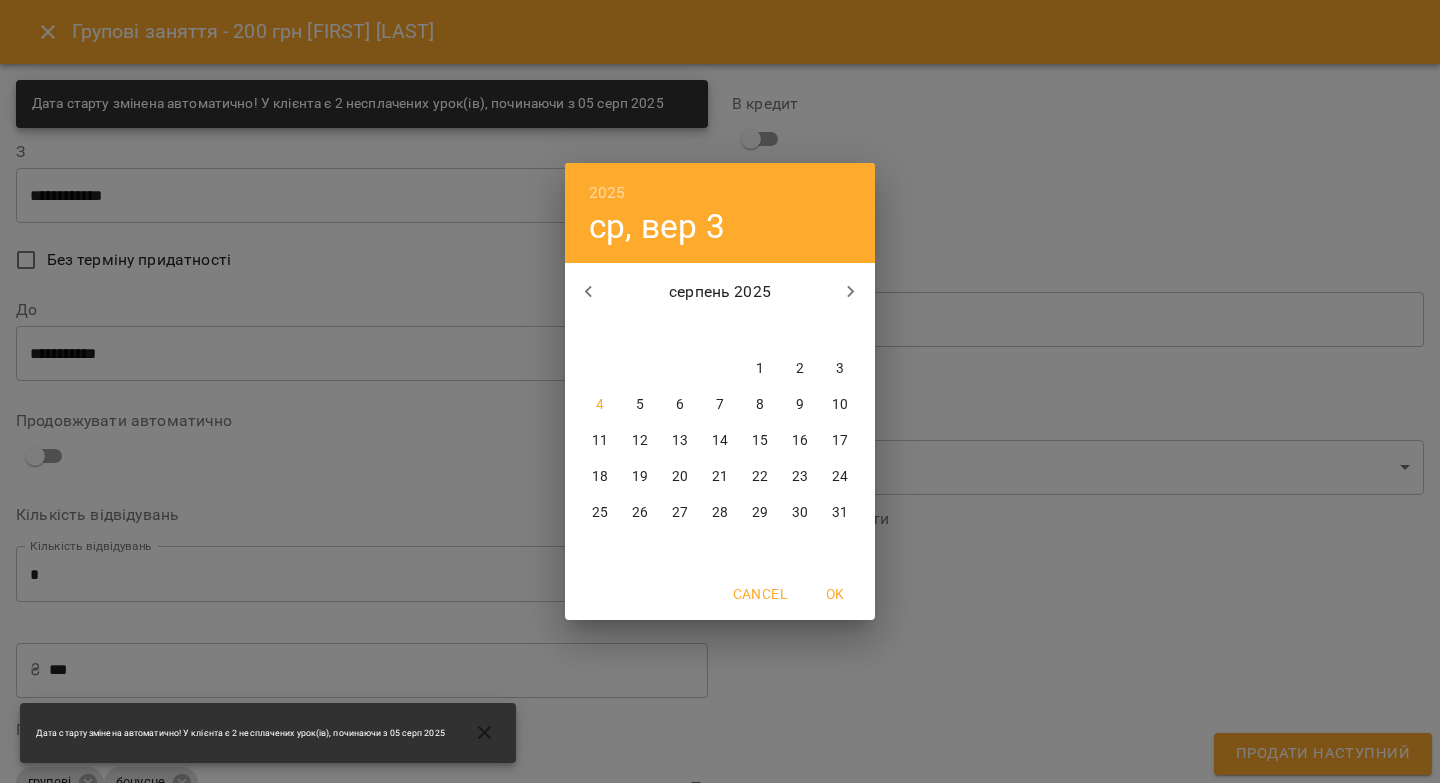 drag, startPoint x: 841, startPoint y: 506, endPoint x: 612, endPoint y: 524, distance: 229.70633 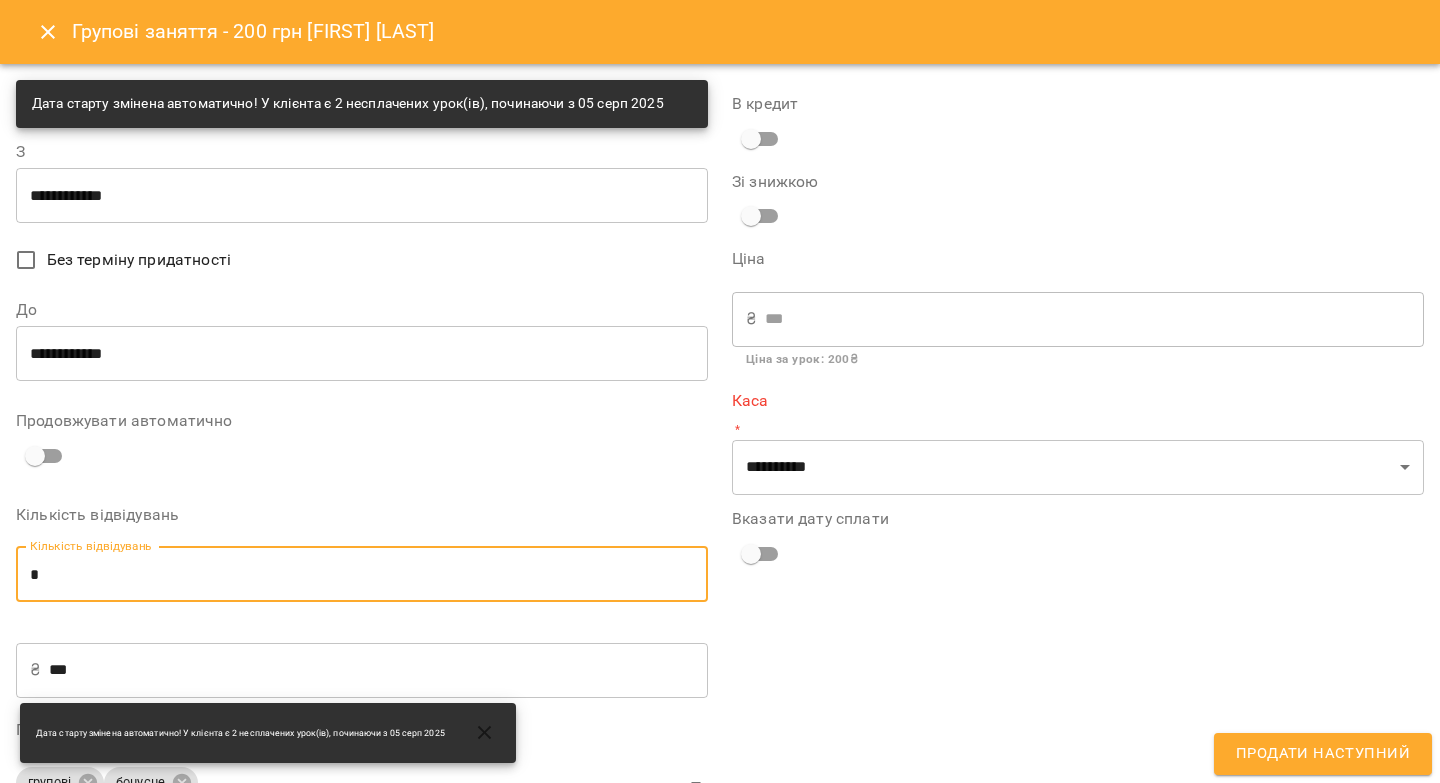 drag, startPoint x: 65, startPoint y: 579, endPoint x: 24, endPoint y: 578, distance: 41.01219 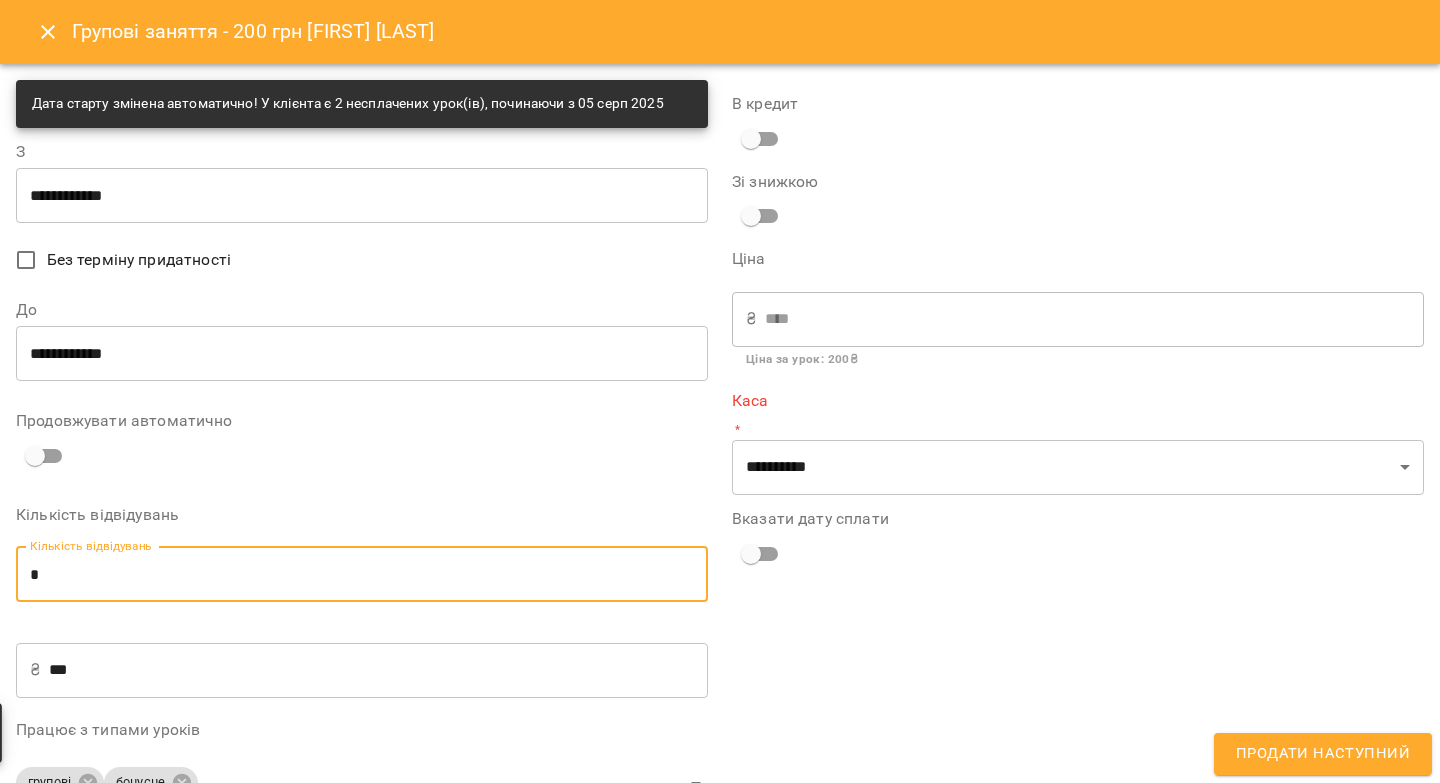 type on "*" 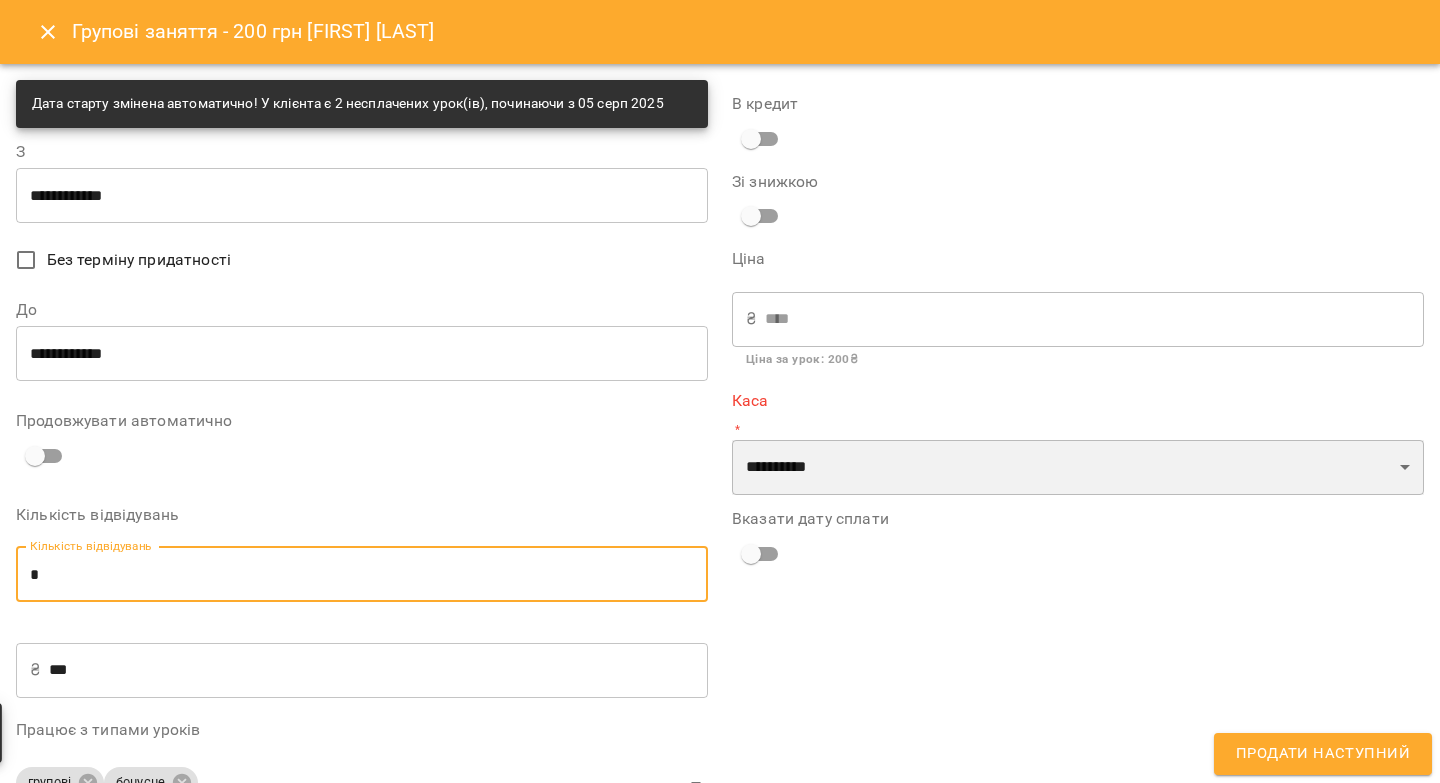 click on "**********" at bounding box center [1078, 468] 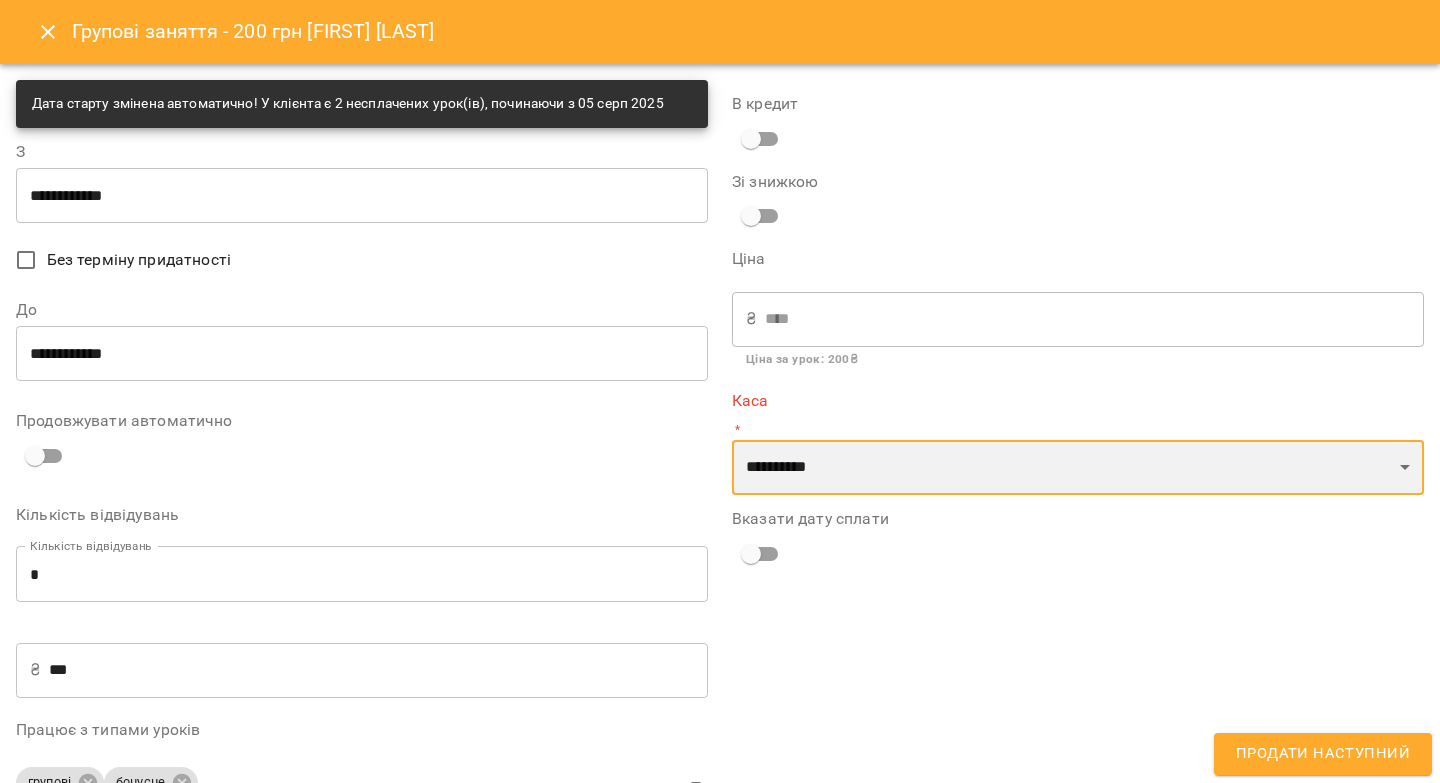 select on "****" 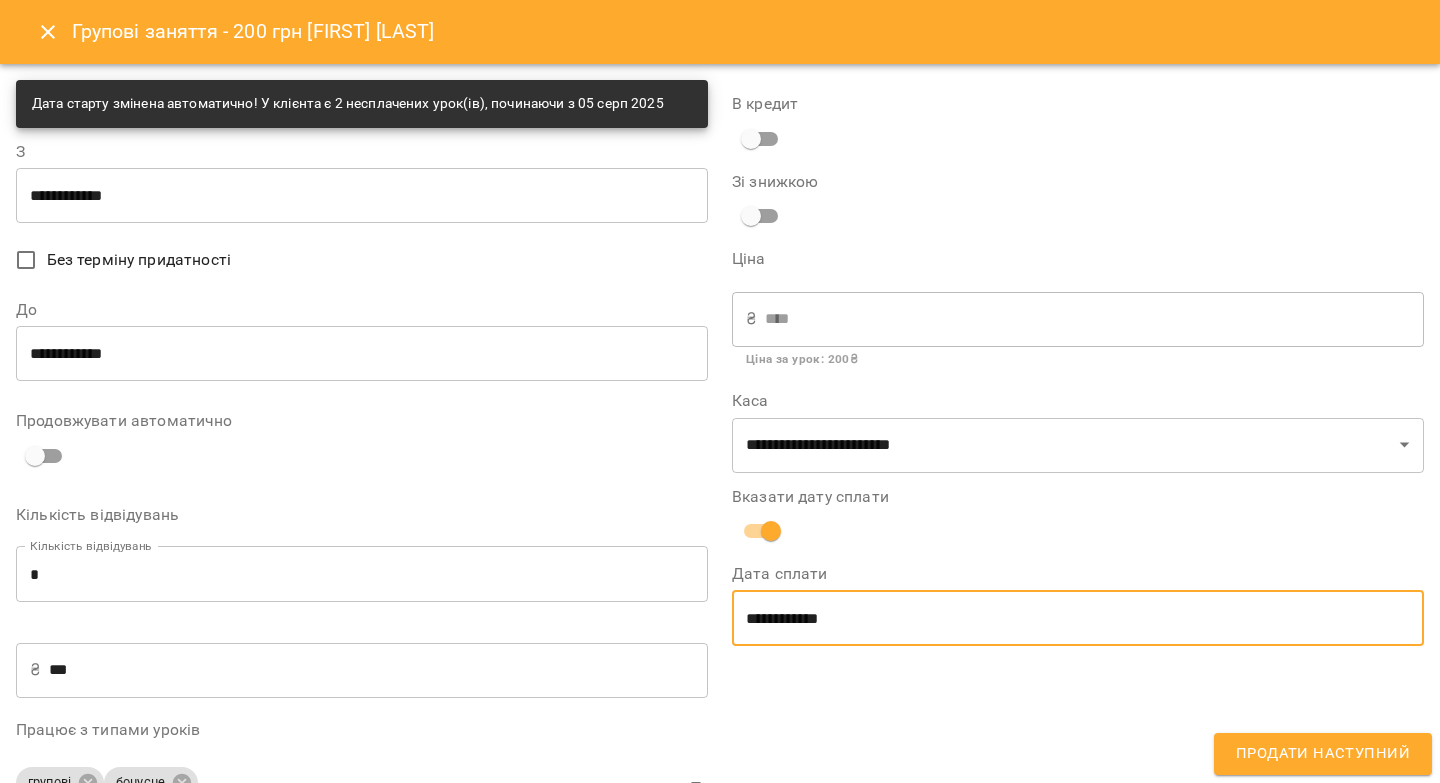 click on "**********" at bounding box center (1078, 618) 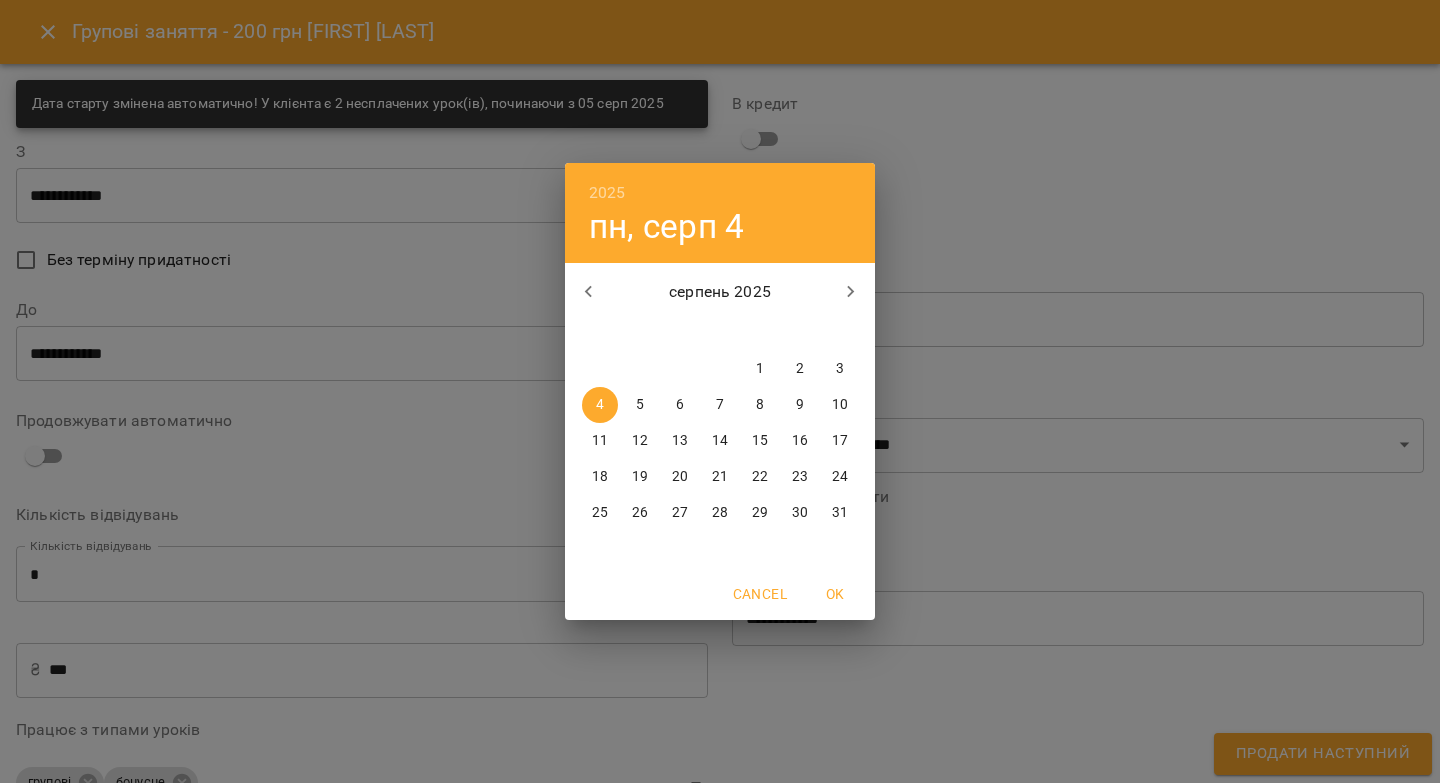 click on "2" at bounding box center [800, 369] 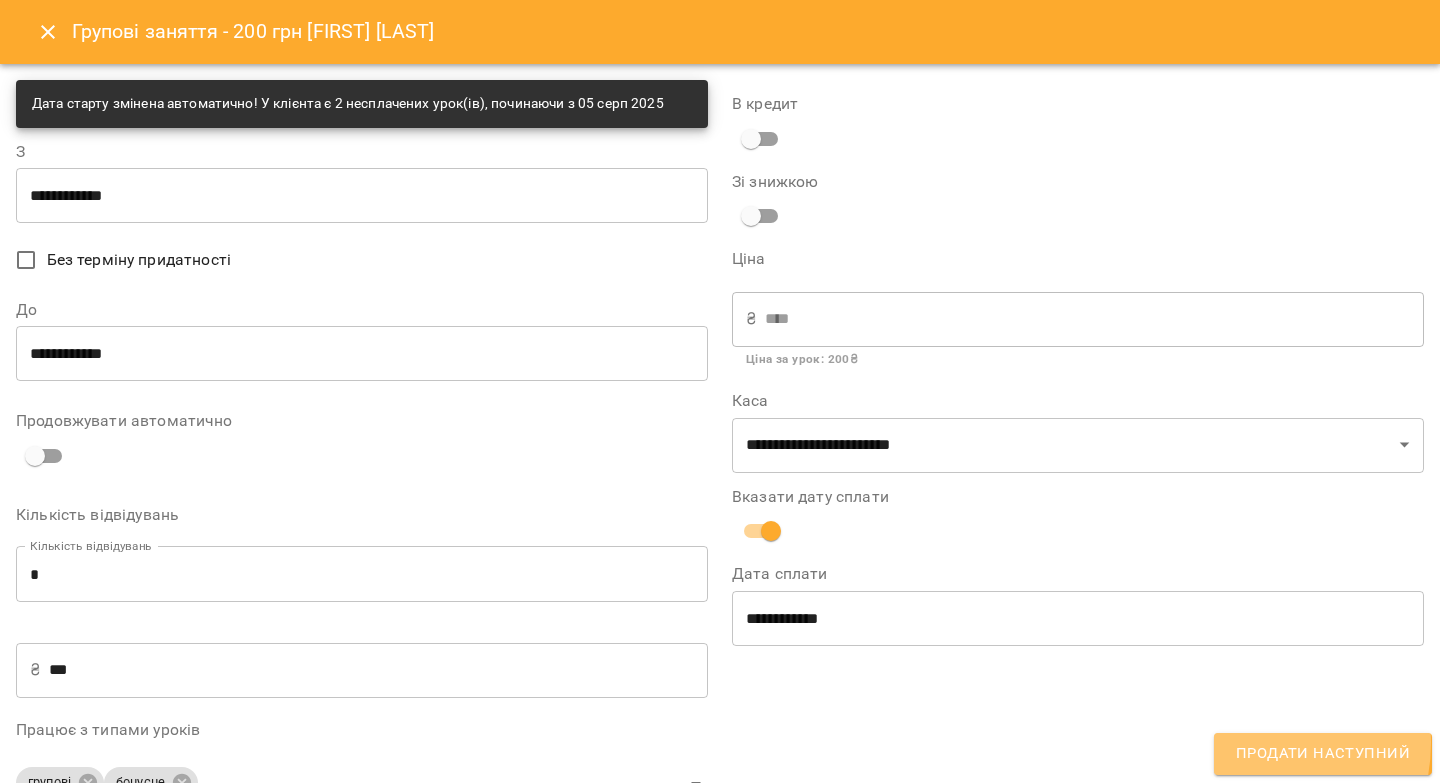 drag, startPoint x: 1249, startPoint y: 743, endPoint x: 1239, endPoint y: 710, distance: 34.48188 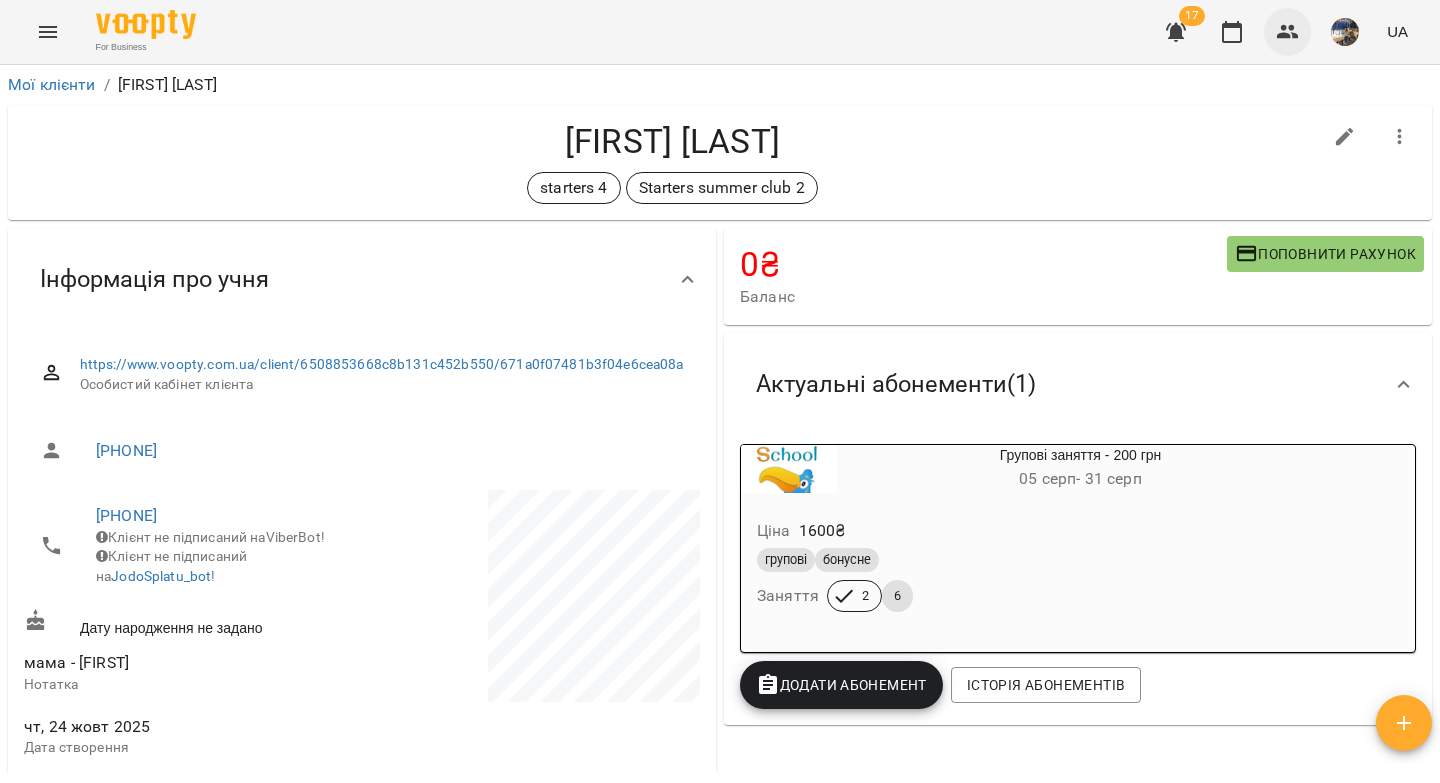 click 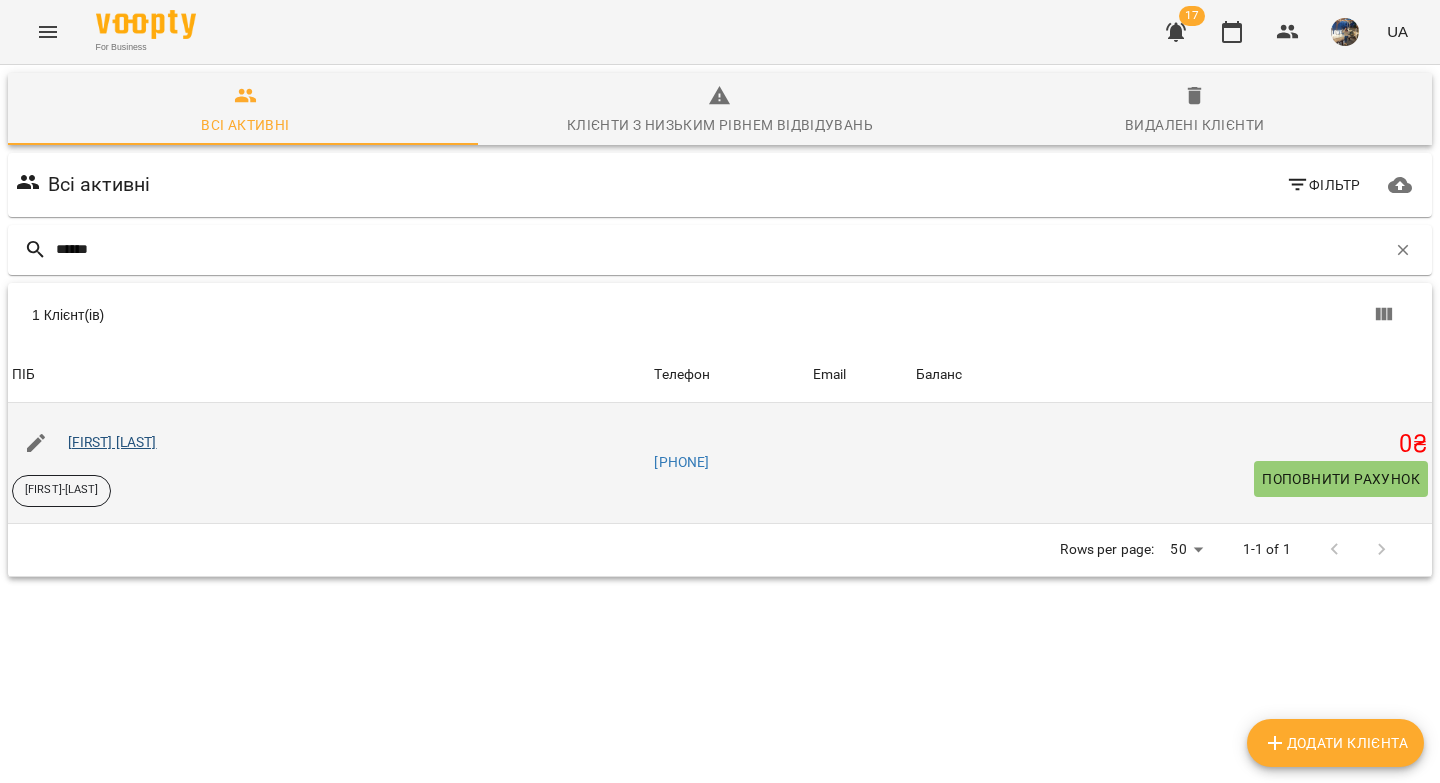 type on "******" 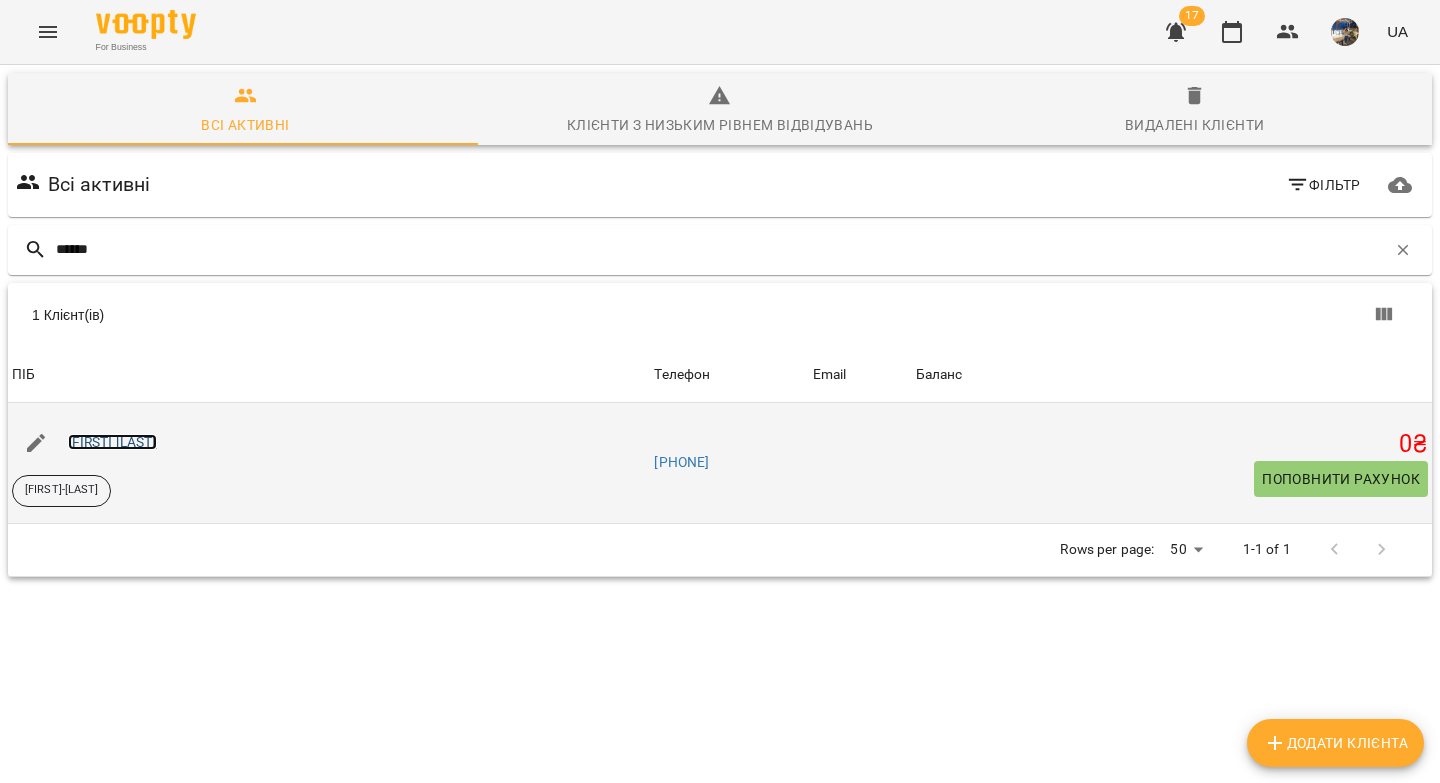 click on "Марк Андраш" at bounding box center [112, 442] 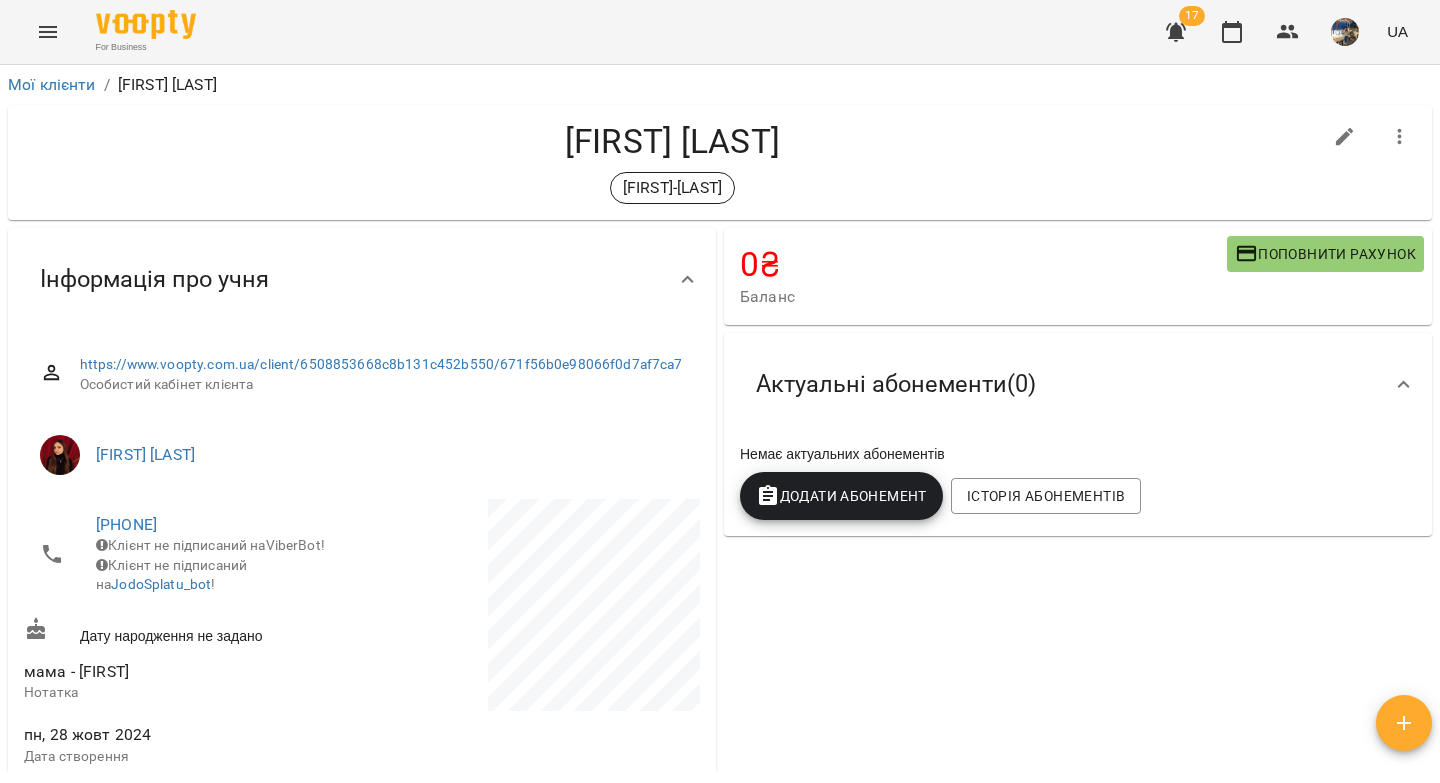 click on "Додати Абонемент" at bounding box center (841, 496) 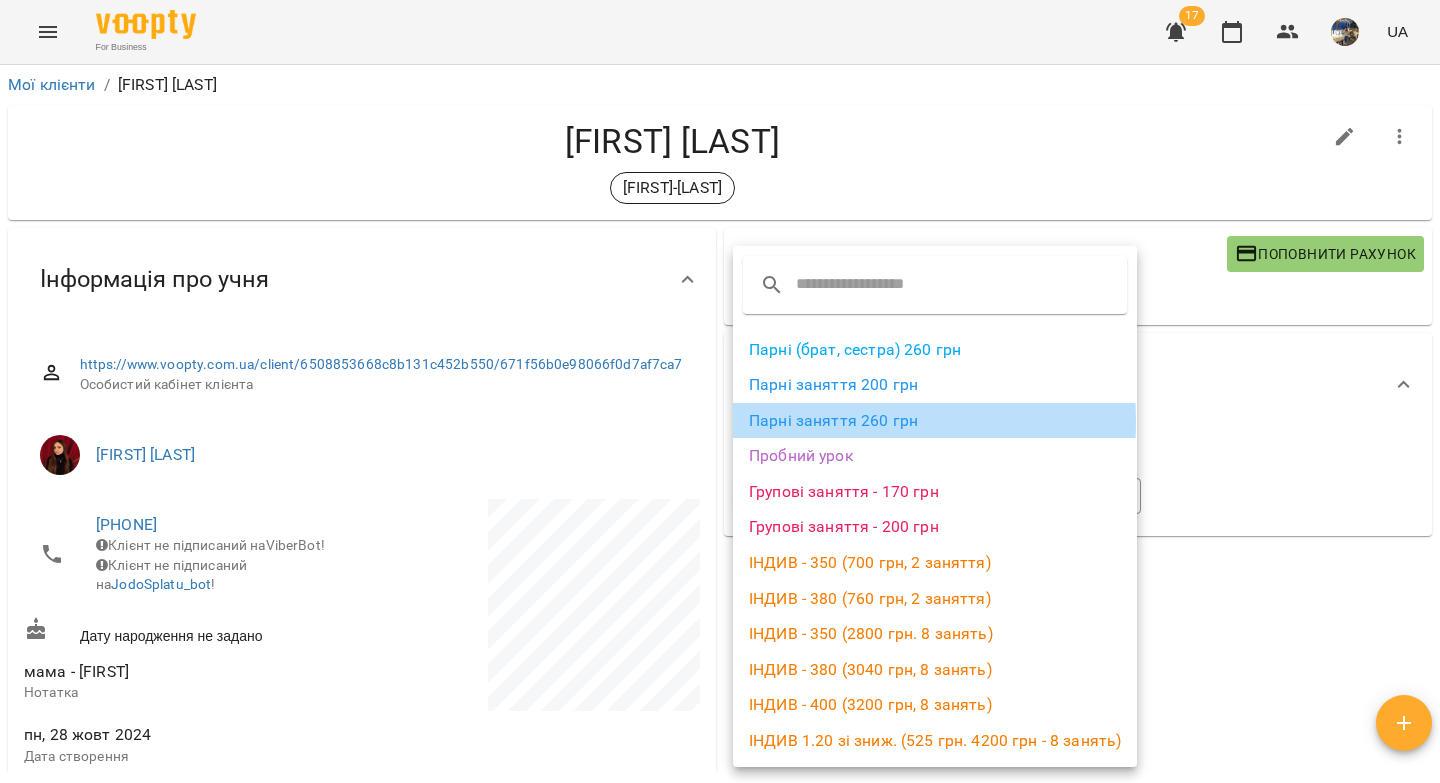 click on "Парні заняття 260 грн" at bounding box center [935, 421] 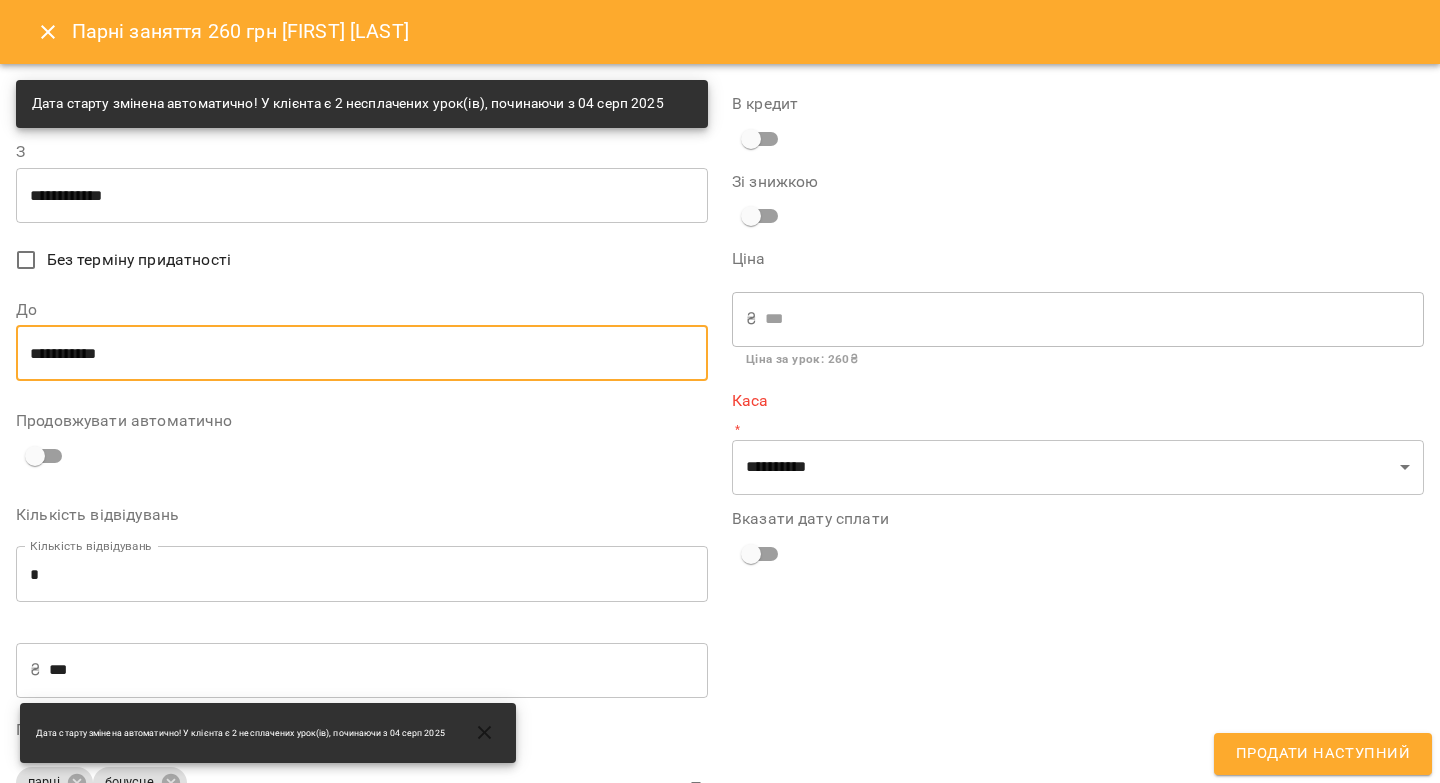 click on "**********" at bounding box center (362, 353) 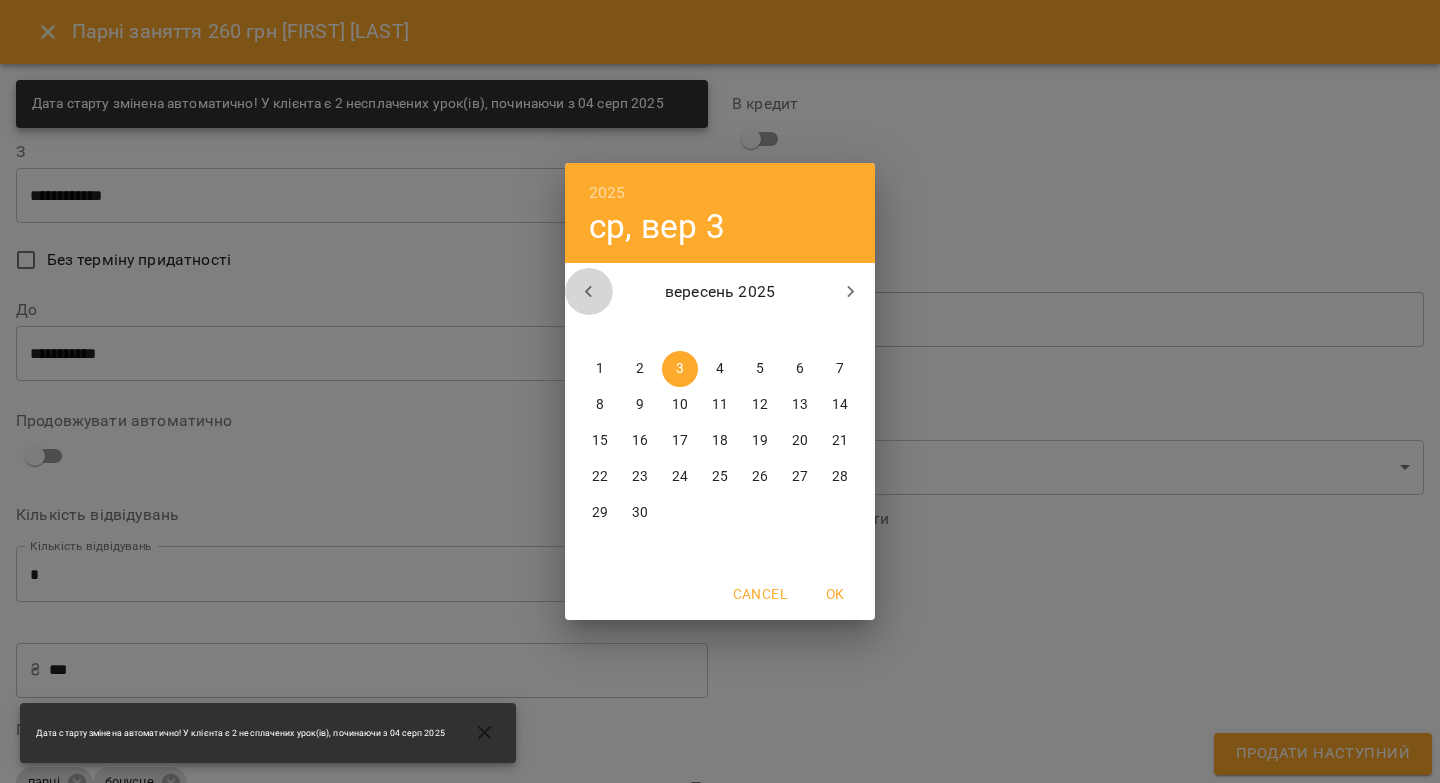 click 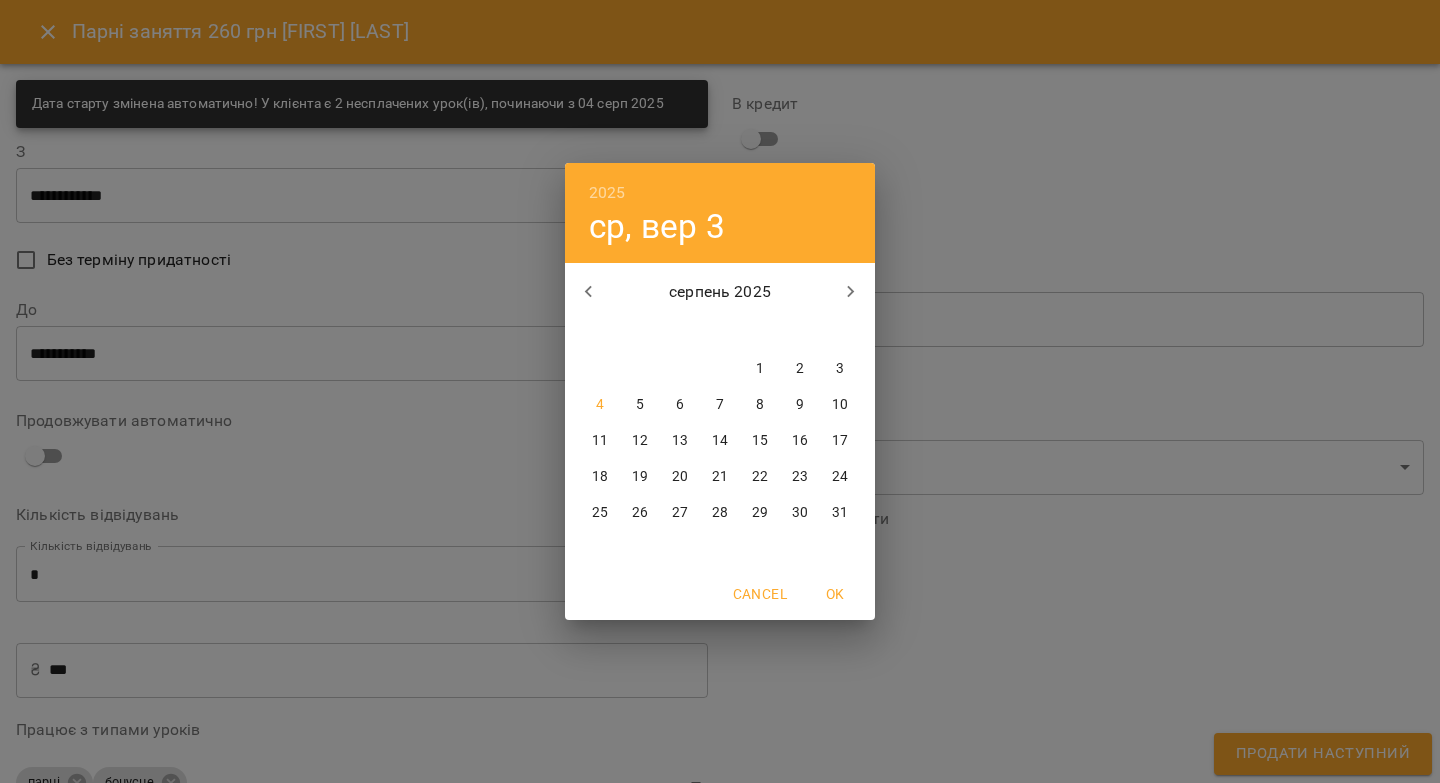 click on "31" at bounding box center [840, 513] 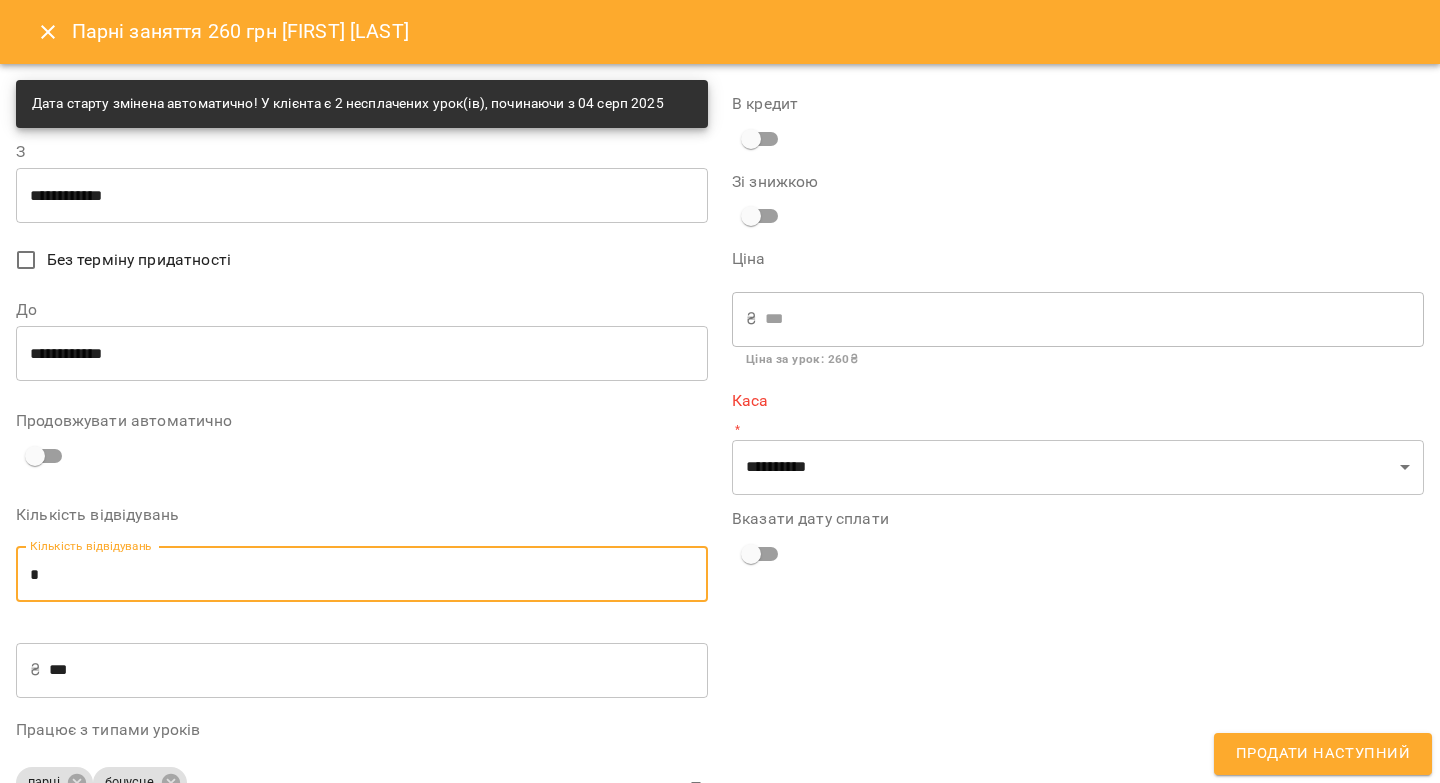 drag, startPoint x: 99, startPoint y: 584, endPoint x: 23, endPoint y: 573, distance: 76.79192 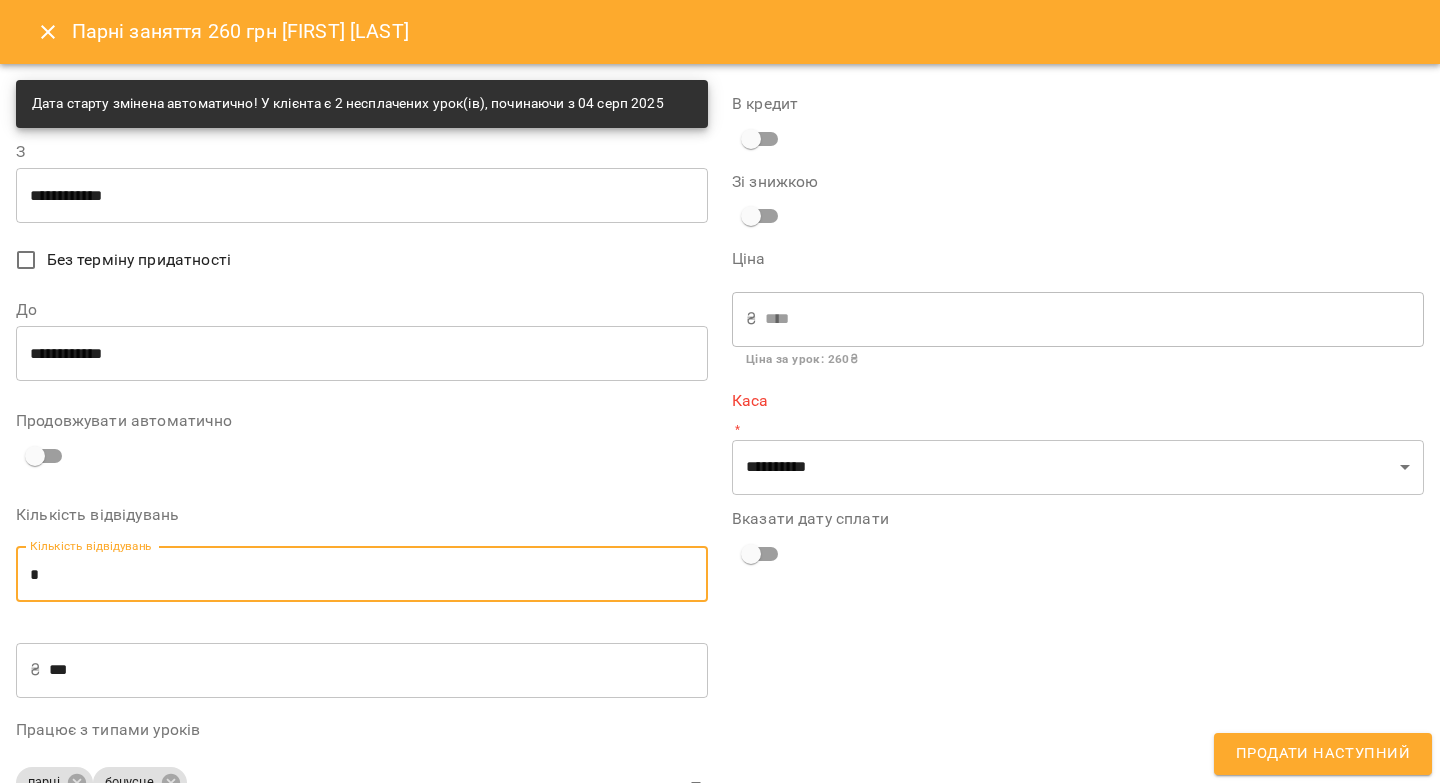 type on "*" 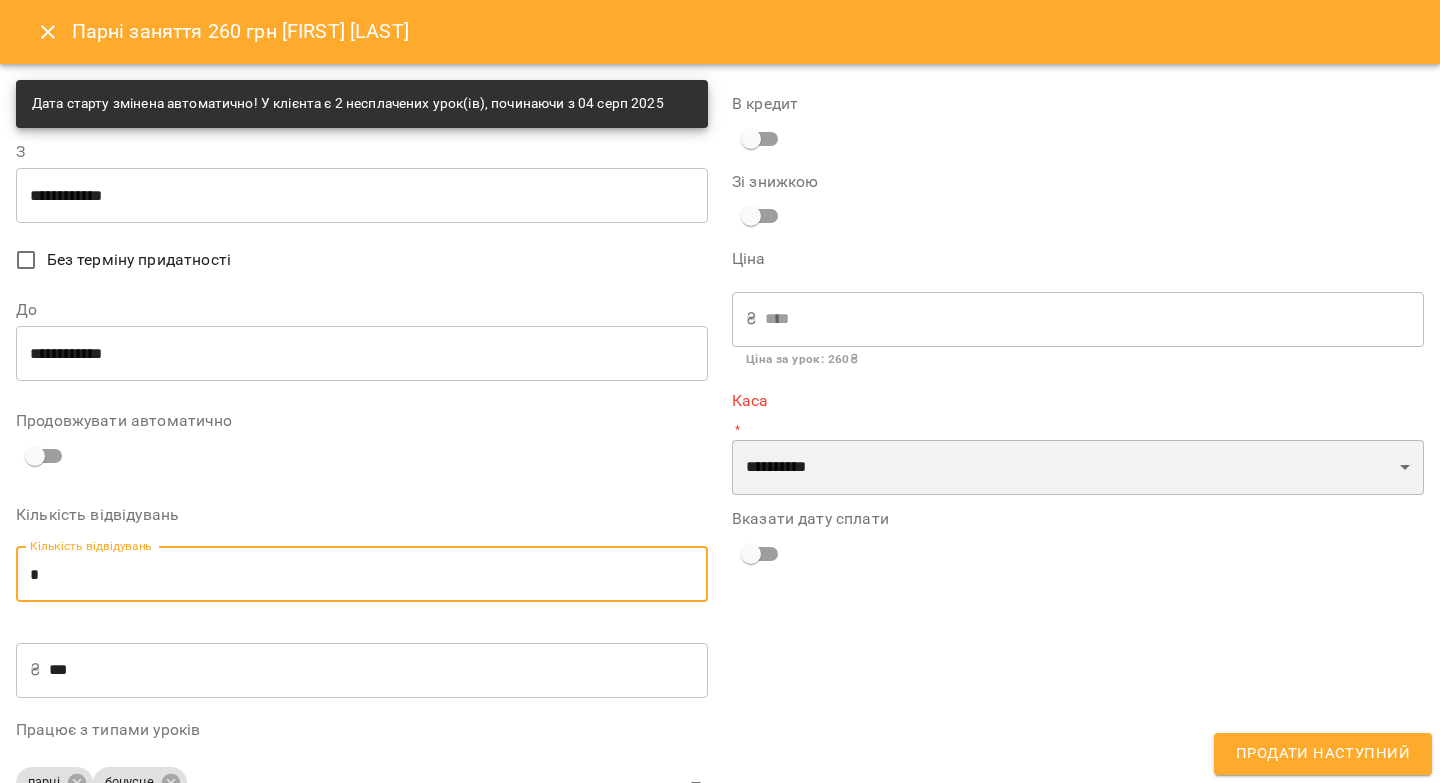 click on "**********" at bounding box center [1078, 468] 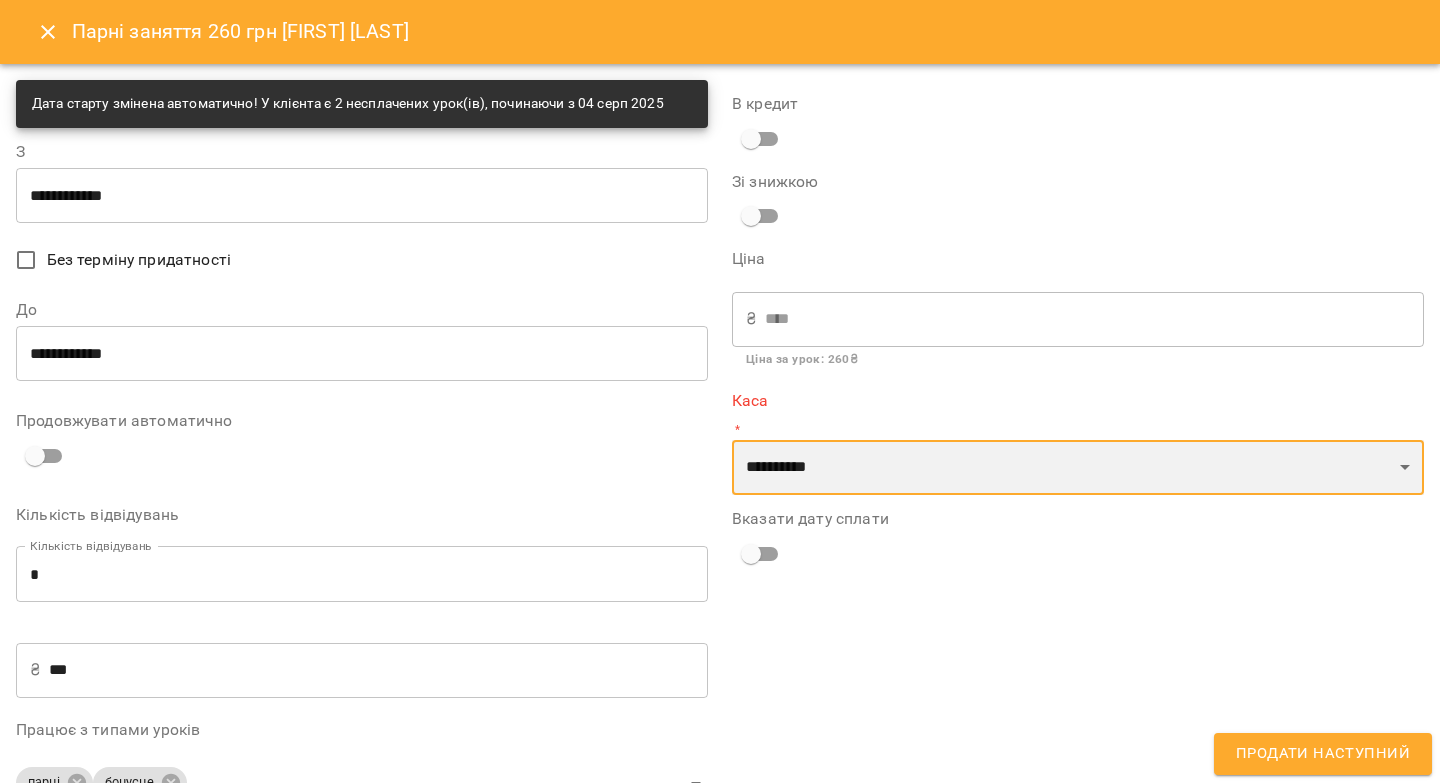 select on "****" 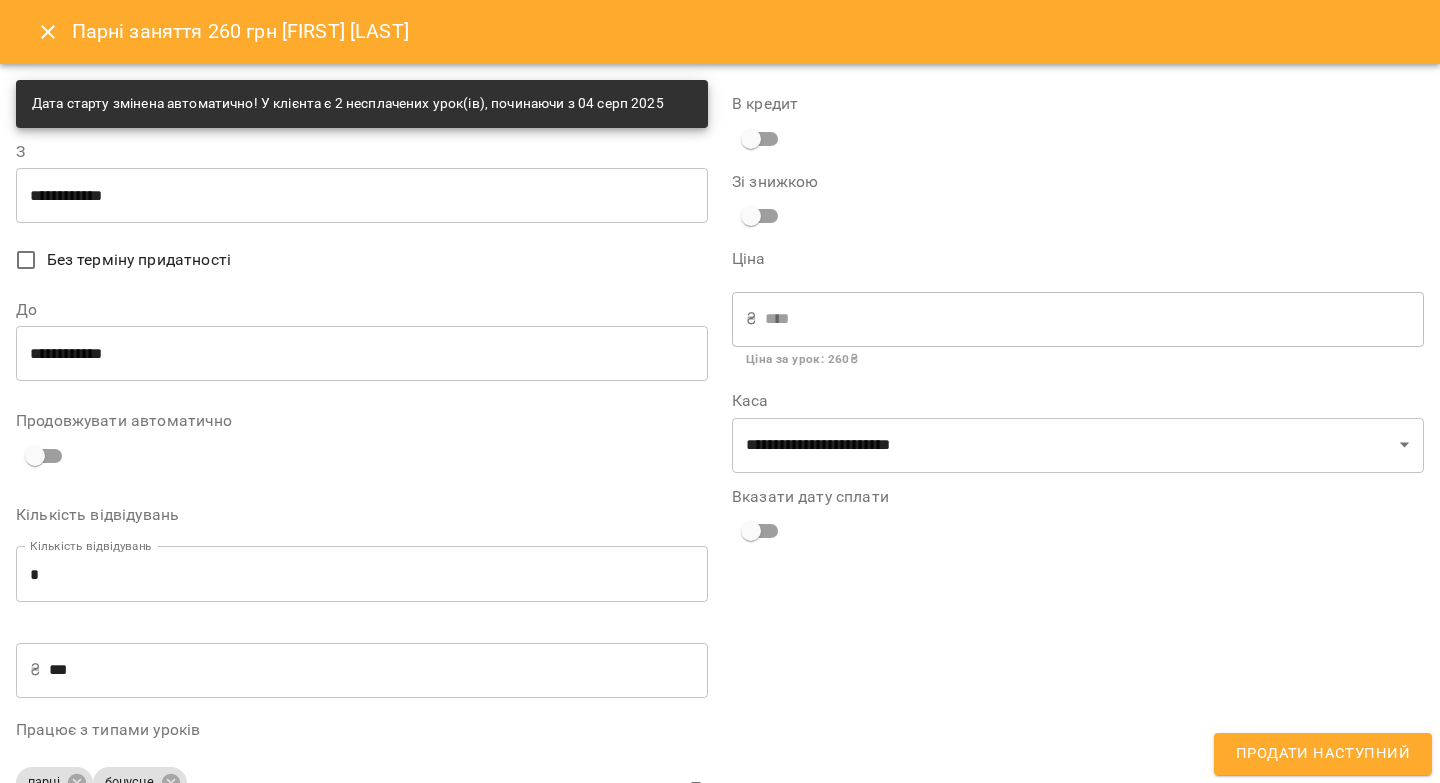 click on "**********" at bounding box center (1078, 807) 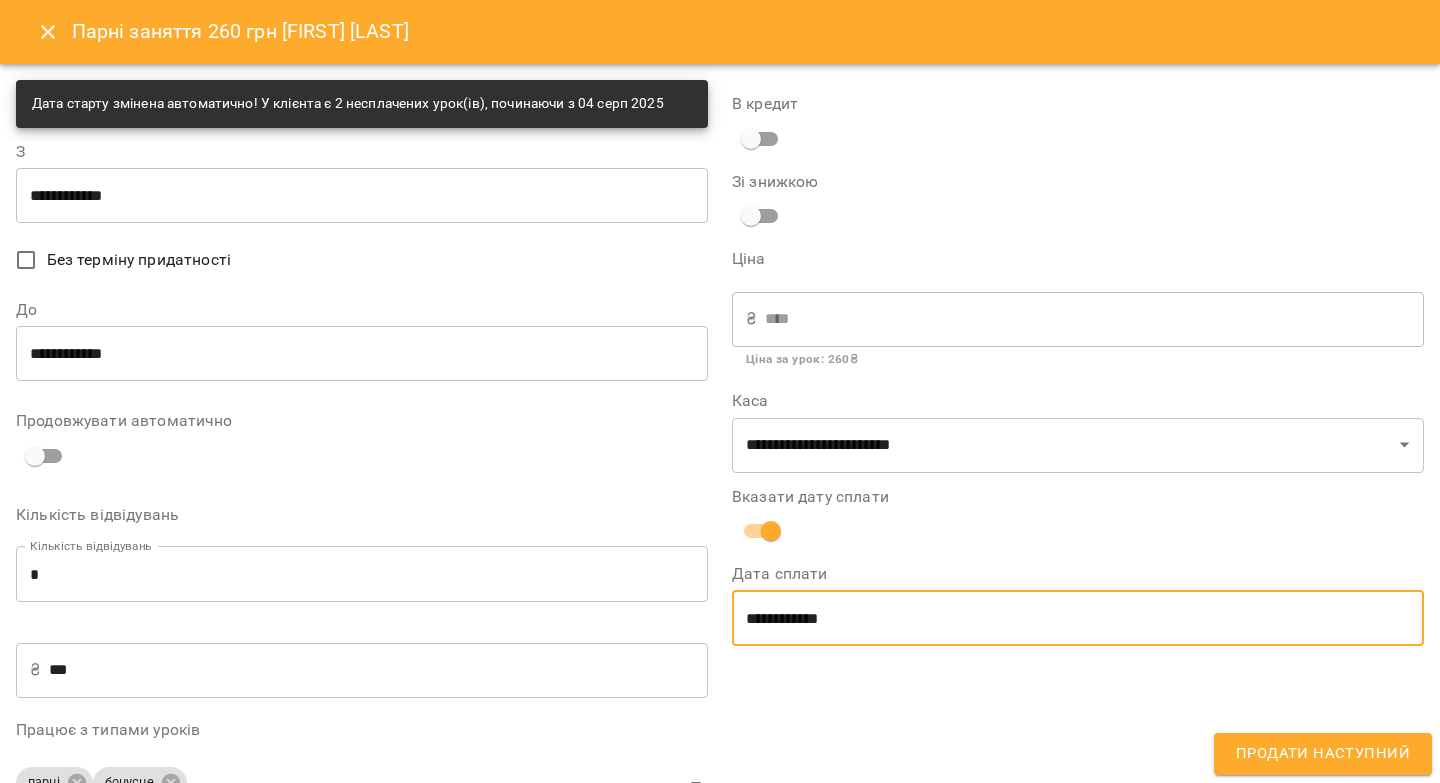 click on "**********" at bounding box center [1078, 618] 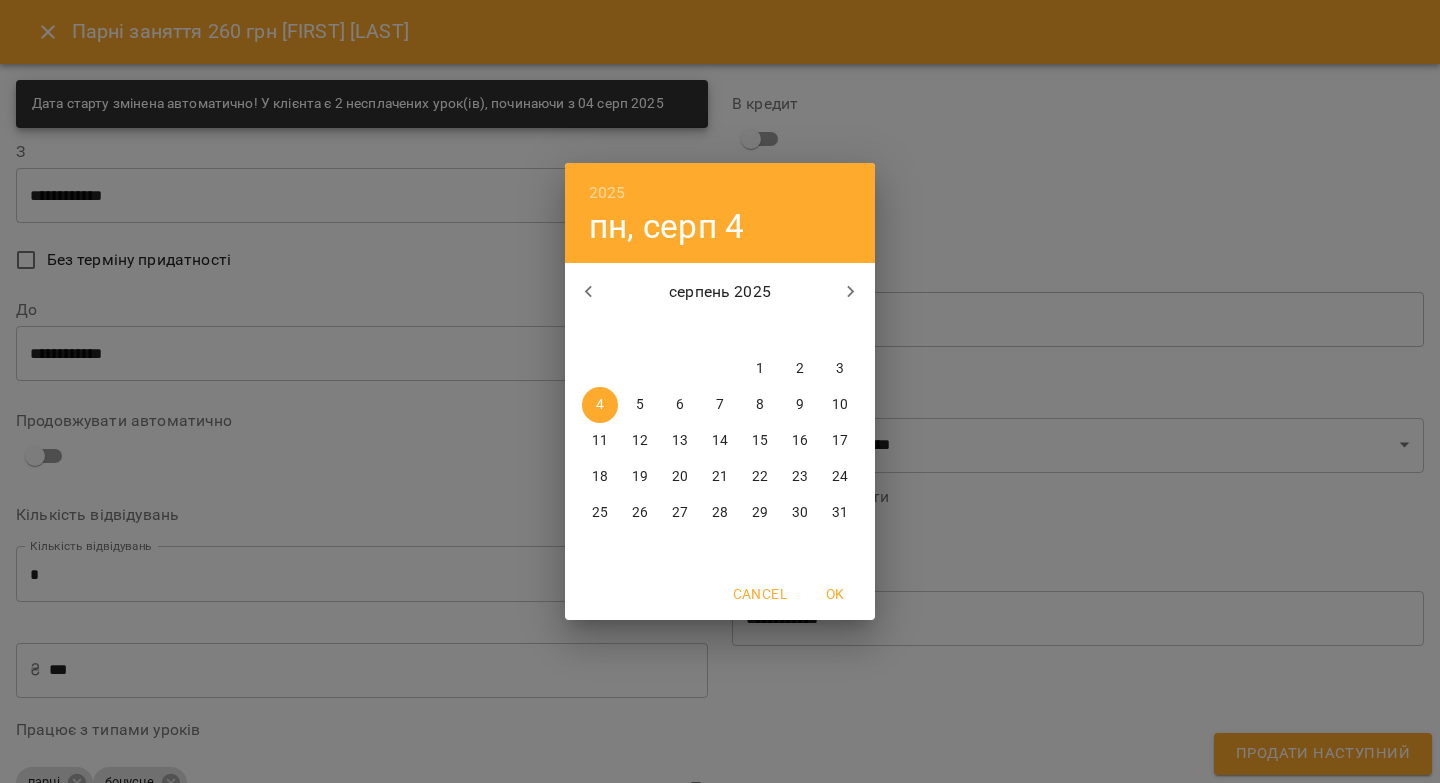 click on "1" at bounding box center [760, 369] 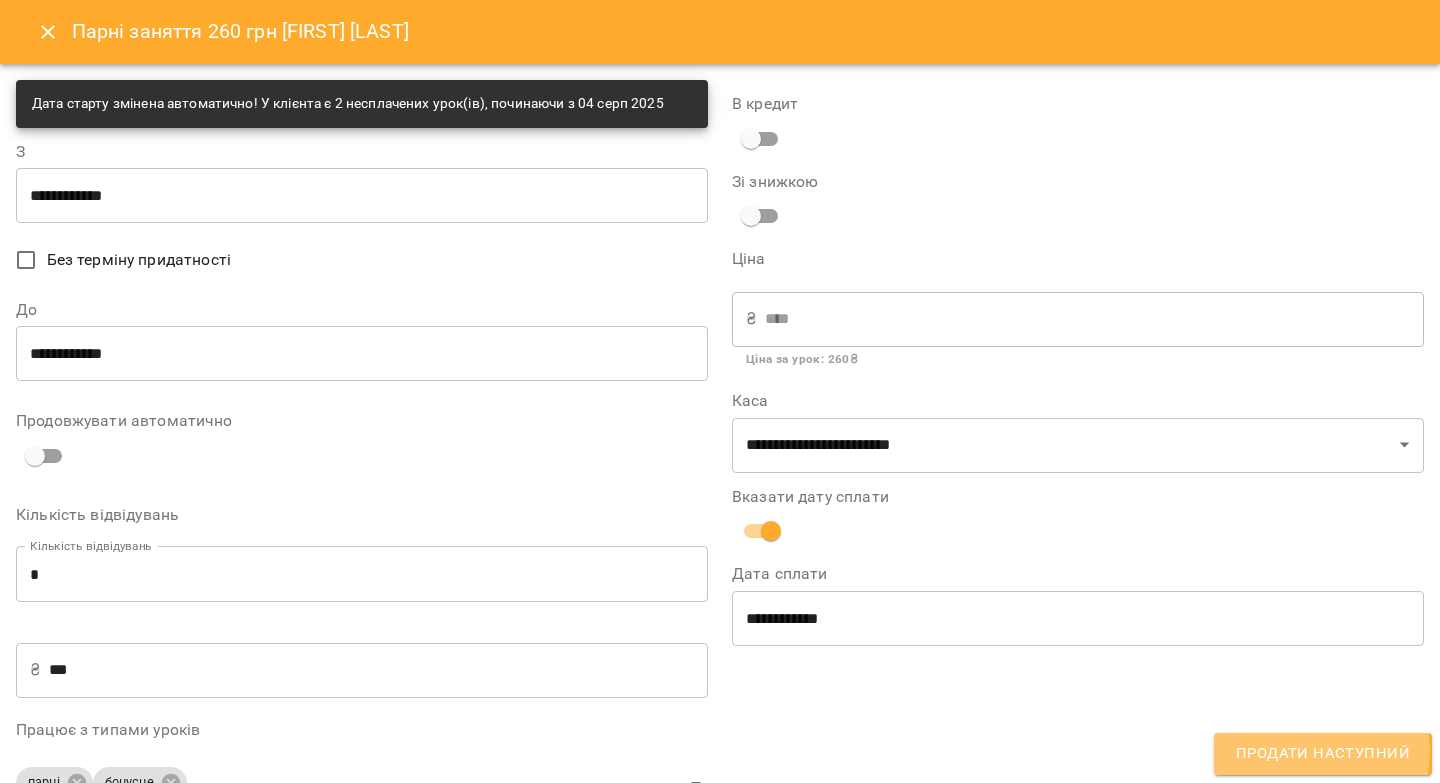 click on "Продати наступний" at bounding box center (1323, 754) 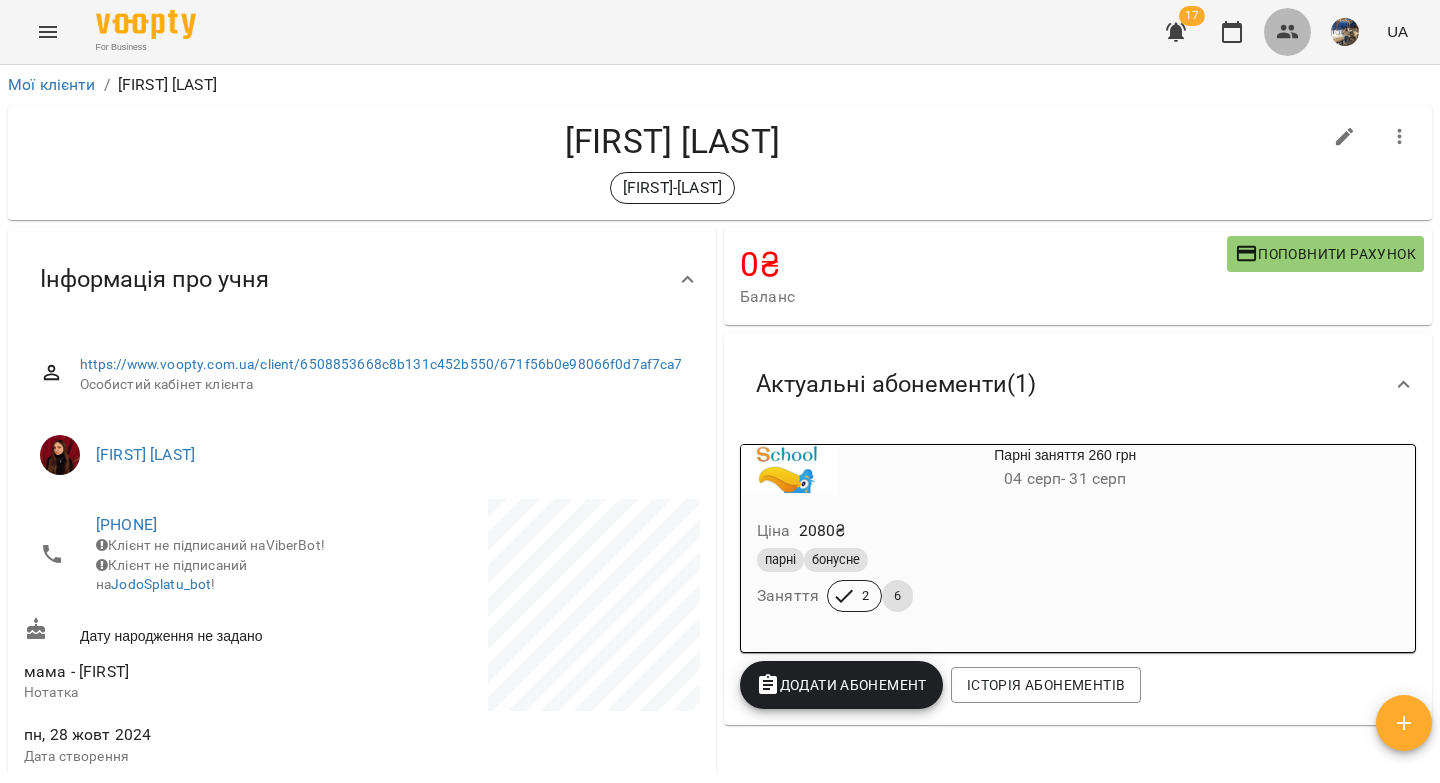 click 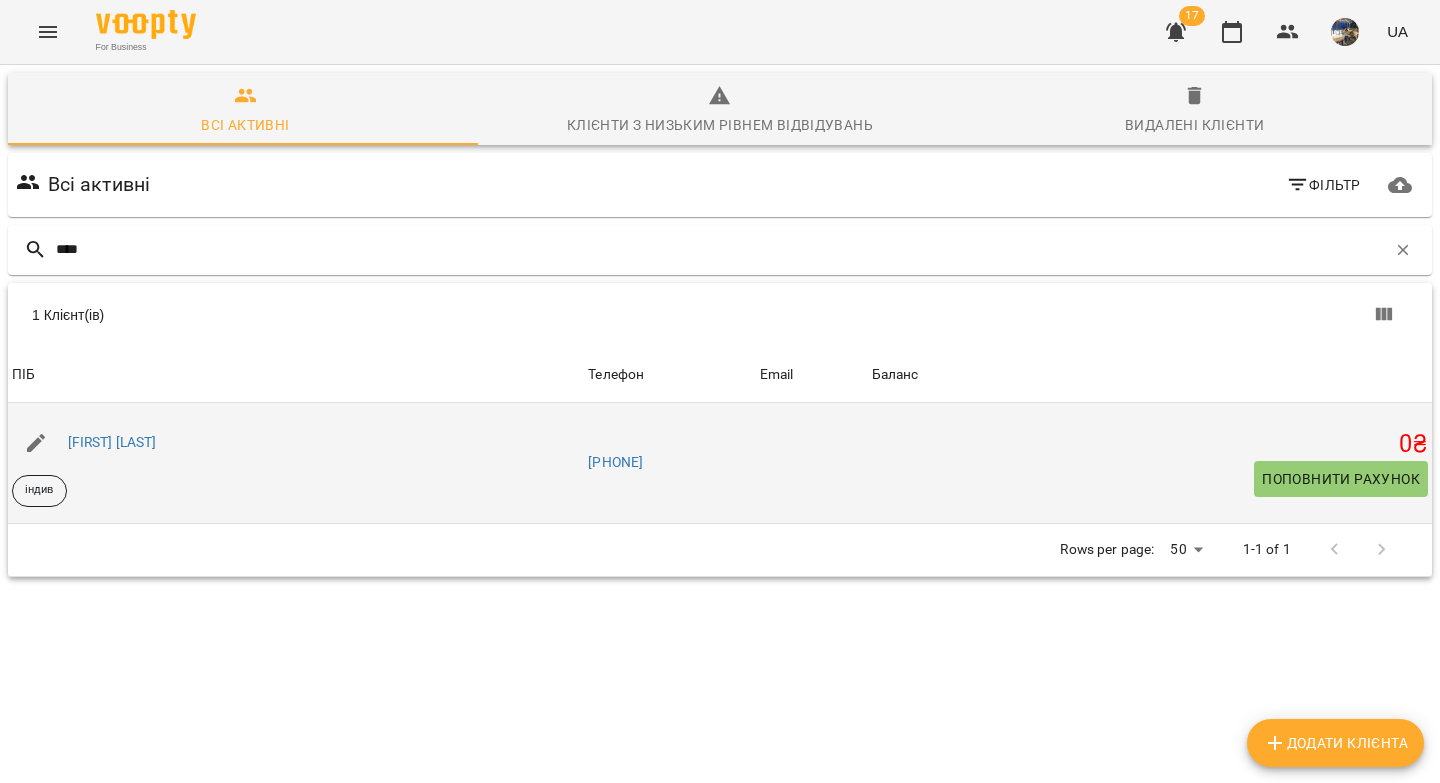 type on "****" 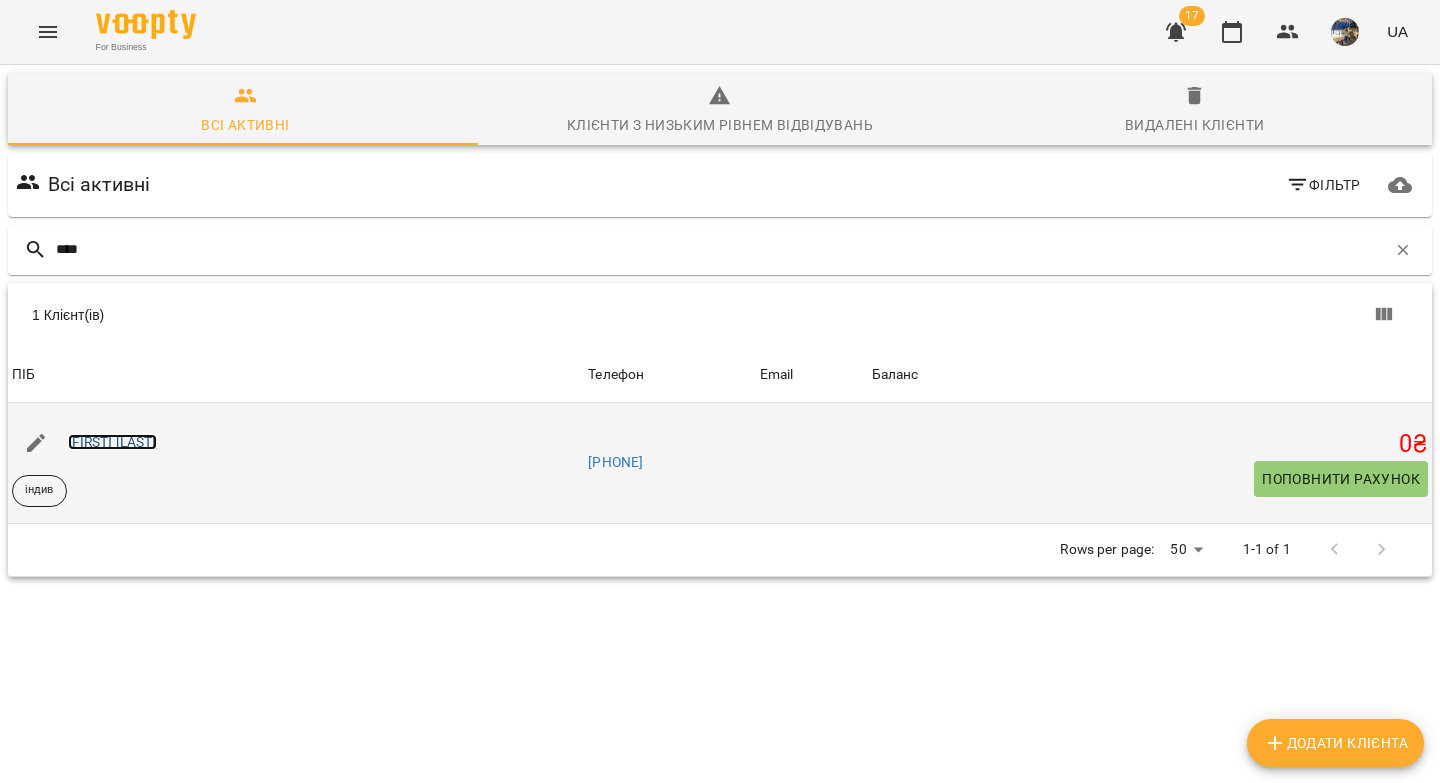 click on "[FIRST] [LAST]" at bounding box center (112, 442) 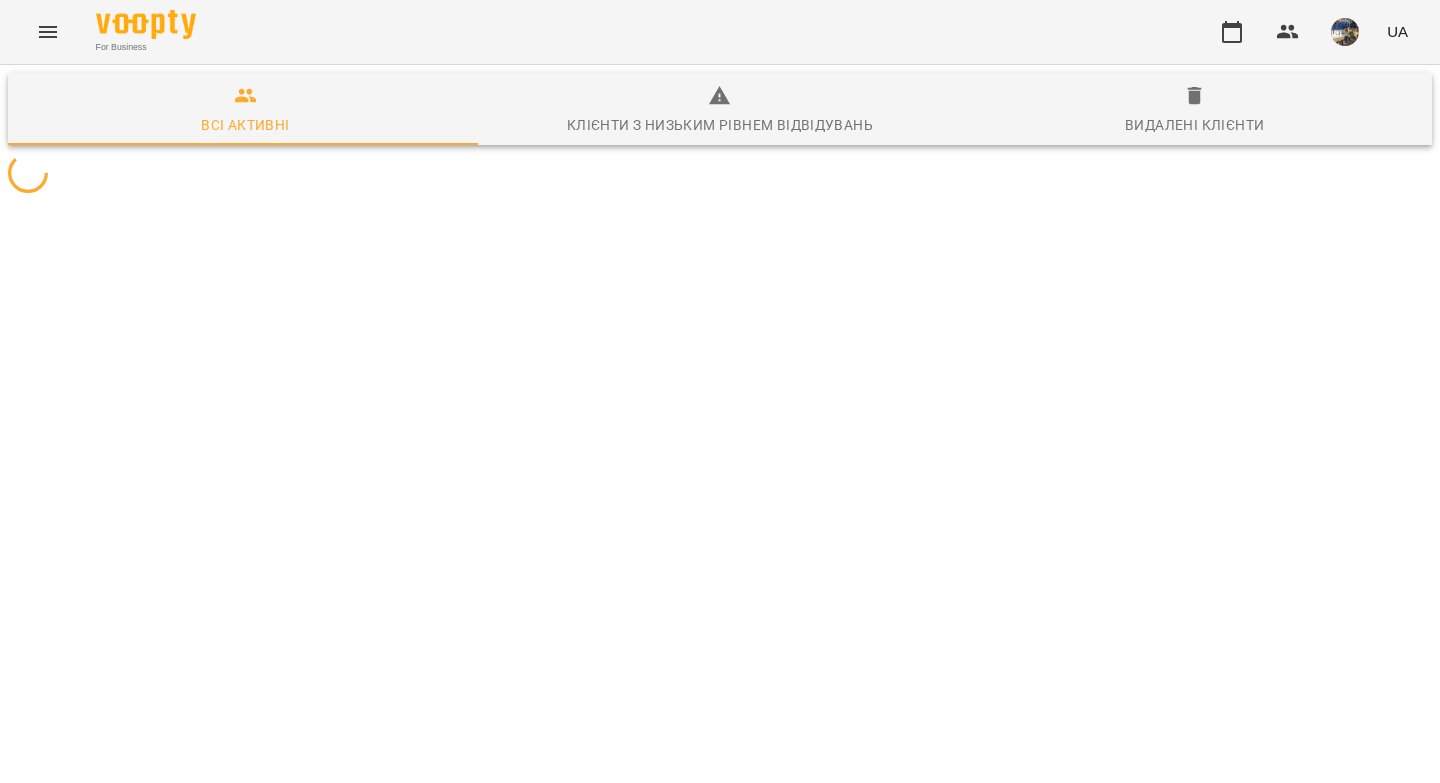 scroll, scrollTop: 0, scrollLeft: 0, axis: both 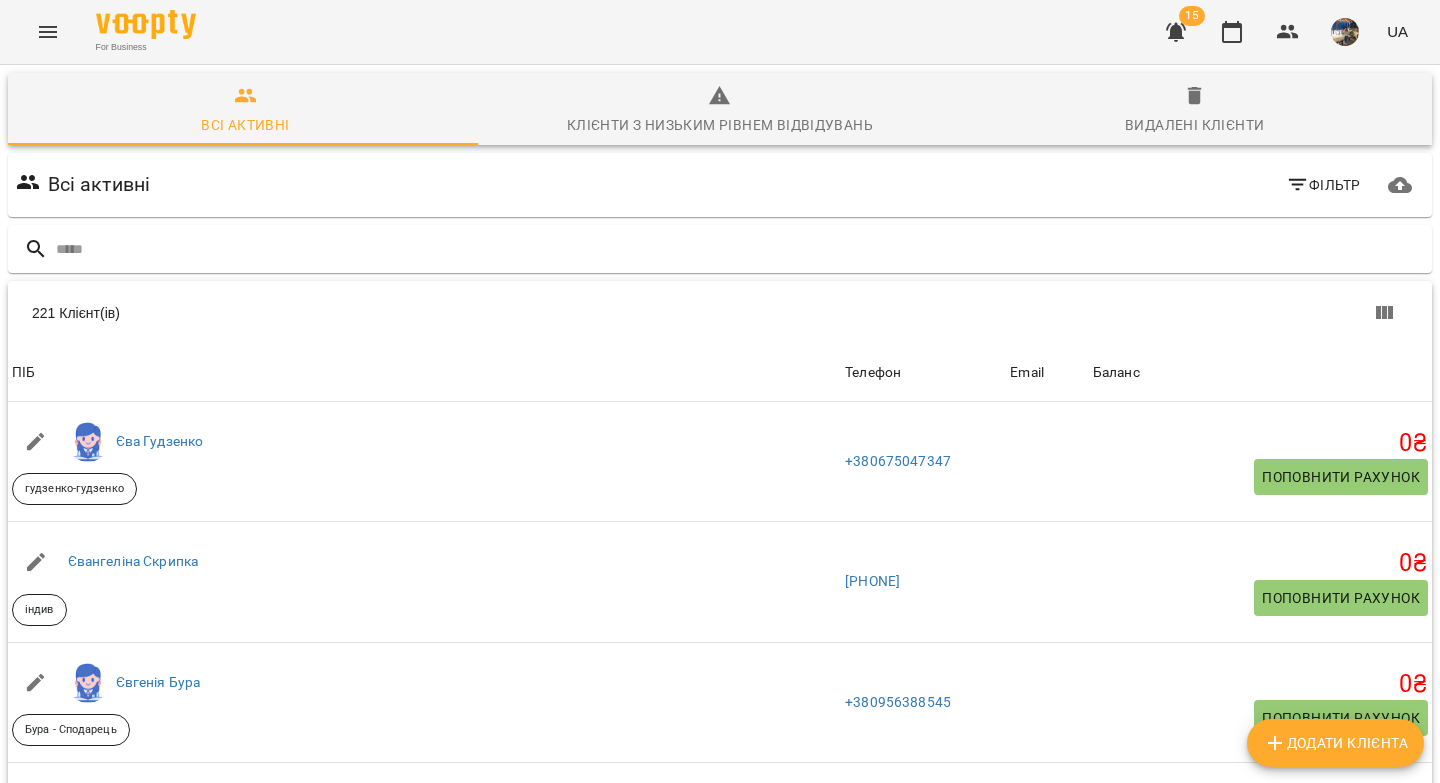 click 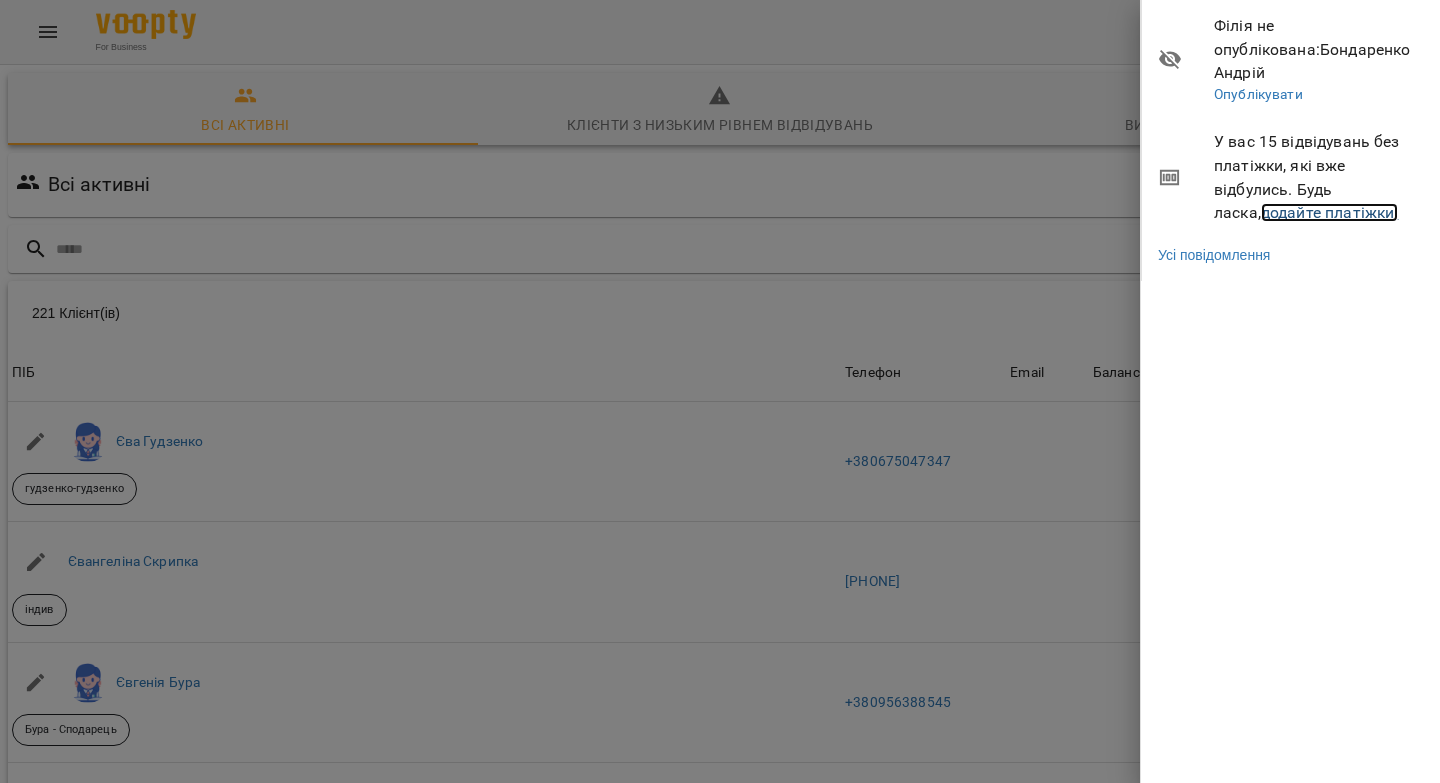 click on "додайте платіжки!" at bounding box center (1330, 212) 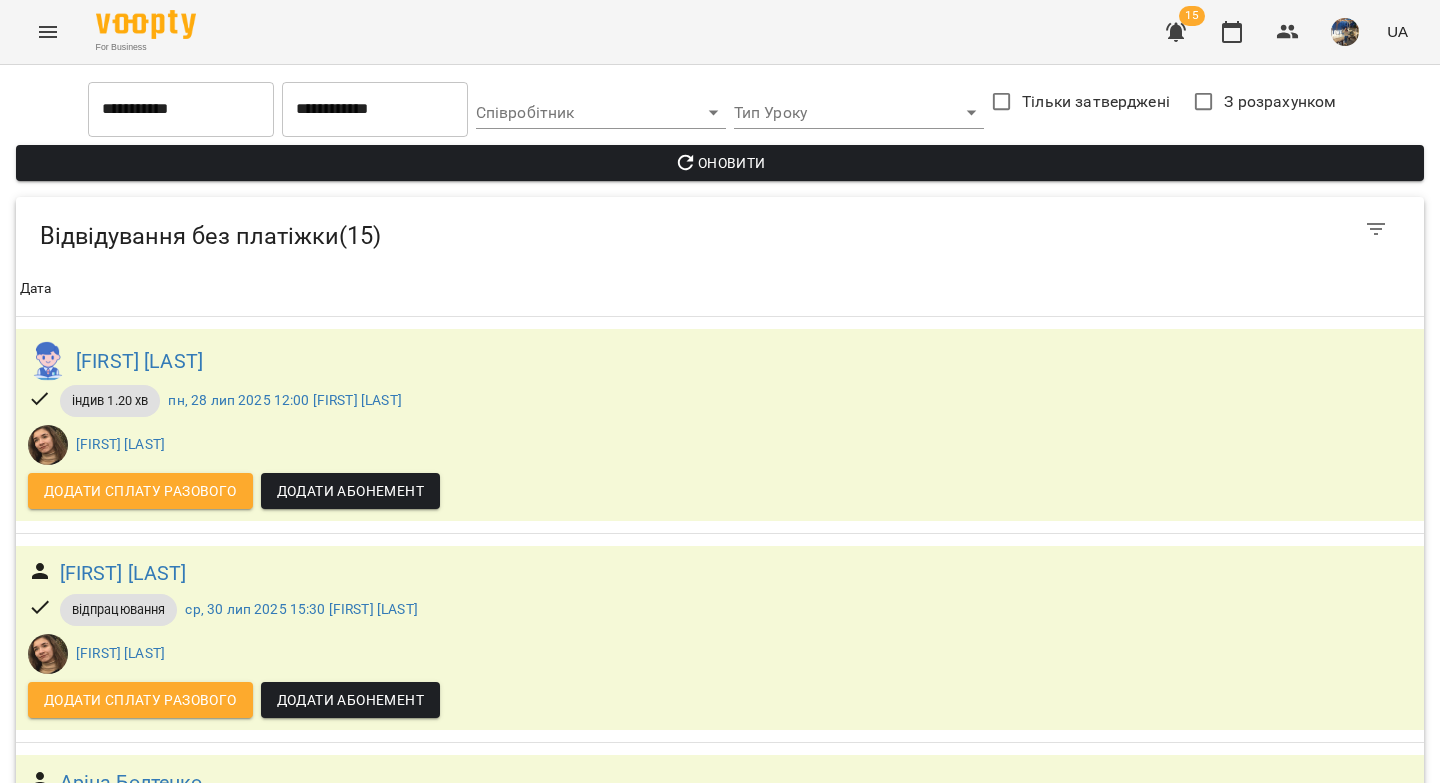 click on "**********" at bounding box center [720, 1747] 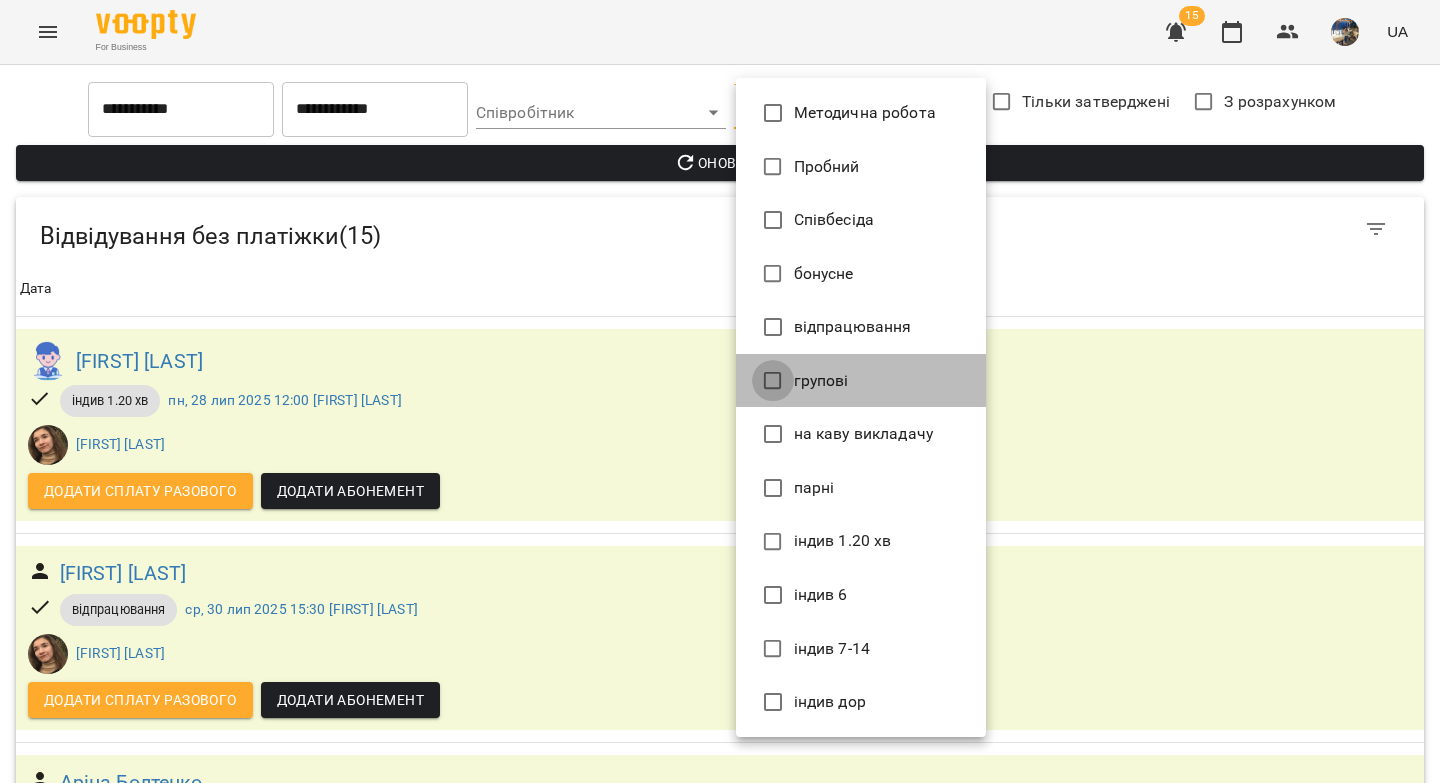 type on "*******" 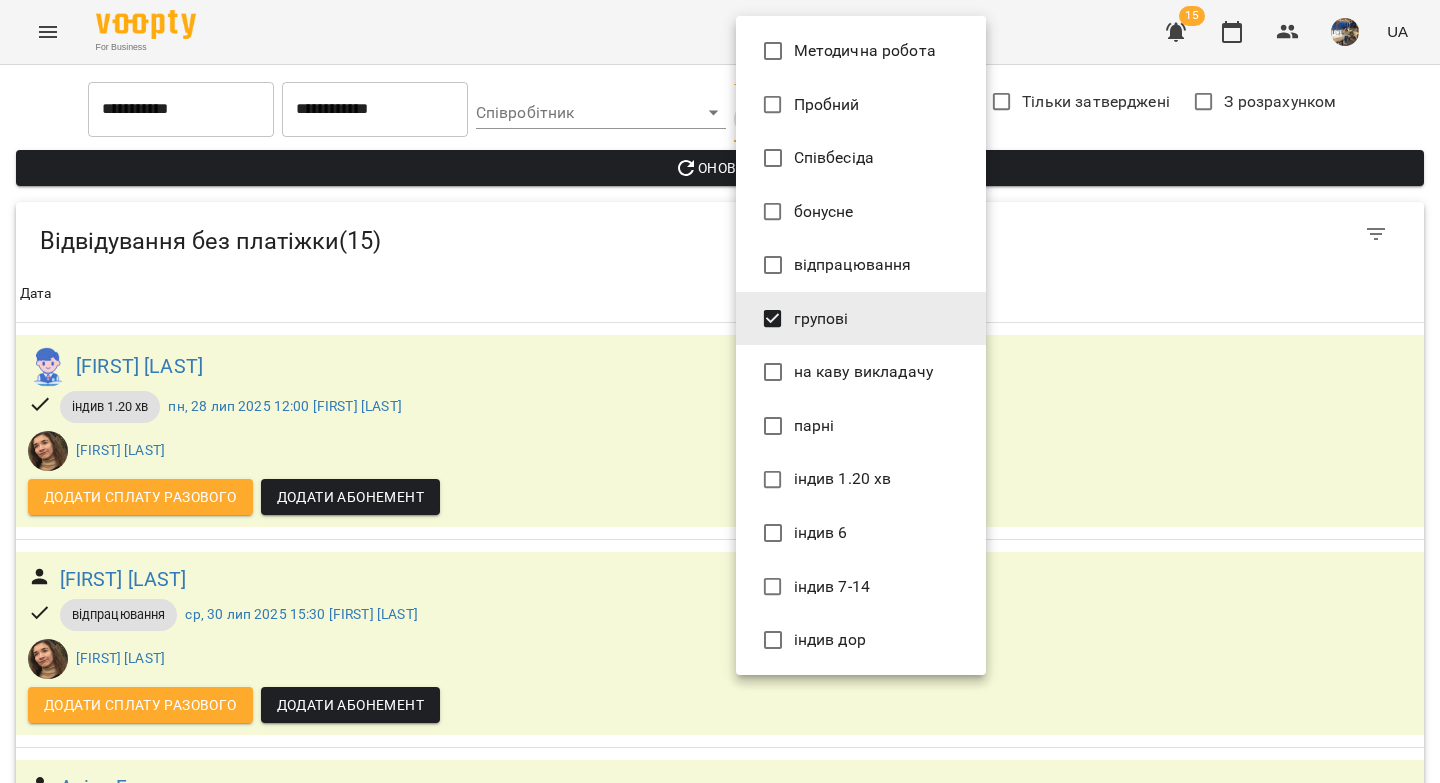 click at bounding box center (720, 391) 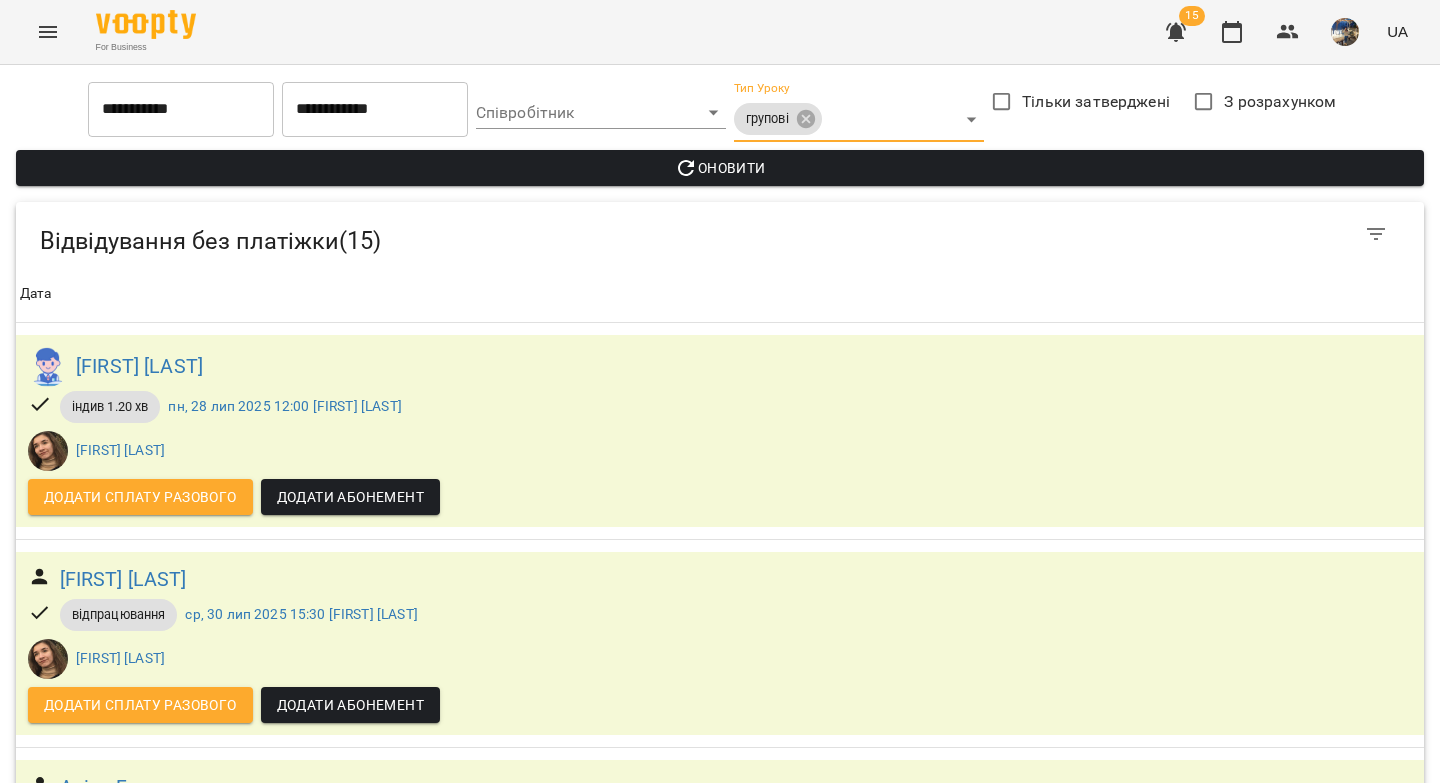 click 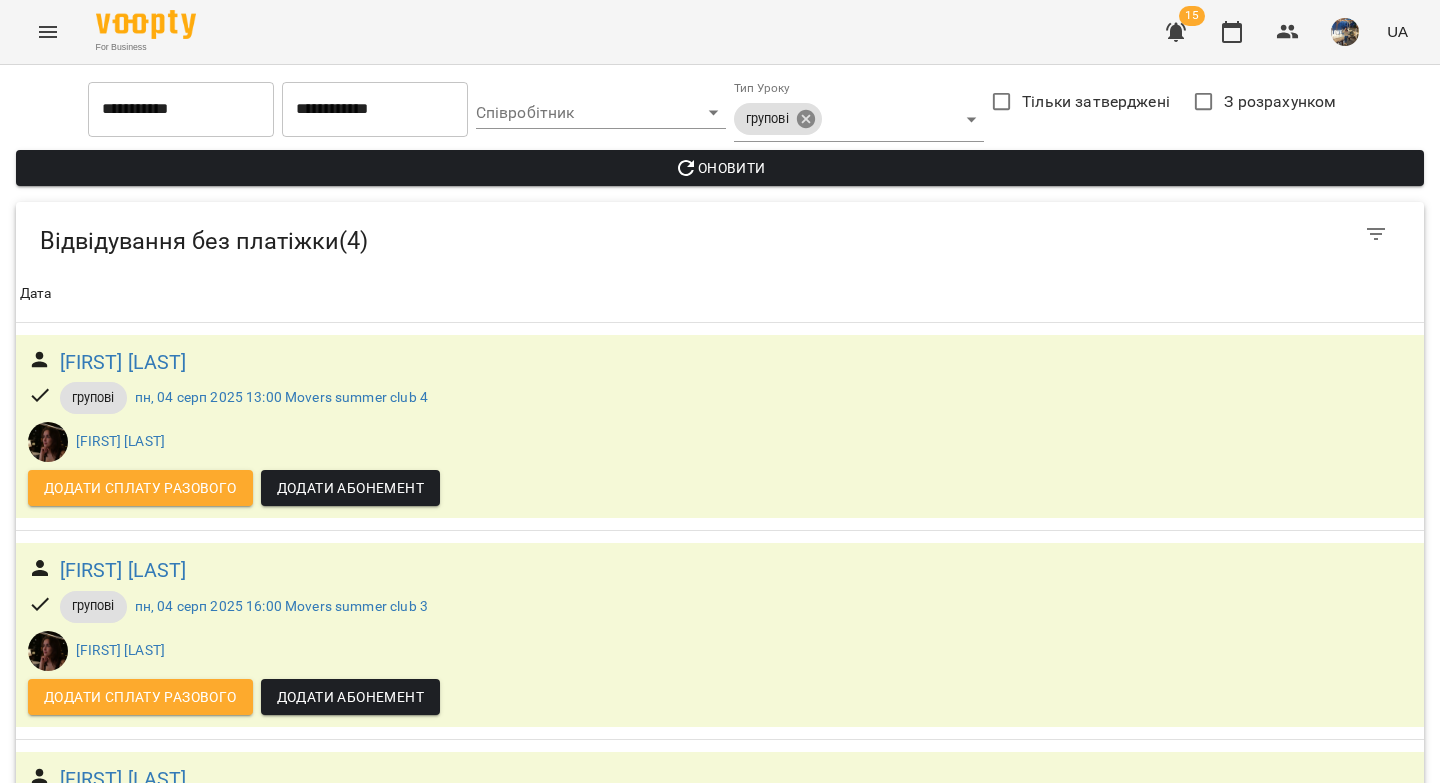 click on "**********" at bounding box center [720, 586] 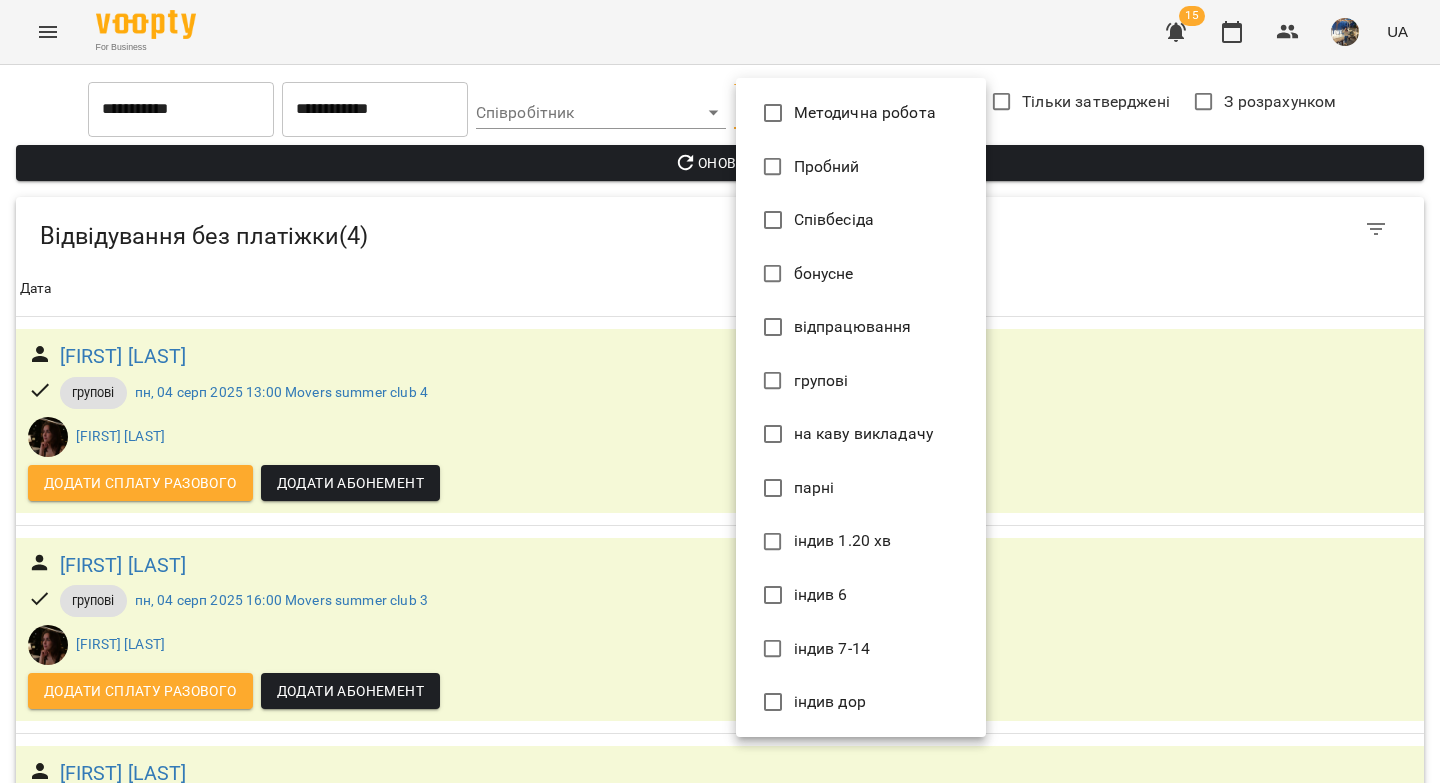type on "*****" 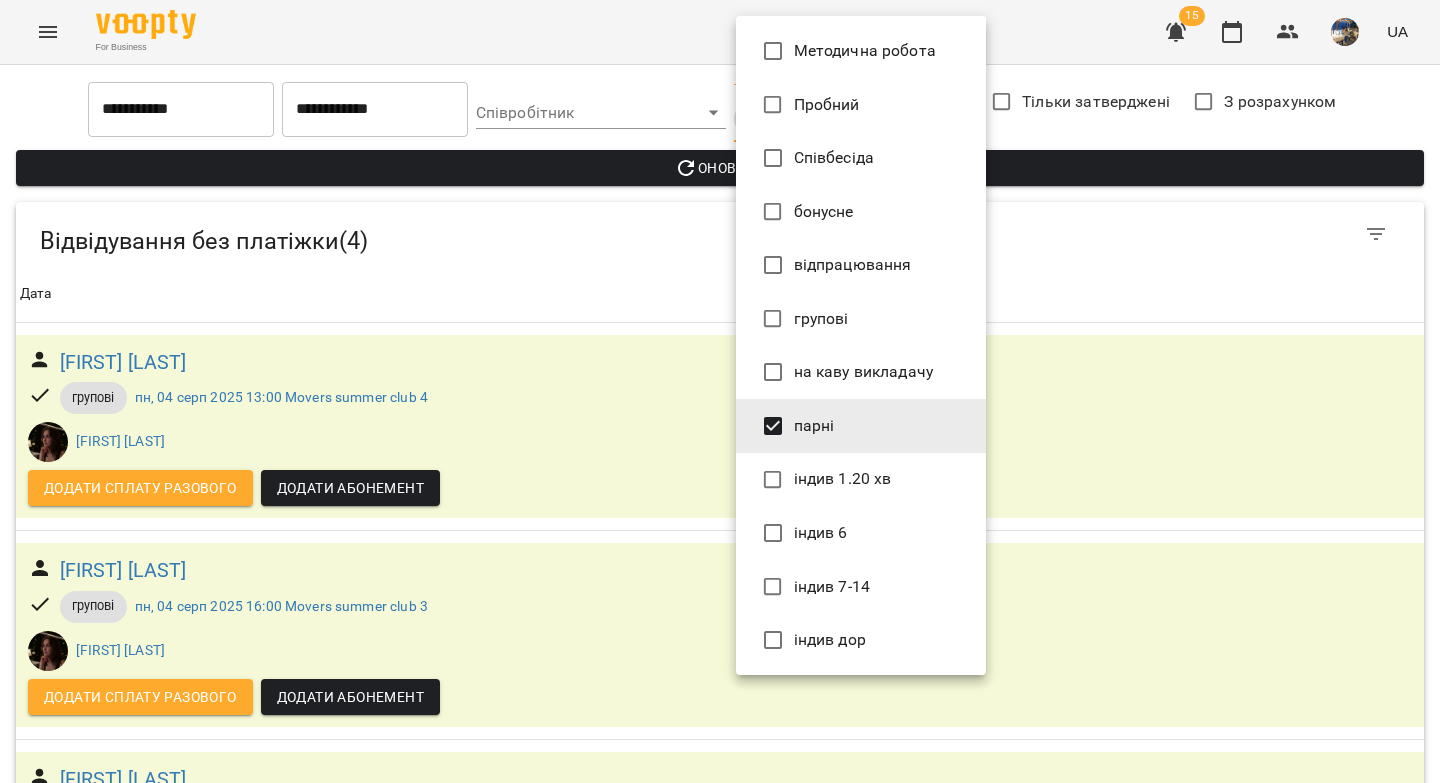 click at bounding box center [720, 391] 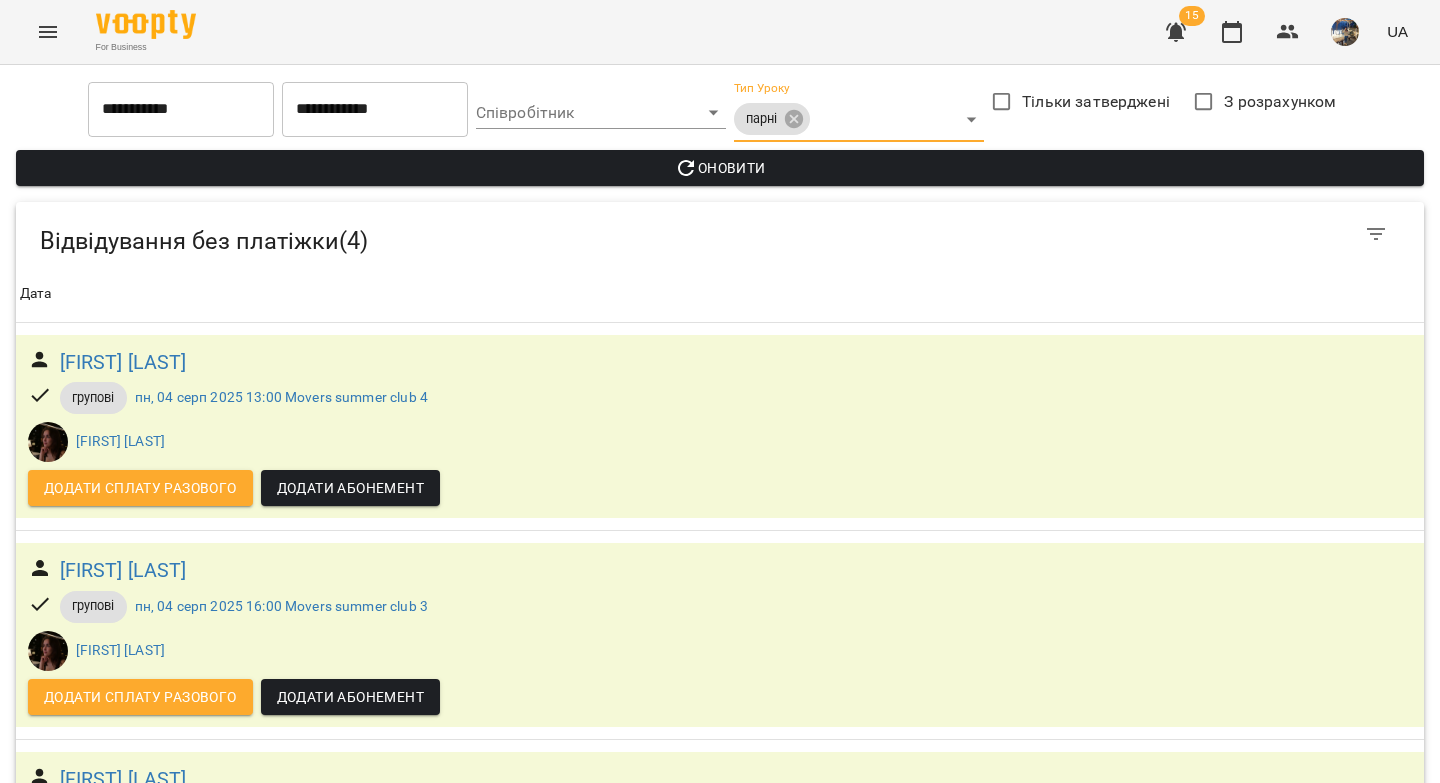 click on "Оновити" at bounding box center (720, 168) 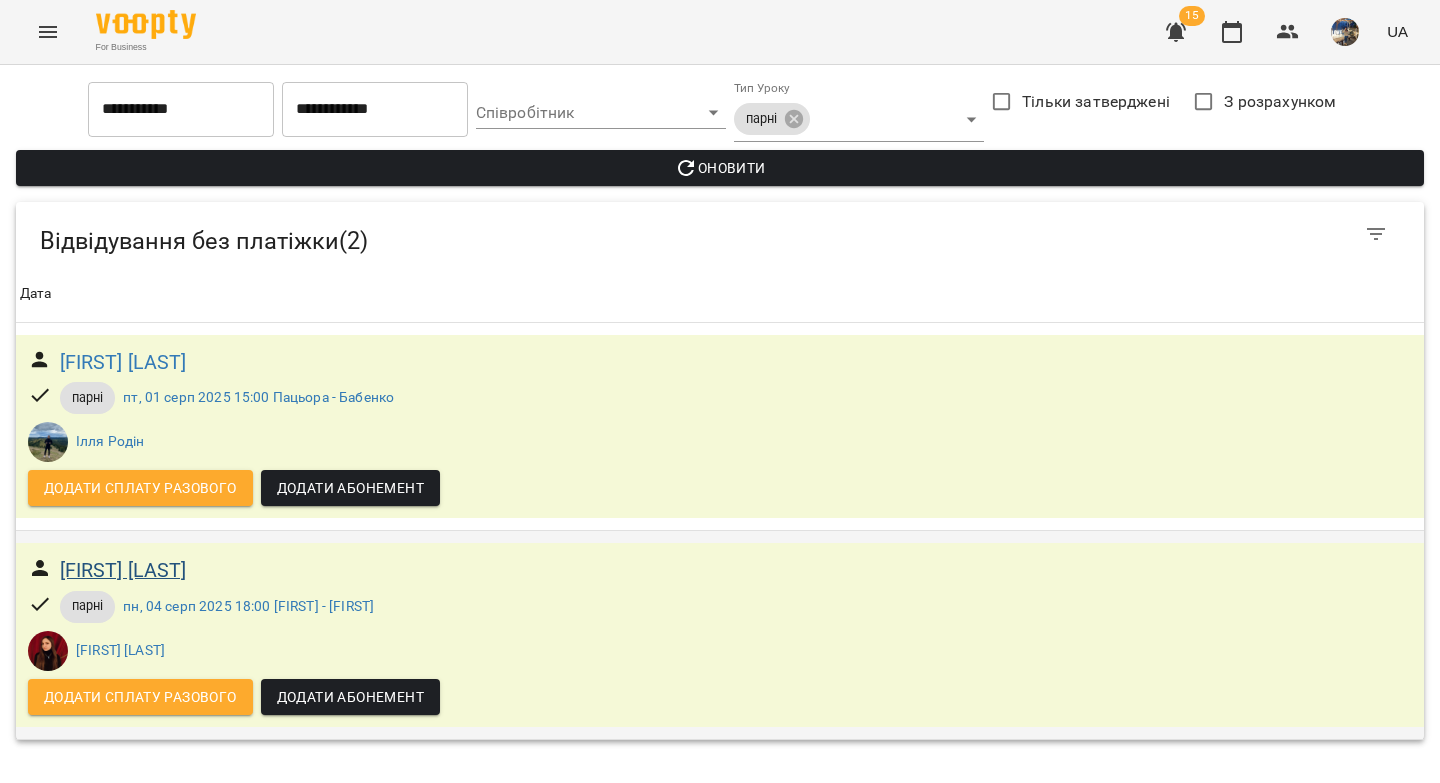 drag, startPoint x: 338, startPoint y: 576, endPoint x: 169, endPoint y: 577, distance: 169.00296 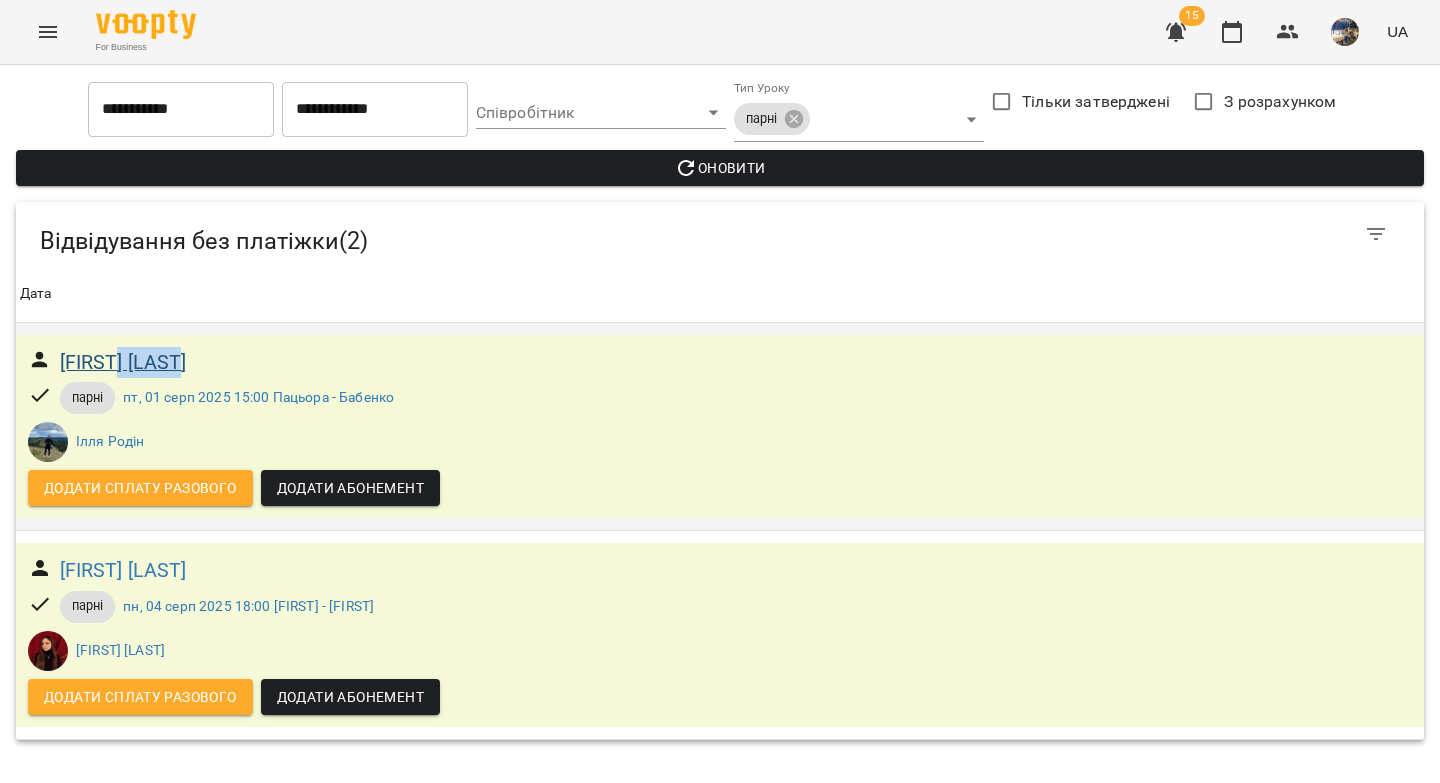 drag, startPoint x: 215, startPoint y: 363, endPoint x: 122, endPoint y: 363, distance: 93 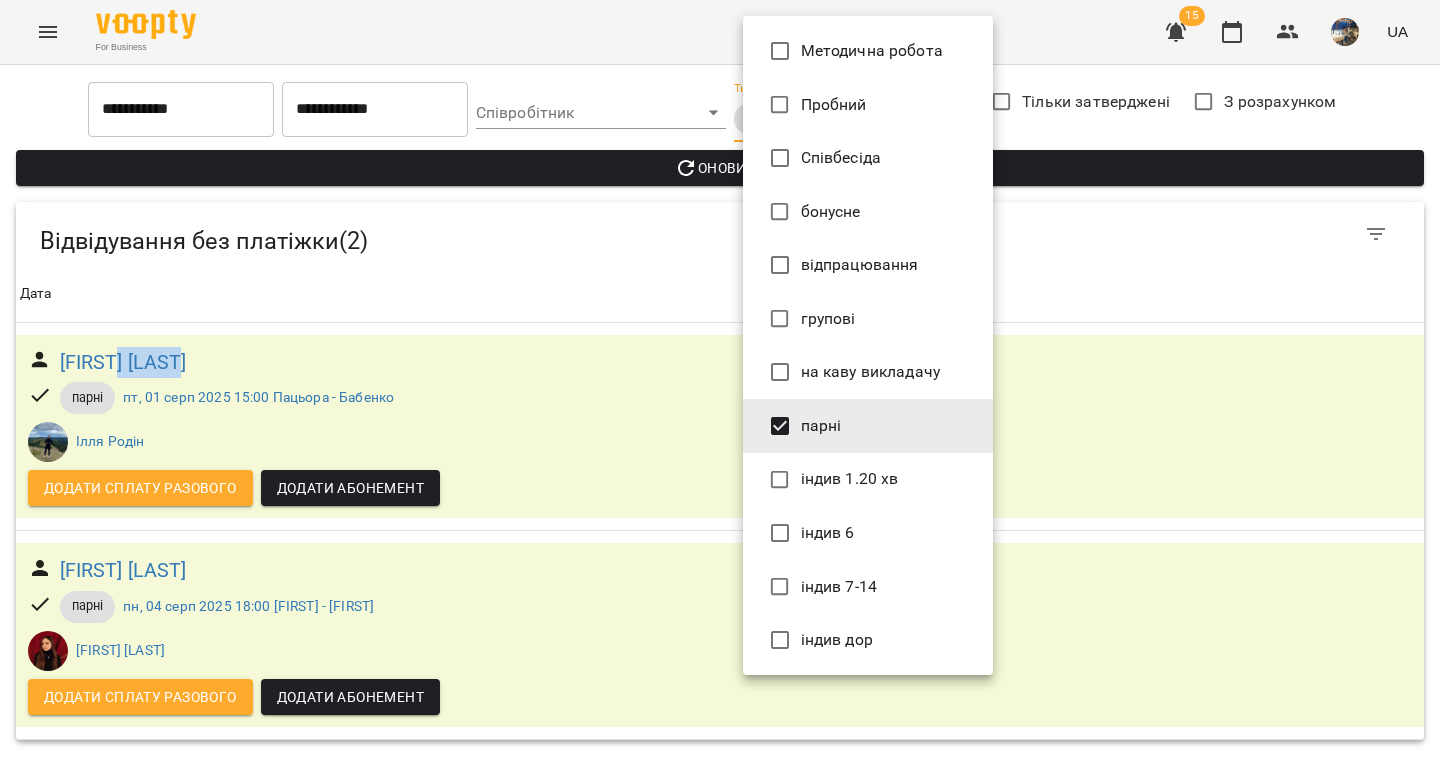 click on "**********" at bounding box center [720, 378] 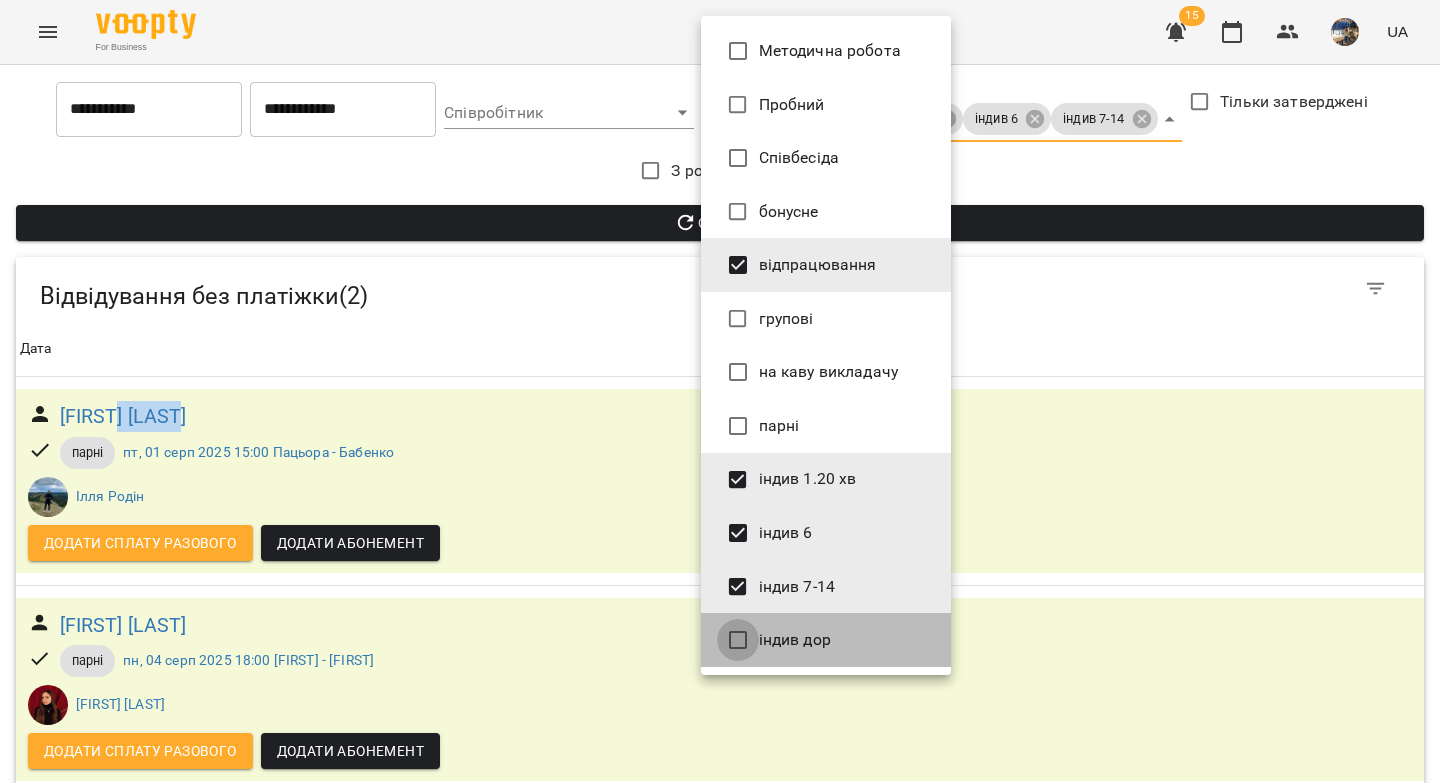type on "**********" 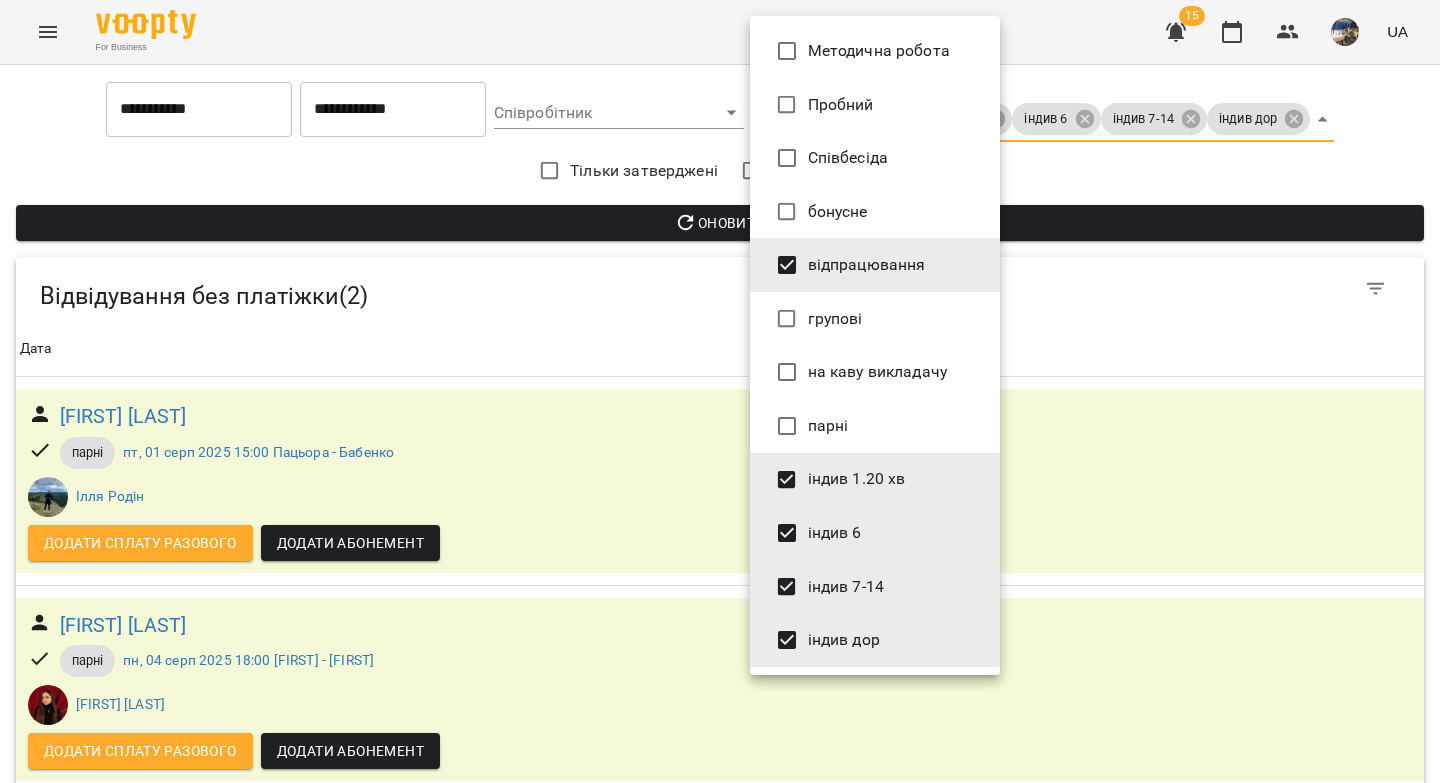click at bounding box center [720, 391] 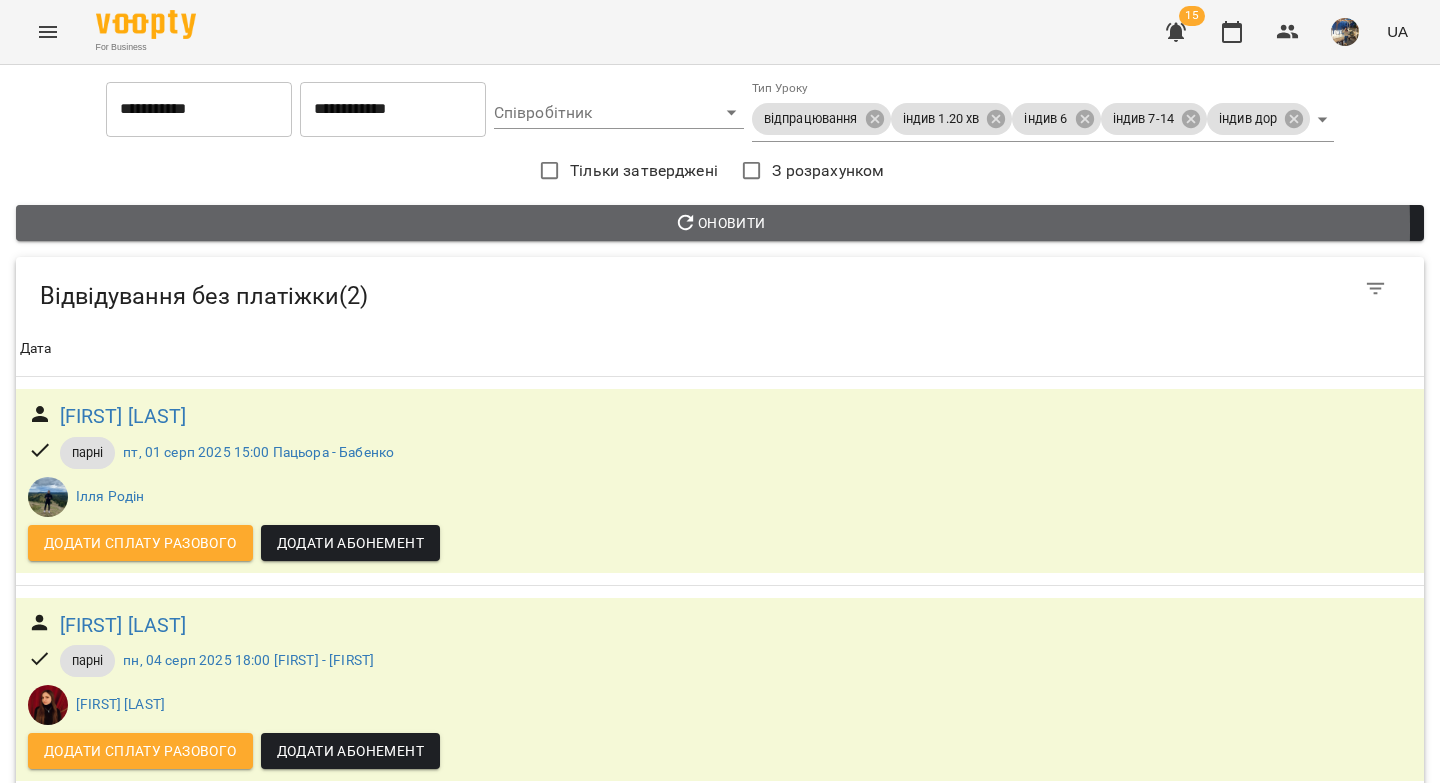 click on "Оновити" at bounding box center (720, 223) 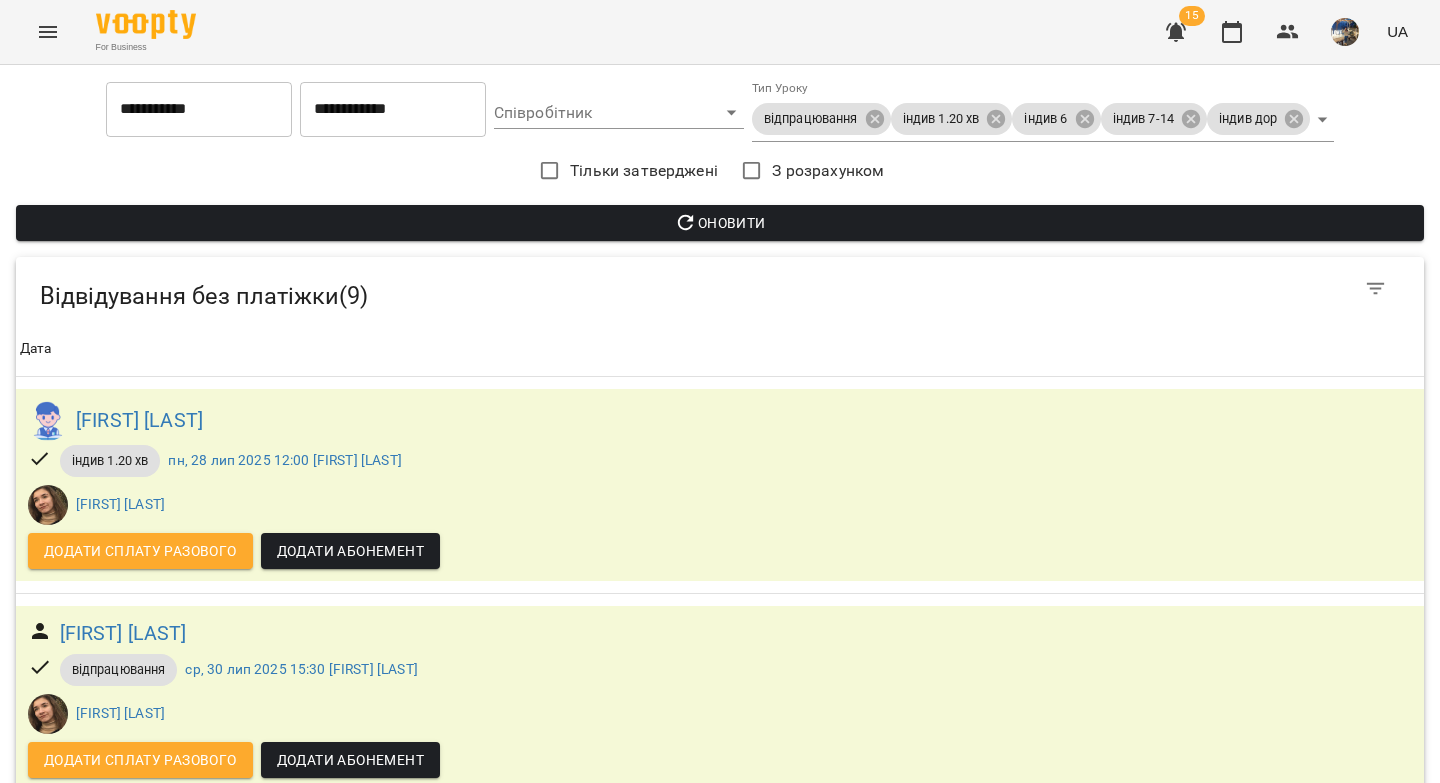 scroll, scrollTop: 0, scrollLeft: 0, axis: both 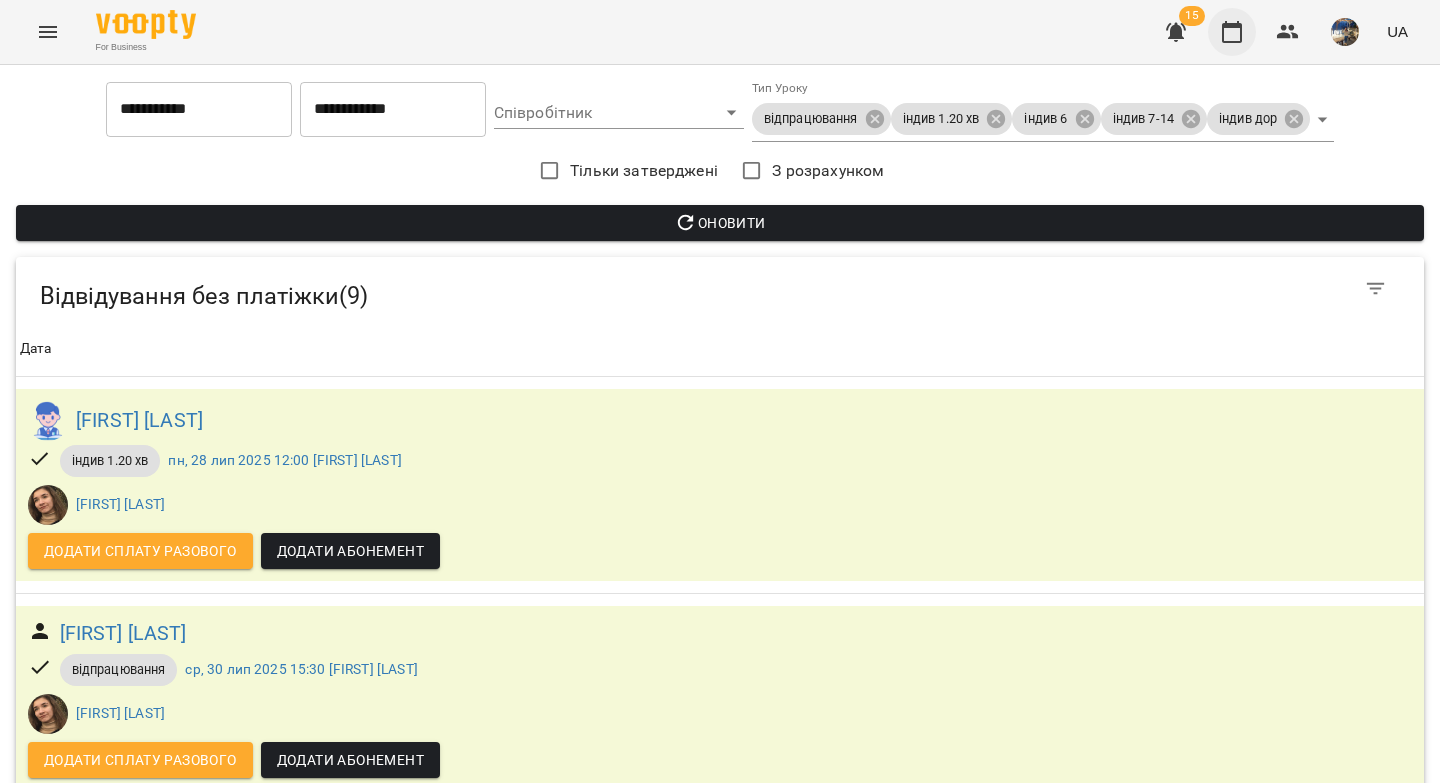 click 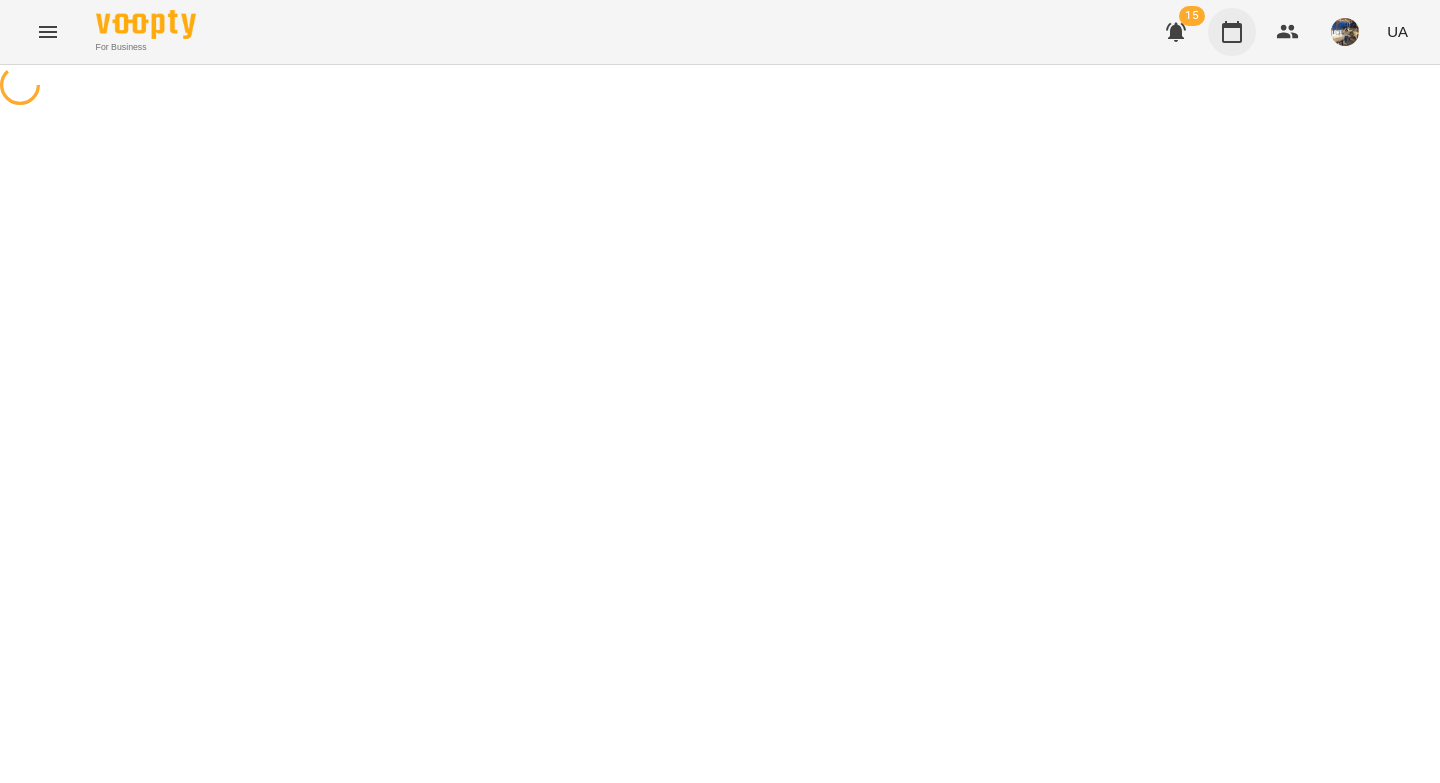 scroll, scrollTop: 0, scrollLeft: 0, axis: both 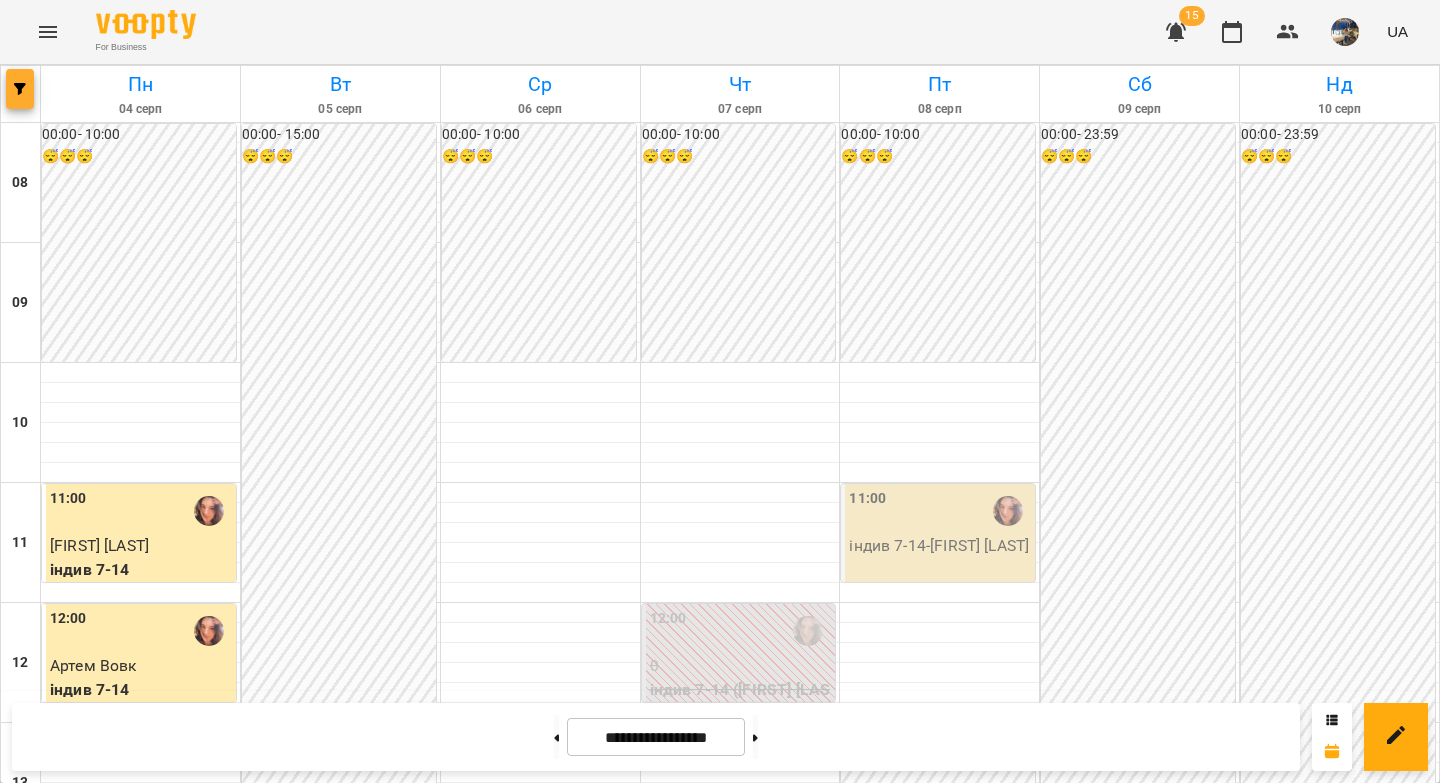 click at bounding box center (20, 89) 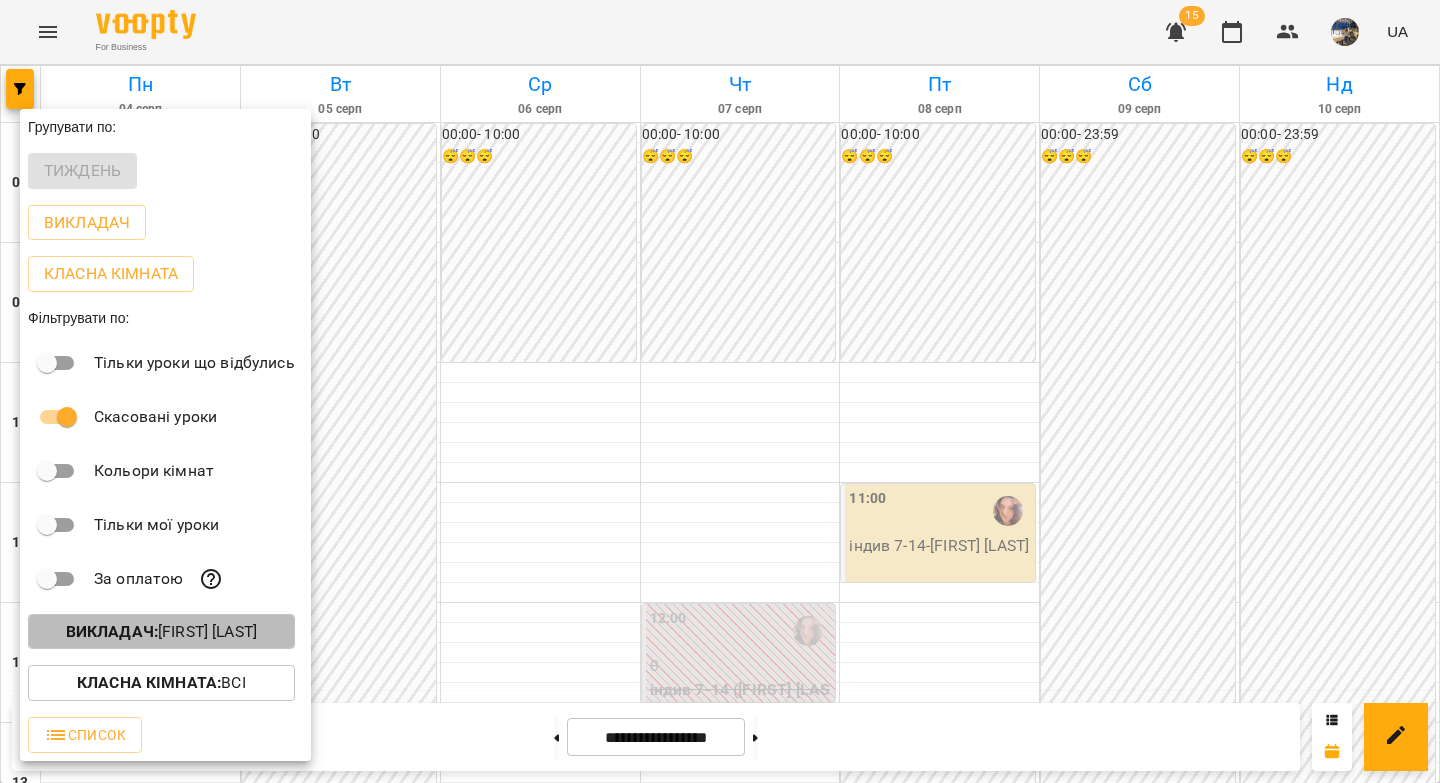 click on "Викладач :" at bounding box center (112, 631) 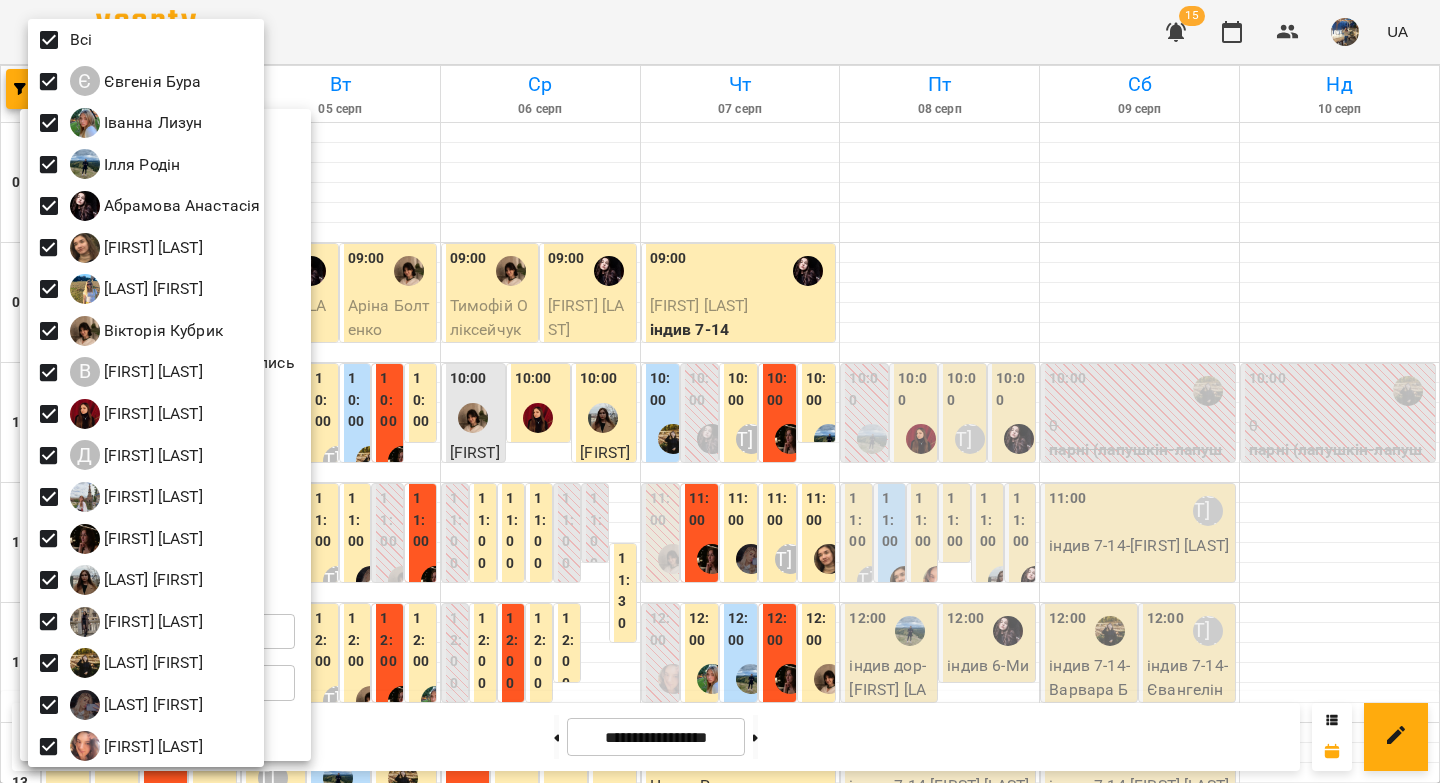 click at bounding box center [720, 391] 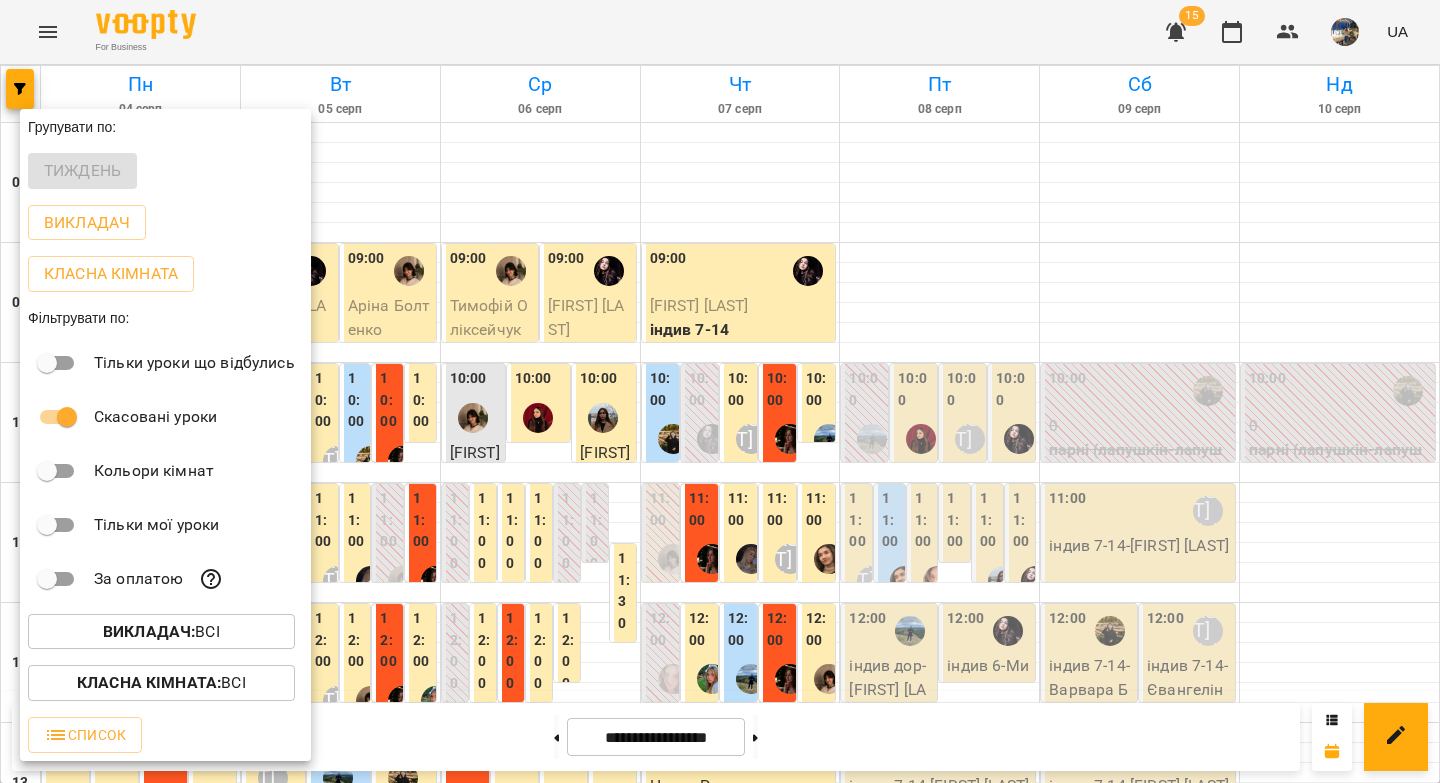 click at bounding box center [720, 391] 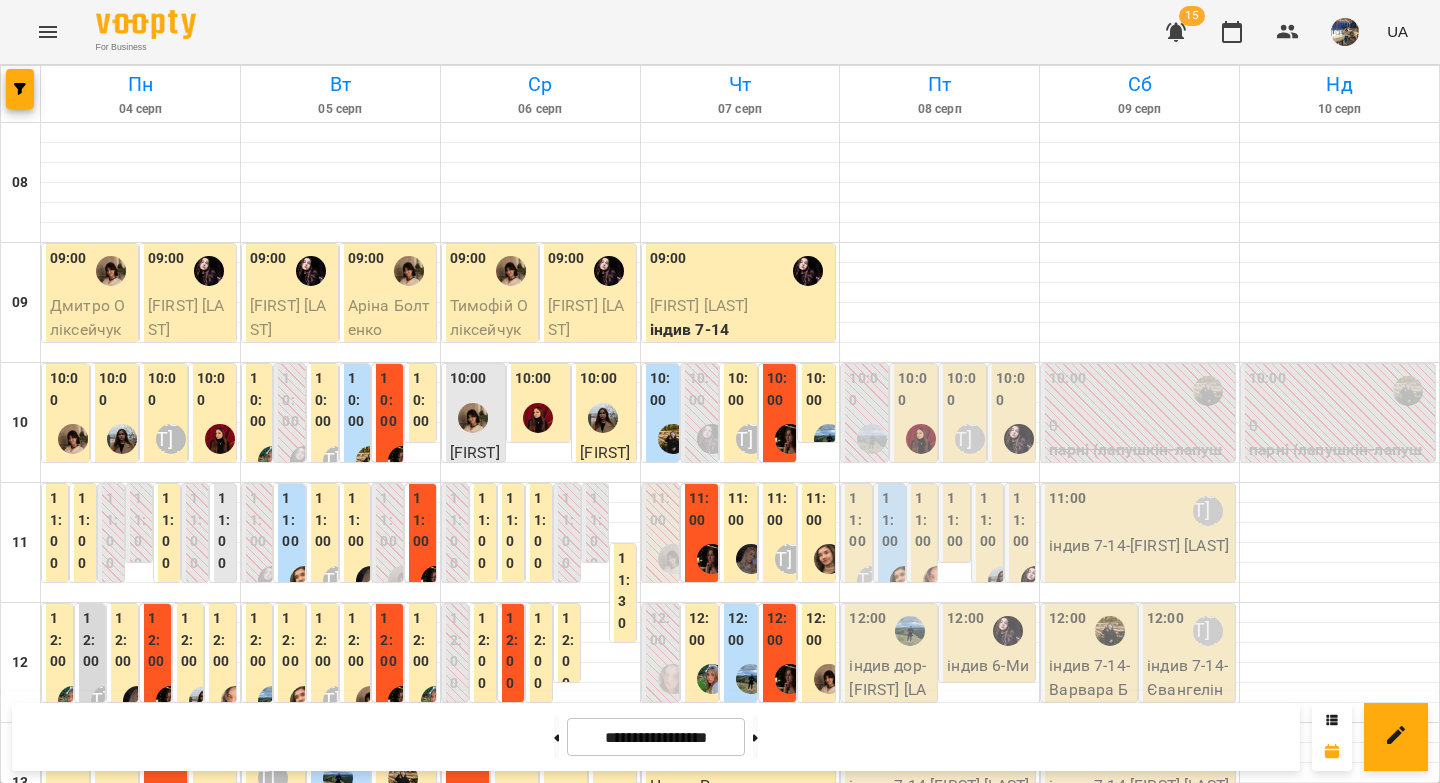 click on "Пт" at bounding box center [939, 84] 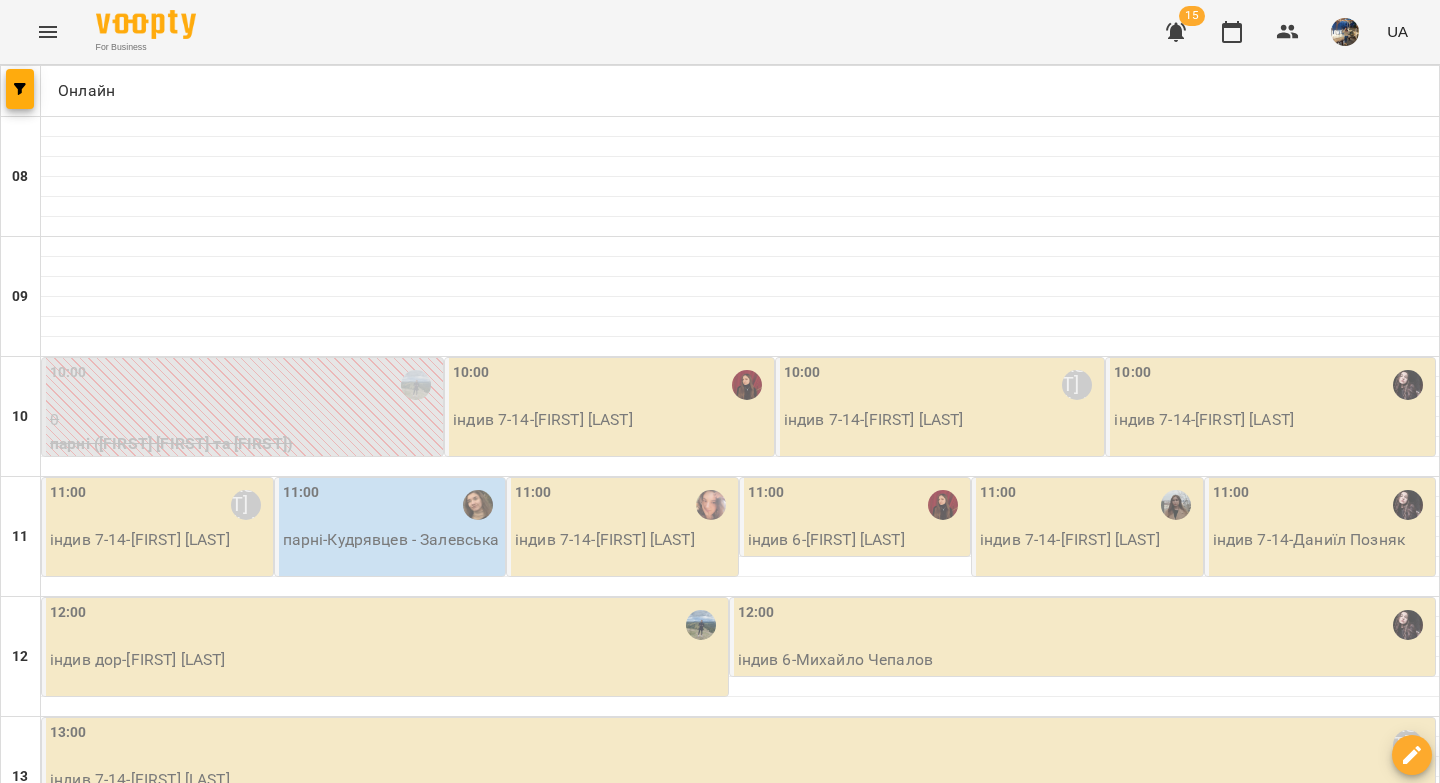 click on "10:00" at bounding box center [611, 385] 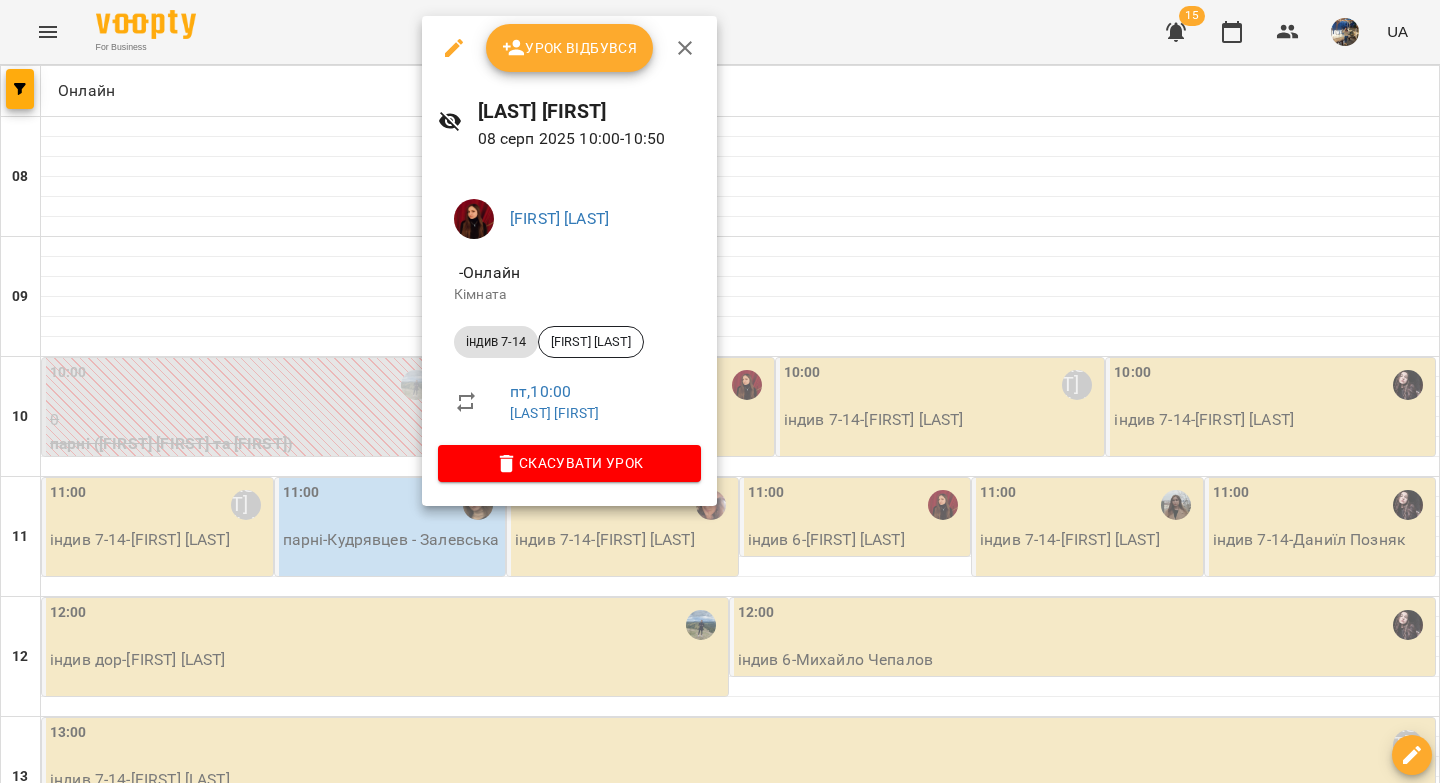 click on "Урок відбувся" at bounding box center [570, 48] 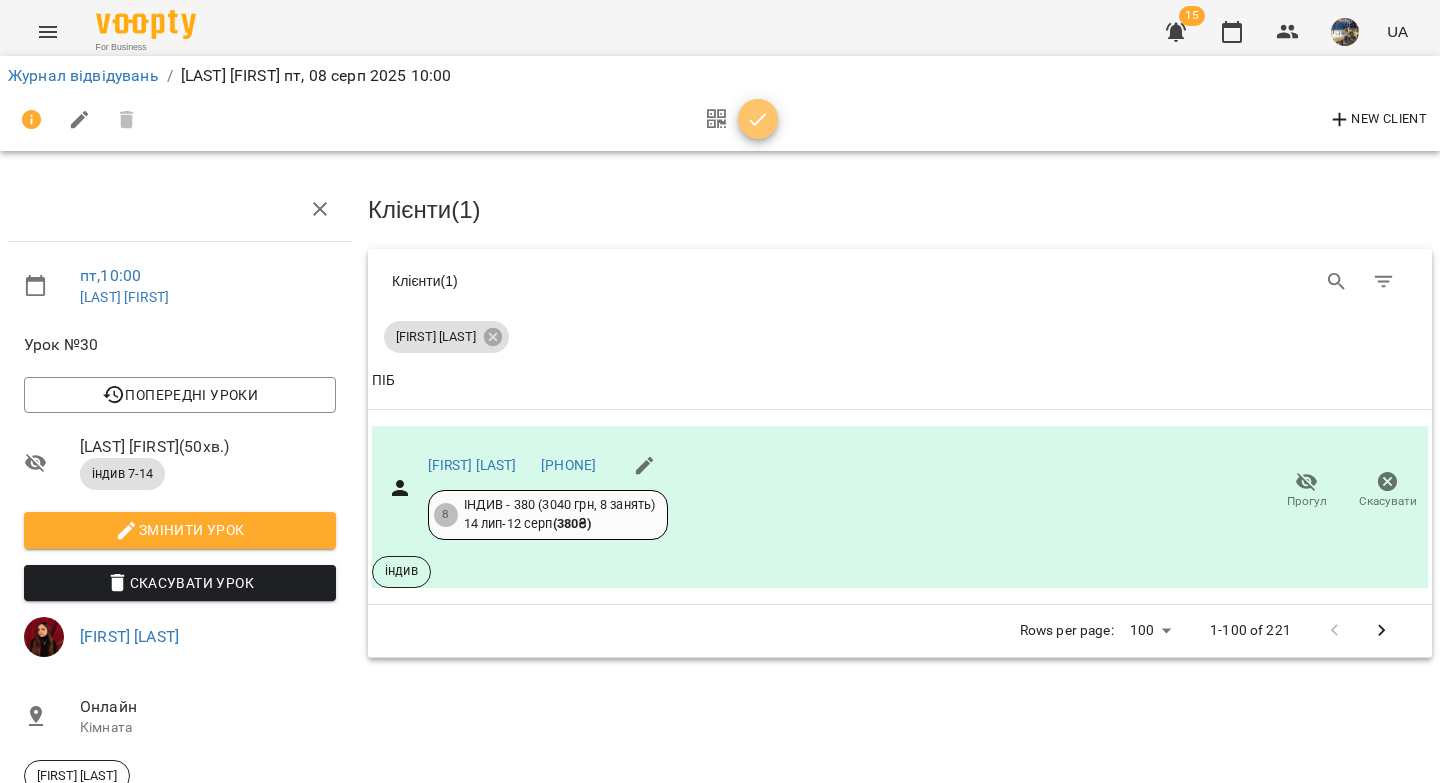 click 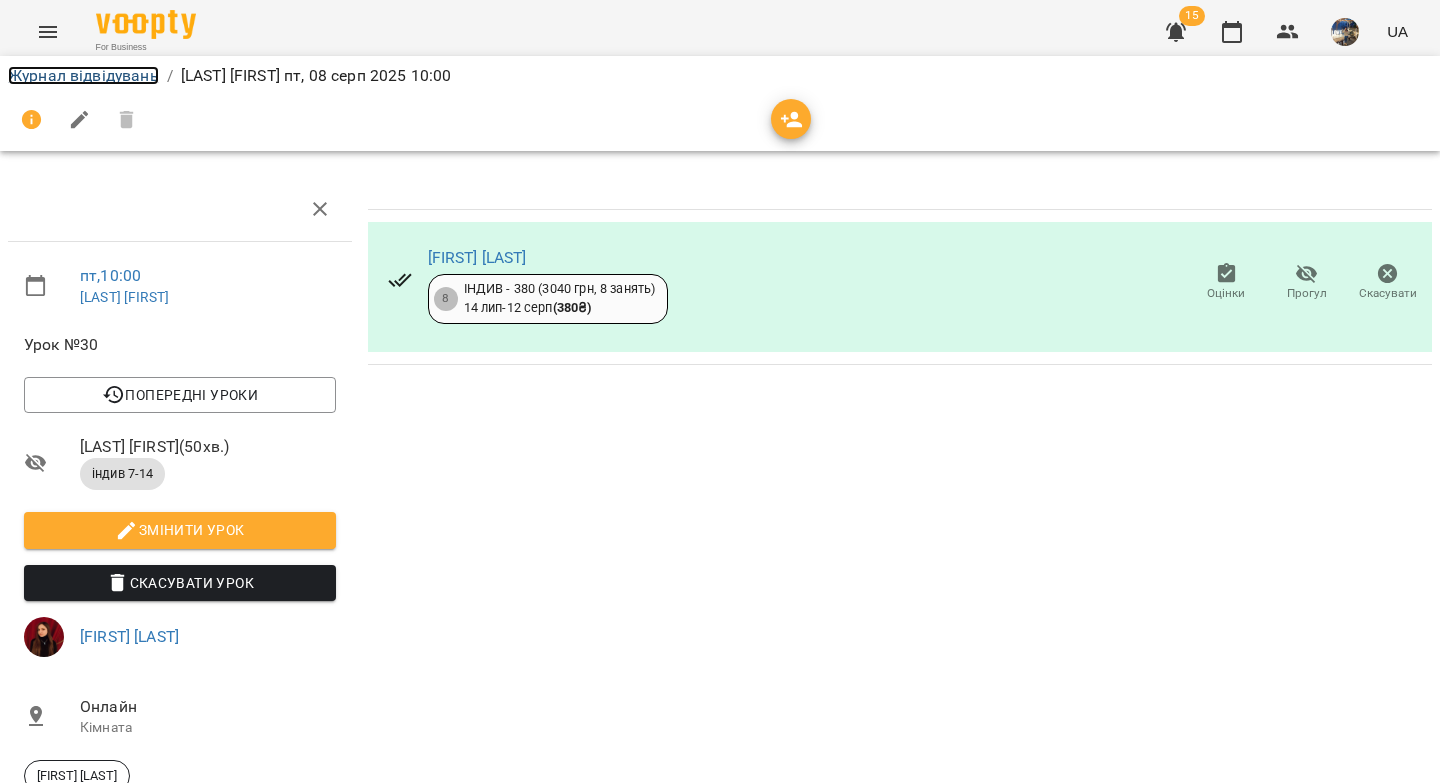 click on "Журнал відвідувань" at bounding box center (83, 75) 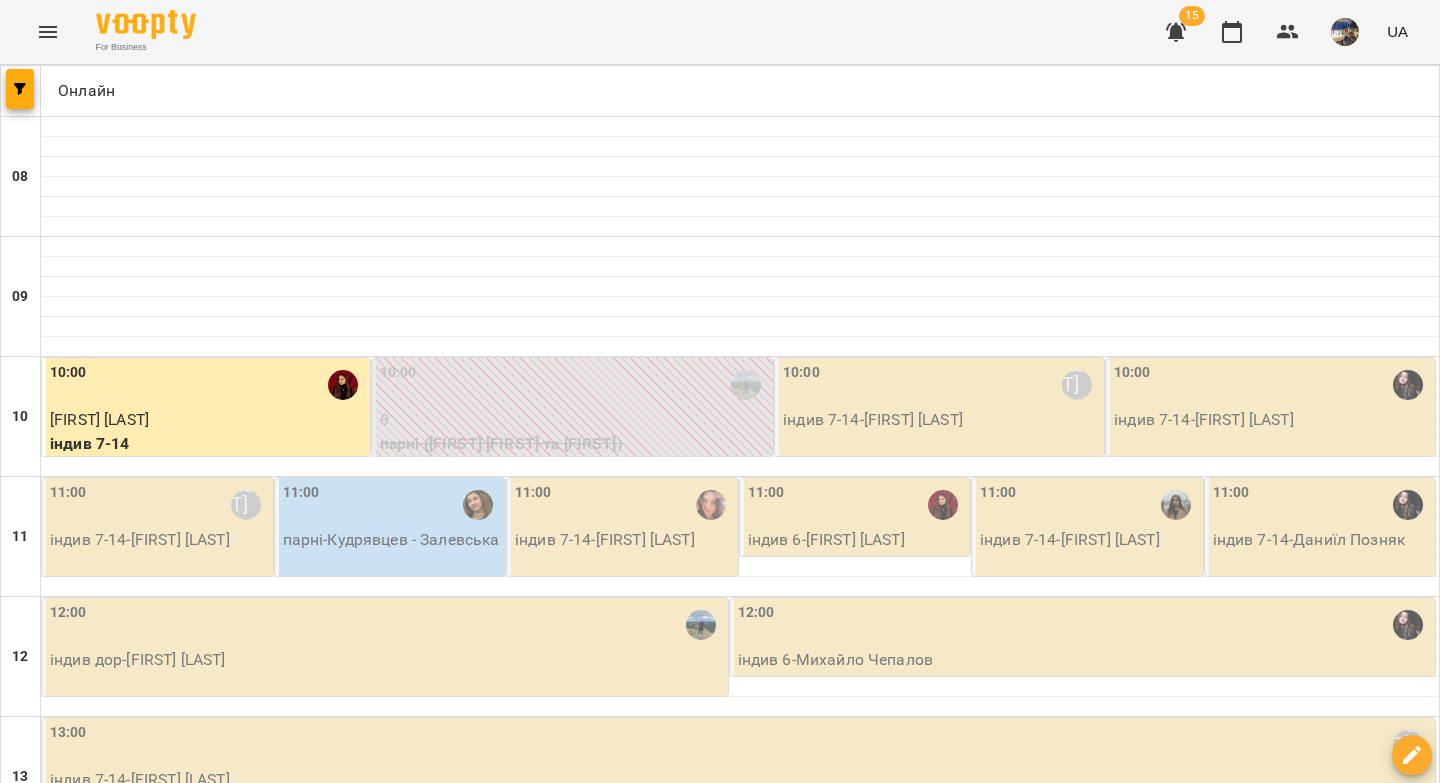 click on "10:00 Вікторія Половинка" at bounding box center (941, 385) 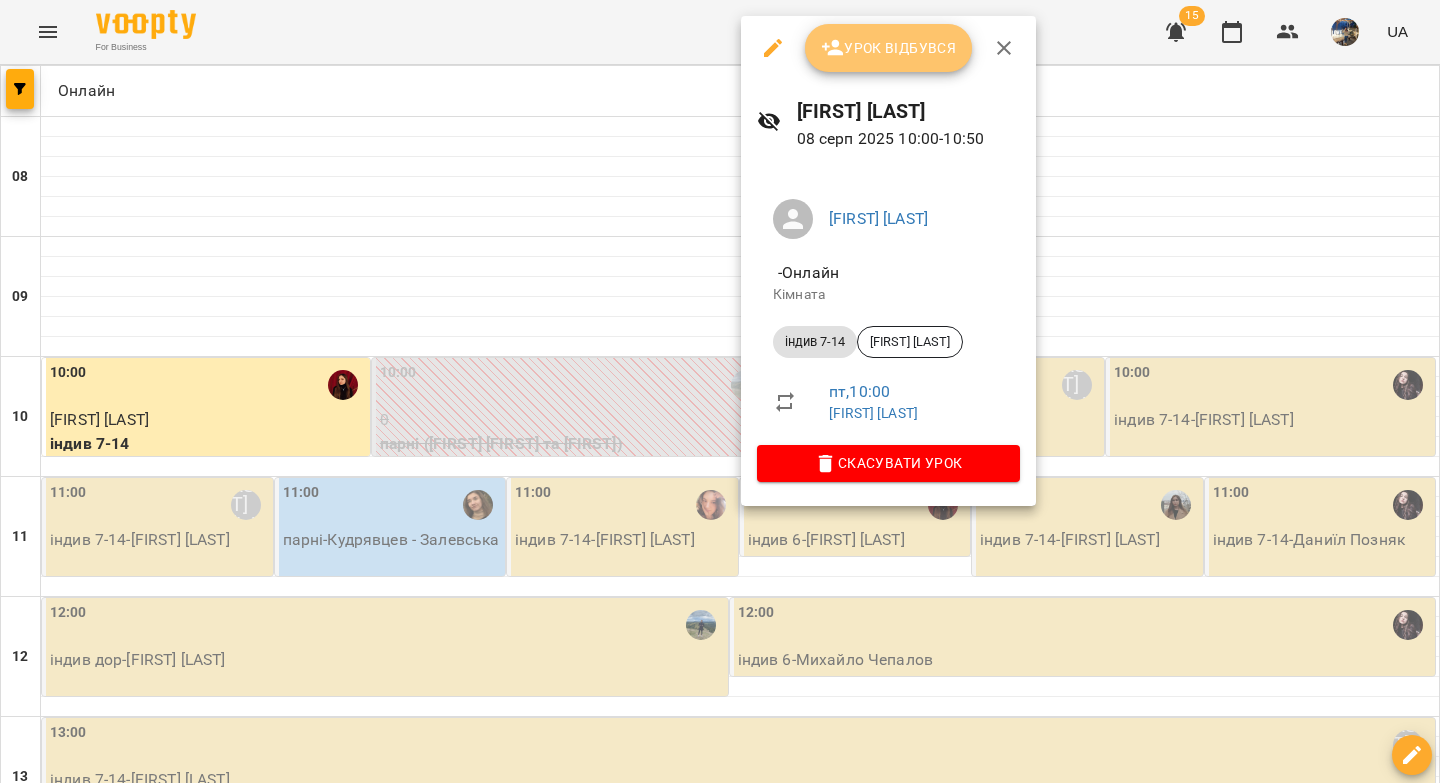 click on "Урок відбувся" at bounding box center [889, 48] 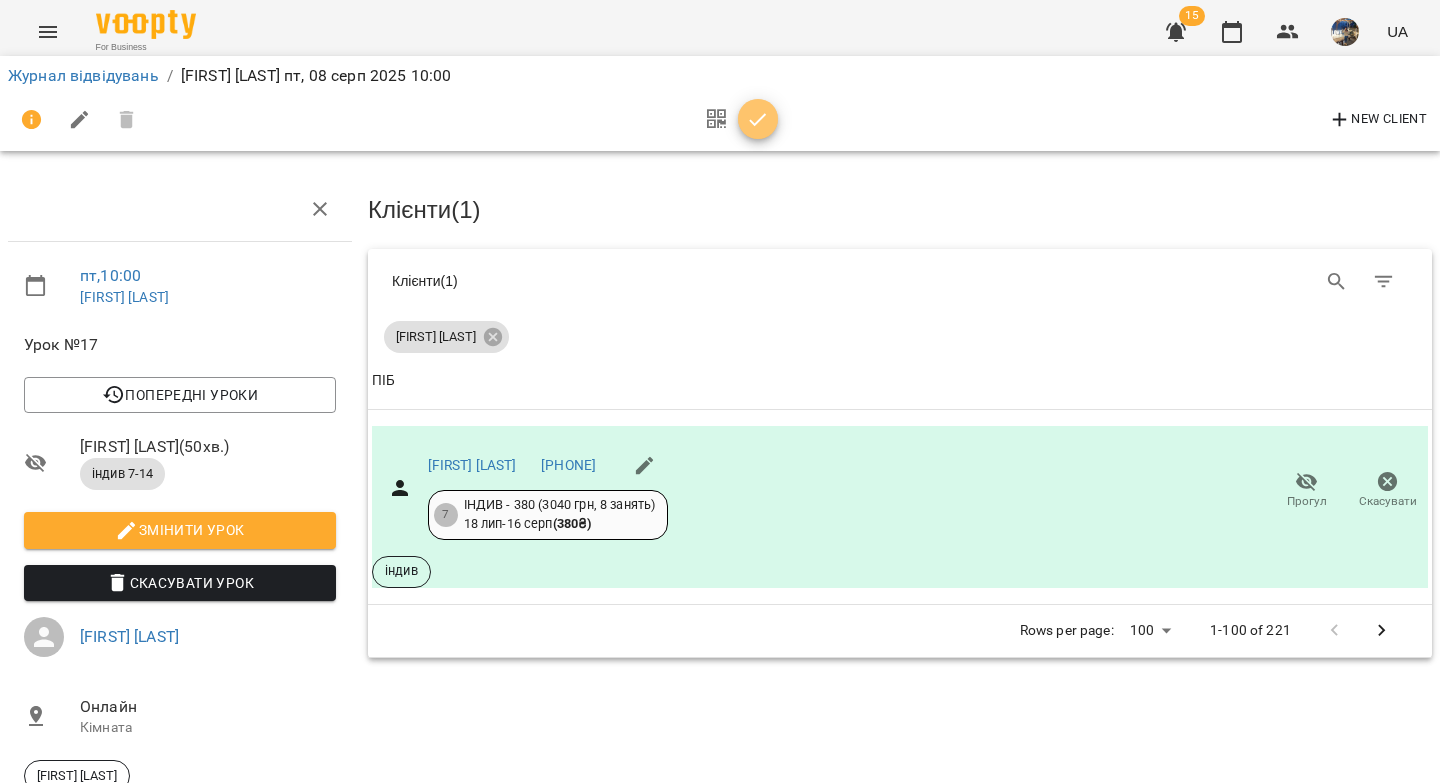 click 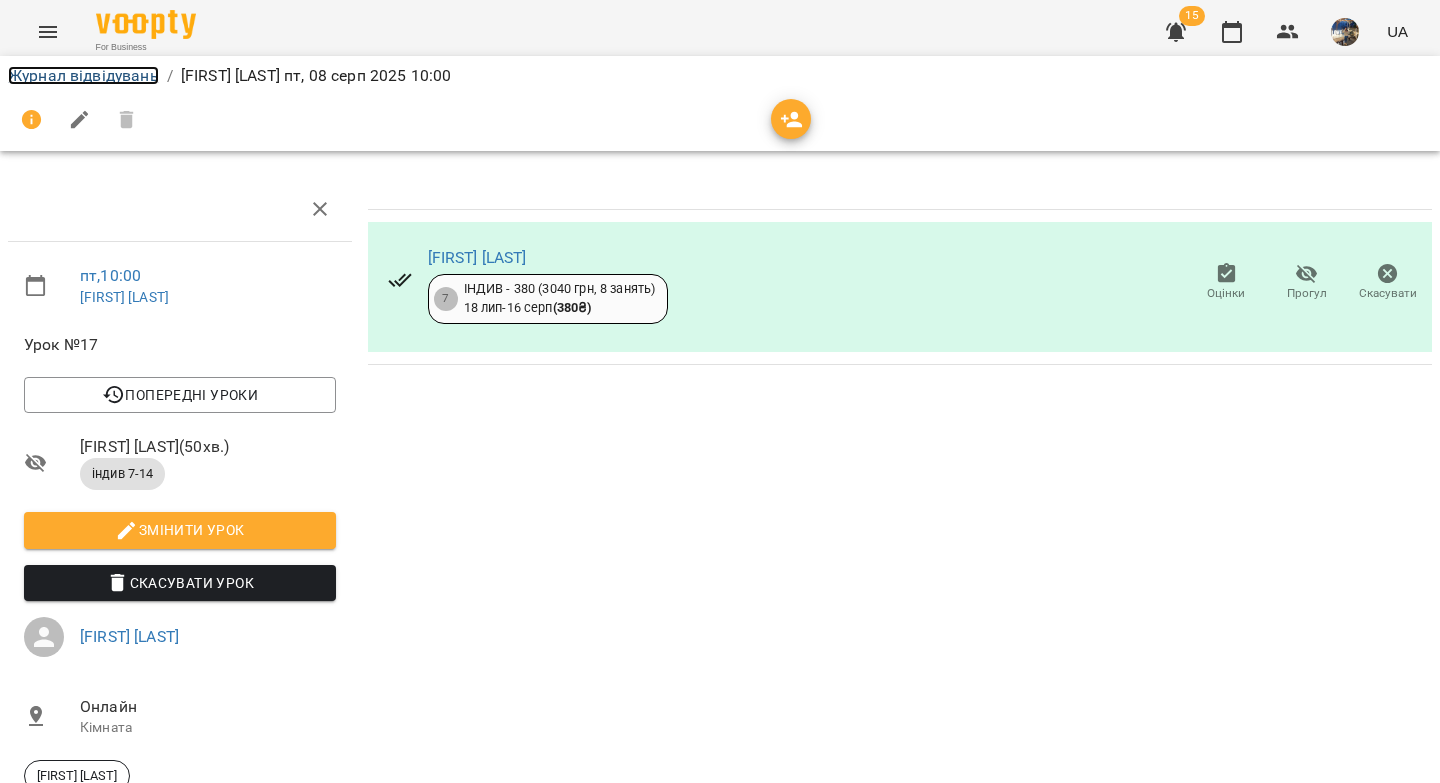 click on "Журнал відвідувань" at bounding box center [83, 75] 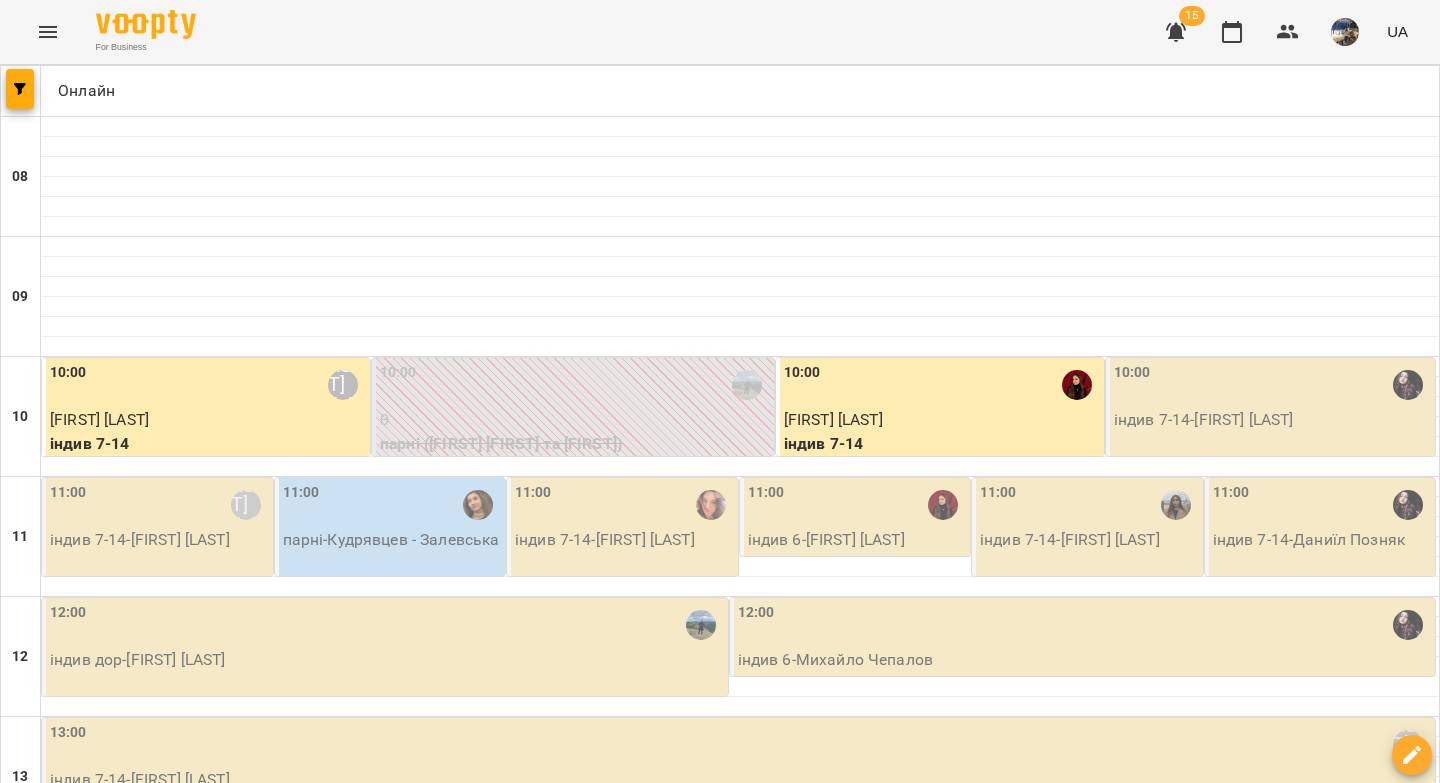 click on "індив 7-14 - Ульяна Кравчишин" at bounding box center [1272, 420] 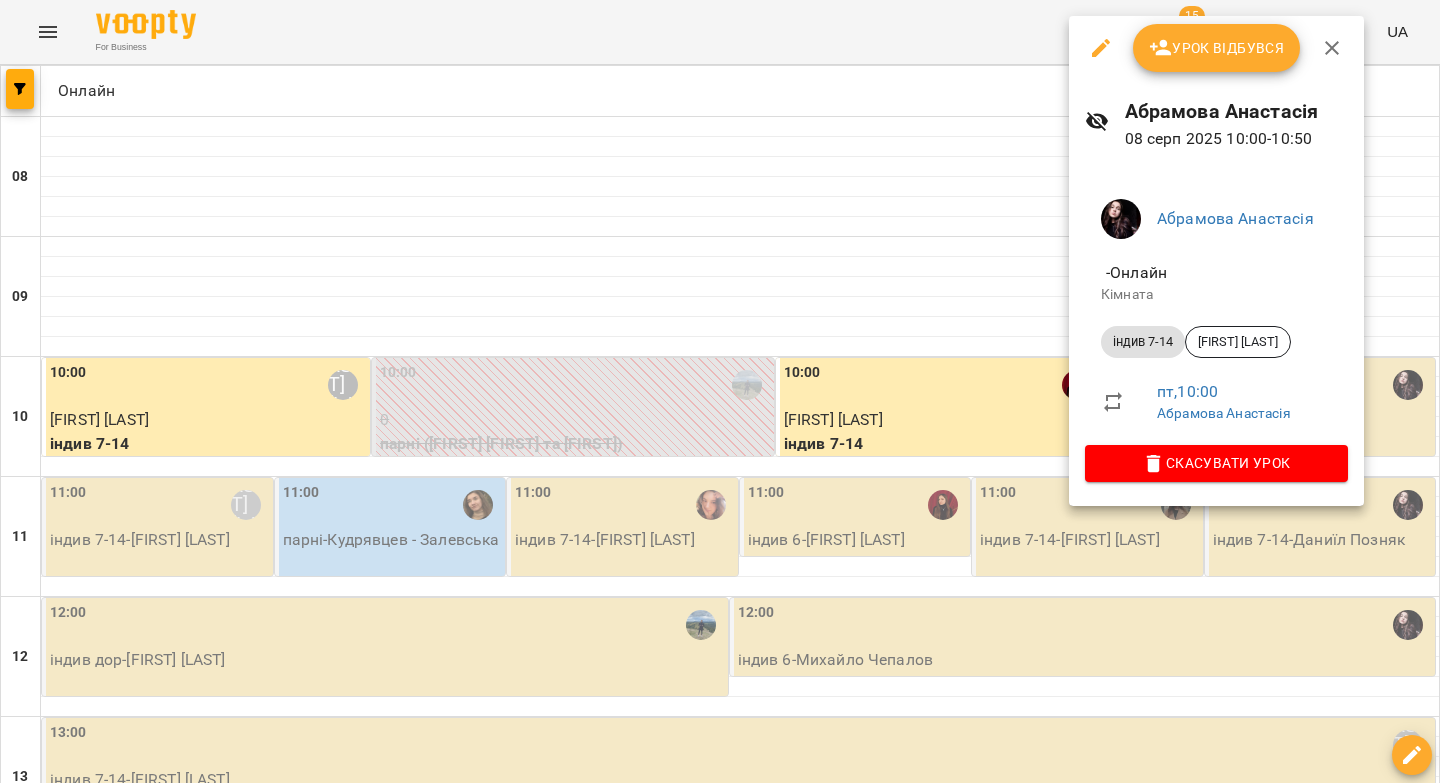 click on "Урок відбувся" at bounding box center [1217, 48] 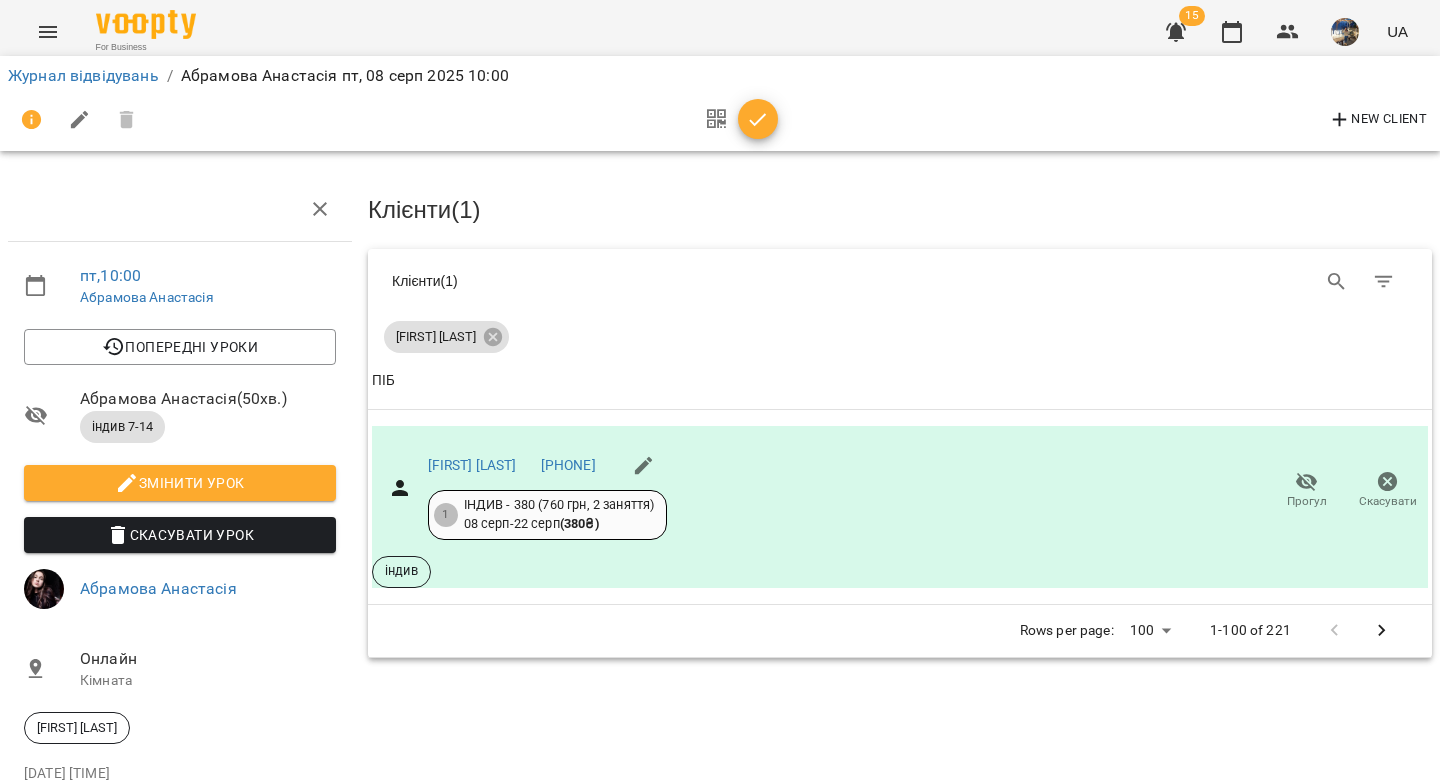 click 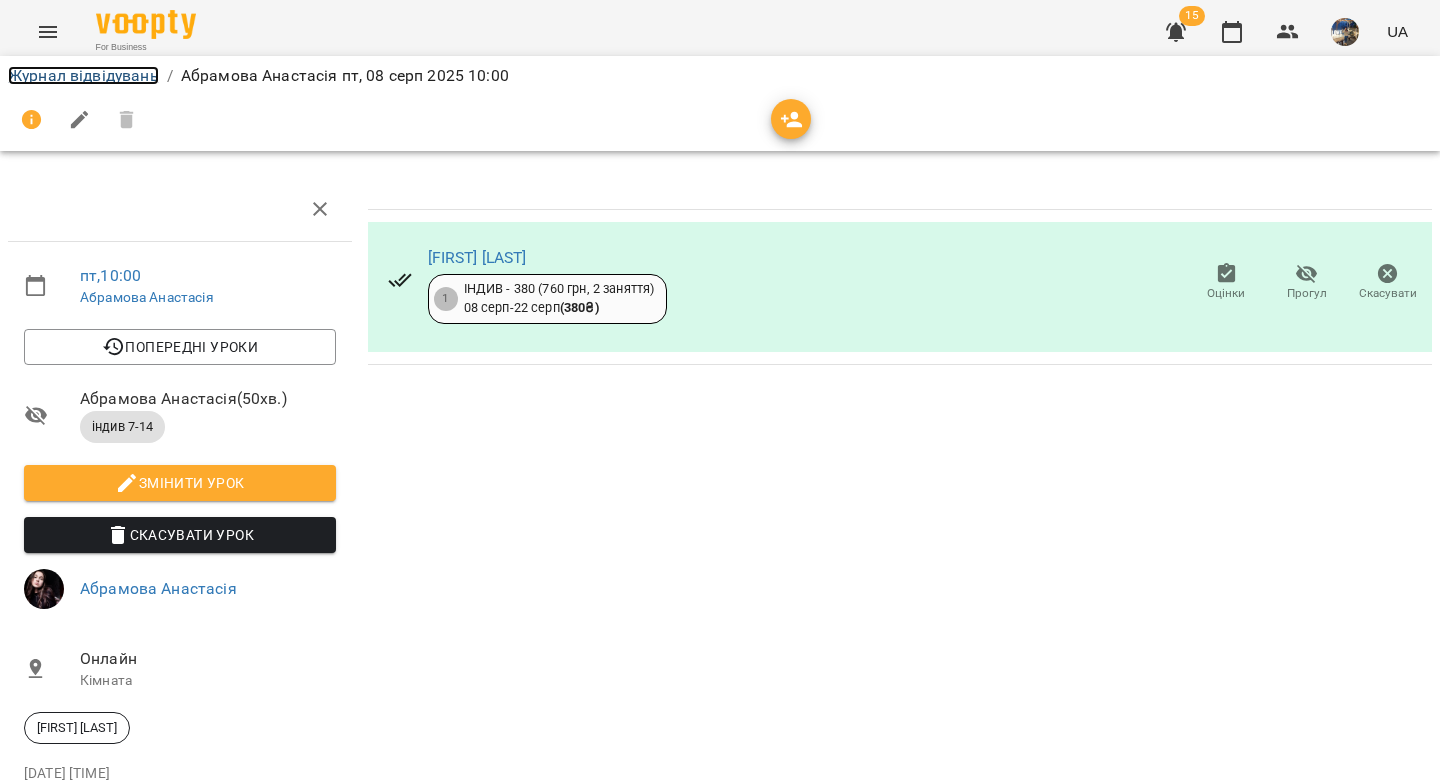 click on "Журнал відвідувань" at bounding box center (83, 75) 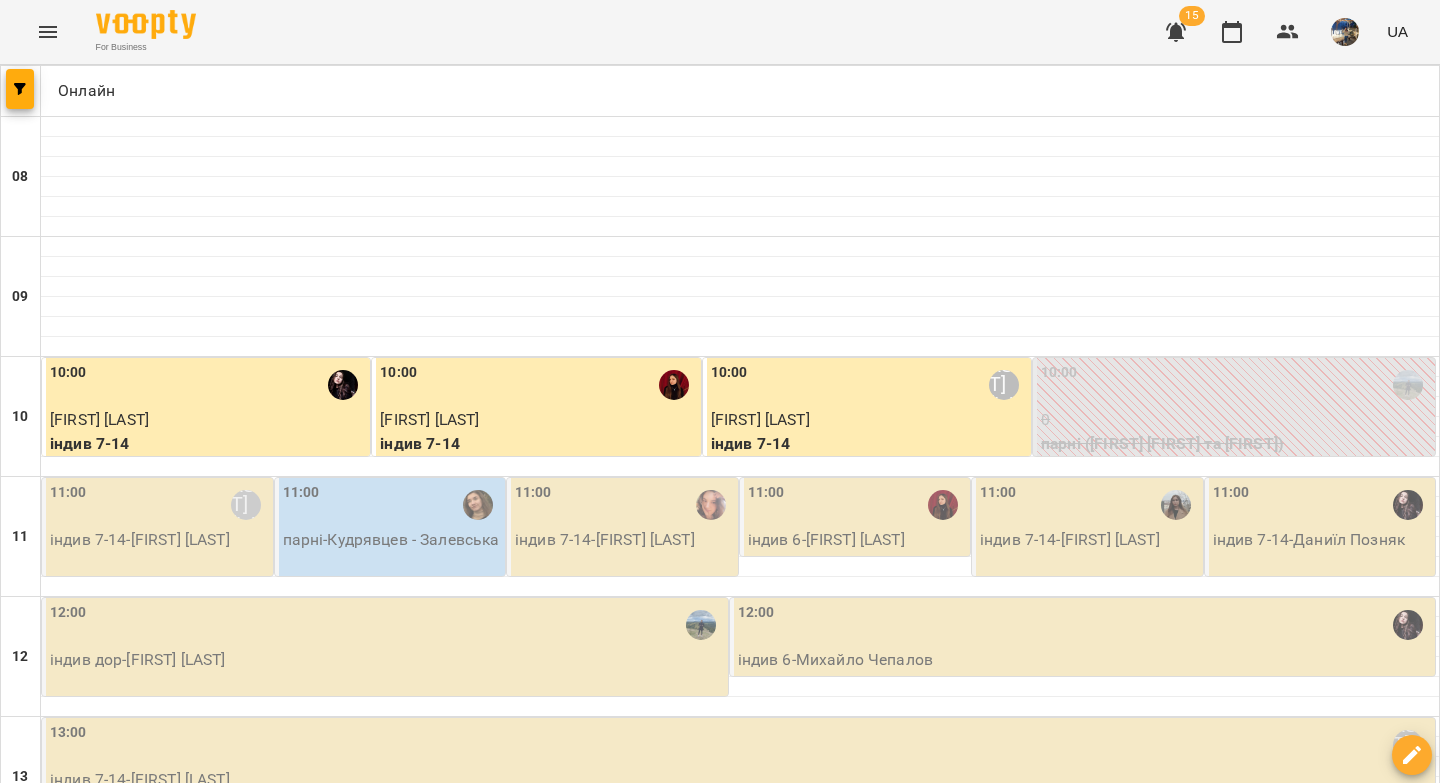 click on "індив 7-14 - Тетяна Олексієнко" at bounding box center (159, 540) 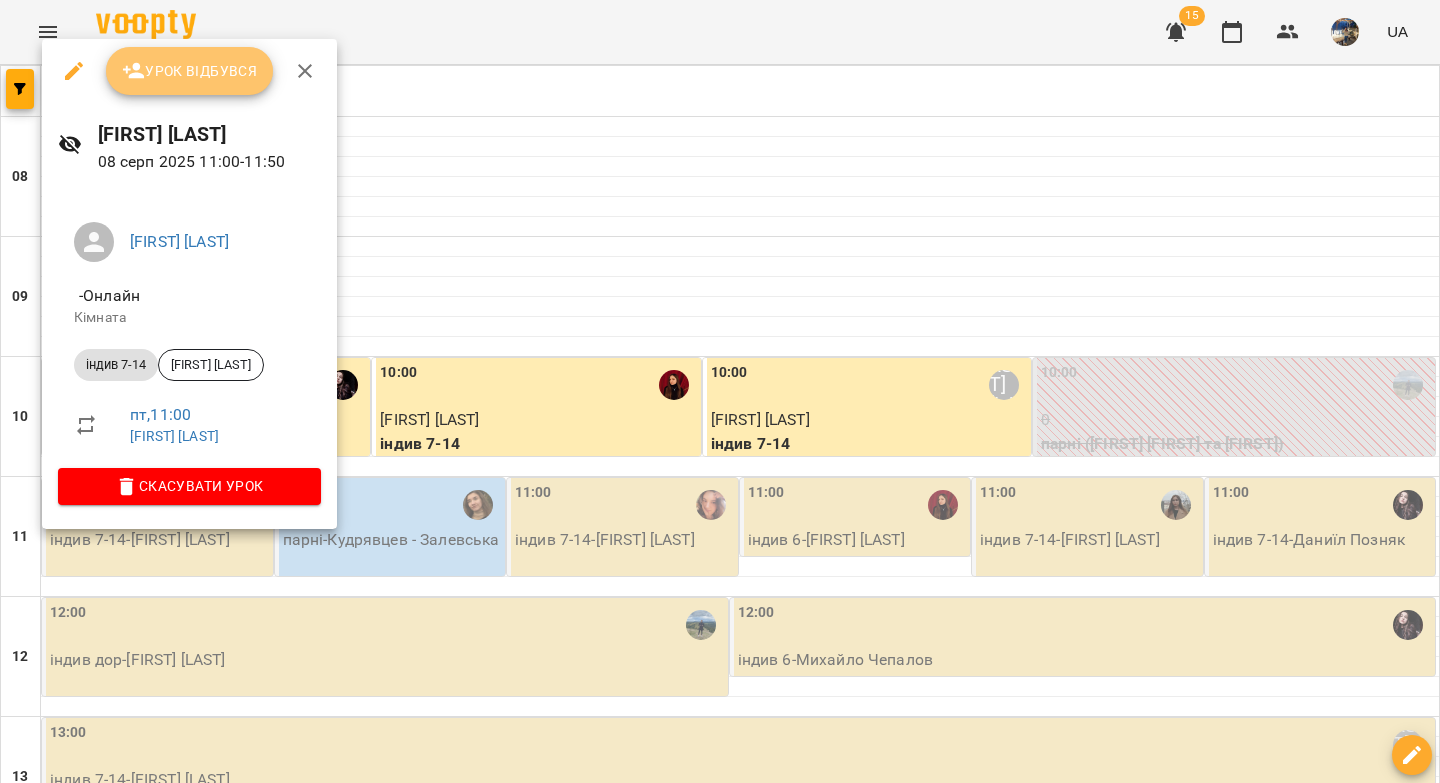 click on "Урок відбувся" at bounding box center [190, 71] 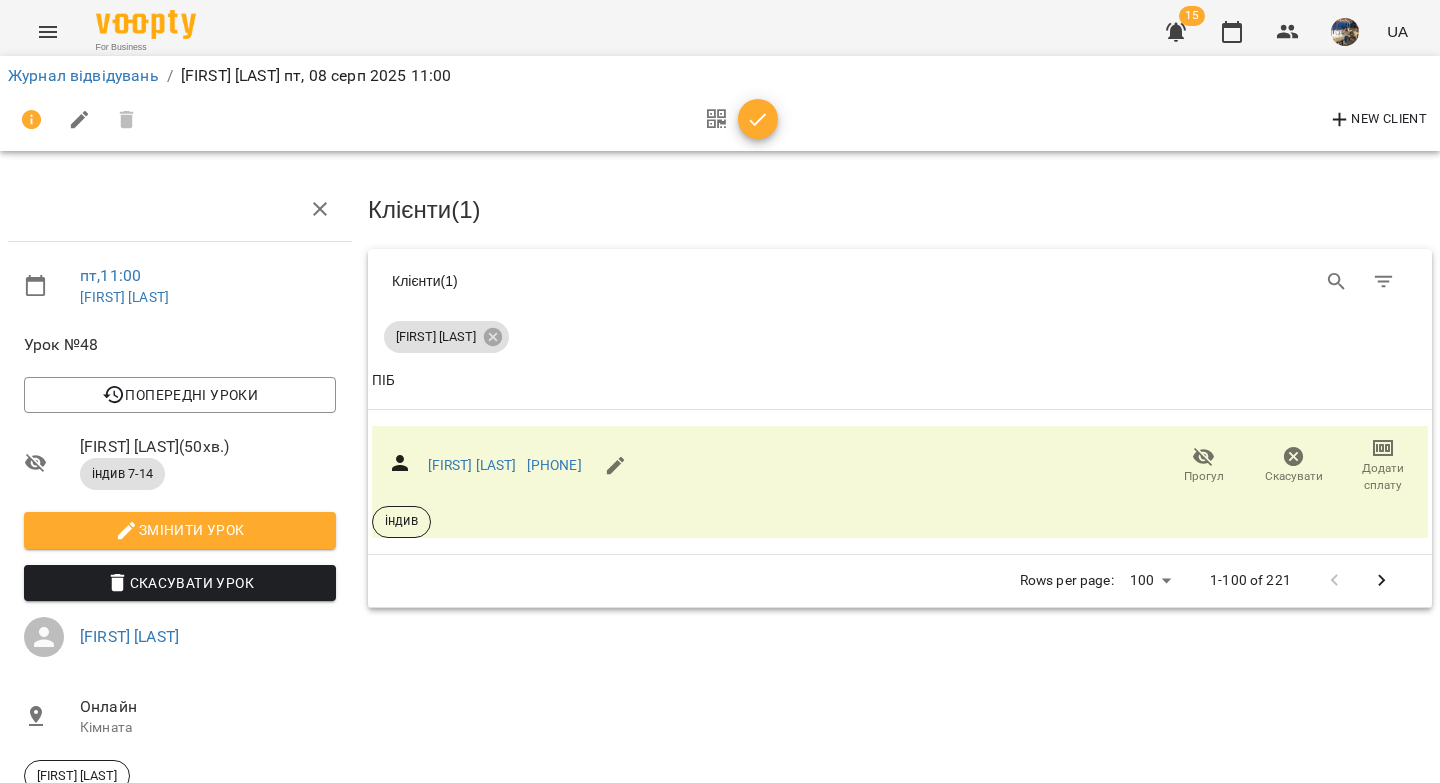 click 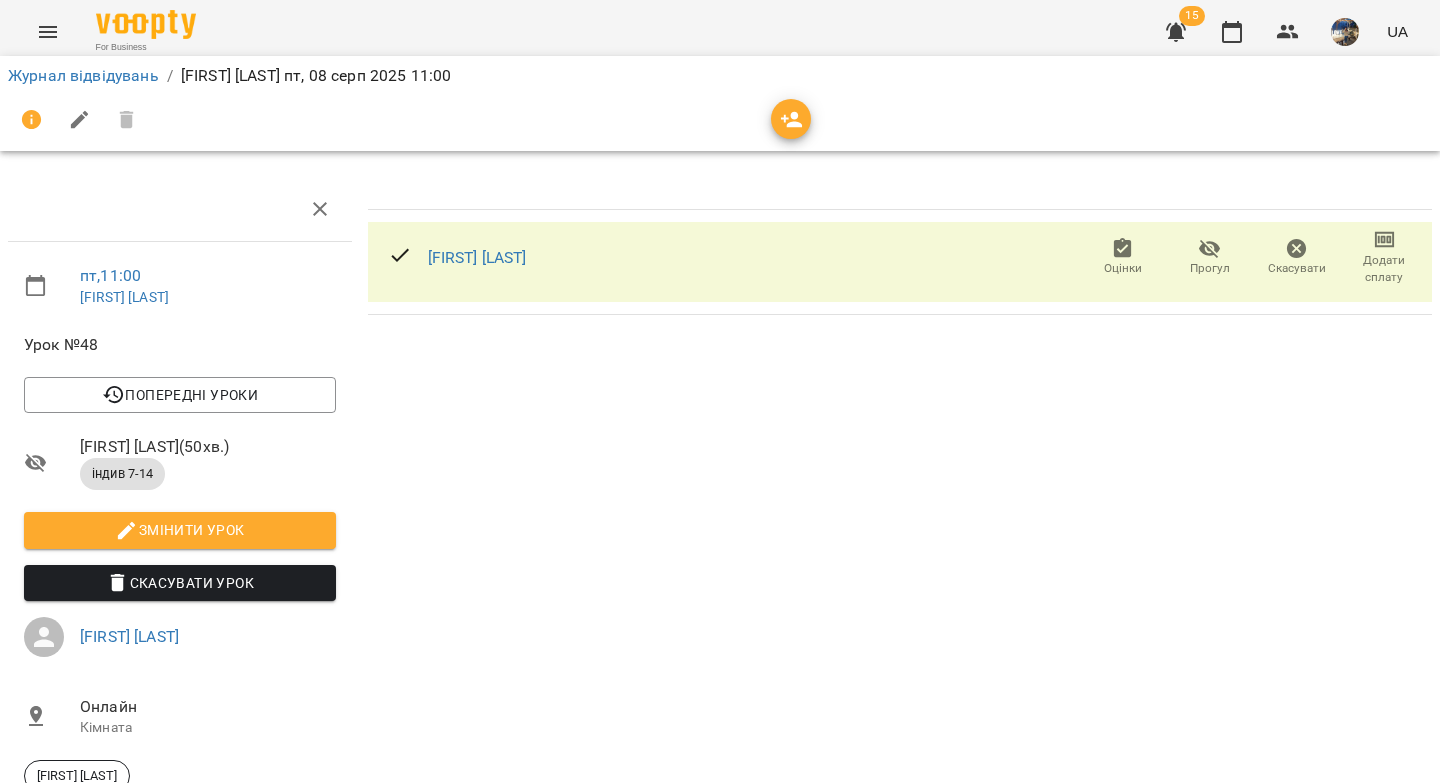 click on "Журнал відвідувань" at bounding box center (83, 76) 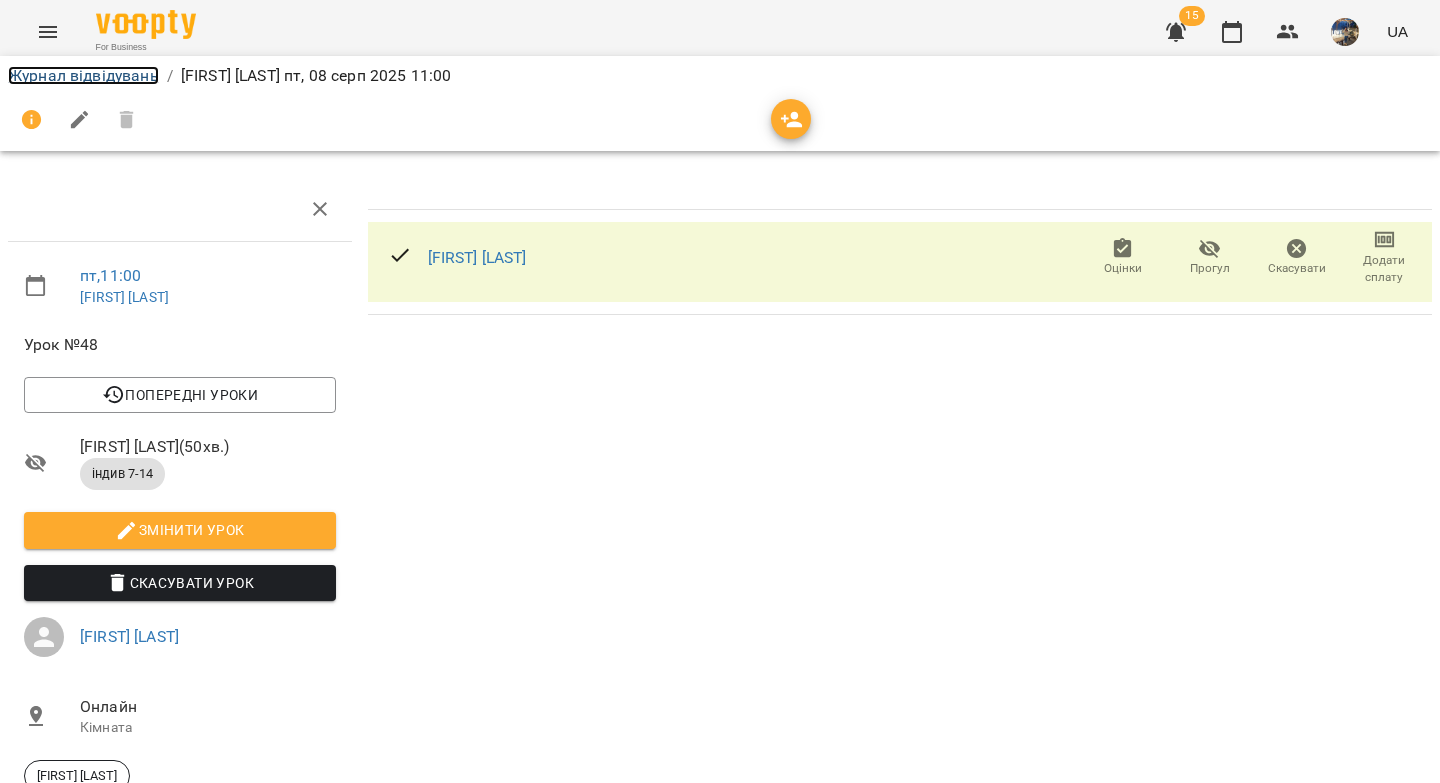 click on "Журнал відвідувань" at bounding box center [83, 75] 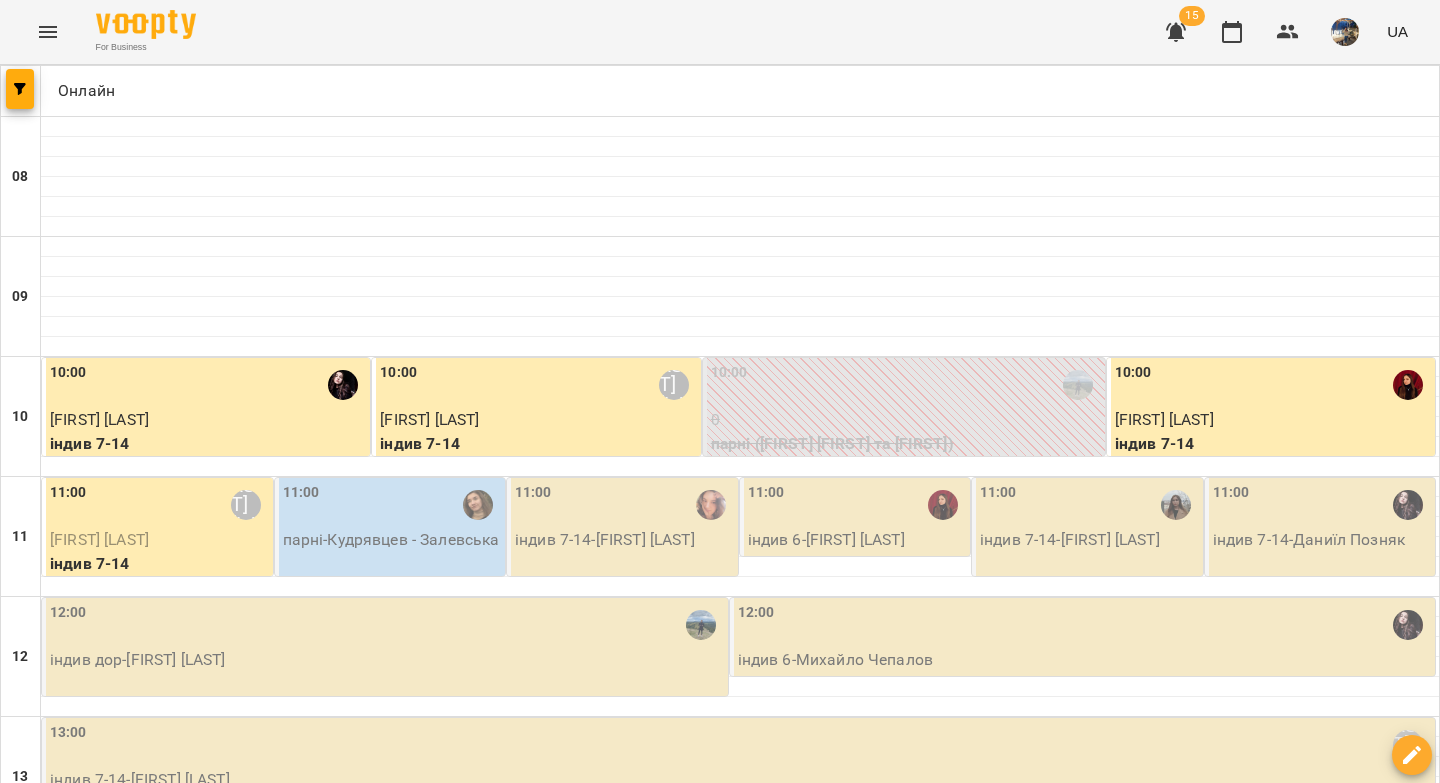 click on "парні  - Кудрявцев - Залевська" at bounding box center (392, 540) 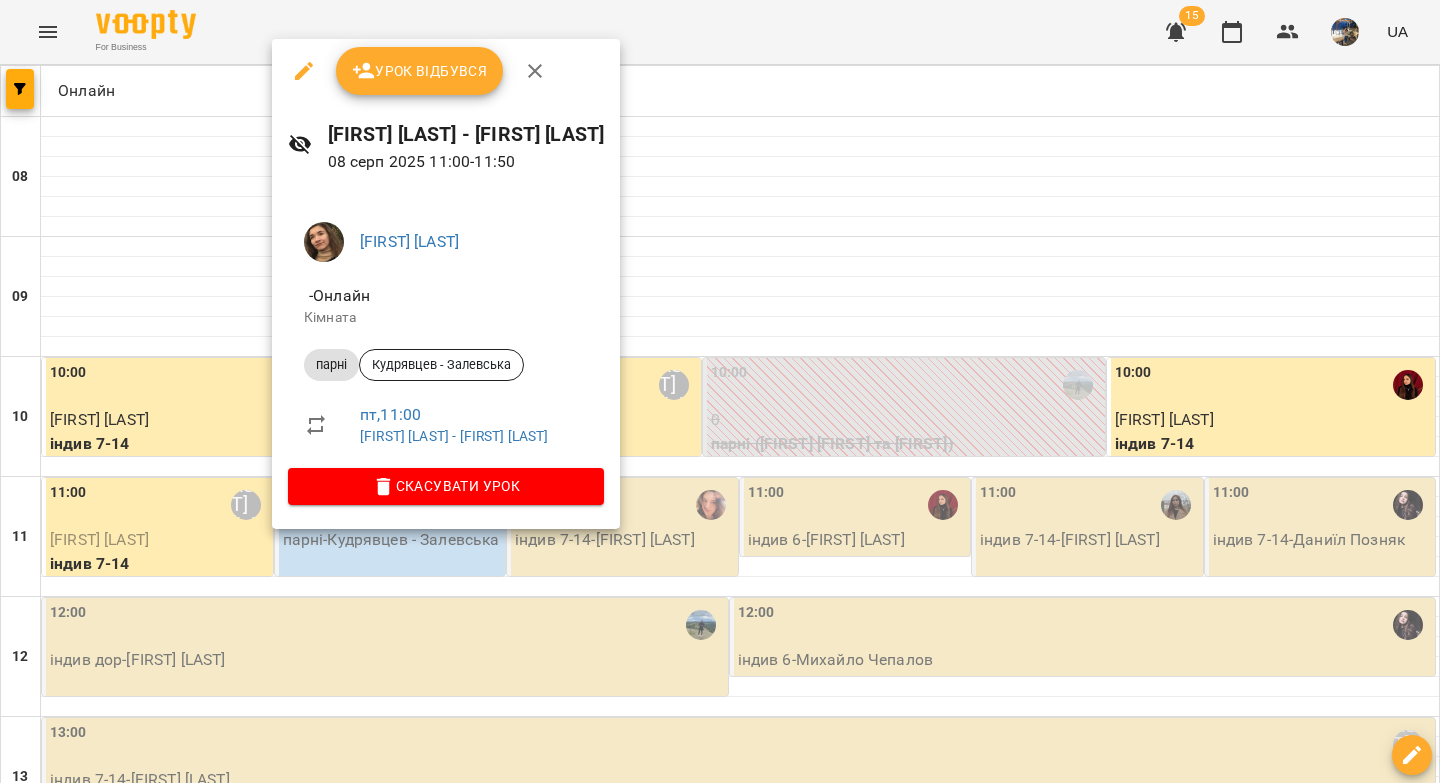 click on "Урок відбувся" at bounding box center [420, 71] 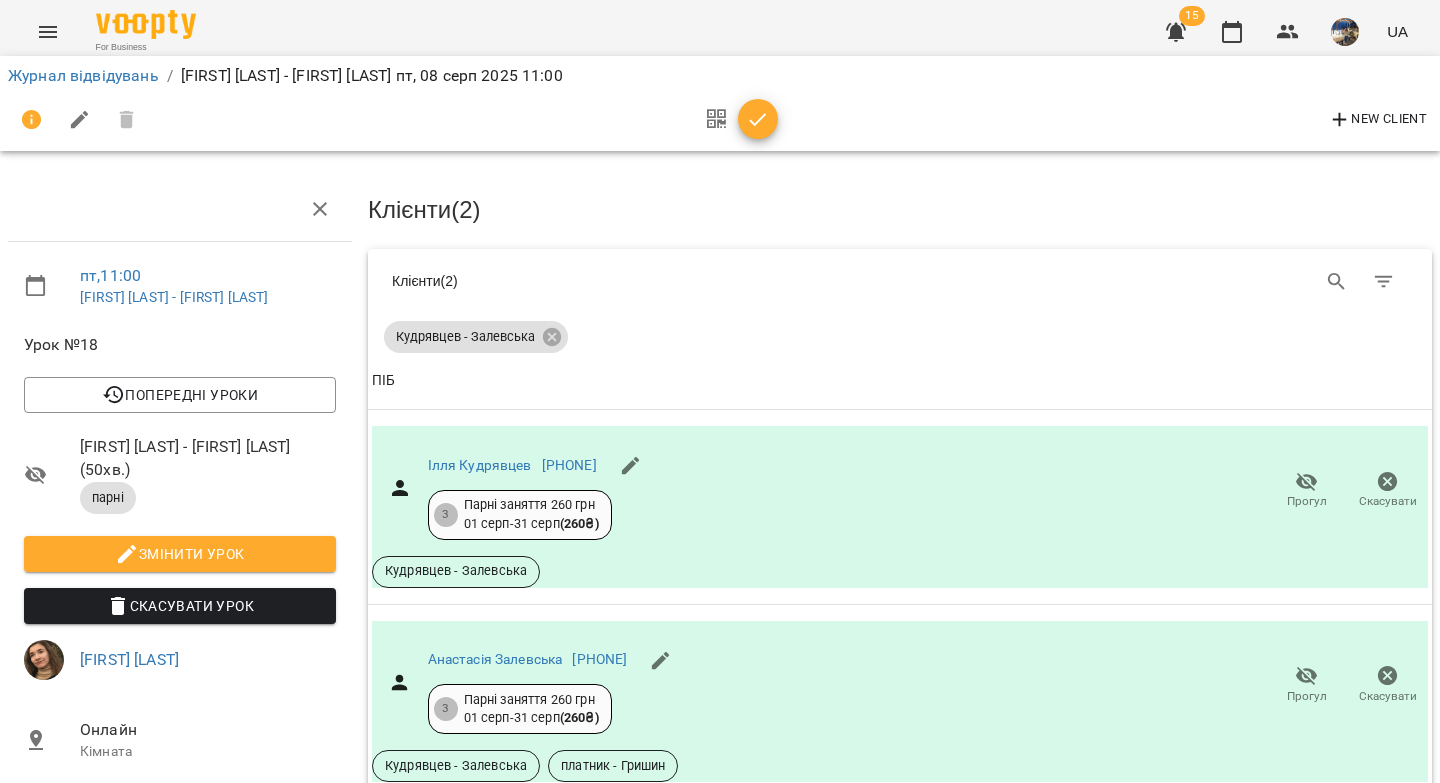 drag, startPoint x: 761, startPoint y: 114, endPoint x: 504, endPoint y: 113, distance: 257.00195 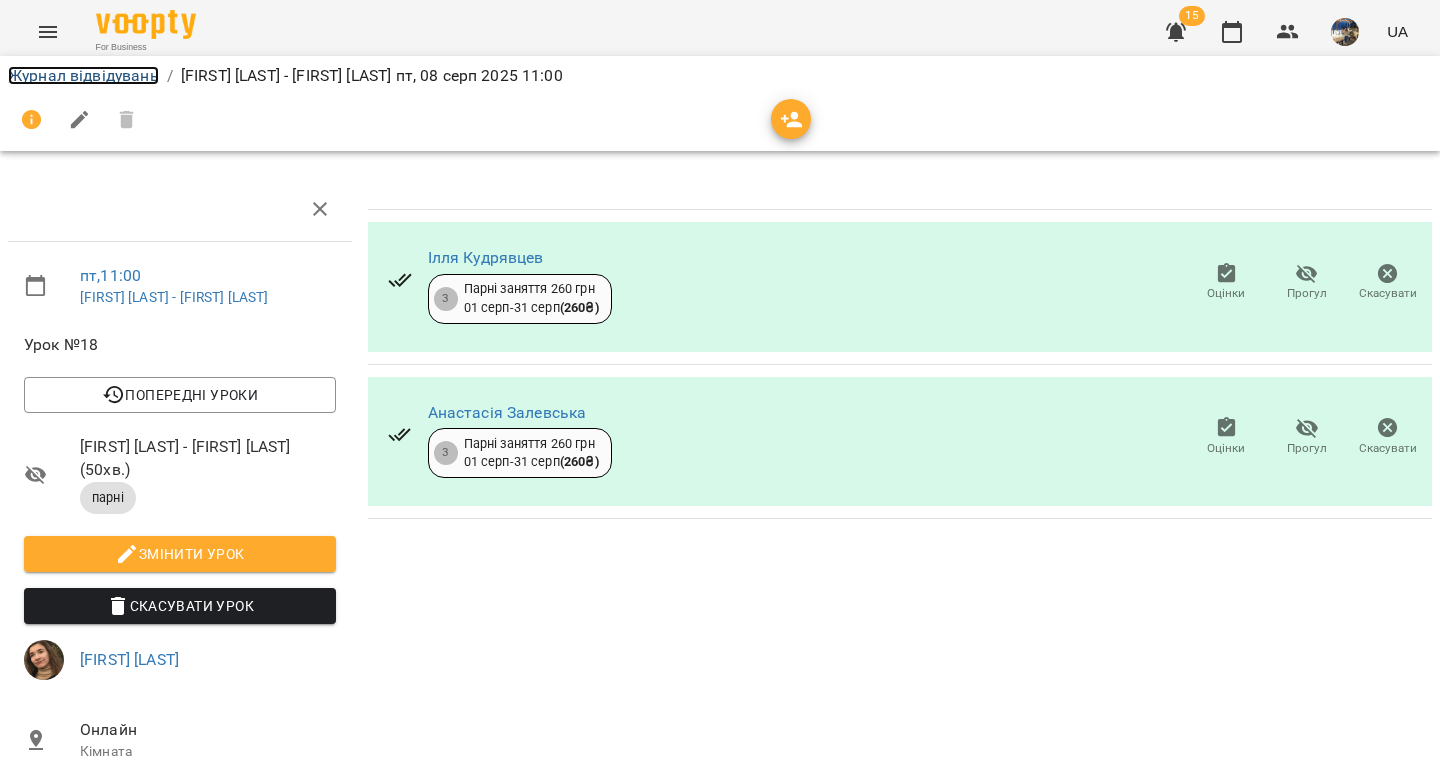 click on "Журнал відвідувань" at bounding box center [83, 75] 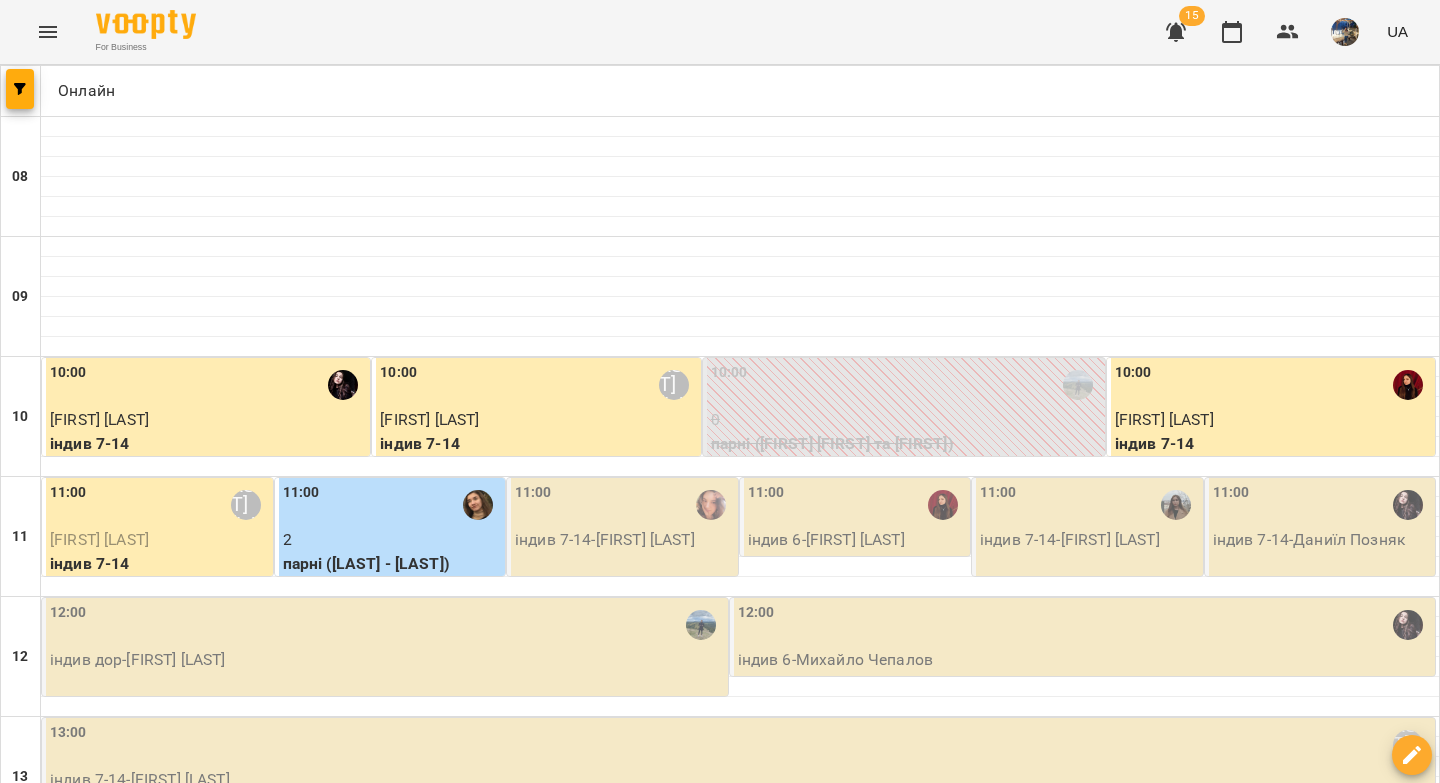 scroll, scrollTop: 126, scrollLeft: 0, axis: vertical 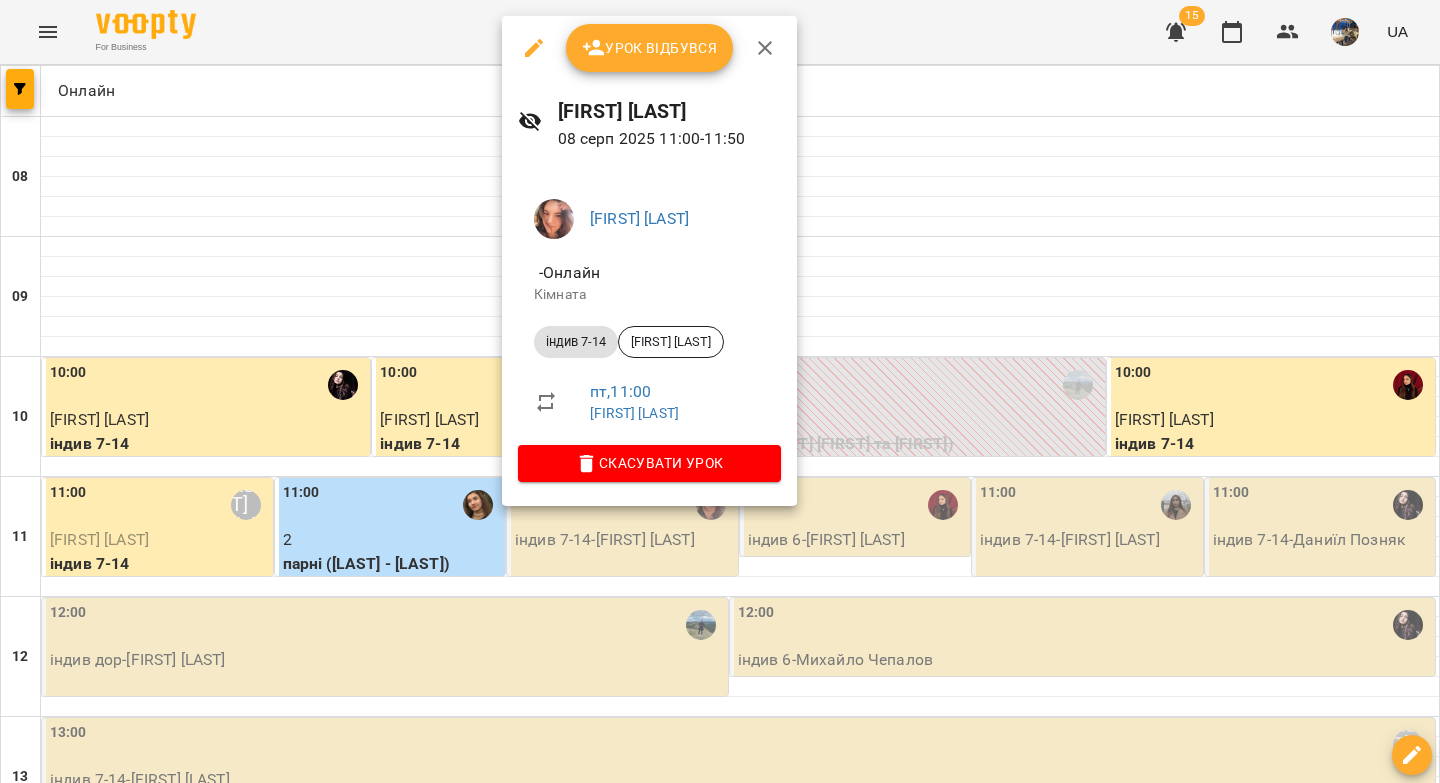 click on "Урок відбувся" at bounding box center [650, 48] 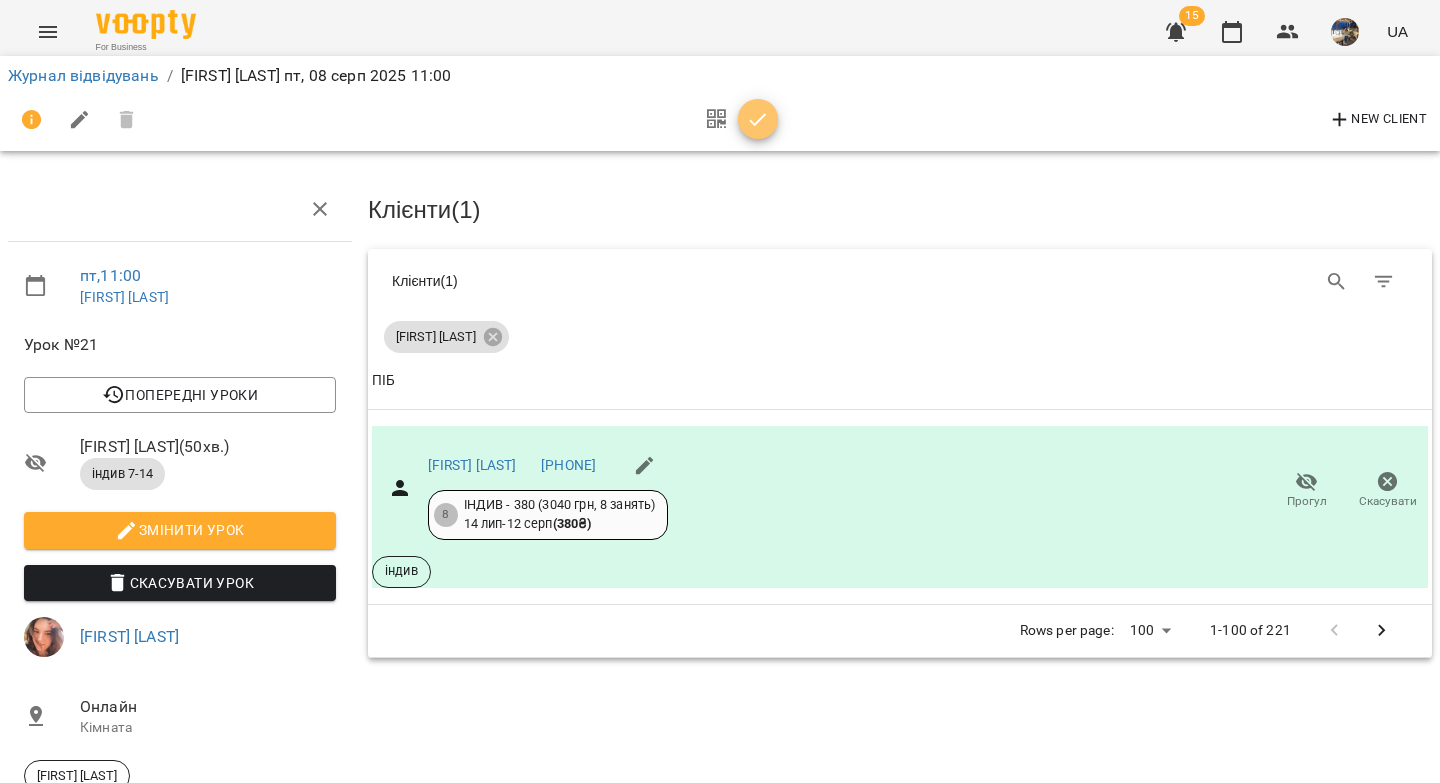 click at bounding box center (758, 120) 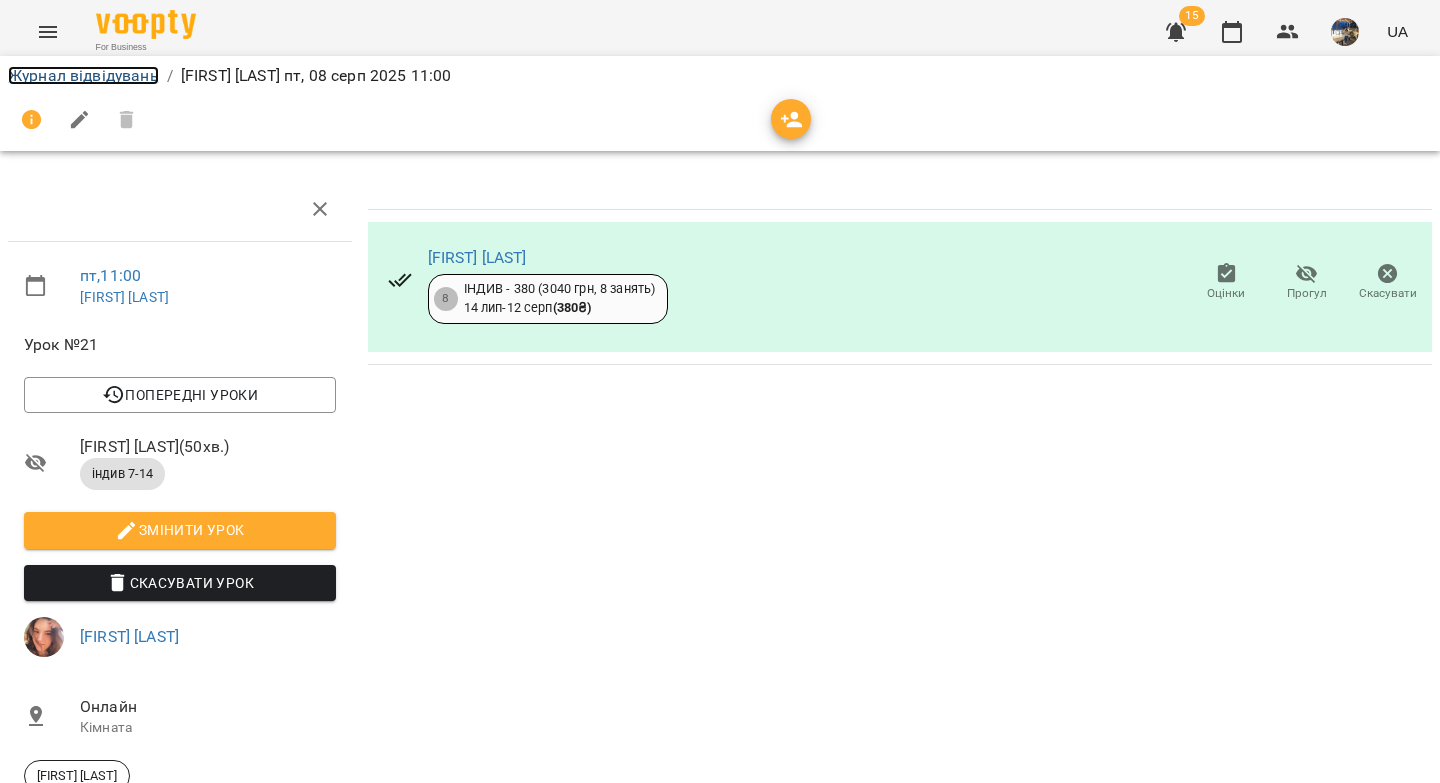 click on "Журнал відвідувань" at bounding box center [83, 75] 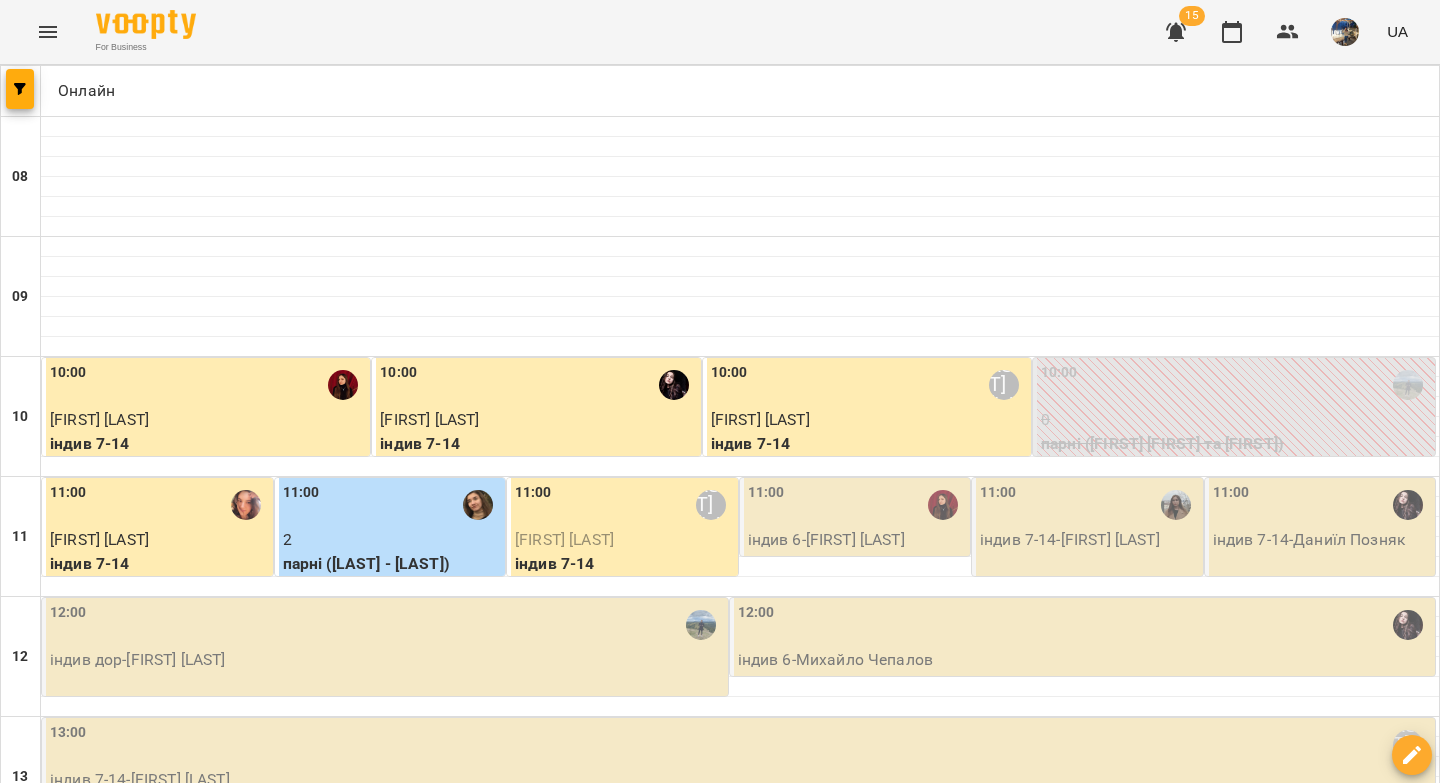 click on "індив 6 - Дарина Ходакова" at bounding box center [857, 540] 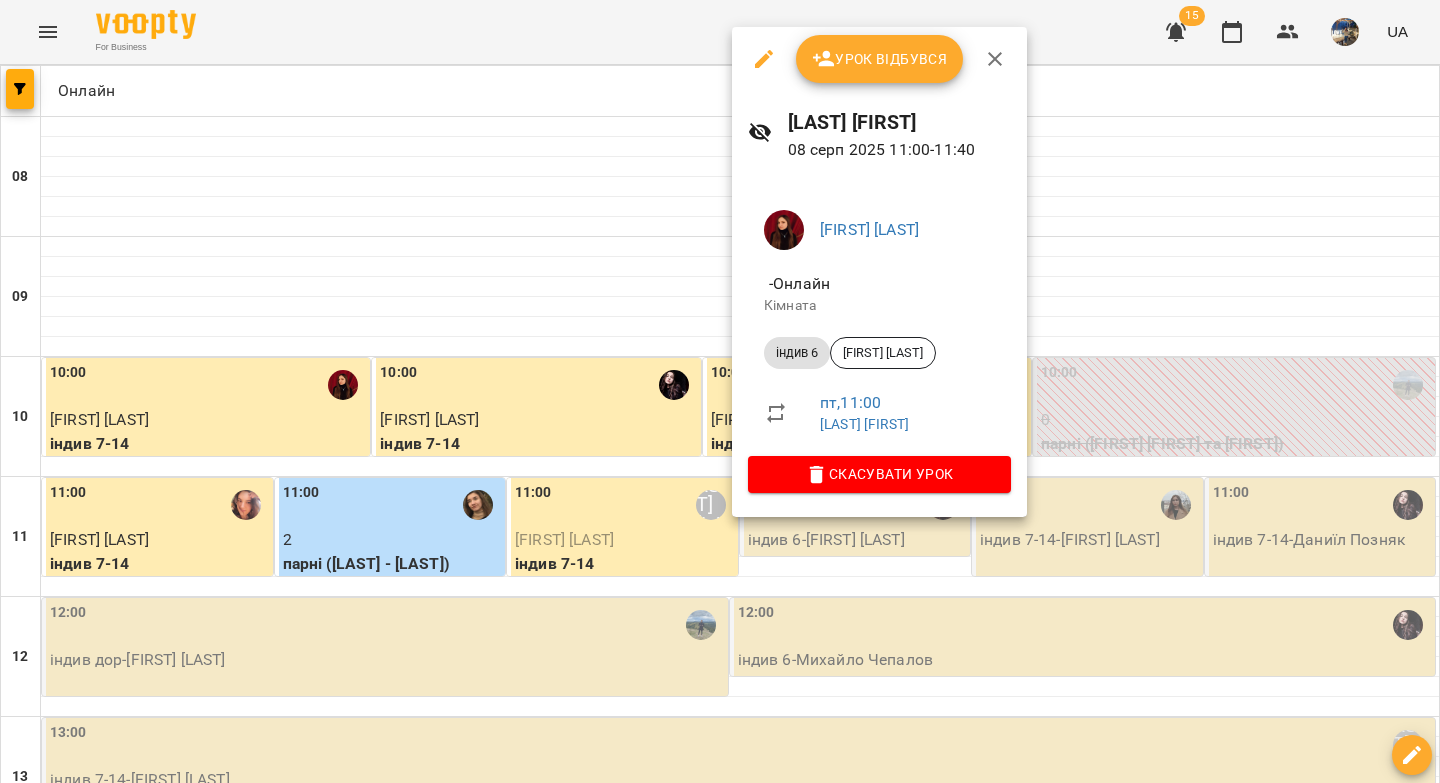 click on "Урок відбувся" at bounding box center [880, 59] 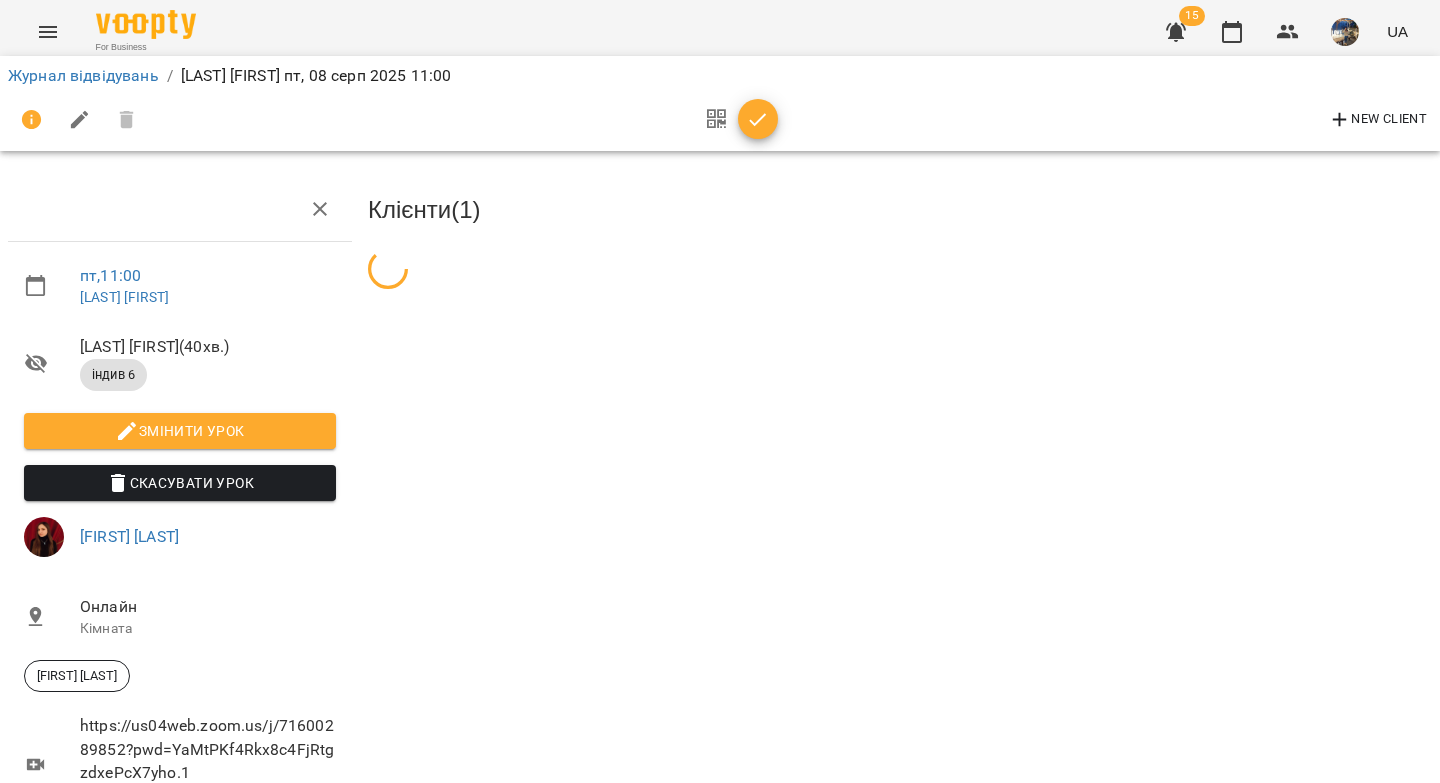 click 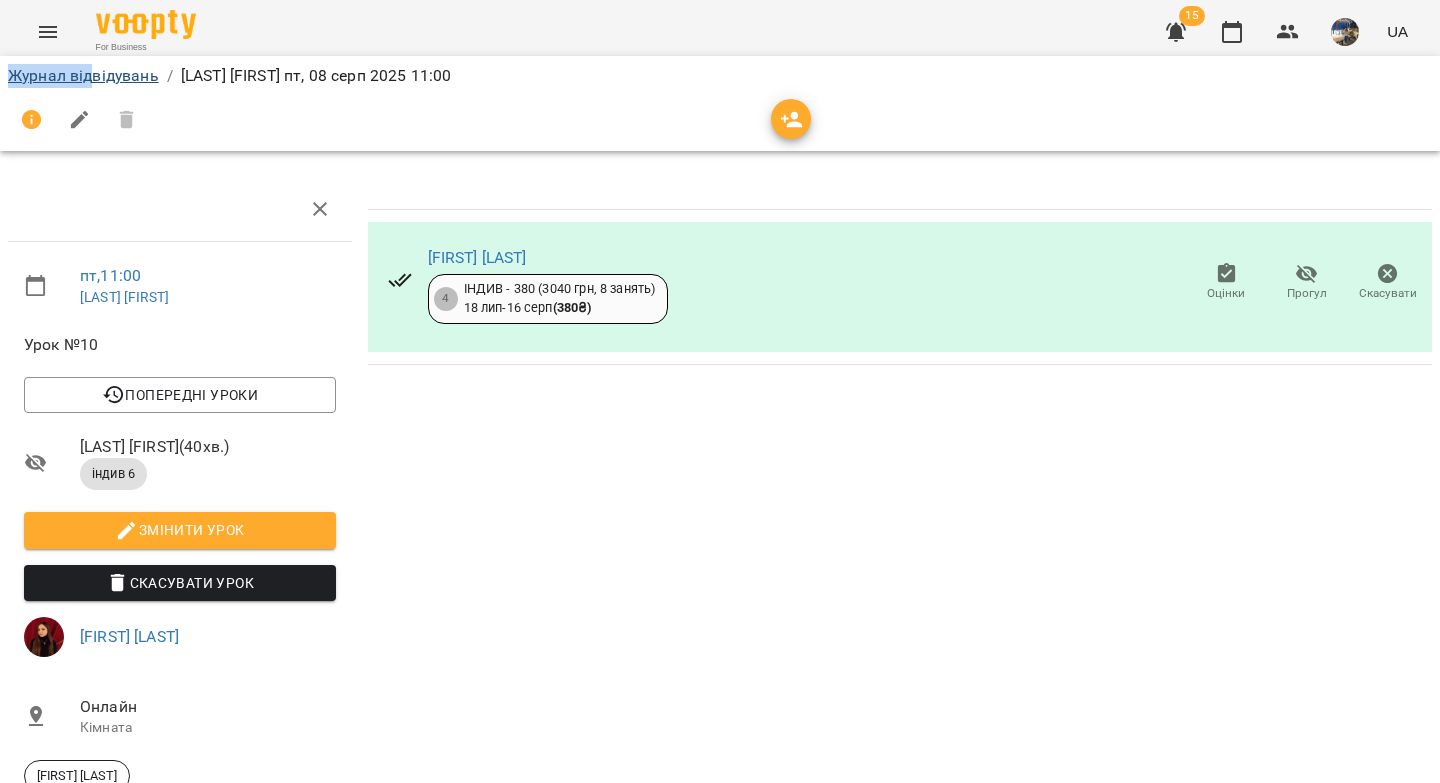 drag, startPoint x: 95, startPoint y: 64, endPoint x: 97, endPoint y: 76, distance: 12.165525 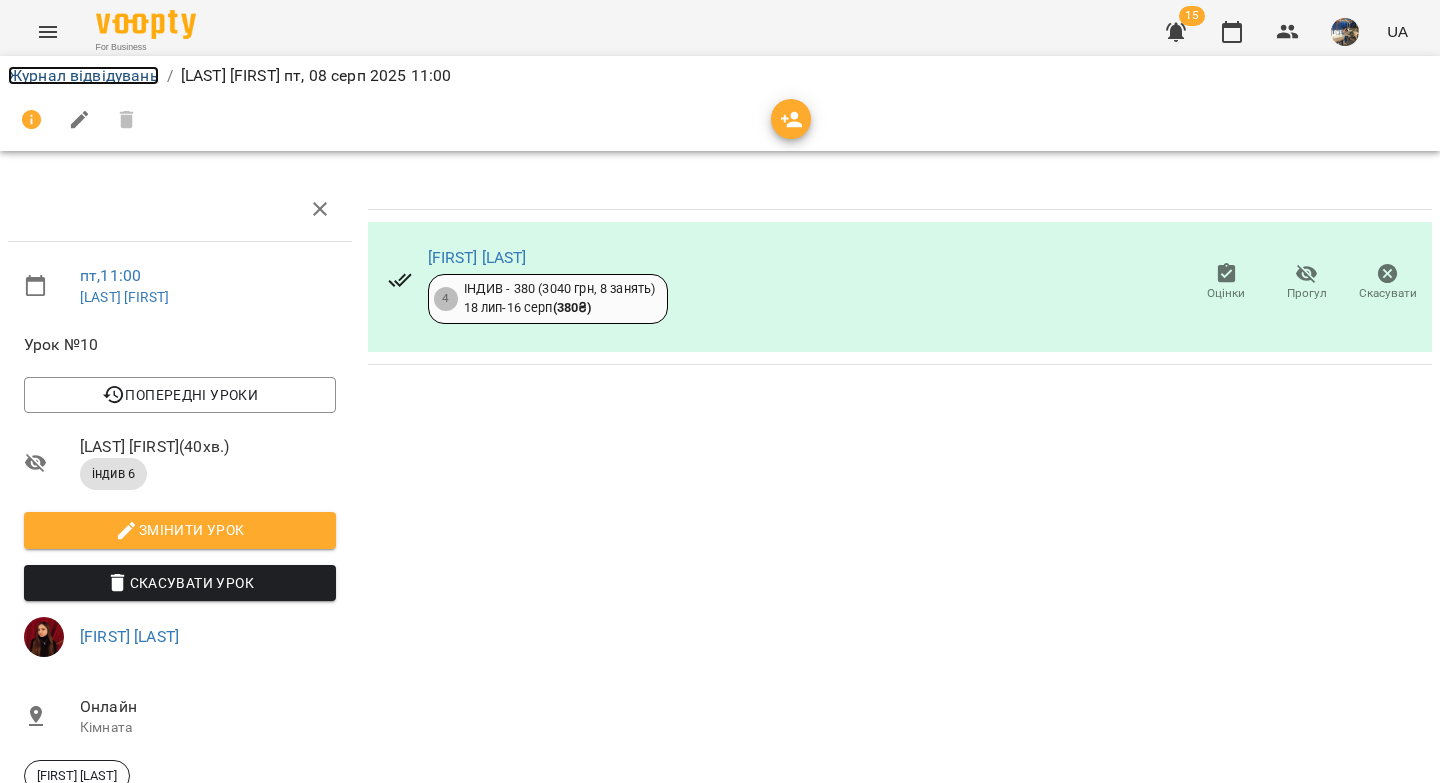 click on "Журнал відвідувань" at bounding box center (83, 75) 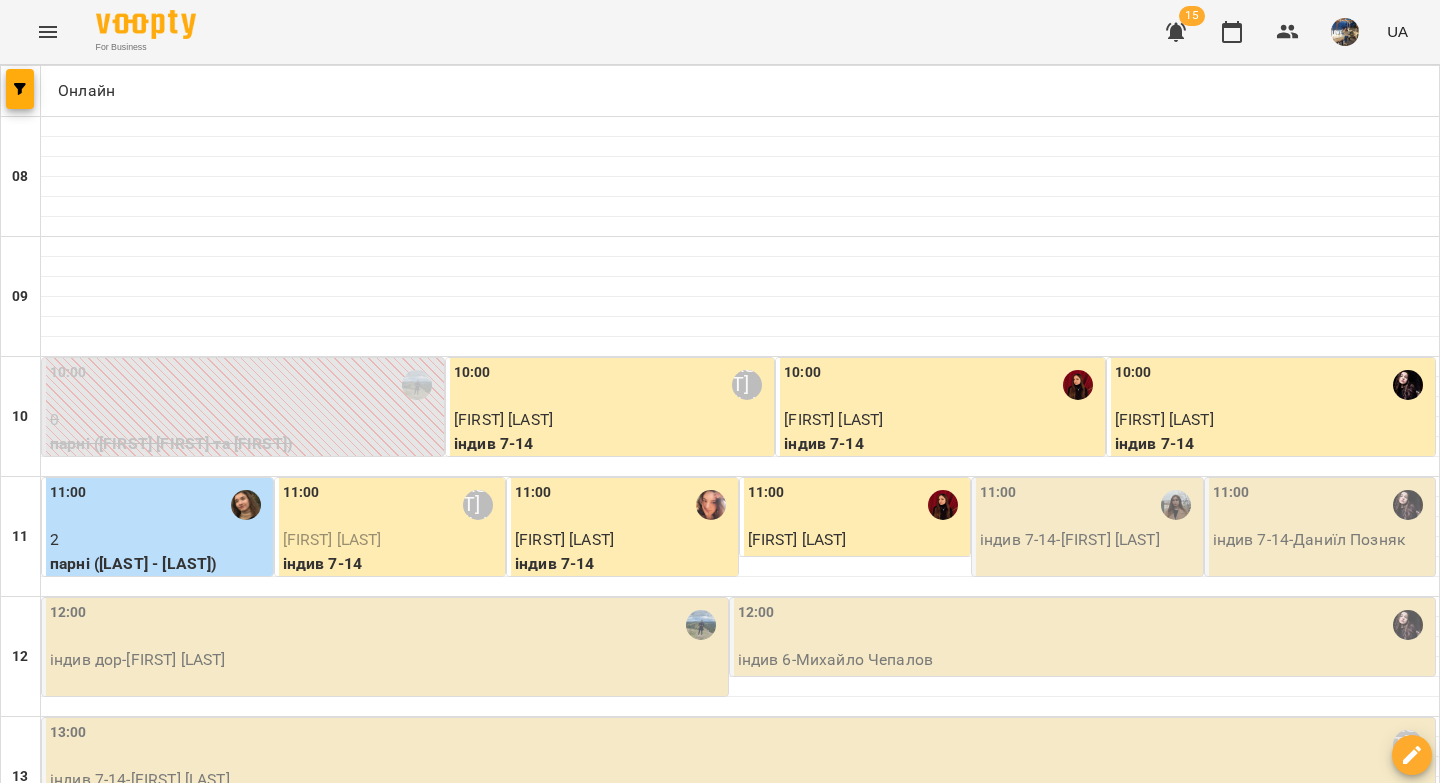 scroll, scrollTop: 178, scrollLeft: 0, axis: vertical 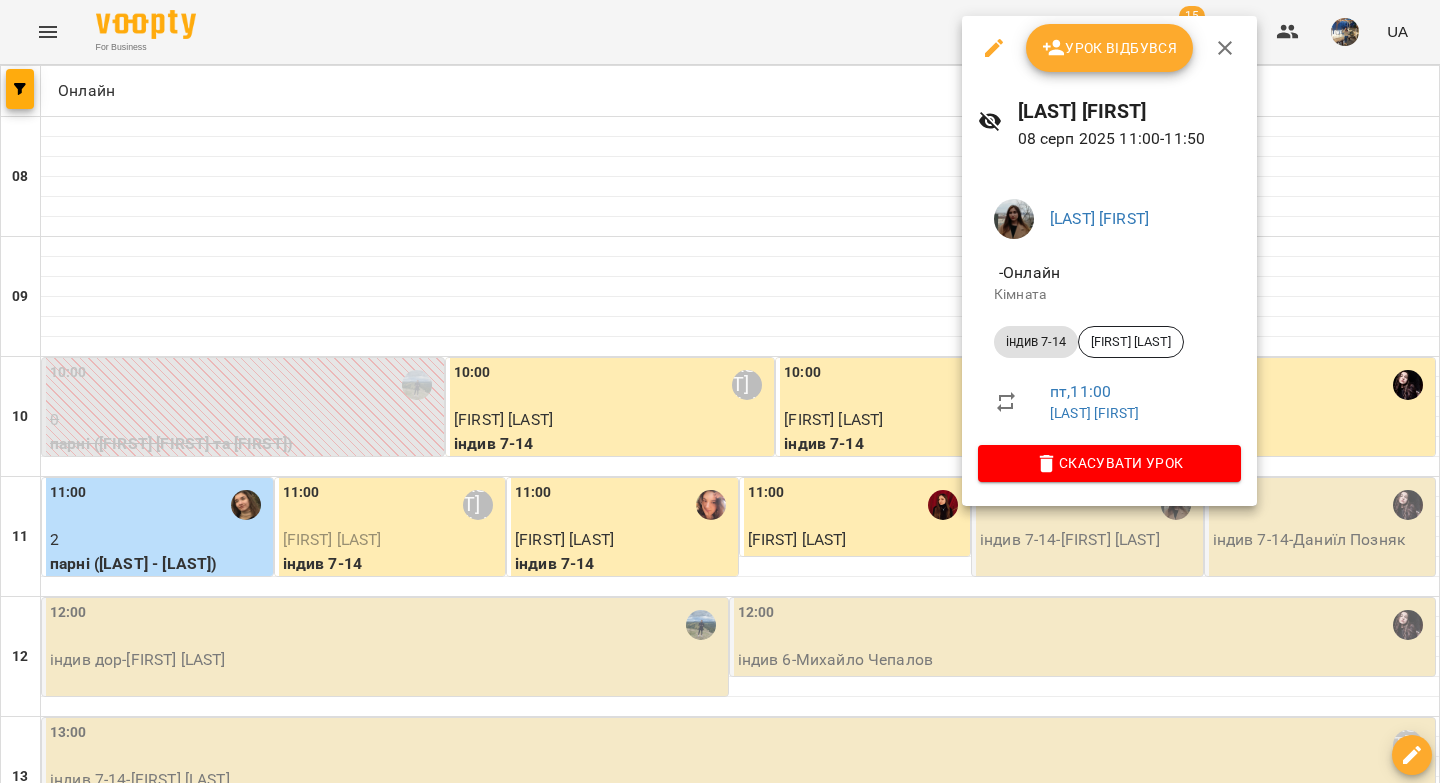 click on "Урок відбувся" at bounding box center [1110, 48] 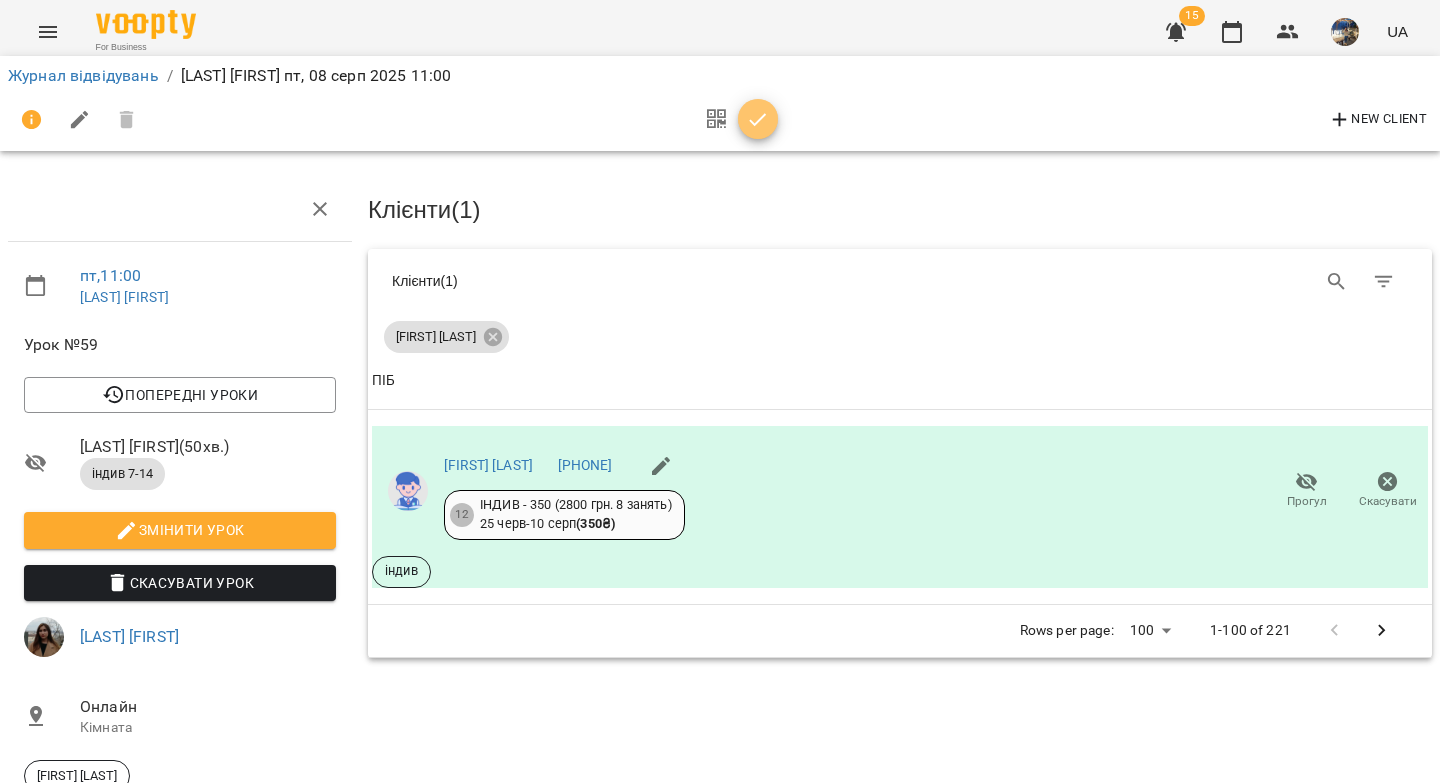 click 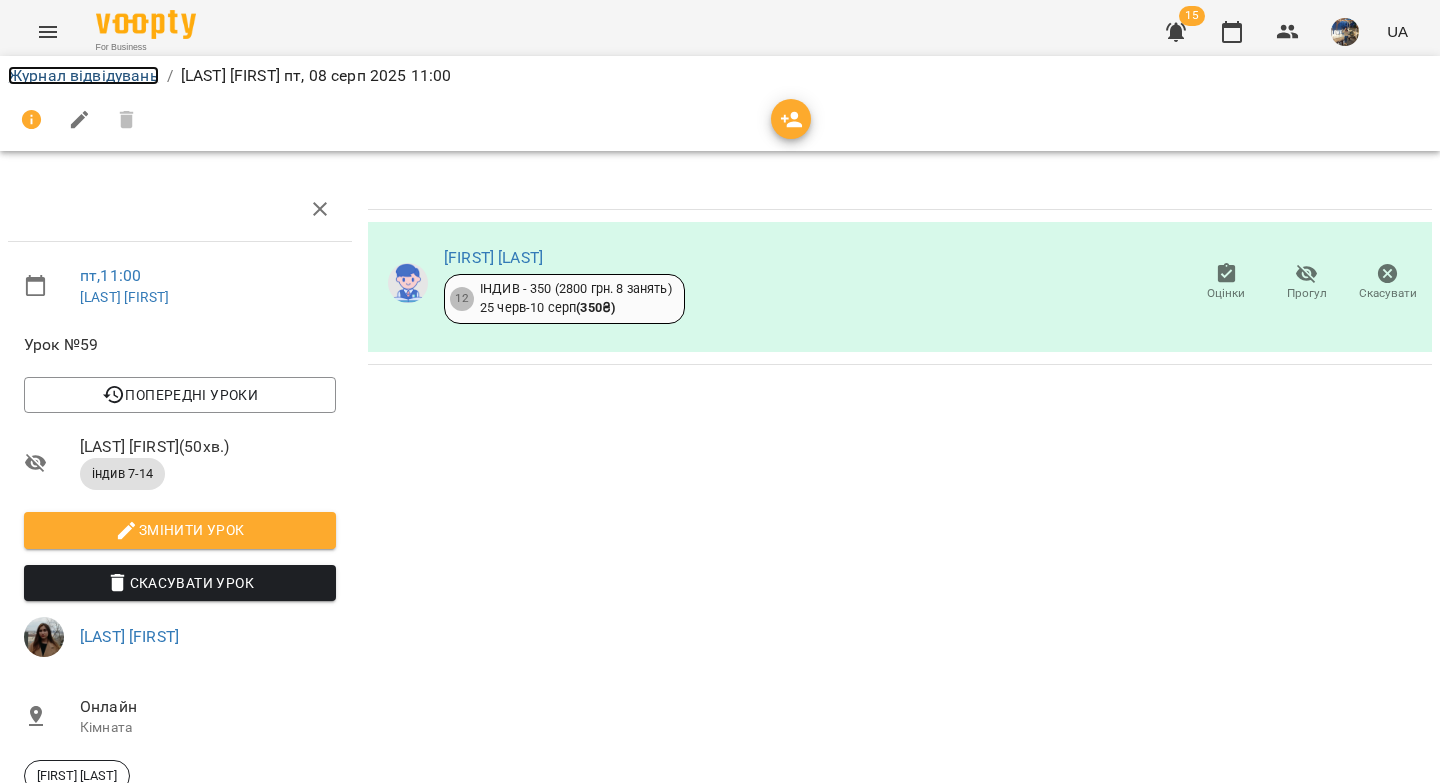 click on "Журнал відвідувань" at bounding box center (83, 75) 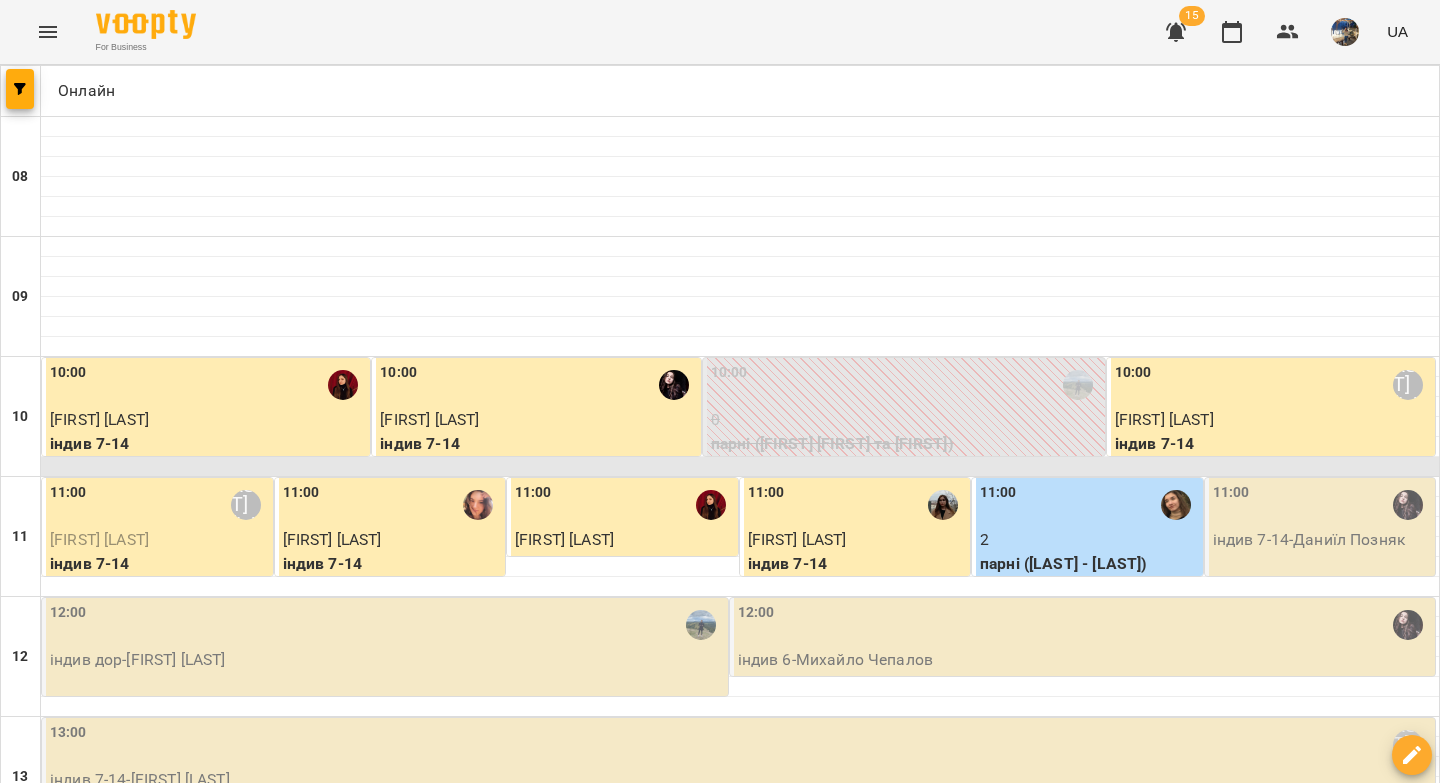 scroll, scrollTop: 92, scrollLeft: 0, axis: vertical 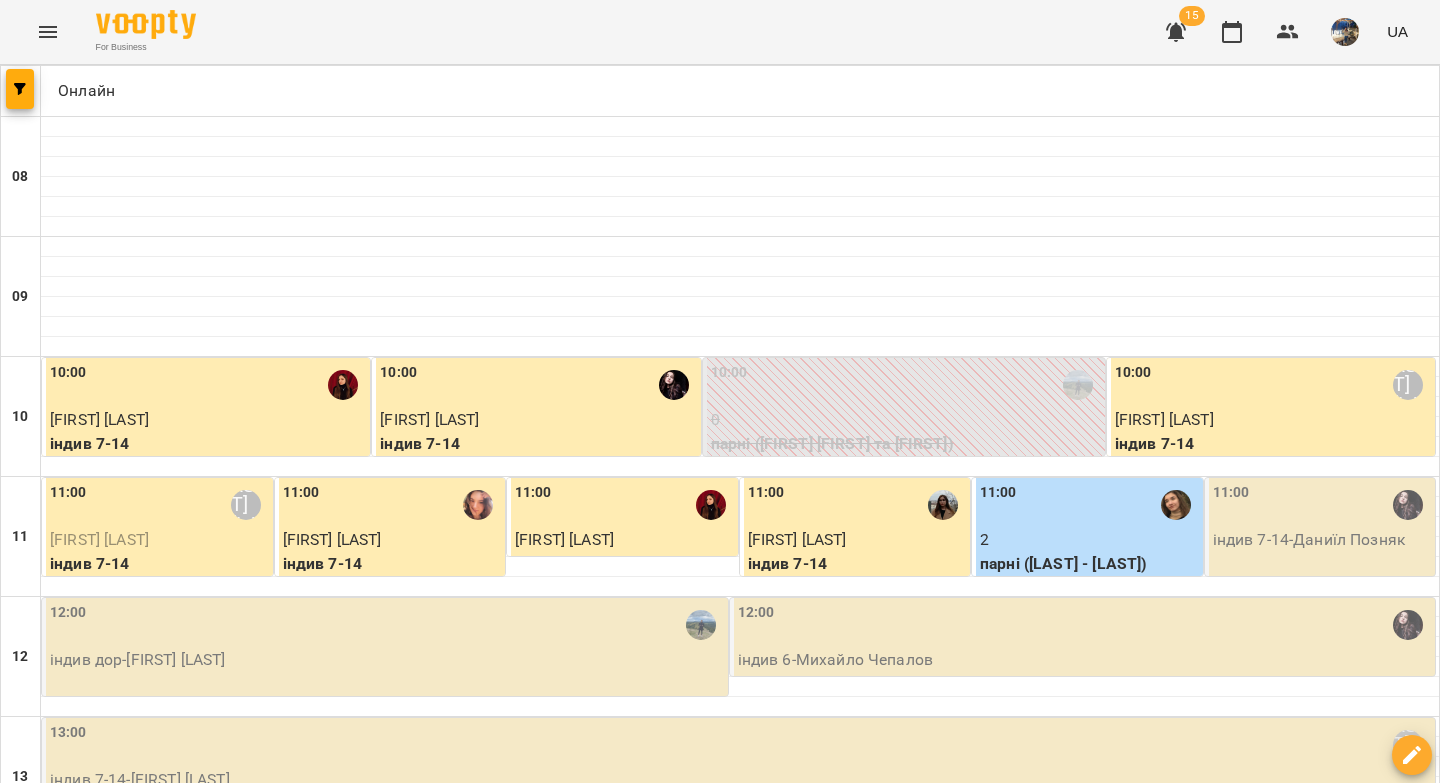 click on "11:00" at bounding box center [1322, 505] 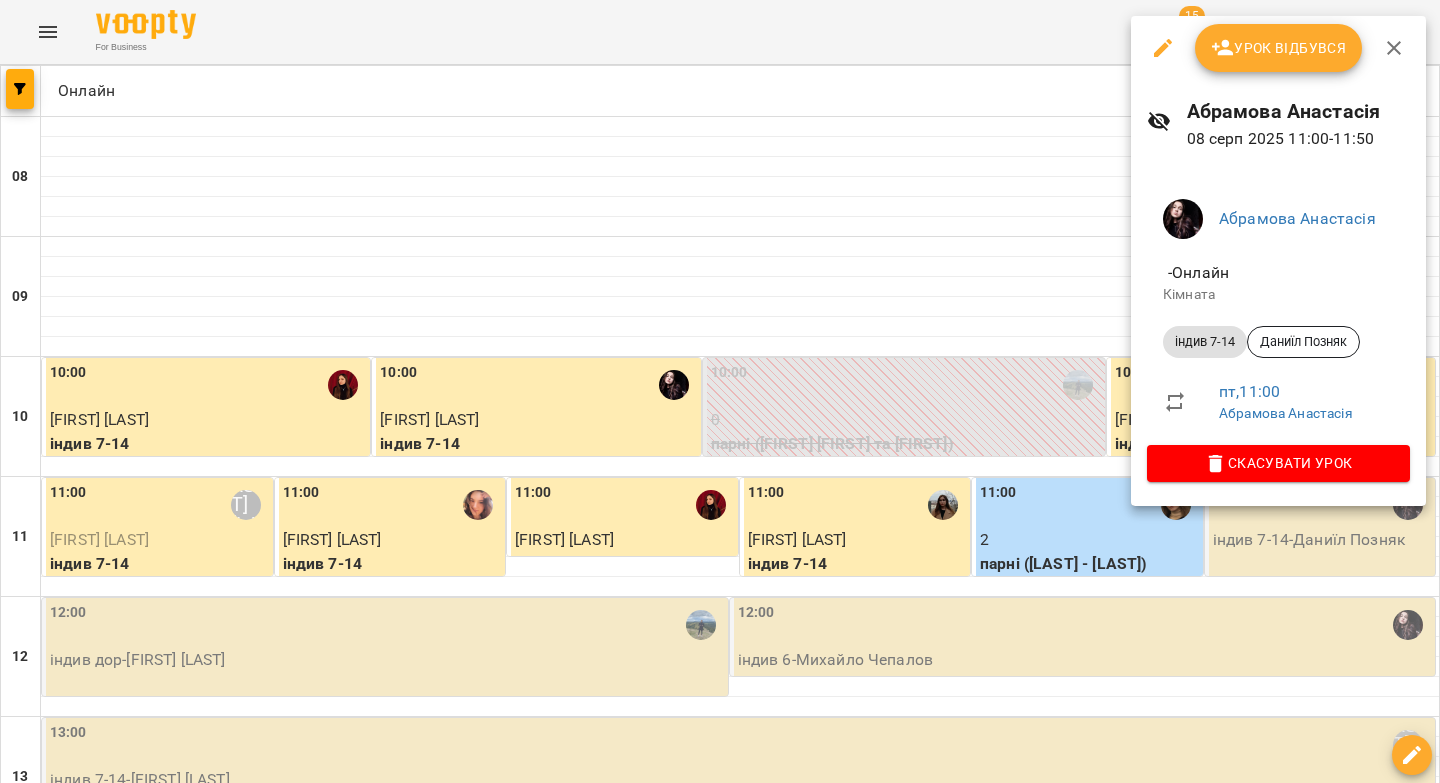 click on "Урок відбувся" at bounding box center [1279, 48] 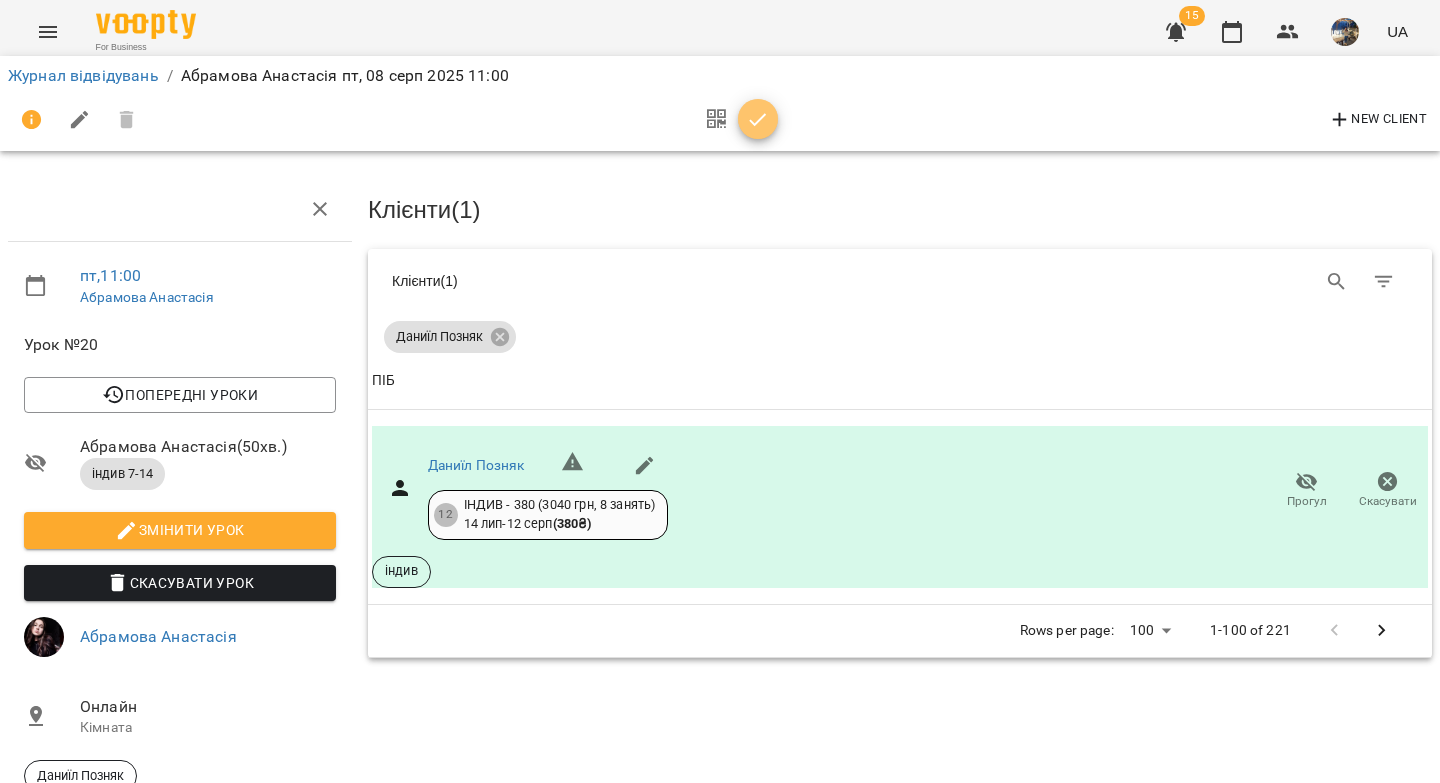 click 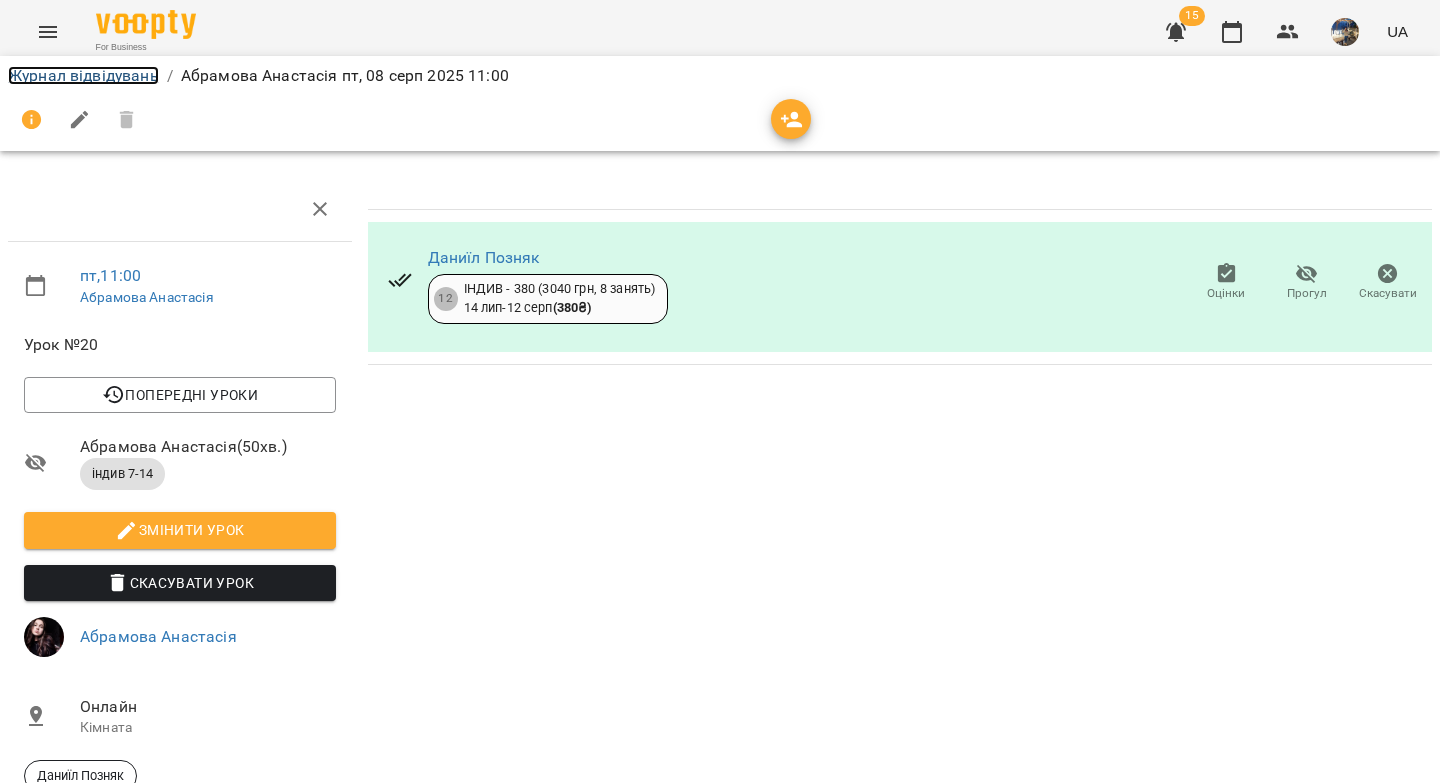 click on "Журнал відвідувань" at bounding box center (83, 75) 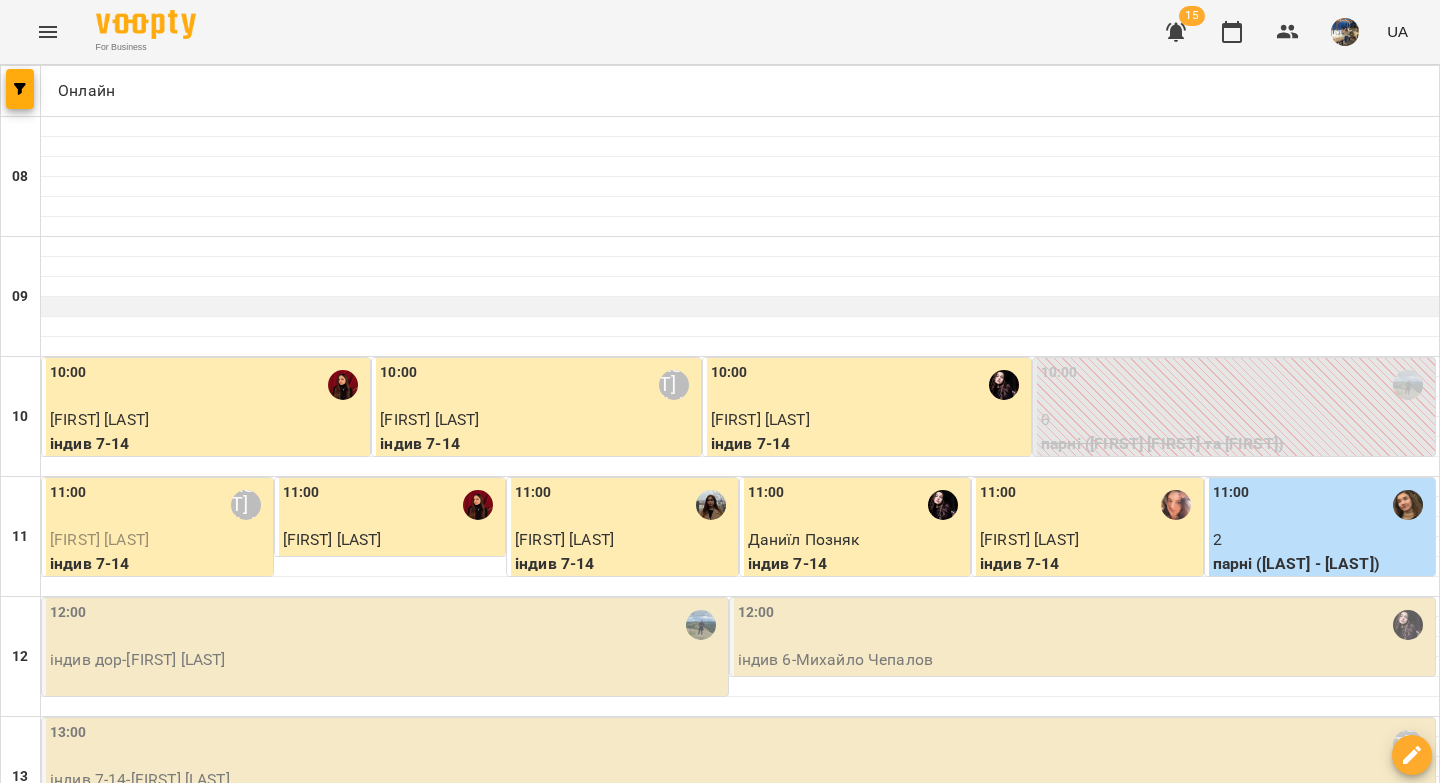 scroll, scrollTop: 265, scrollLeft: 0, axis: vertical 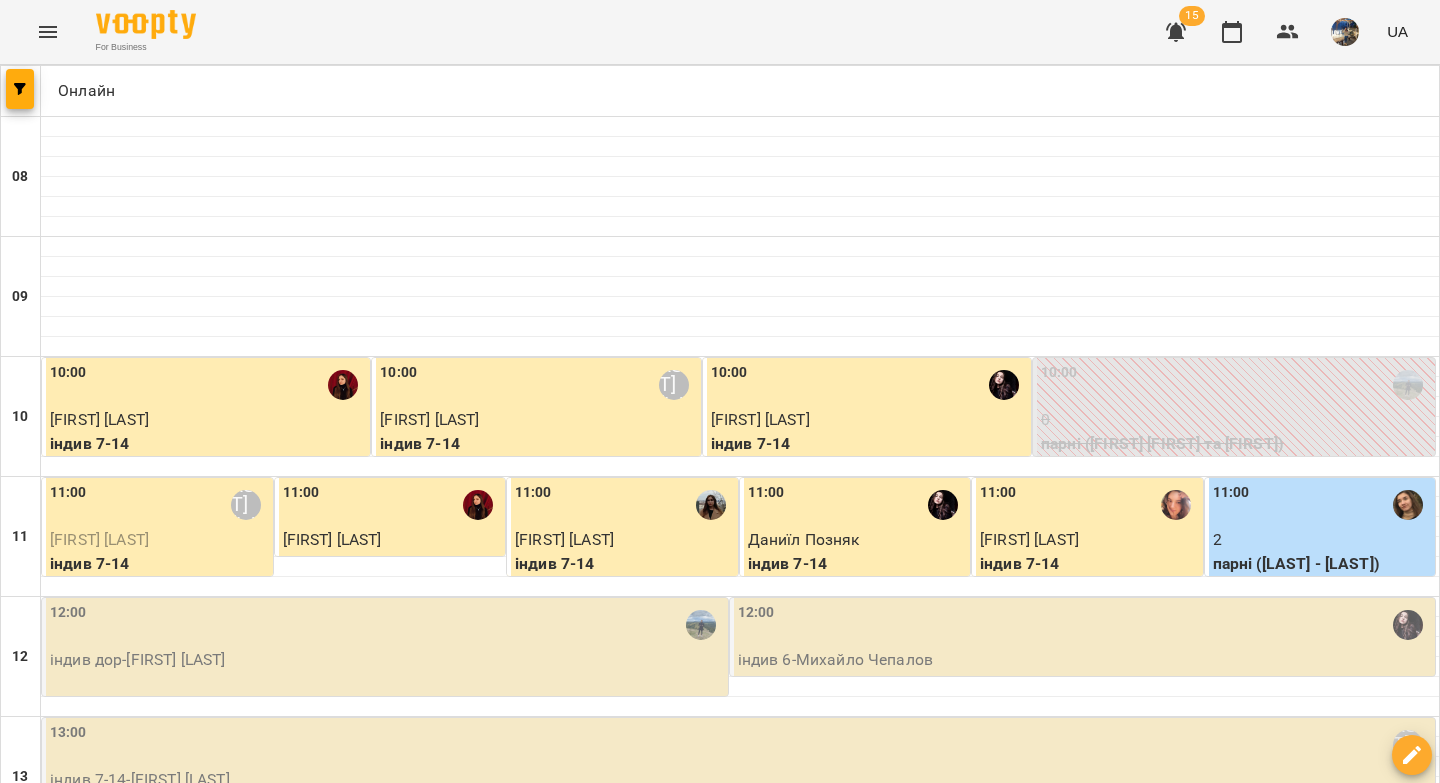 click on "індив дор - Віталій Грубіш" at bounding box center (387, 660) 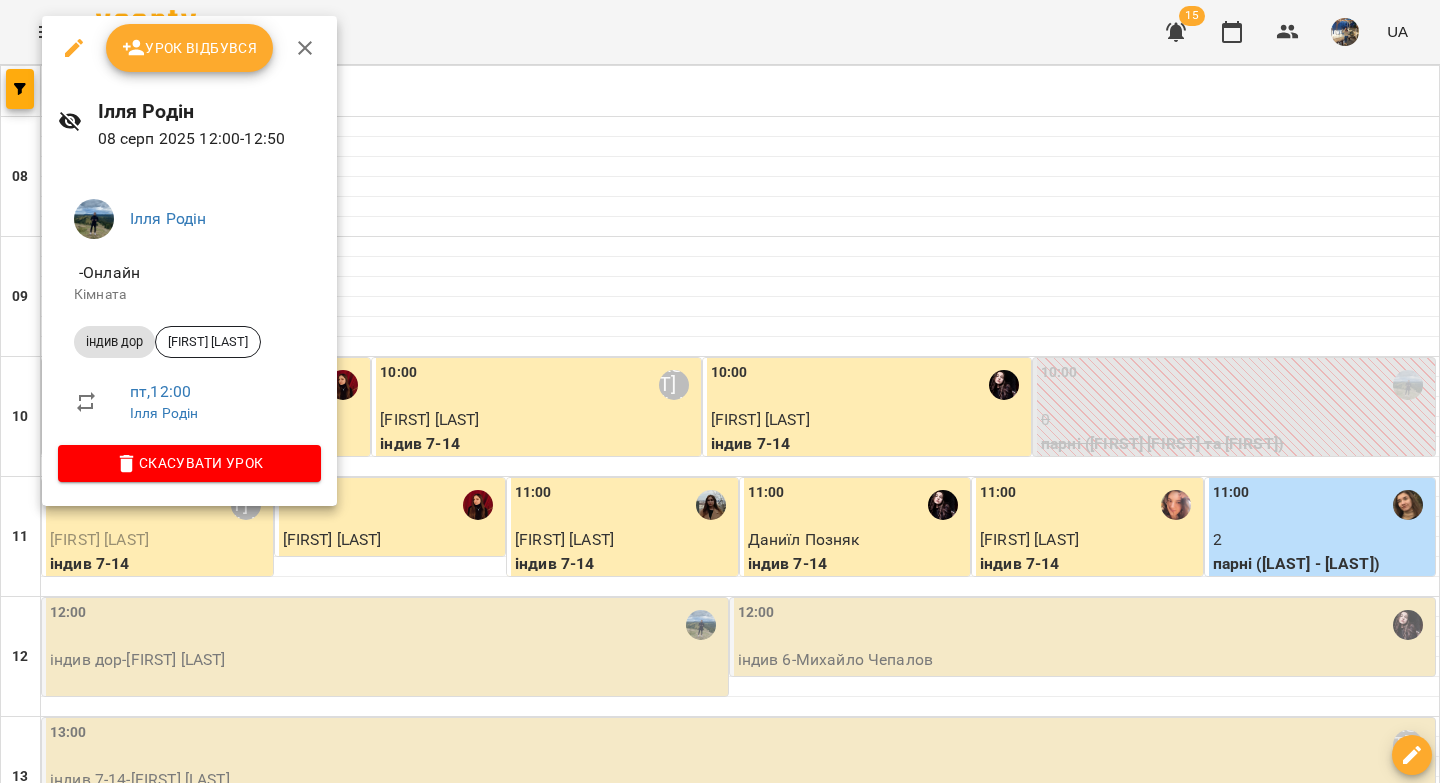 click on "Урок відбувся" at bounding box center (190, 48) 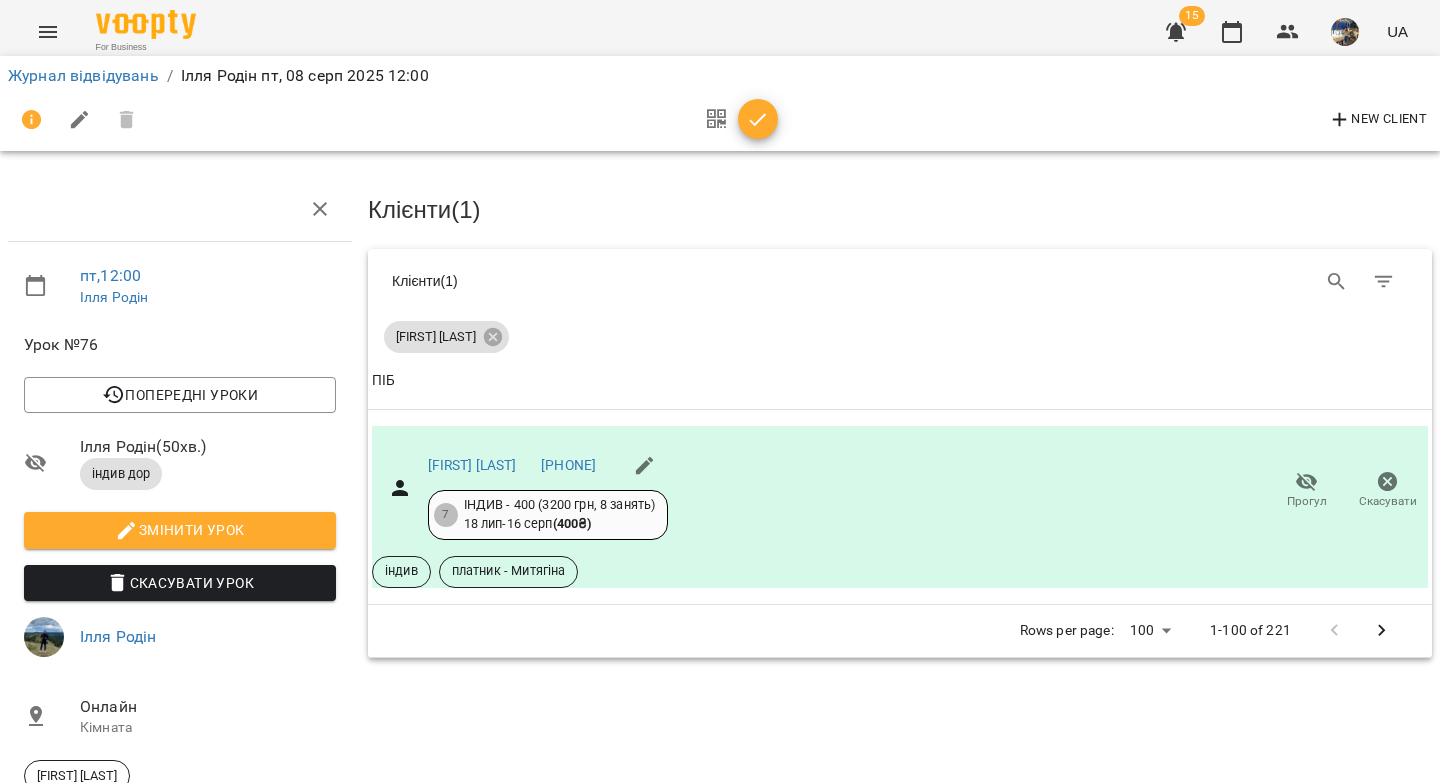 drag, startPoint x: 756, startPoint y: 124, endPoint x: 371, endPoint y: 89, distance: 386.58765 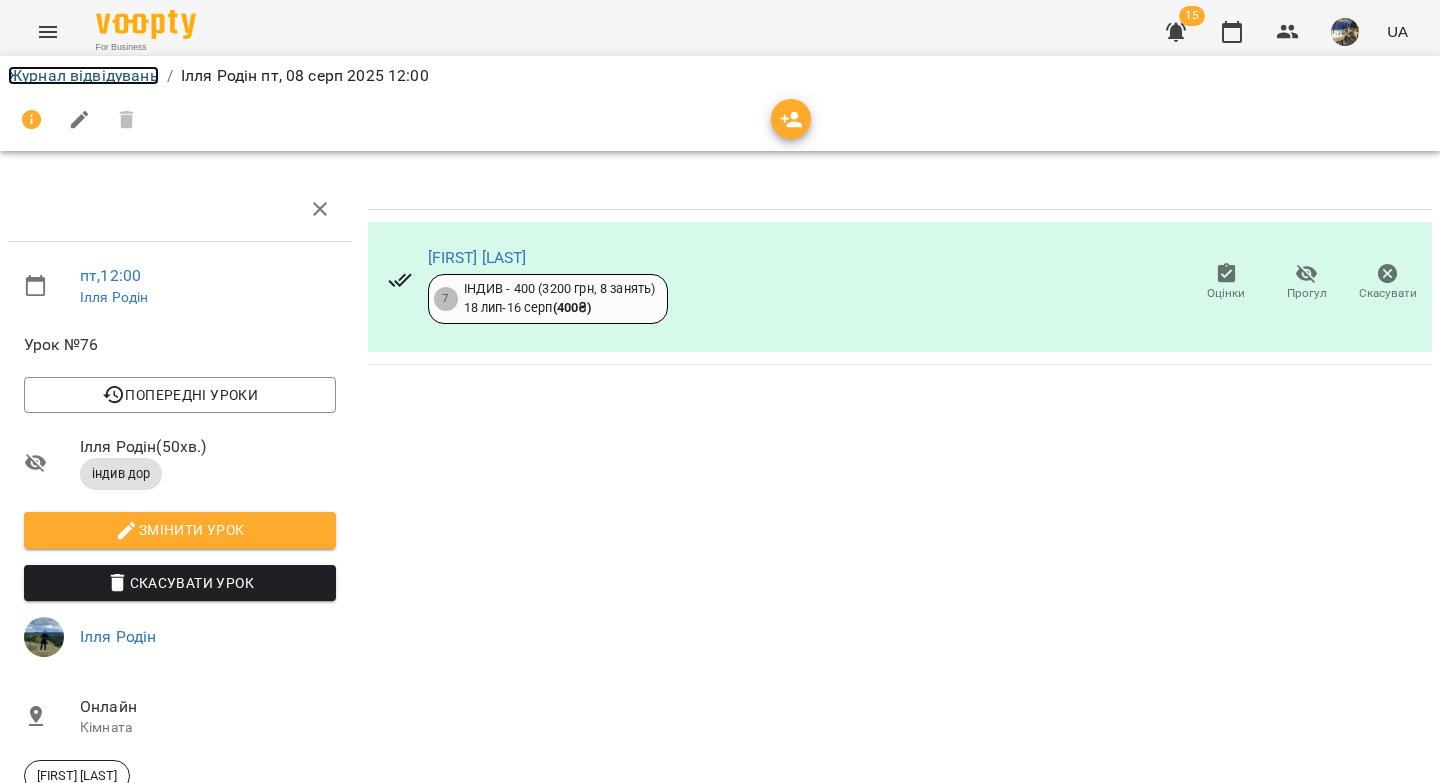 drag, startPoint x: 26, startPoint y: 67, endPoint x: 405, endPoint y: 179, distance: 395.20248 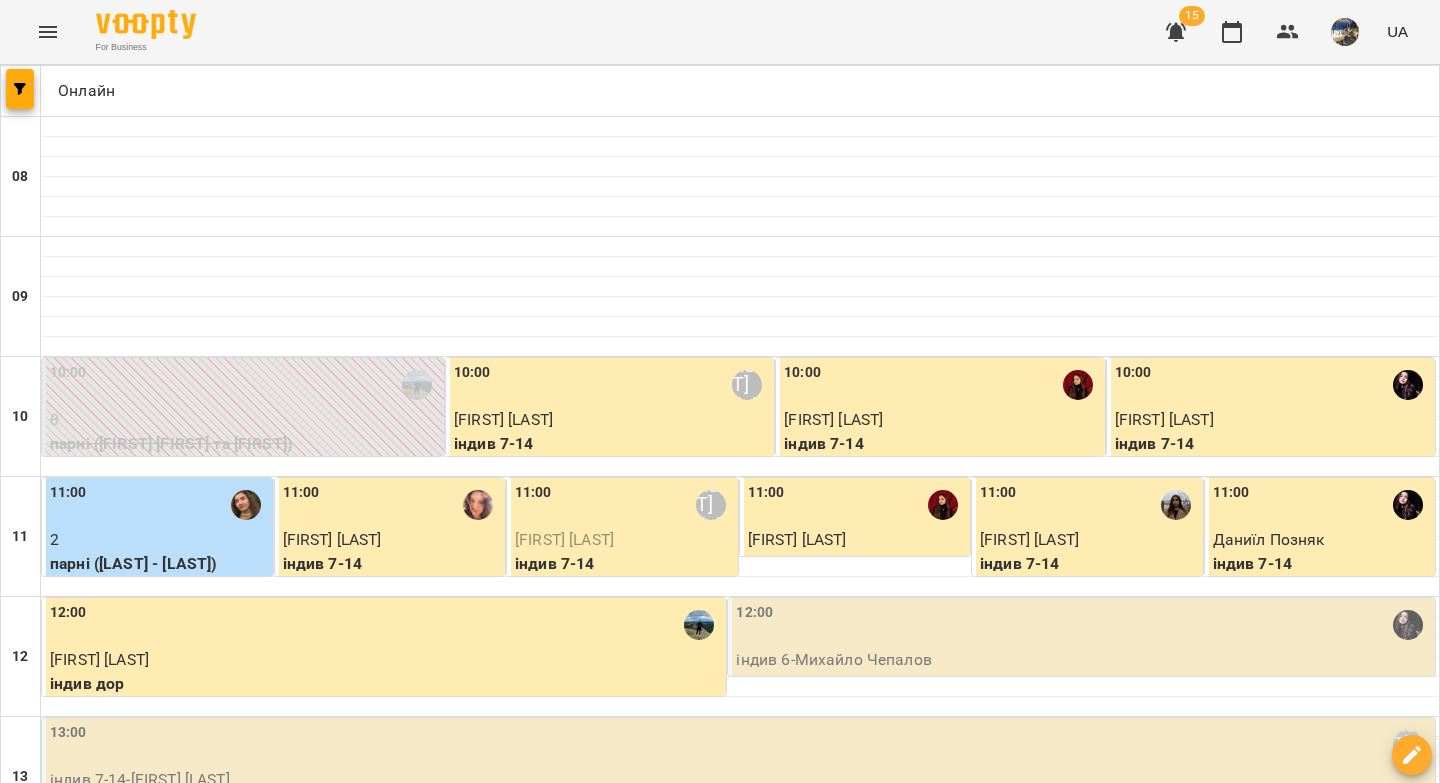 scroll, scrollTop: 153, scrollLeft: 0, axis: vertical 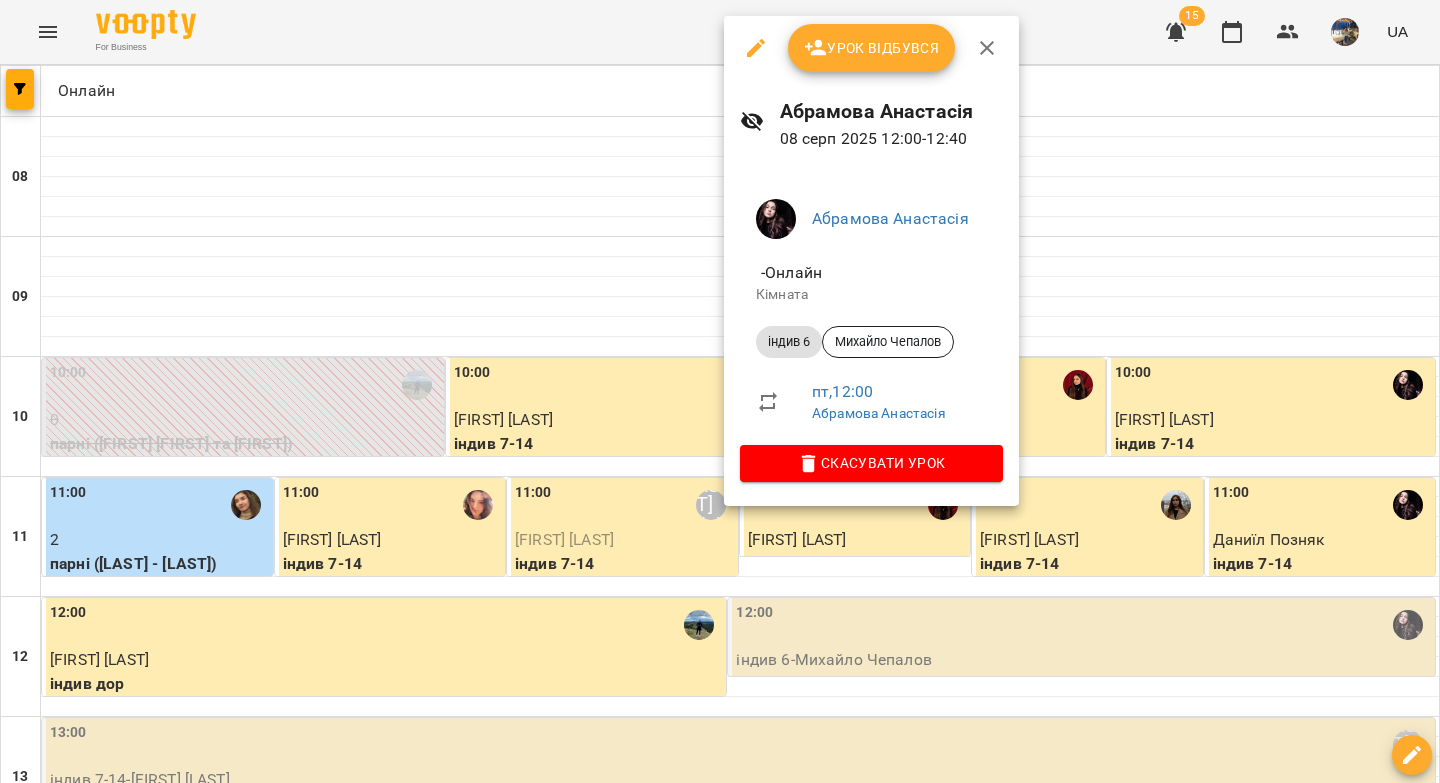 click on "Урок відбувся" at bounding box center [872, 48] 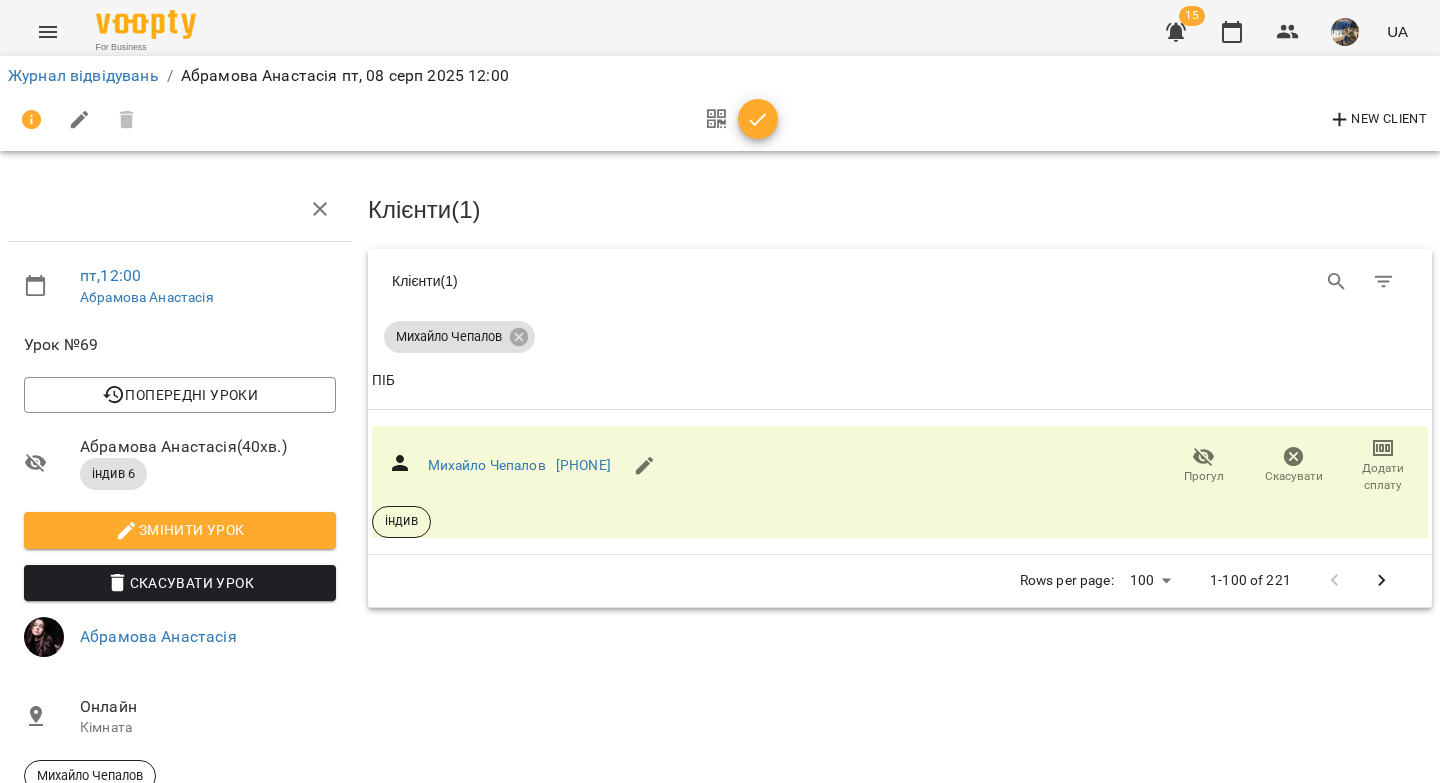 click 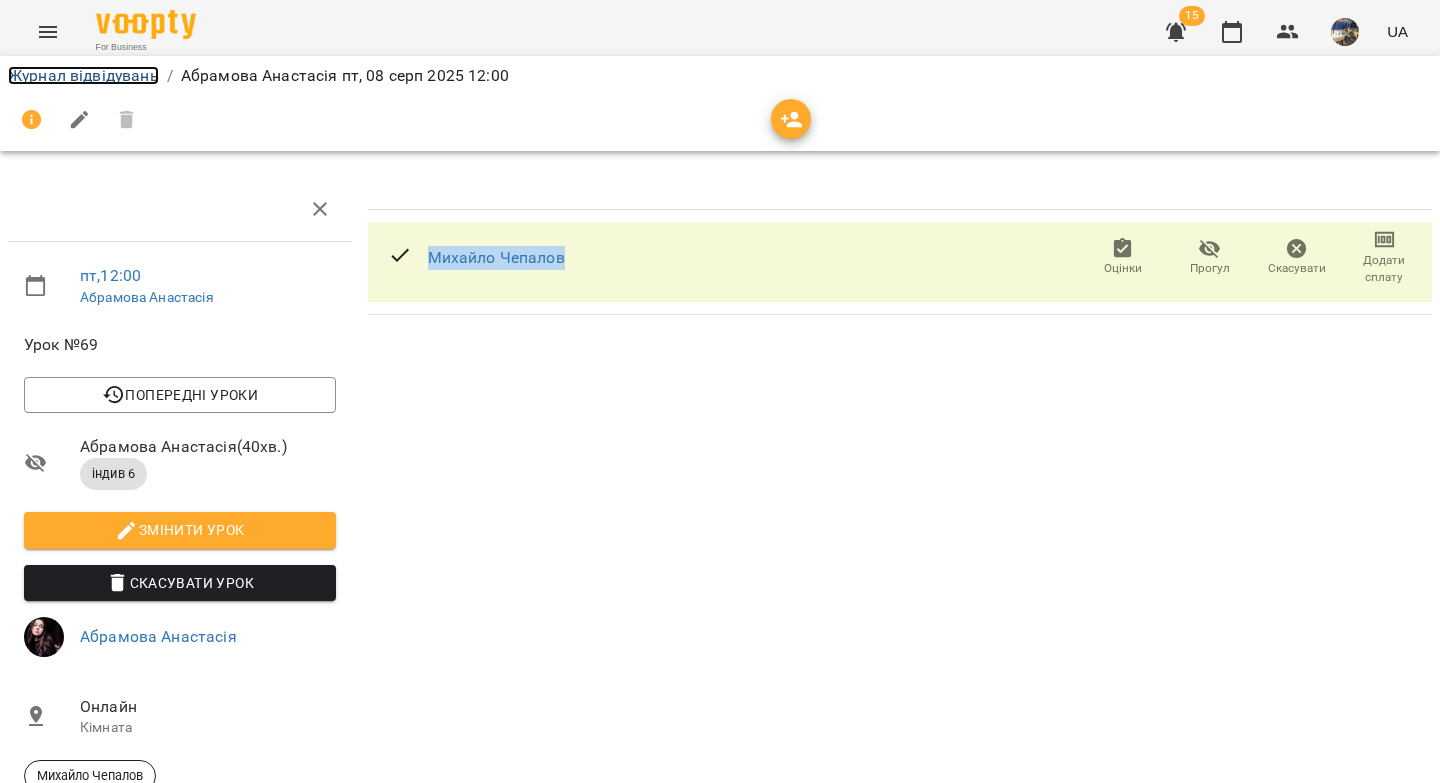 click on "Журнал відвідувань" at bounding box center [83, 75] 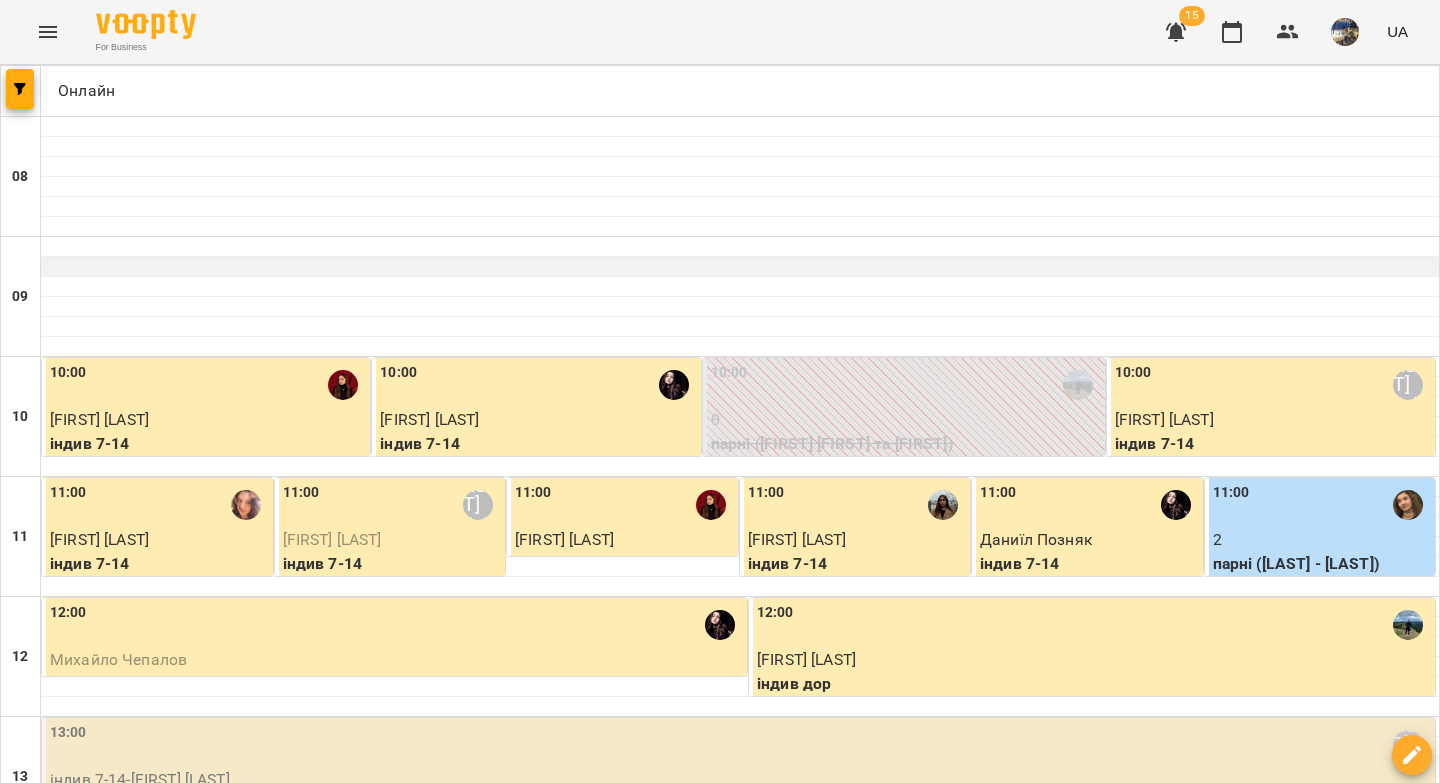scroll, scrollTop: 478, scrollLeft: 0, axis: vertical 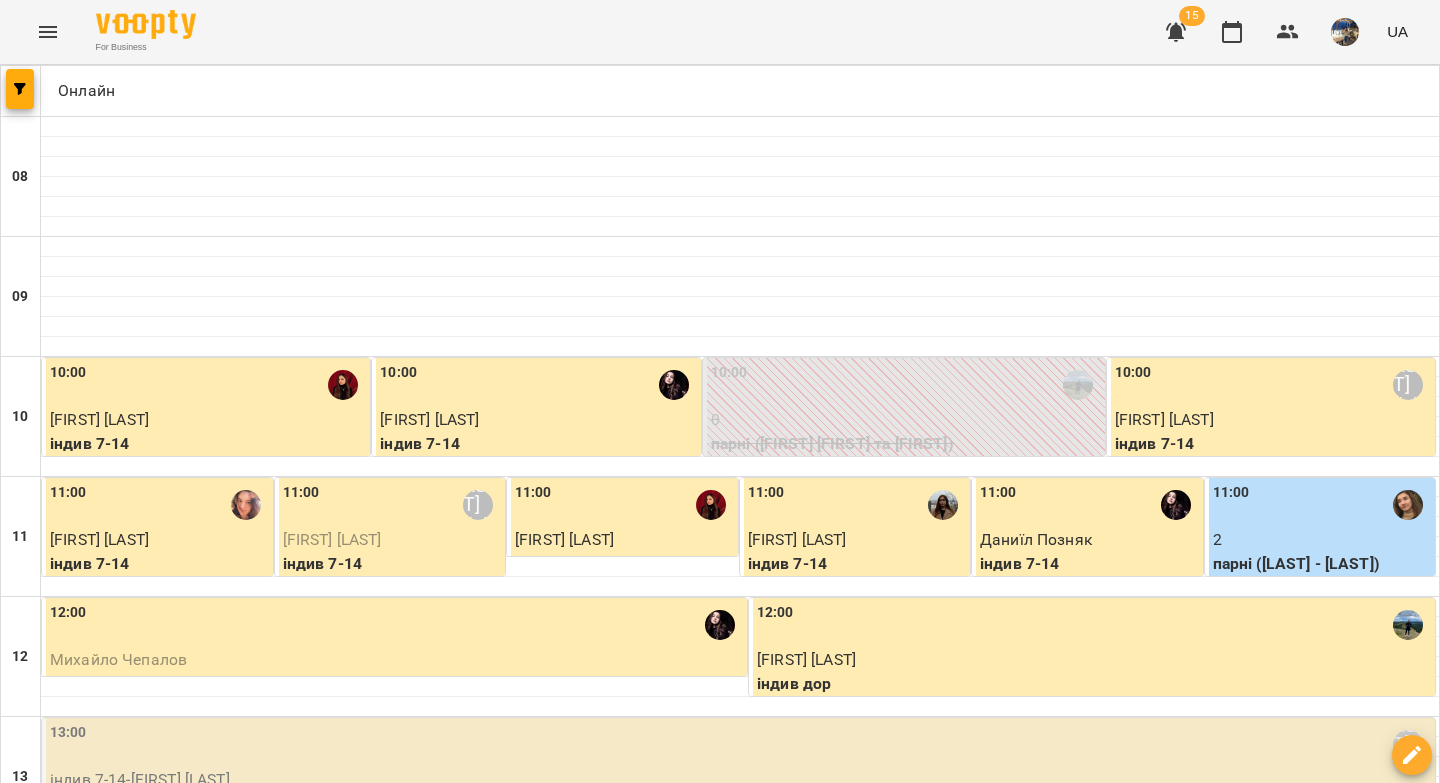 click on "індив 7-14 - Давид Лісовицький" at bounding box center [740, 780] 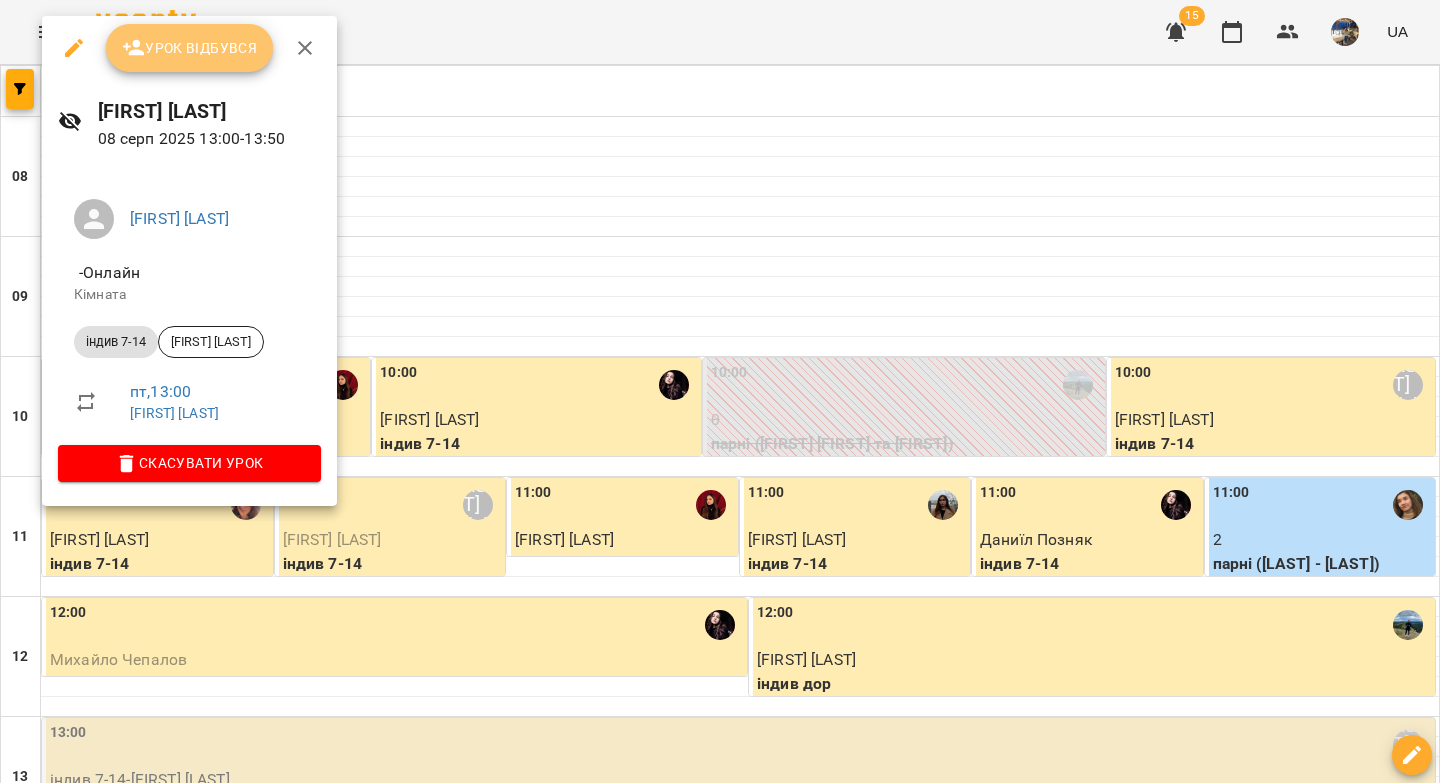 click on "Урок відбувся" at bounding box center (190, 48) 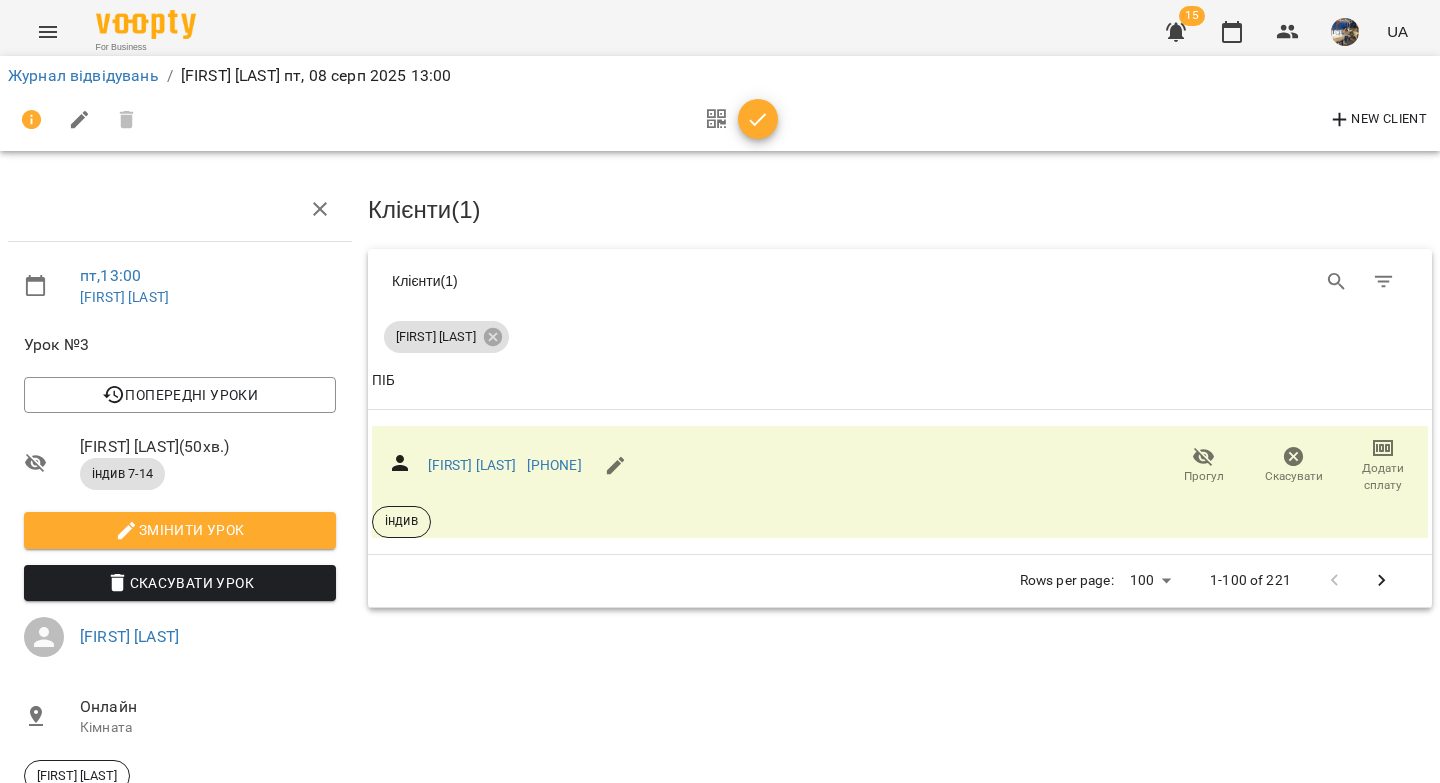 click 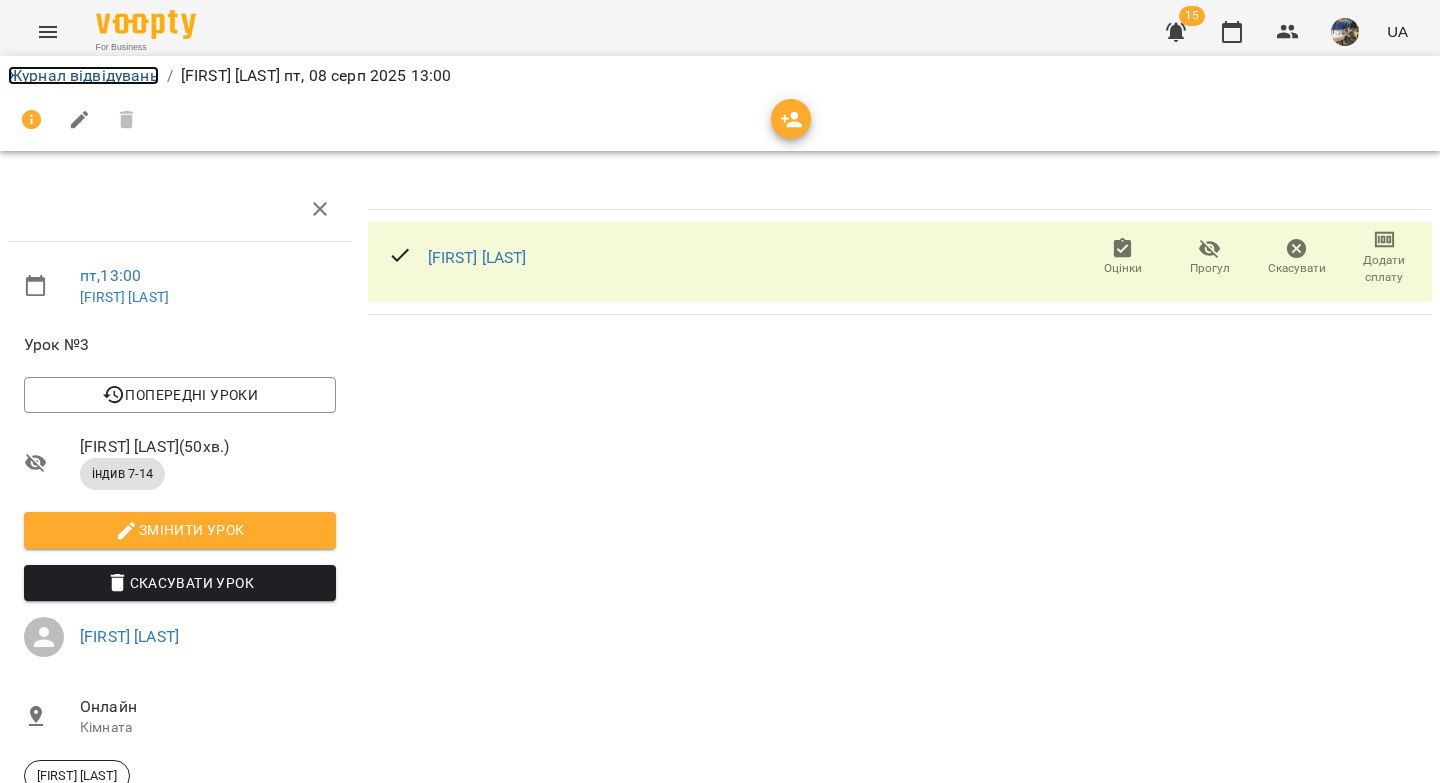 click on "Журнал відвідувань" at bounding box center (83, 75) 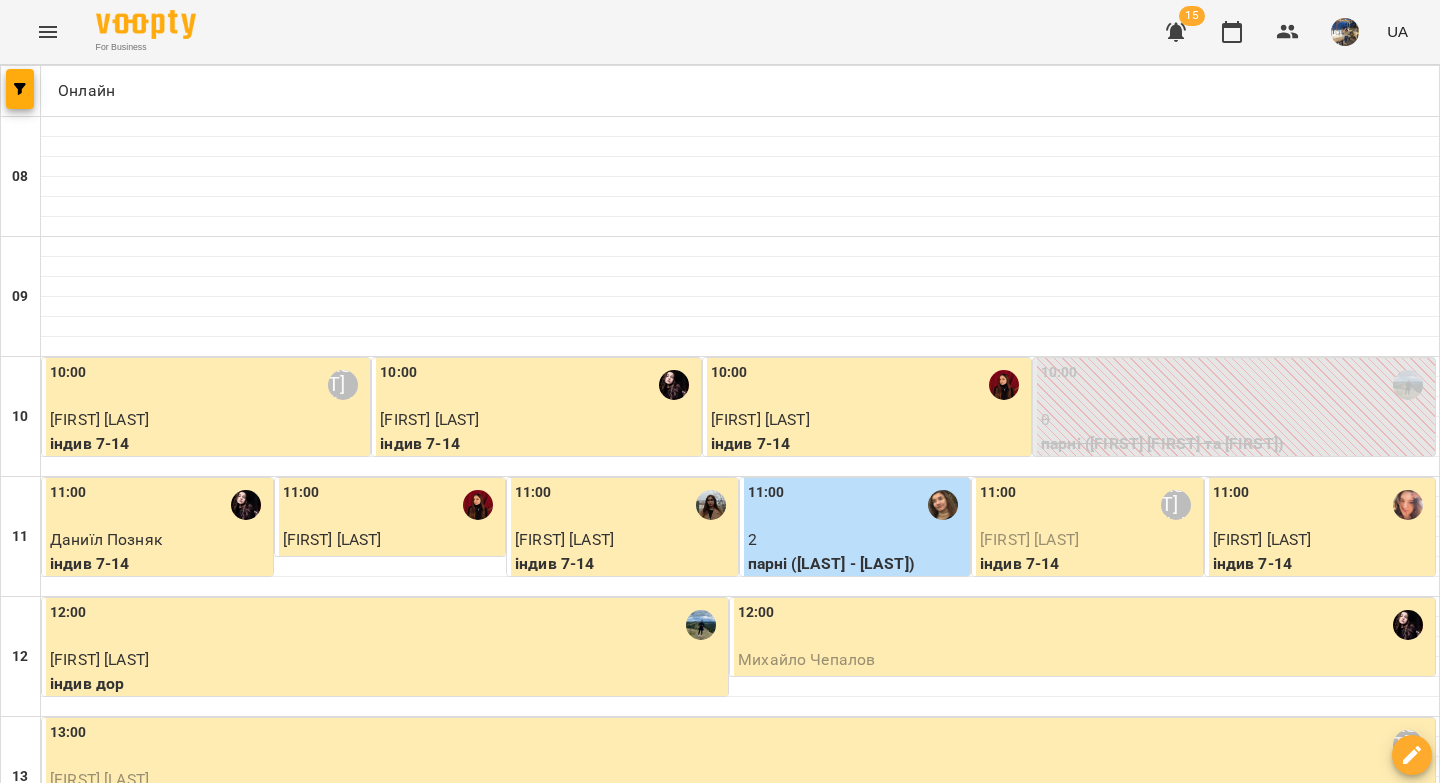 scroll, scrollTop: 372, scrollLeft: 0, axis: vertical 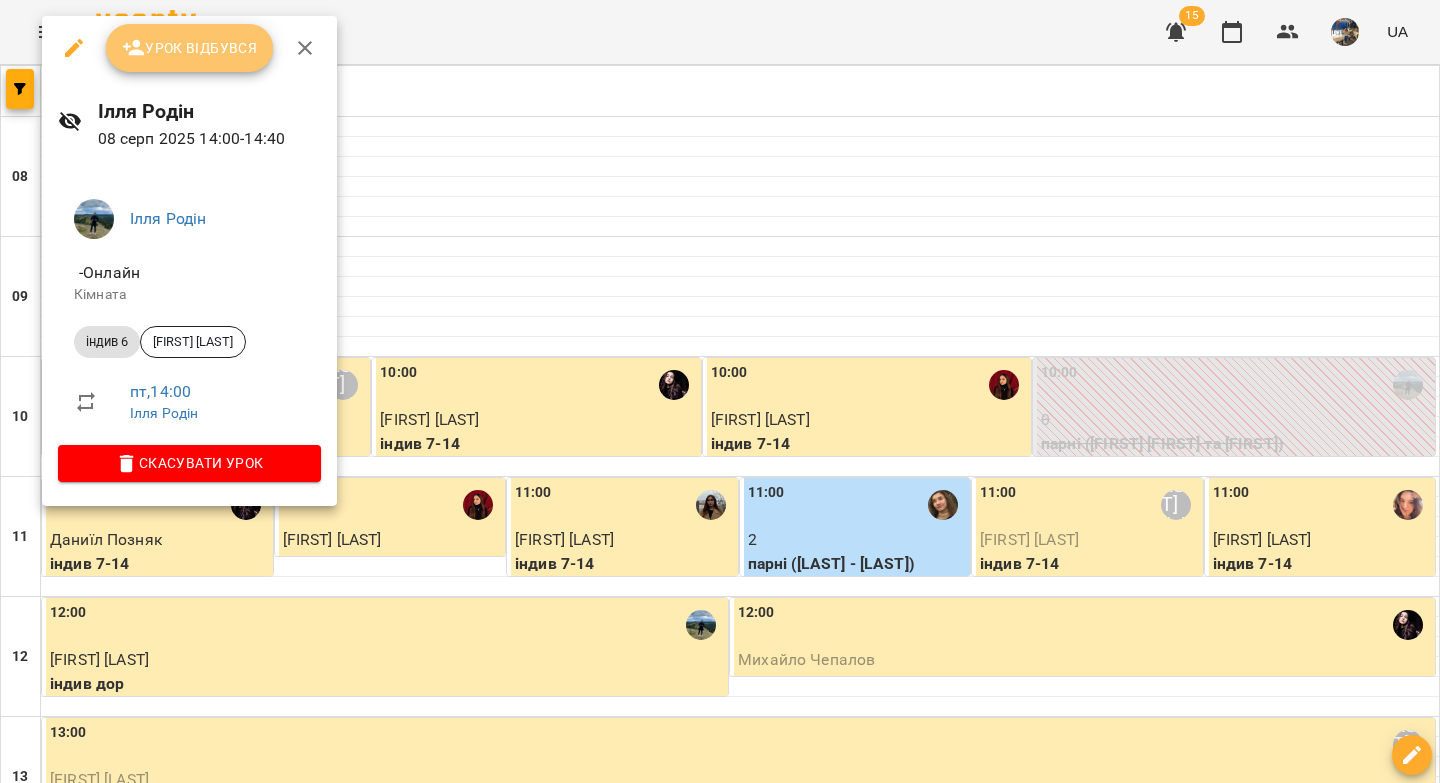 click on "Урок відбувся" at bounding box center [190, 48] 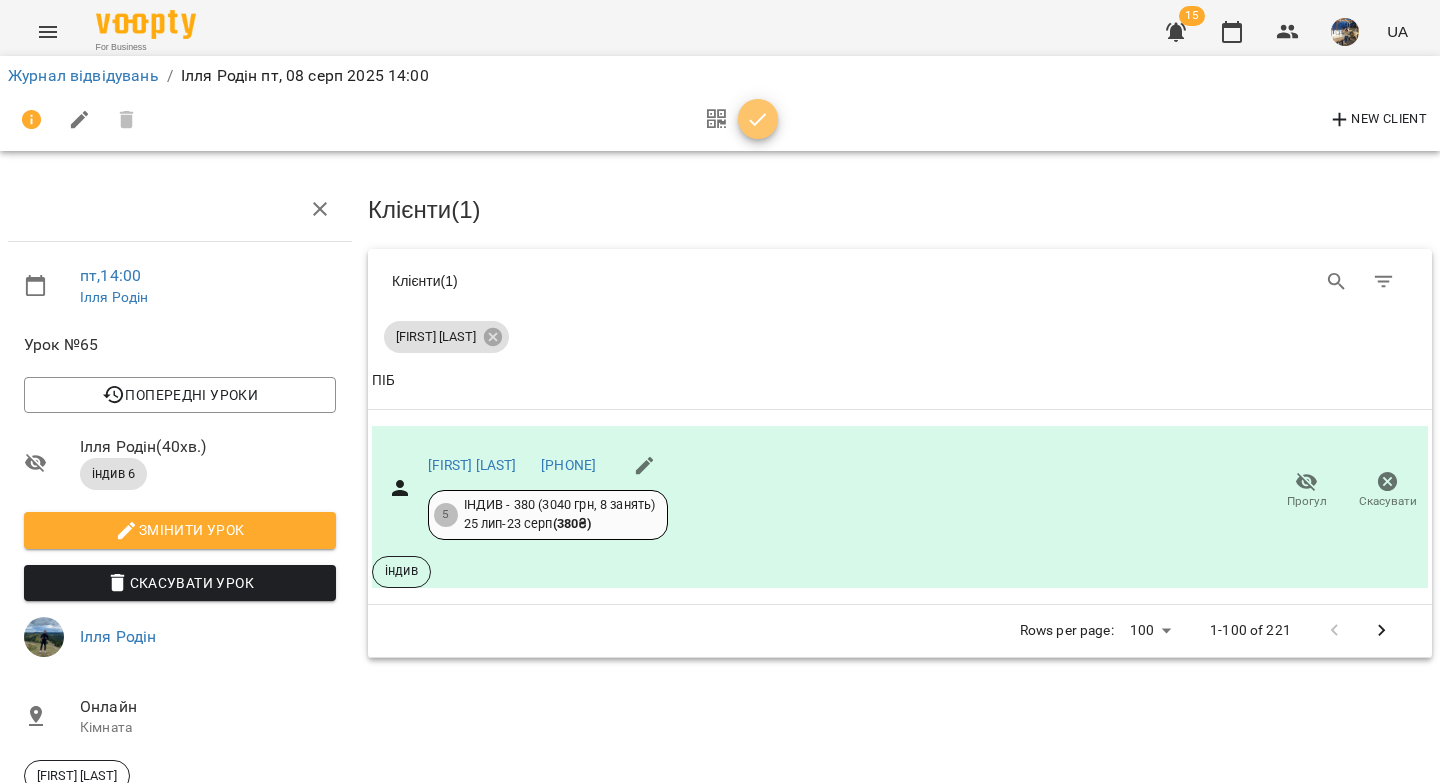 click 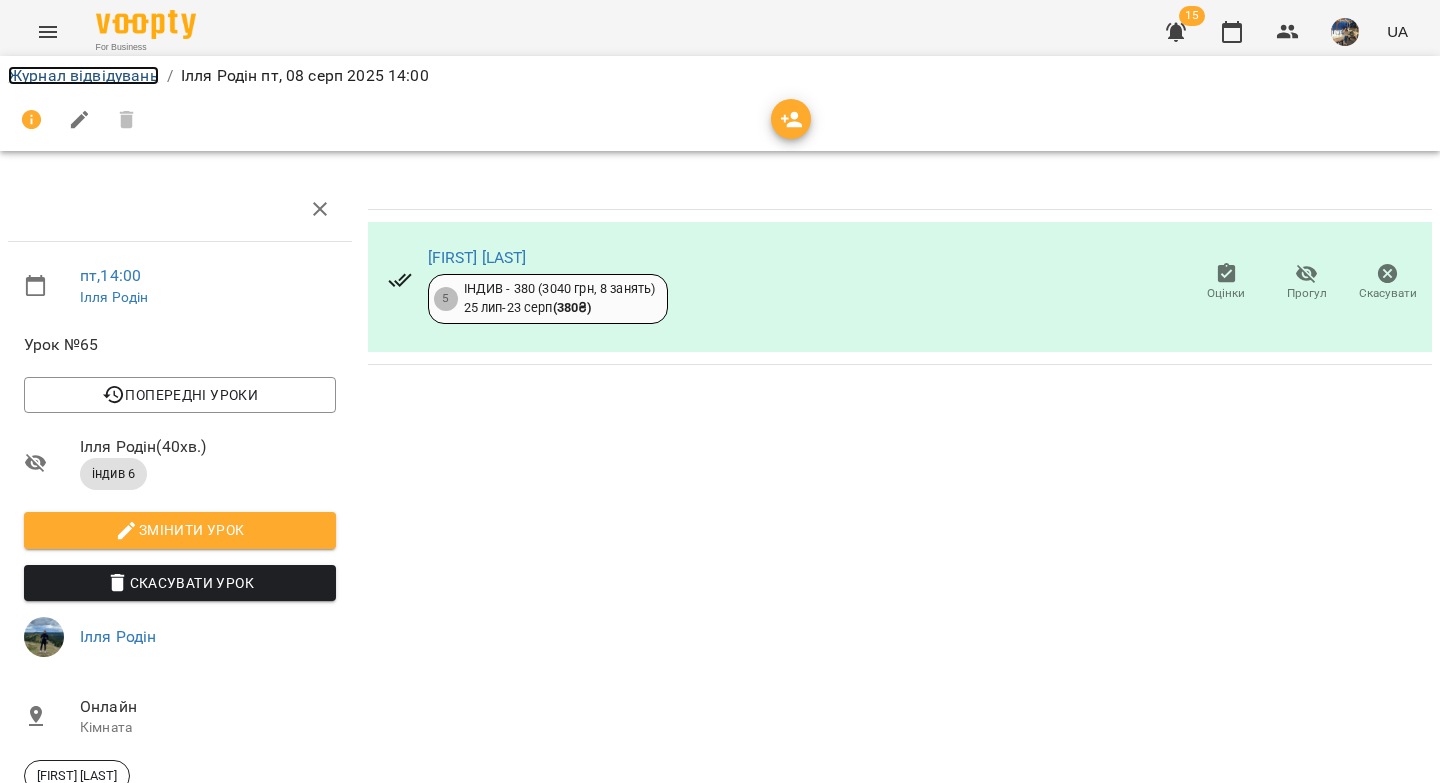 click on "Журнал відвідувань" at bounding box center (83, 75) 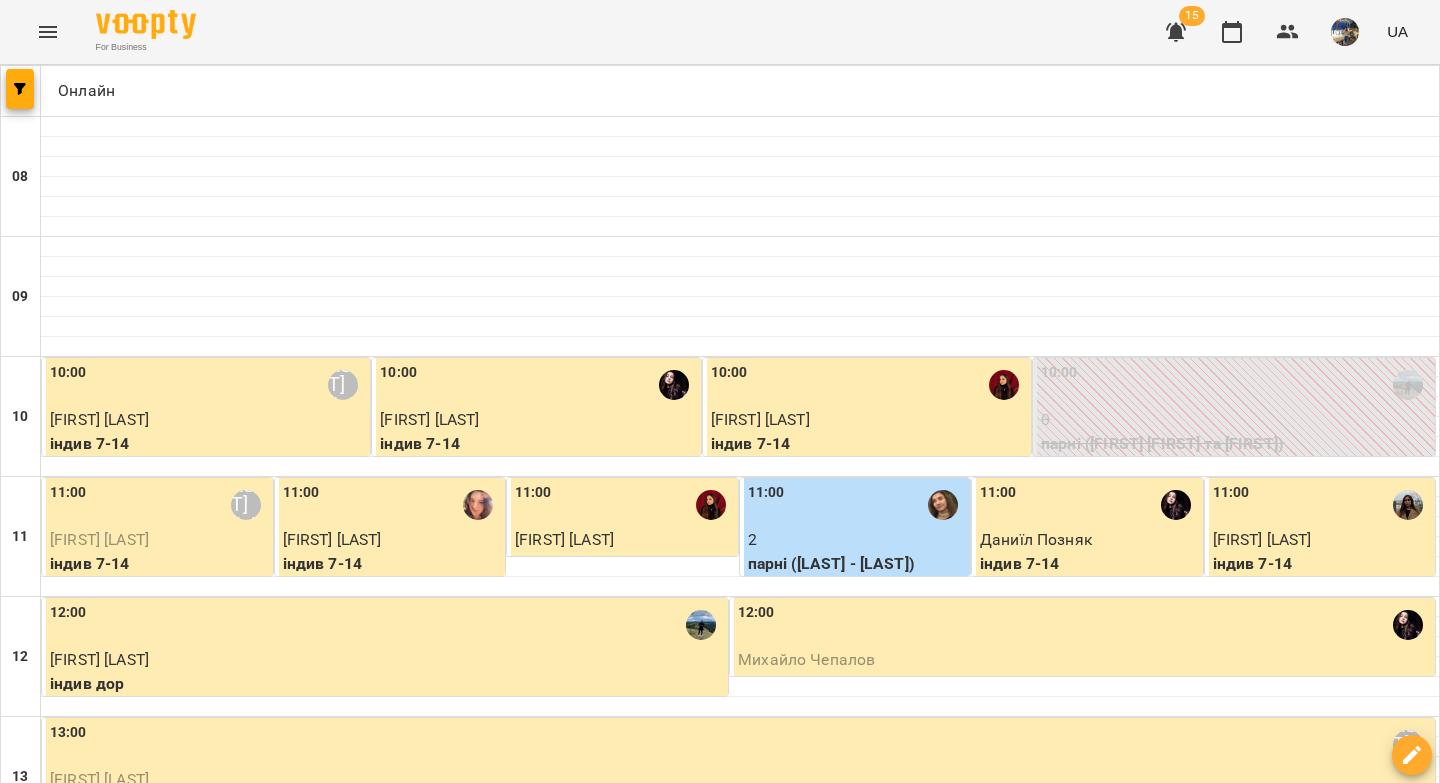 scroll, scrollTop: 735, scrollLeft: 0, axis: vertical 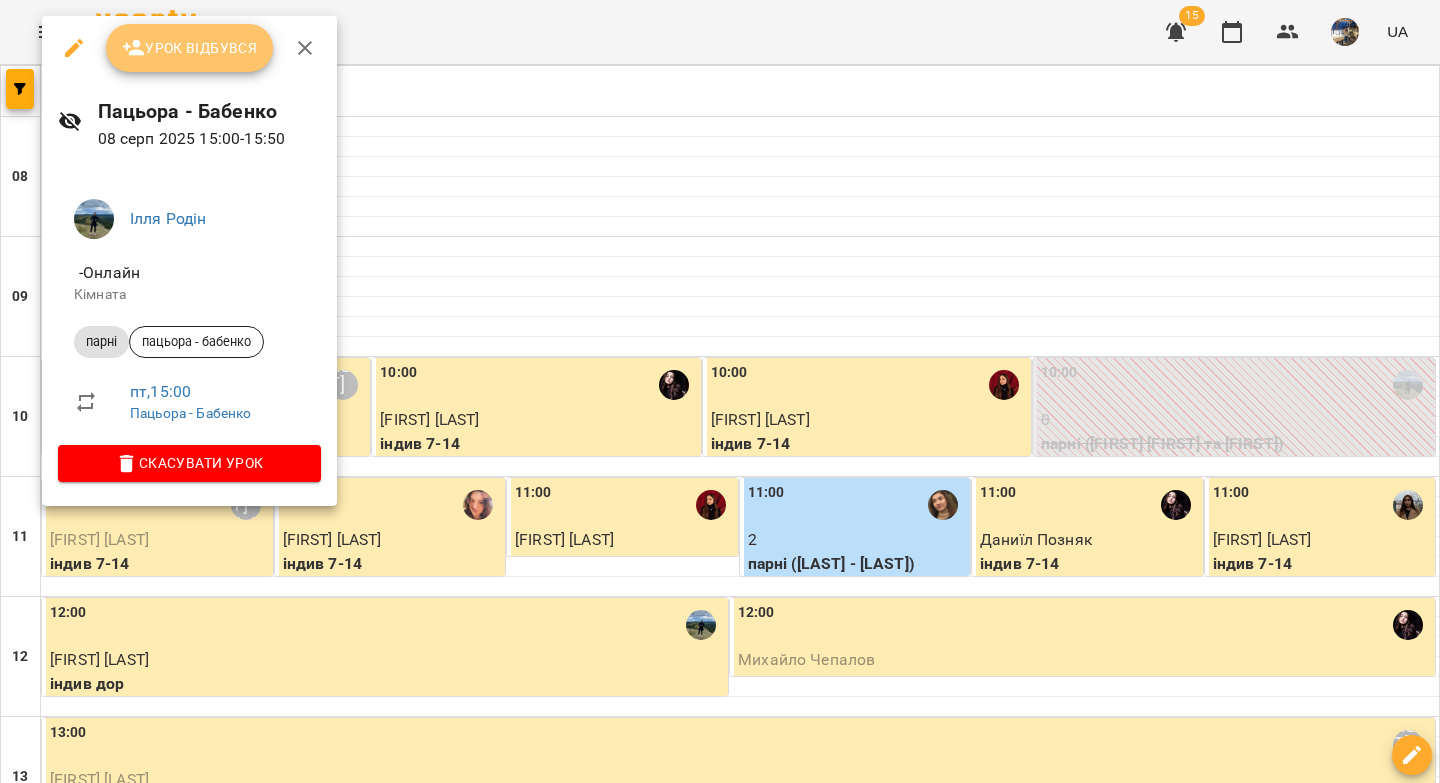 click on "Урок відбувся" at bounding box center (190, 48) 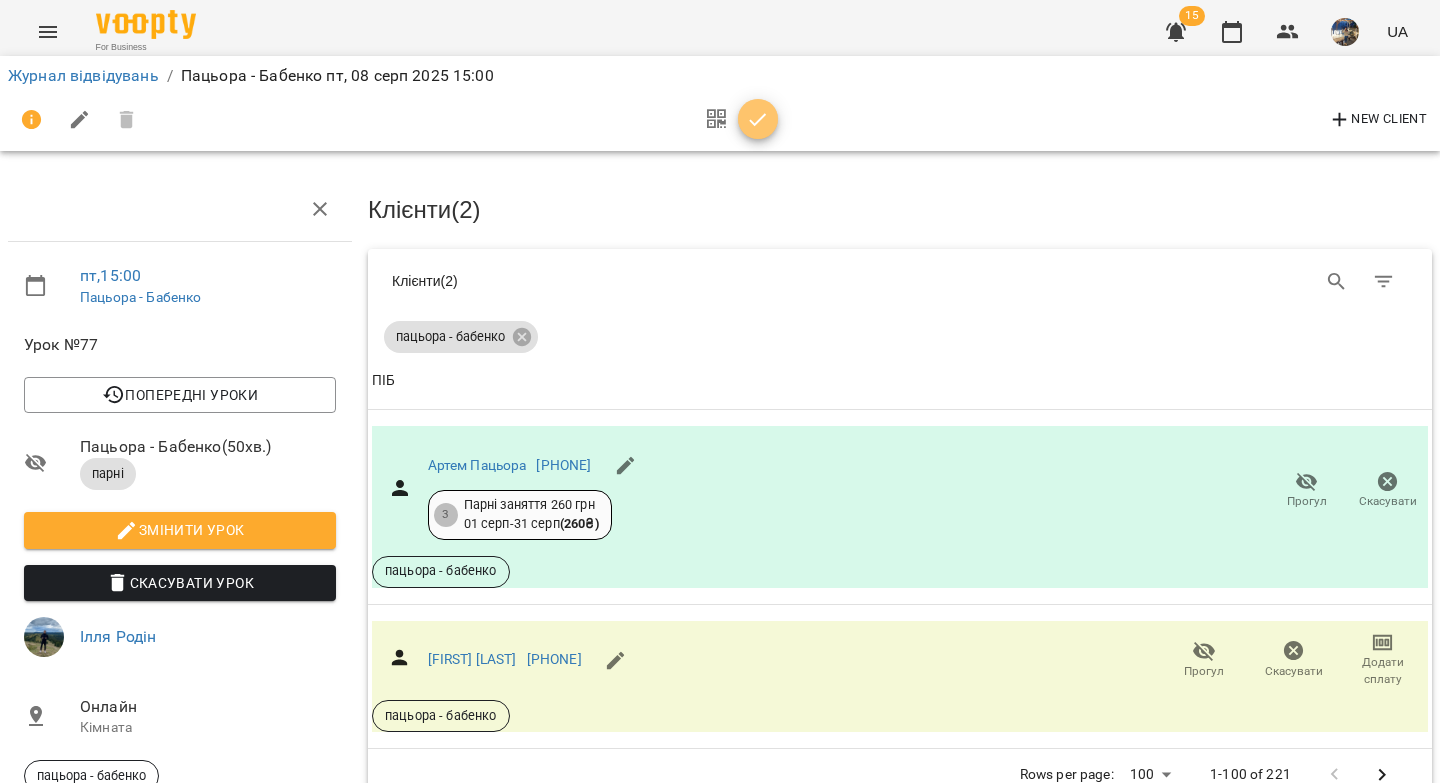 drag, startPoint x: 765, startPoint y: 124, endPoint x: 722, endPoint y: 126, distance: 43.046486 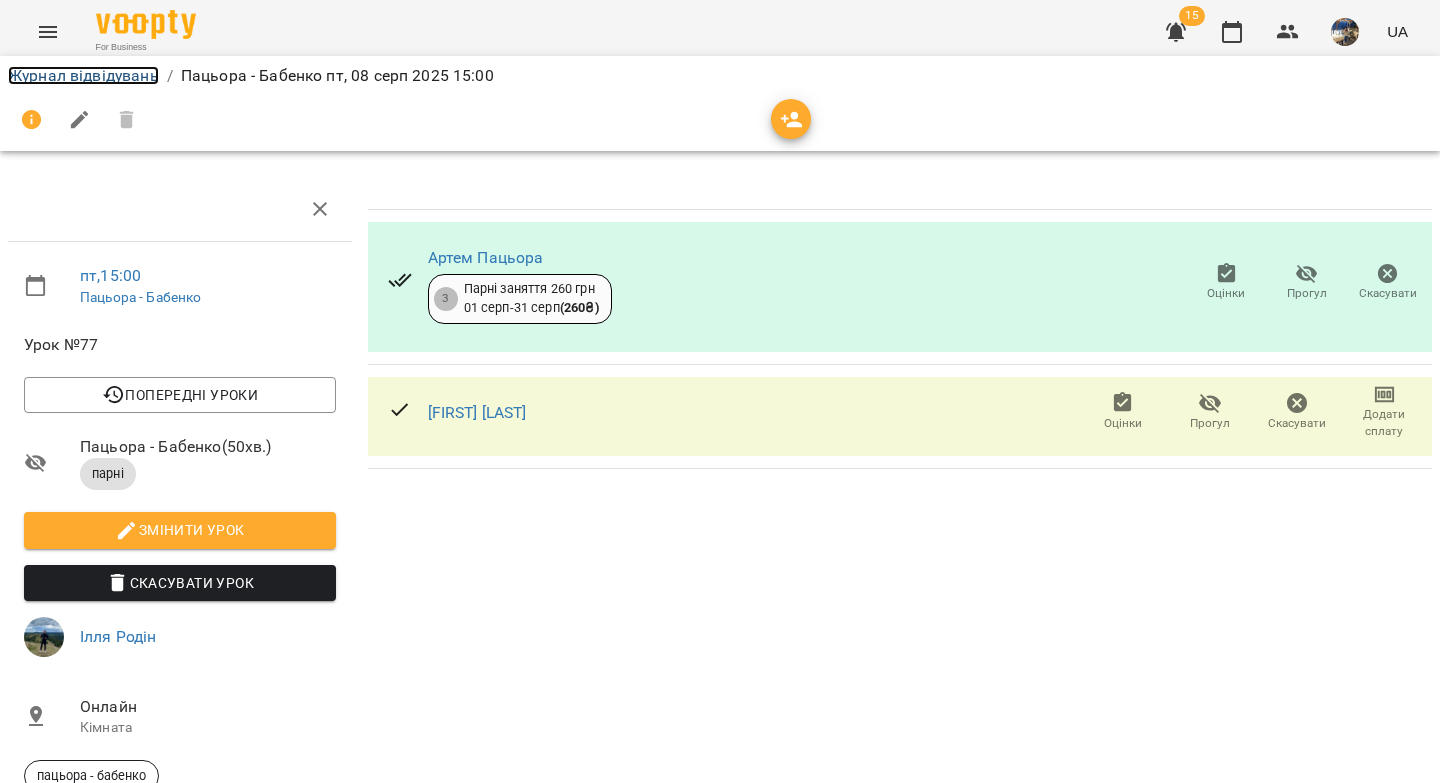 click on "Журнал відвідувань" at bounding box center (83, 75) 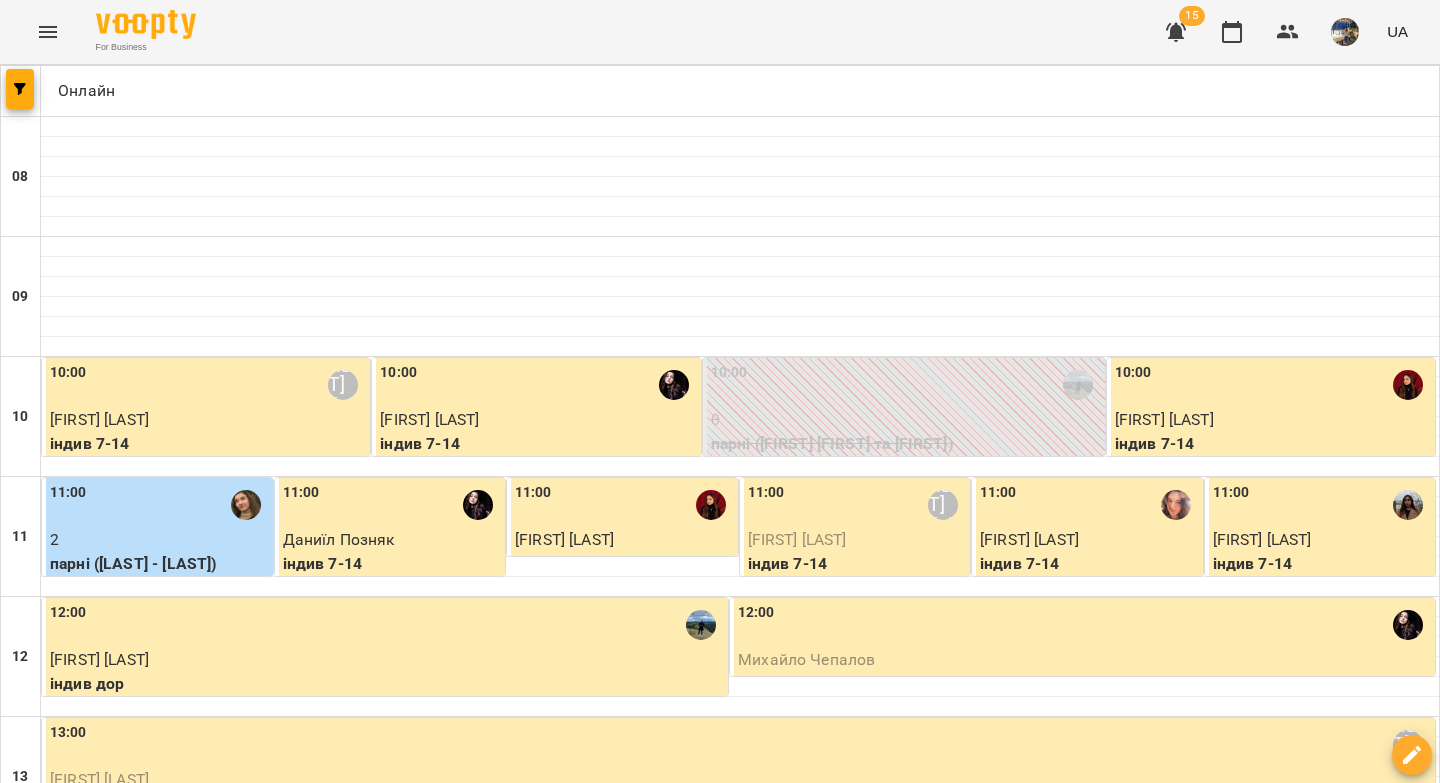 scroll, scrollTop: 870, scrollLeft: 0, axis: vertical 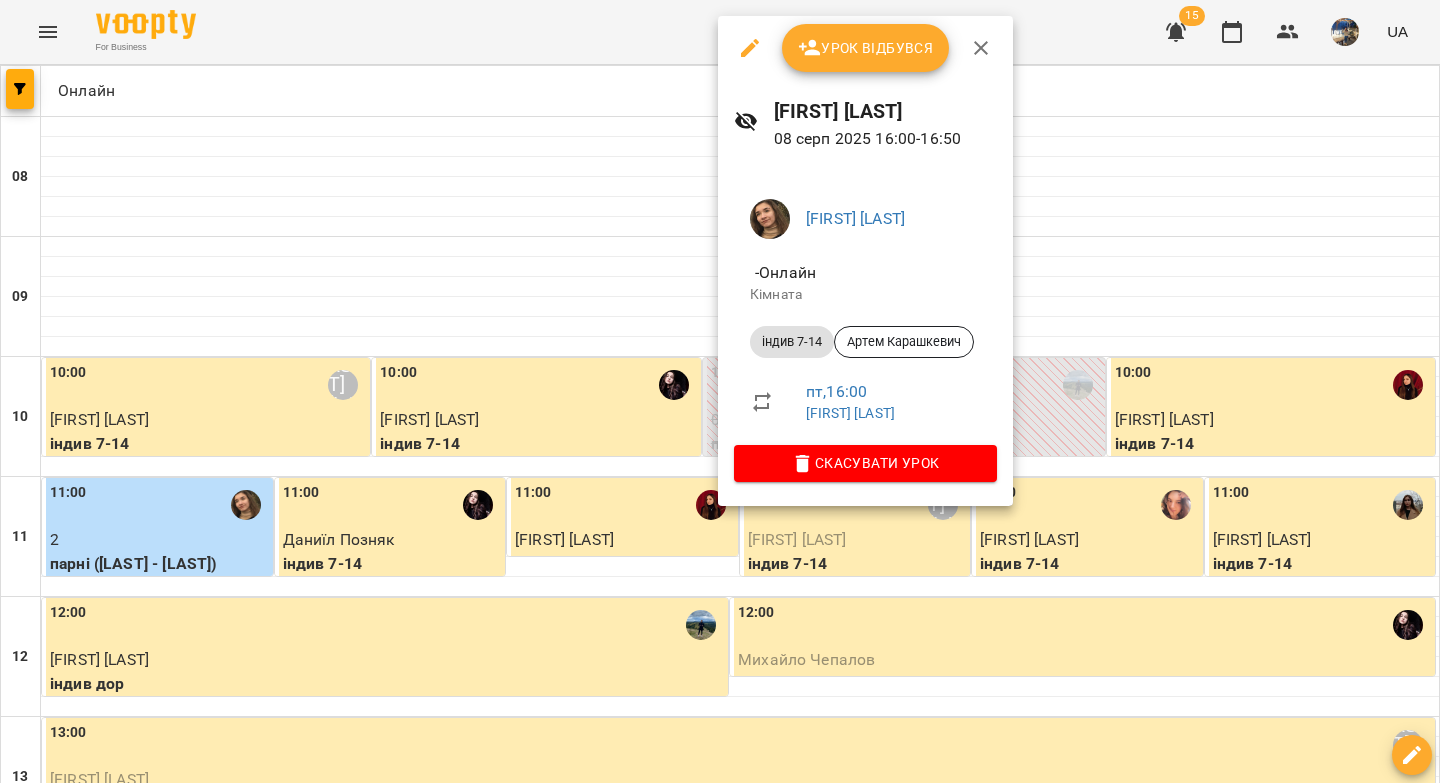 click on "Урок відбувся" at bounding box center [866, 48] 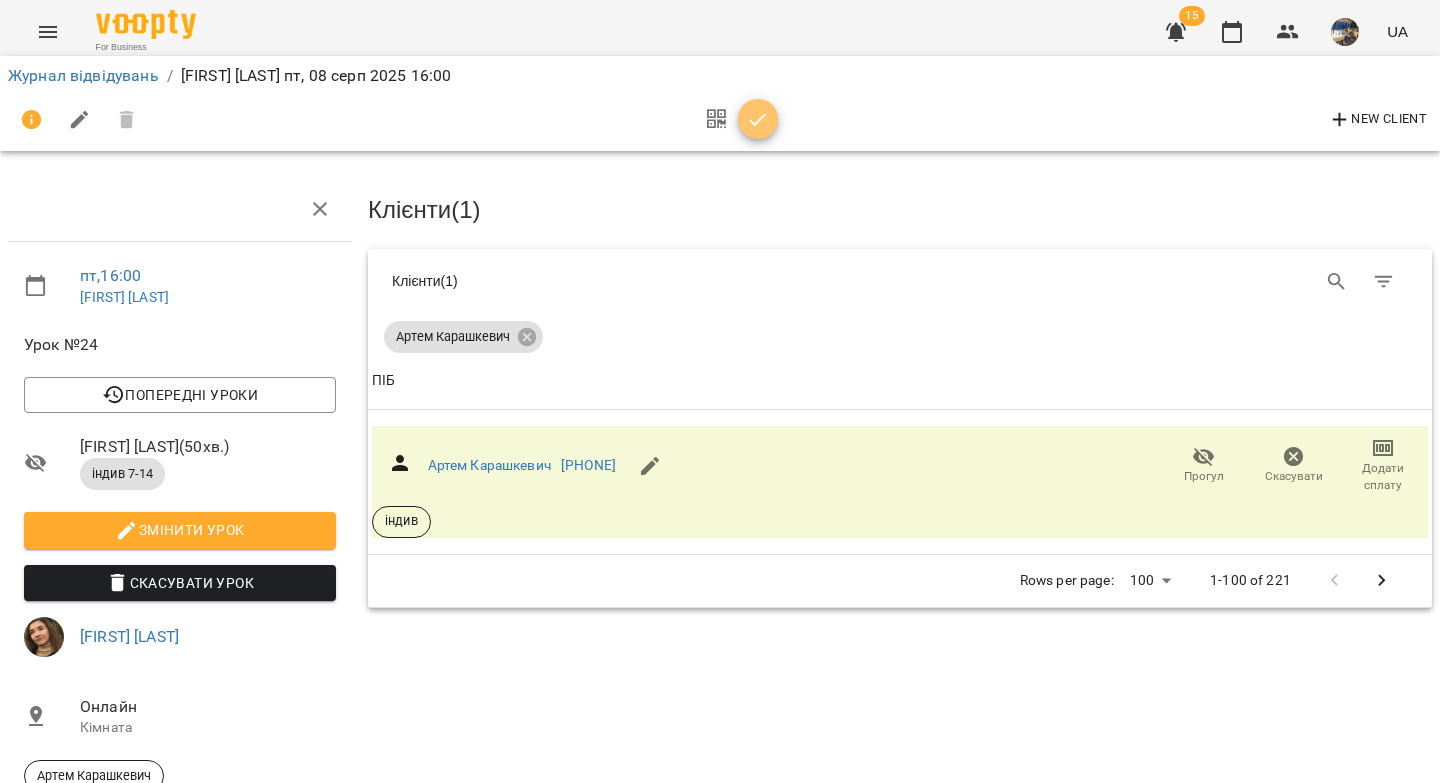 click 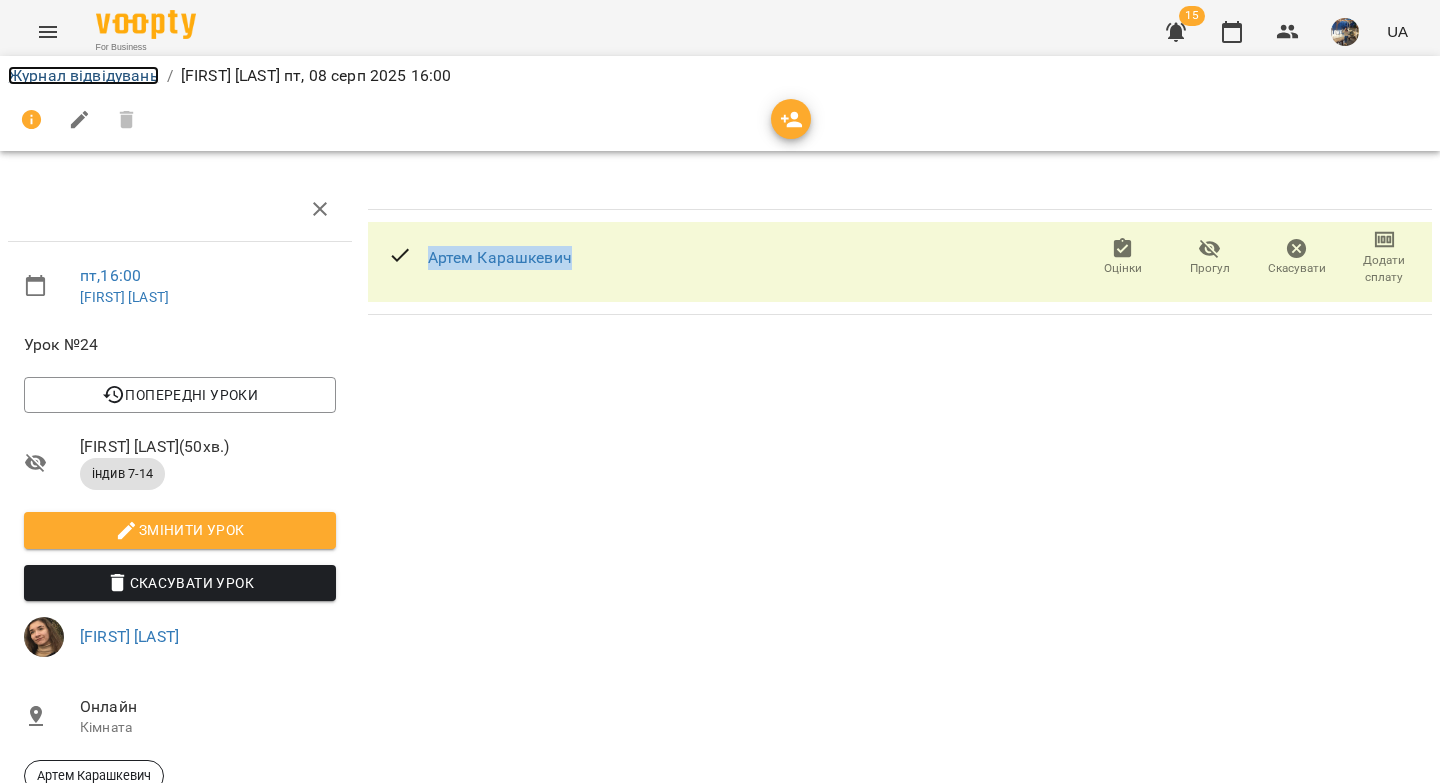 click on "Журнал відвідувань" at bounding box center (83, 75) 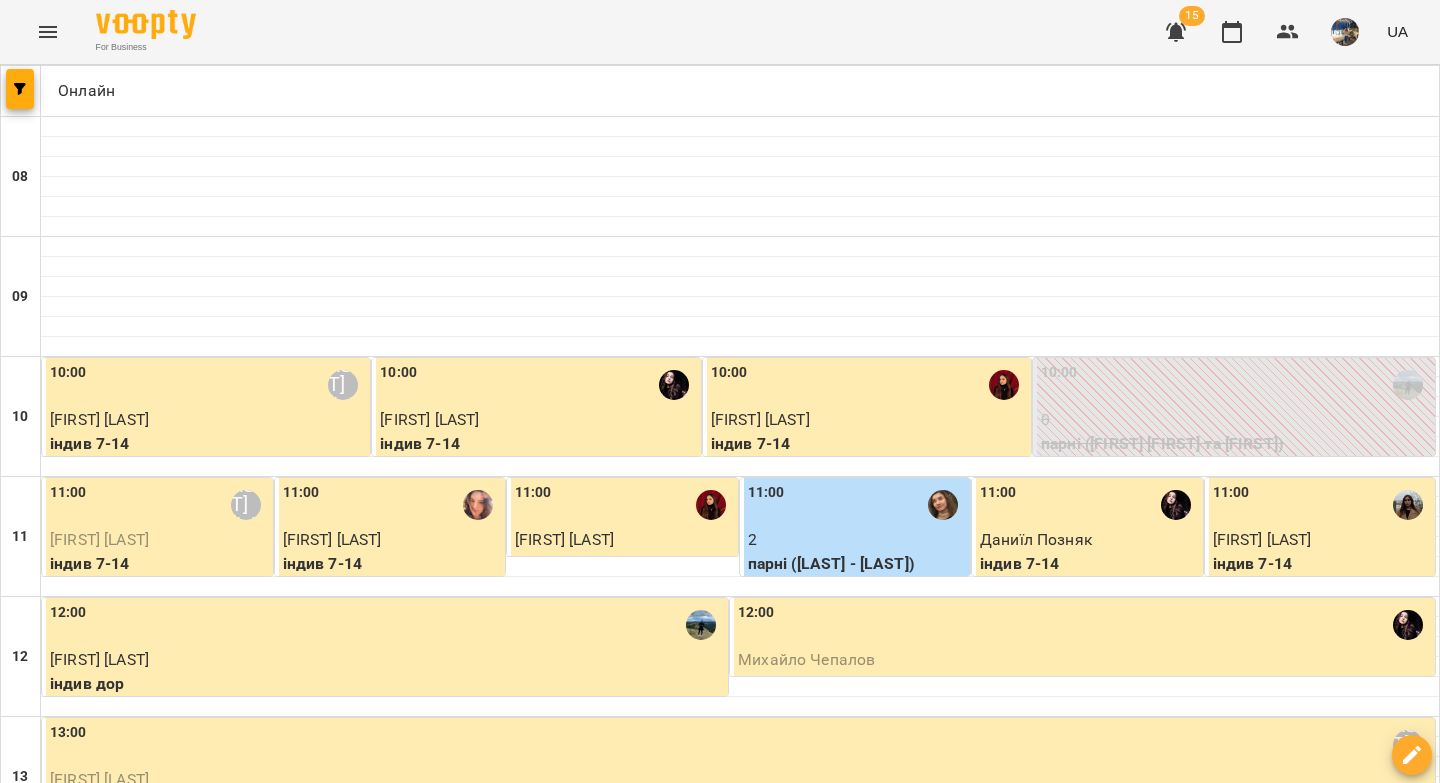 scroll, scrollTop: 977, scrollLeft: 0, axis: vertical 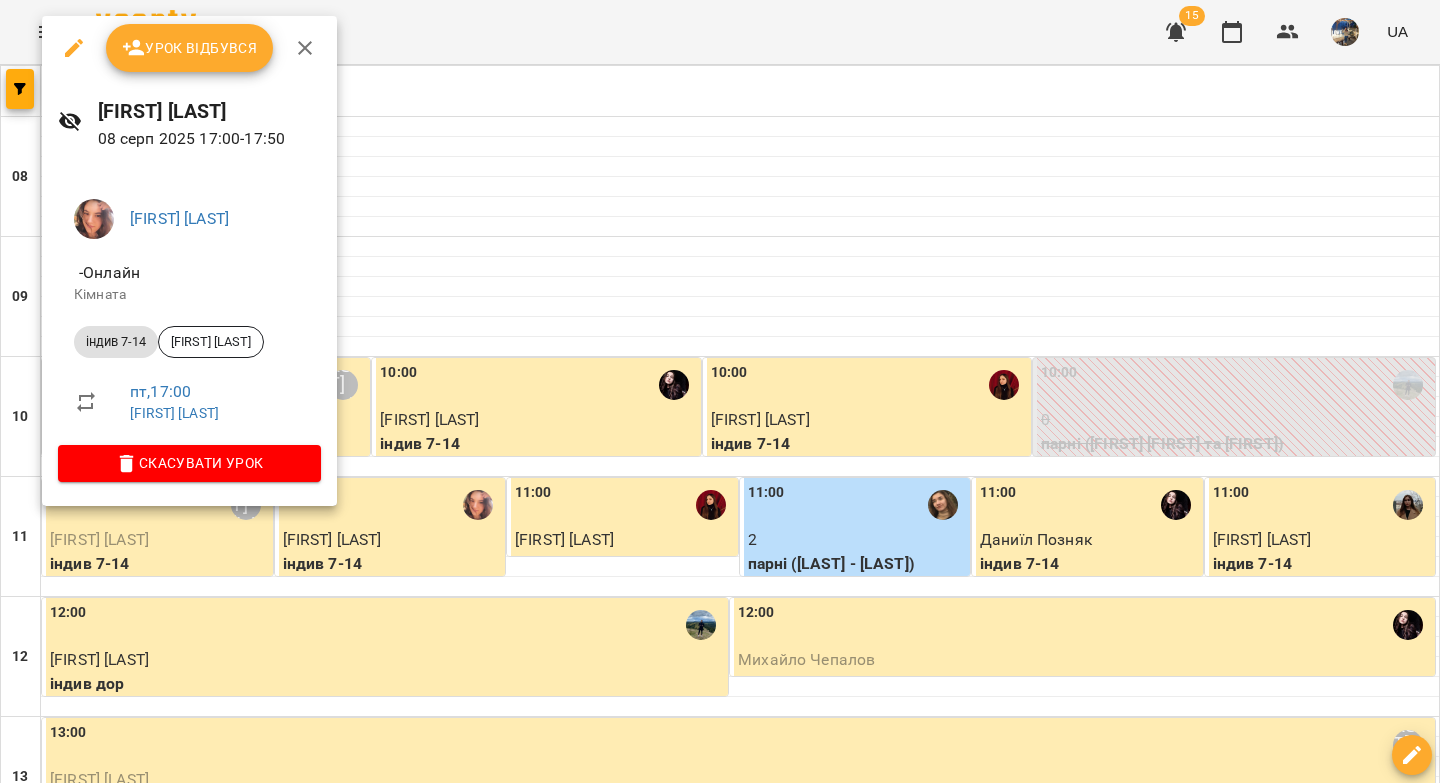 click on "Урок відбувся" at bounding box center (190, 48) 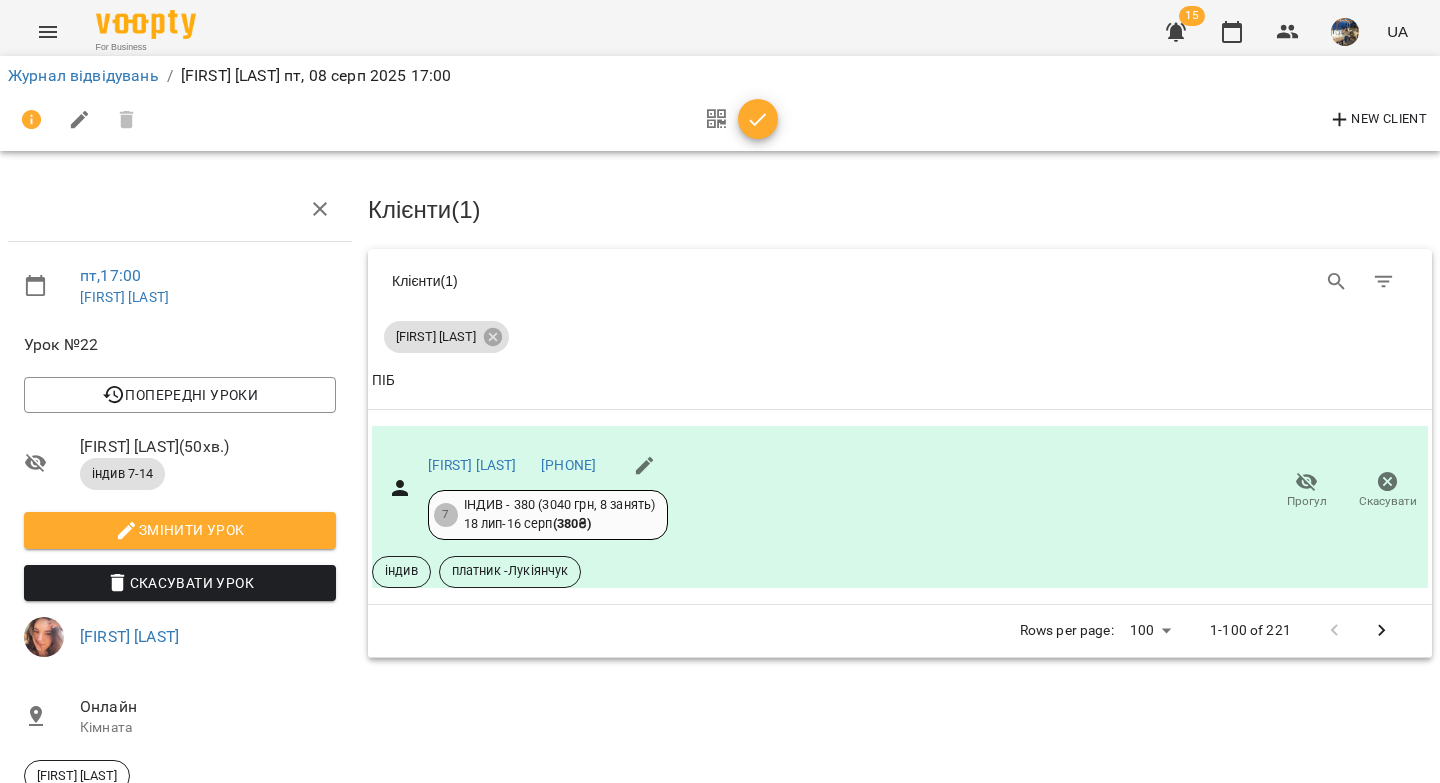 click 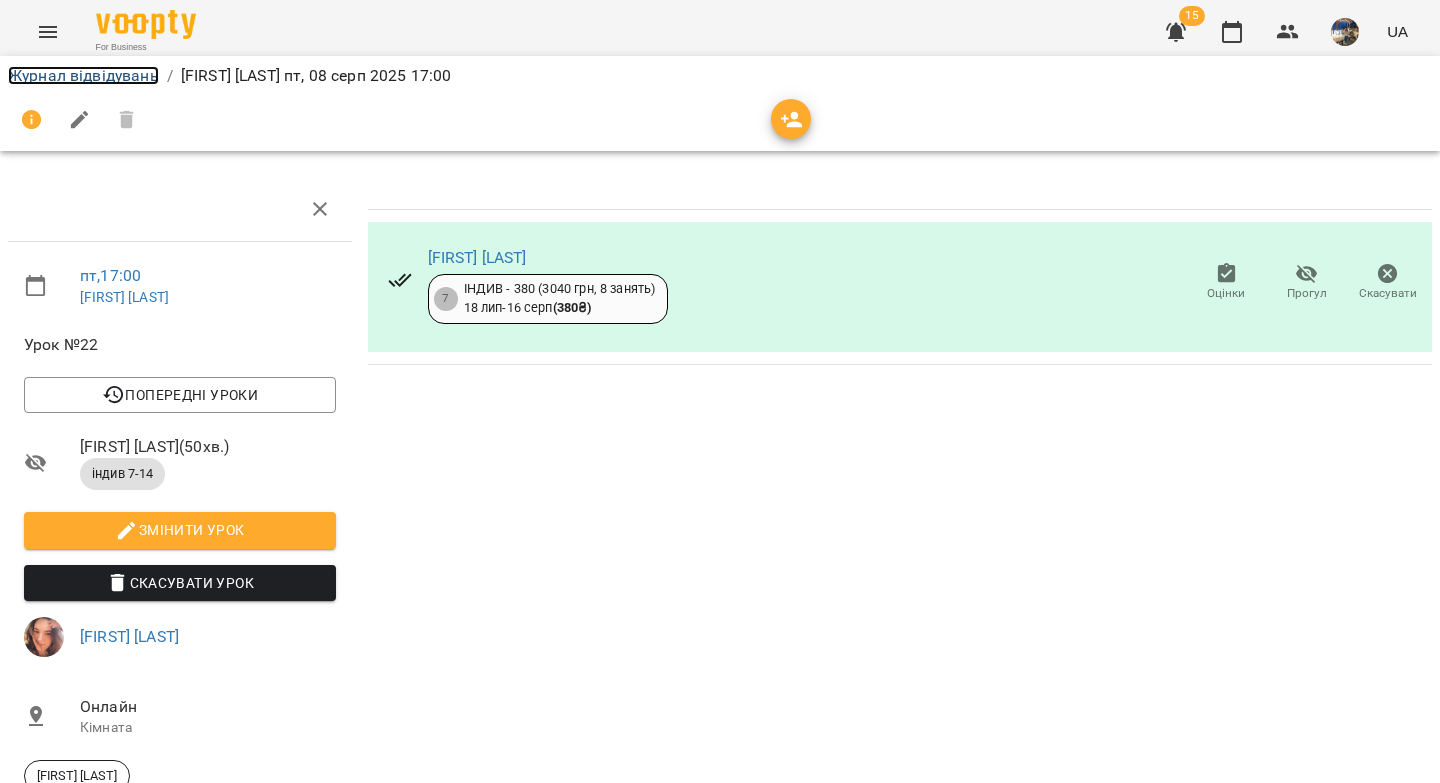 click on "Журнал відвідувань" at bounding box center (83, 75) 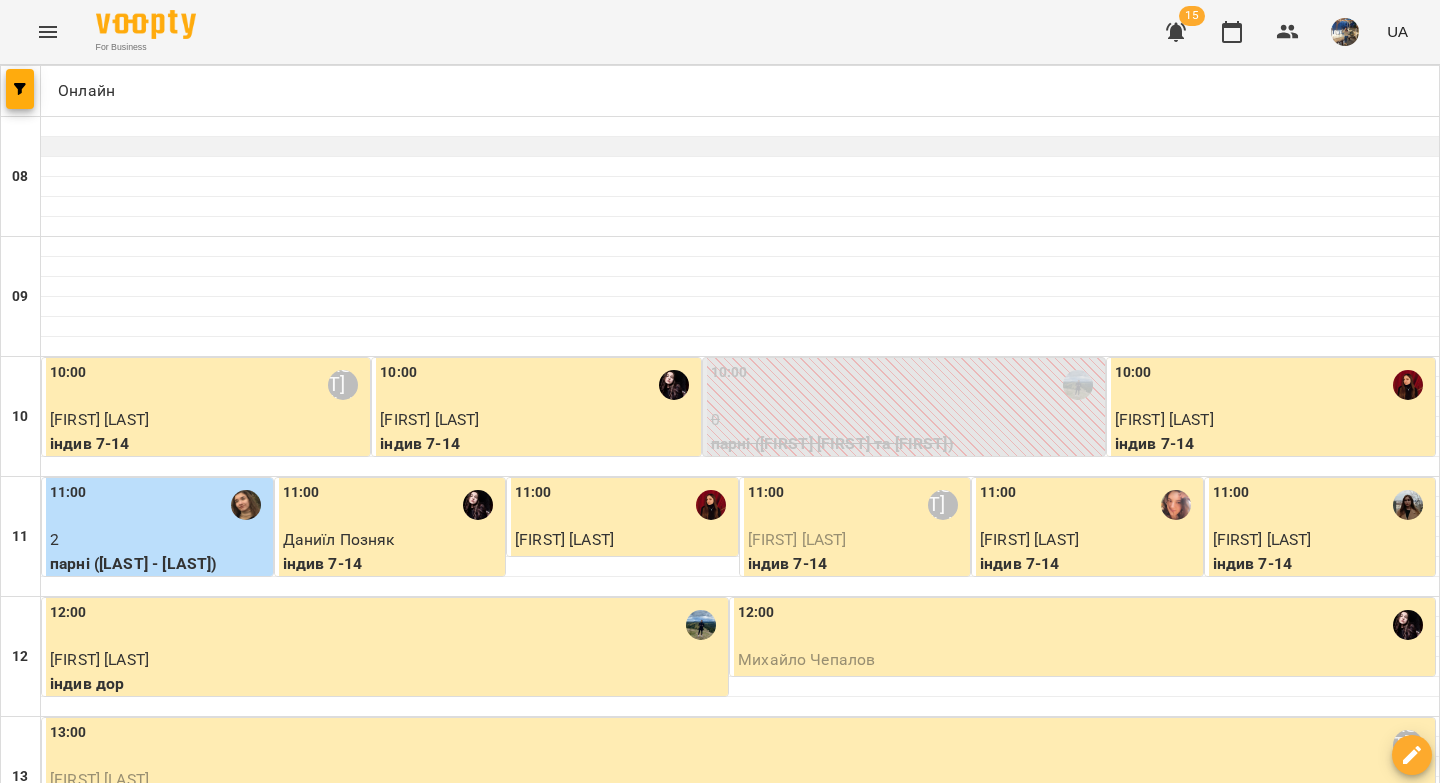 scroll, scrollTop: 1130, scrollLeft: 0, axis: vertical 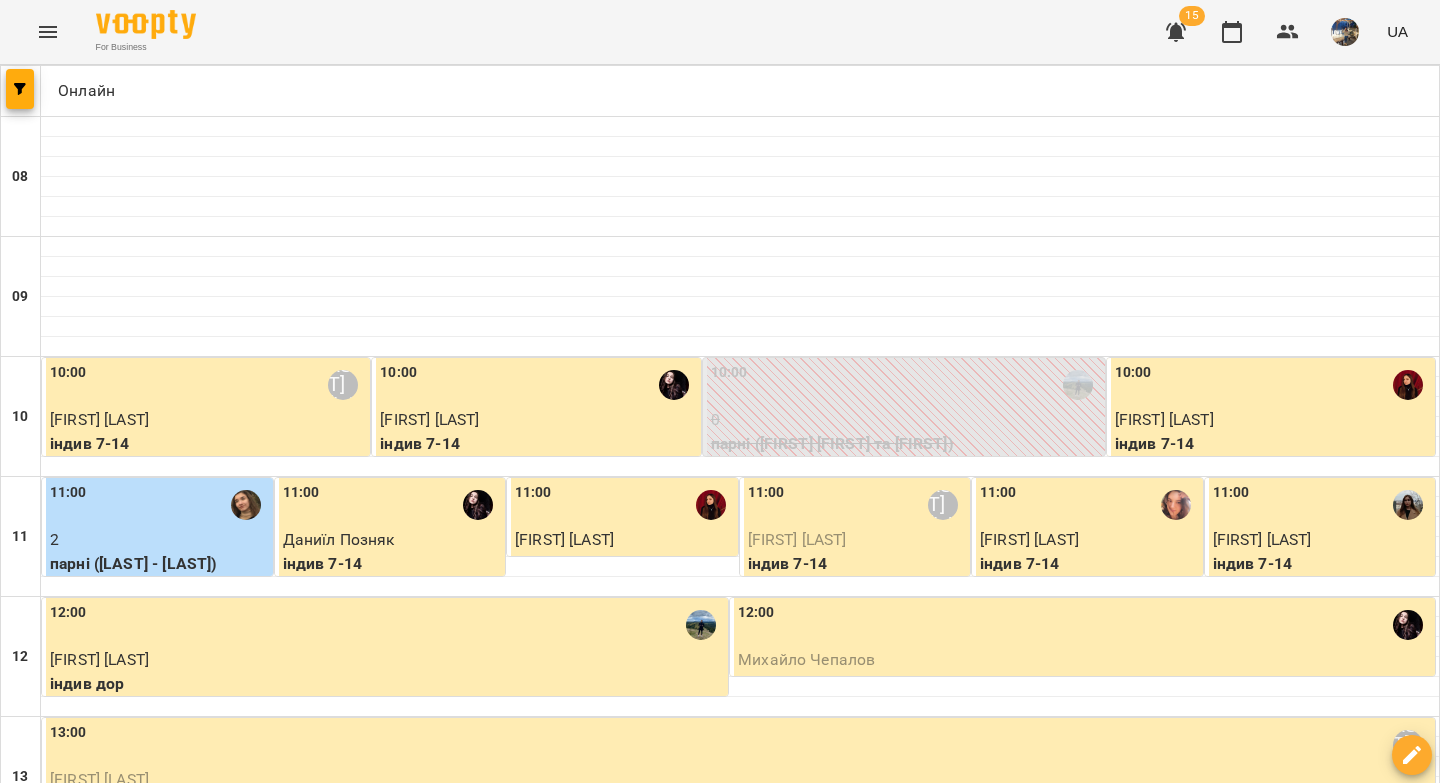 click on "18:00" at bounding box center (740, 1345) 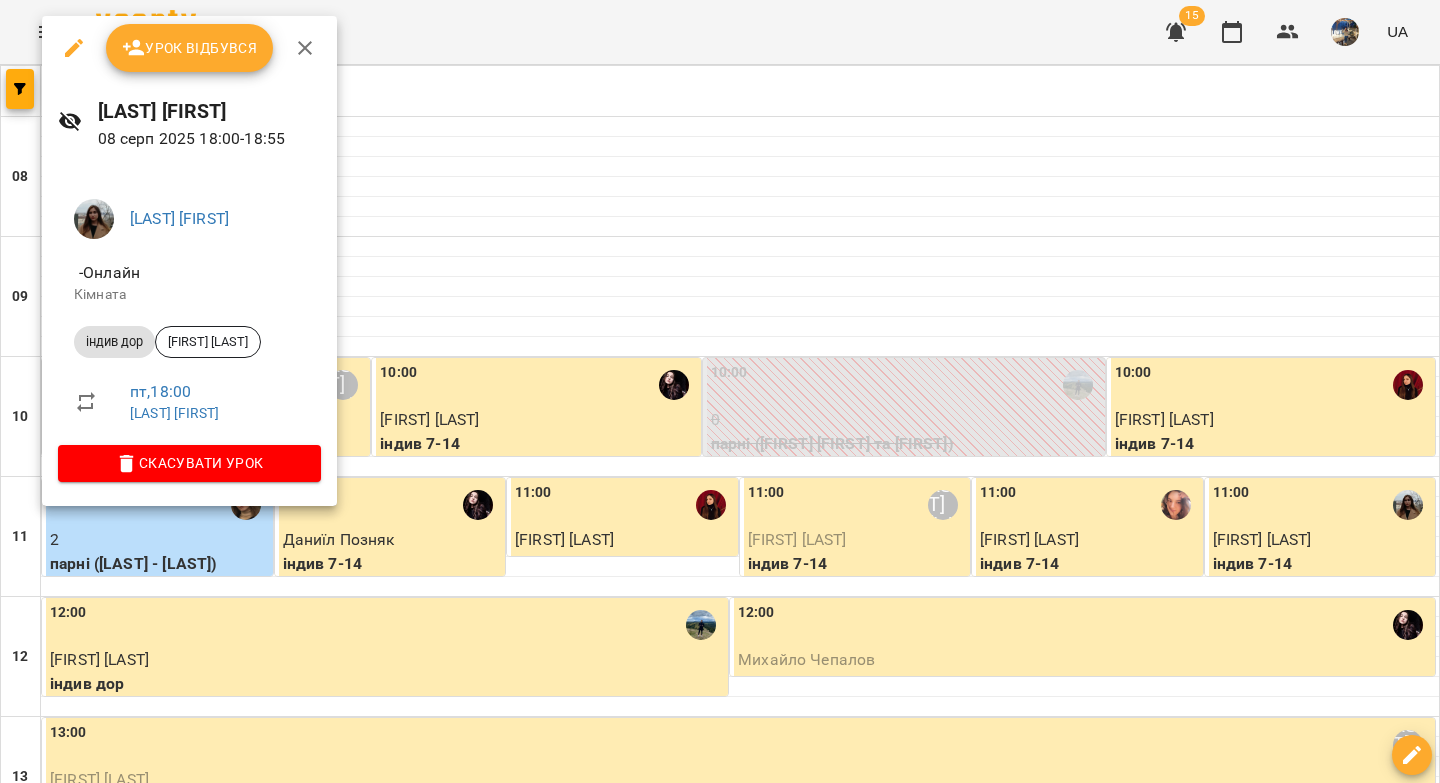 click on "Урок відбувся" at bounding box center (190, 48) 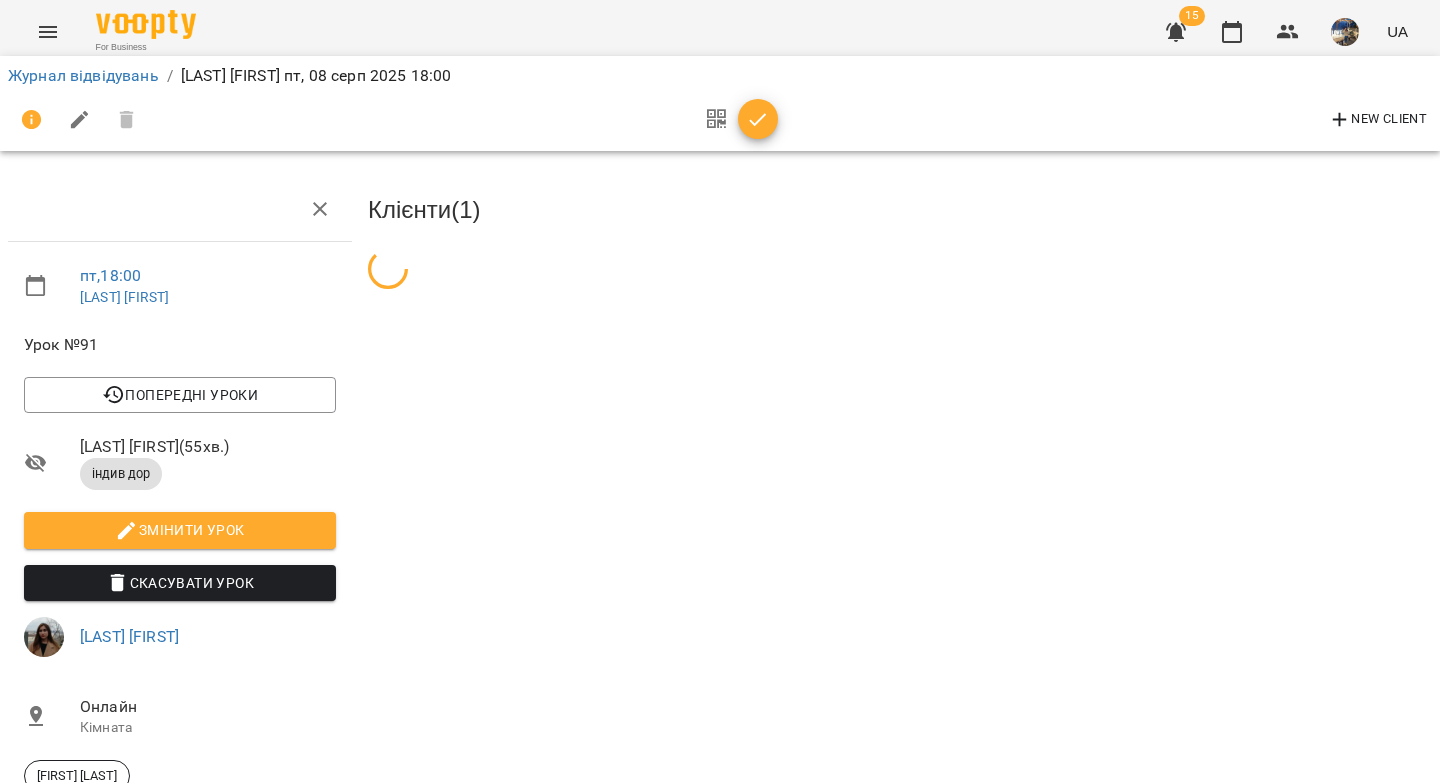 click 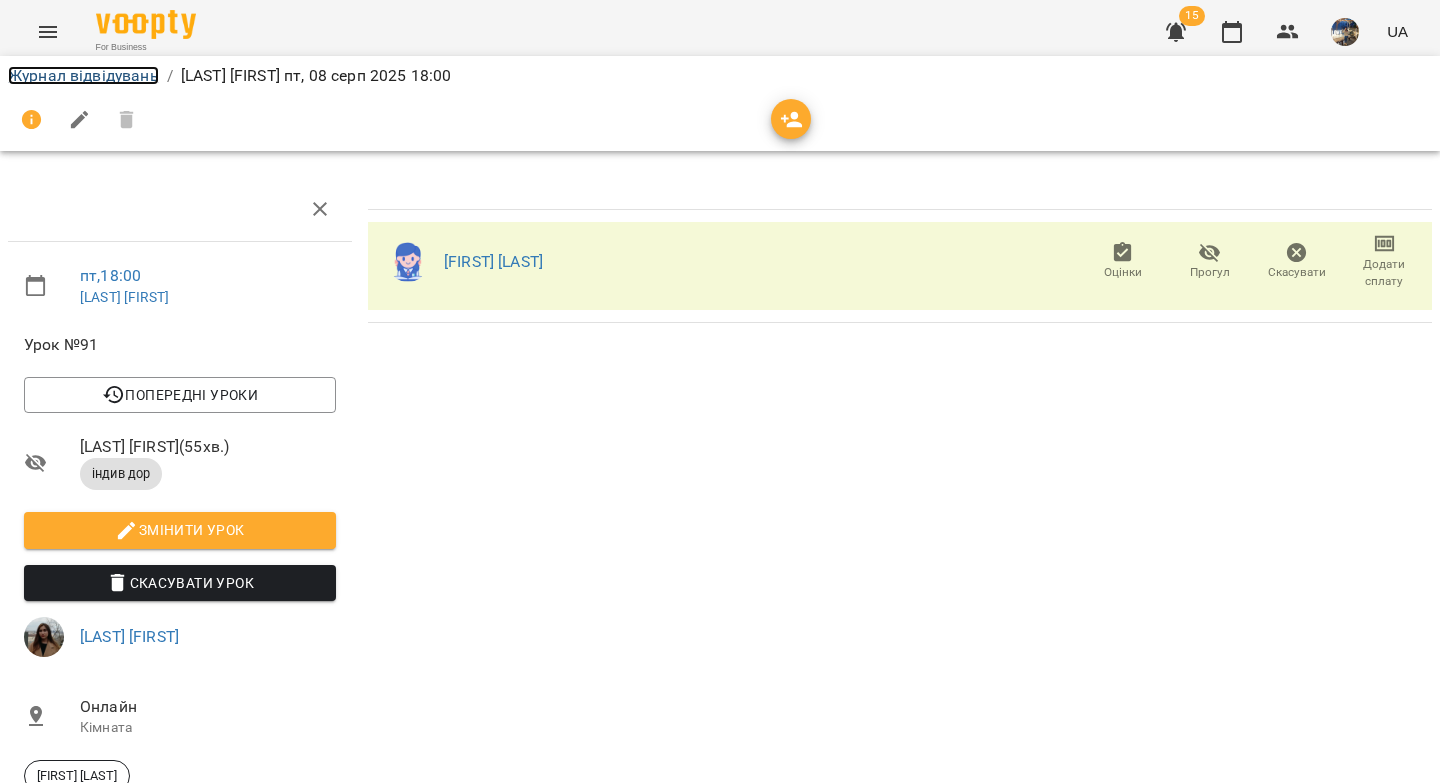 click on "Журнал відвідувань" at bounding box center (83, 75) 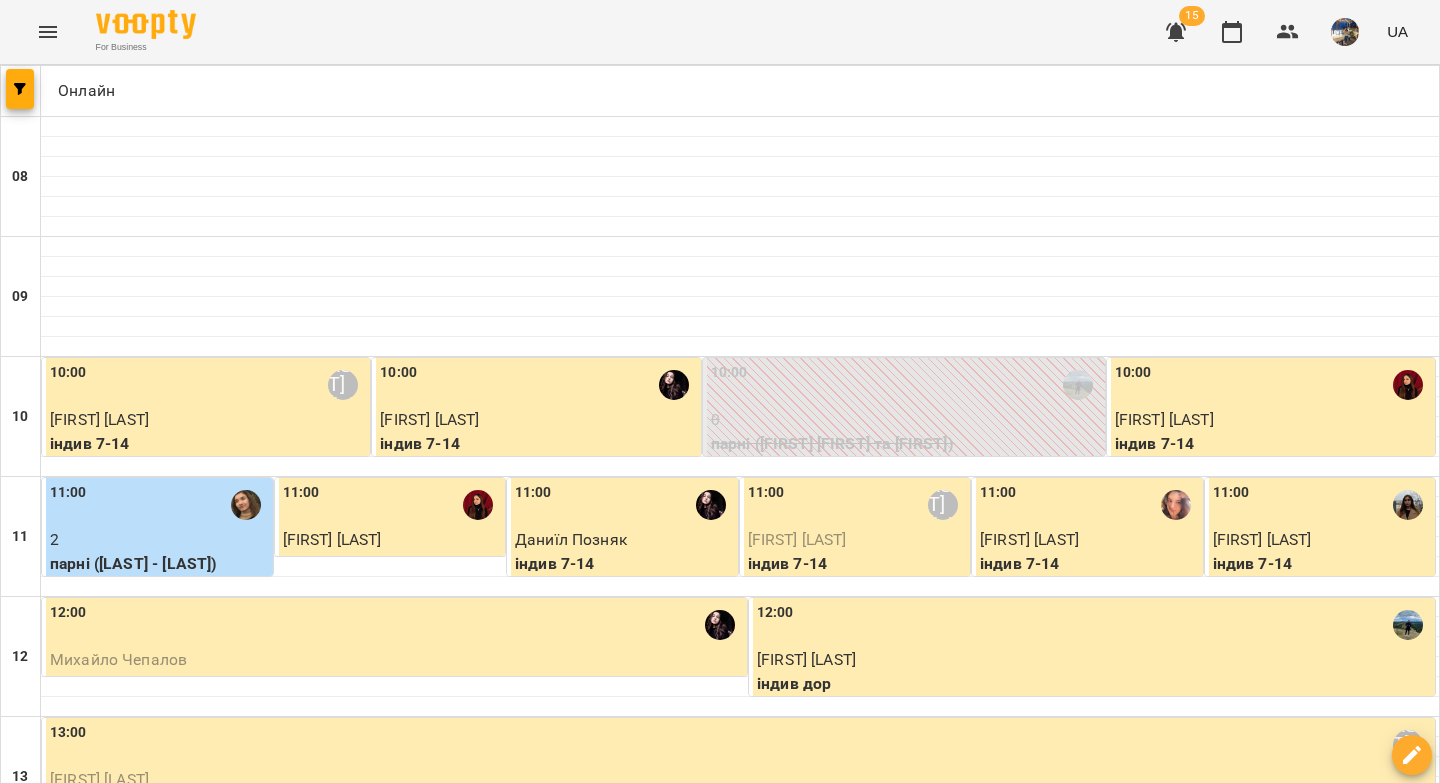 scroll, scrollTop: 1147, scrollLeft: 0, axis: vertical 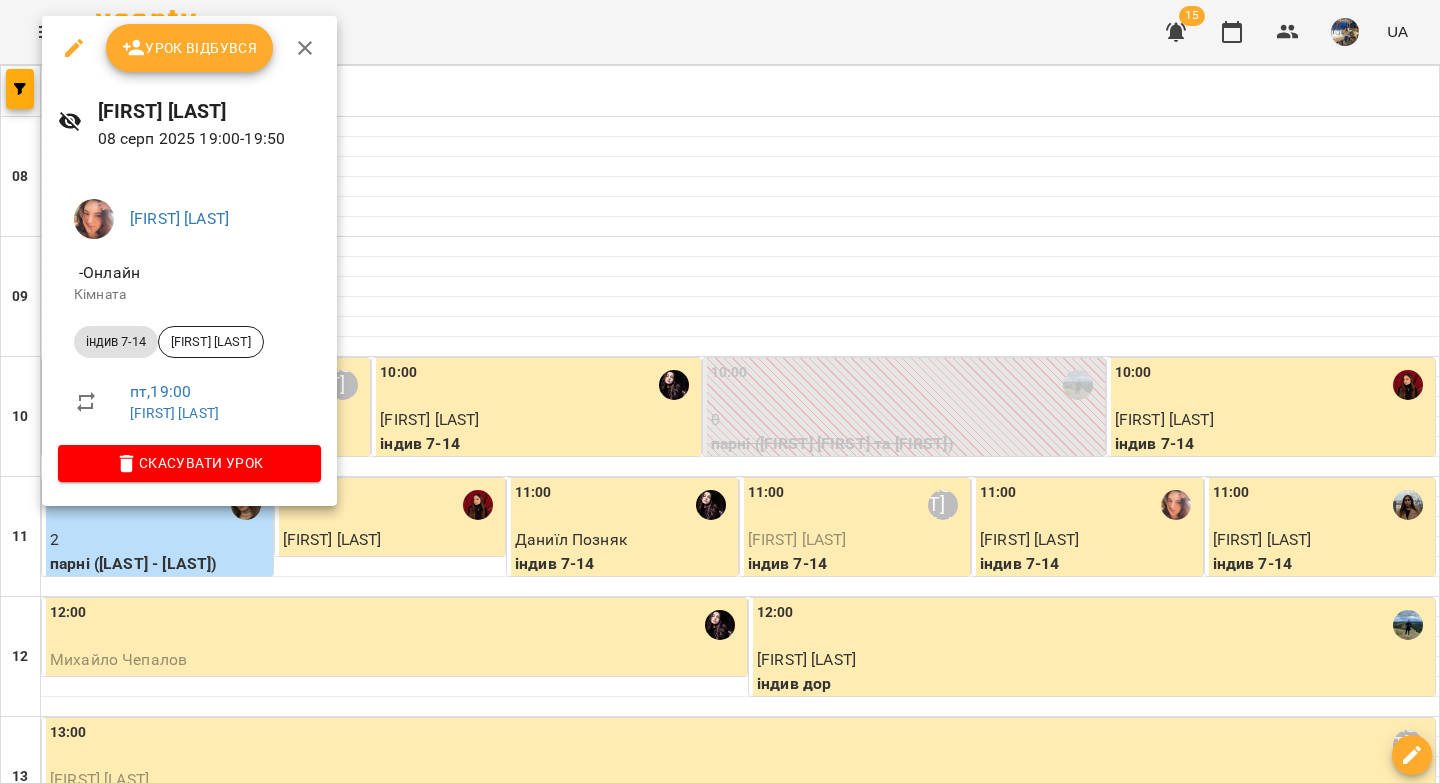 click on "Урок відбувся" at bounding box center (190, 48) 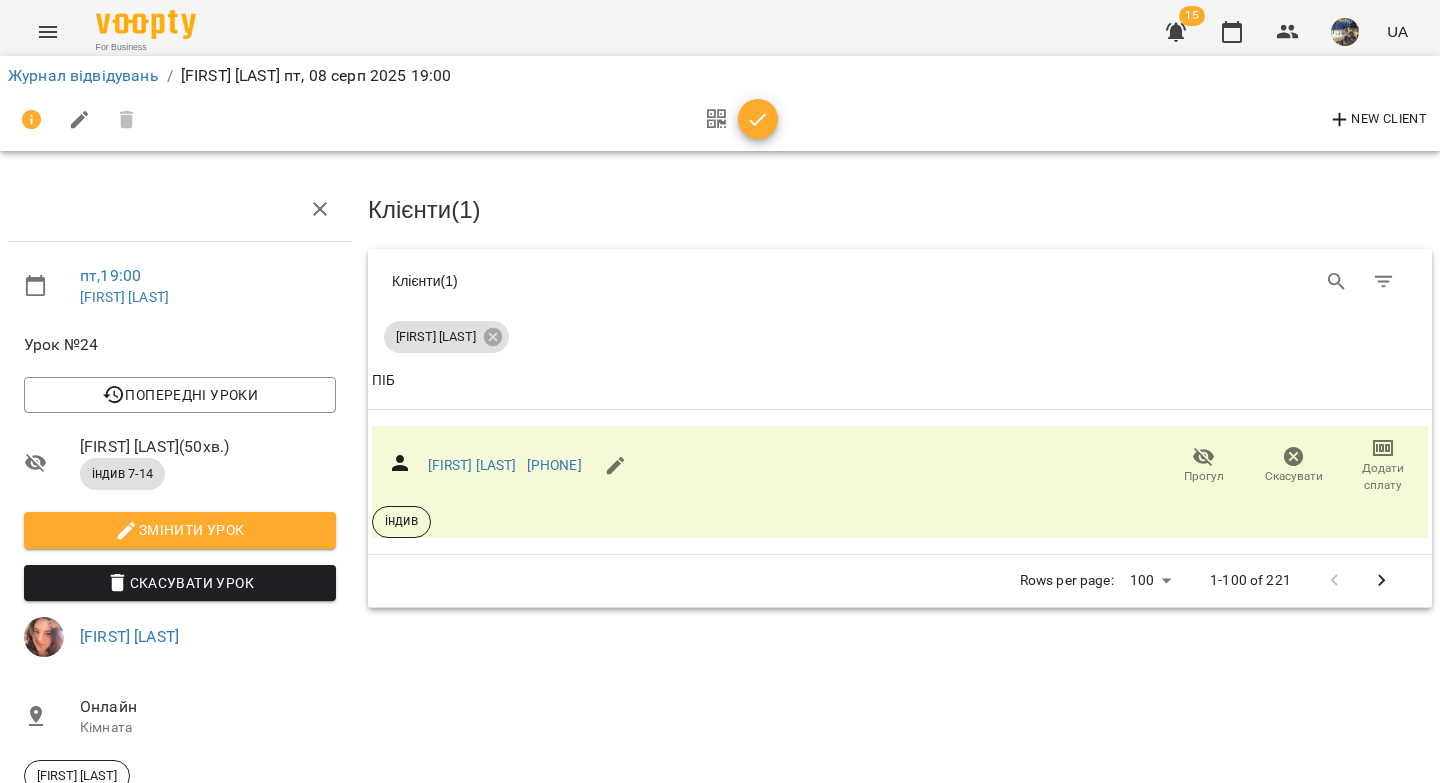 click 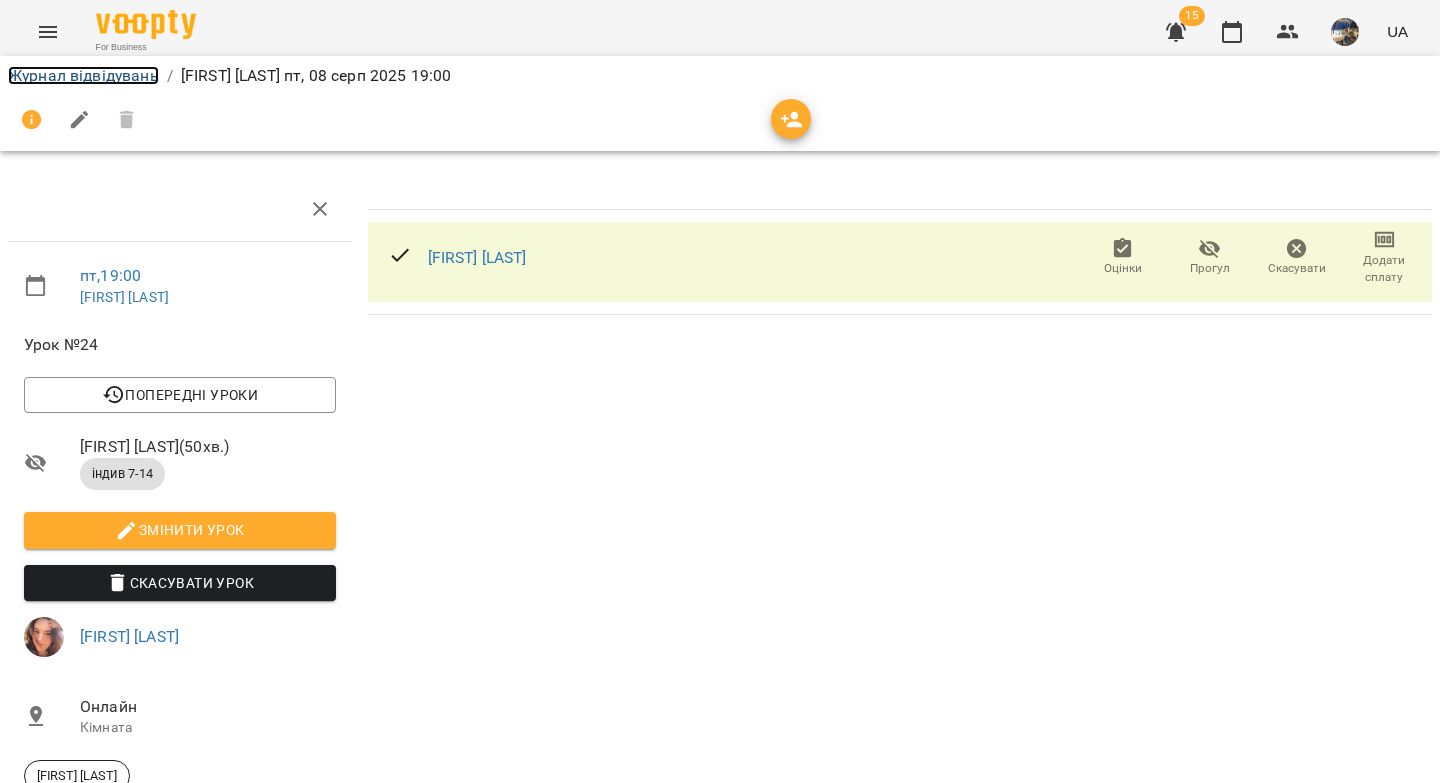 click on "Журнал відвідувань" at bounding box center (83, 75) 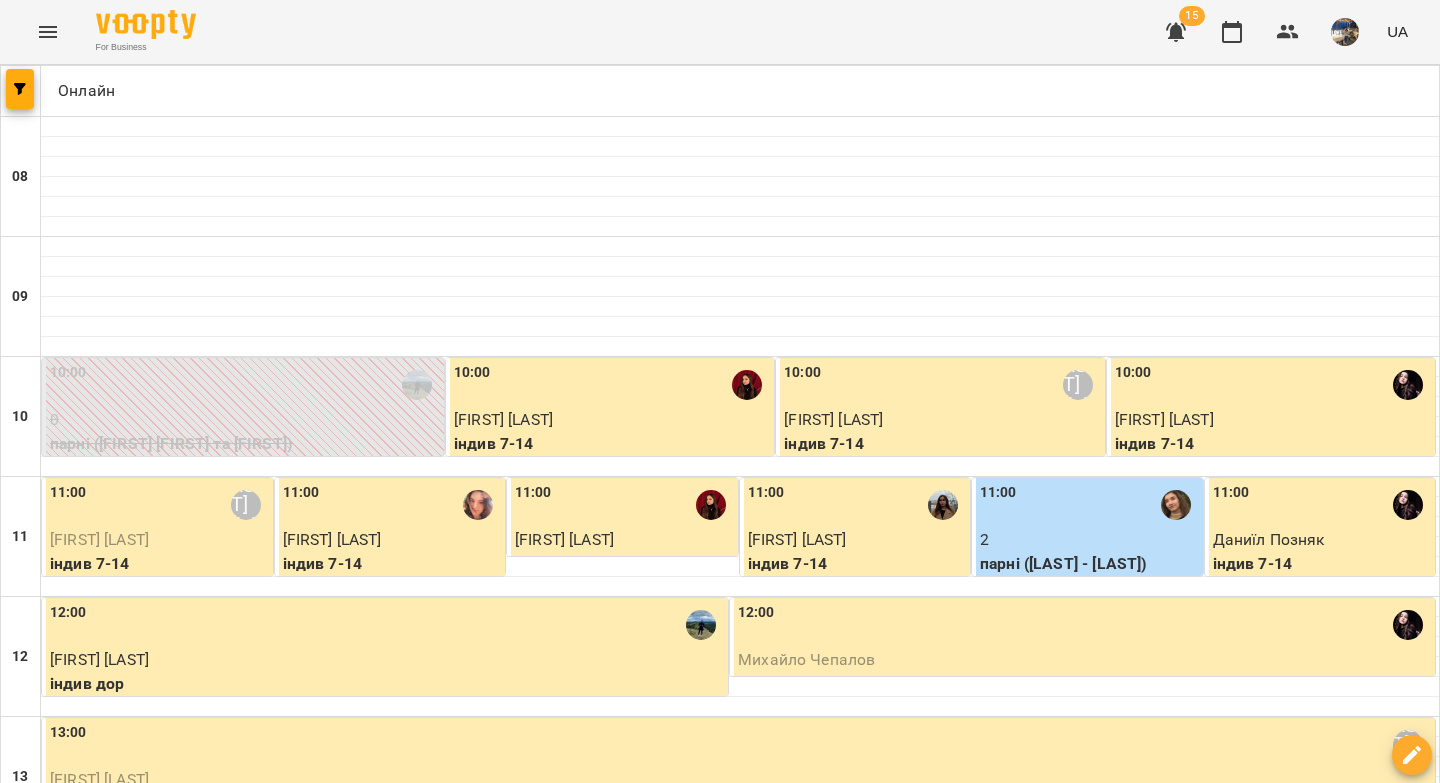 scroll, scrollTop: 989, scrollLeft: 0, axis: vertical 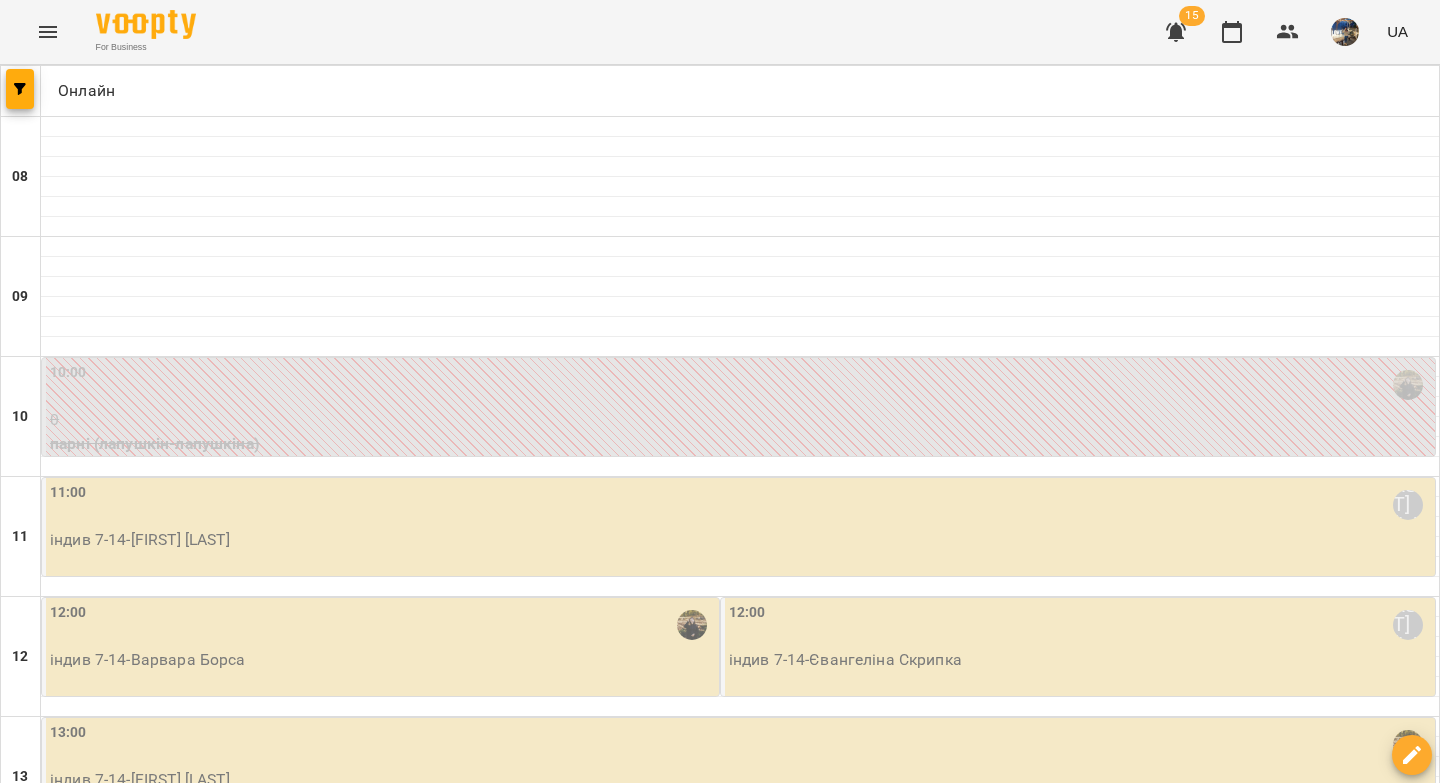 click on "11:00 Вікторія Половинка індив 7-14 - Даніл Цис" at bounding box center (738, 527) 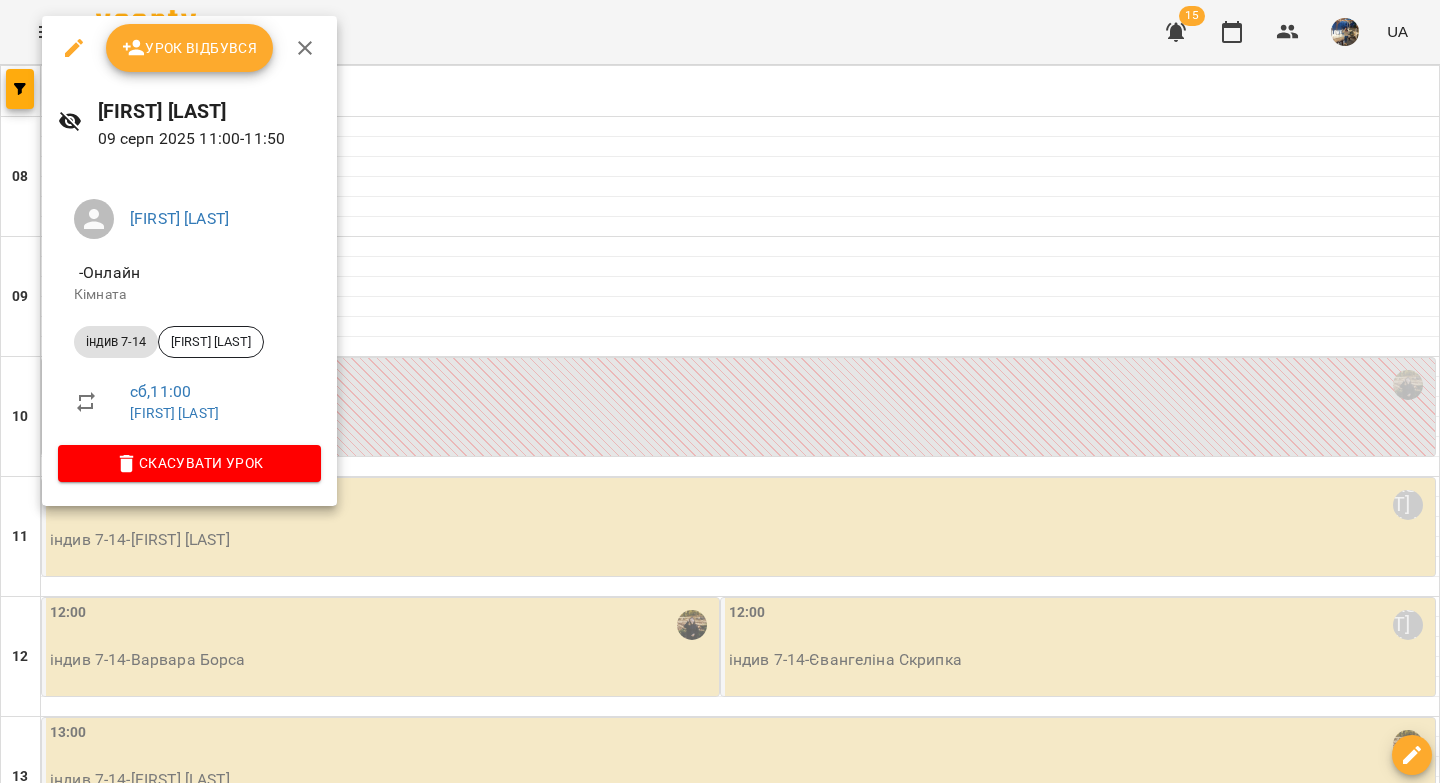 scroll, scrollTop: 333, scrollLeft: 0, axis: vertical 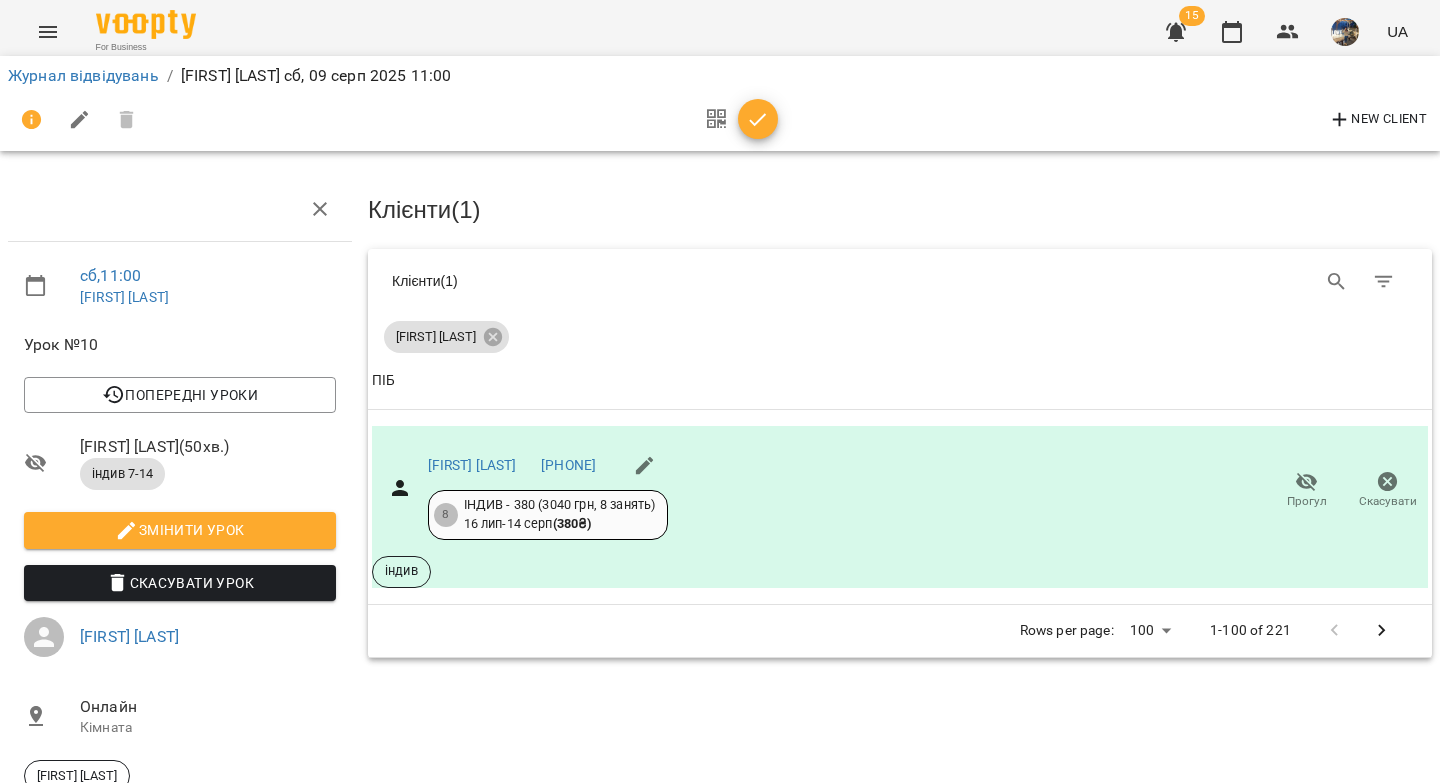 click 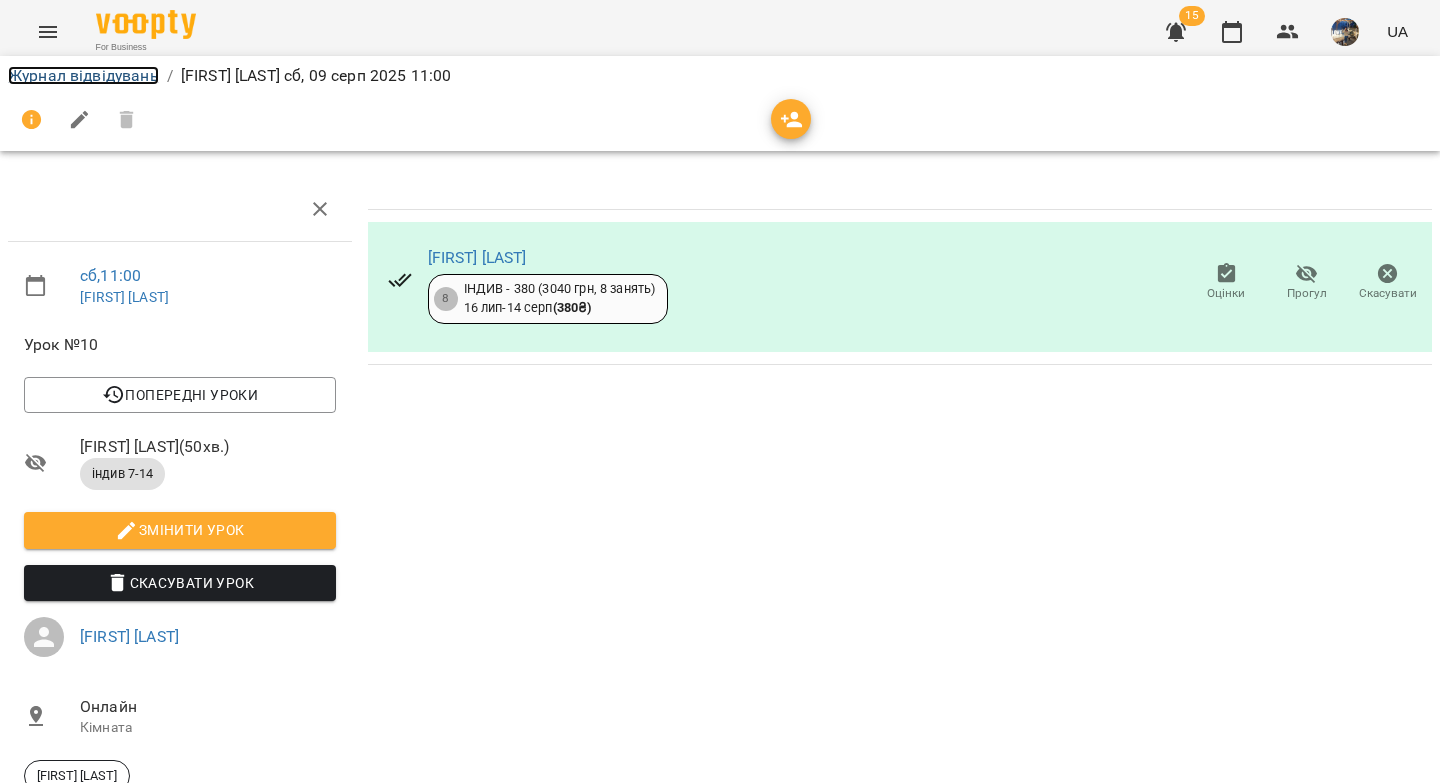 click on "Журнал відвідувань" at bounding box center [83, 75] 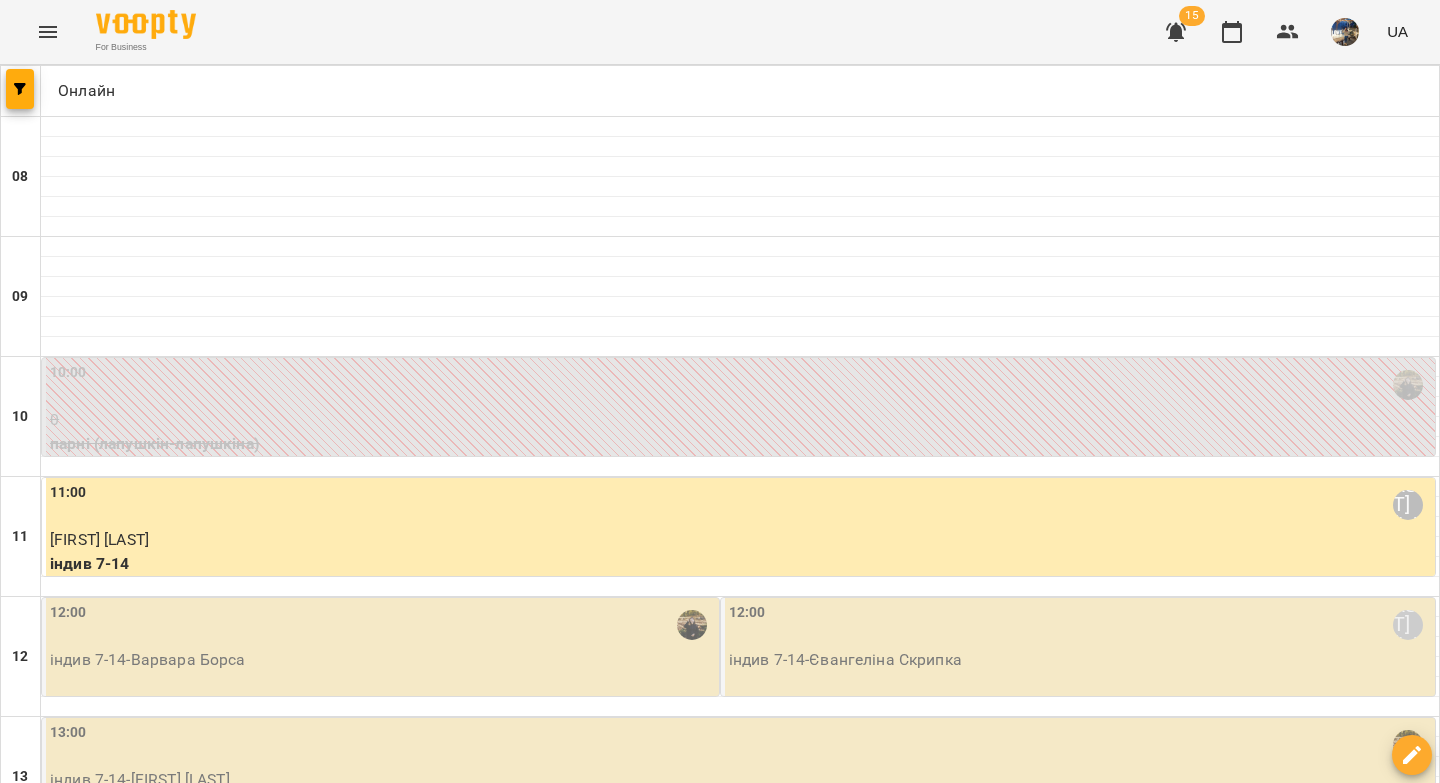 scroll, scrollTop: 288, scrollLeft: 0, axis: vertical 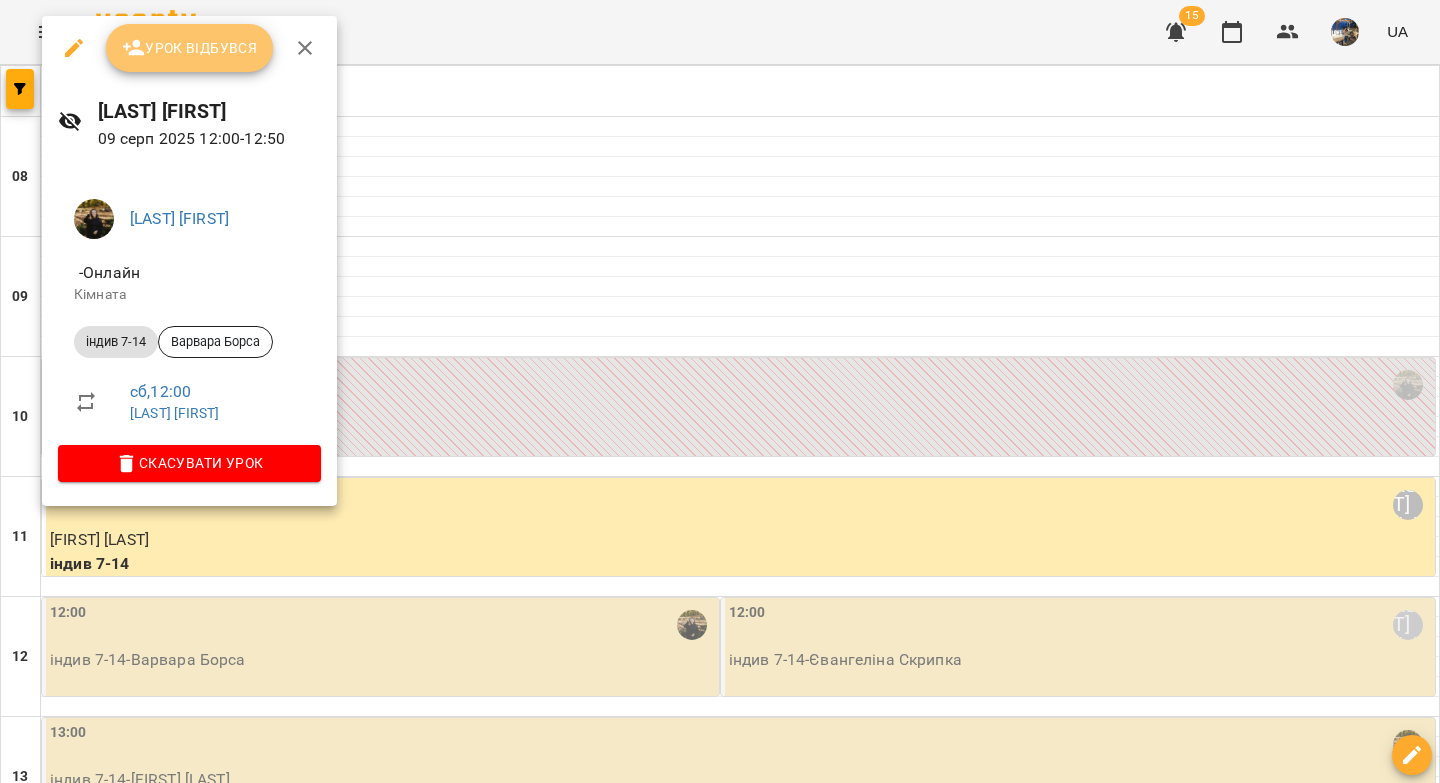 click on "Урок відбувся" at bounding box center [190, 48] 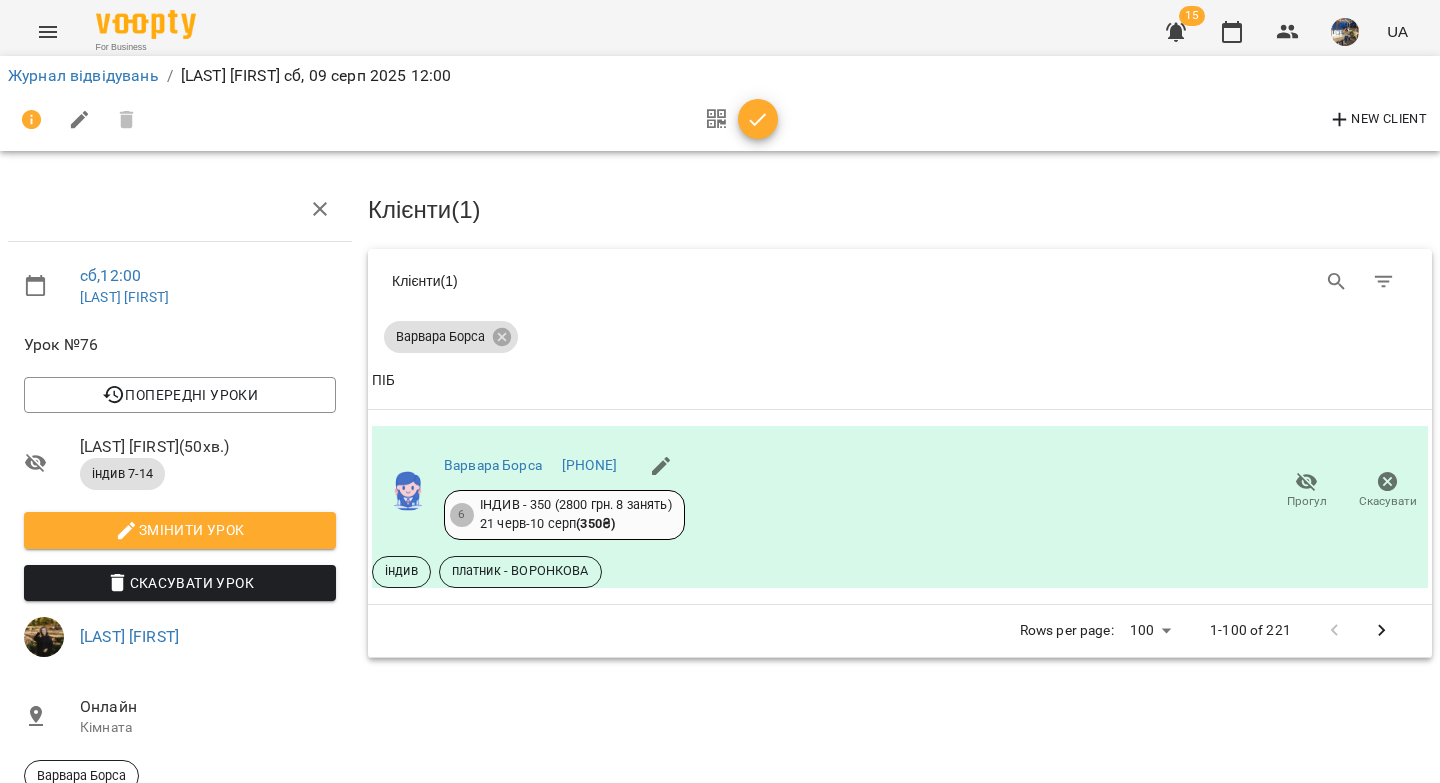 click 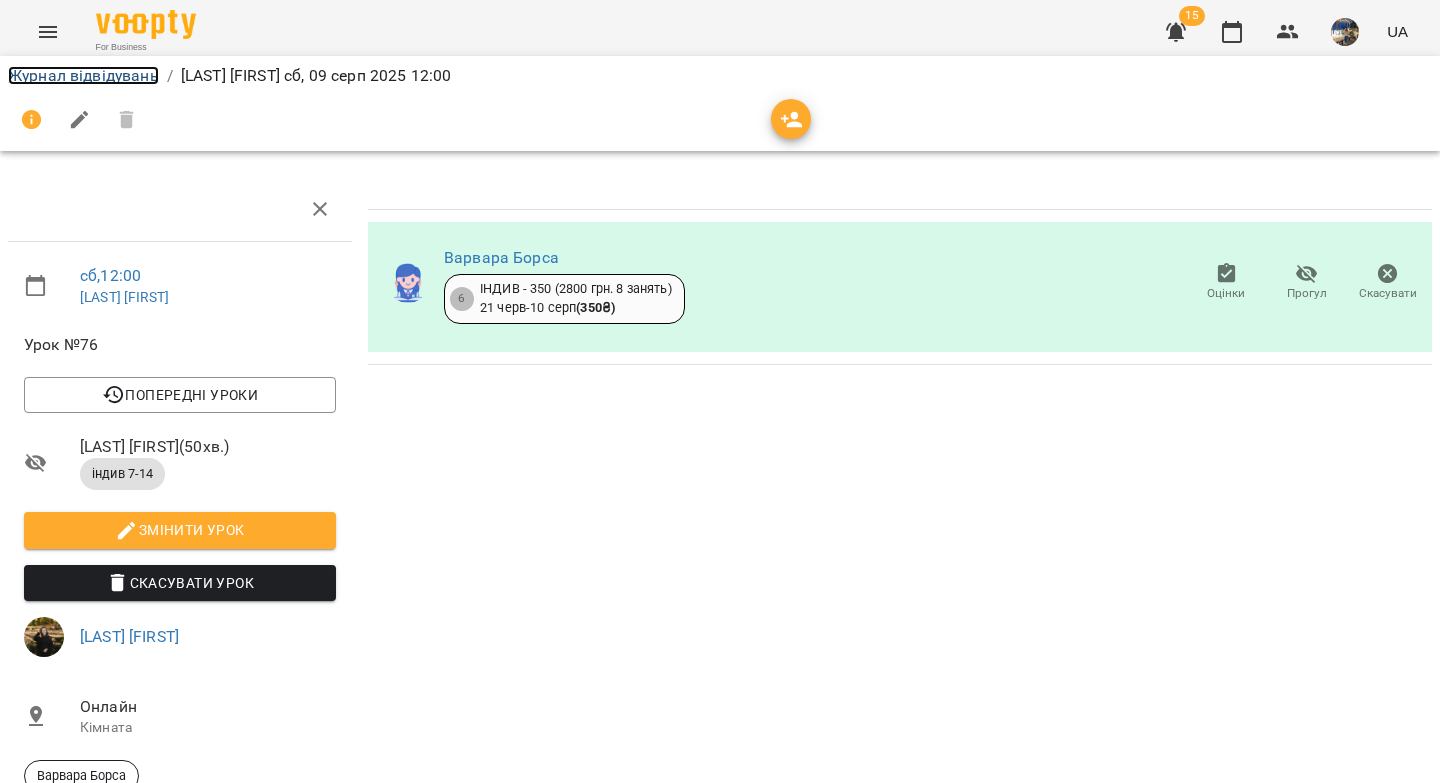 click on "Журнал відвідувань" at bounding box center [83, 75] 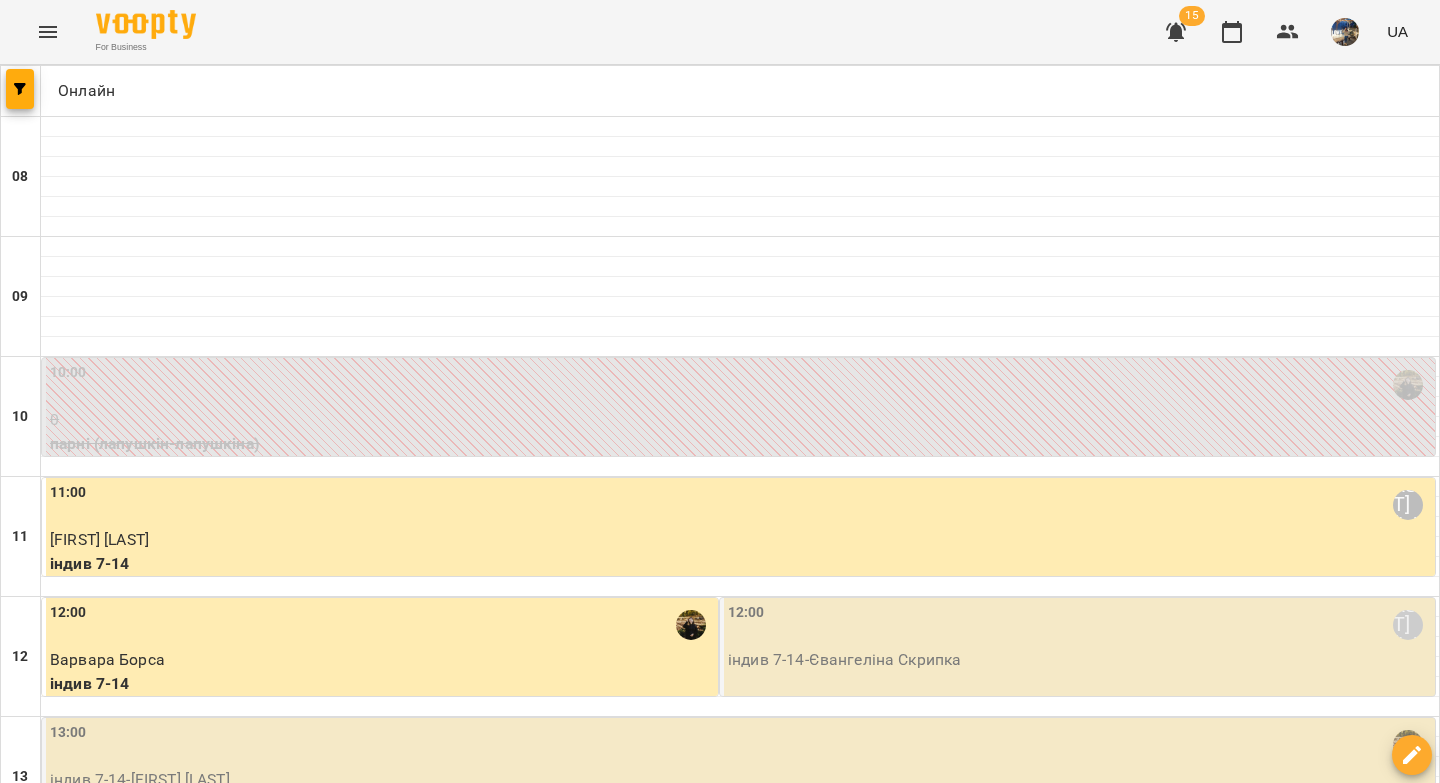 scroll, scrollTop: 462, scrollLeft: 0, axis: vertical 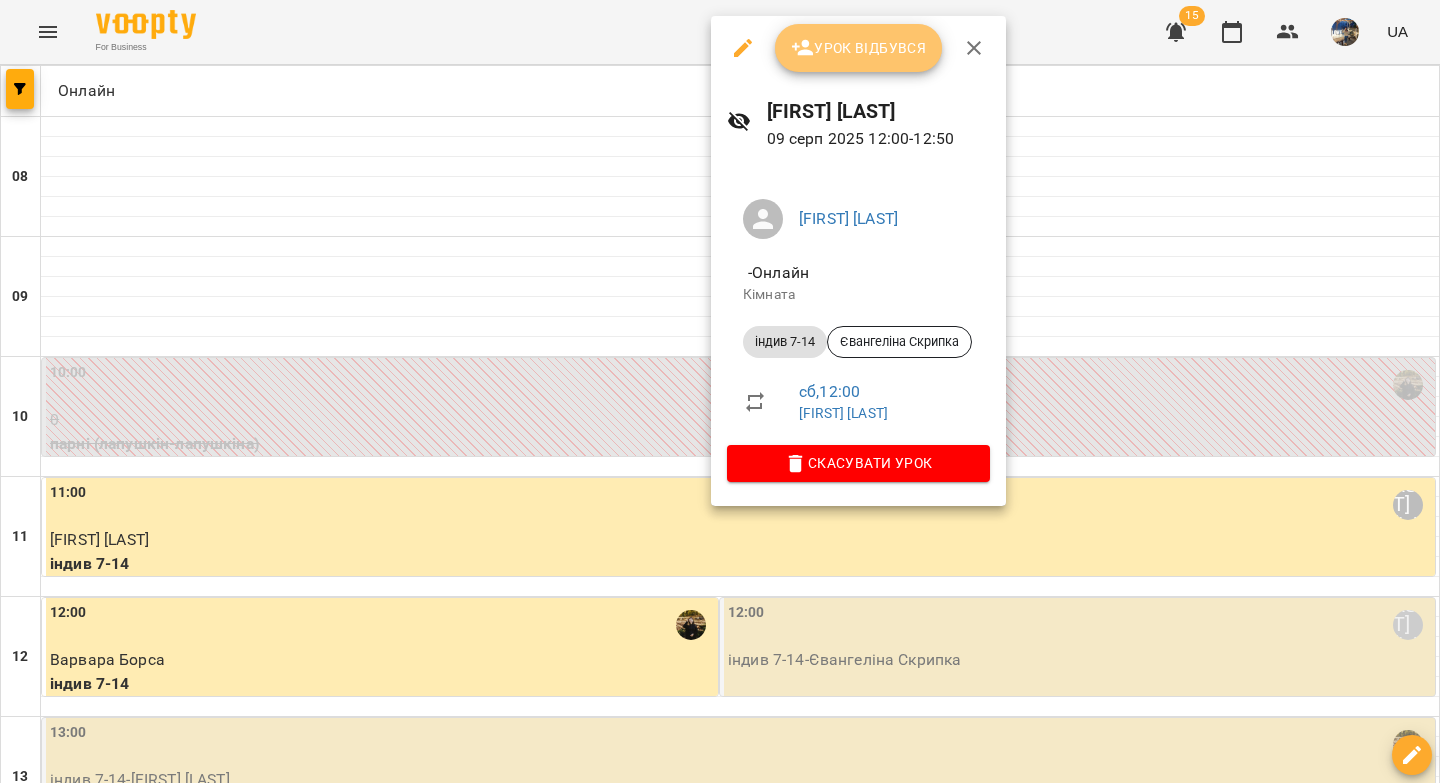 click on "Урок відбувся" at bounding box center (859, 48) 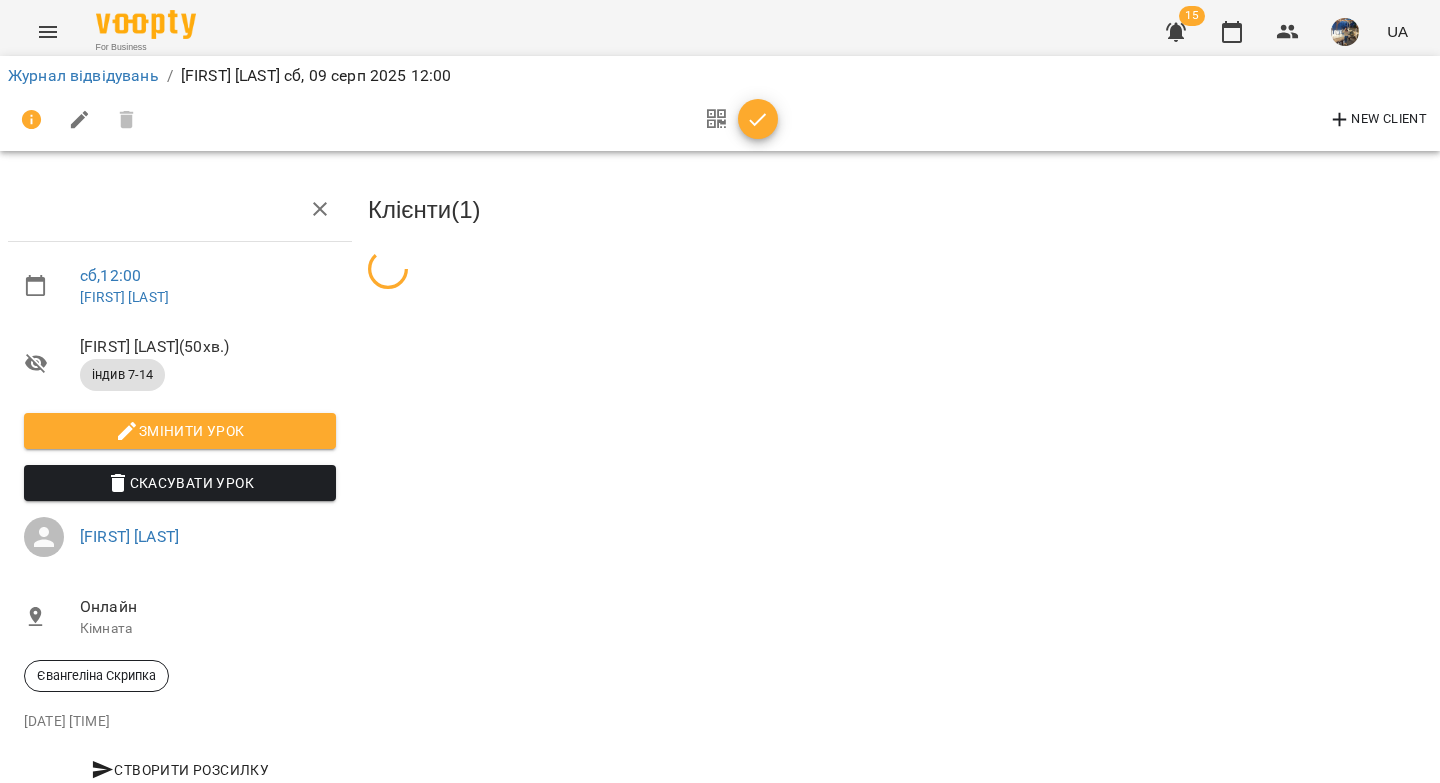 click 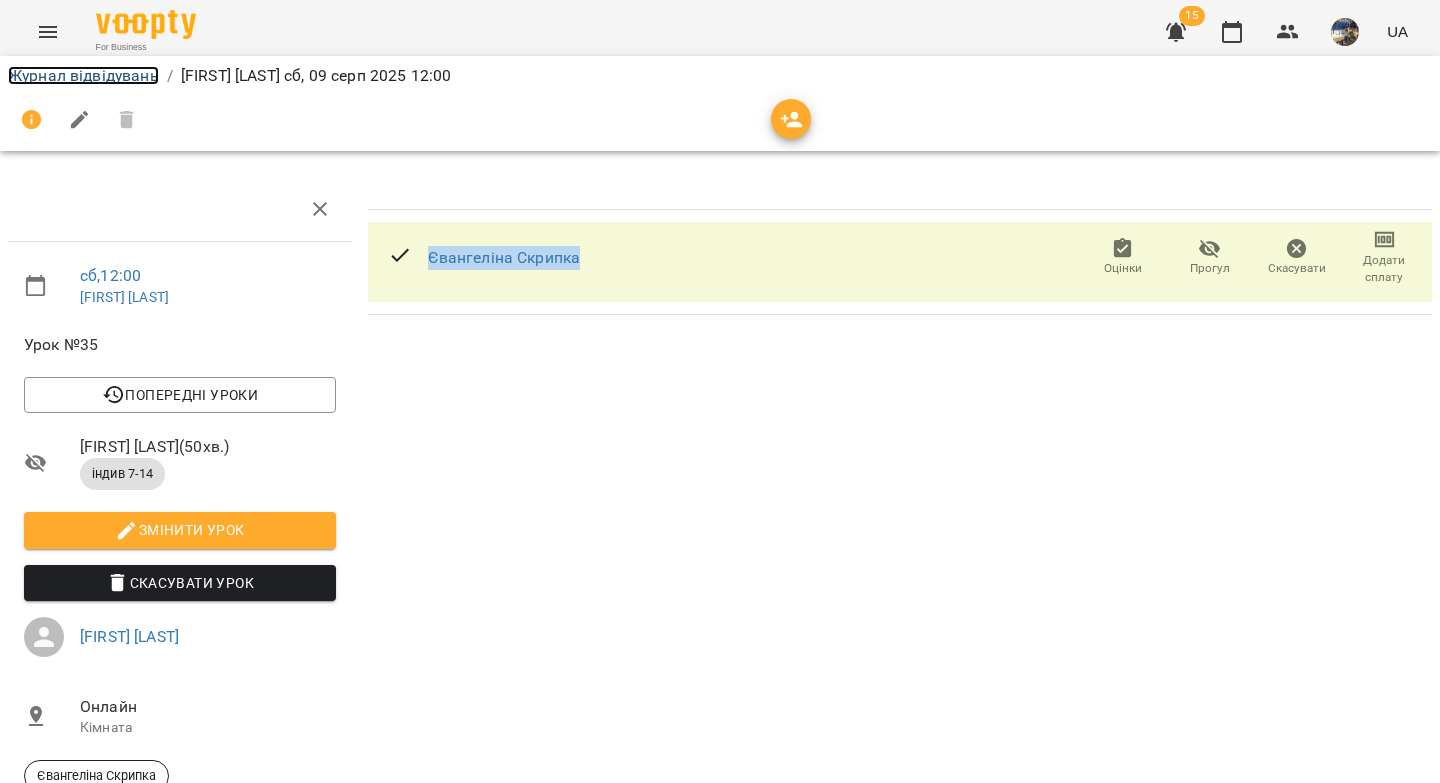 click on "Журнал відвідувань" at bounding box center [83, 75] 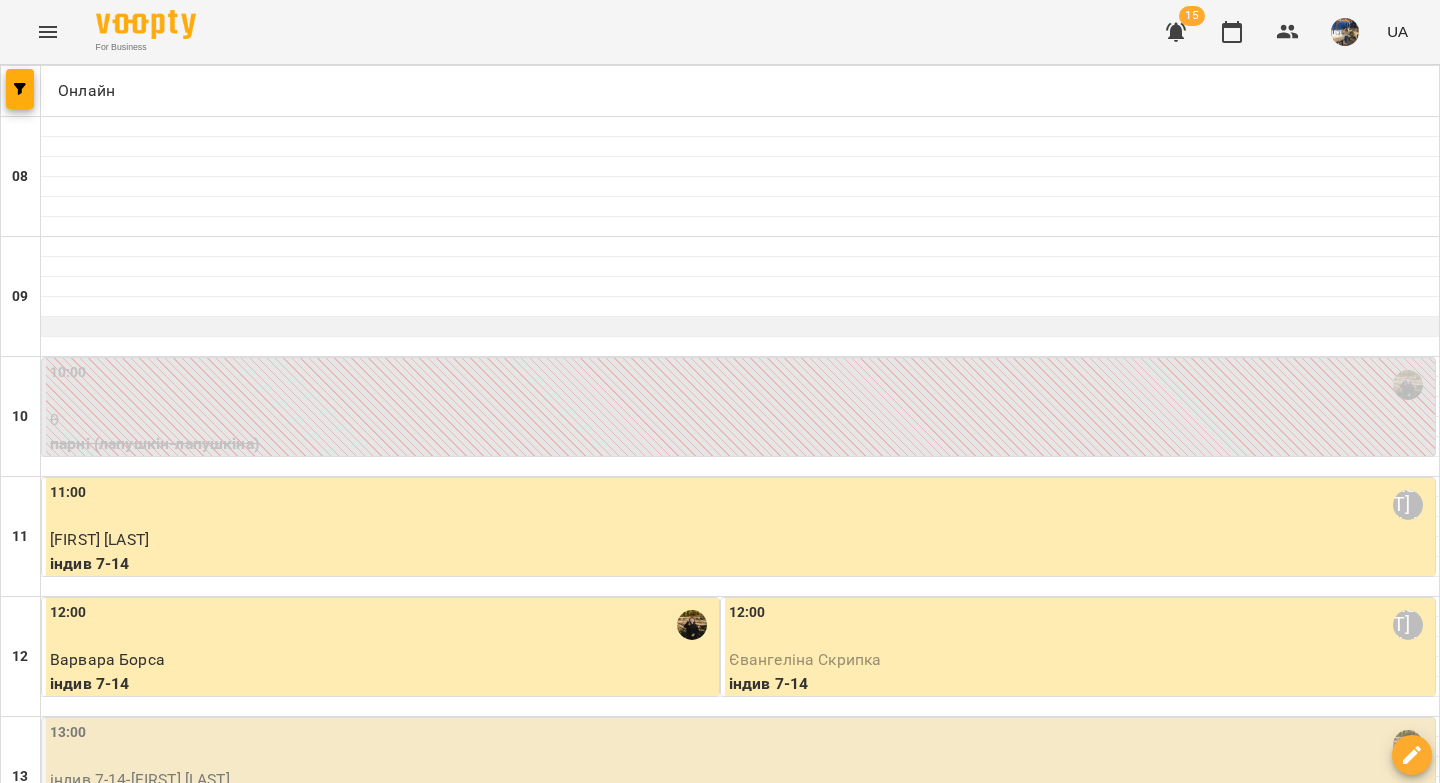 scroll, scrollTop: 501, scrollLeft: 0, axis: vertical 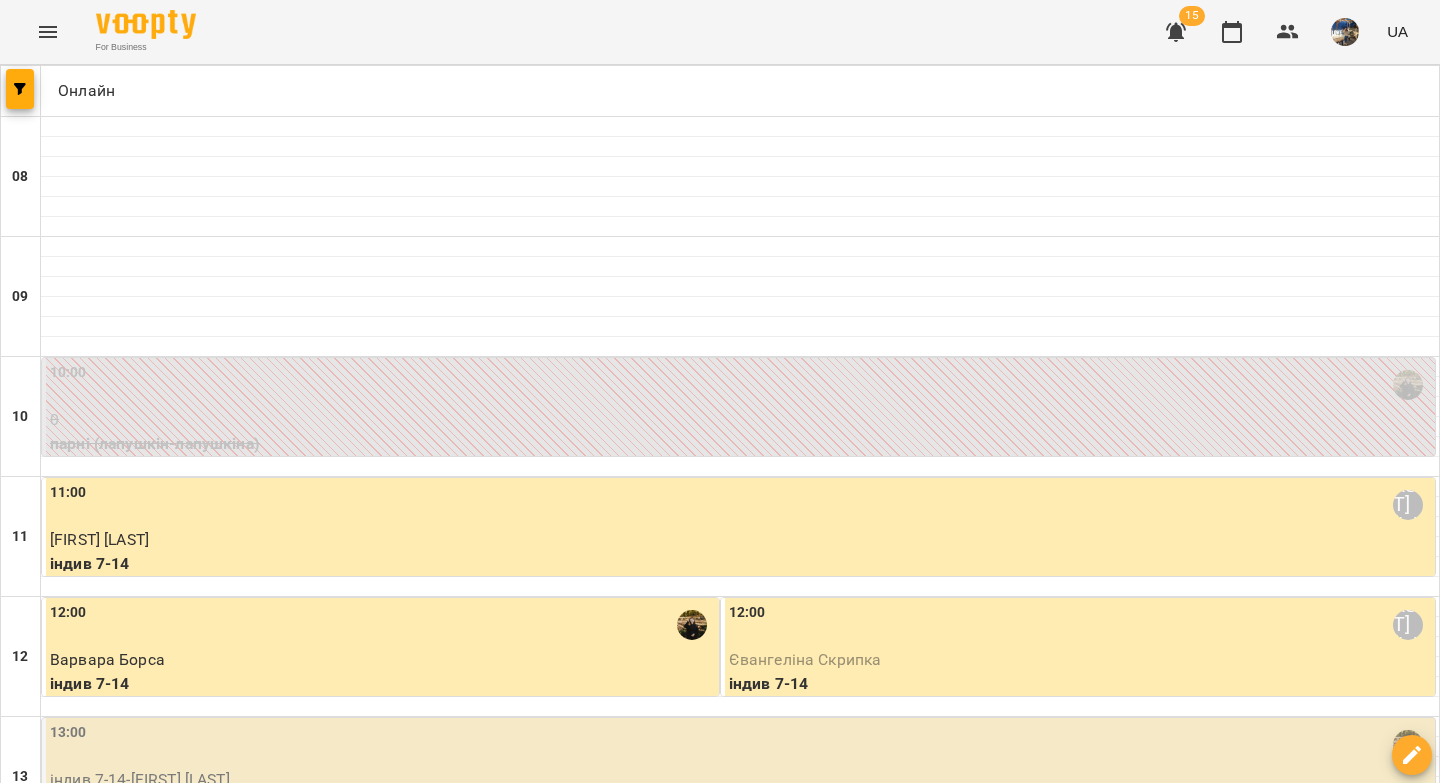 click on "індив 7-14 - Софія Горохова" at bounding box center [740, 780] 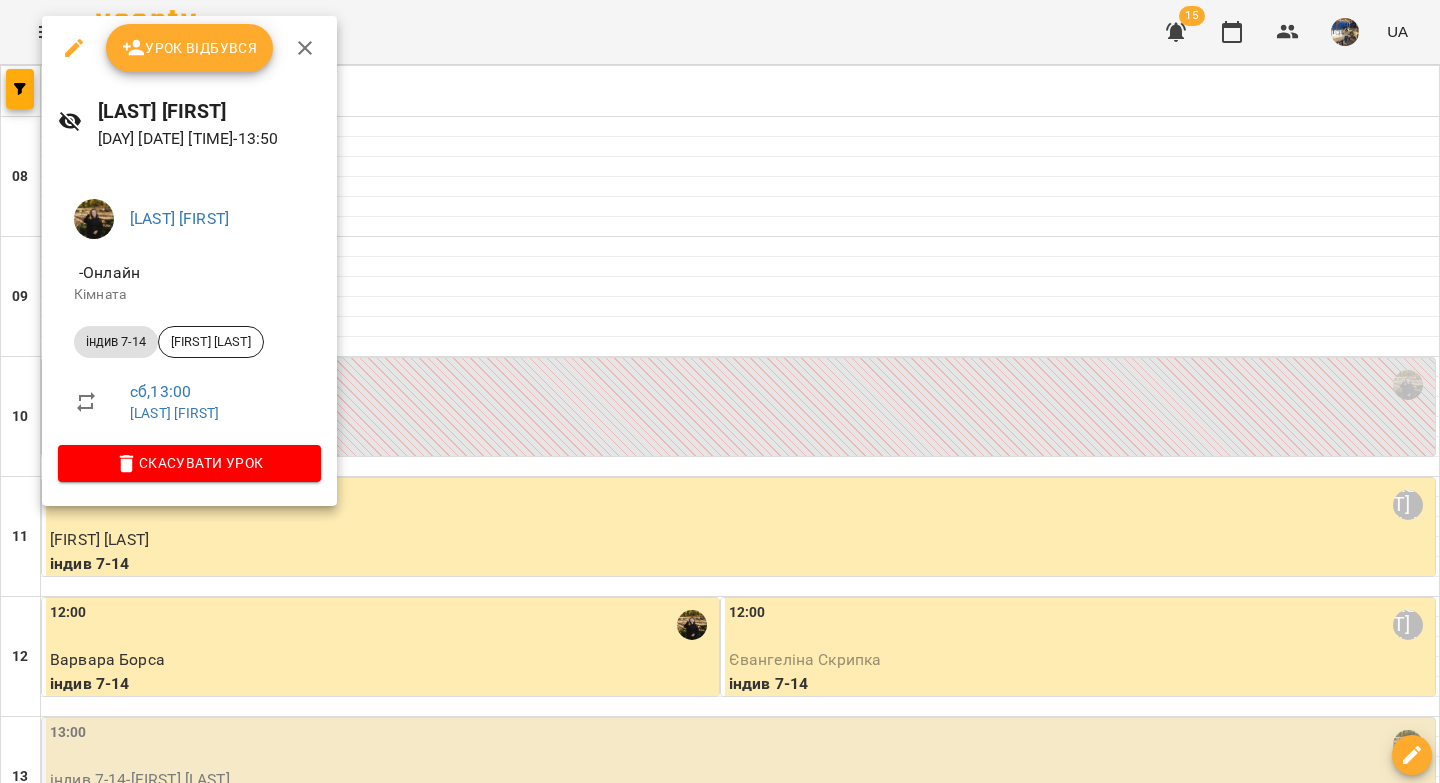 click on "Урок відбувся" at bounding box center (190, 48) 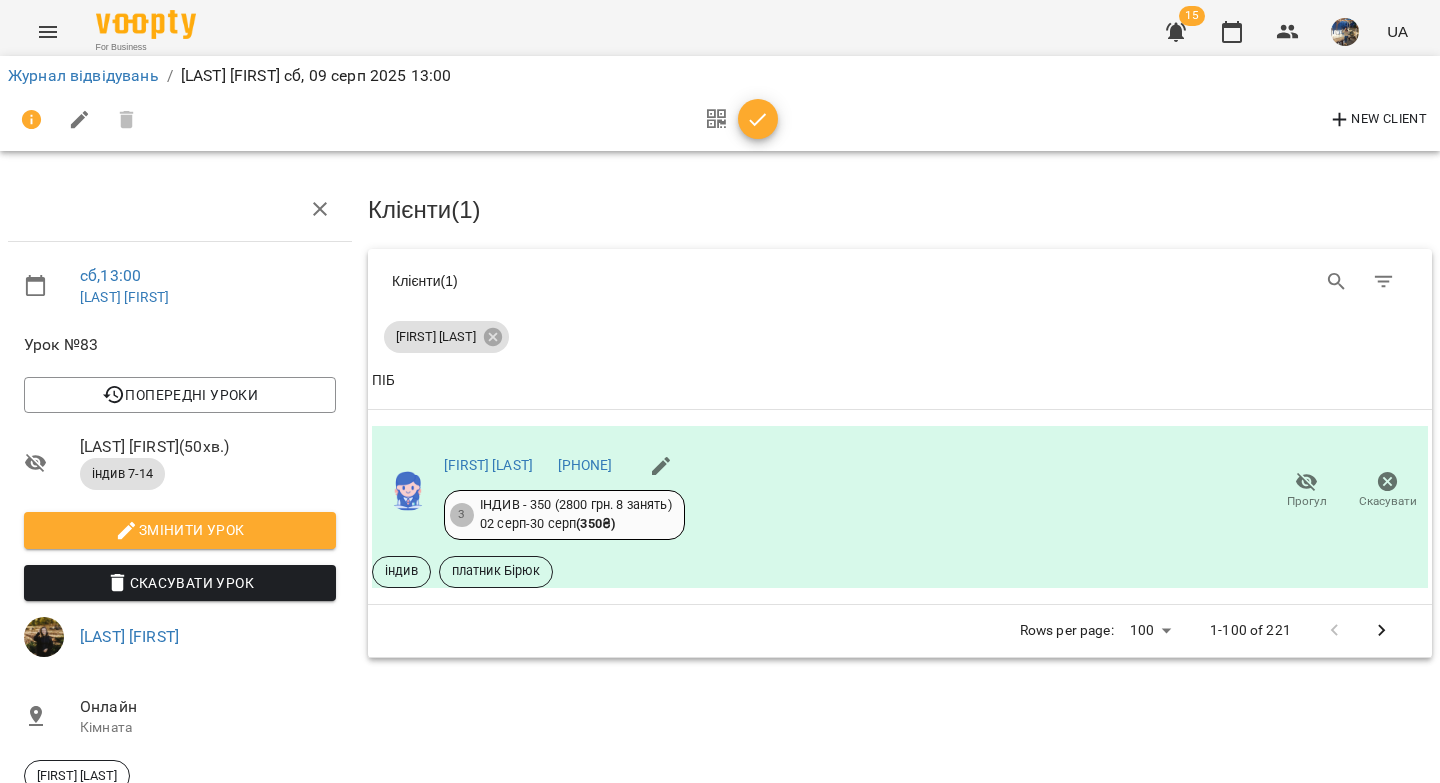 click 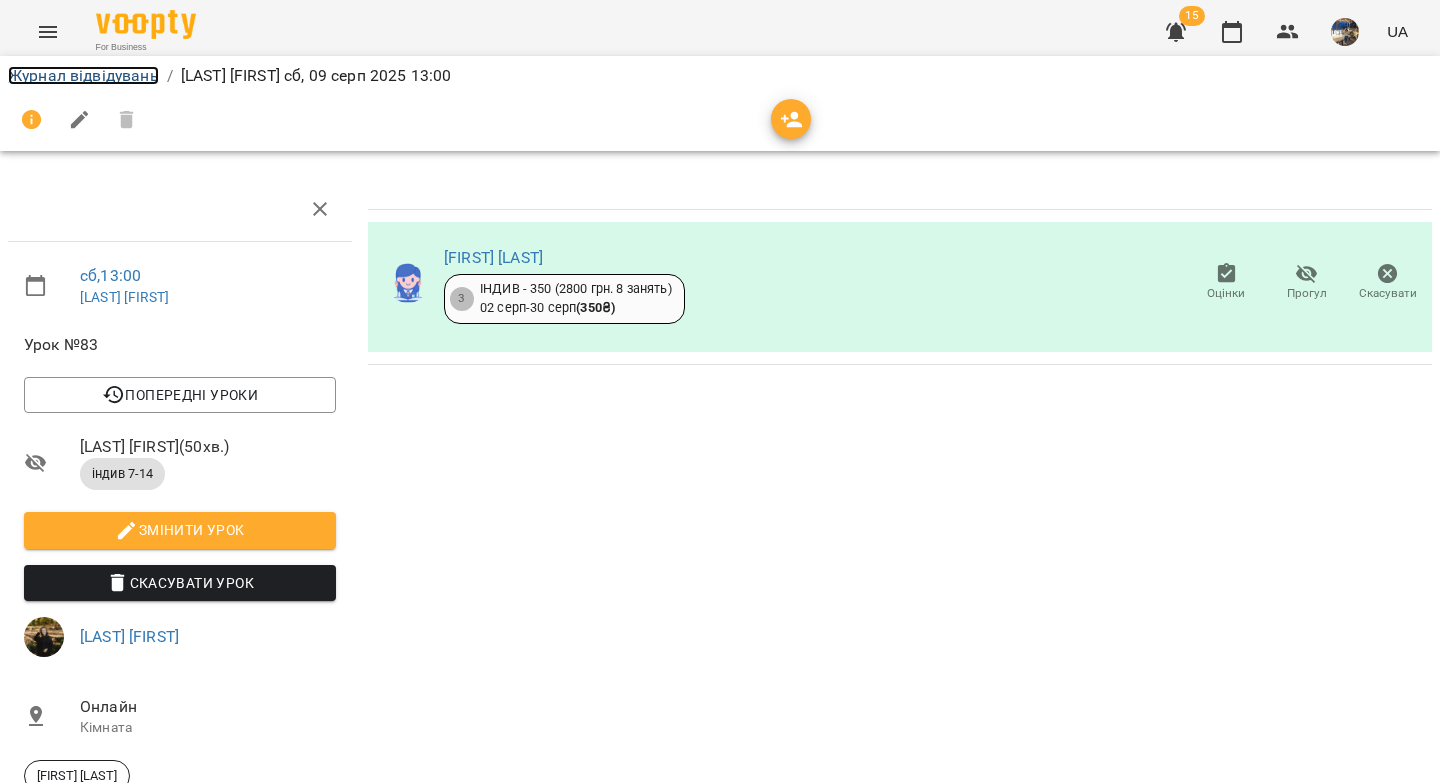 click on "Журнал відвідувань" at bounding box center [83, 75] 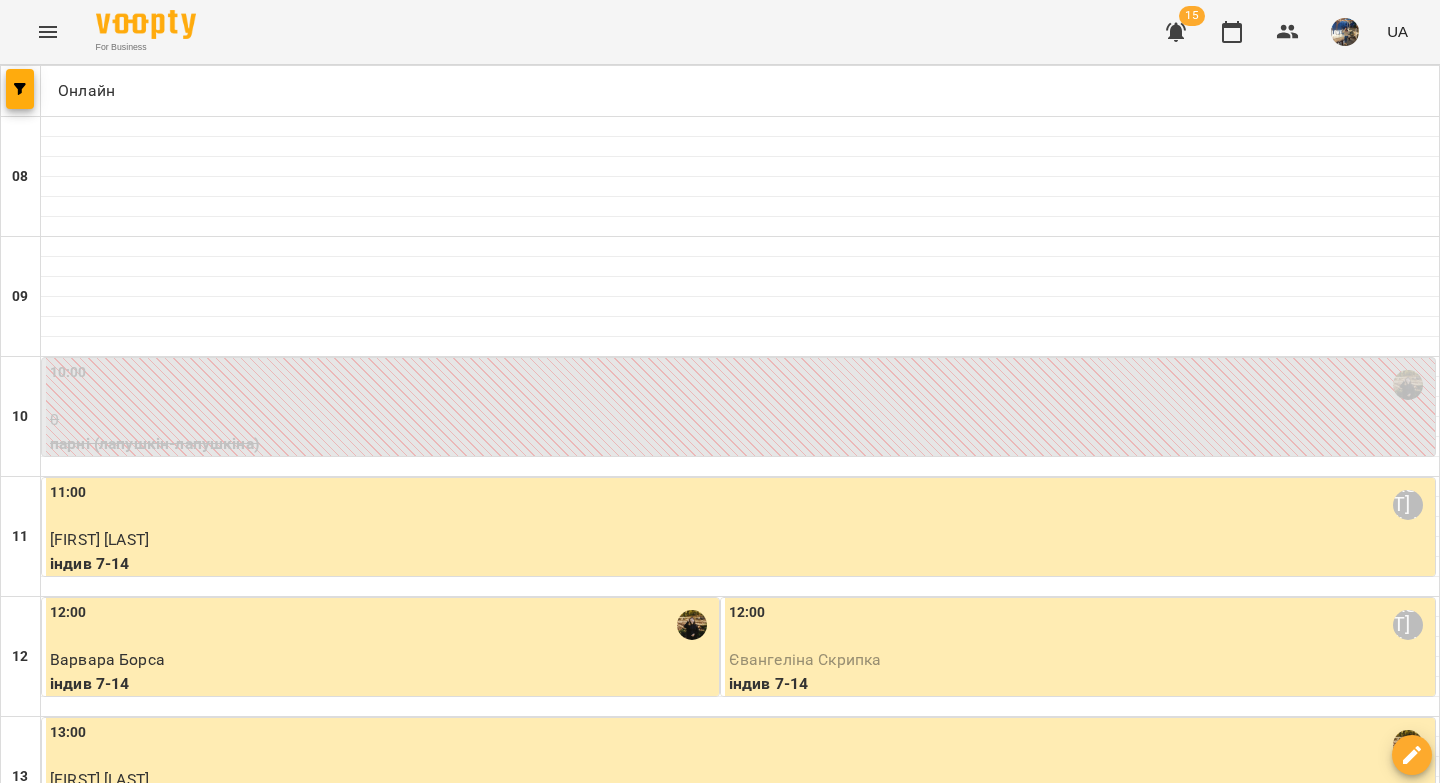 drag, startPoint x: 1385, startPoint y: 689, endPoint x: 830, endPoint y: 319, distance: 667.027 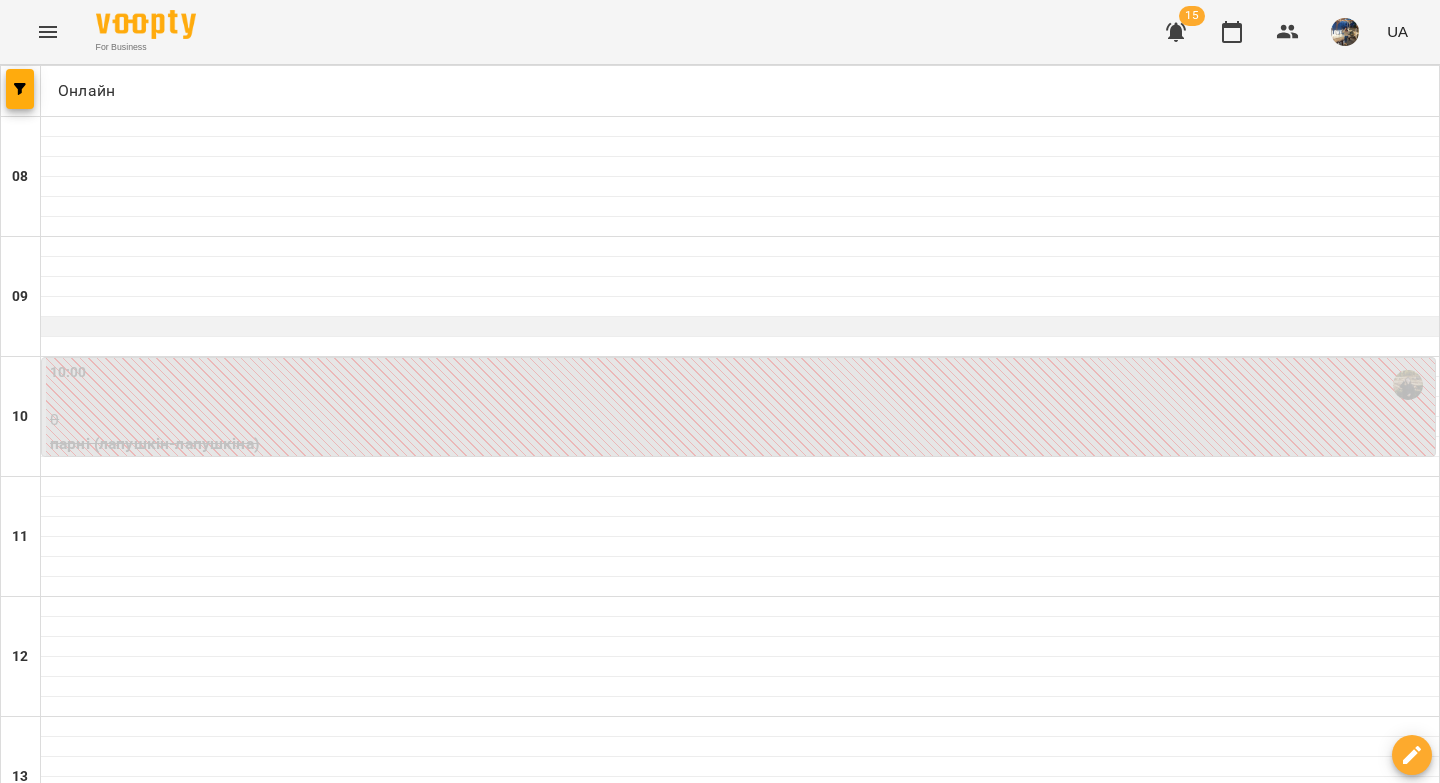 scroll, scrollTop: 0, scrollLeft: 0, axis: both 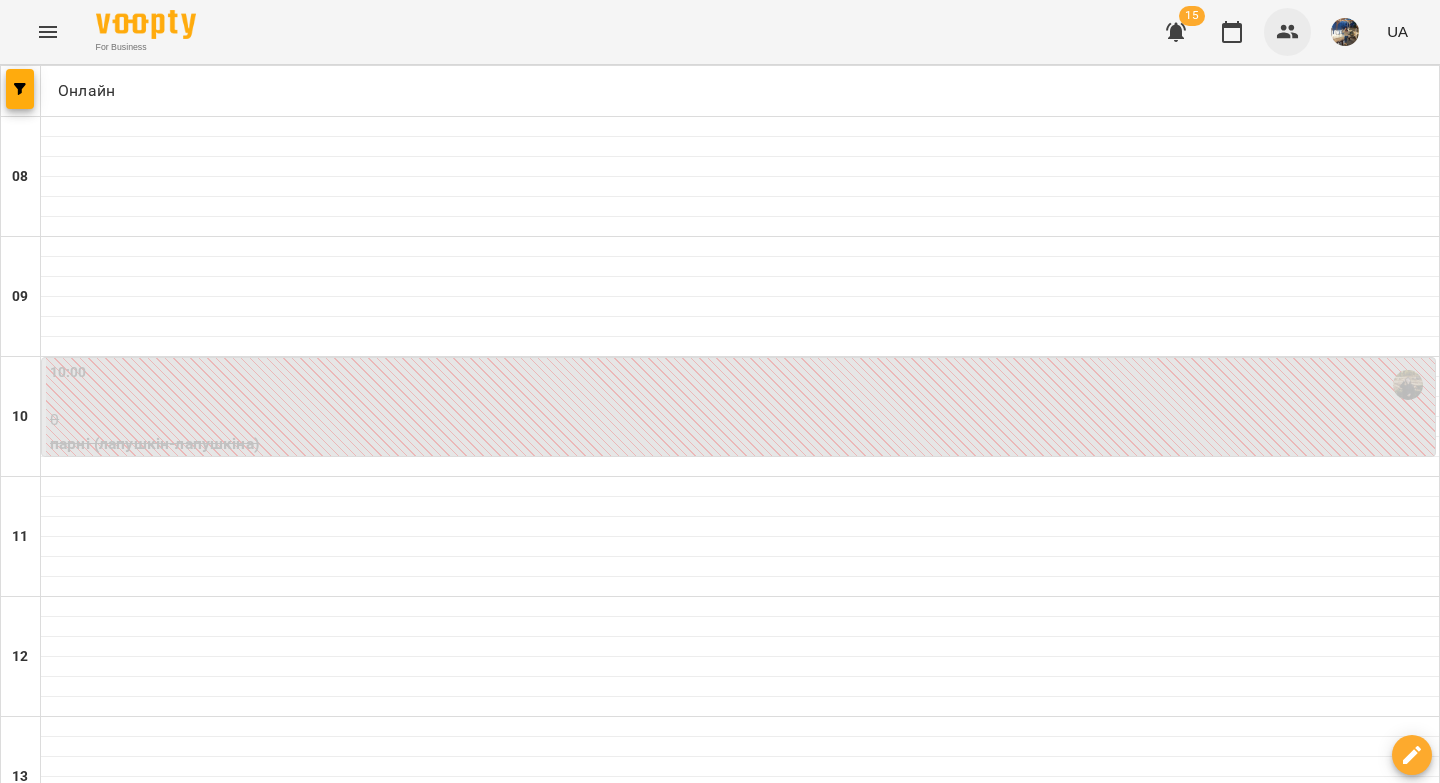 click 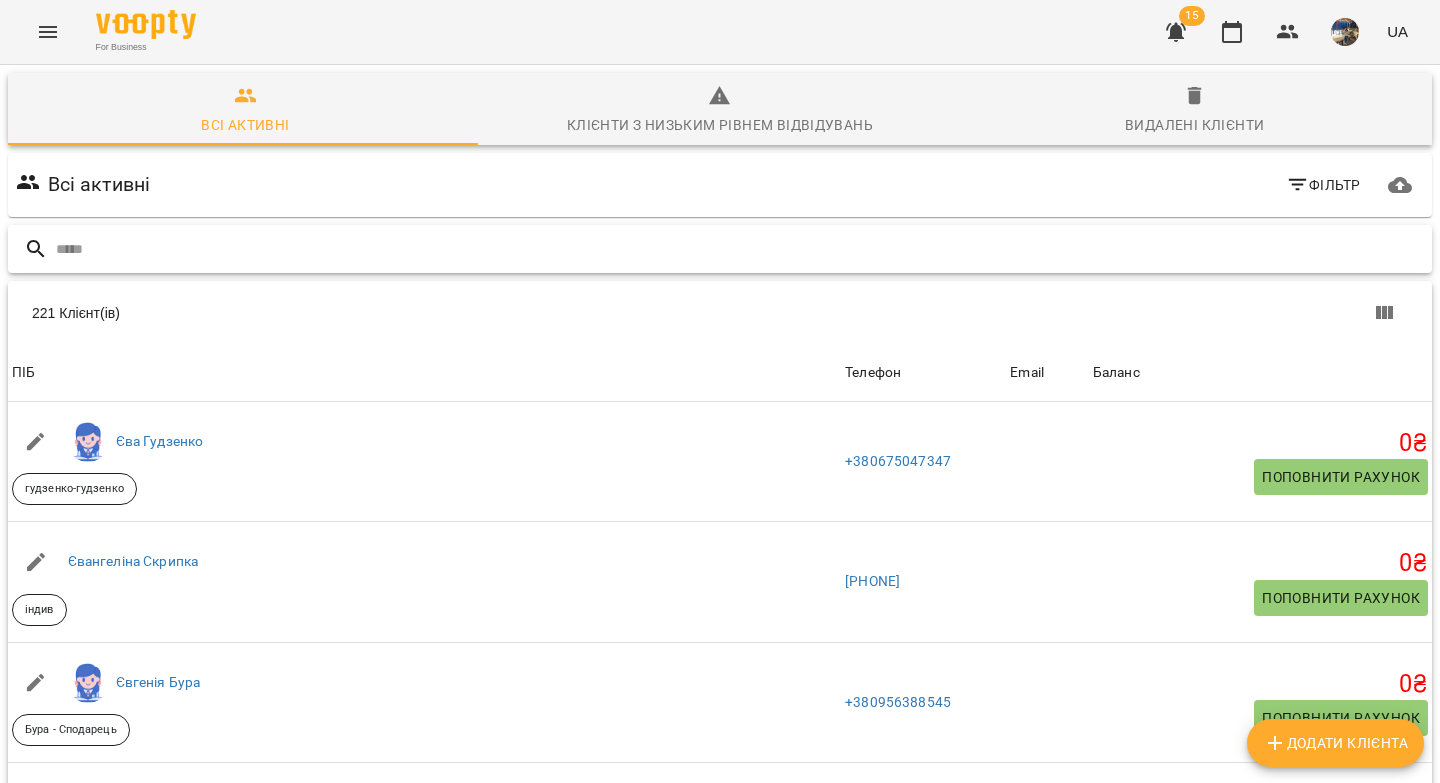 paste on "********" 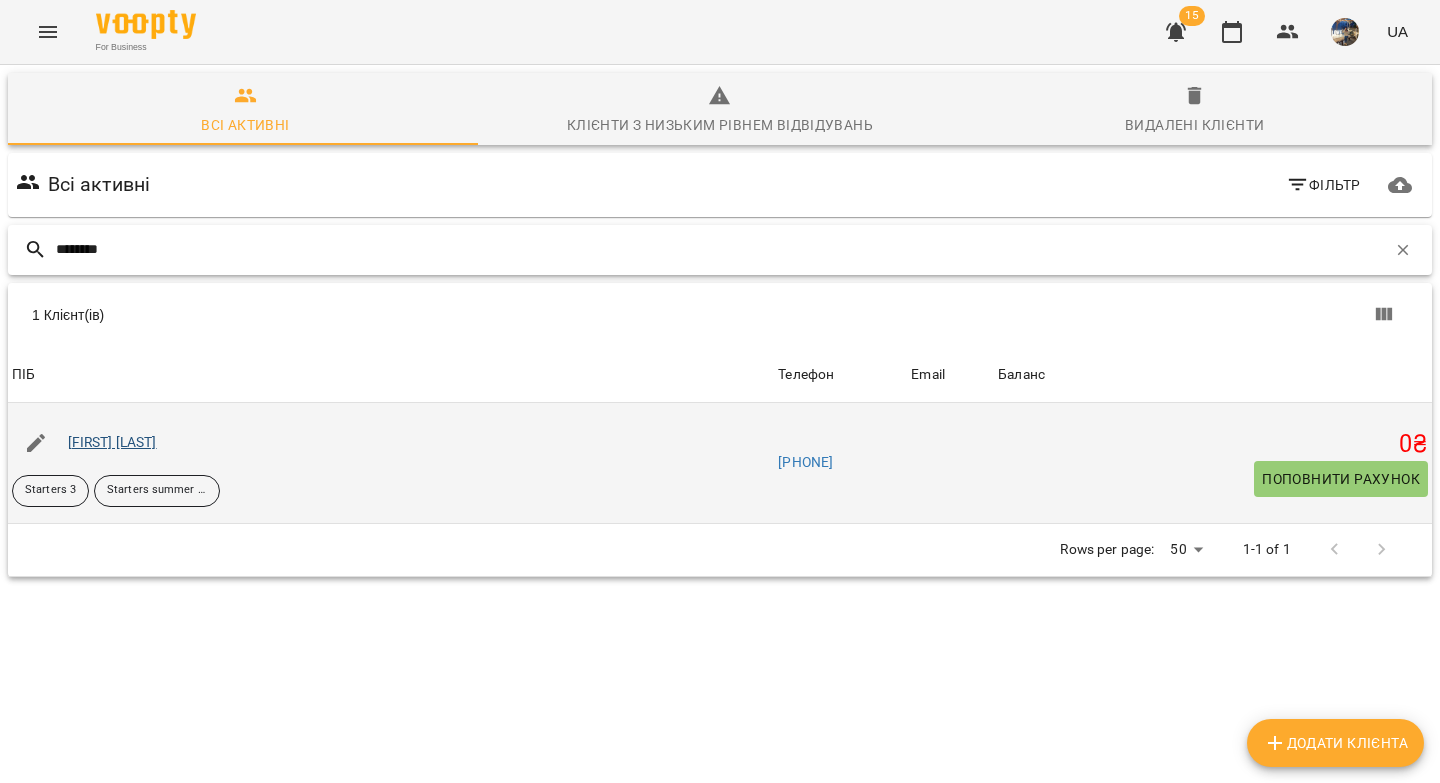 type on "********" 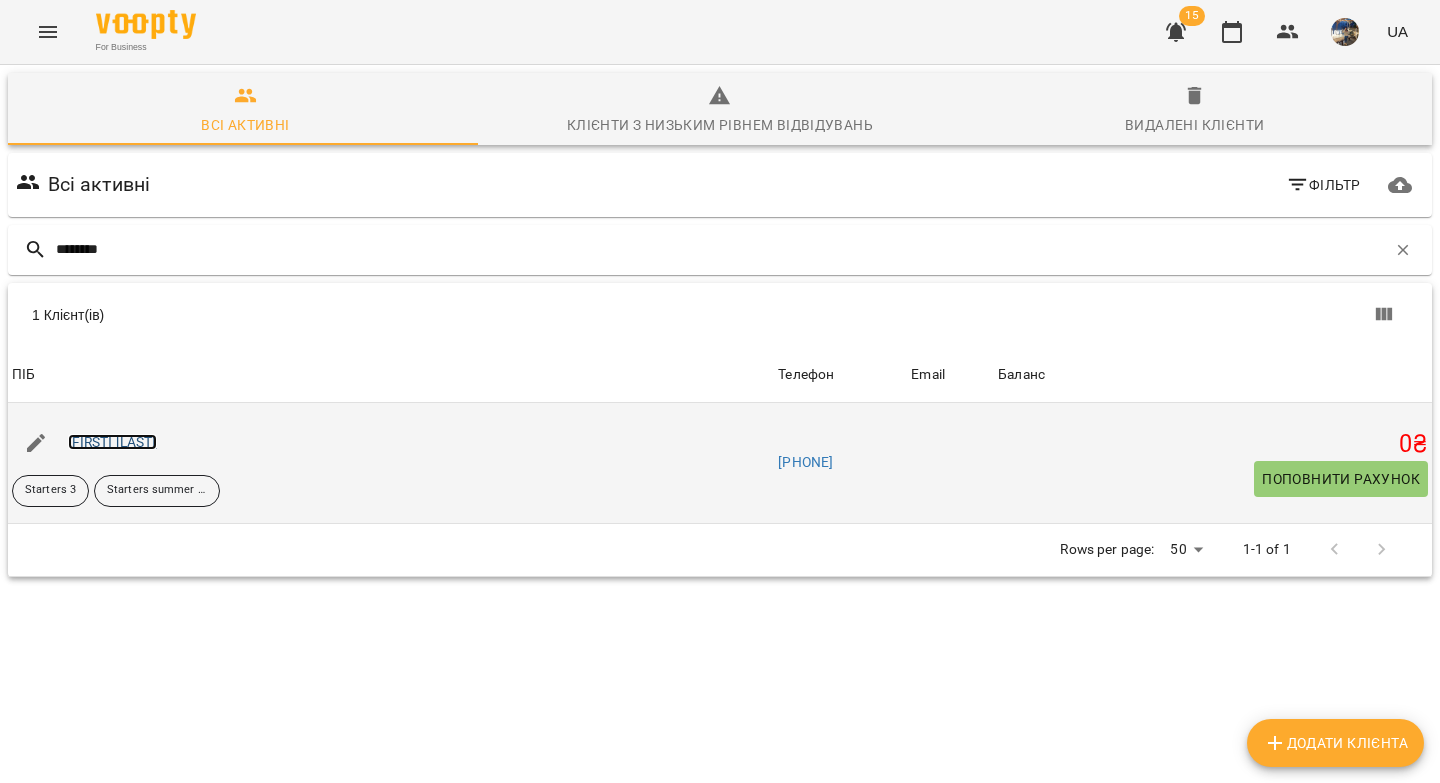 click on "Семен Радіонов" at bounding box center (112, 442) 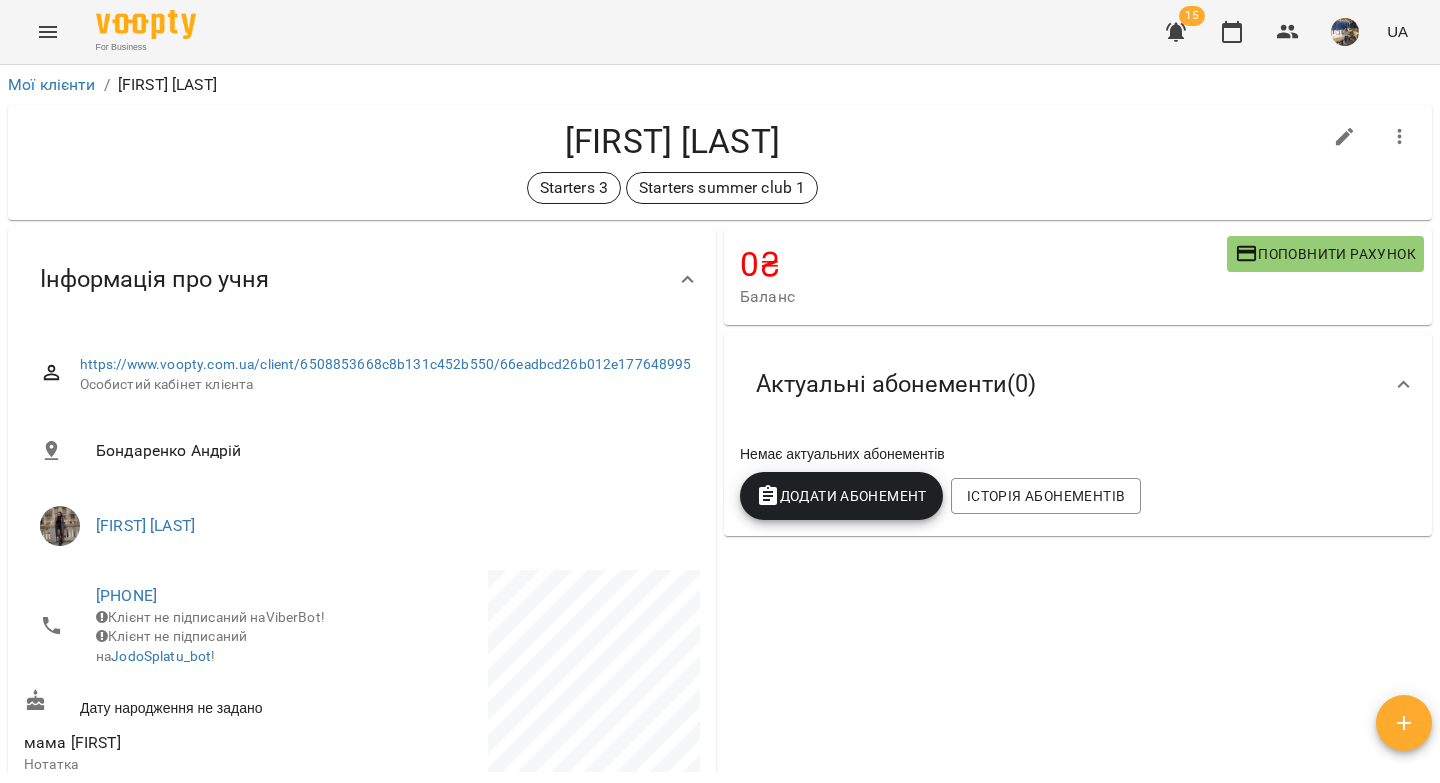 click 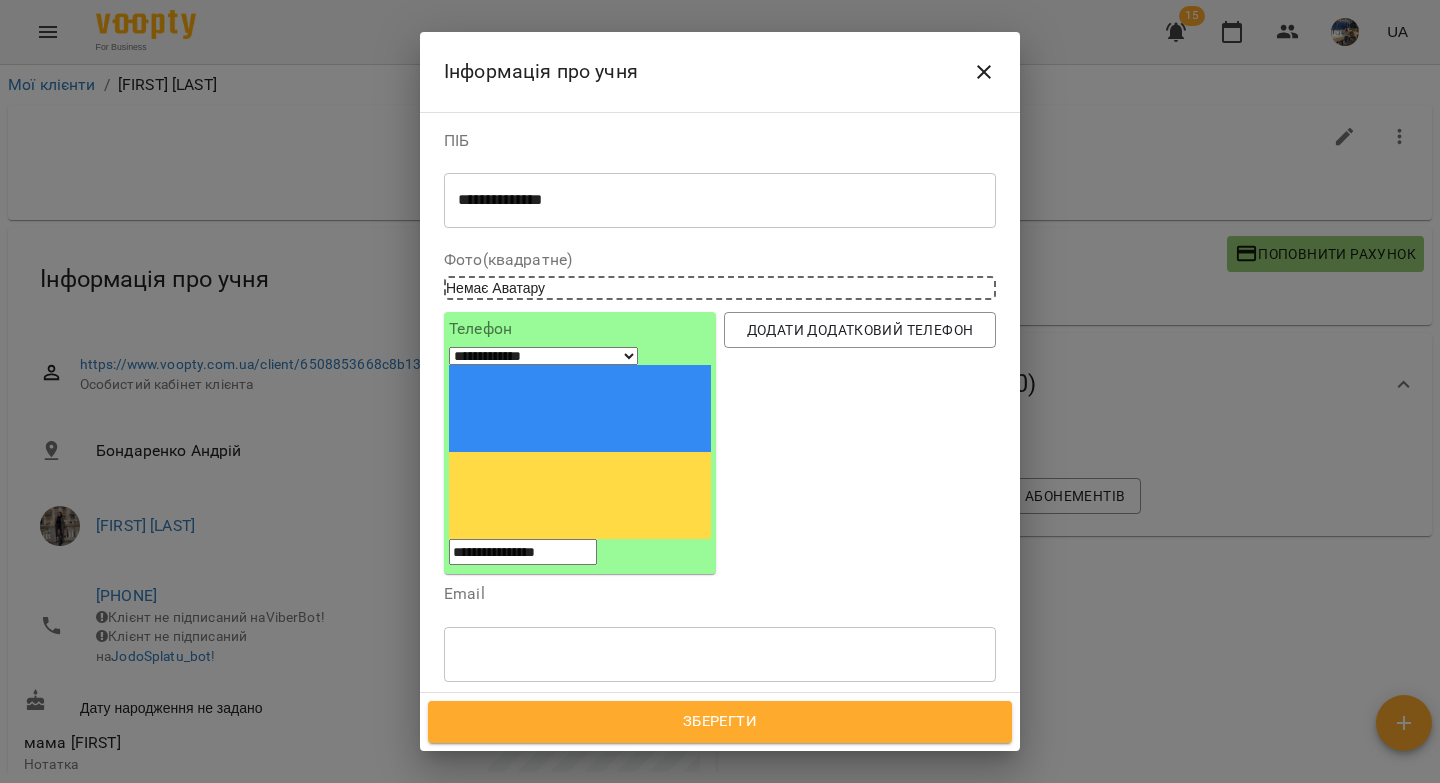 click 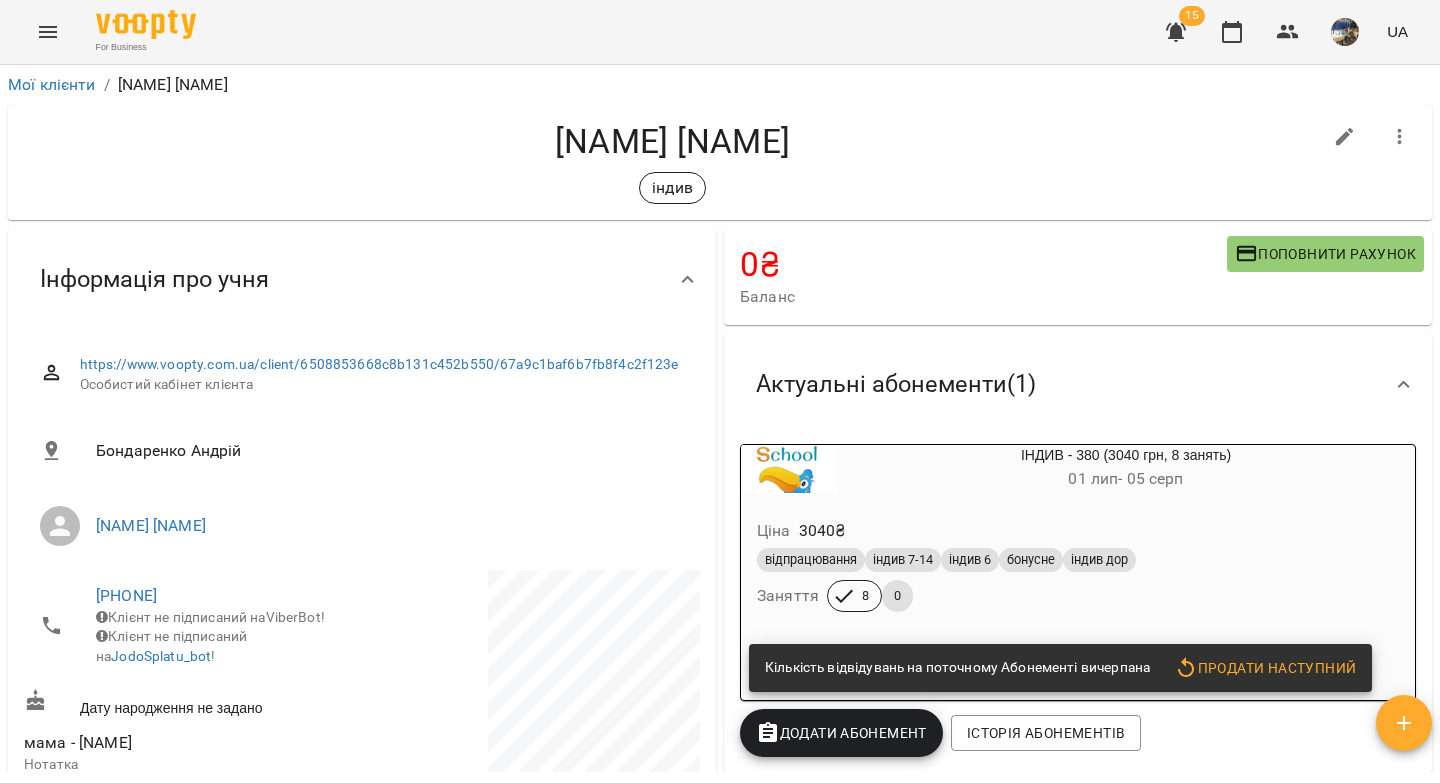 scroll, scrollTop: 0, scrollLeft: 0, axis: both 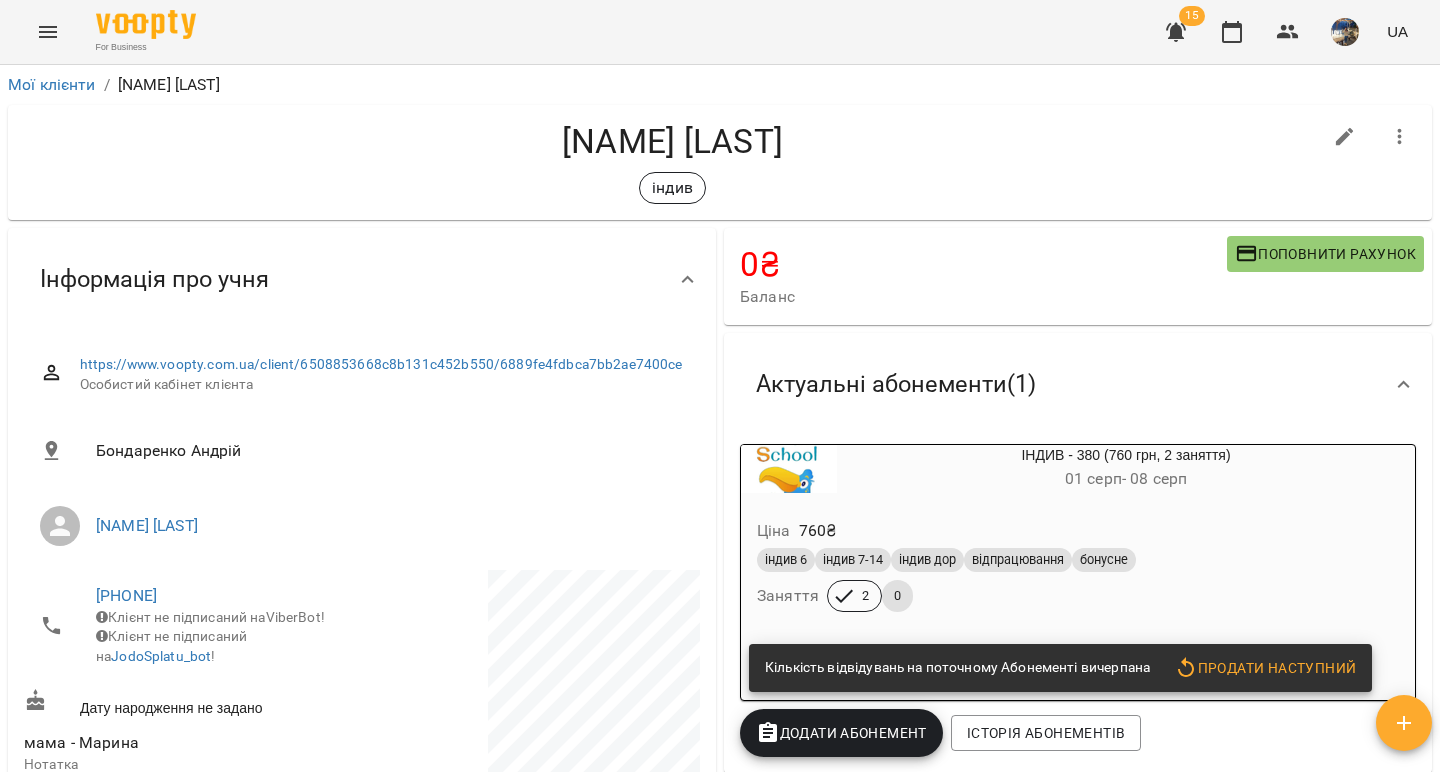 drag, startPoint x: 827, startPoint y: 141, endPoint x: 631, endPoint y: 143, distance: 196.01021 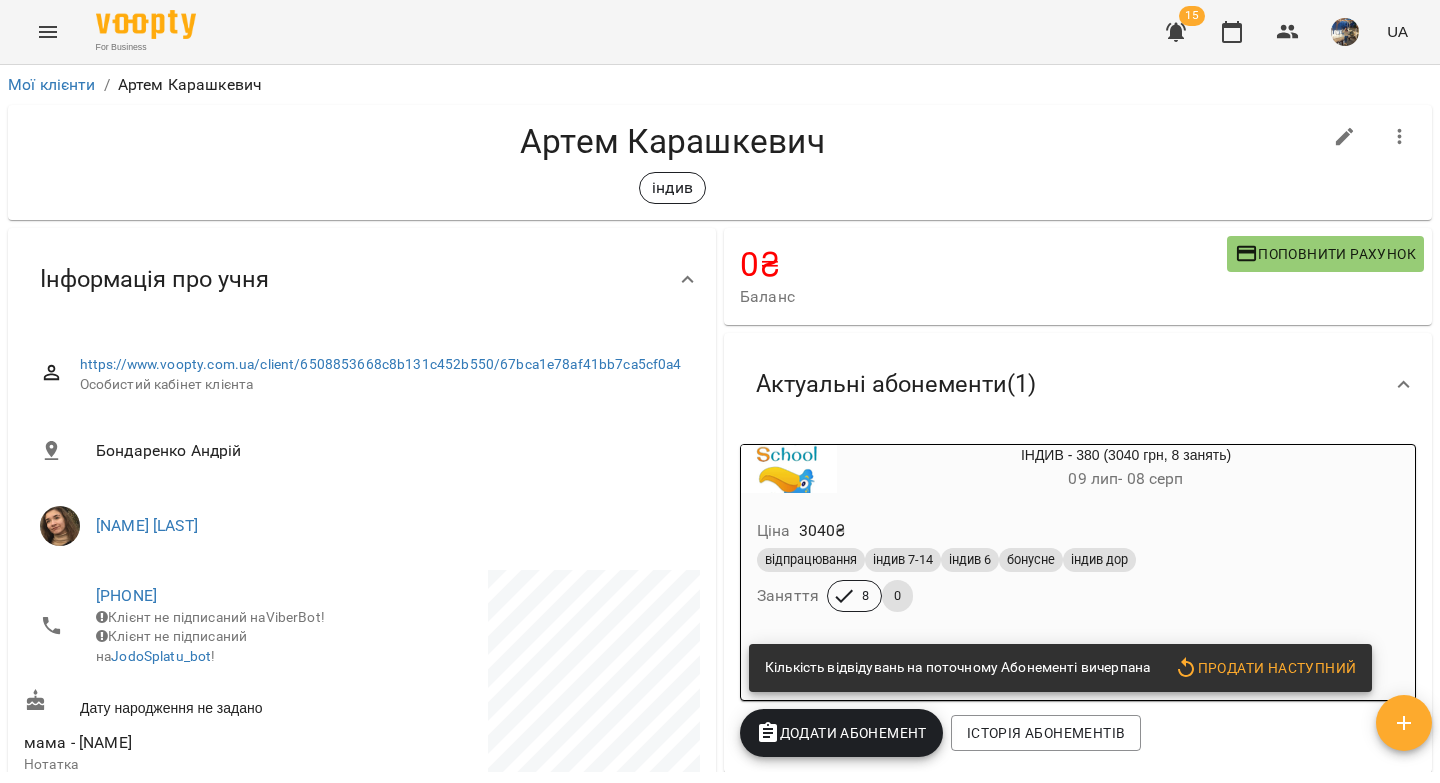 scroll, scrollTop: 0, scrollLeft: 0, axis: both 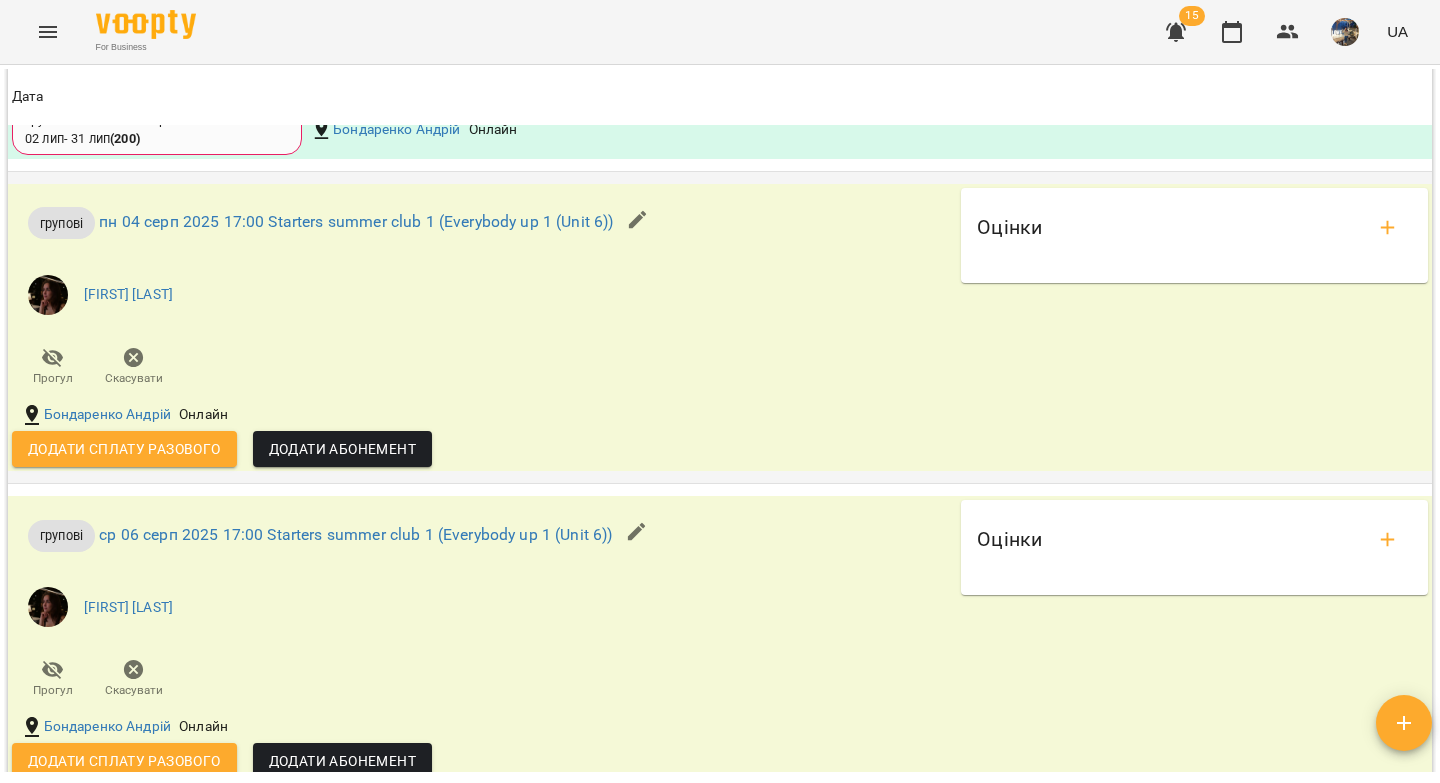 click 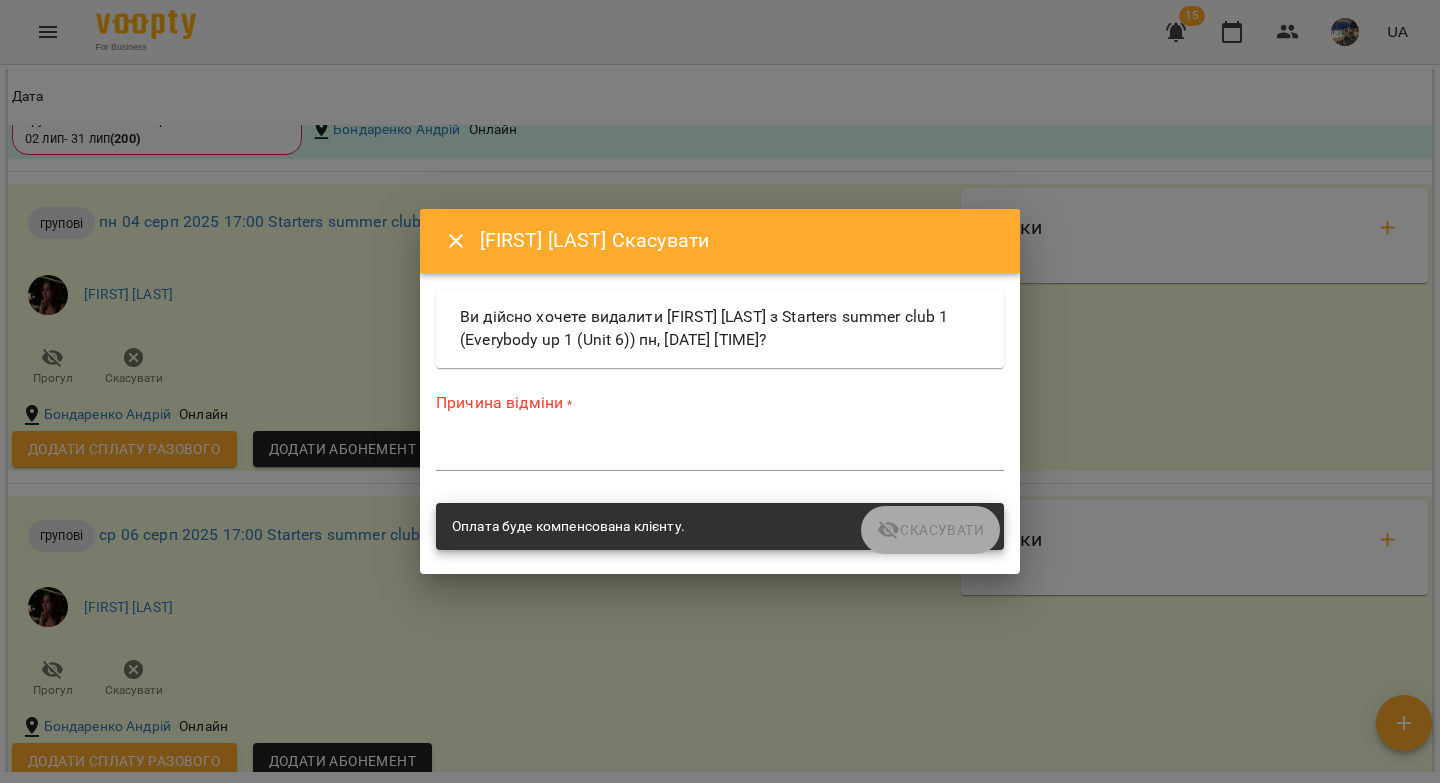 click at bounding box center [720, 454] 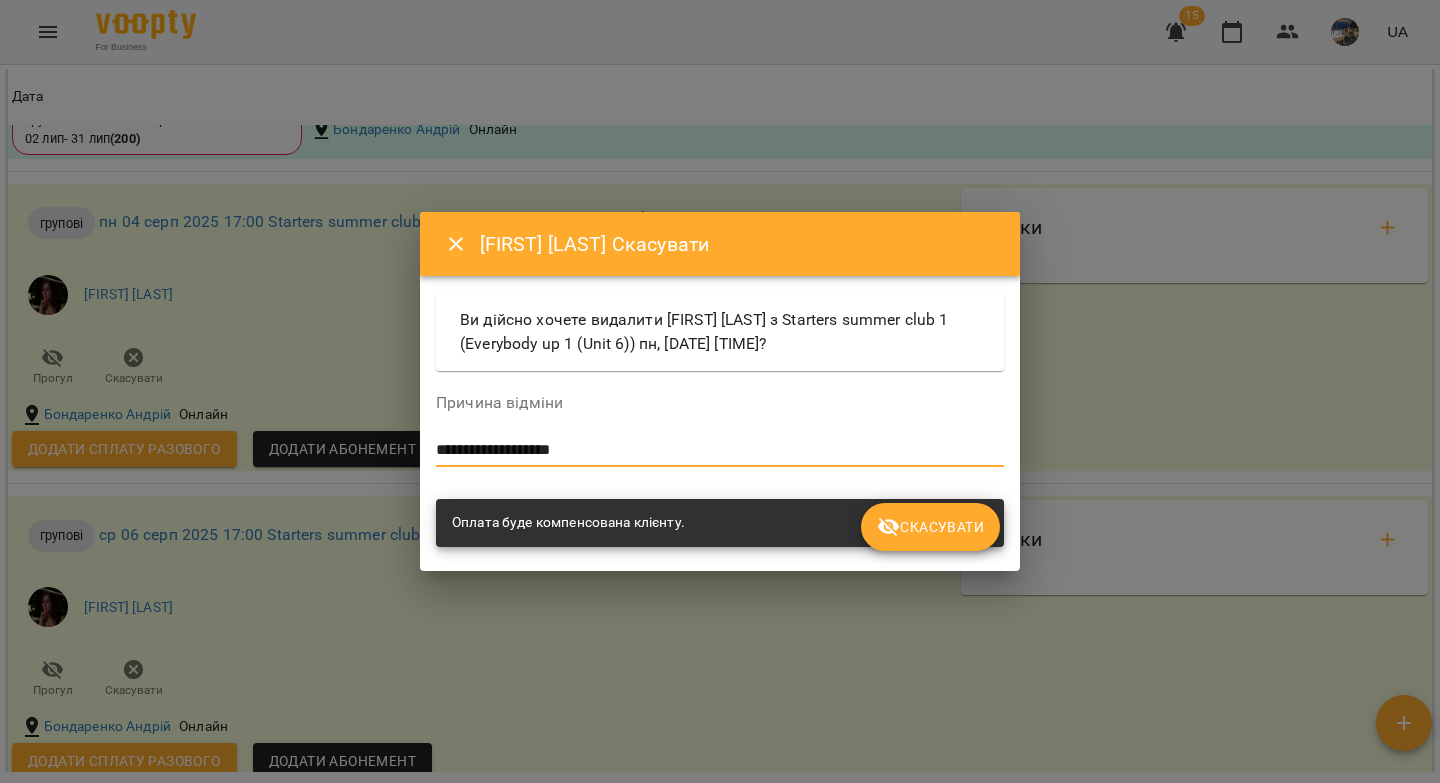 drag, startPoint x: 645, startPoint y: 449, endPoint x: 428, endPoint y: 439, distance: 217.23029 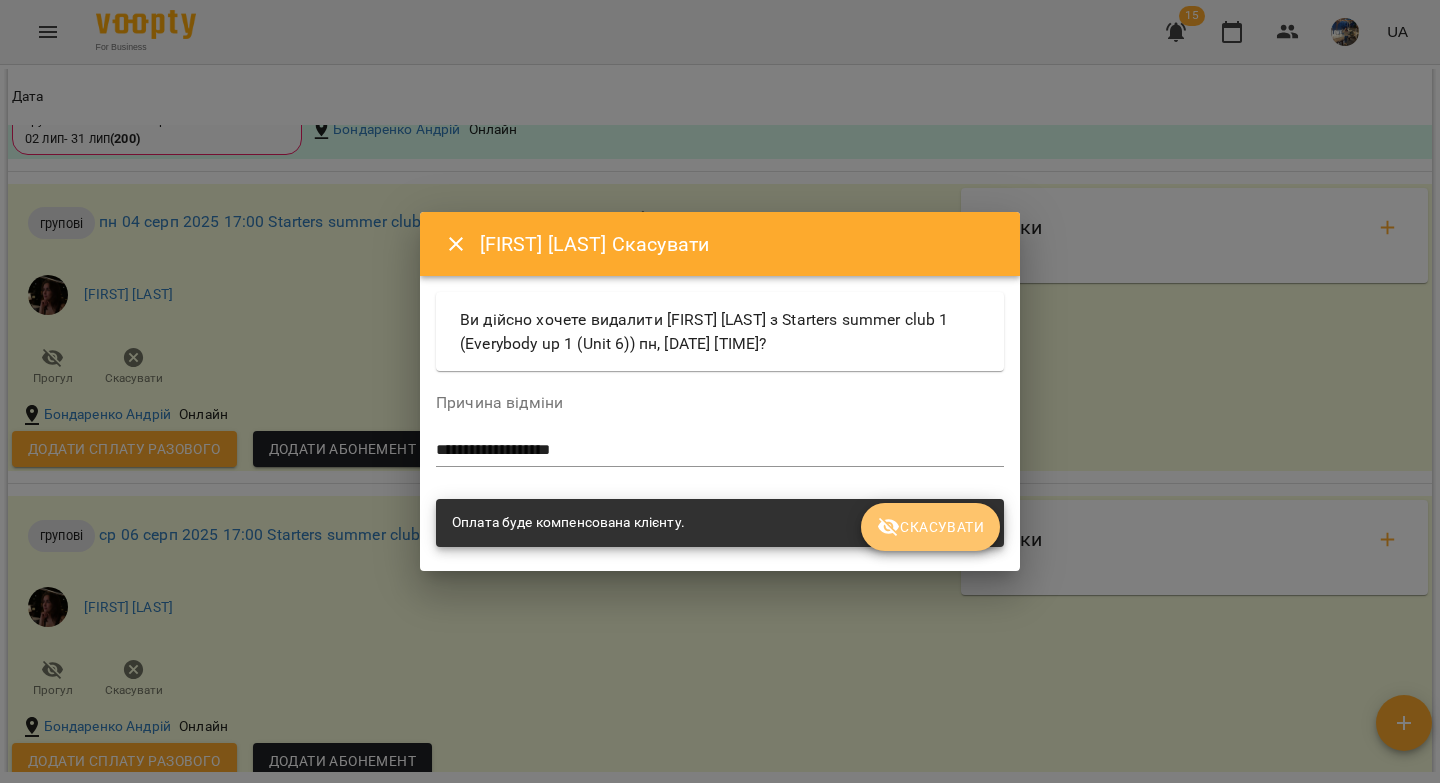 drag, startPoint x: 901, startPoint y: 518, endPoint x: 842, endPoint y: 519, distance: 59.008472 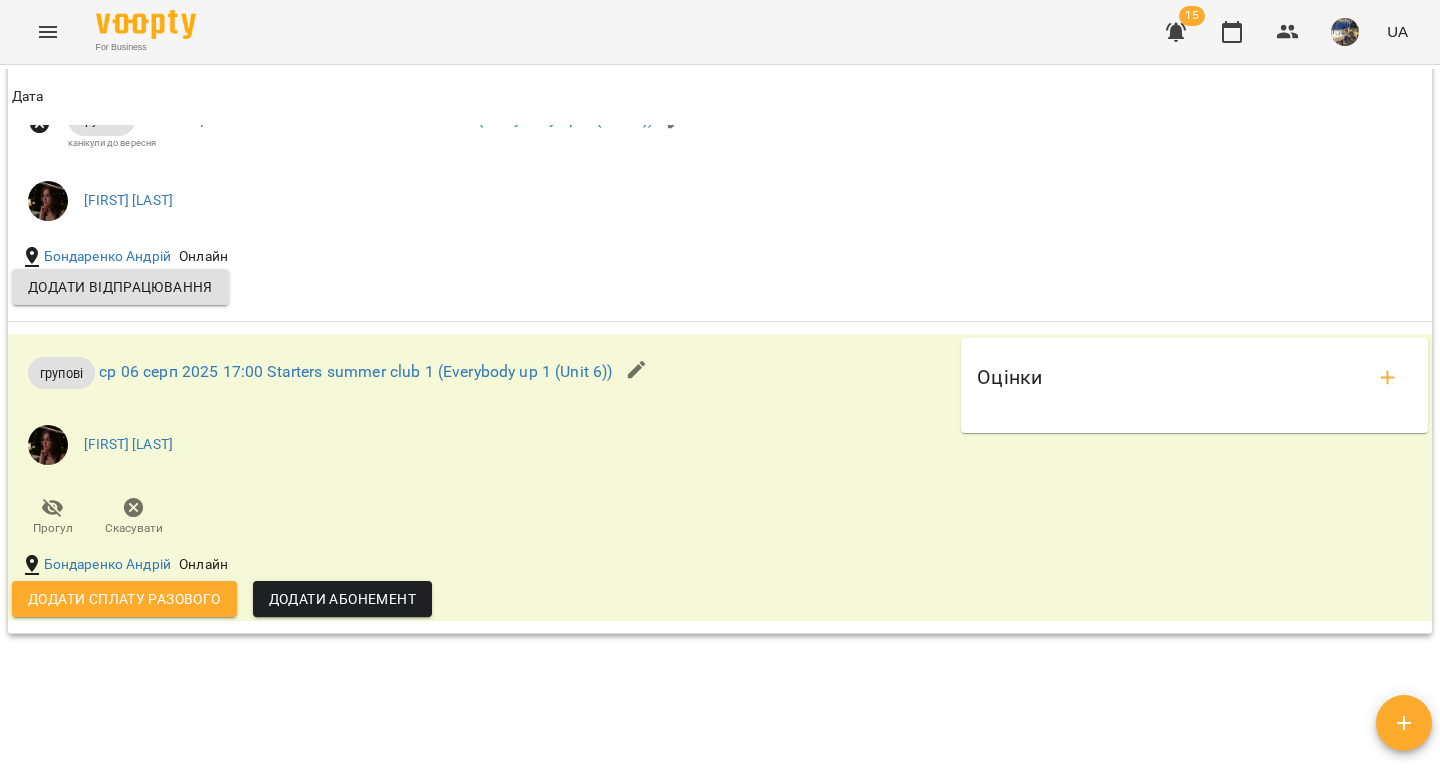scroll, scrollTop: 2357, scrollLeft: 0, axis: vertical 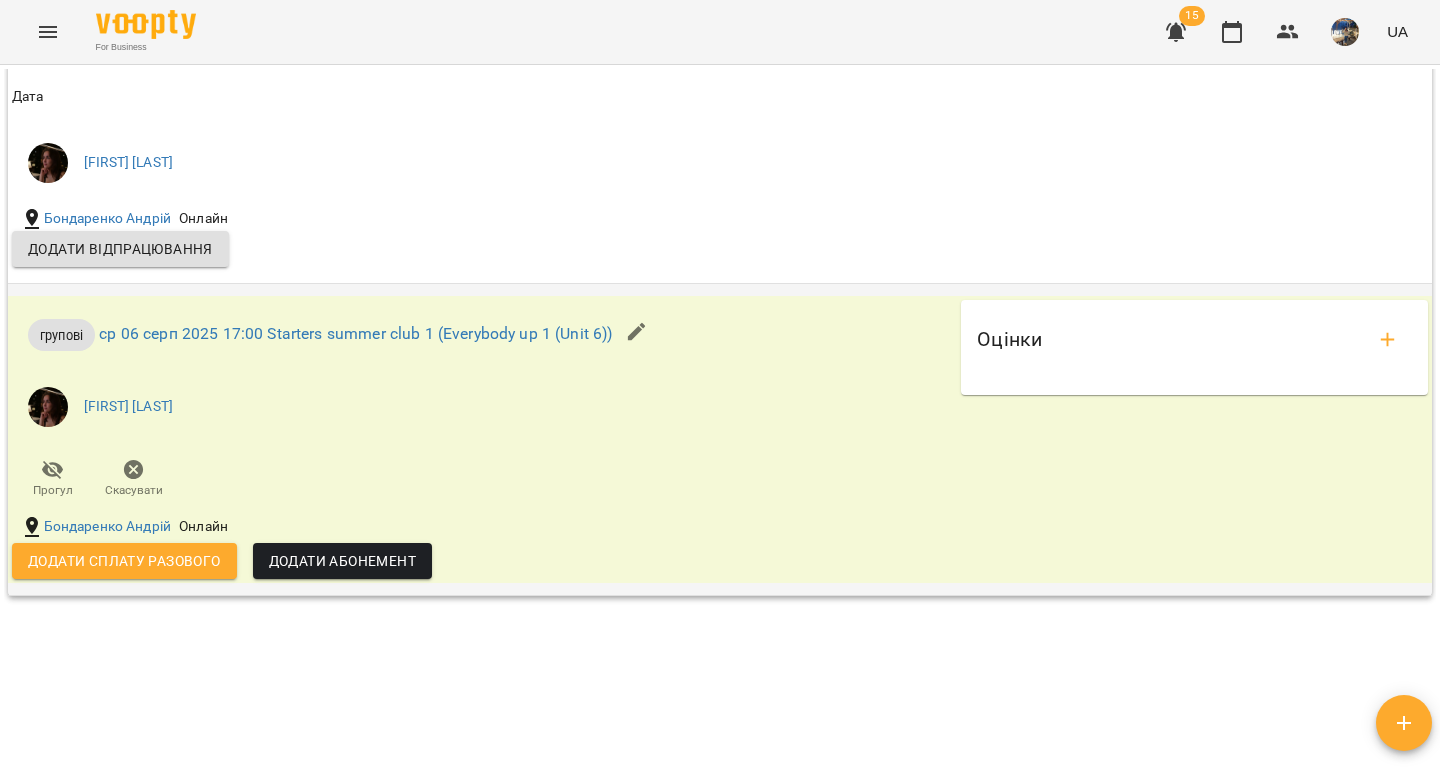 click 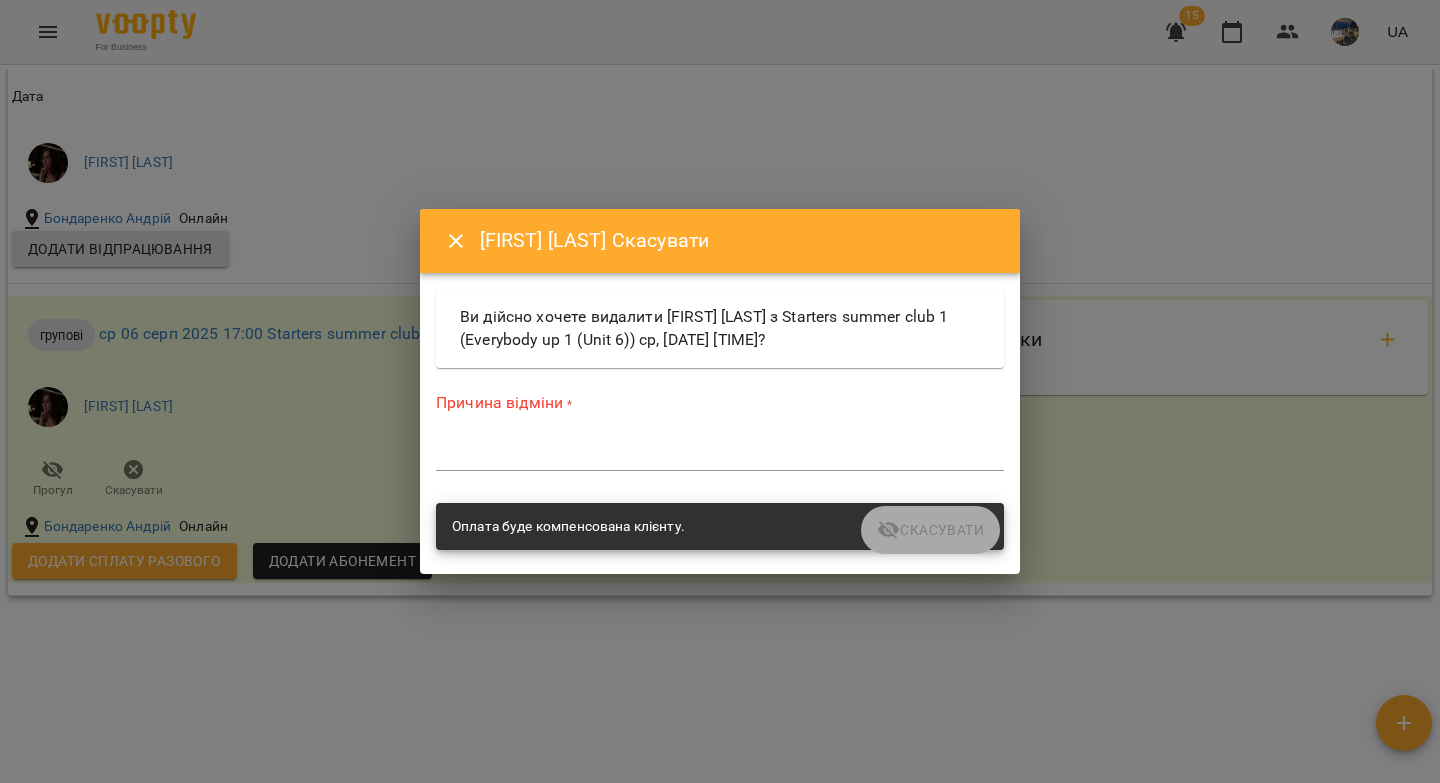 click at bounding box center (720, 454) 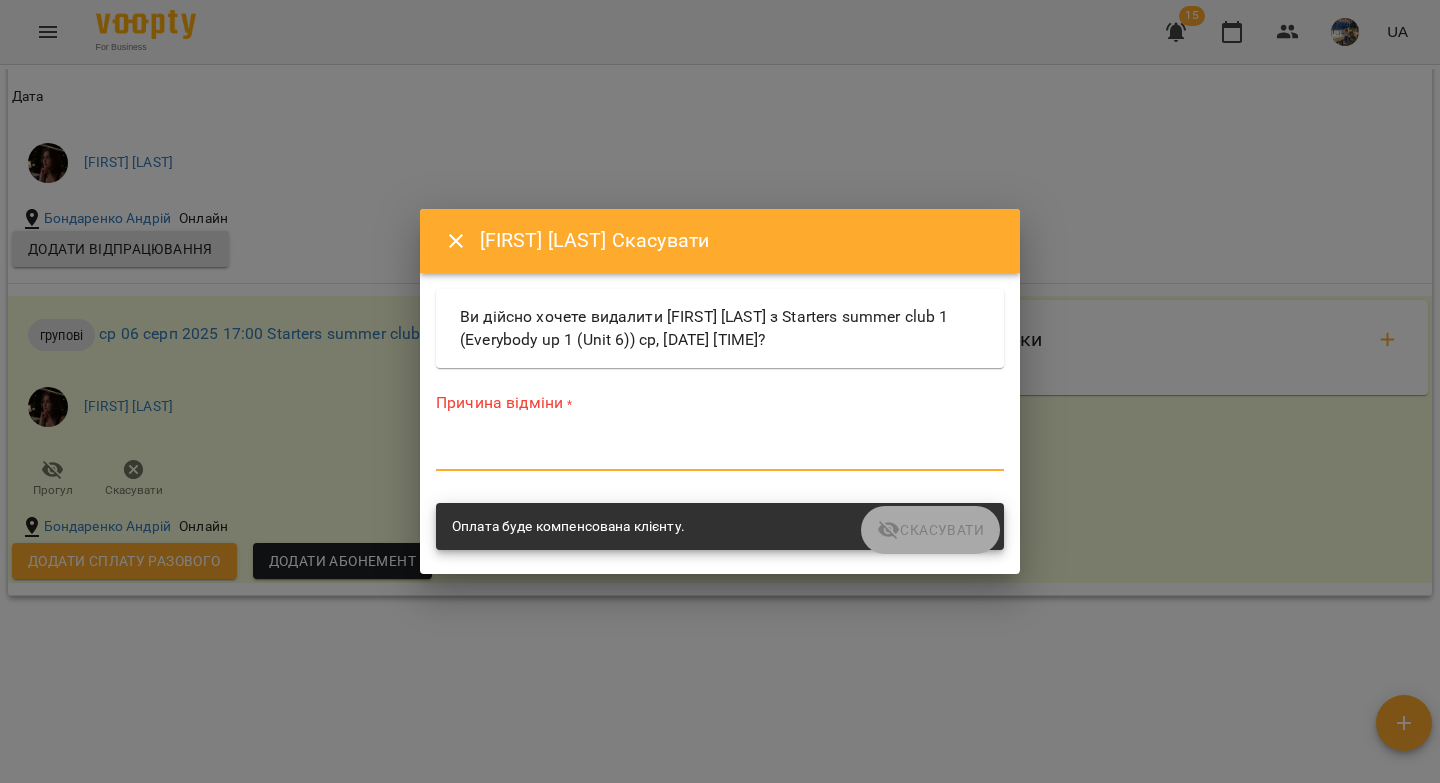 paste on "**********" 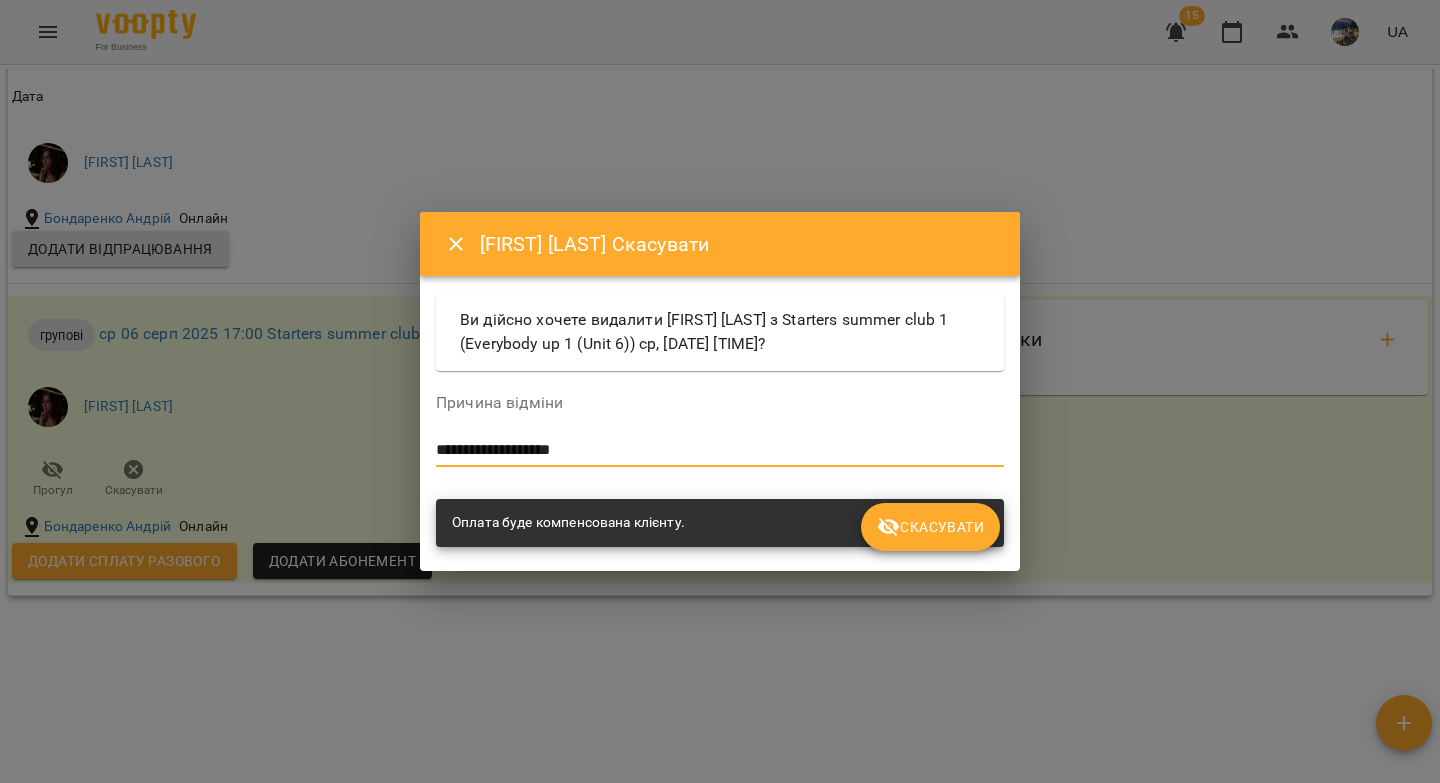 type on "**********" 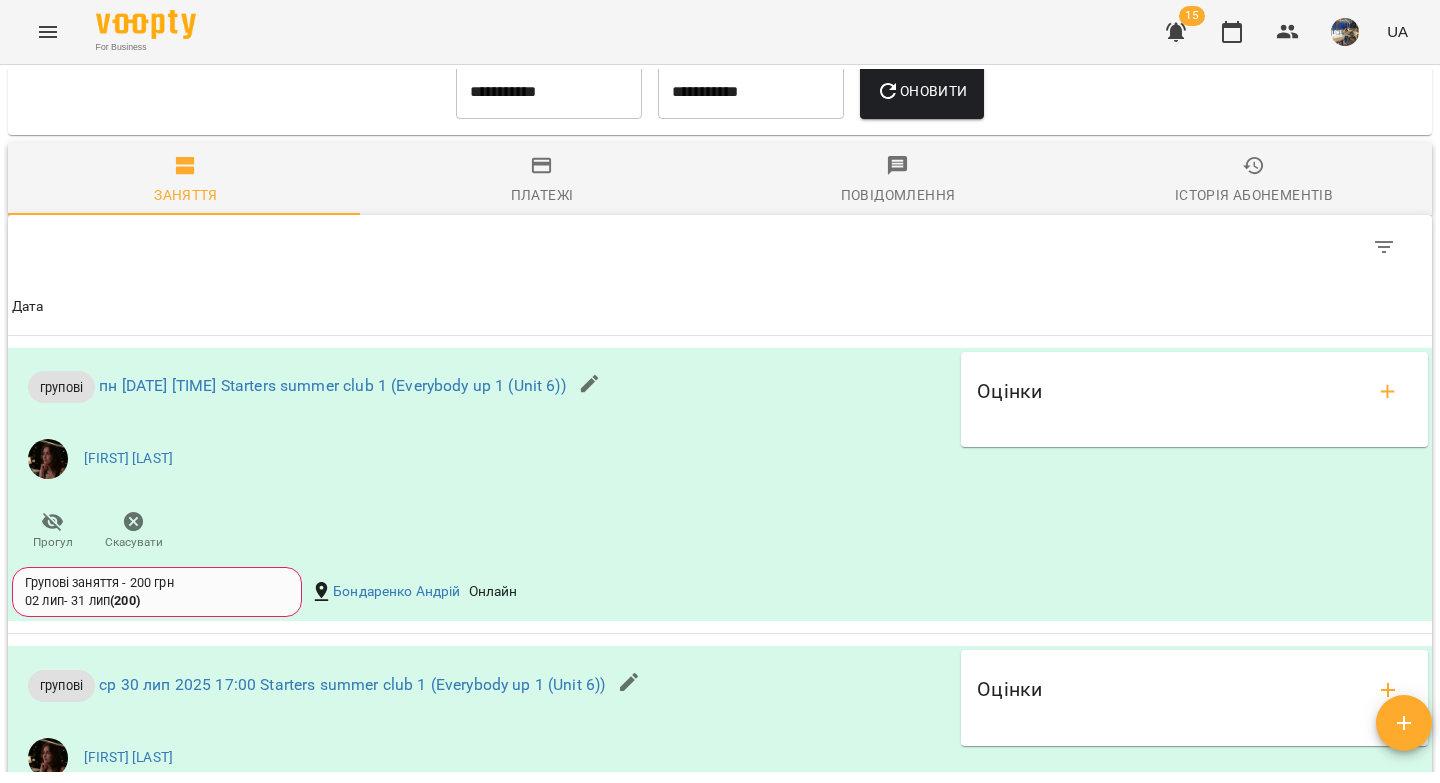 scroll, scrollTop: 1461, scrollLeft: 0, axis: vertical 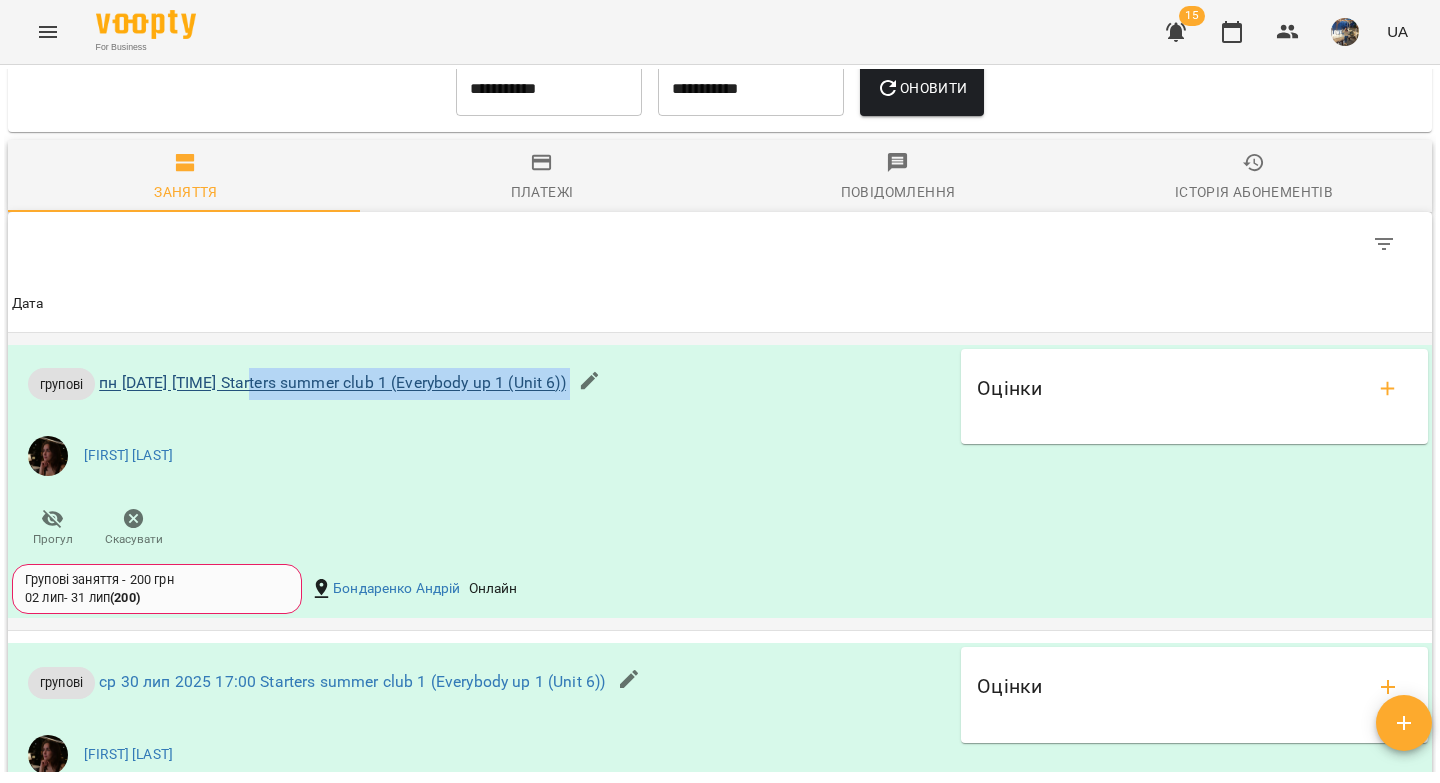drag, startPoint x: 673, startPoint y: 421, endPoint x: 261, endPoint y: 409, distance: 412.1747 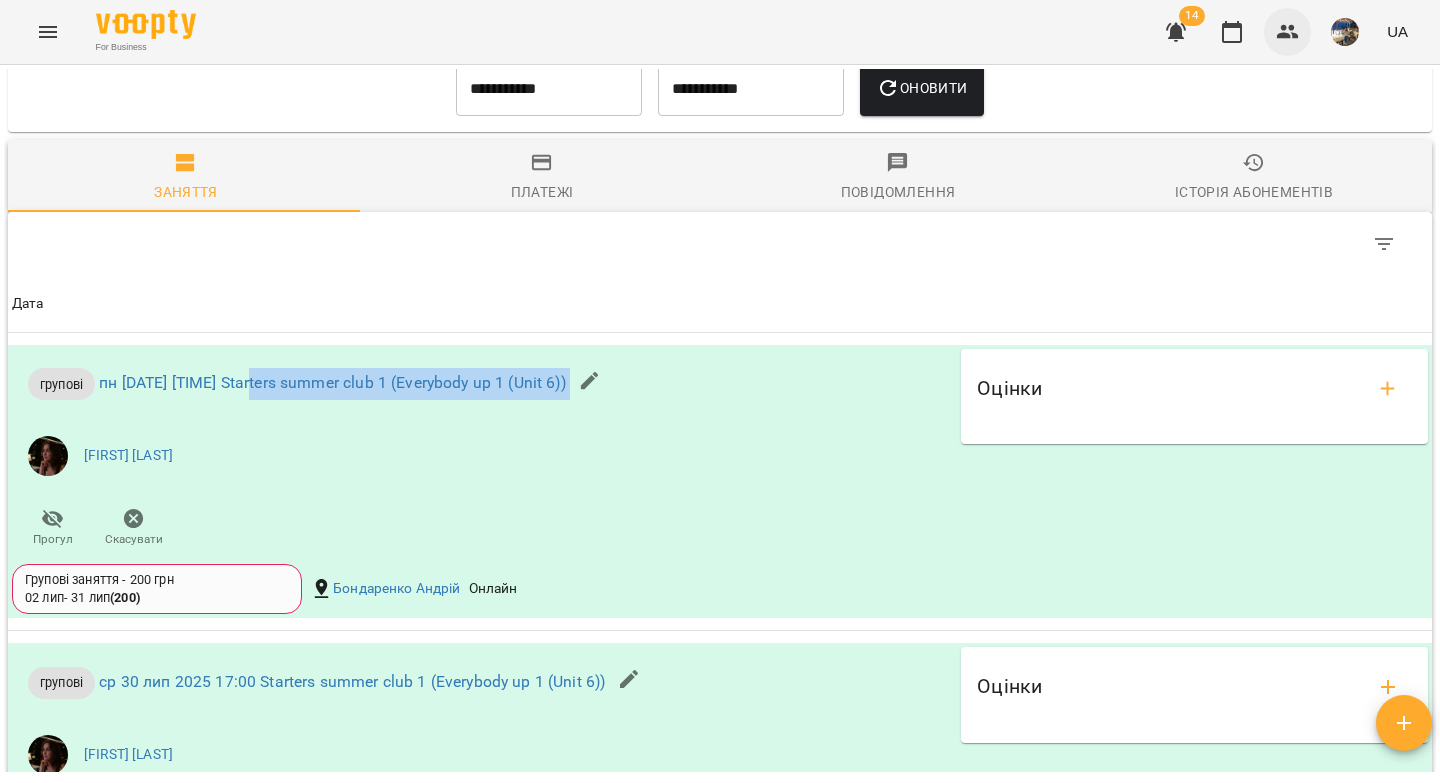click at bounding box center (1288, 32) 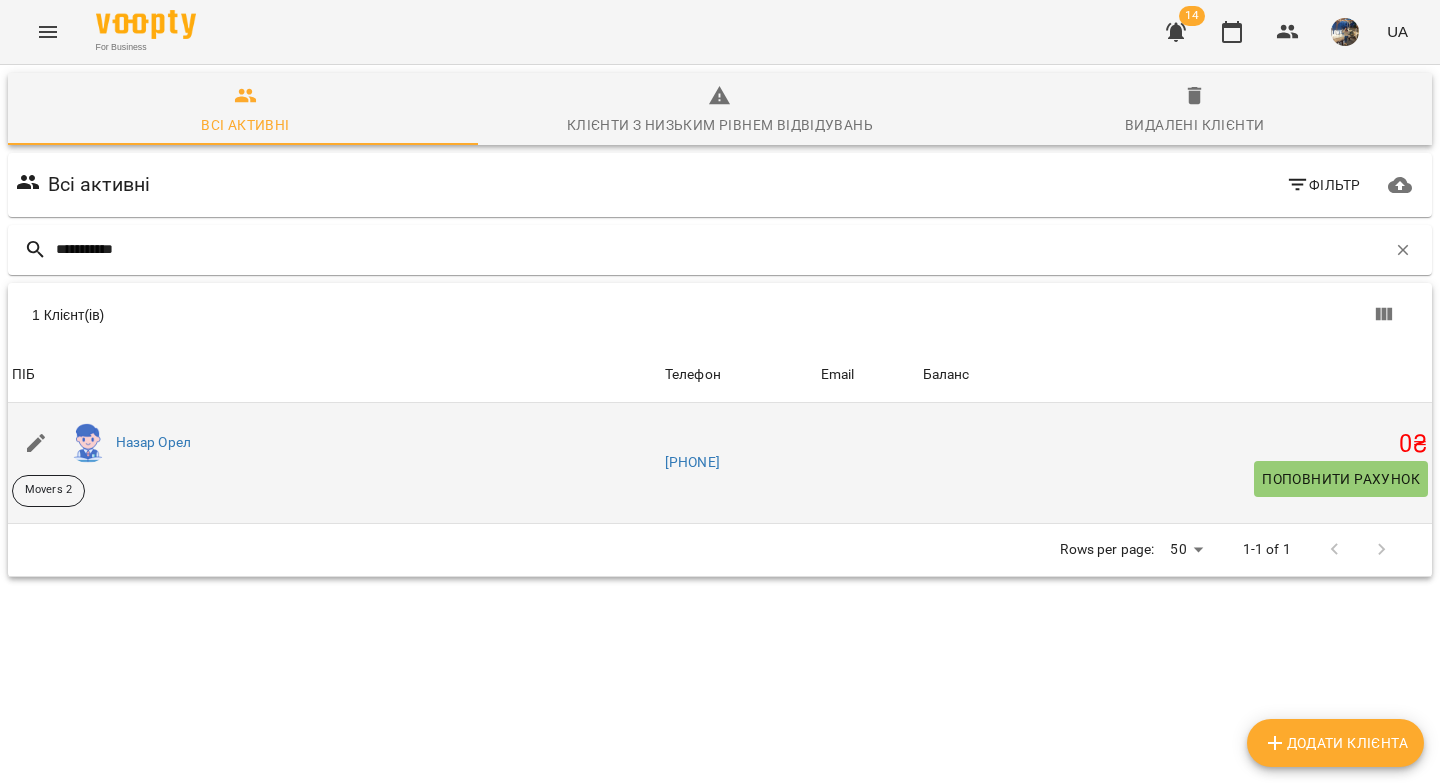 type on "**********" 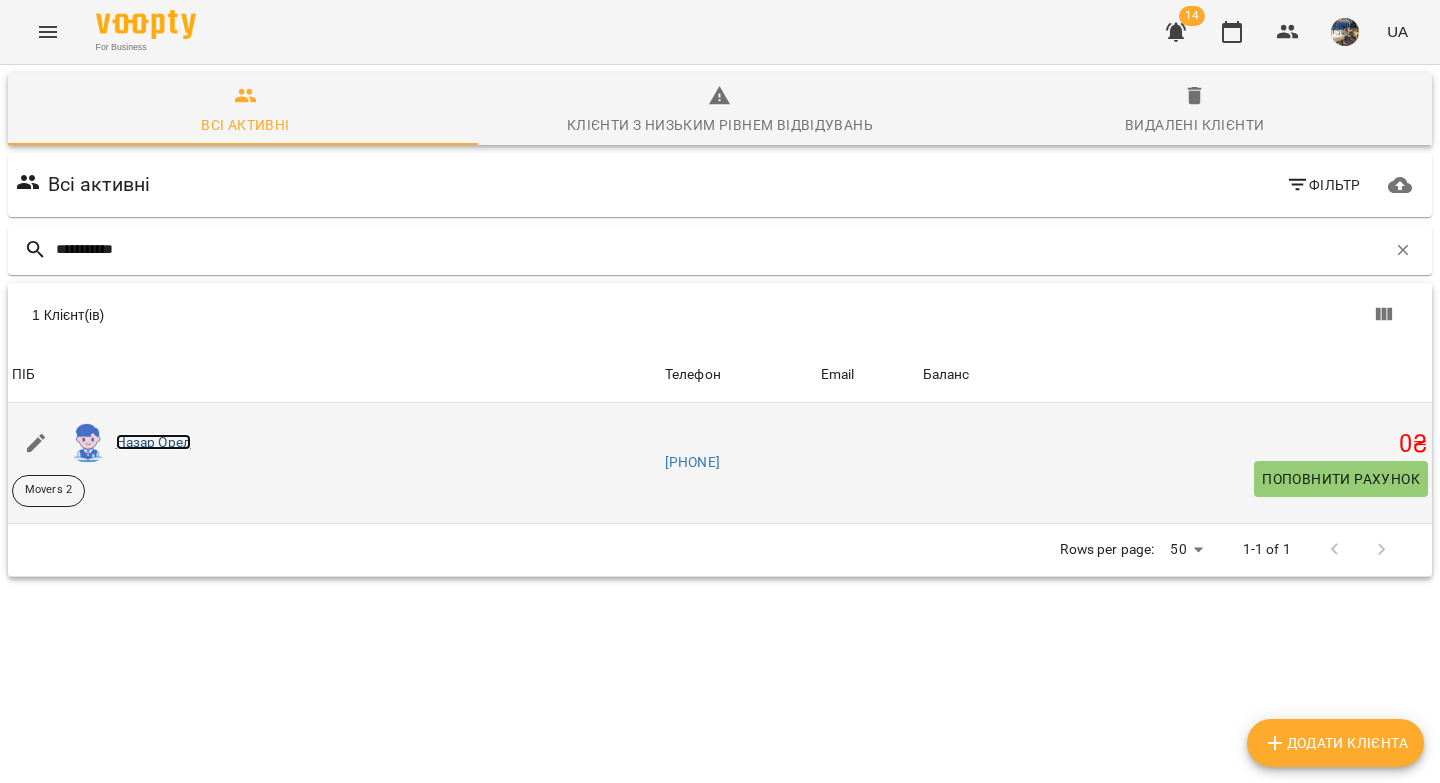 click on "Назар Орел" at bounding box center [153, 442] 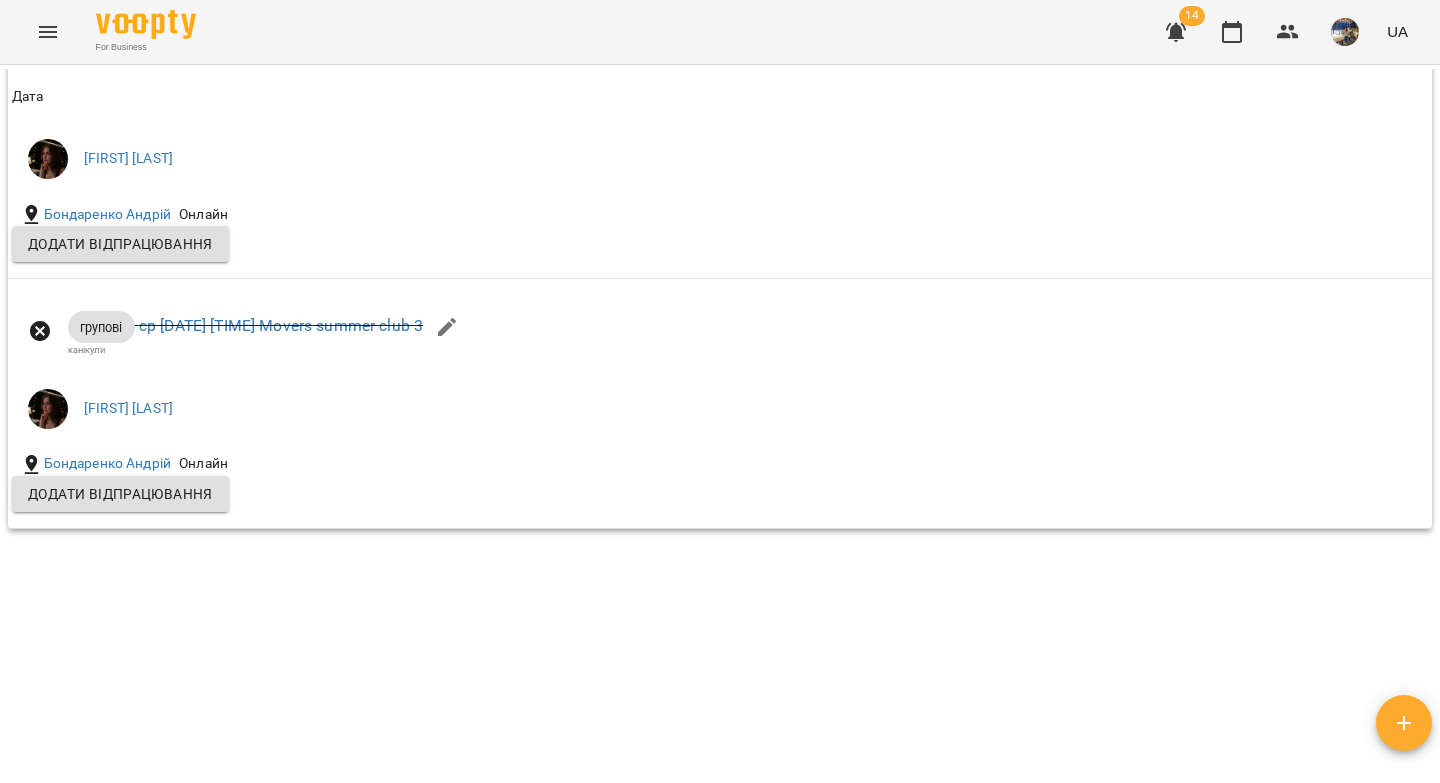 scroll, scrollTop: 1933, scrollLeft: 0, axis: vertical 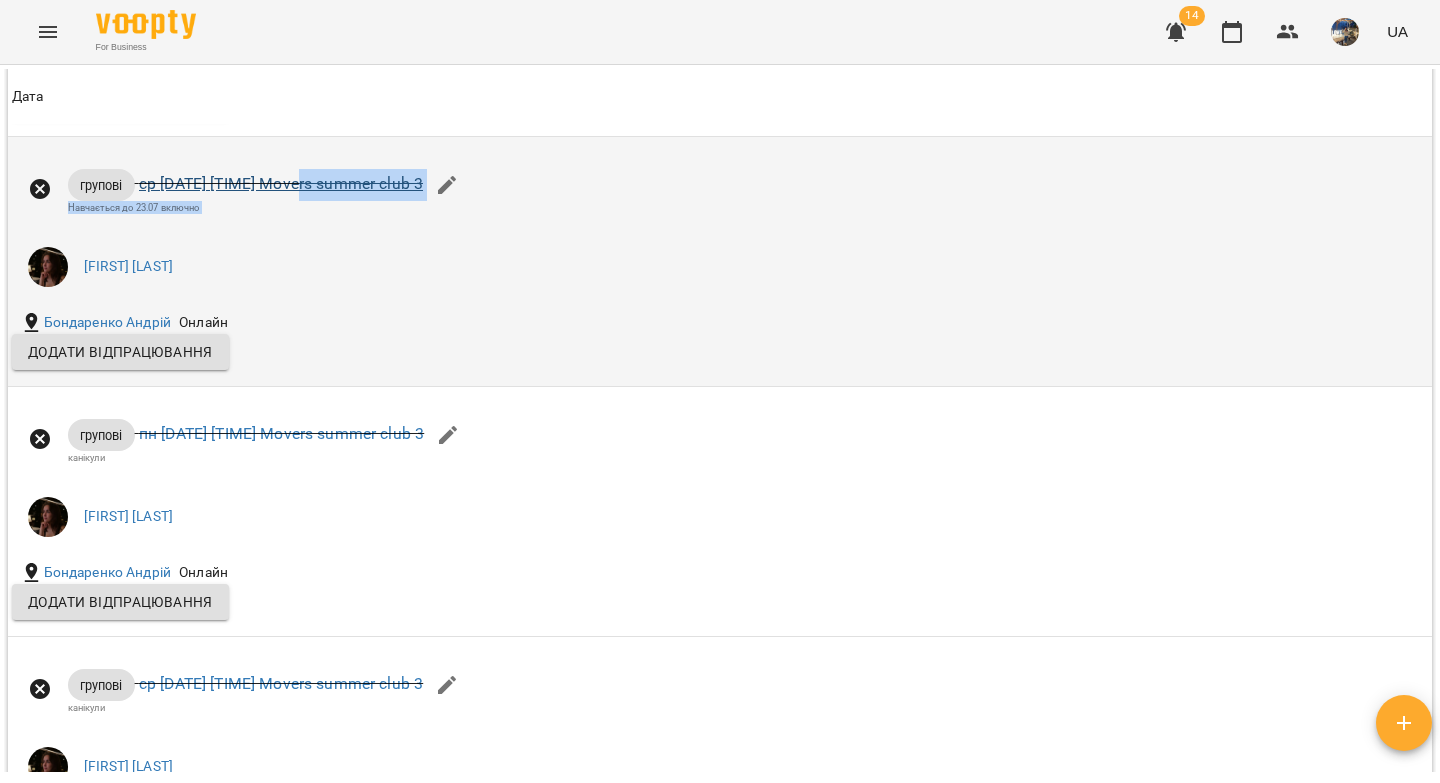 drag, startPoint x: 534, startPoint y: 210, endPoint x: 302, endPoint y: 208, distance: 232.00862 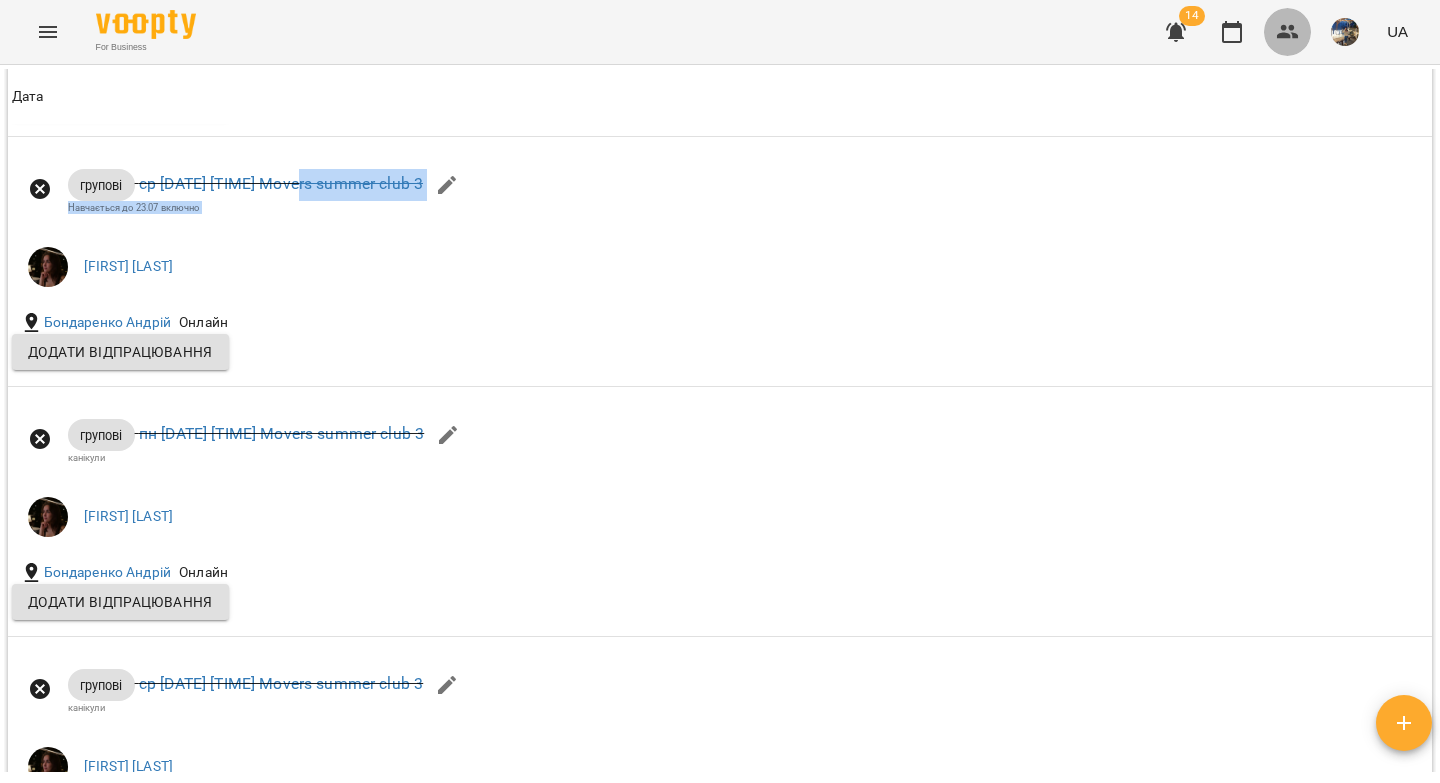 click 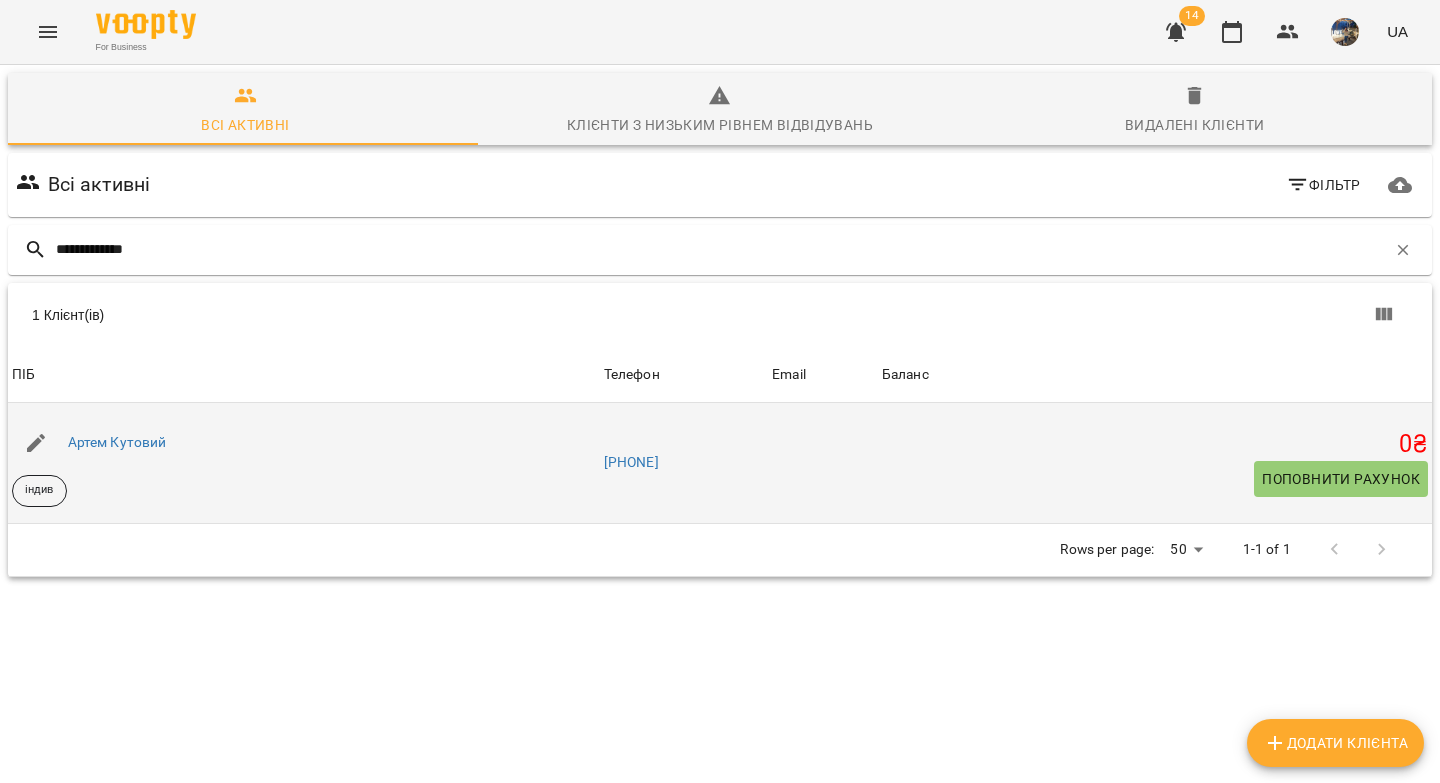type on "**********" 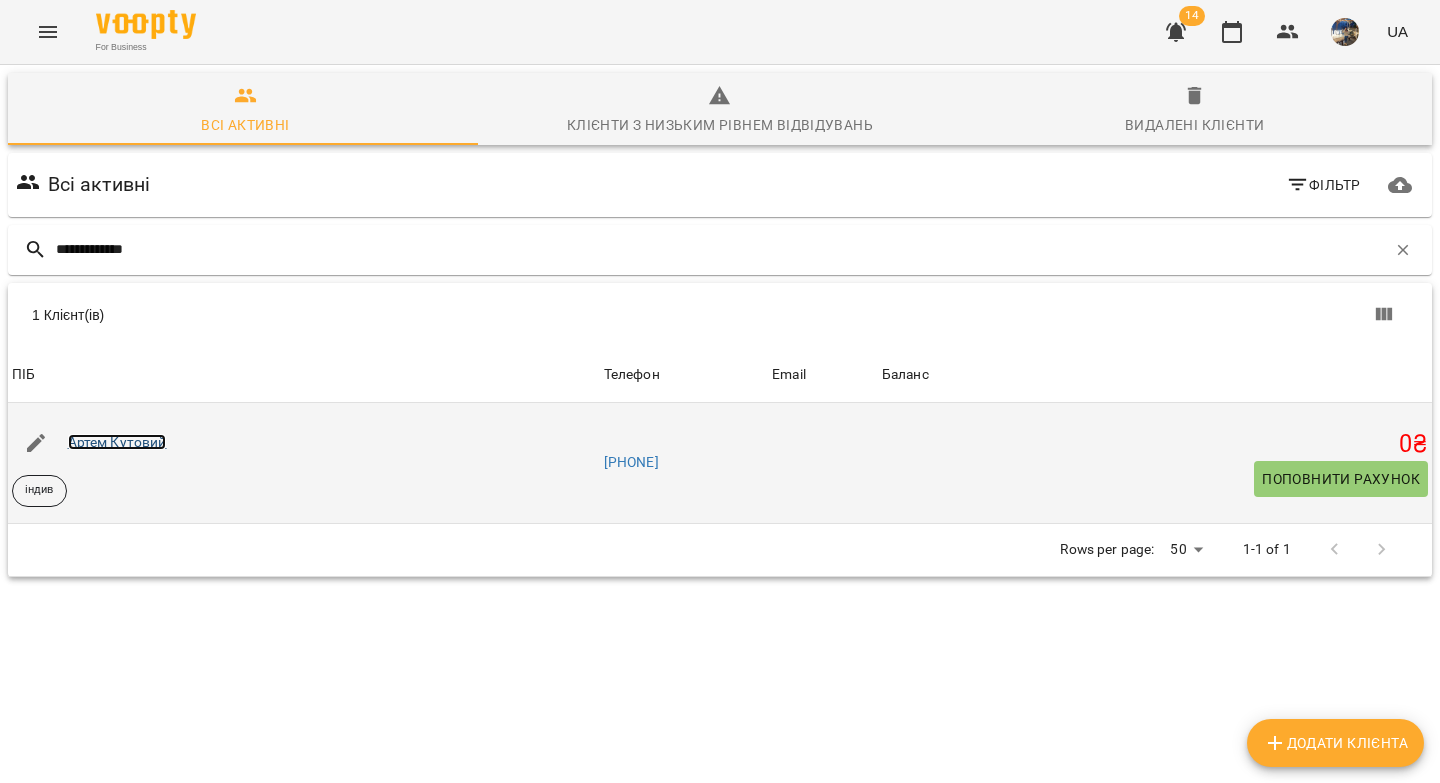 click on "Артем Кутовий" at bounding box center (117, 442) 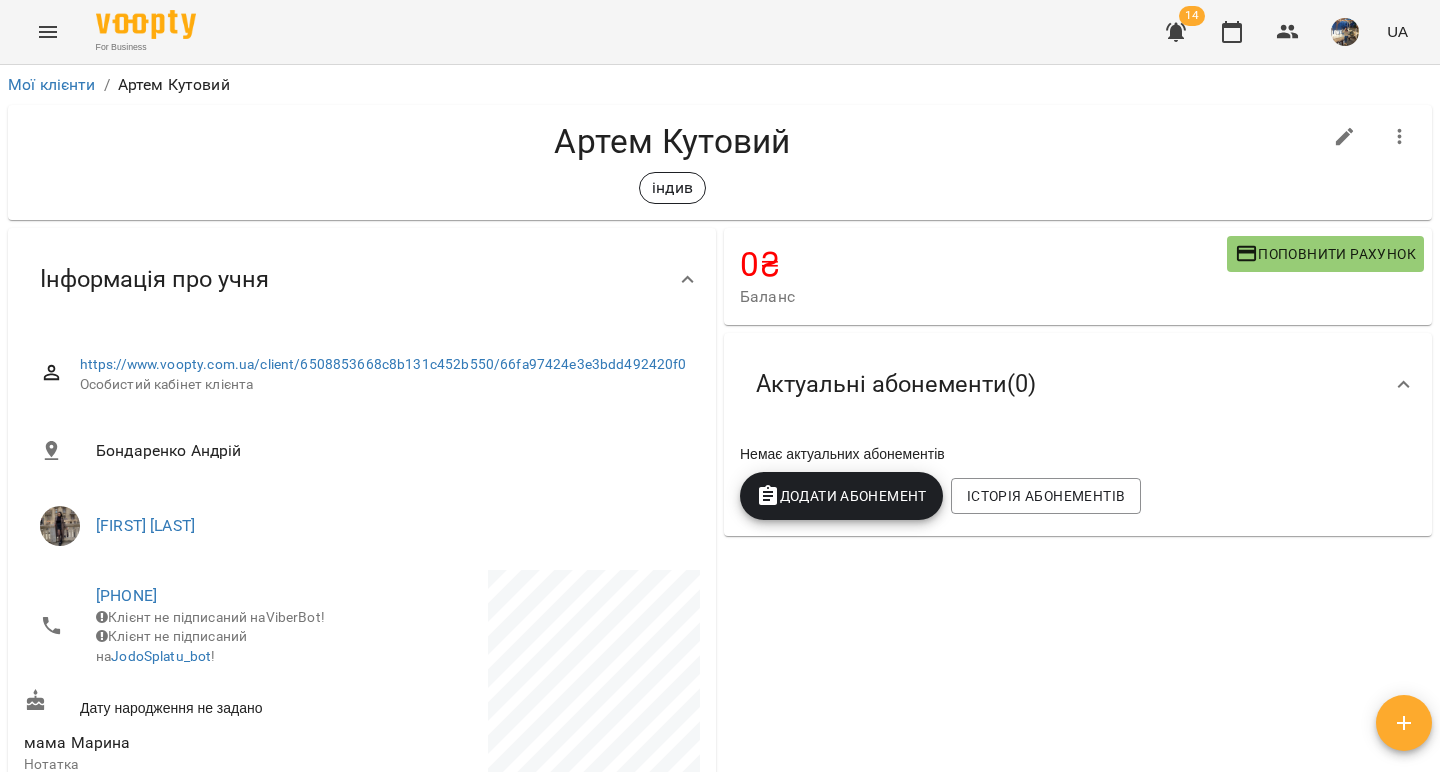 click on "Актуальні абонементи ( 0 )" at bounding box center (1060, 384) 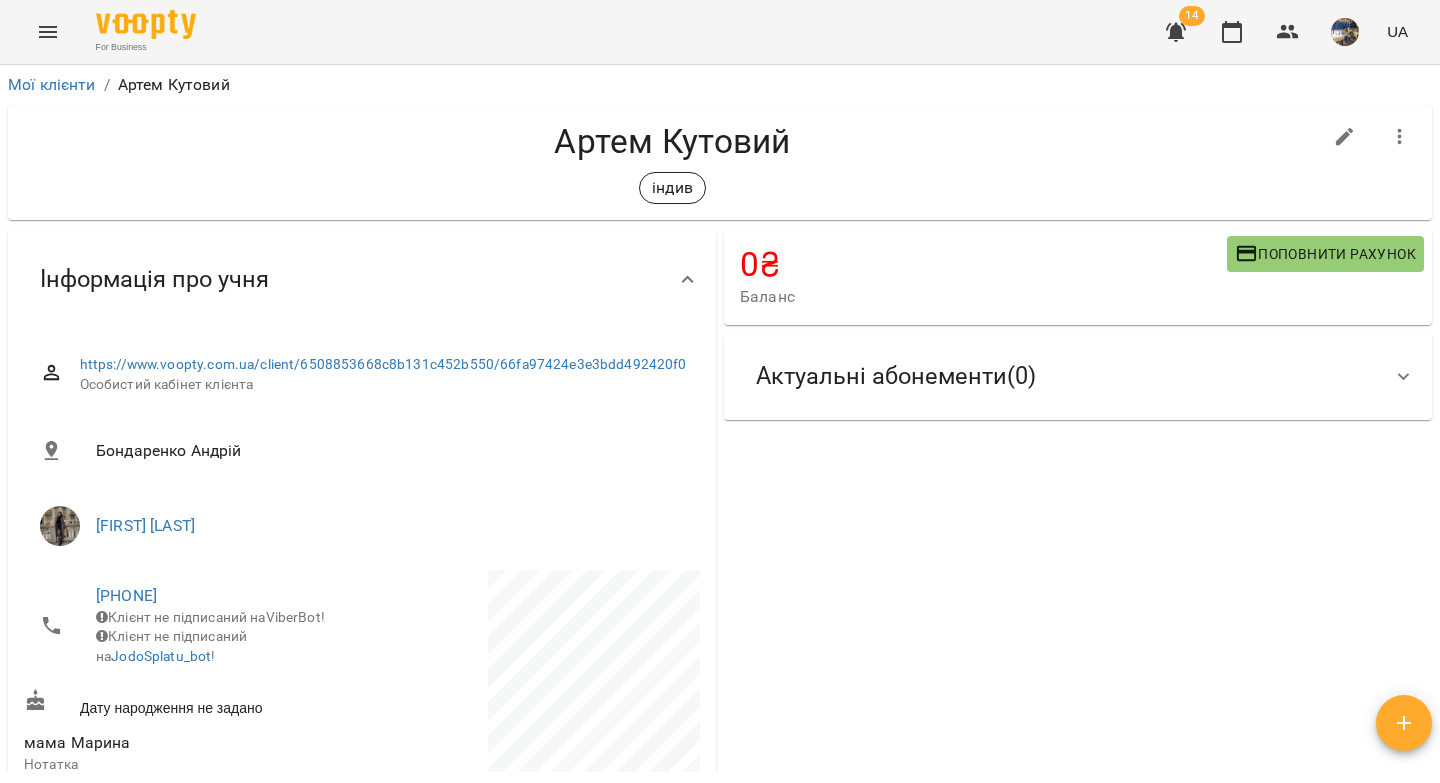 click on "Актуальні абонементи ( 0 )" at bounding box center (1060, 376) 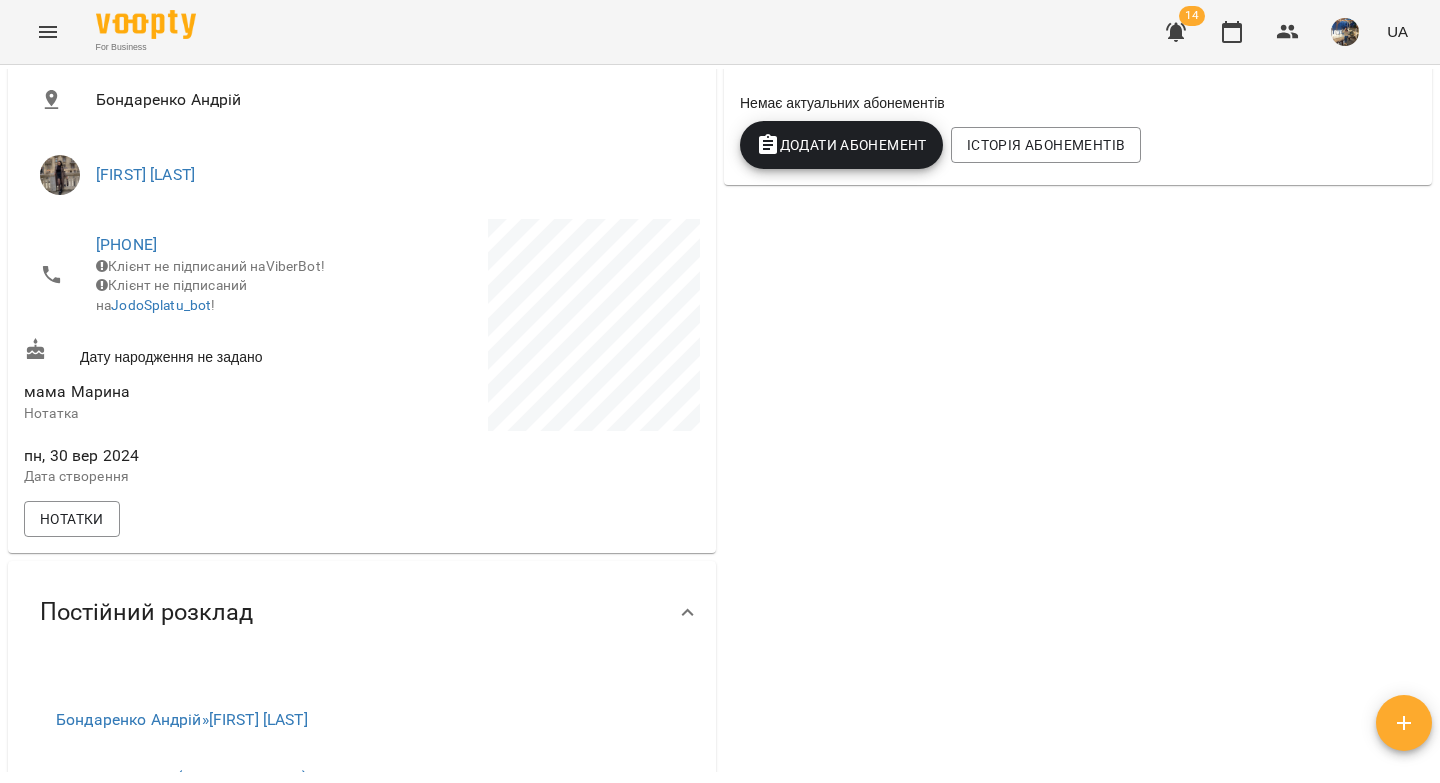 scroll, scrollTop: 0, scrollLeft: 0, axis: both 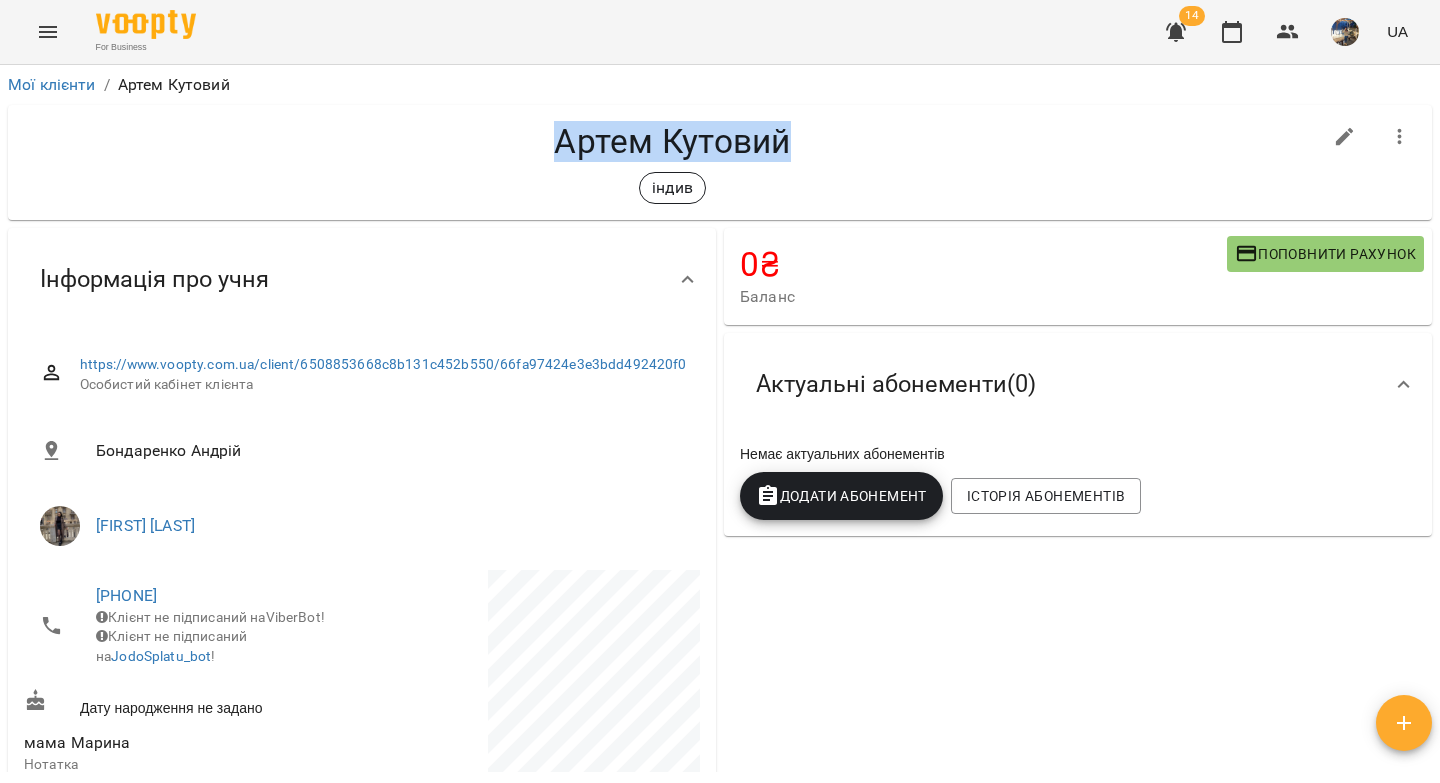 drag, startPoint x: 804, startPoint y: 153, endPoint x: 539, endPoint y: 138, distance: 265.4242 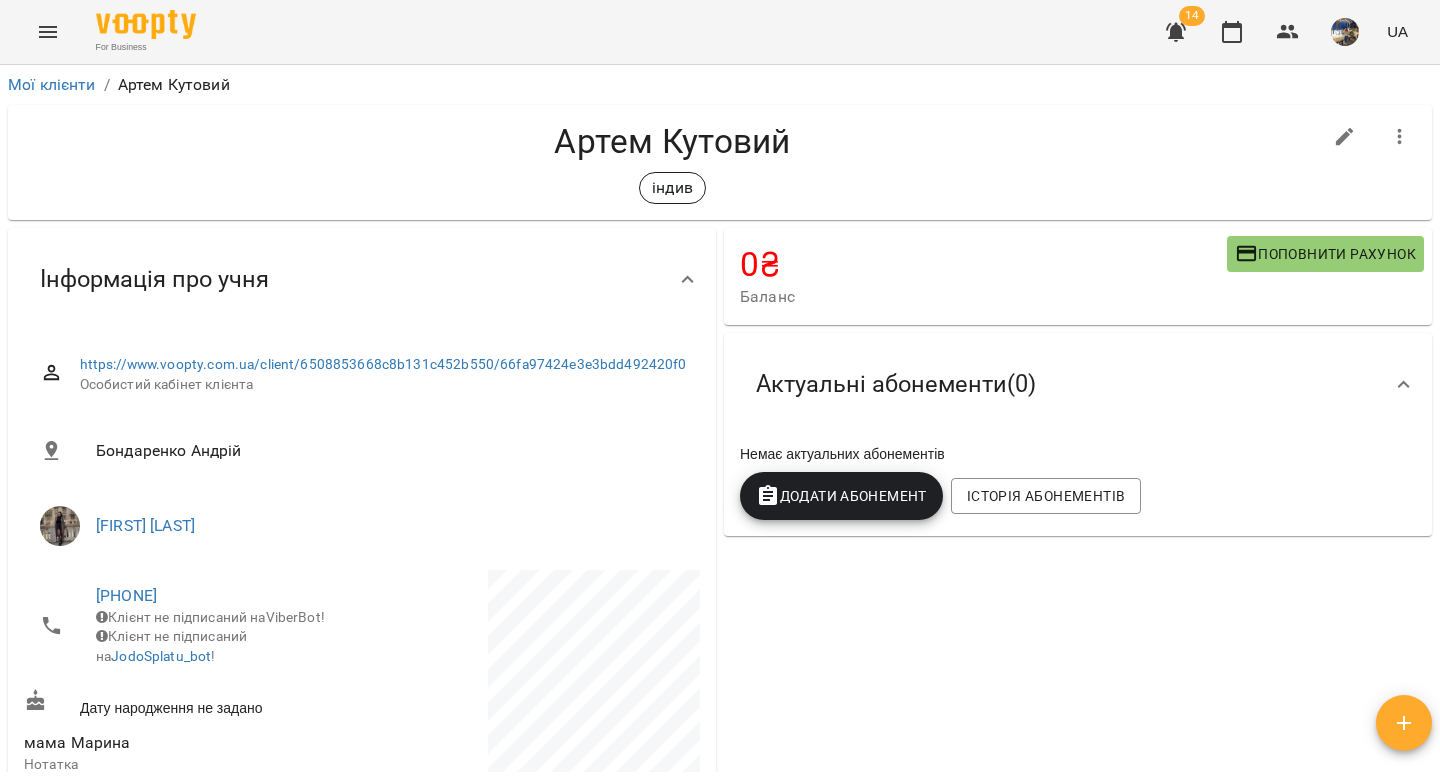 click on "Артем Кутовий" at bounding box center (672, 141) 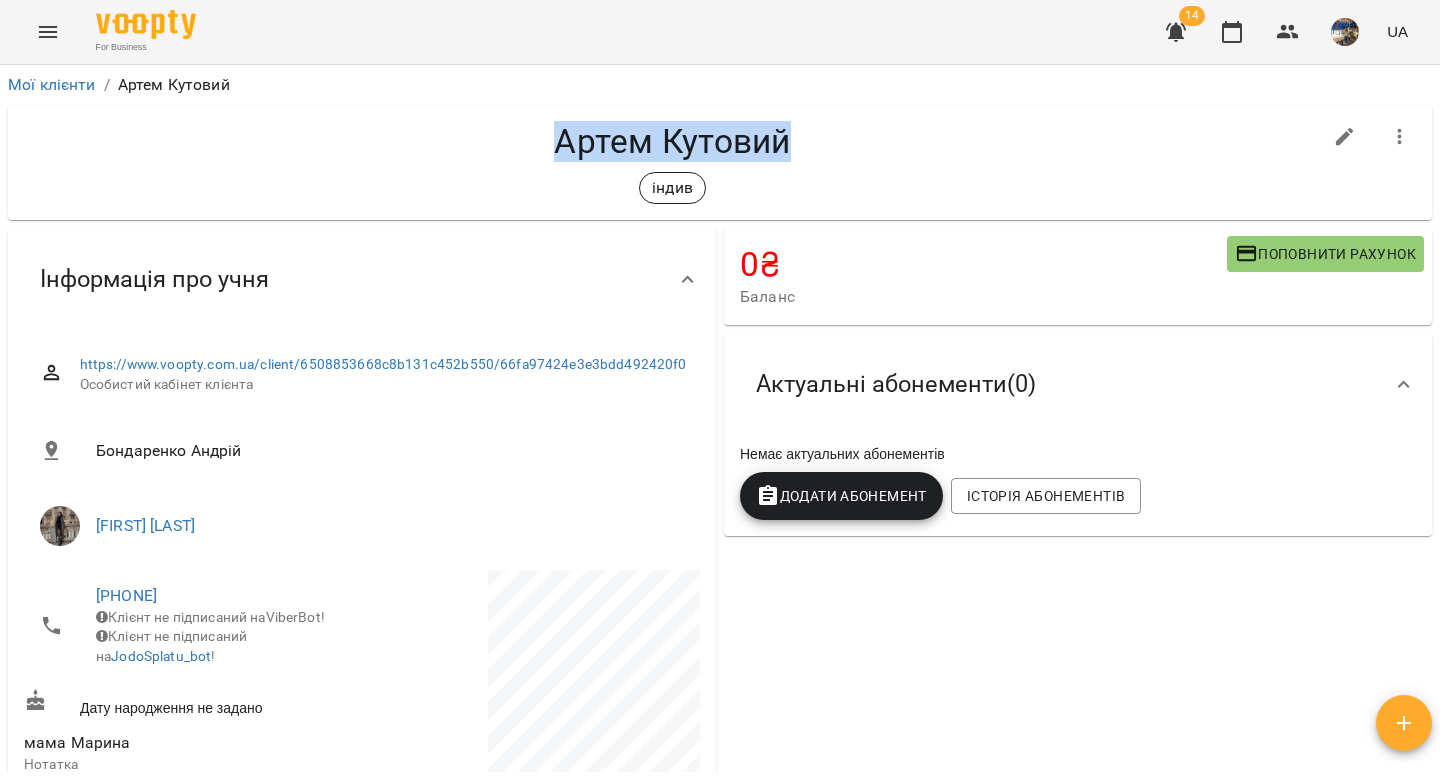drag, startPoint x: 787, startPoint y: 140, endPoint x: 544, endPoint y: 141, distance: 243.00206 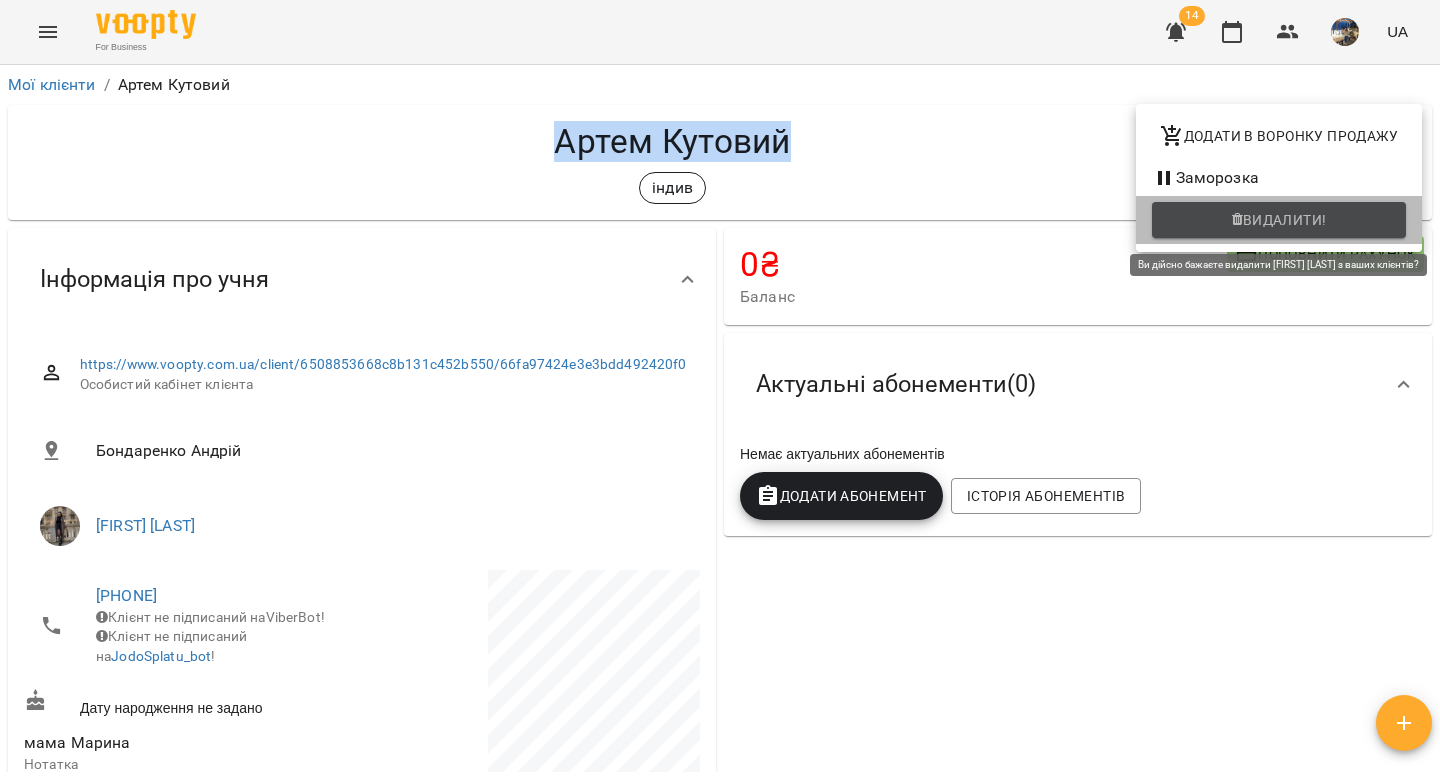 click on "Видалити!" at bounding box center (1285, 220) 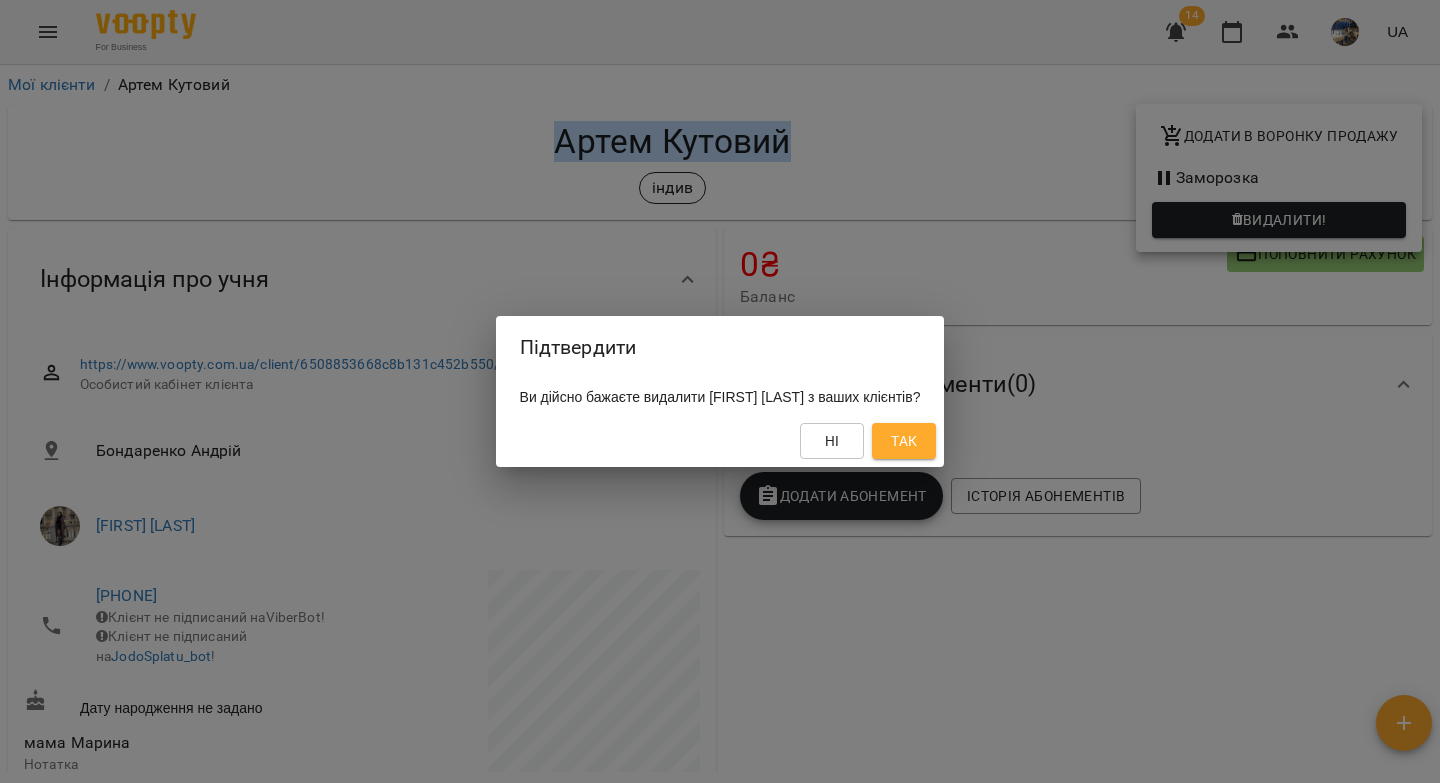 click on "Так" at bounding box center (904, 441) 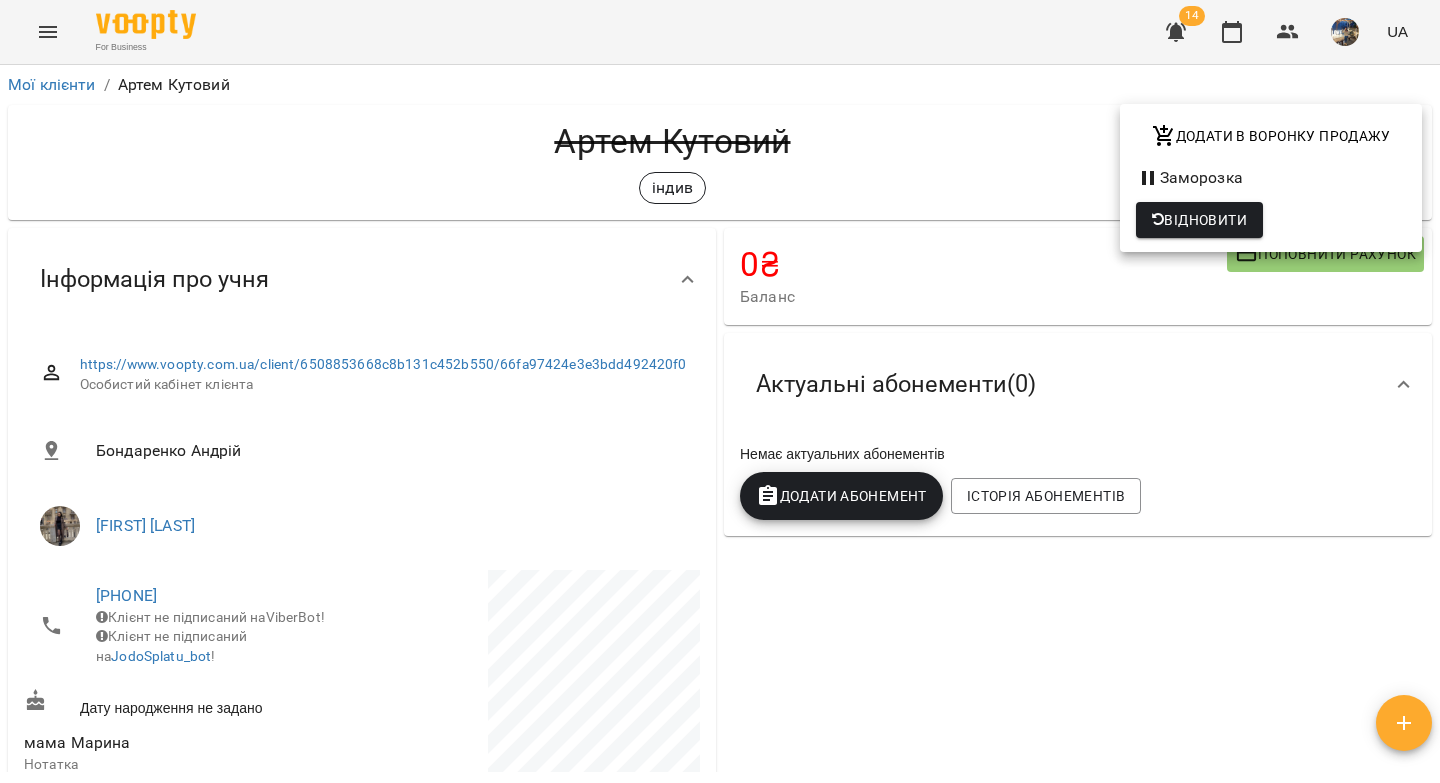 click at bounding box center (720, 391) 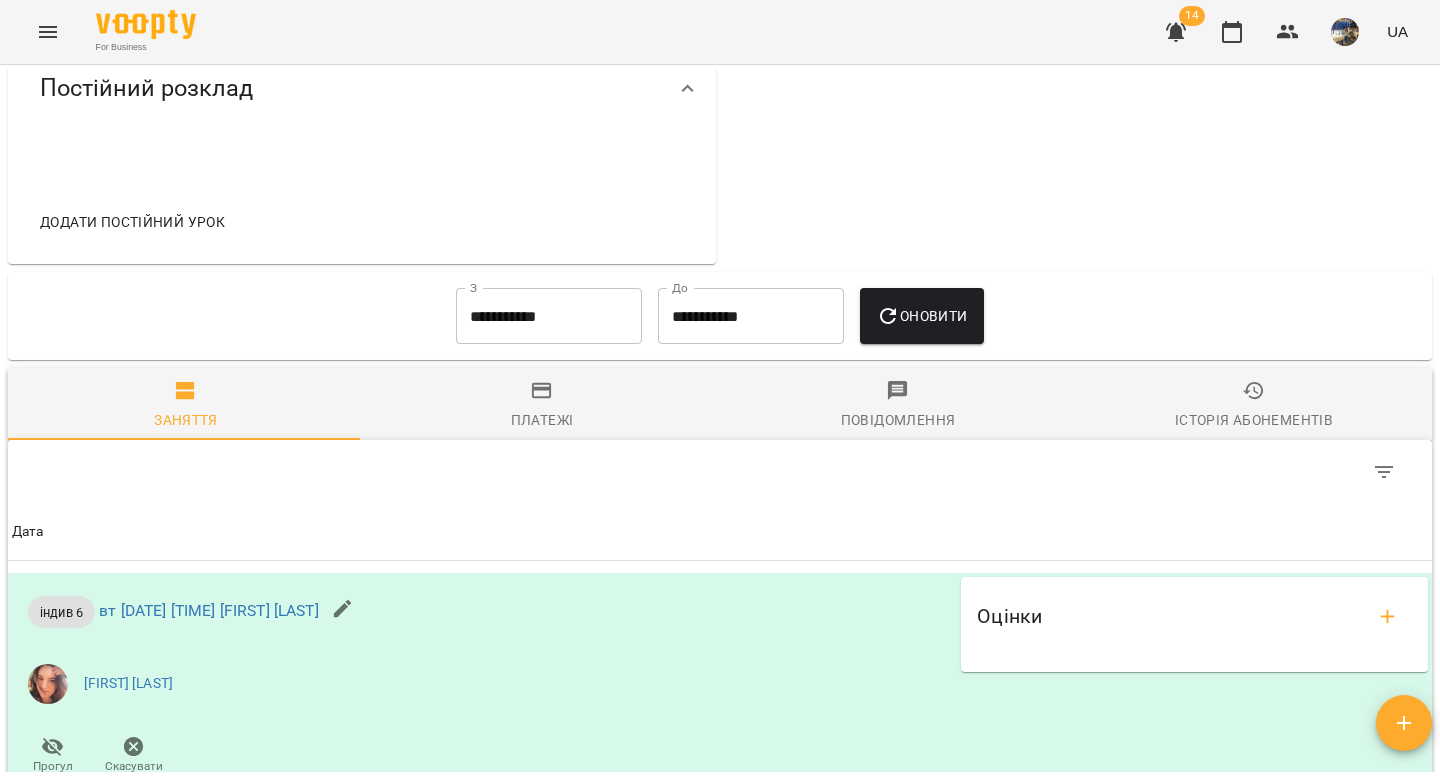 scroll, scrollTop: 0, scrollLeft: 0, axis: both 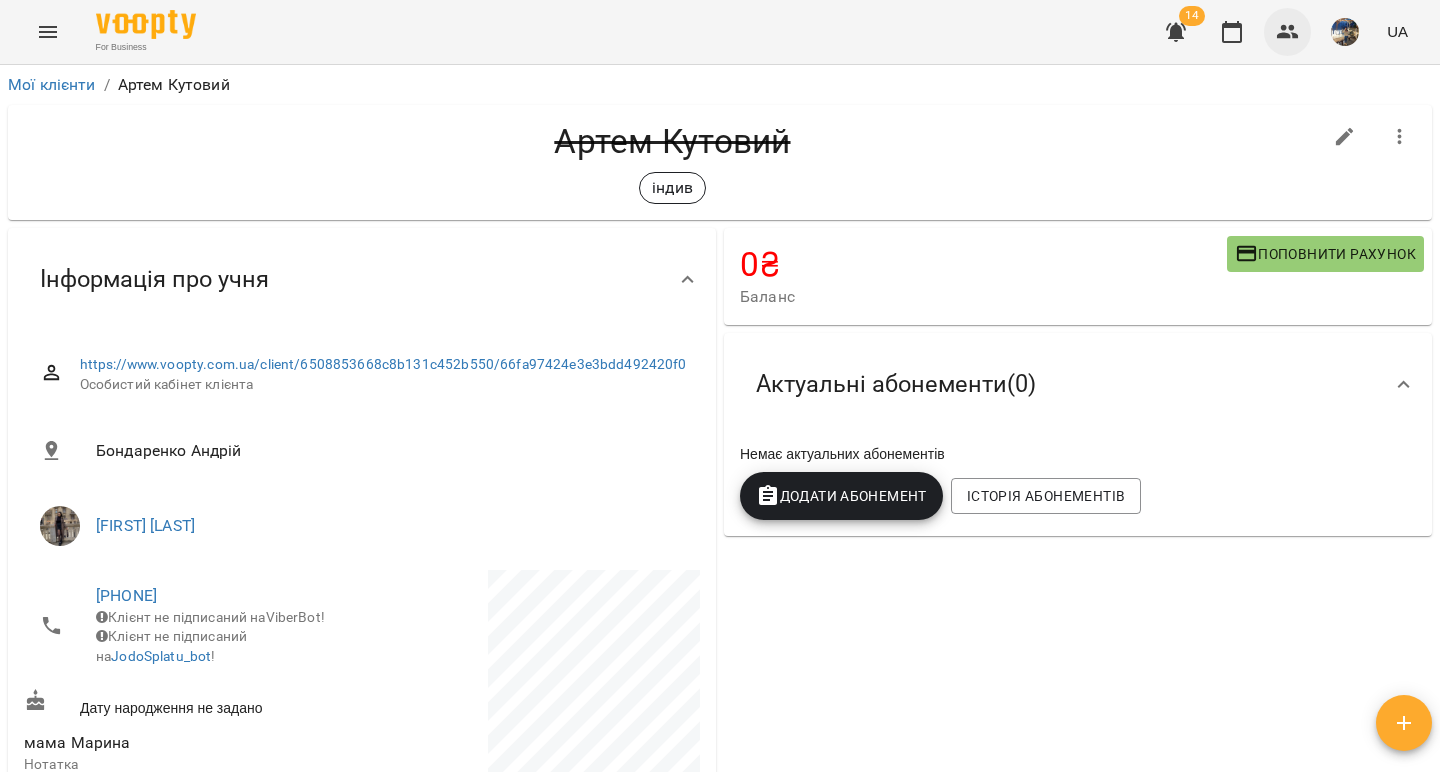 click 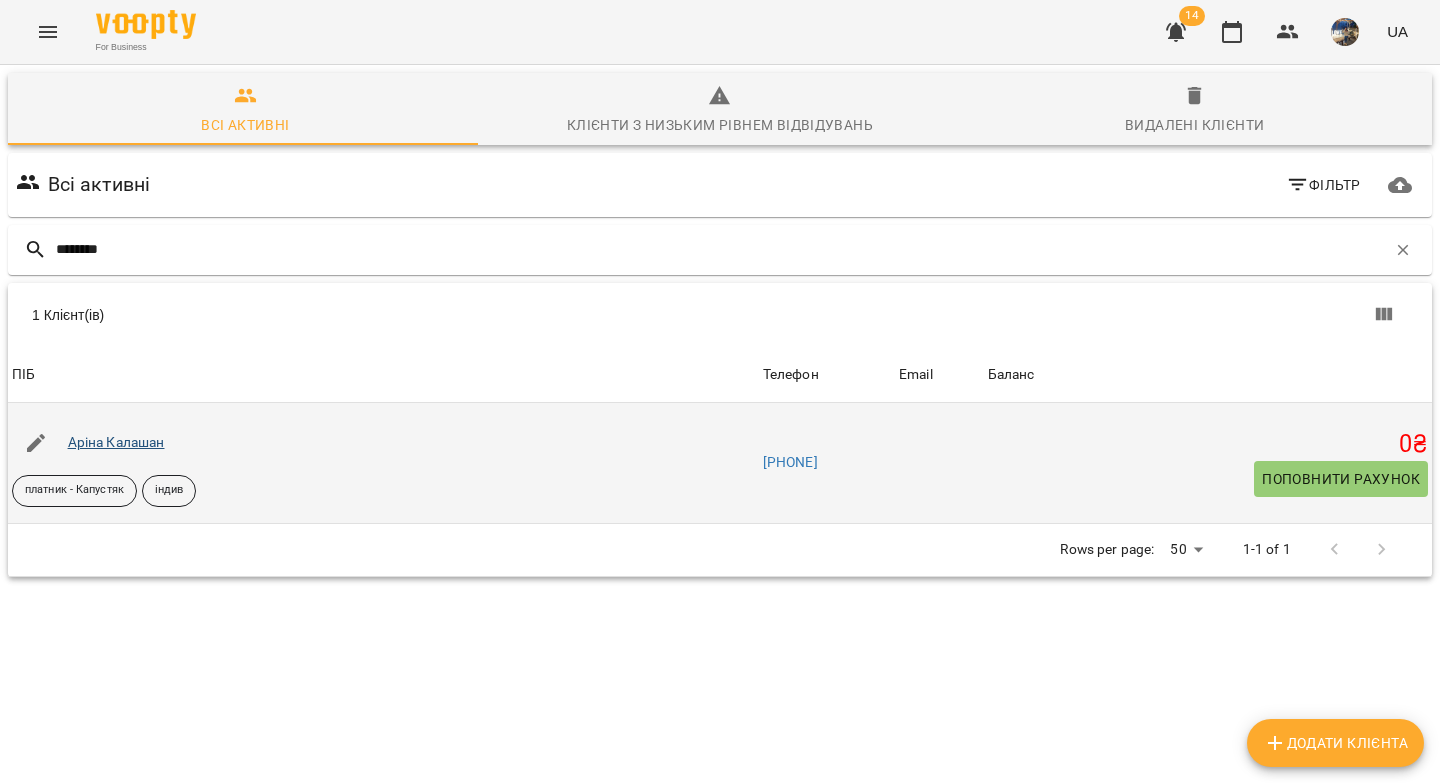 type on "*******" 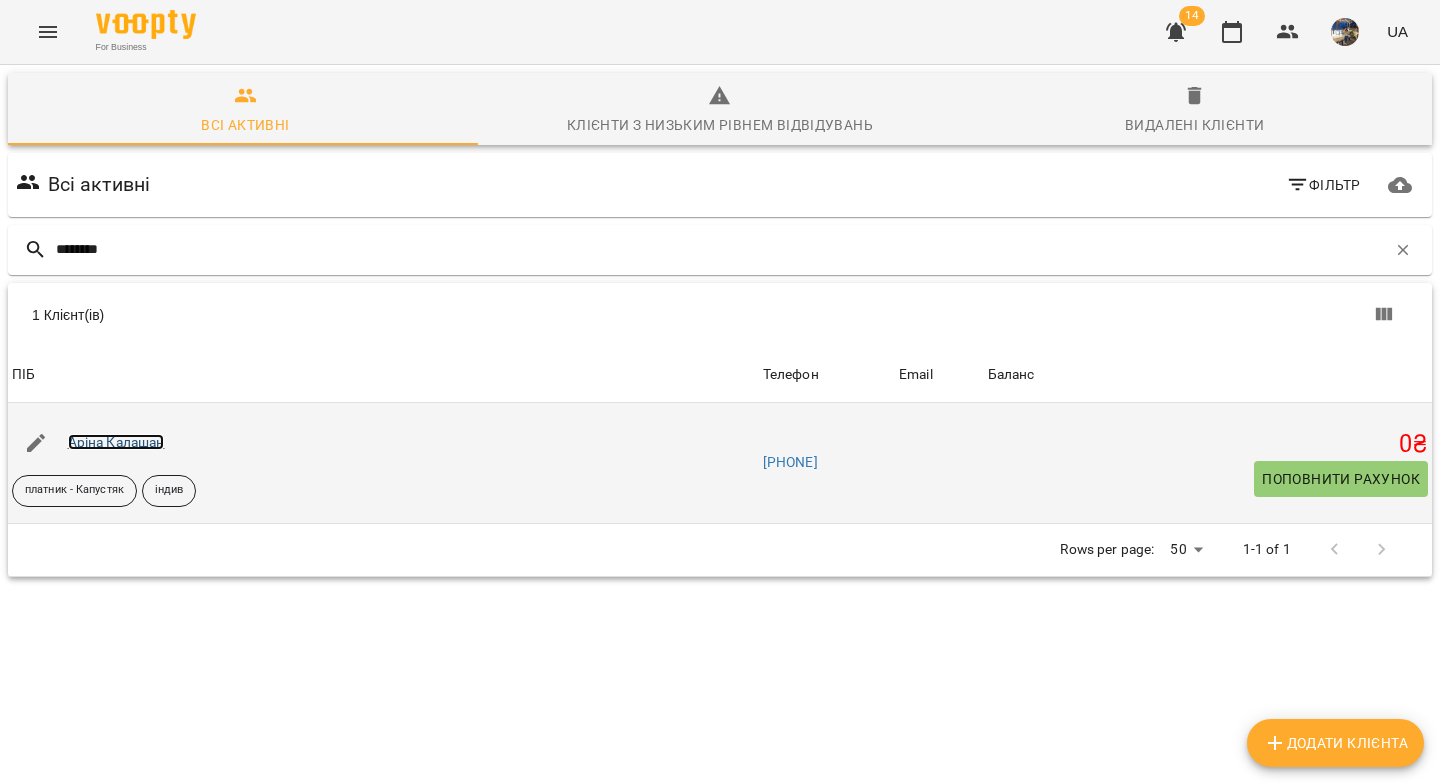 click on "Аріна Калашан" at bounding box center (116, 442) 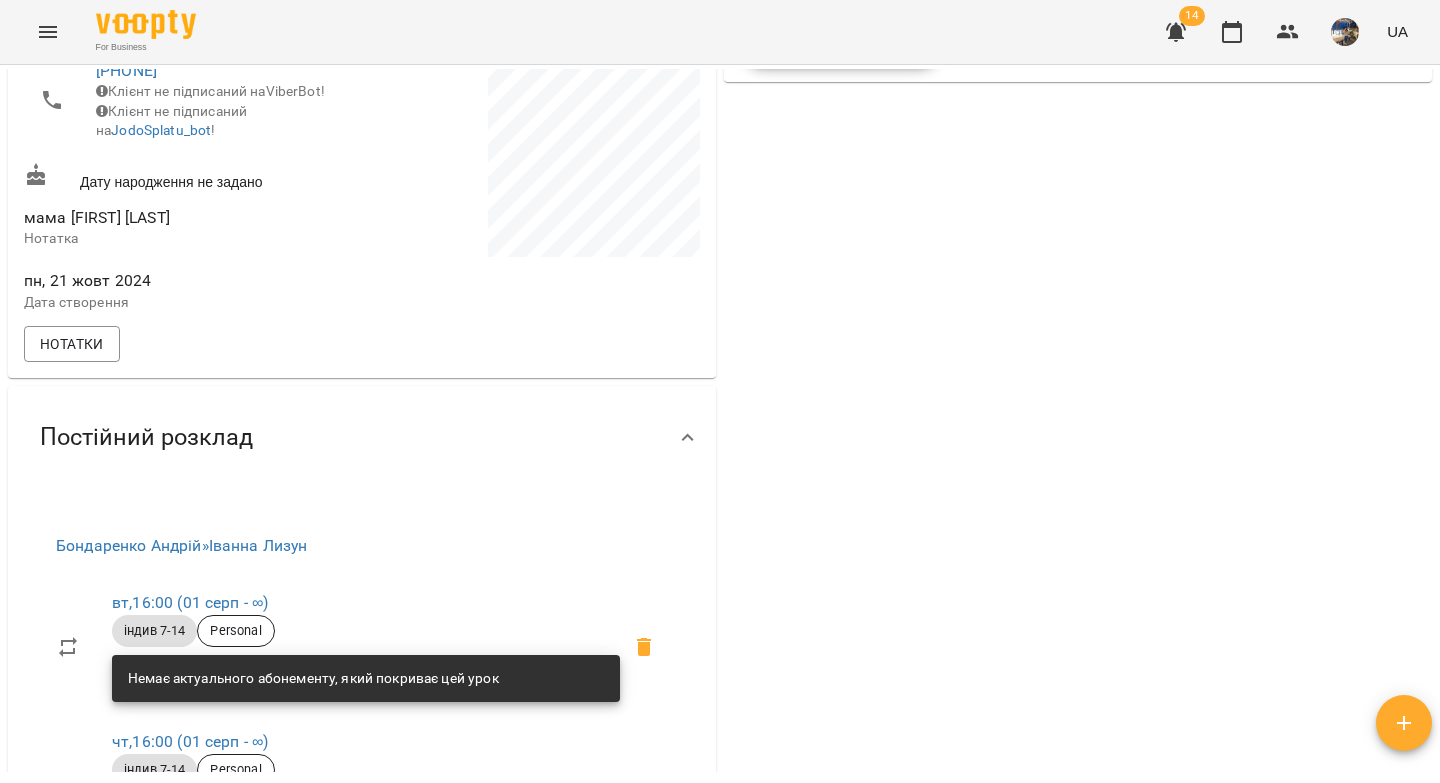scroll, scrollTop: 0, scrollLeft: 0, axis: both 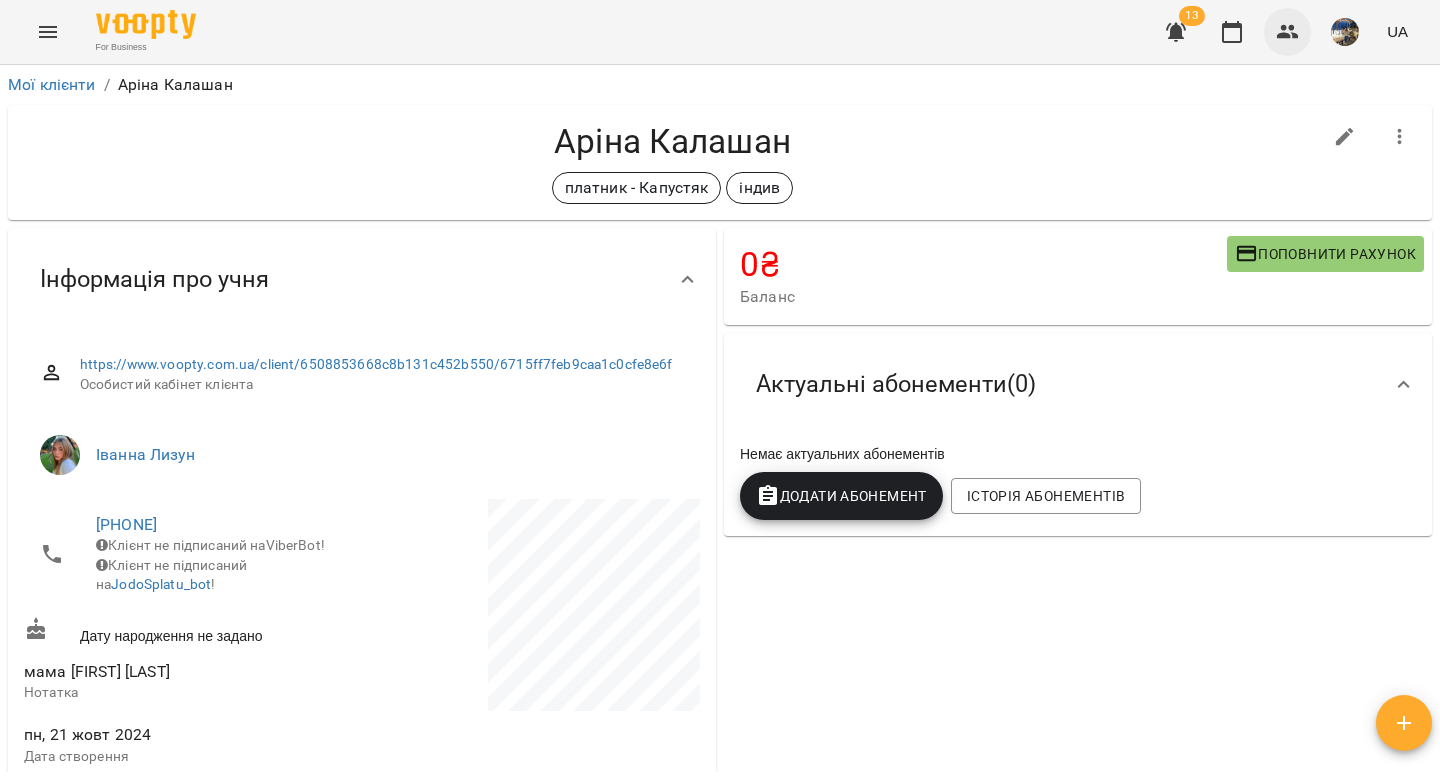 click 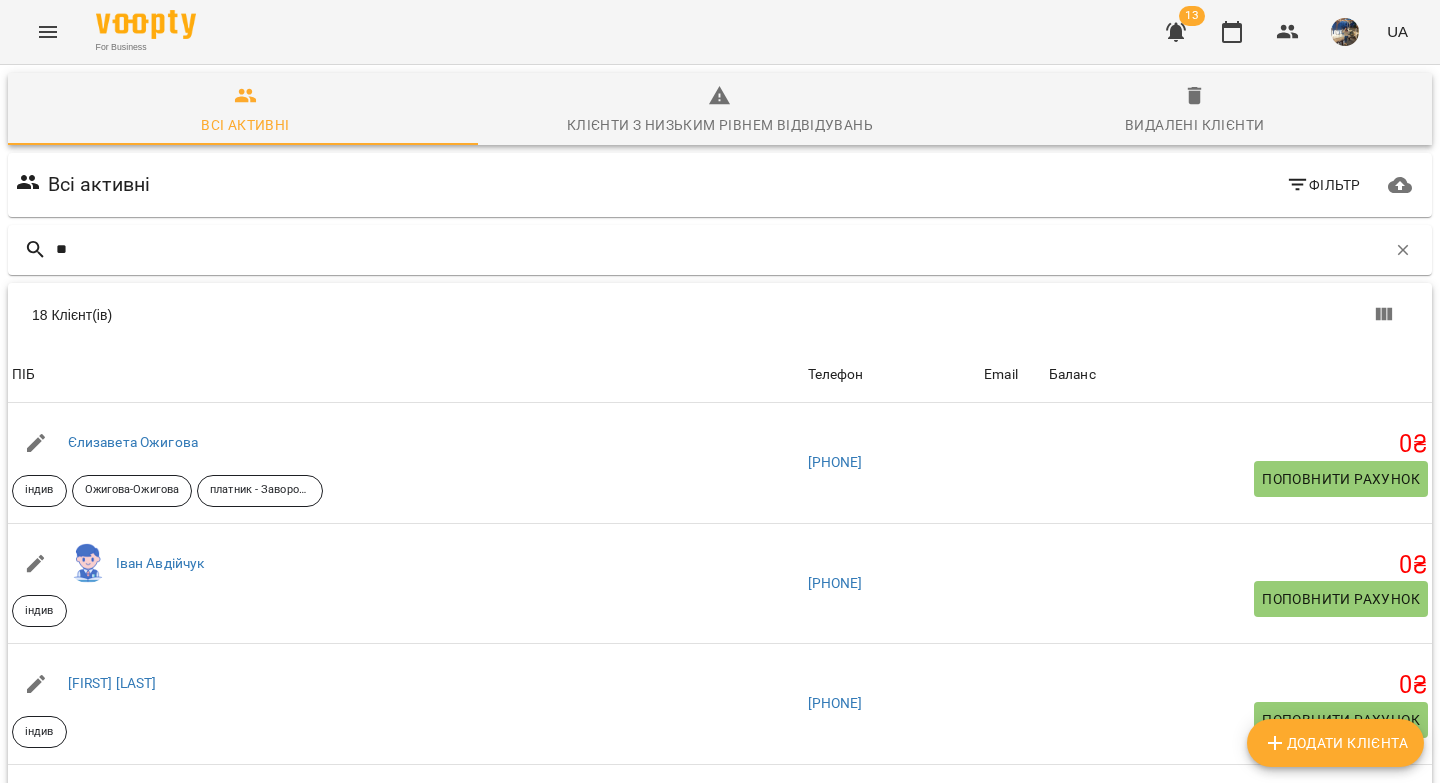type on "**" 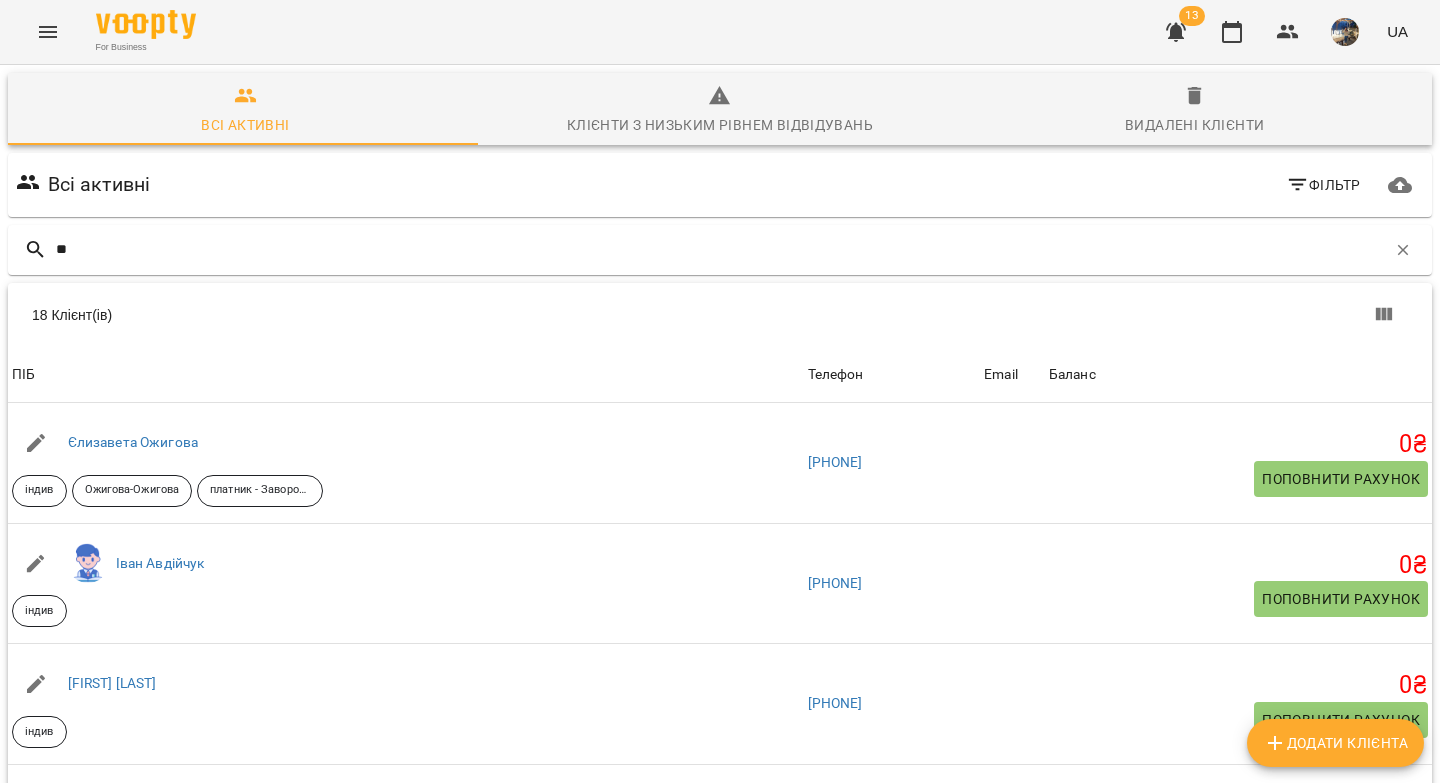 click 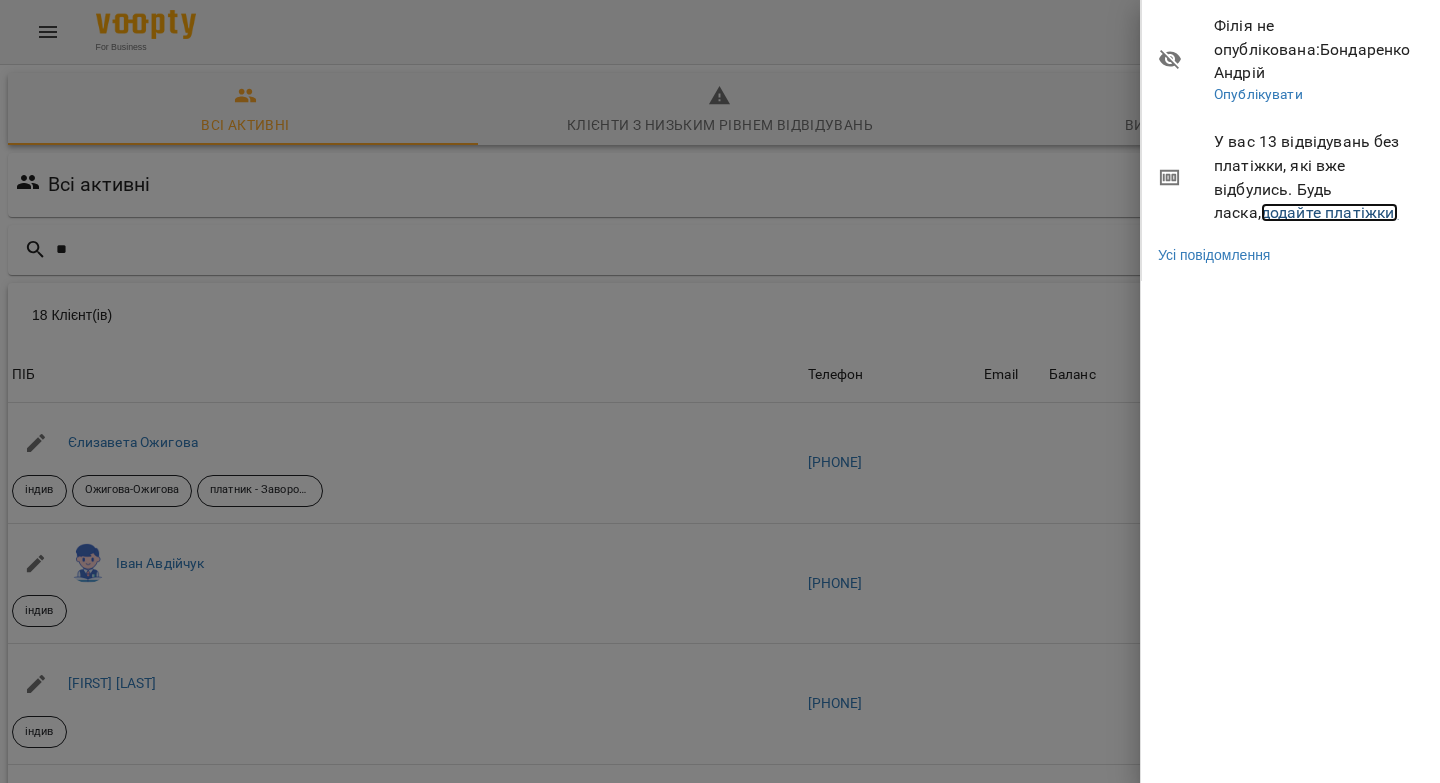 click on "додайте платіжки!" at bounding box center [1330, 212] 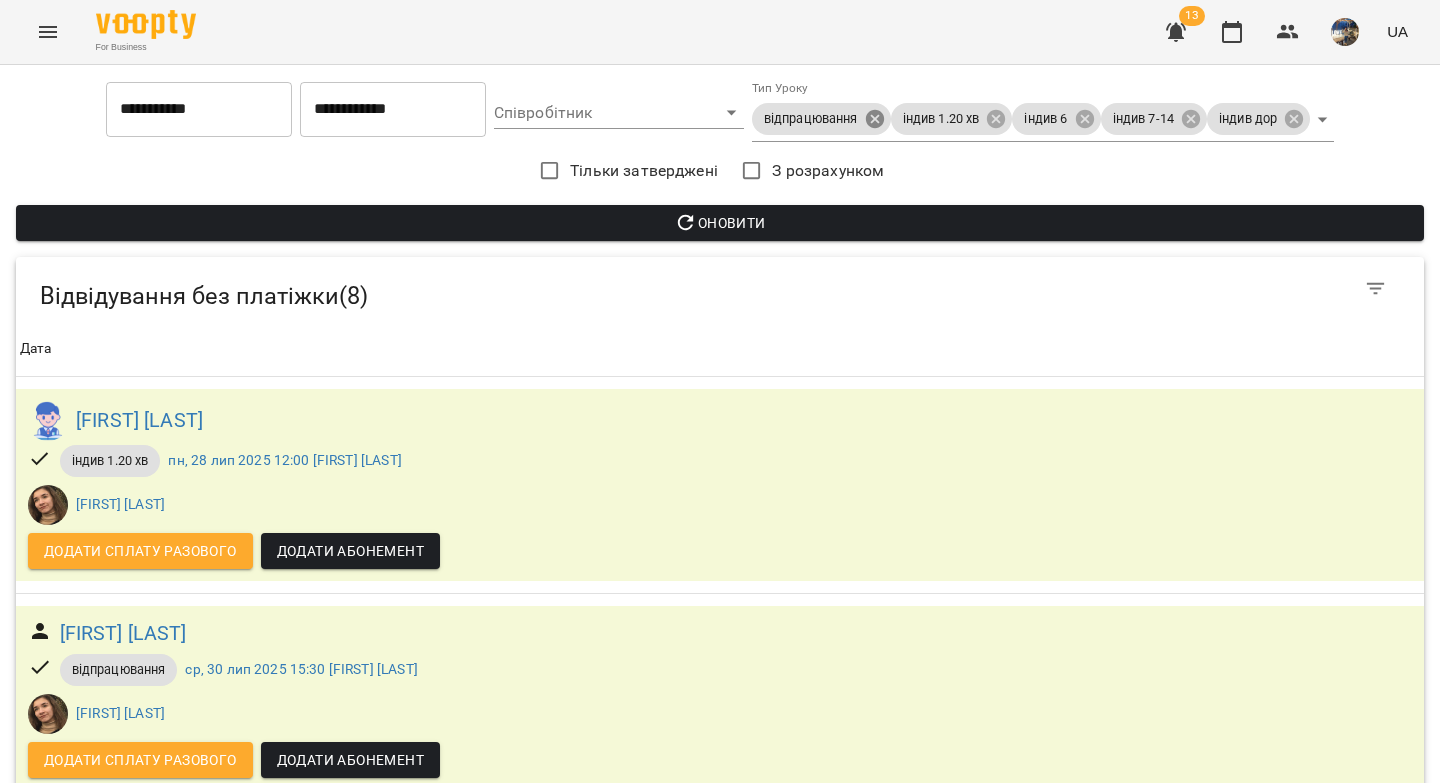 click on "**********" at bounding box center [720, 1047] 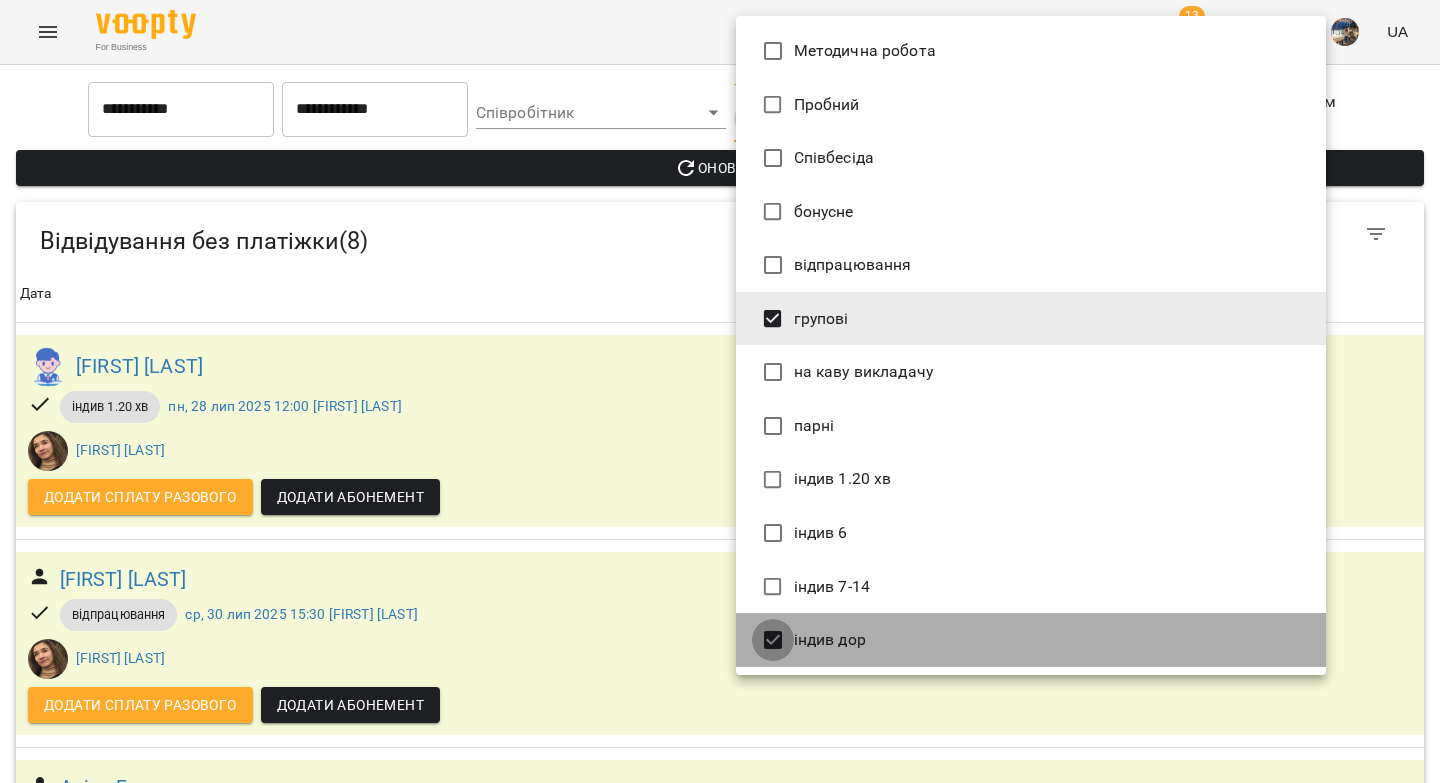 type on "*******" 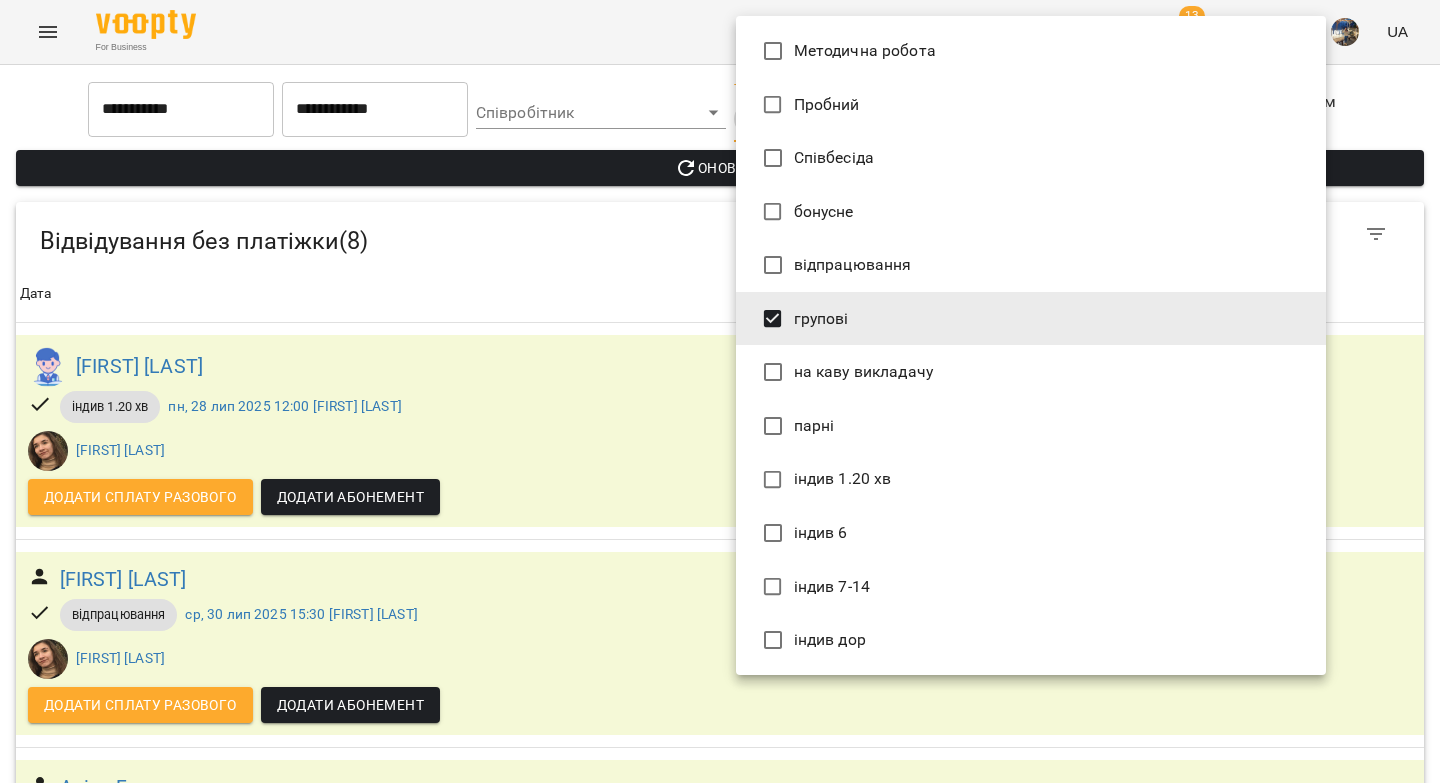 click at bounding box center (720, 391) 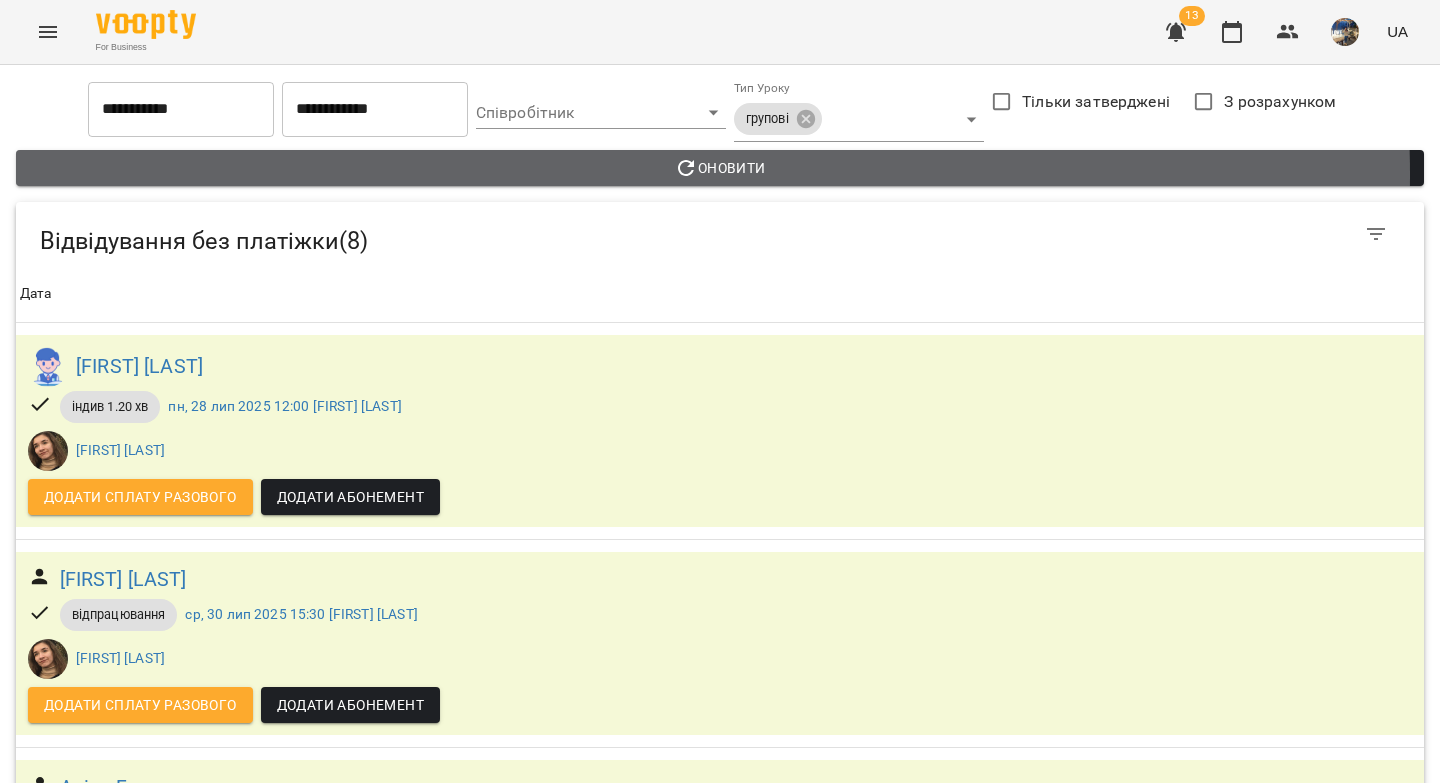 click on "Оновити" at bounding box center [720, 168] 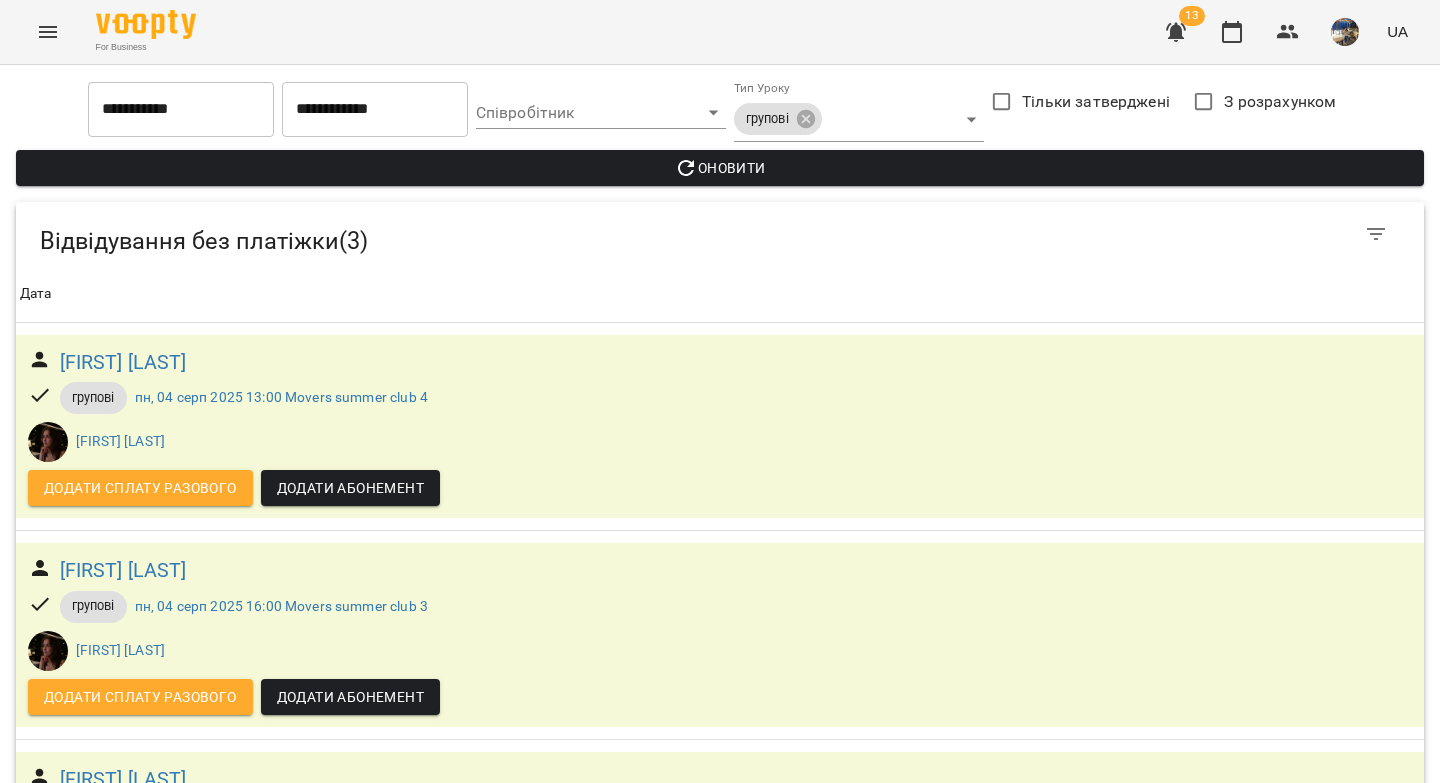 scroll, scrollTop: 181, scrollLeft: 0, axis: vertical 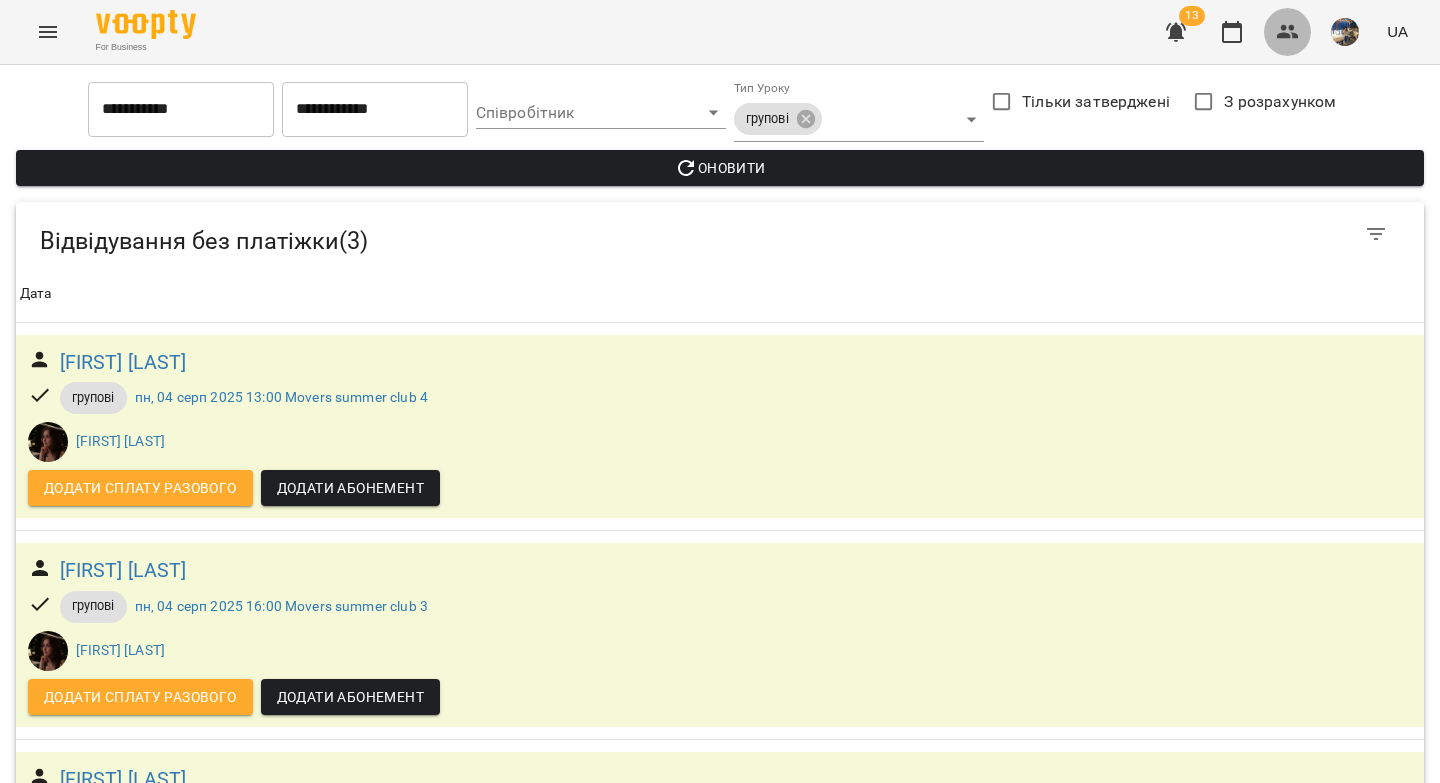click 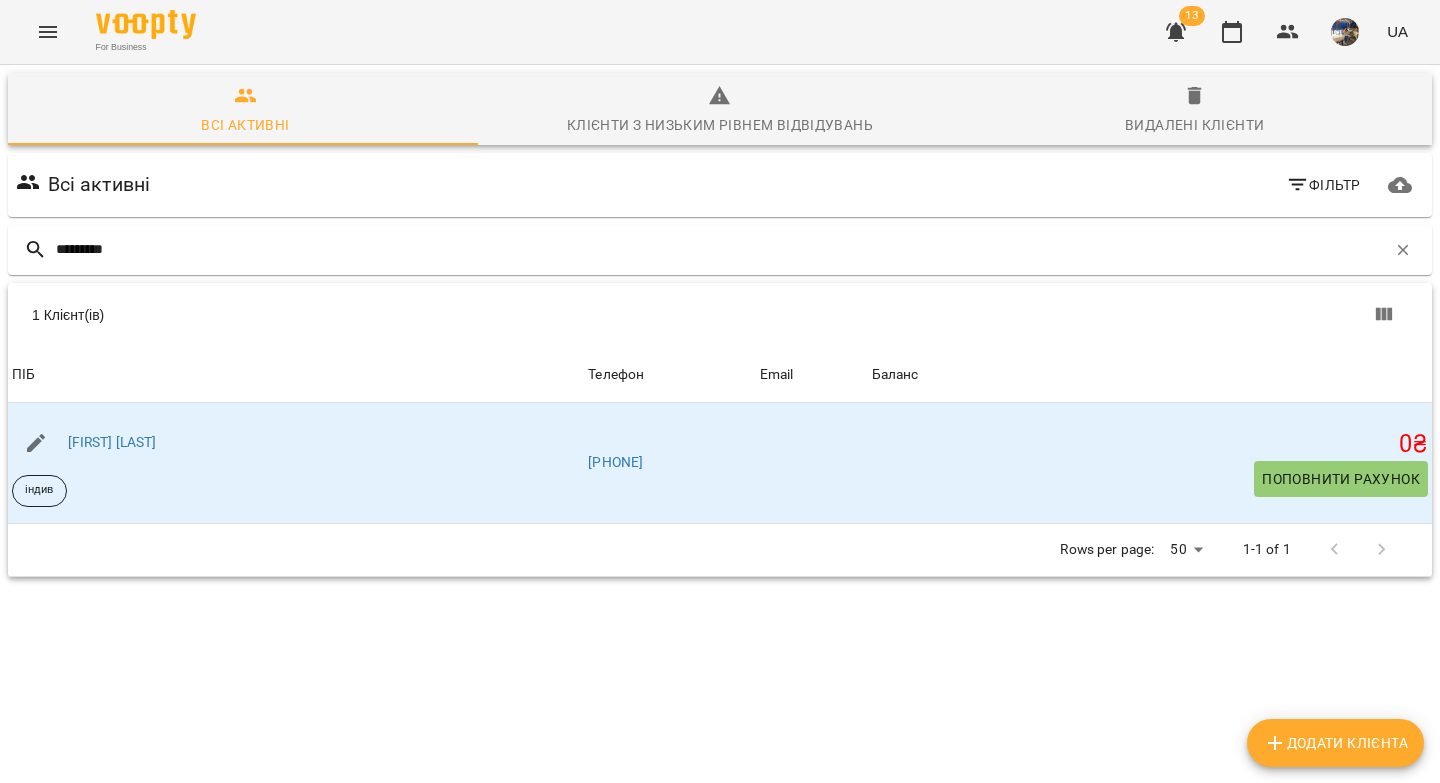 type on "*********" 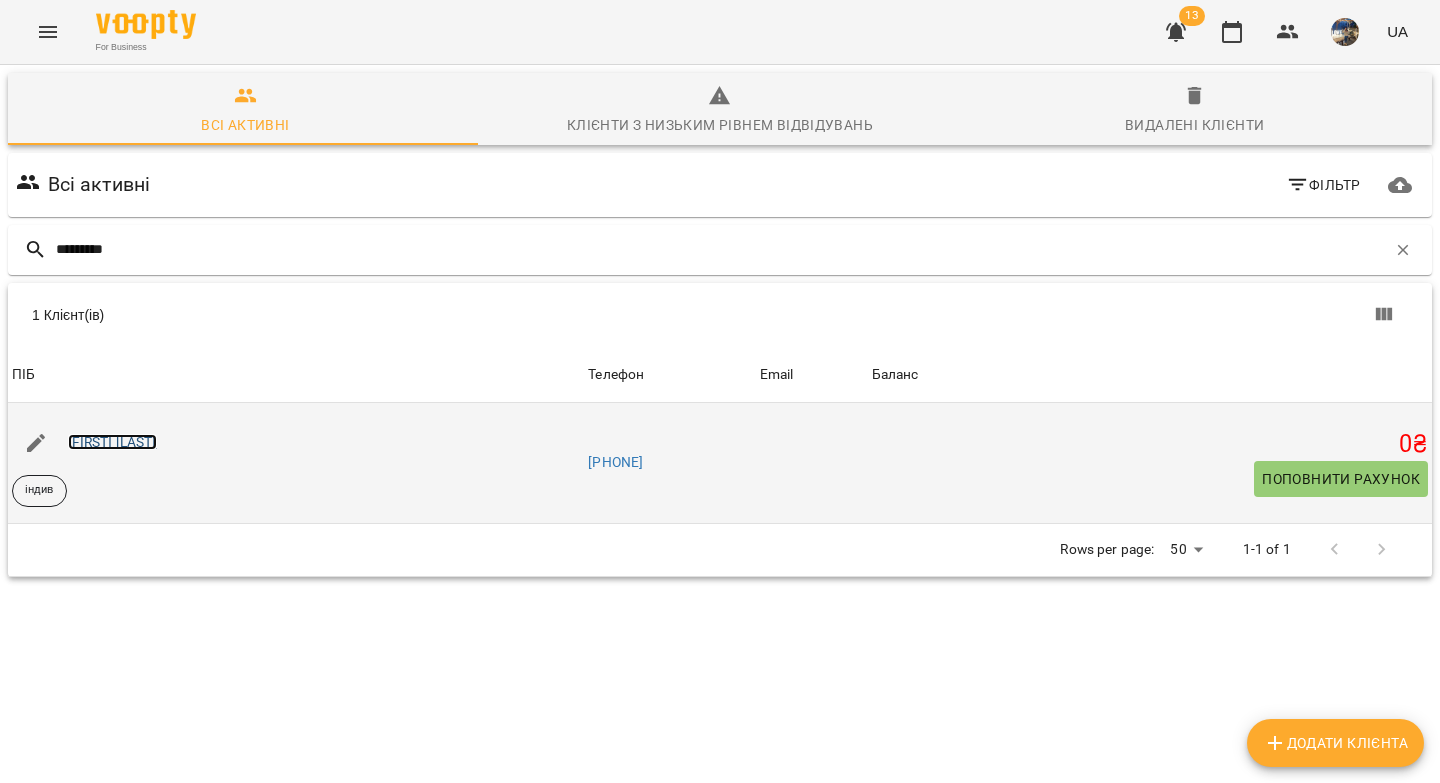 click on "[FIRST] [LAST]" at bounding box center (112, 442) 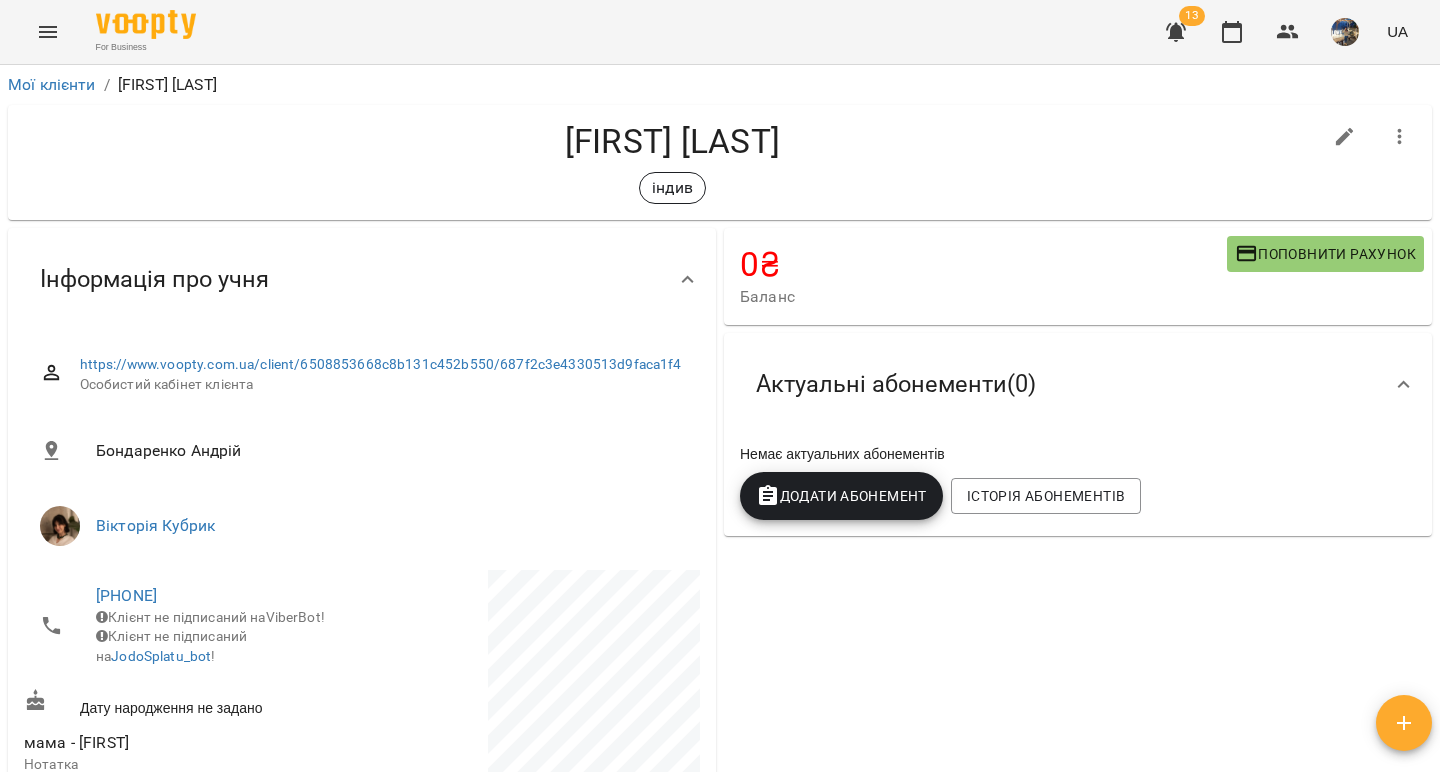 click on "Додати Абонемент" at bounding box center (841, 496) 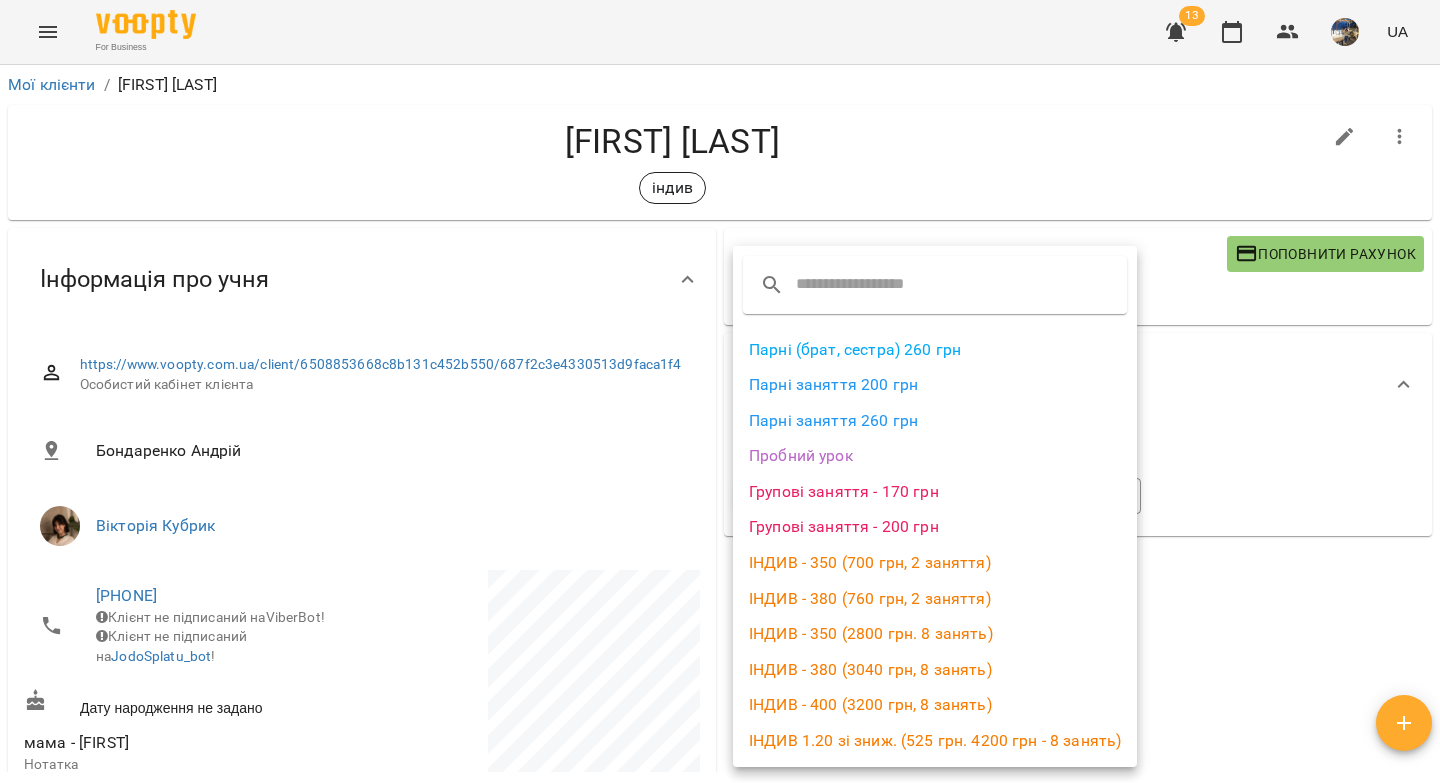 click on "ІНДИВ - 380 (3040 грн, 8 занять)" at bounding box center (935, 670) 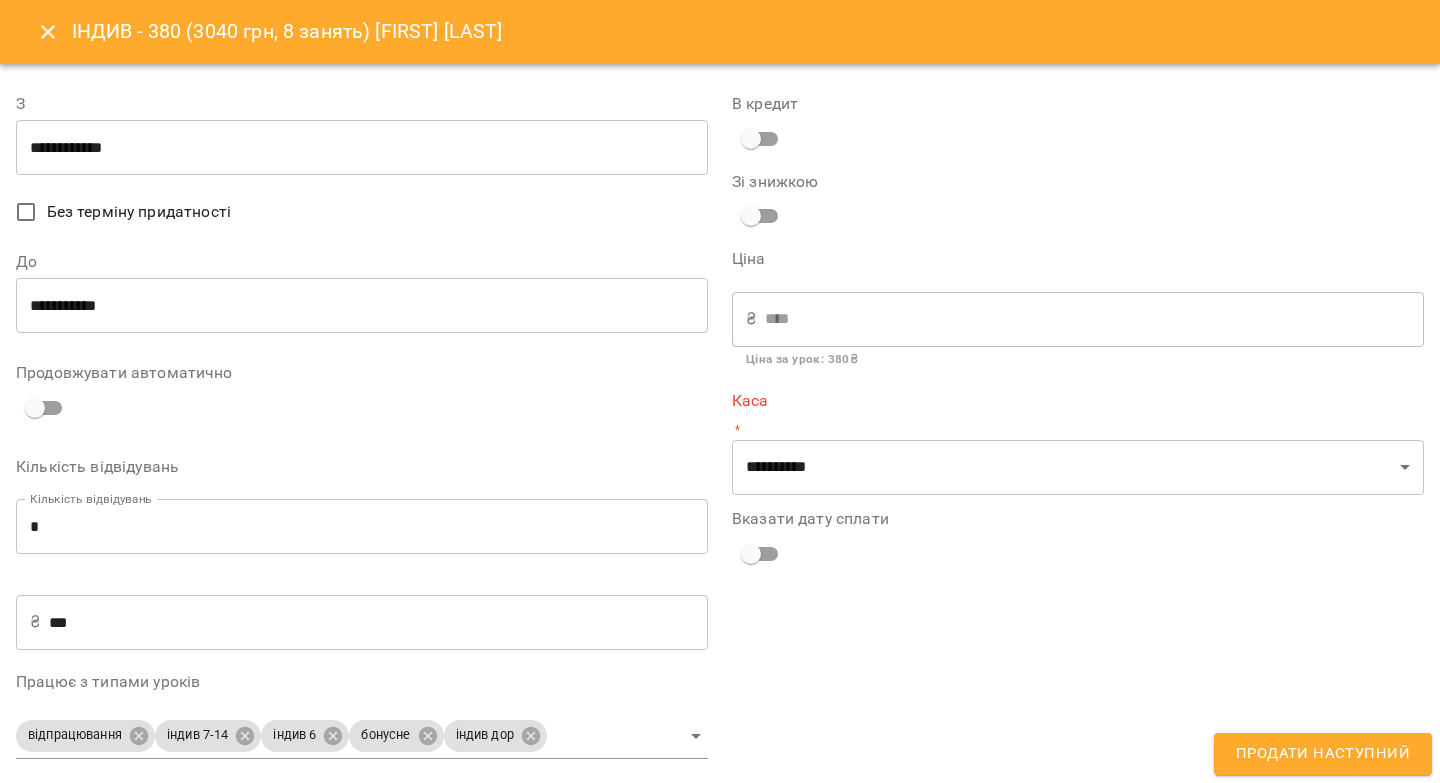 type on "**********" 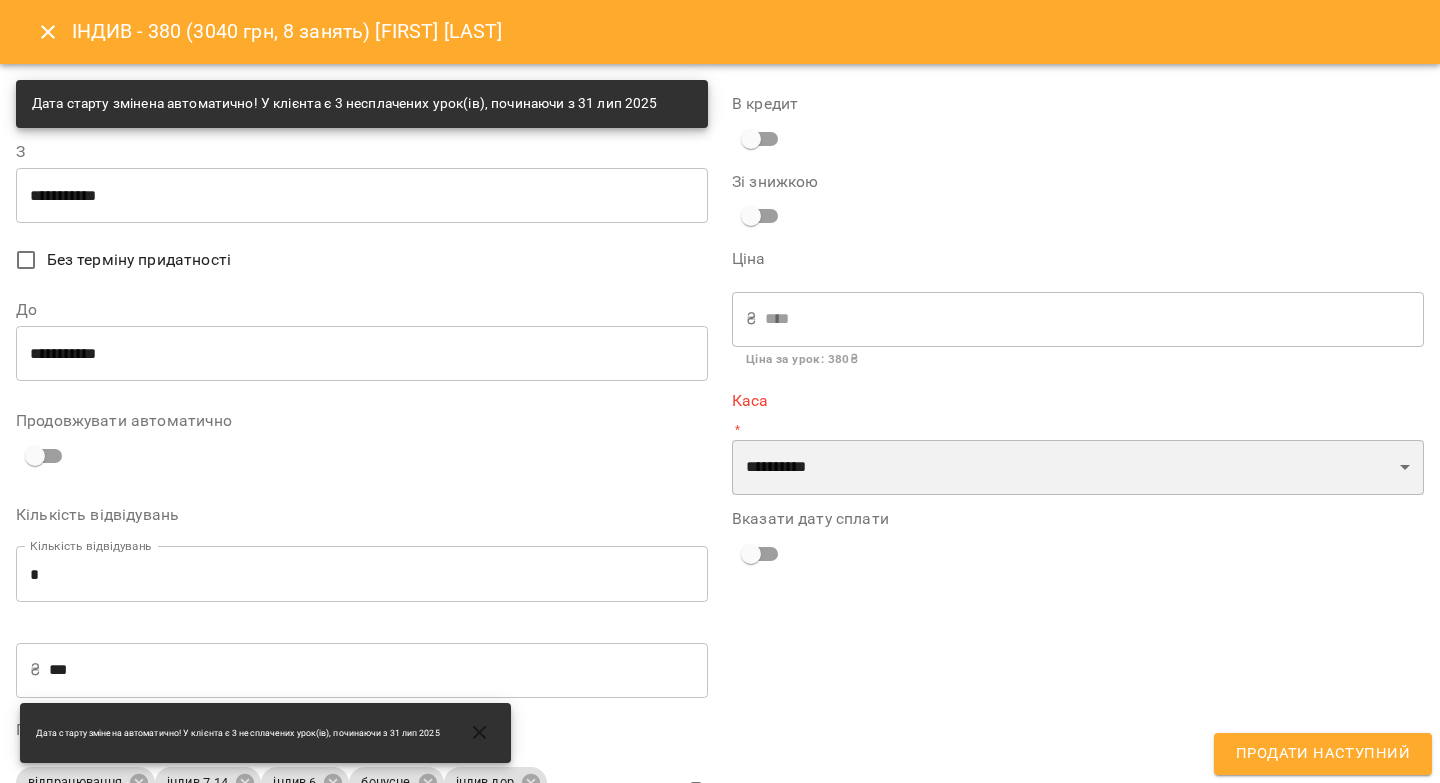 click on "**********" at bounding box center [1078, 468] 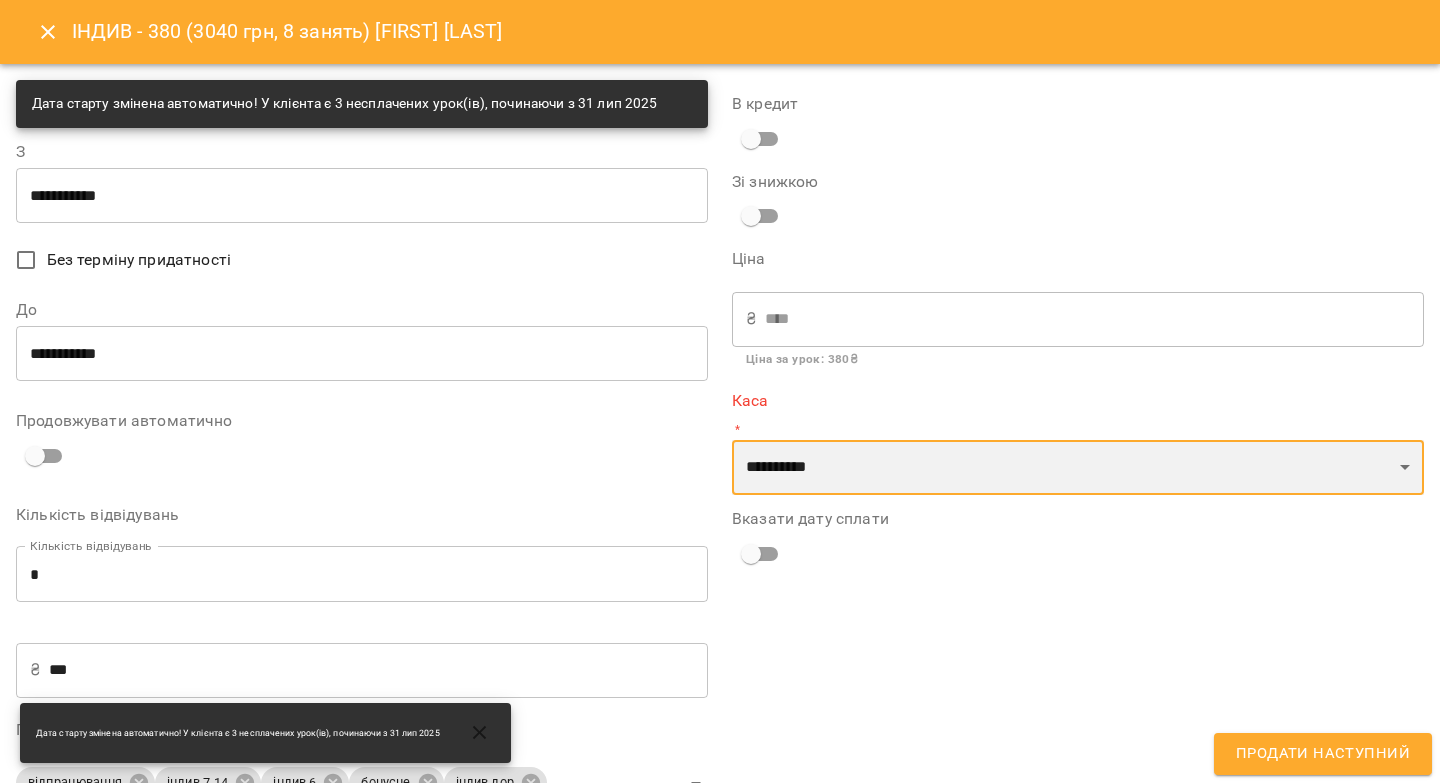 select on "****" 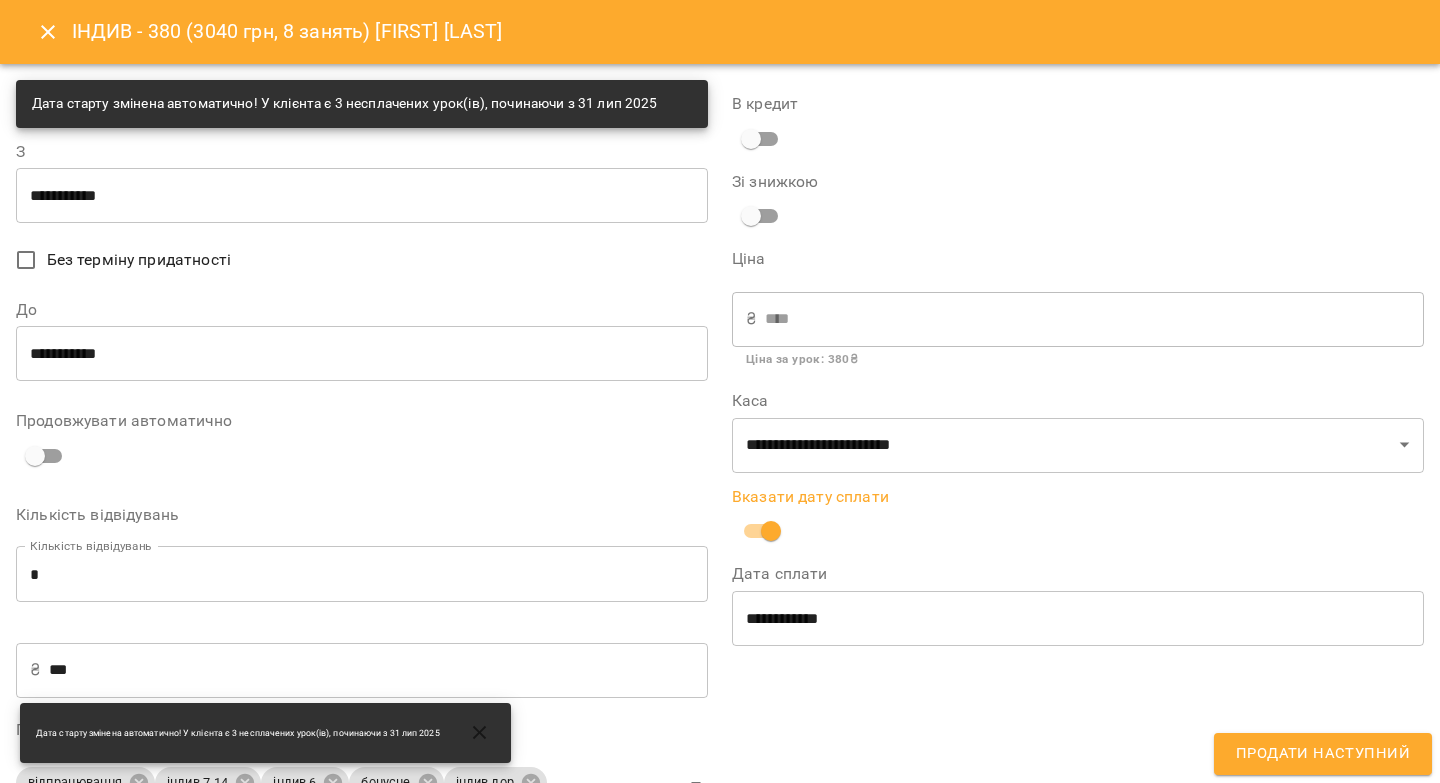 drag, startPoint x: 1240, startPoint y: 760, endPoint x: 1052, endPoint y: 474, distance: 342.2572 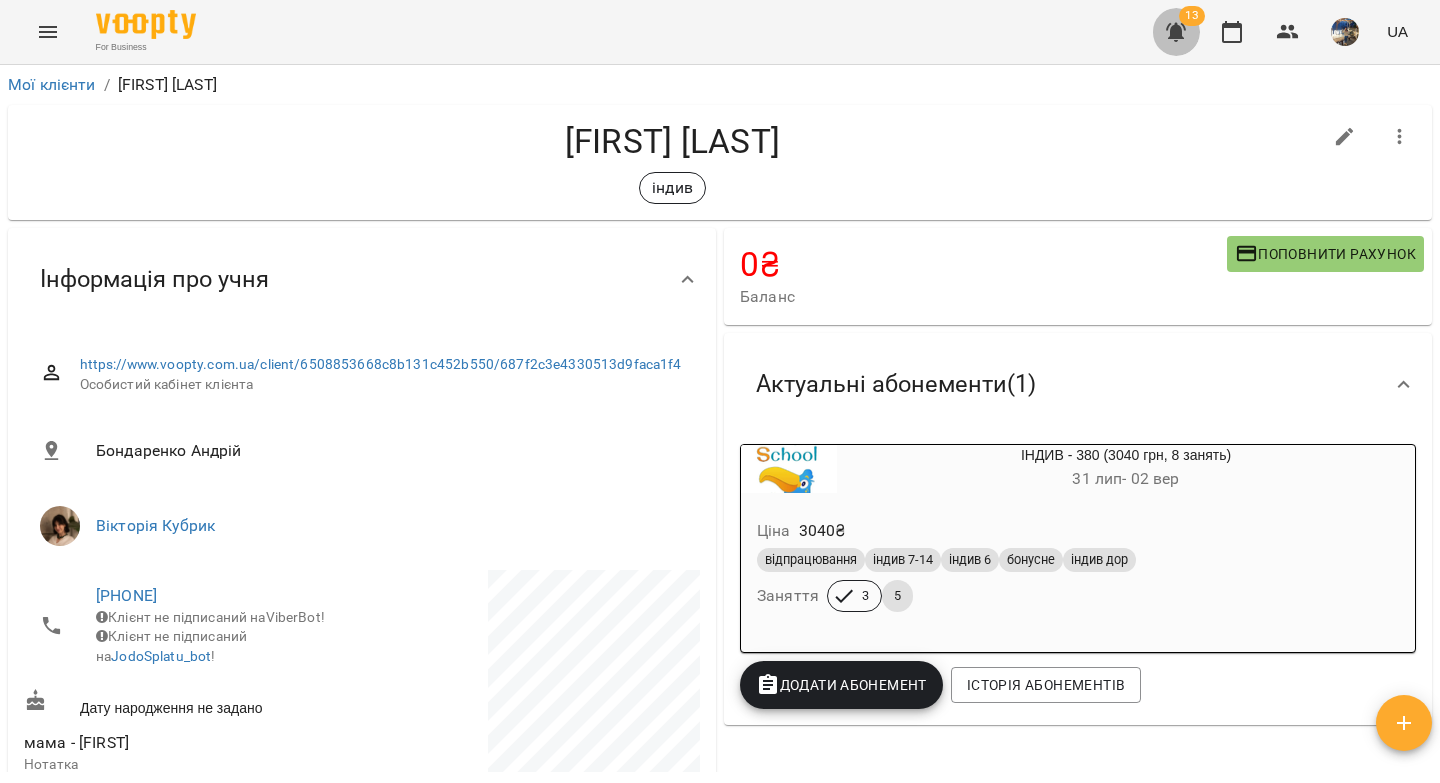 click 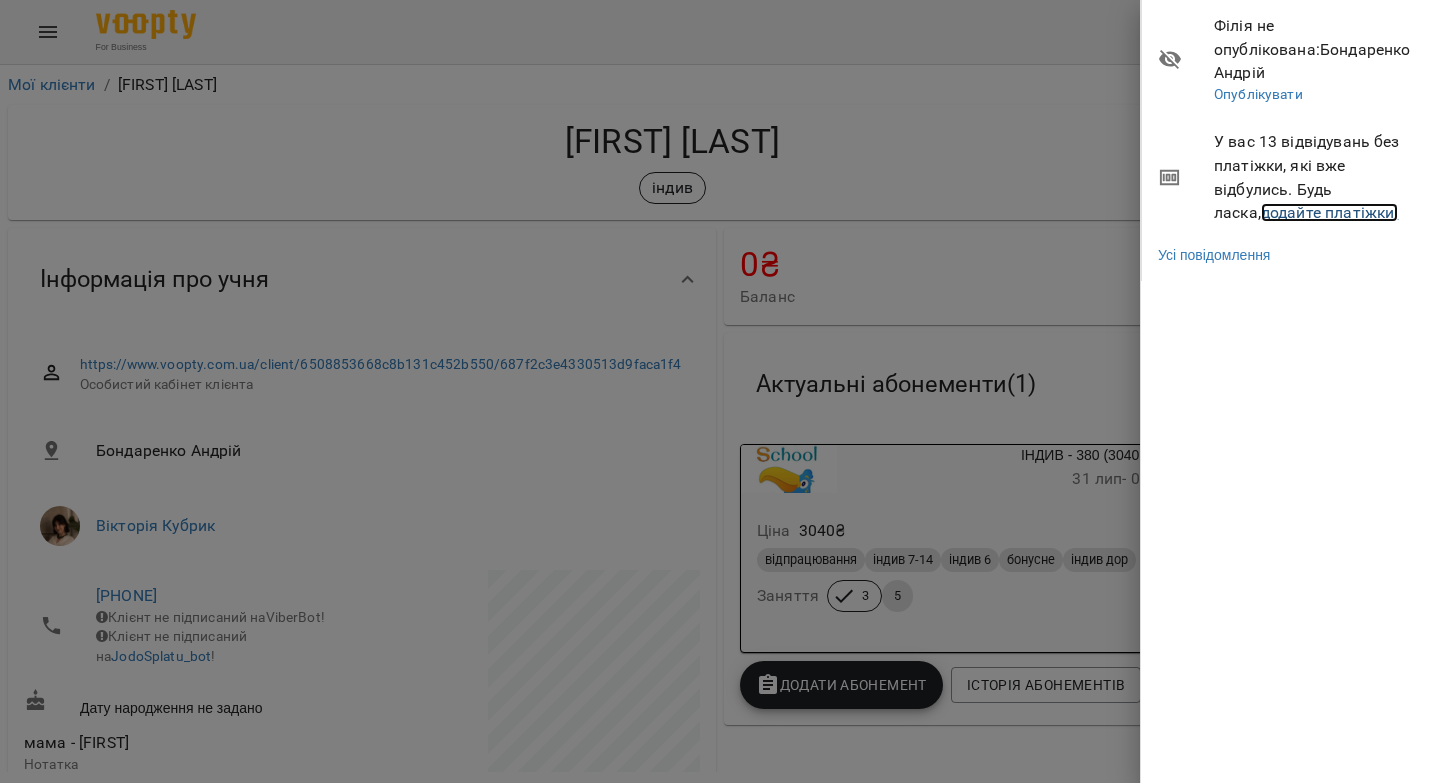 click on "додайте платіжки!" at bounding box center (1330, 212) 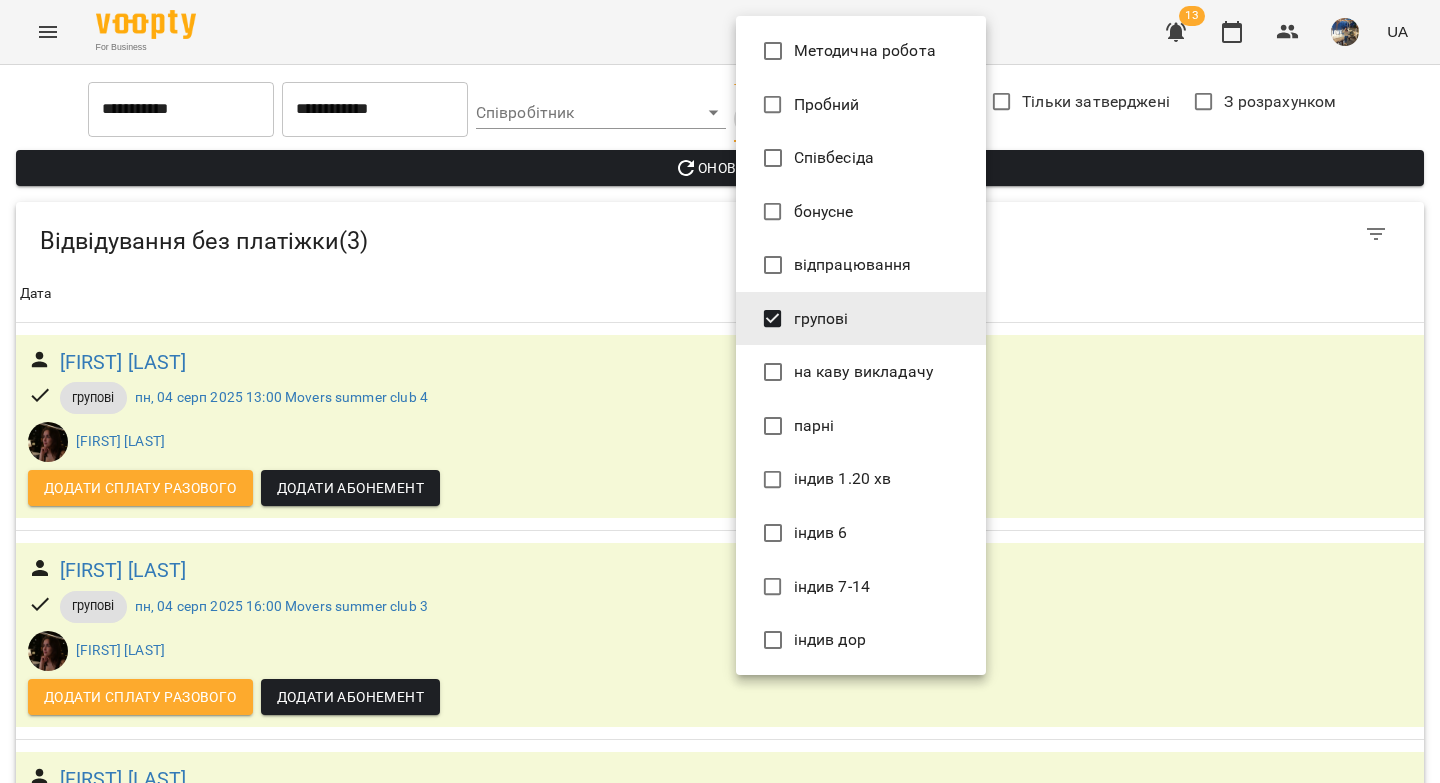 click on "**********" at bounding box center (720, 482) 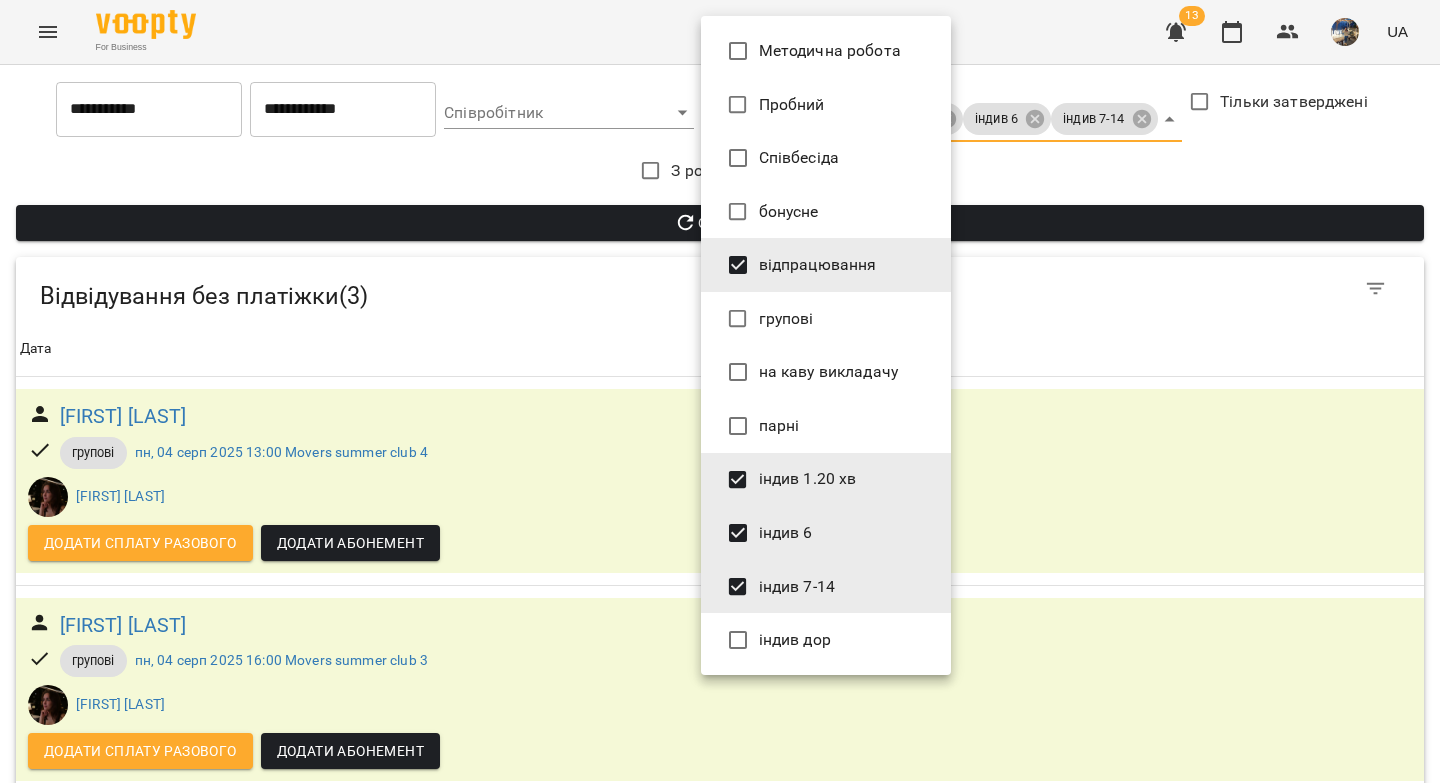 type on "**********" 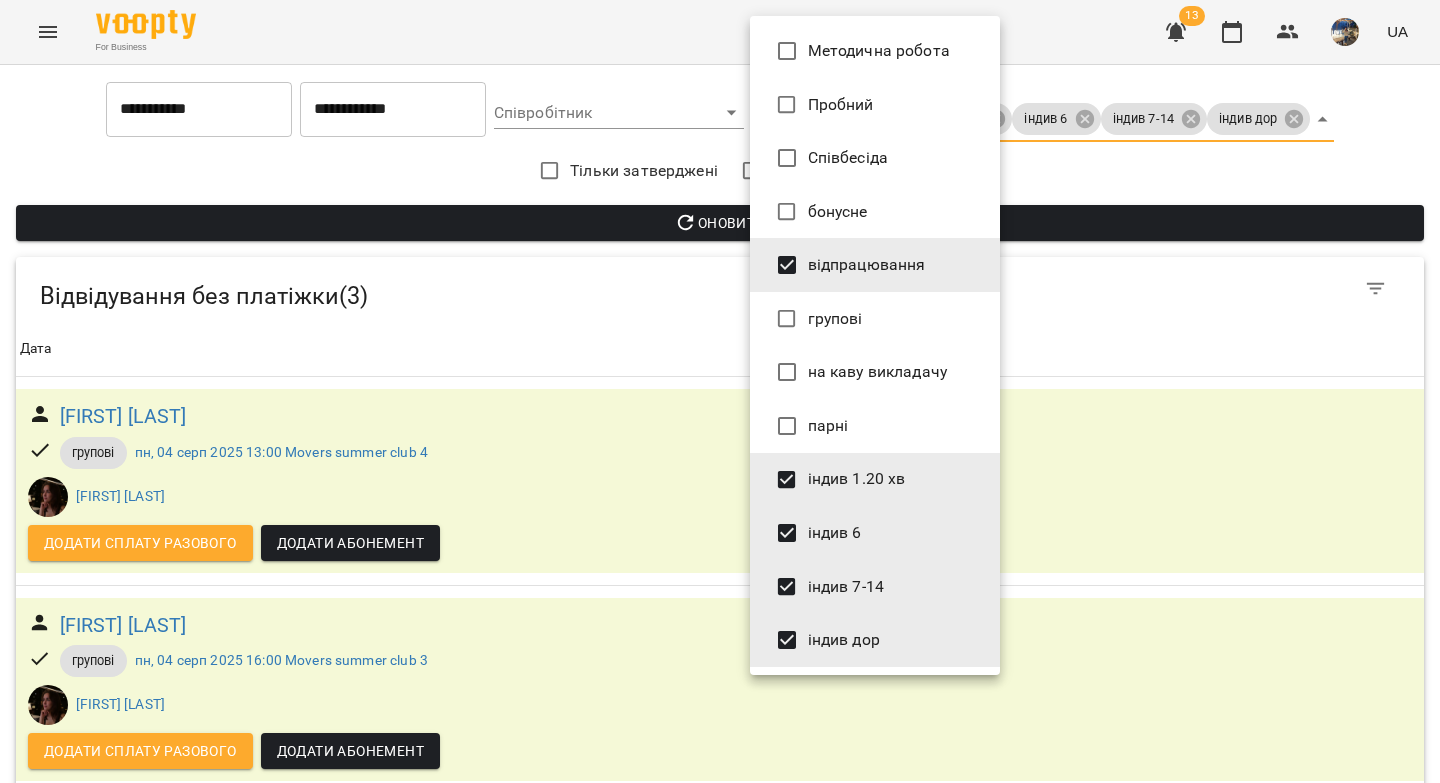 click at bounding box center [720, 391] 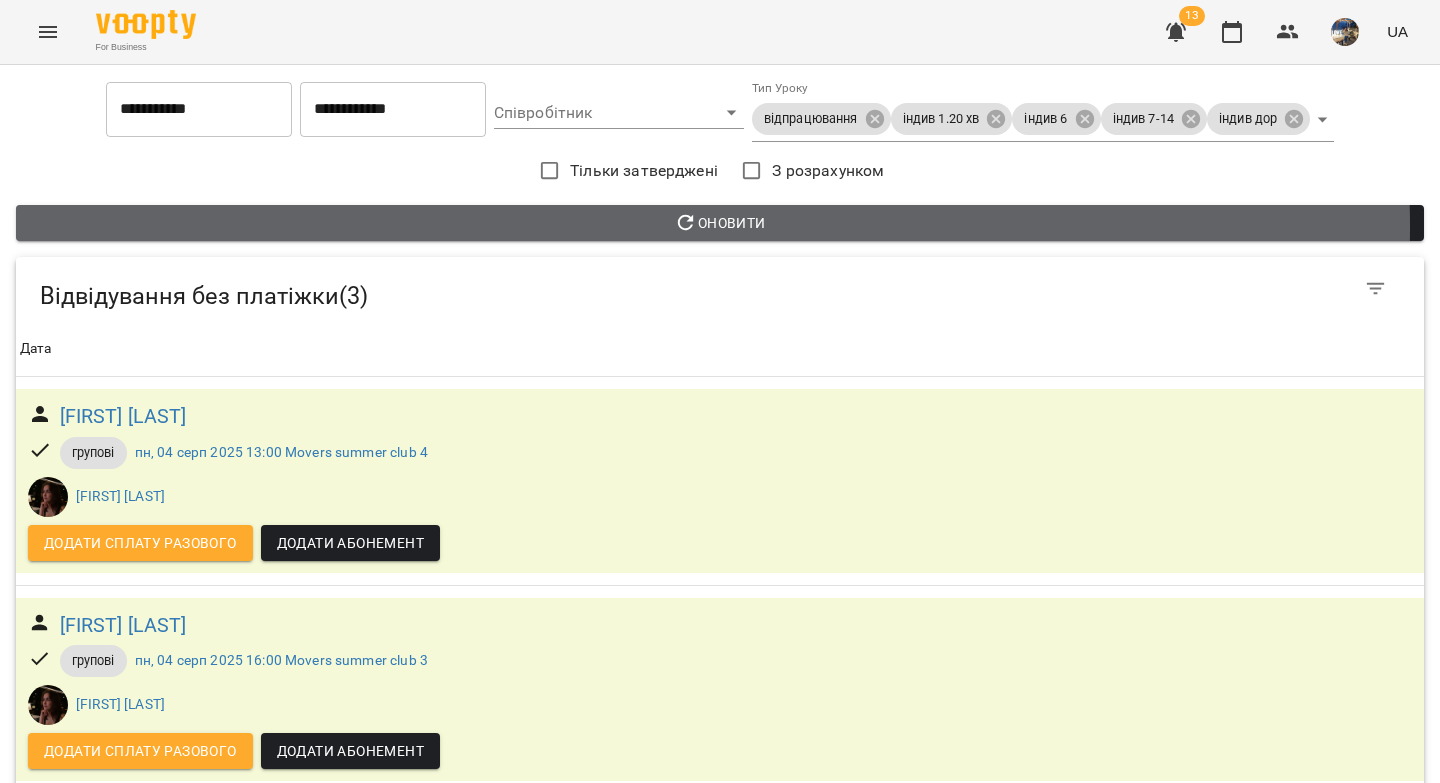 click on "Оновити" at bounding box center (720, 223) 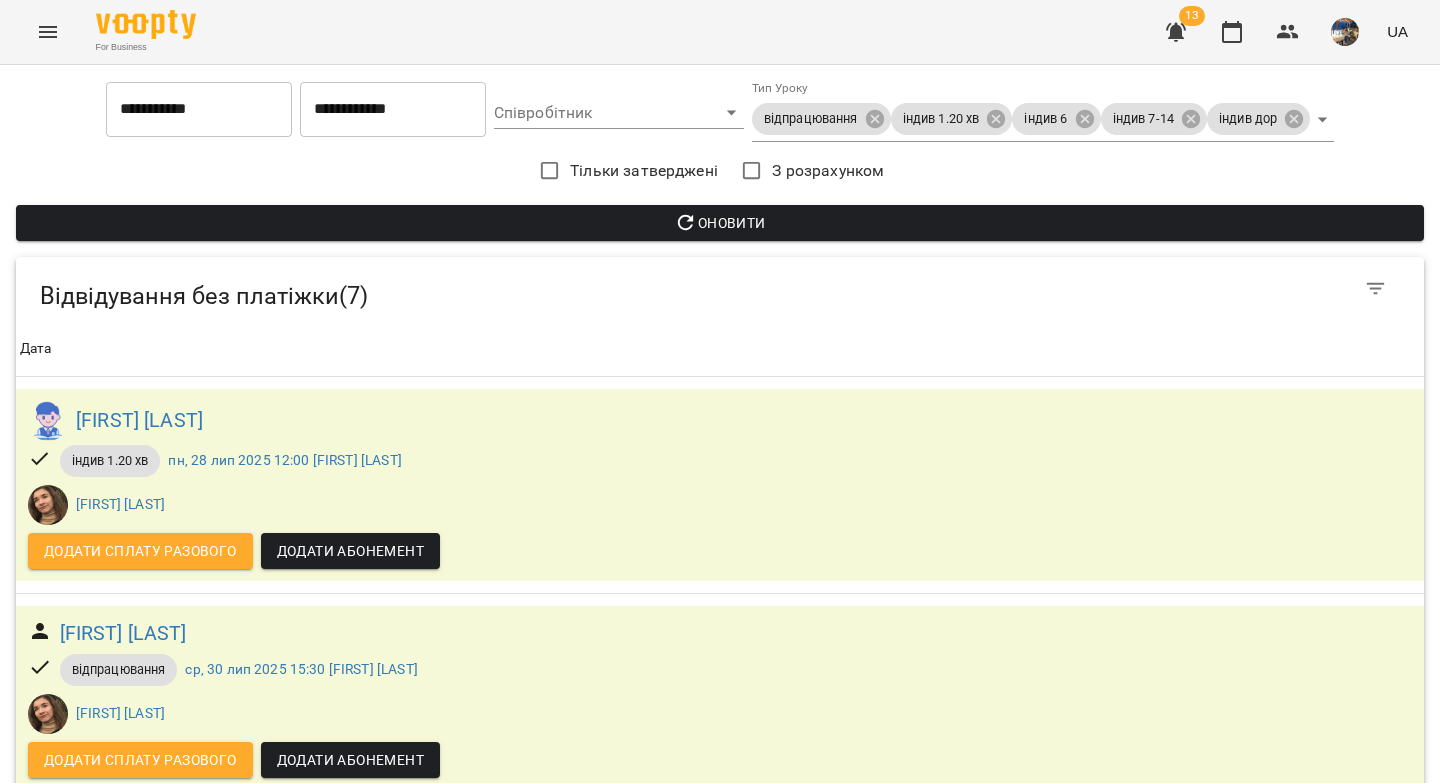 scroll, scrollTop: 1104, scrollLeft: 0, axis: vertical 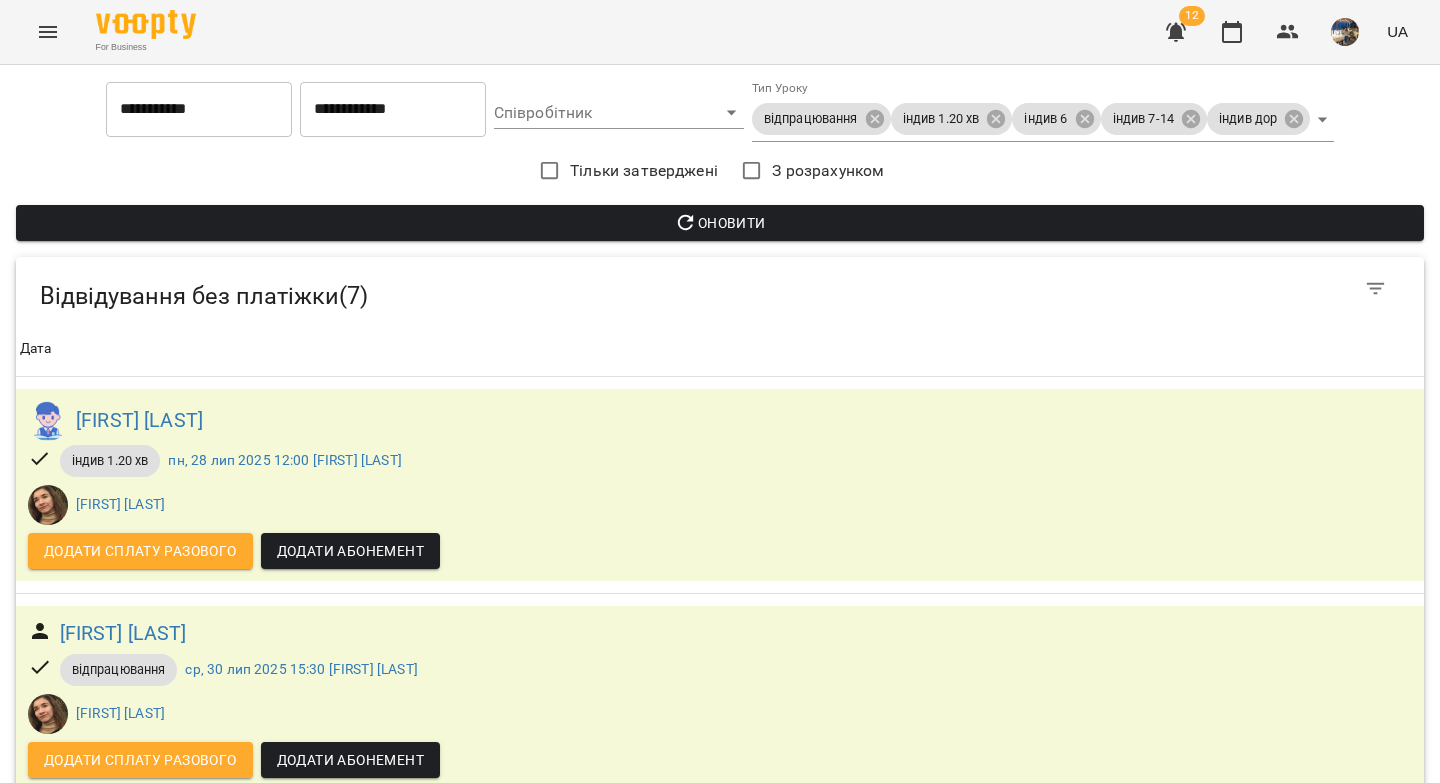 drag, startPoint x: 266, startPoint y: 377, endPoint x: 73, endPoint y: 380, distance: 193.02332 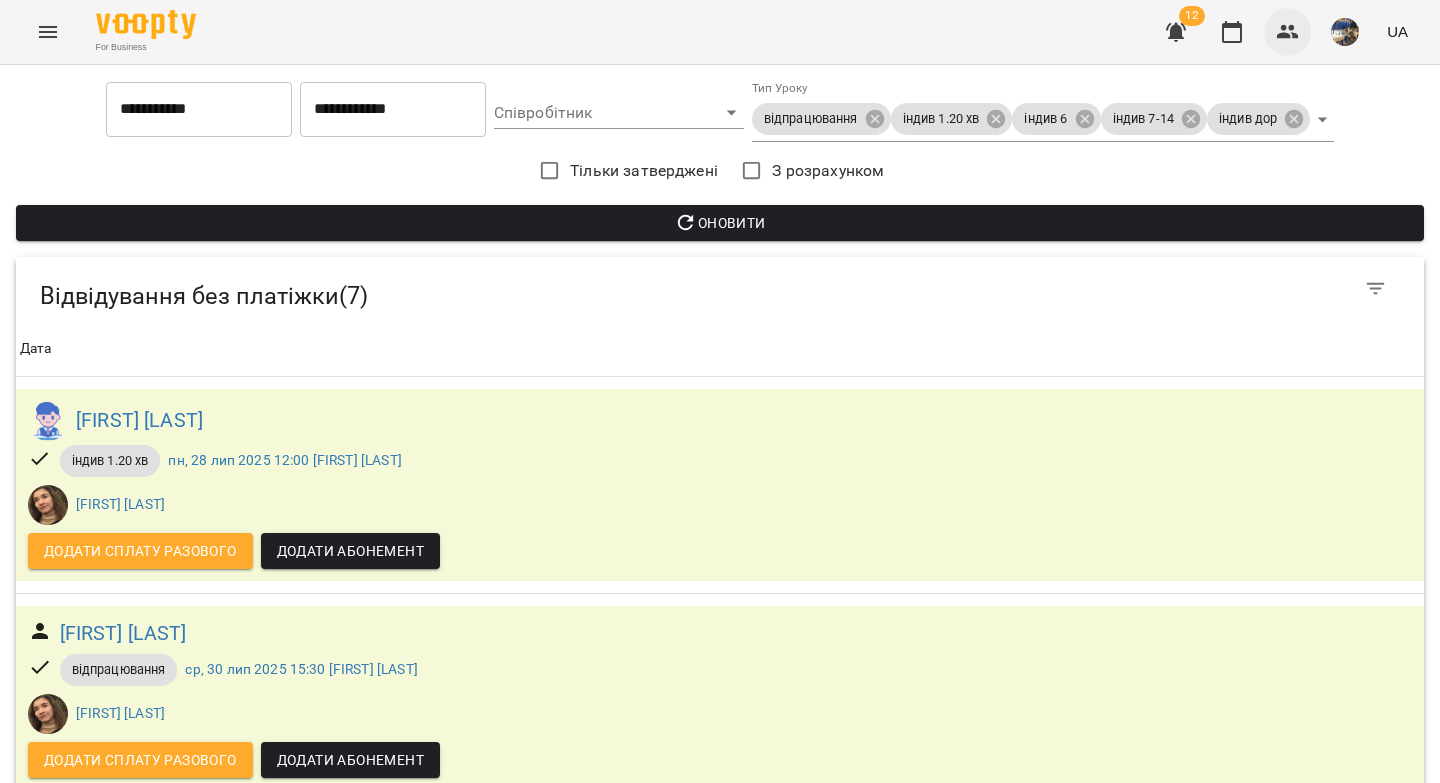 click 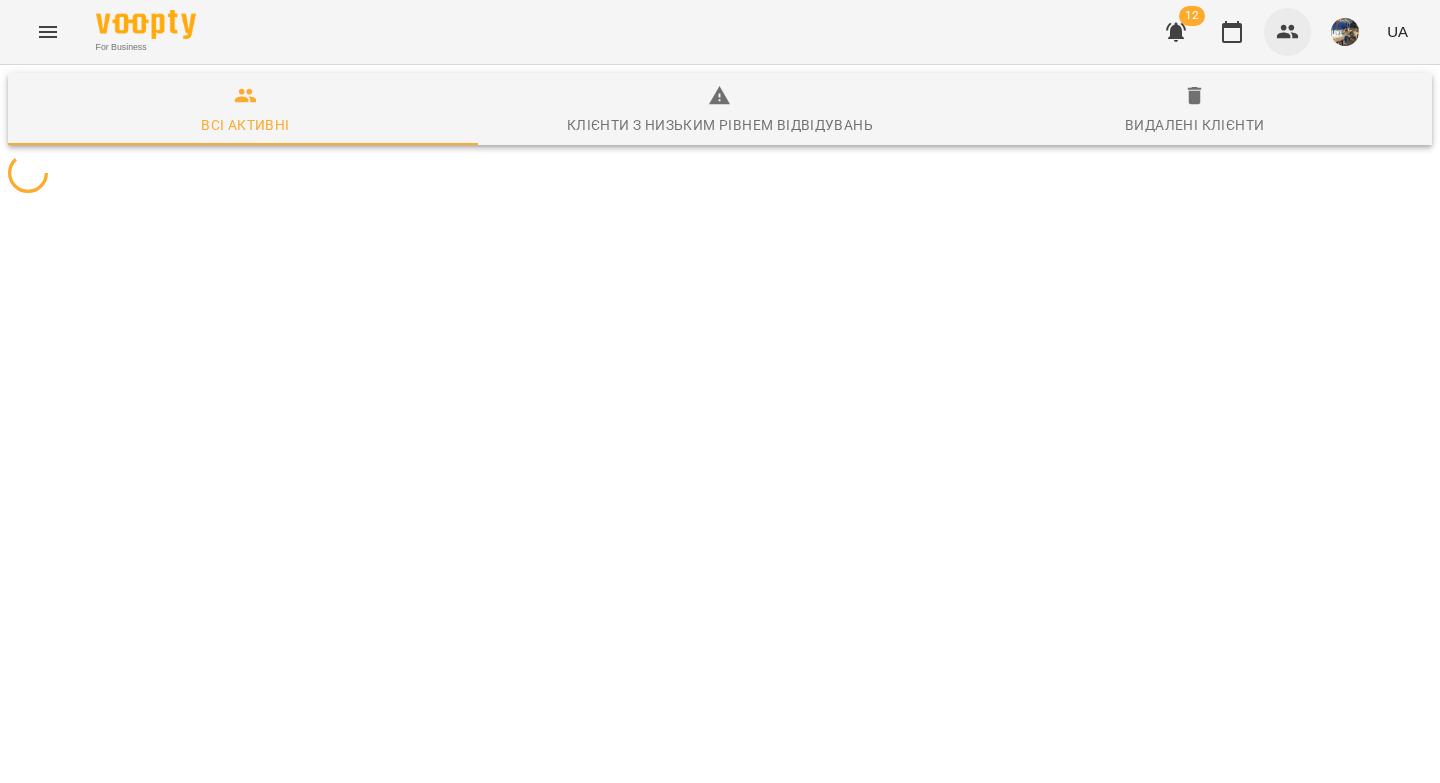 scroll, scrollTop: 0, scrollLeft: 0, axis: both 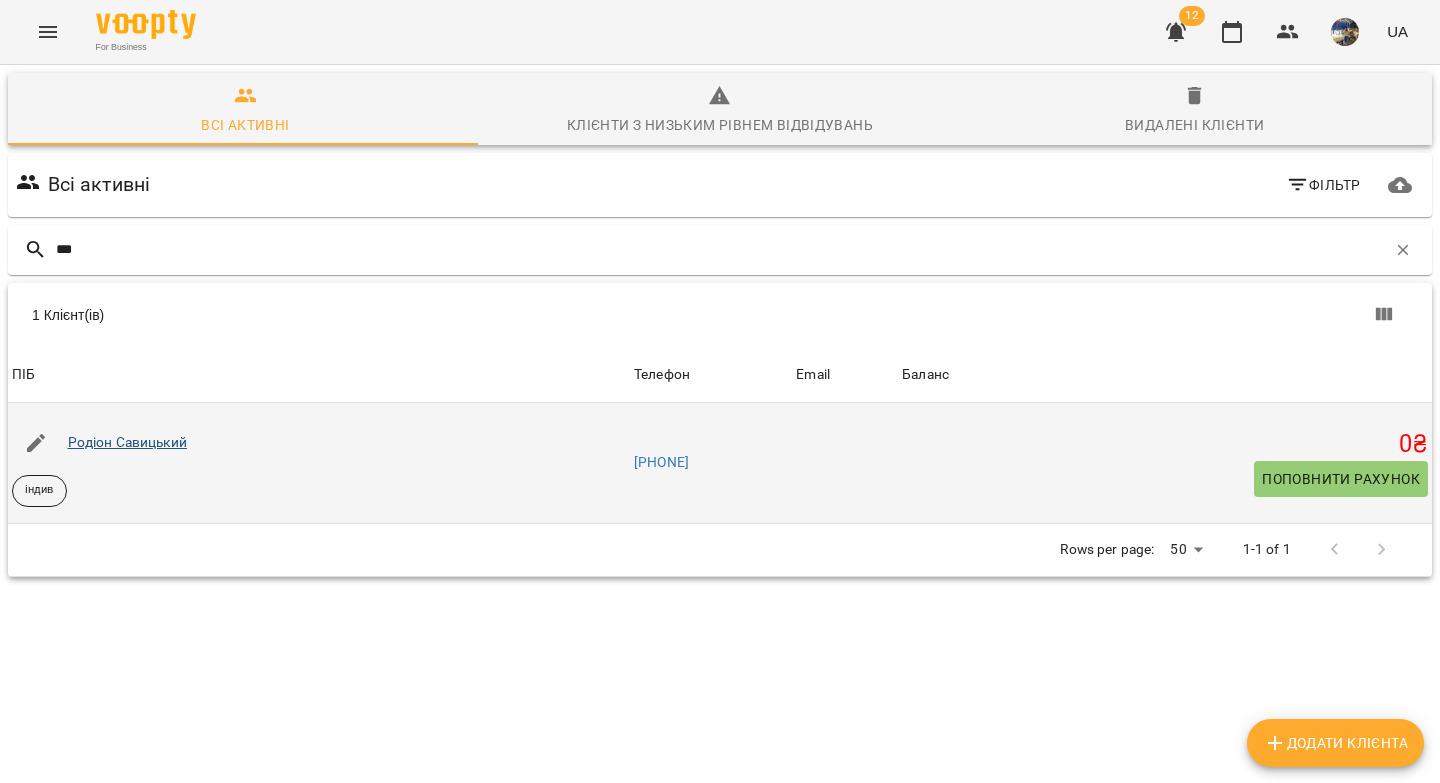 type on "***" 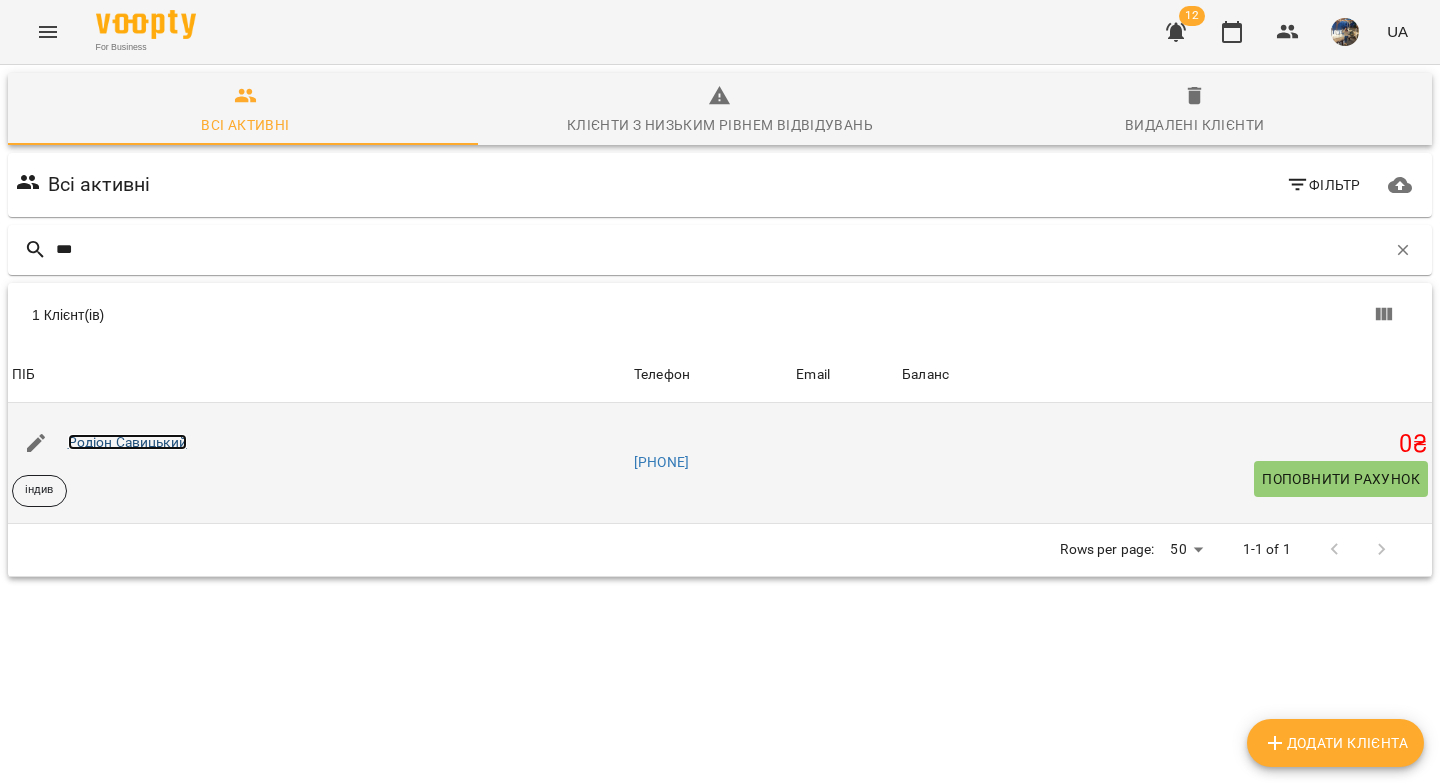 click on "Родіон Савицький" at bounding box center [127, 442] 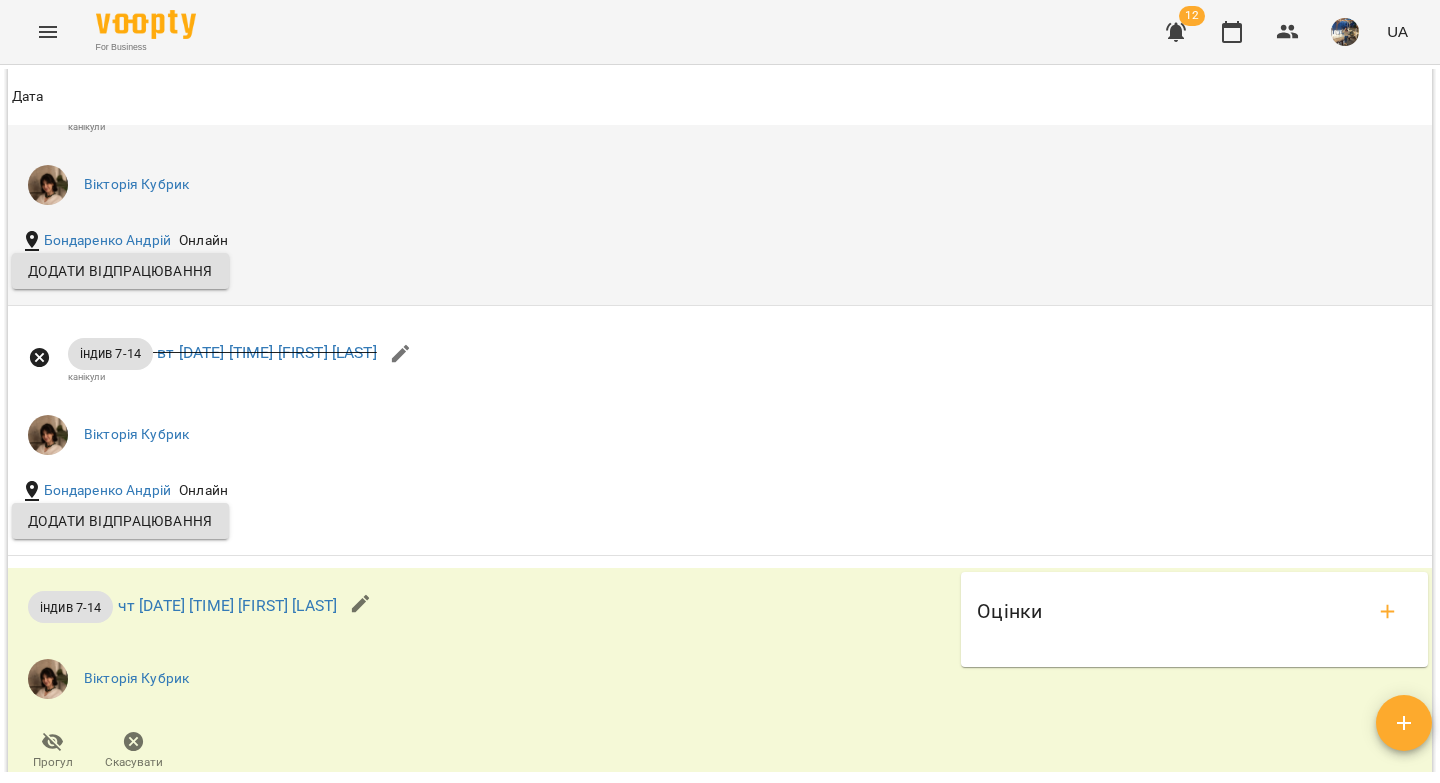 scroll, scrollTop: 2138, scrollLeft: 0, axis: vertical 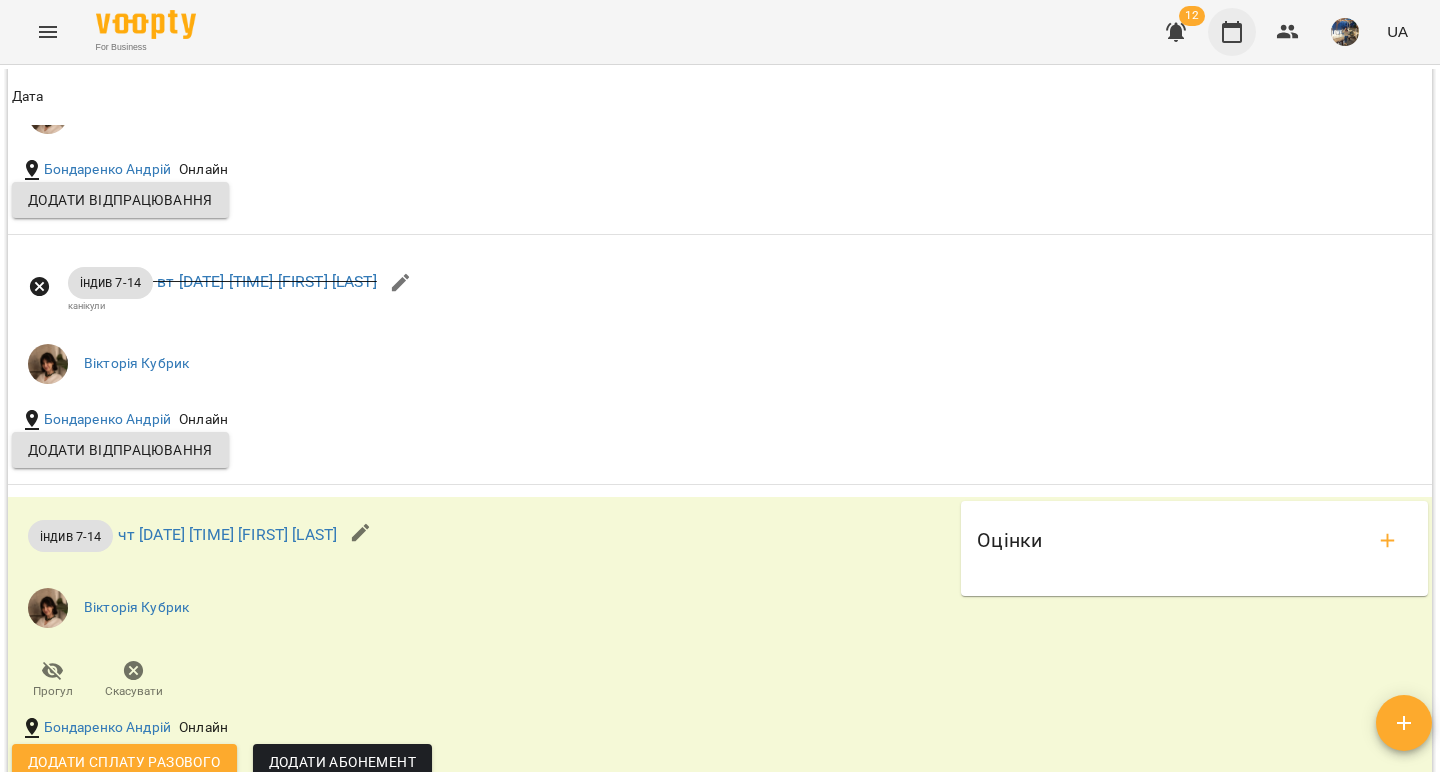 click 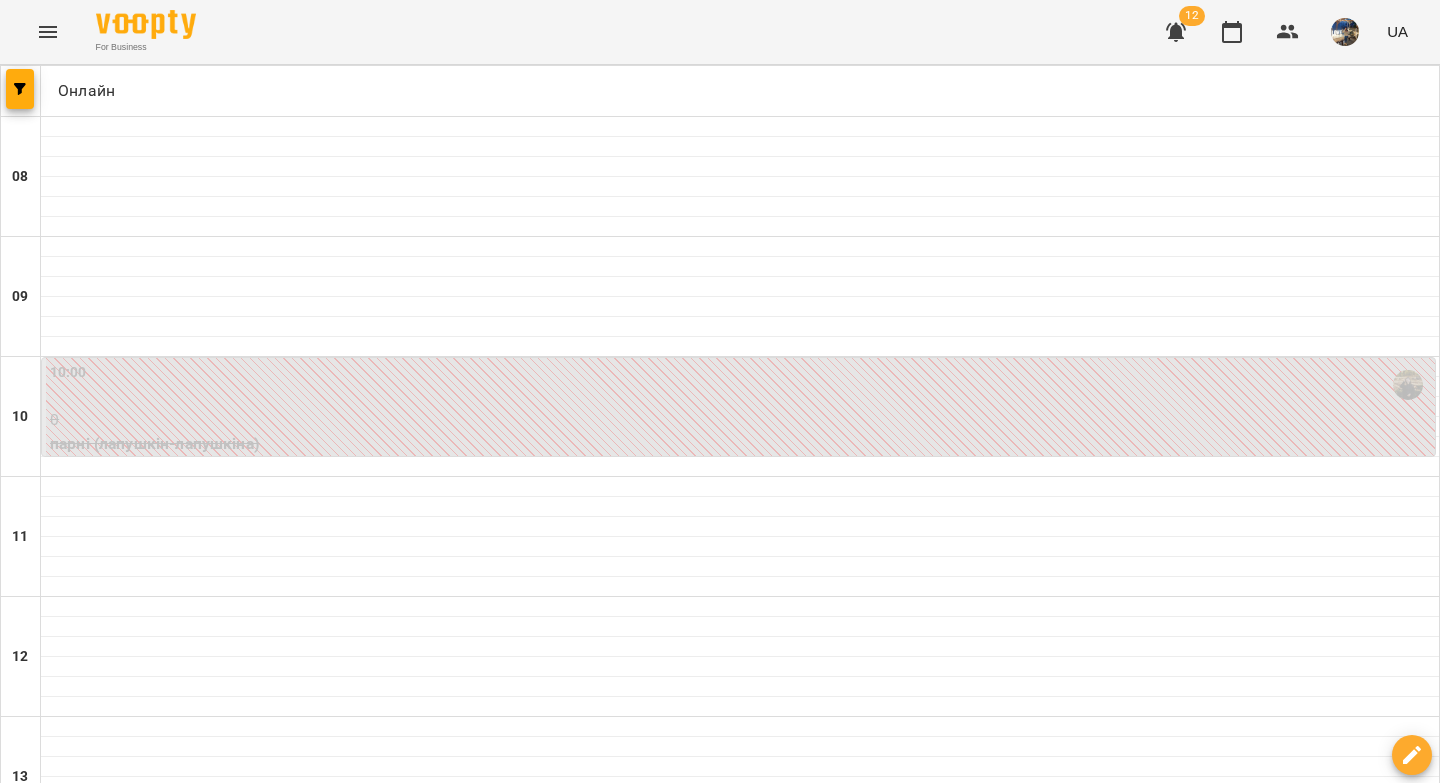 click on "вт" at bounding box center (238, 1823) 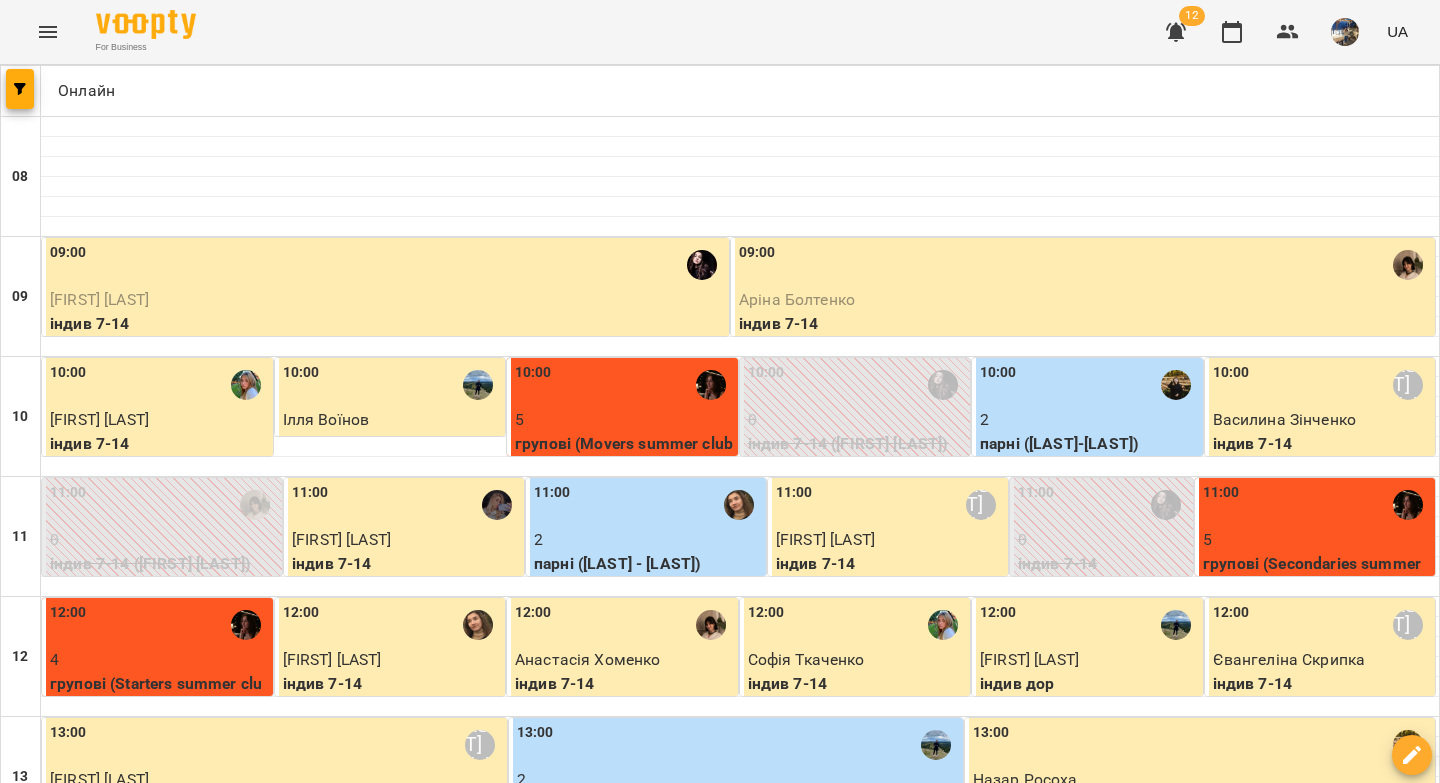 scroll, scrollTop: 1147, scrollLeft: 0, axis: vertical 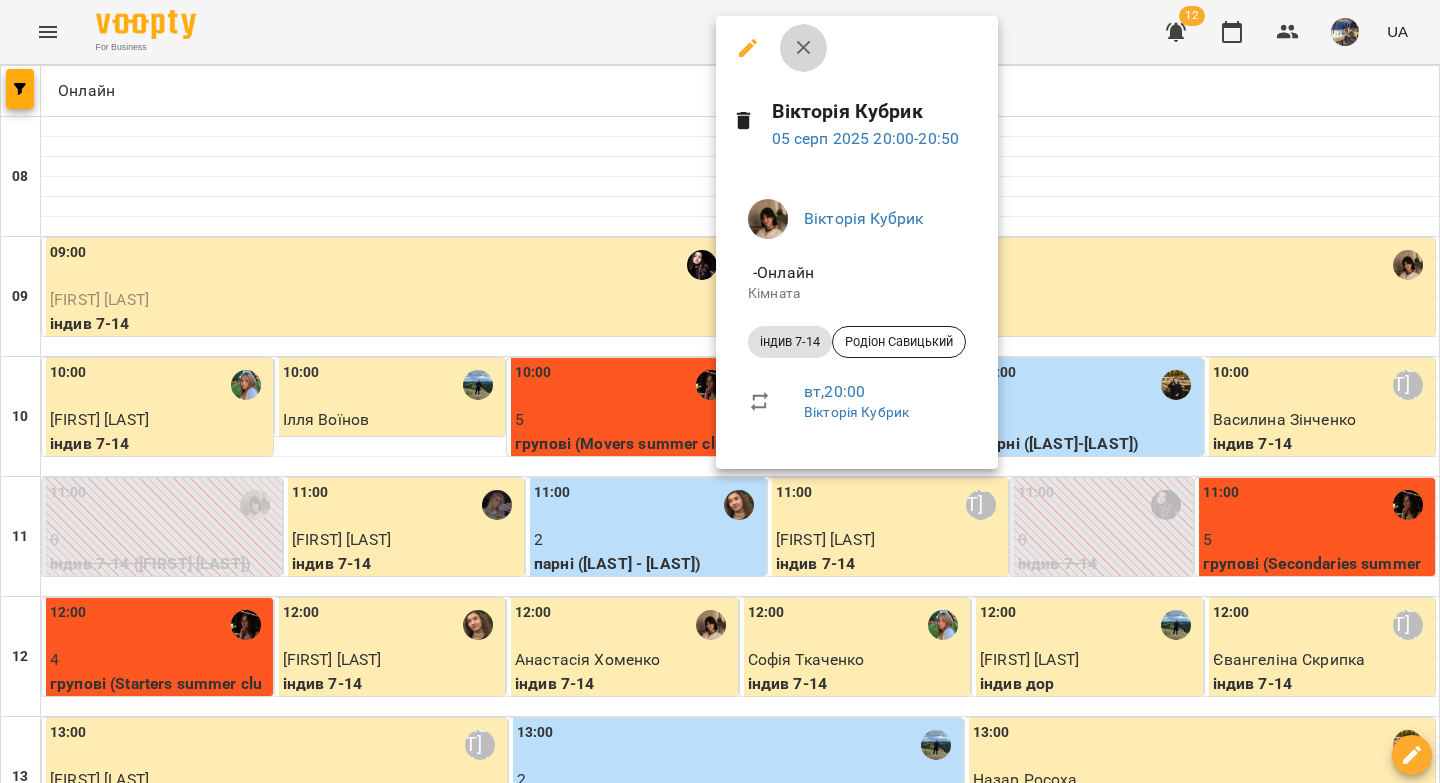 click 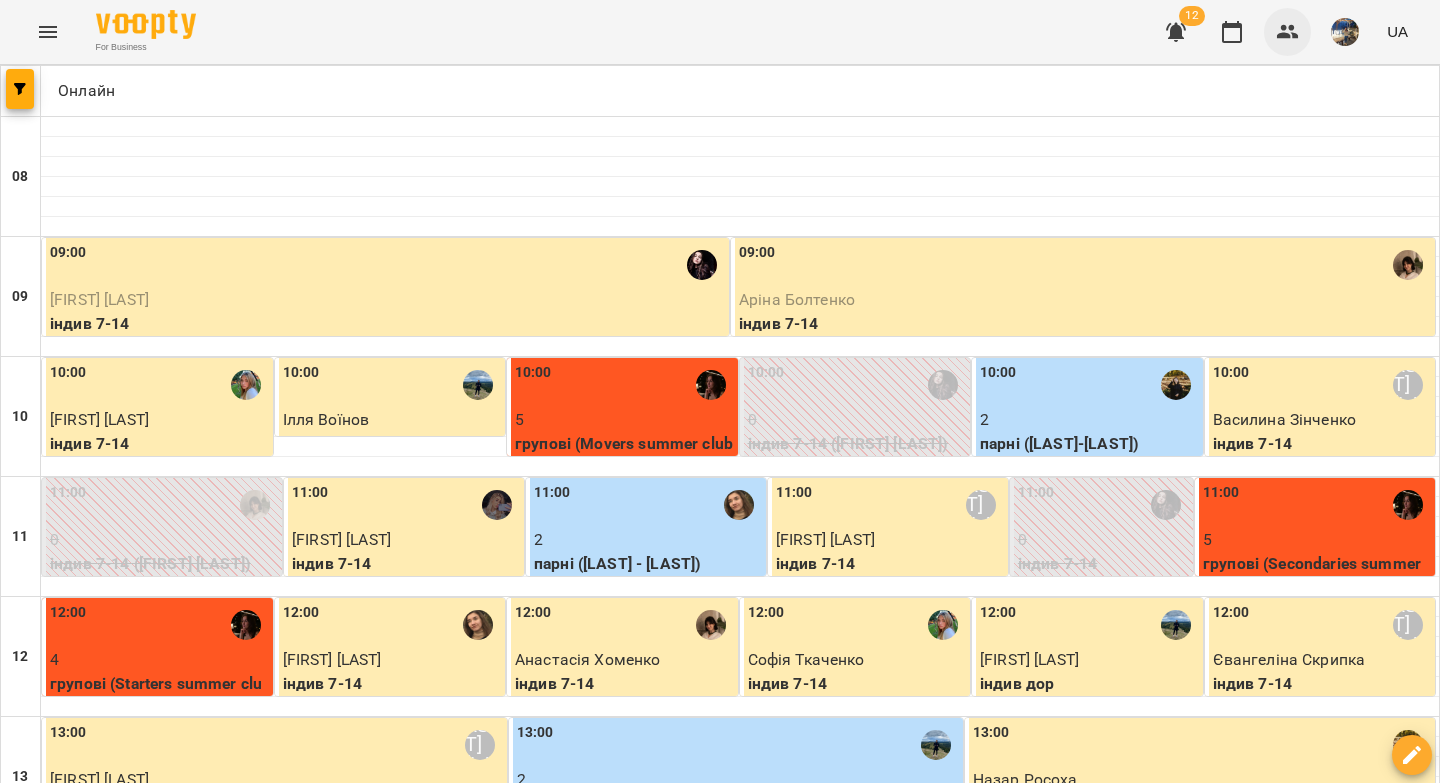 click 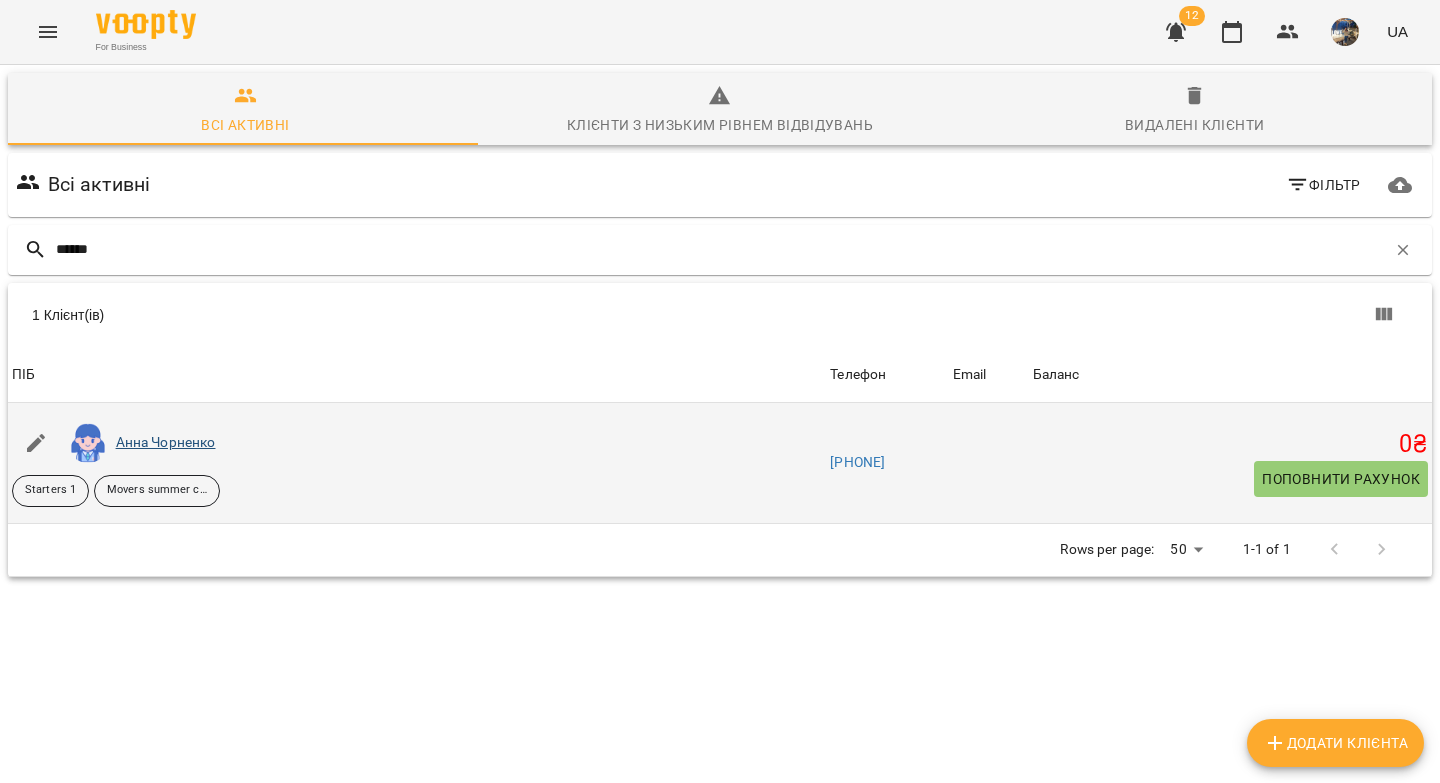 type on "******" 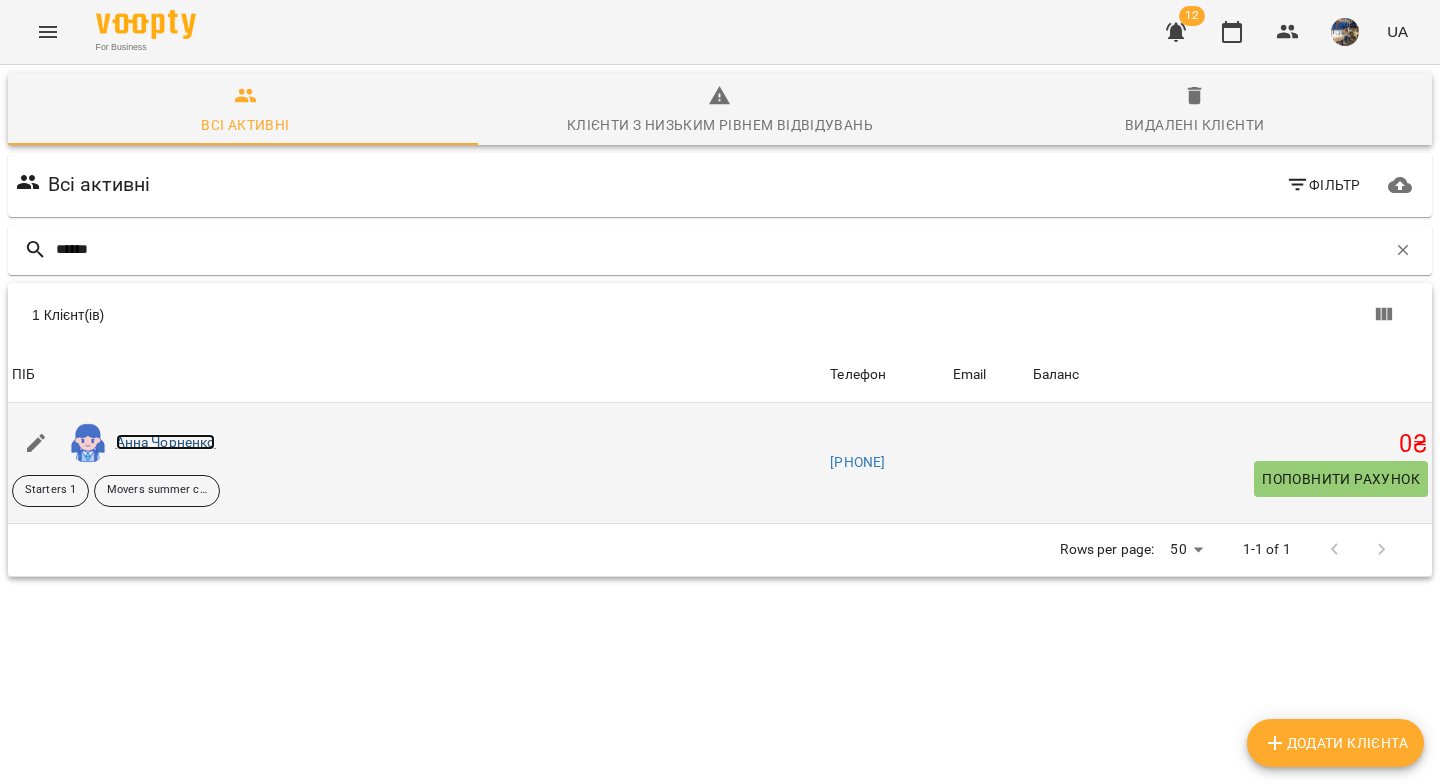 click on "Анна Чорненко" at bounding box center (166, 442) 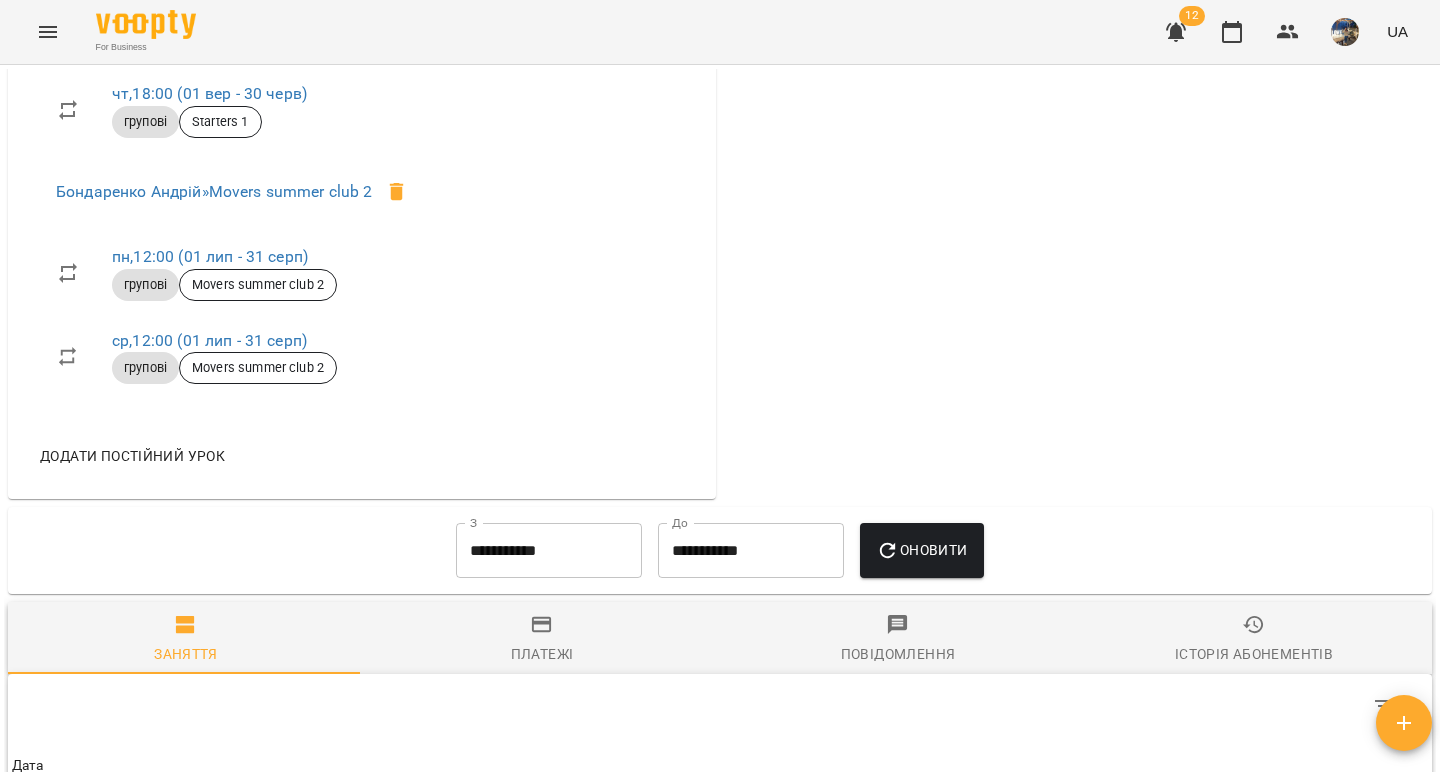 scroll, scrollTop: 1150, scrollLeft: 0, axis: vertical 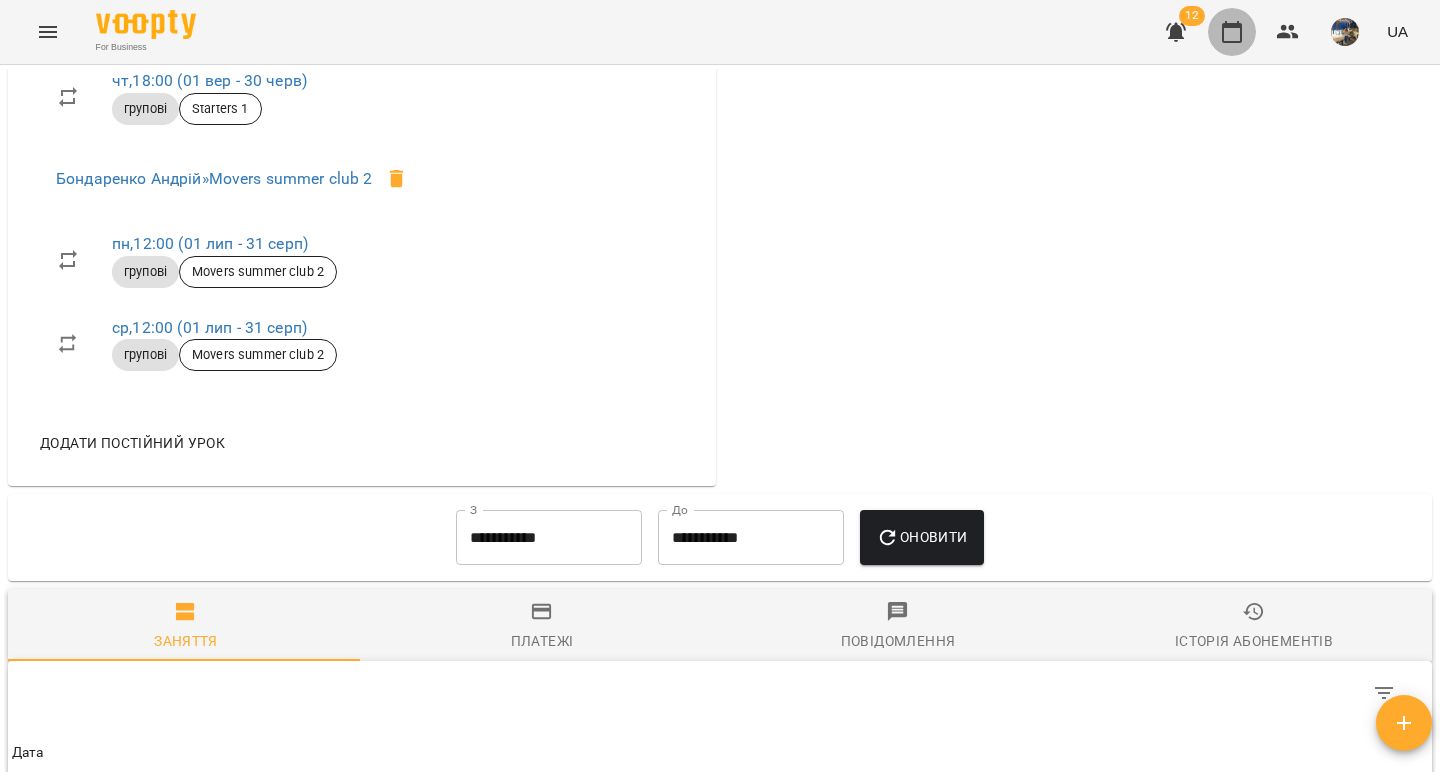 click 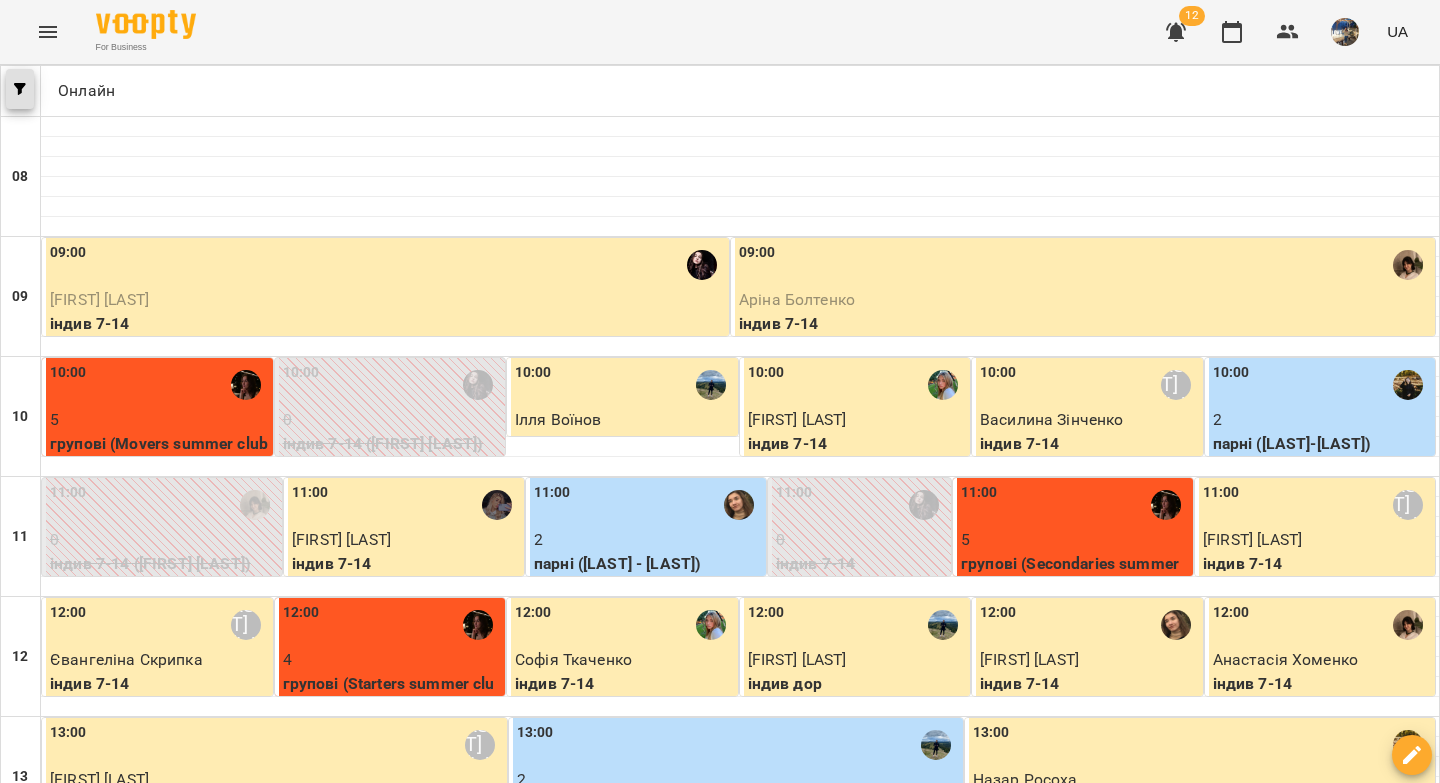 click at bounding box center [20, 89] 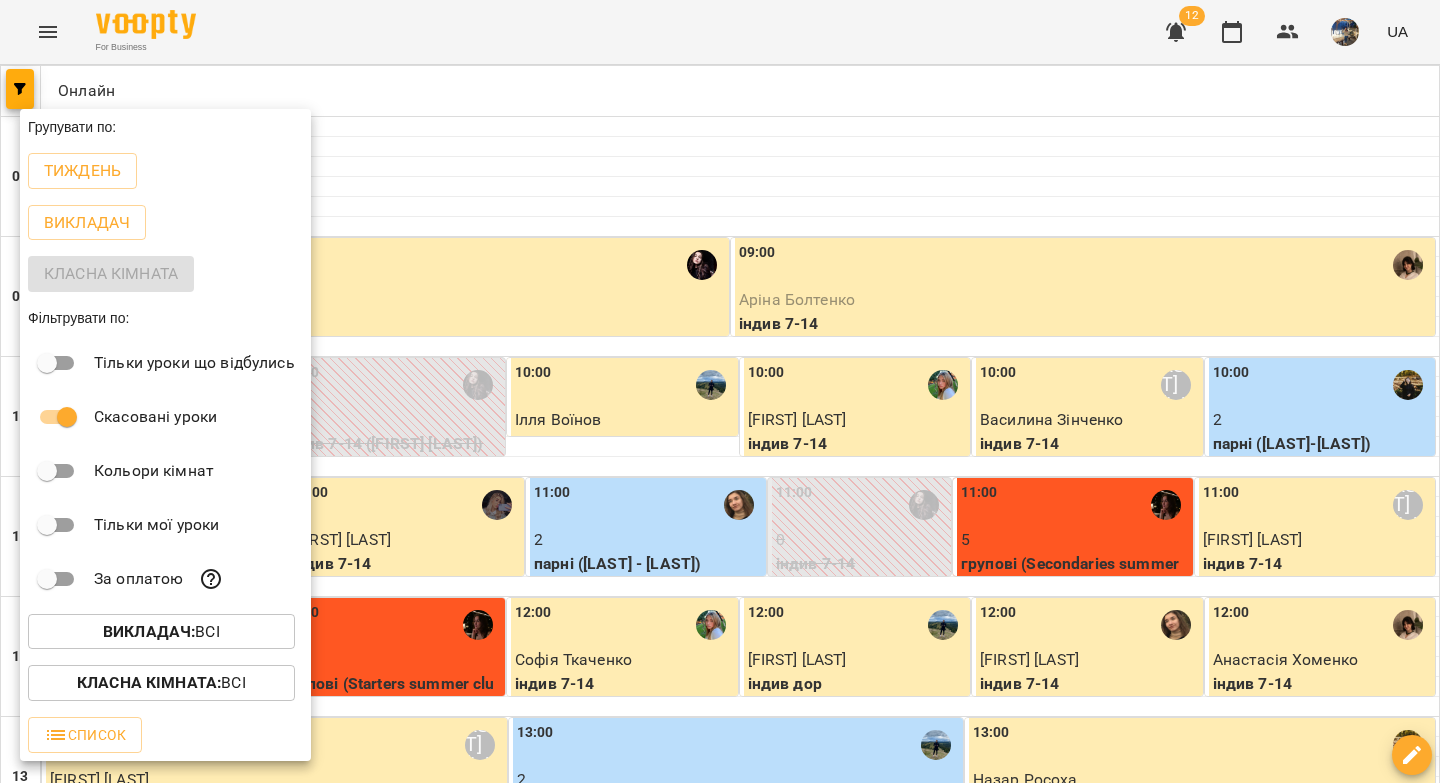 click on "Викладач :  Всі" at bounding box center [161, 632] 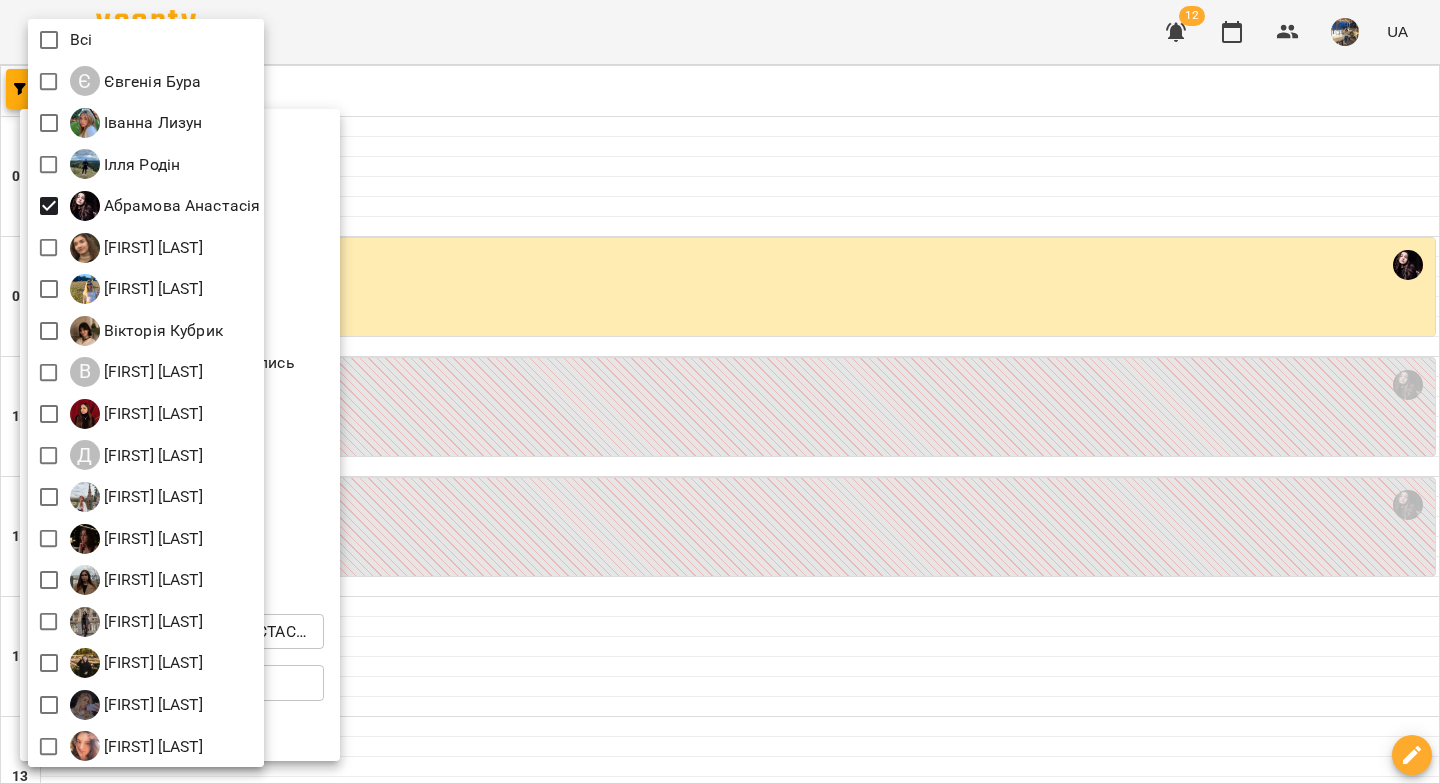 click at bounding box center [720, 391] 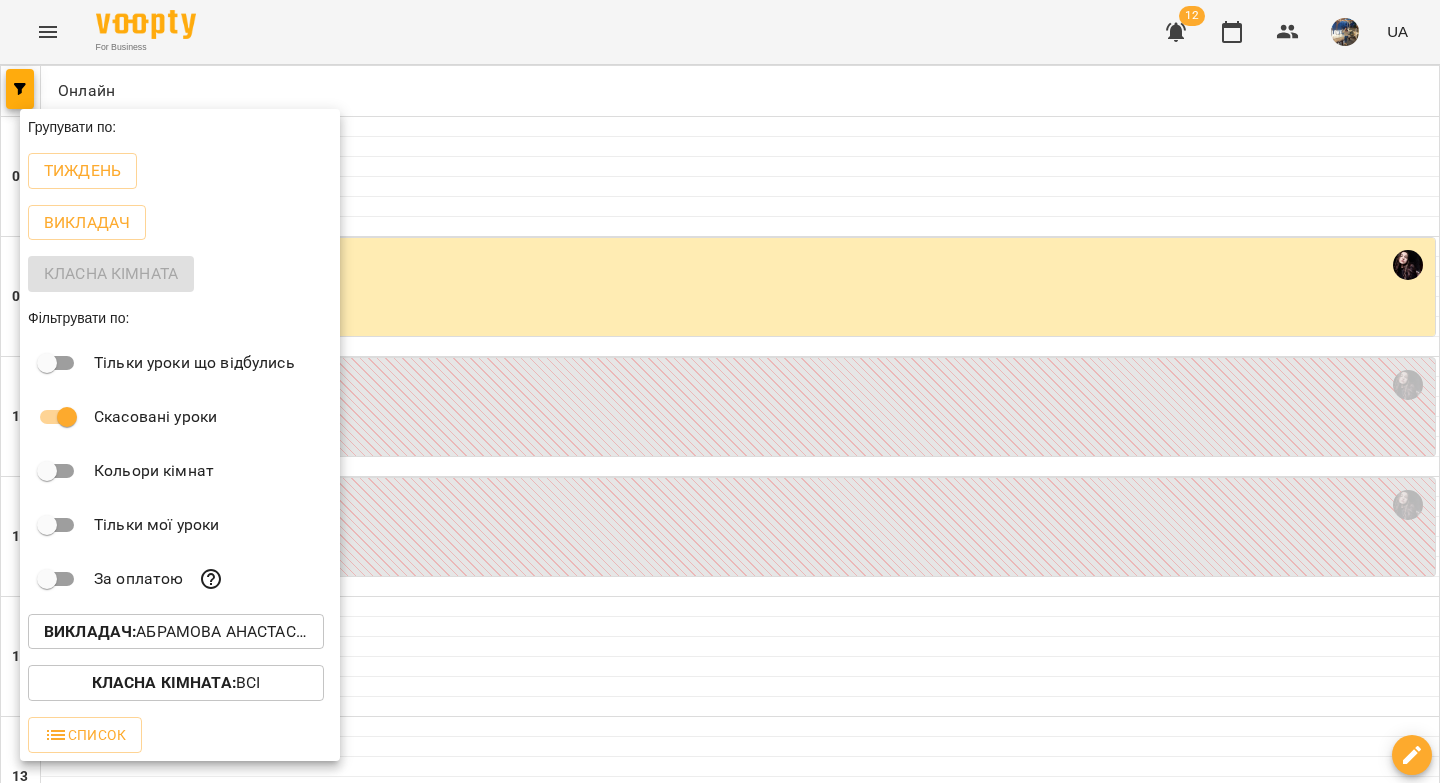 drag, startPoint x: 64, startPoint y: 177, endPoint x: 641, endPoint y: 198, distance: 577.382 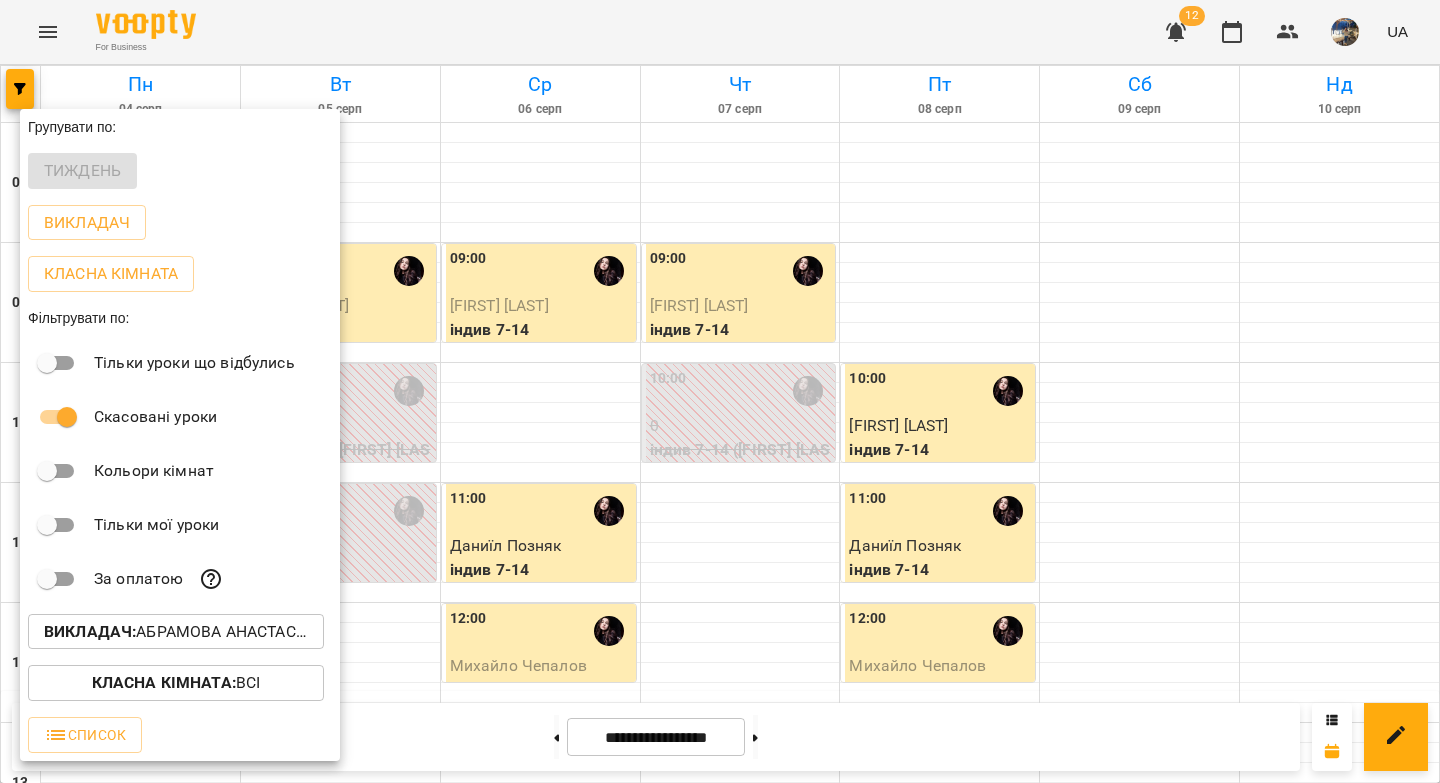 click at bounding box center (720, 391) 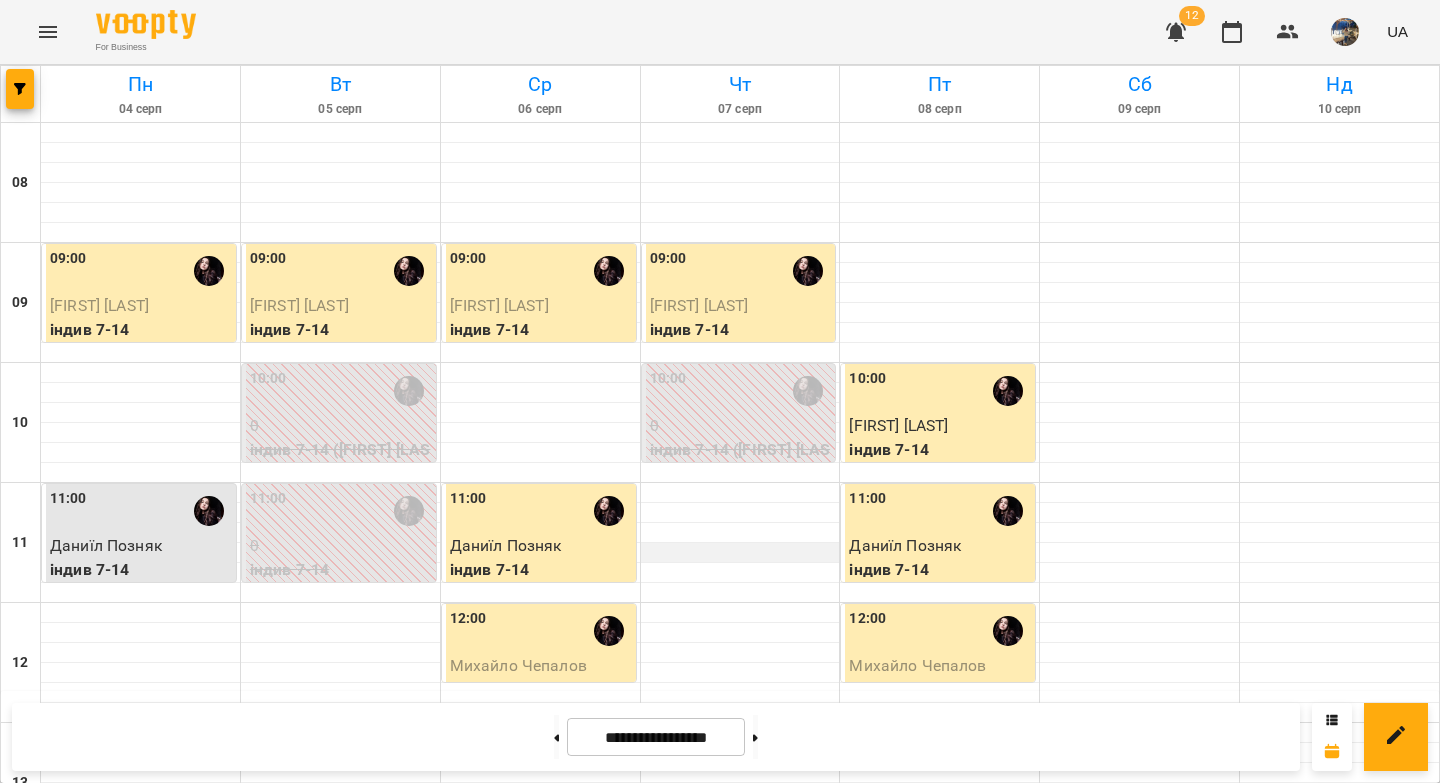 scroll, scrollTop: 45, scrollLeft: 0, axis: vertical 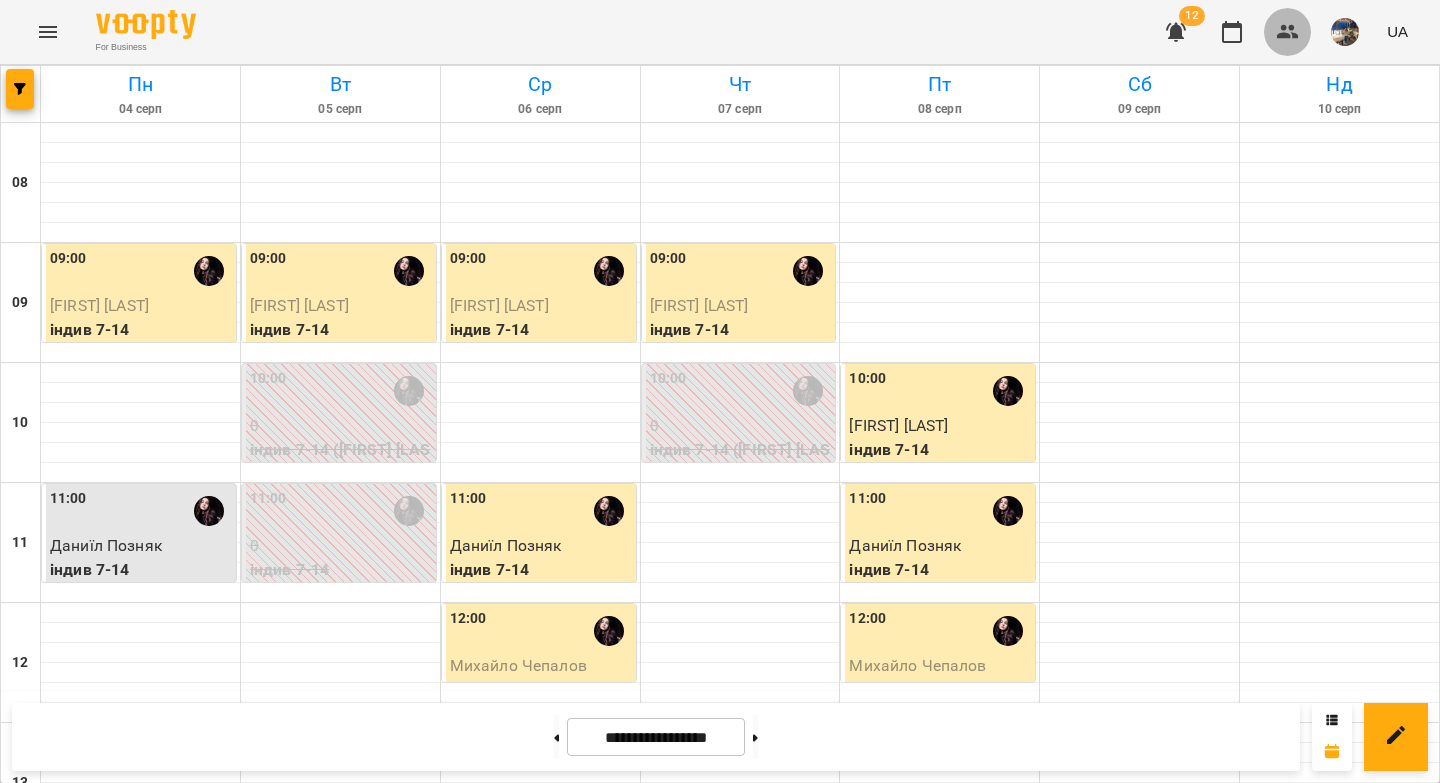 drag, startPoint x: 1283, startPoint y: 33, endPoint x: 1271, endPoint y: 46, distance: 17.691807 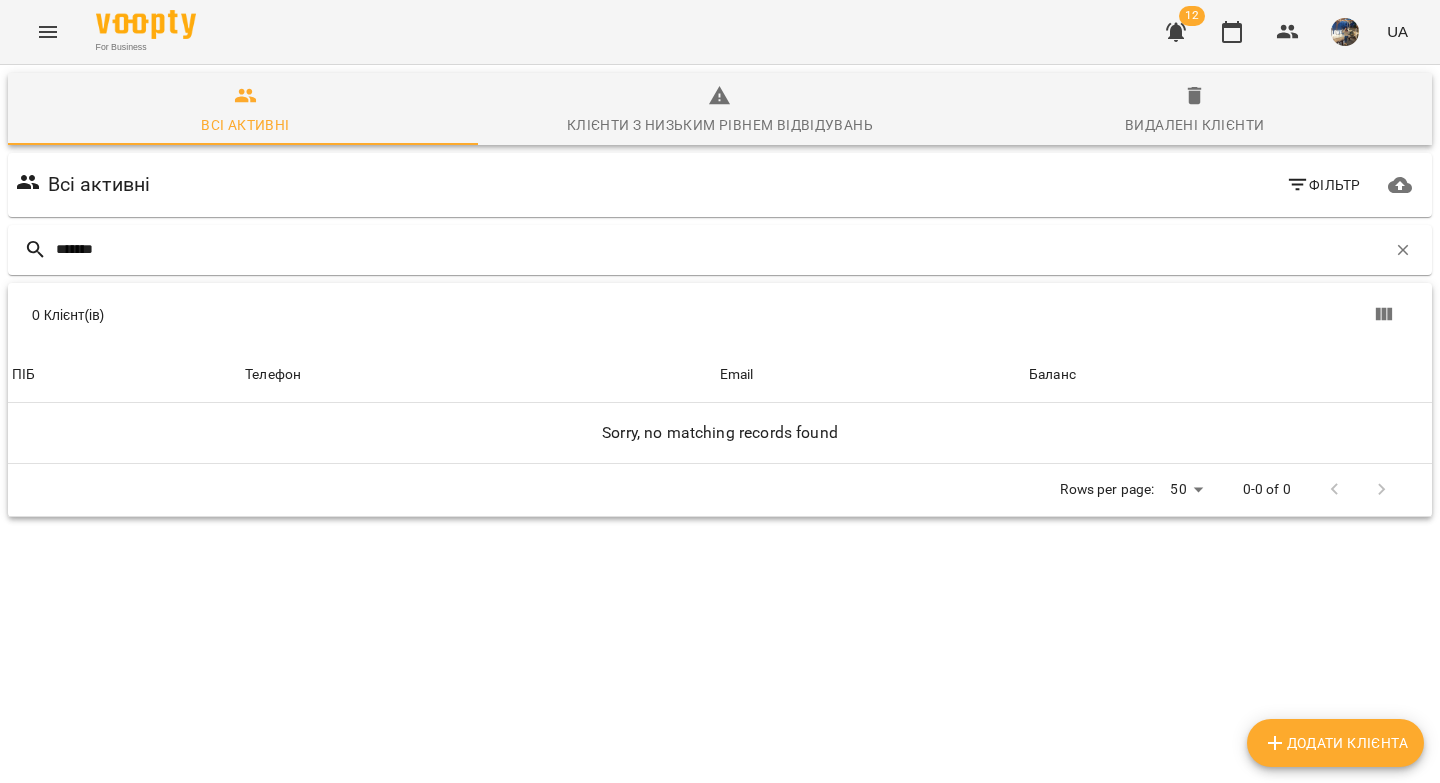 type on "*******" 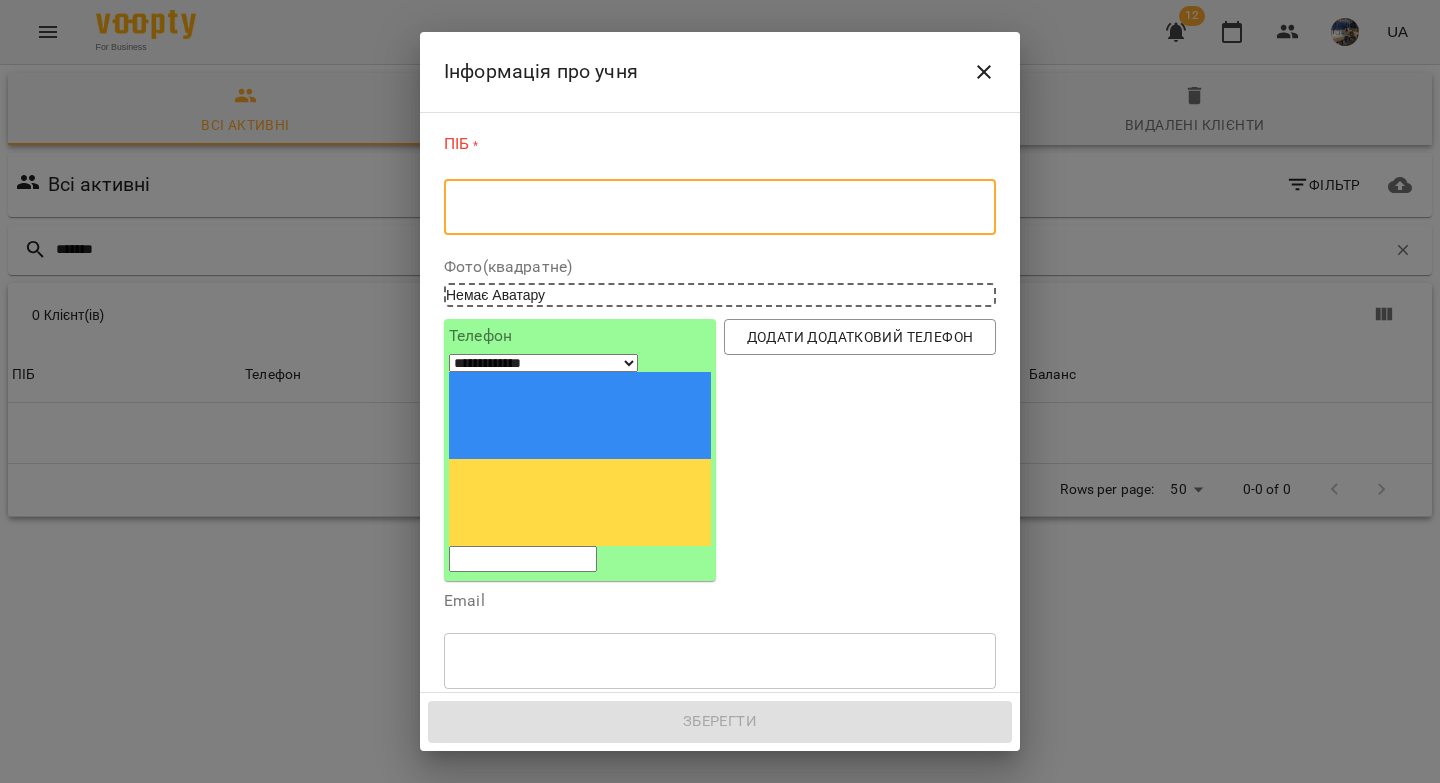 click at bounding box center (720, 207) 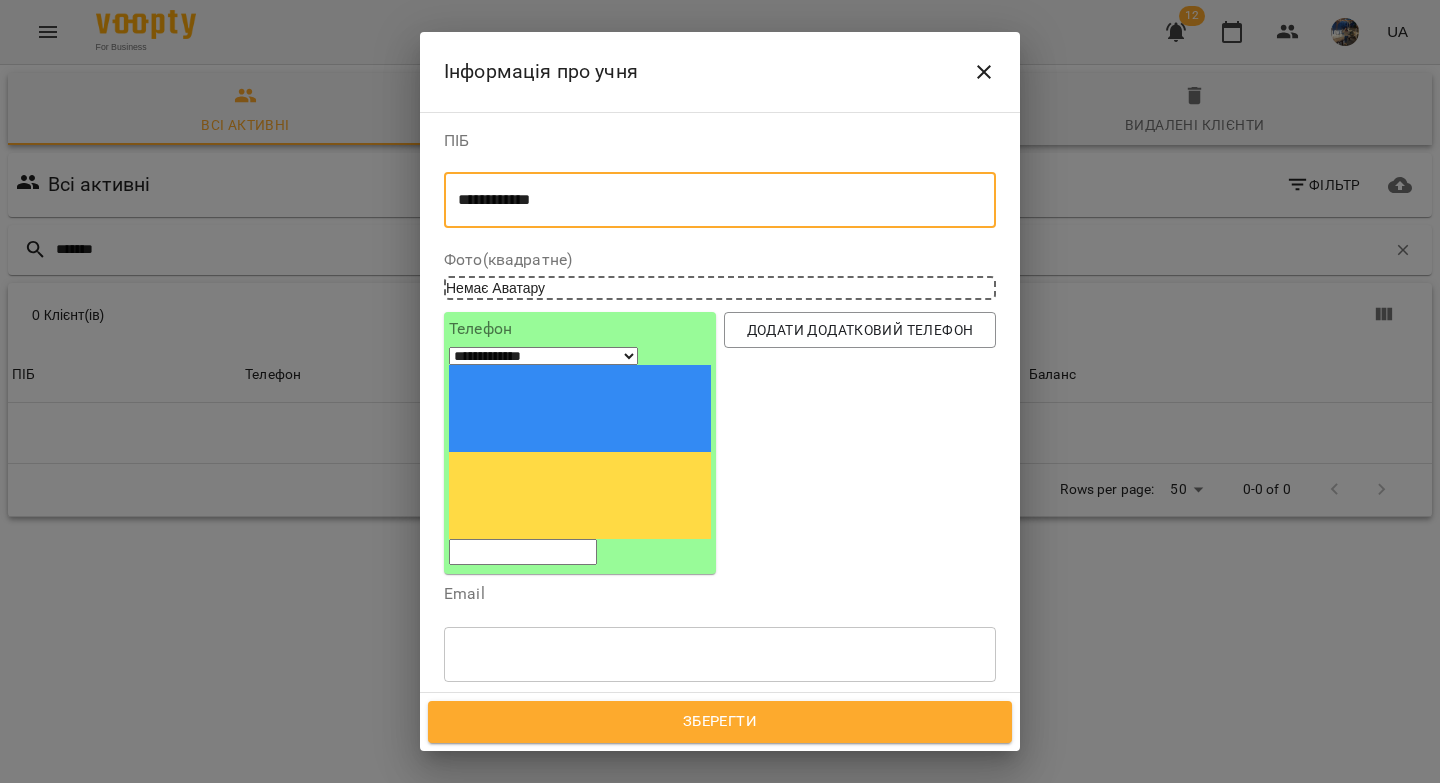 type on "**********" 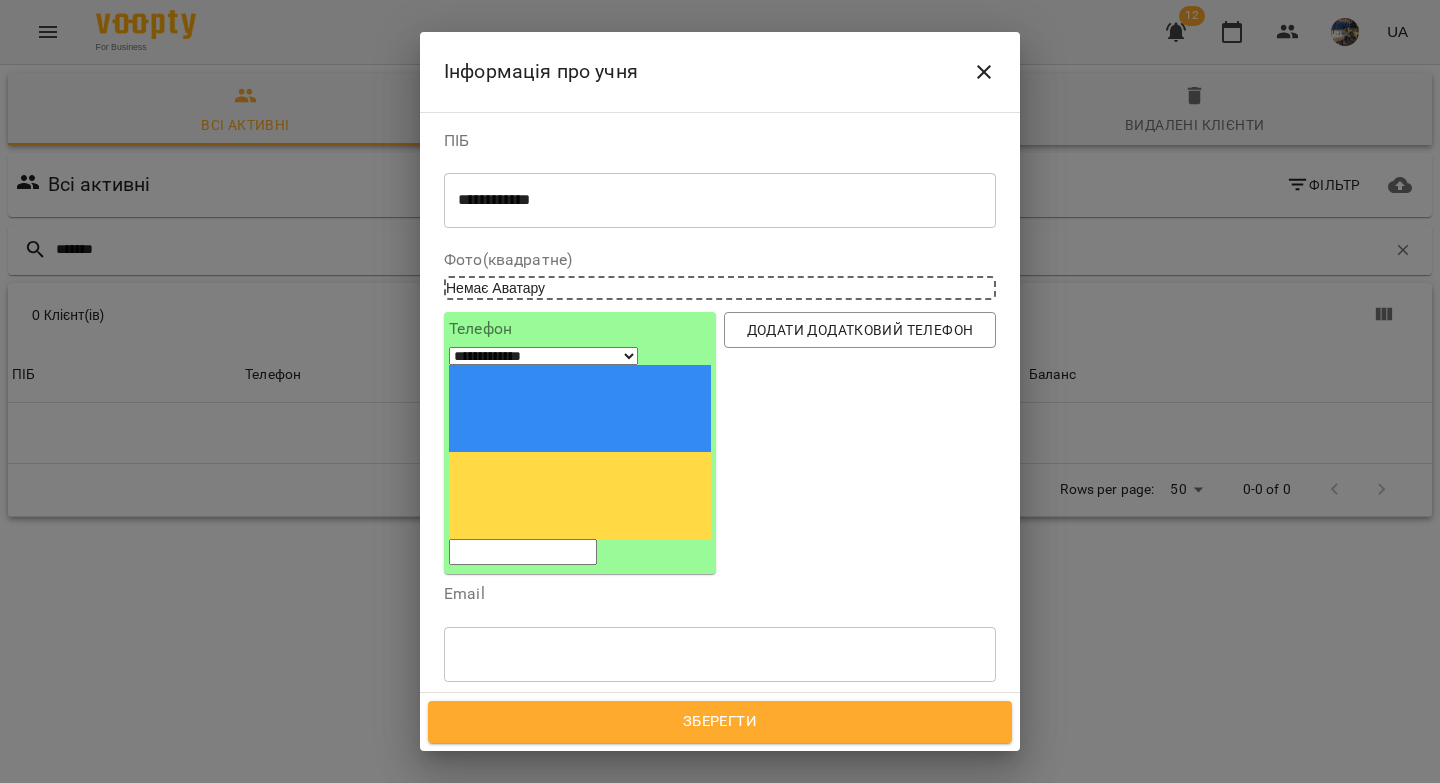 paste on "*********" 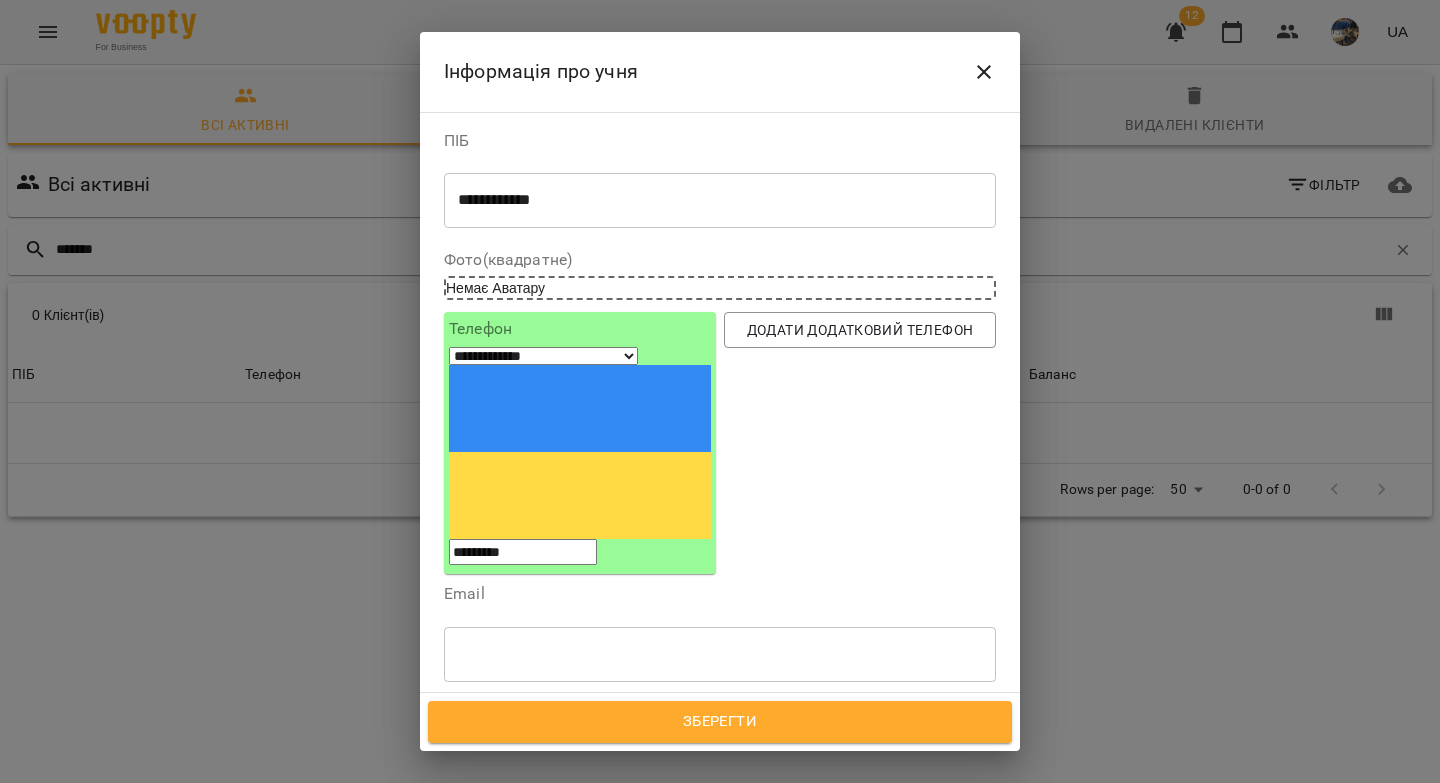 type on "*********" 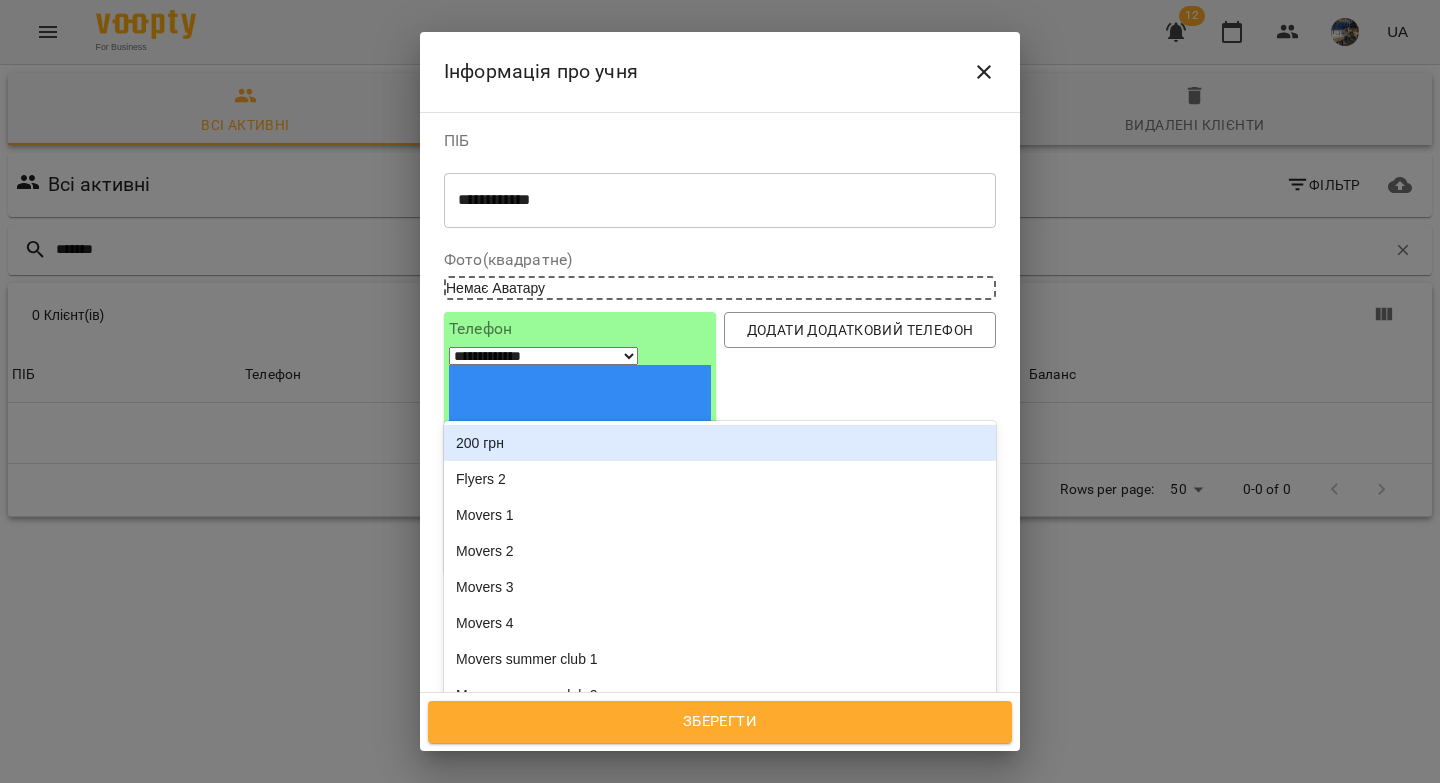 click on "Надрукуйте або оберіть..." at bounding box center (701, 748) 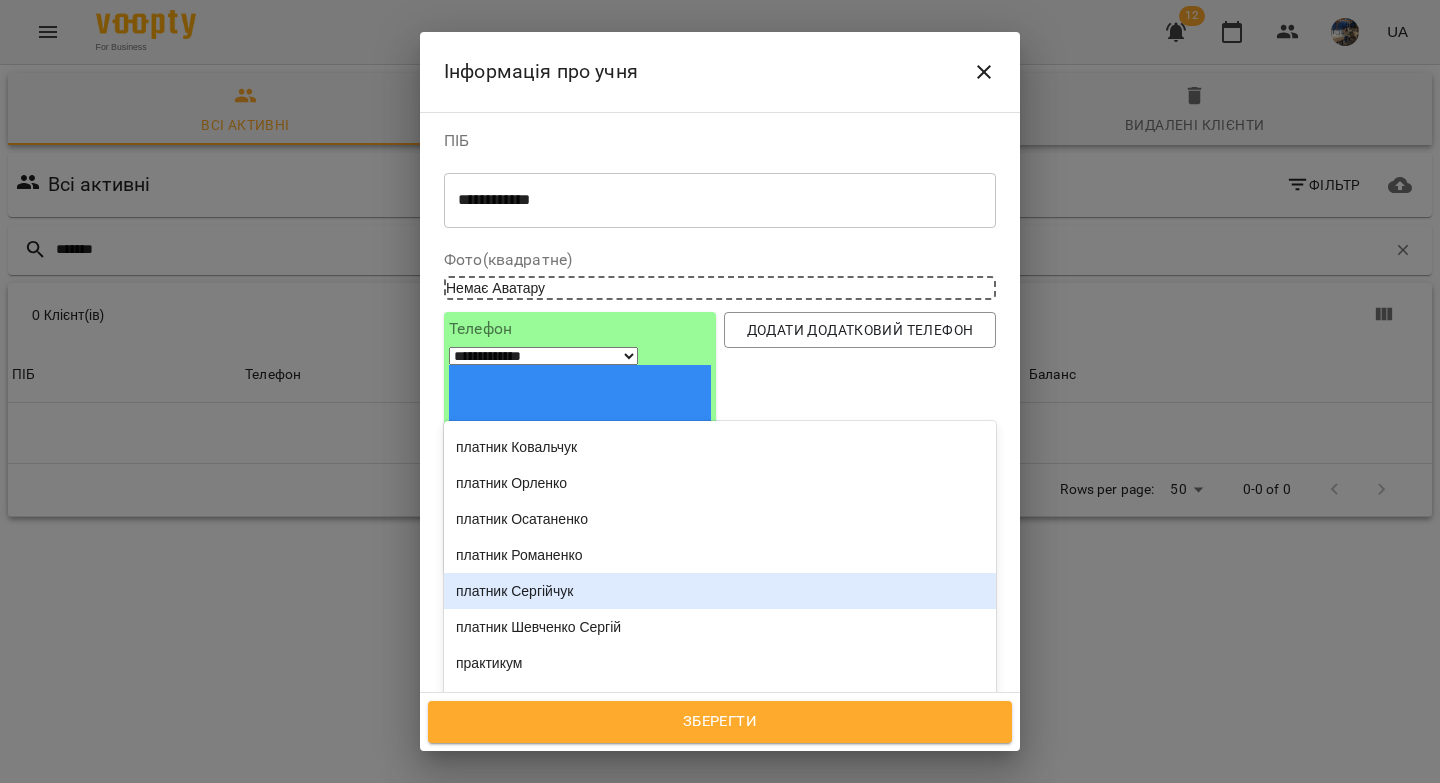 scroll, scrollTop: 2777, scrollLeft: 0, axis: vertical 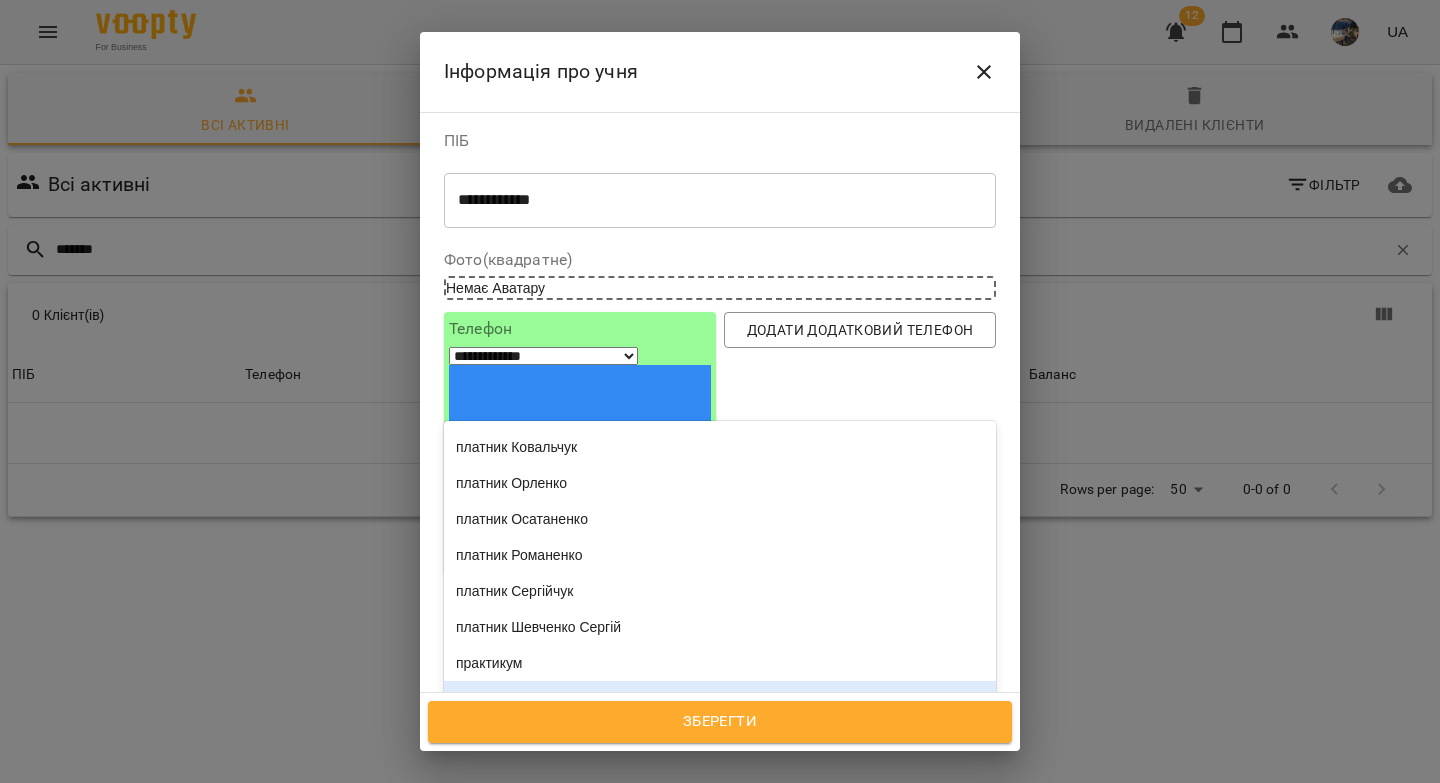 click on "індив" at bounding box center [720, 699] 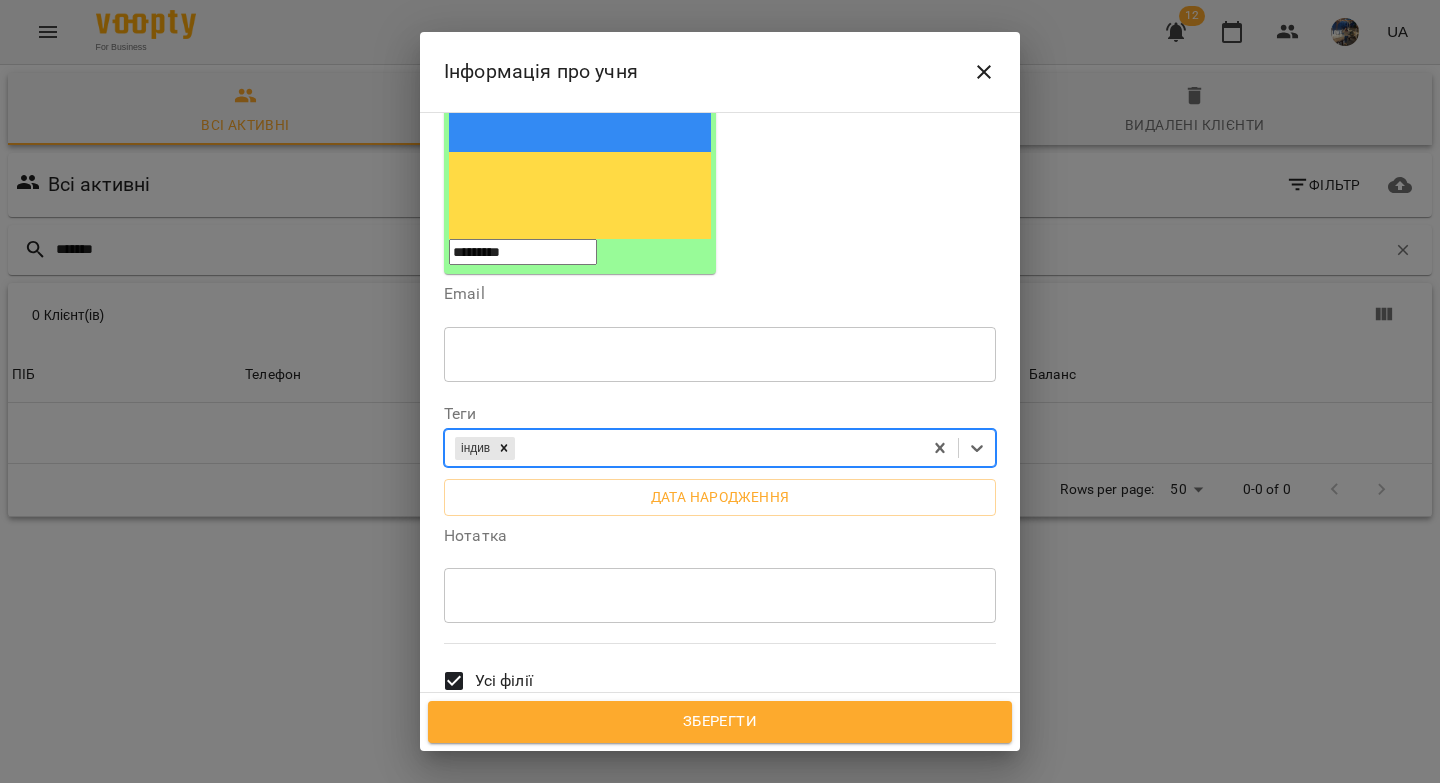 scroll, scrollTop: 429, scrollLeft: 0, axis: vertical 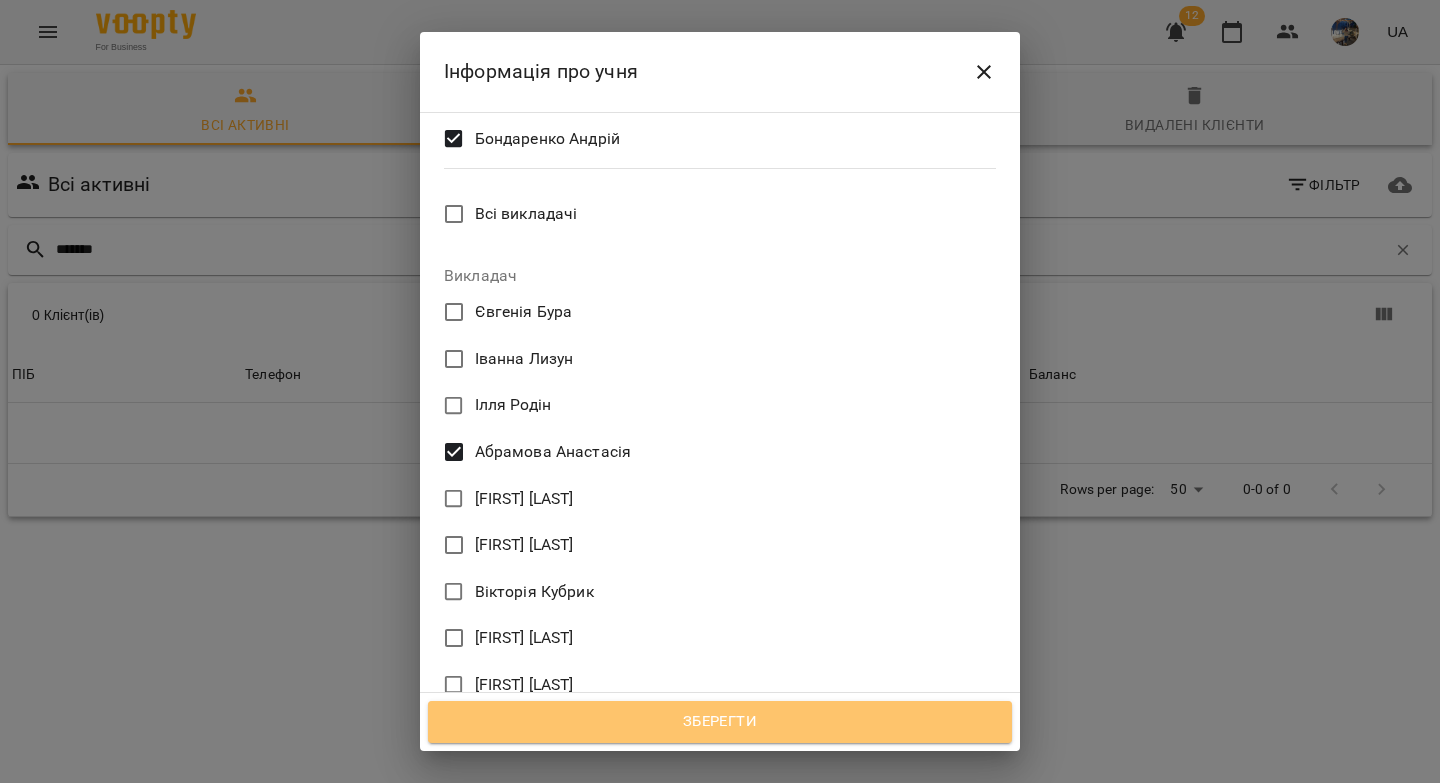 click on "Зберегти" at bounding box center (720, 722) 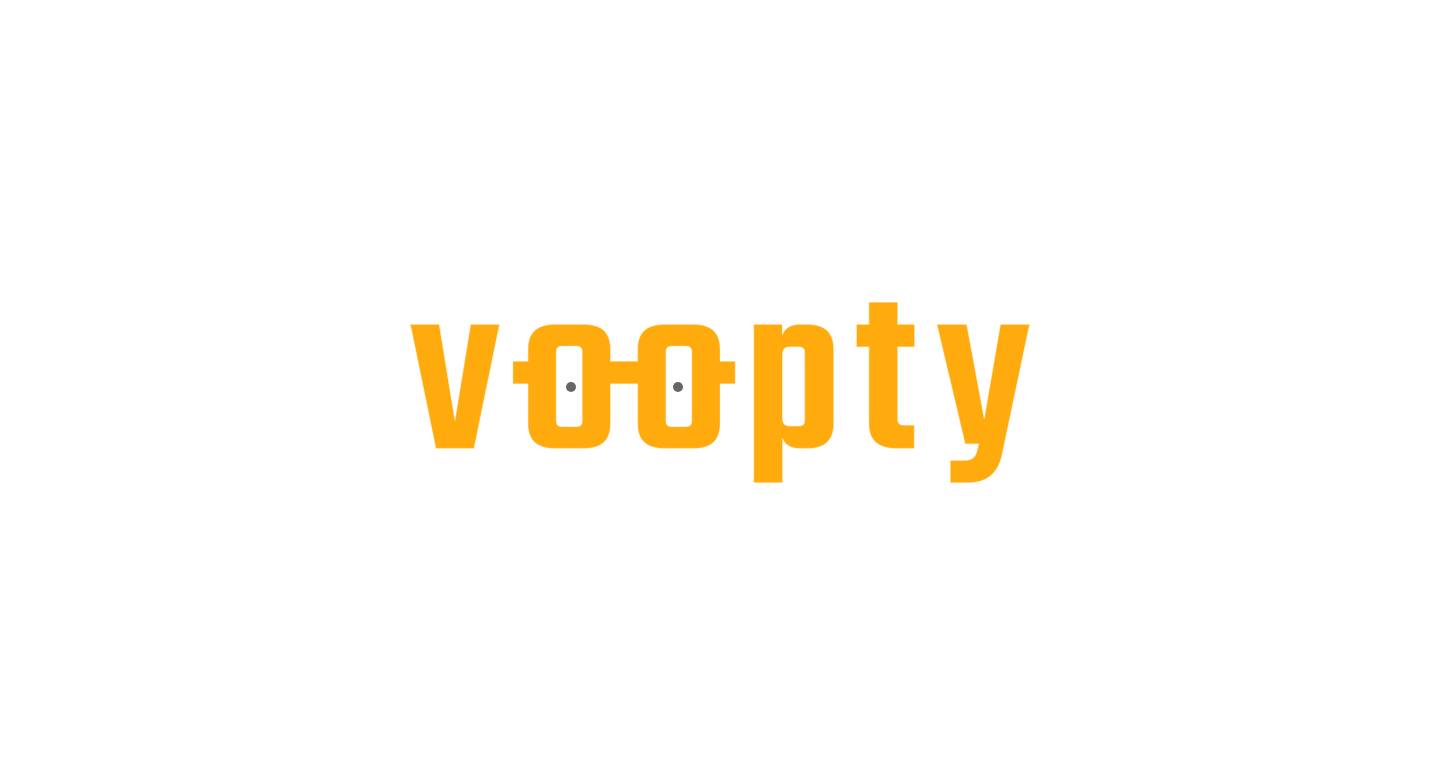 scroll, scrollTop: 0, scrollLeft: 0, axis: both 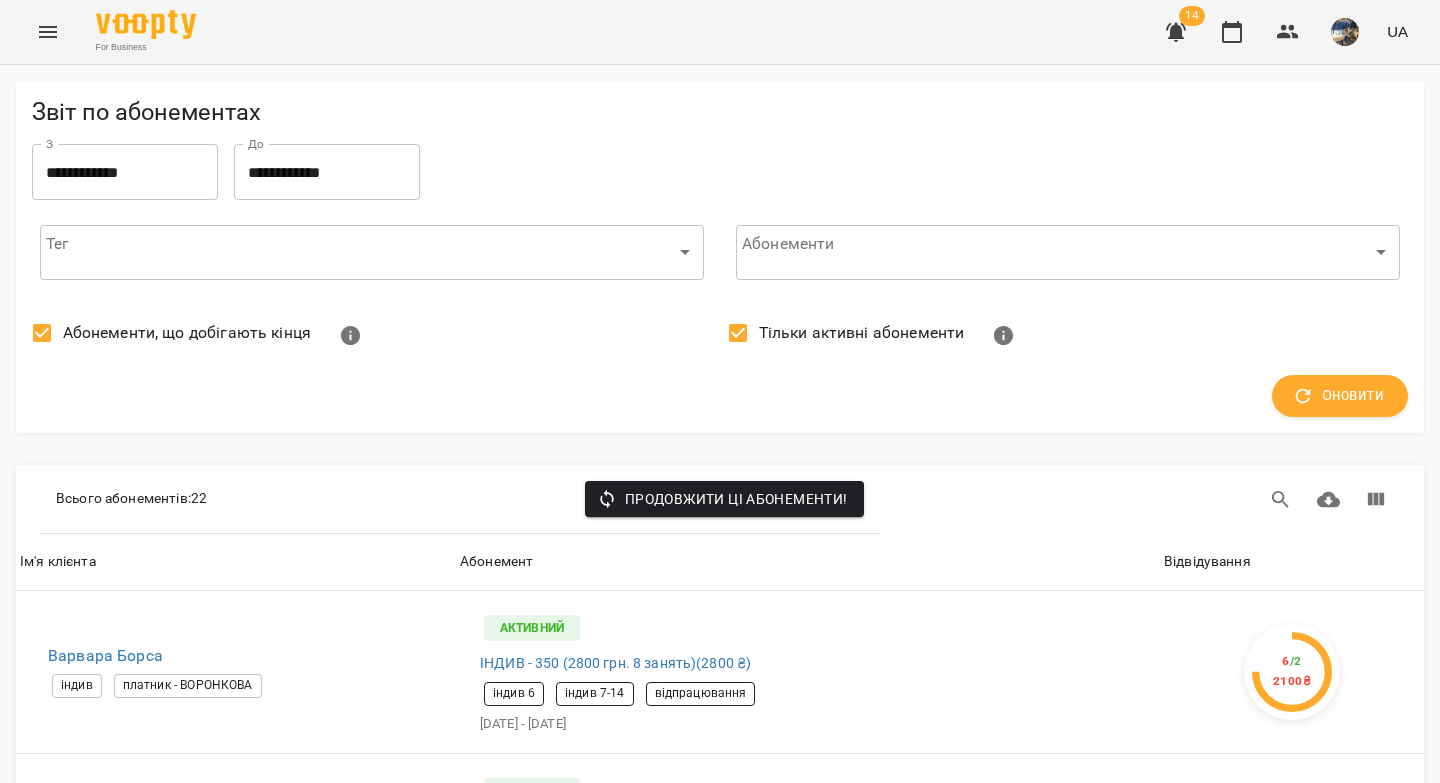 click 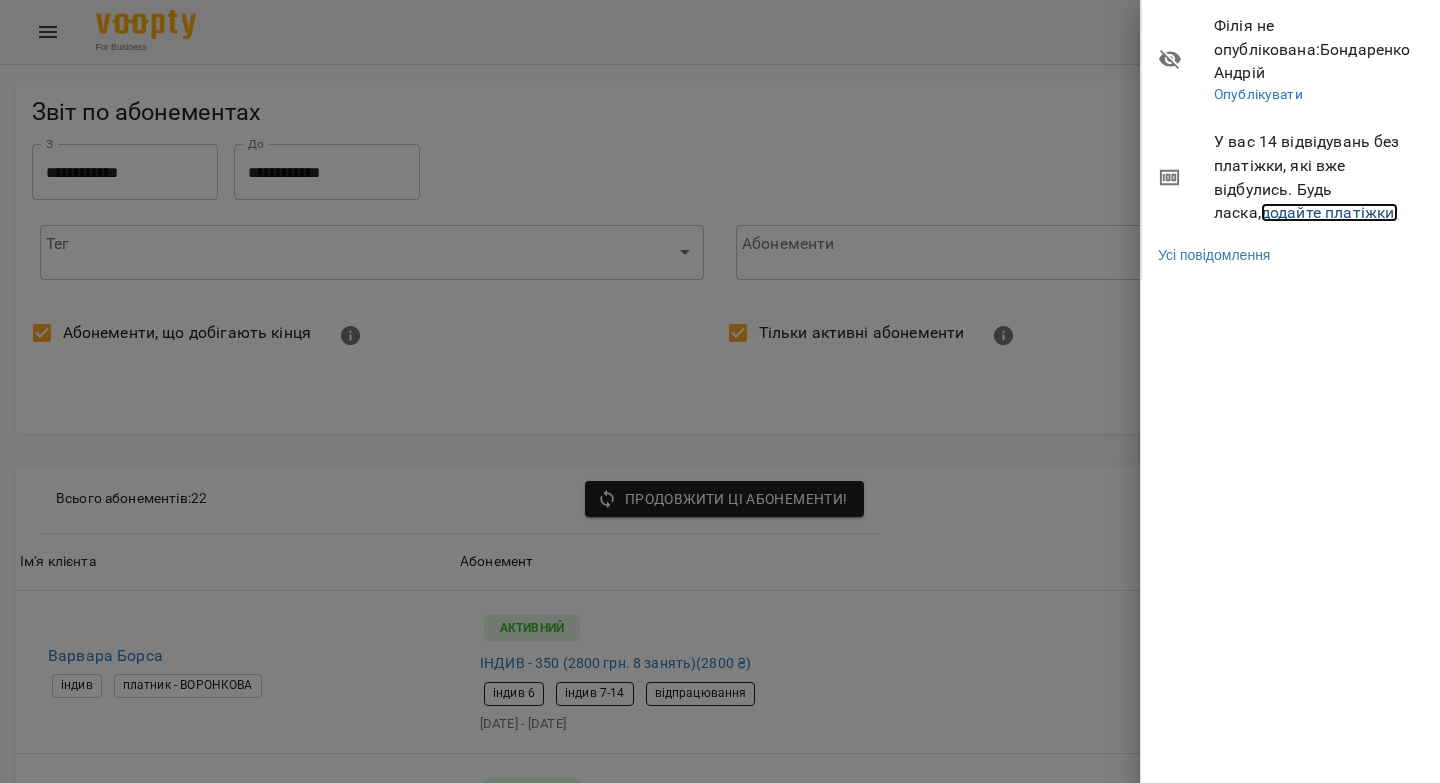 click on "додайте платіжки!" at bounding box center [1330, 212] 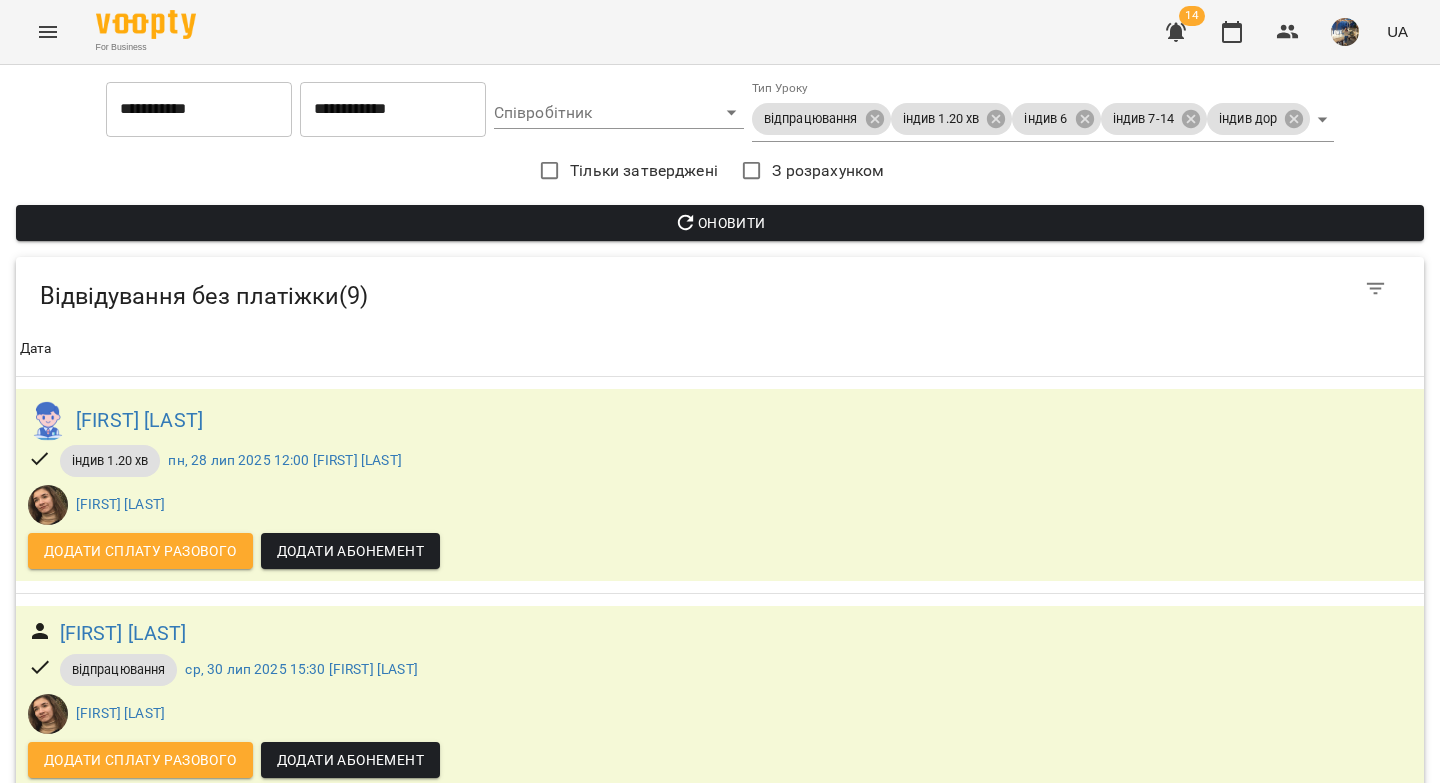 scroll, scrollTop: 1242, scrollLeft: 0, axis: vertical 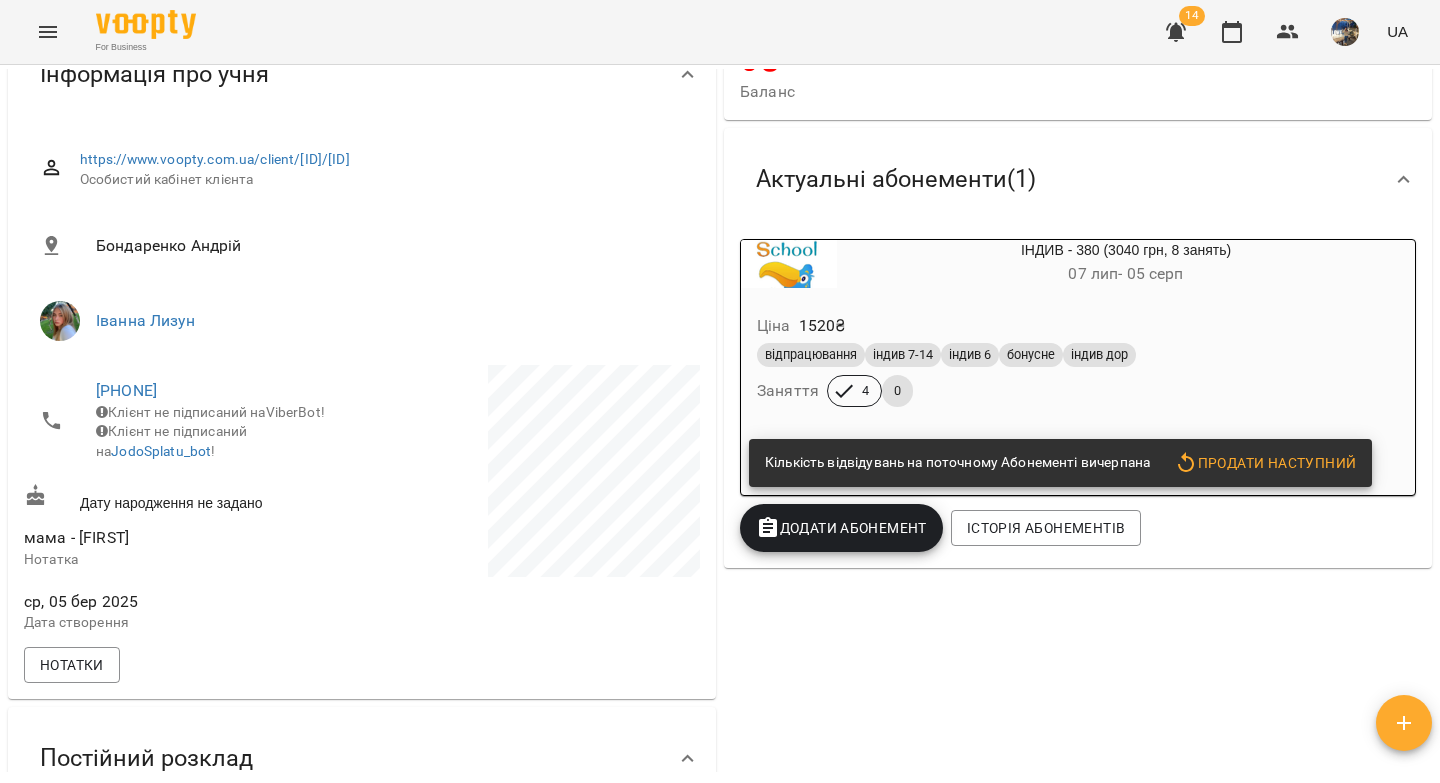 click on "Додати Абонемент" at bounding box center (841, 528) 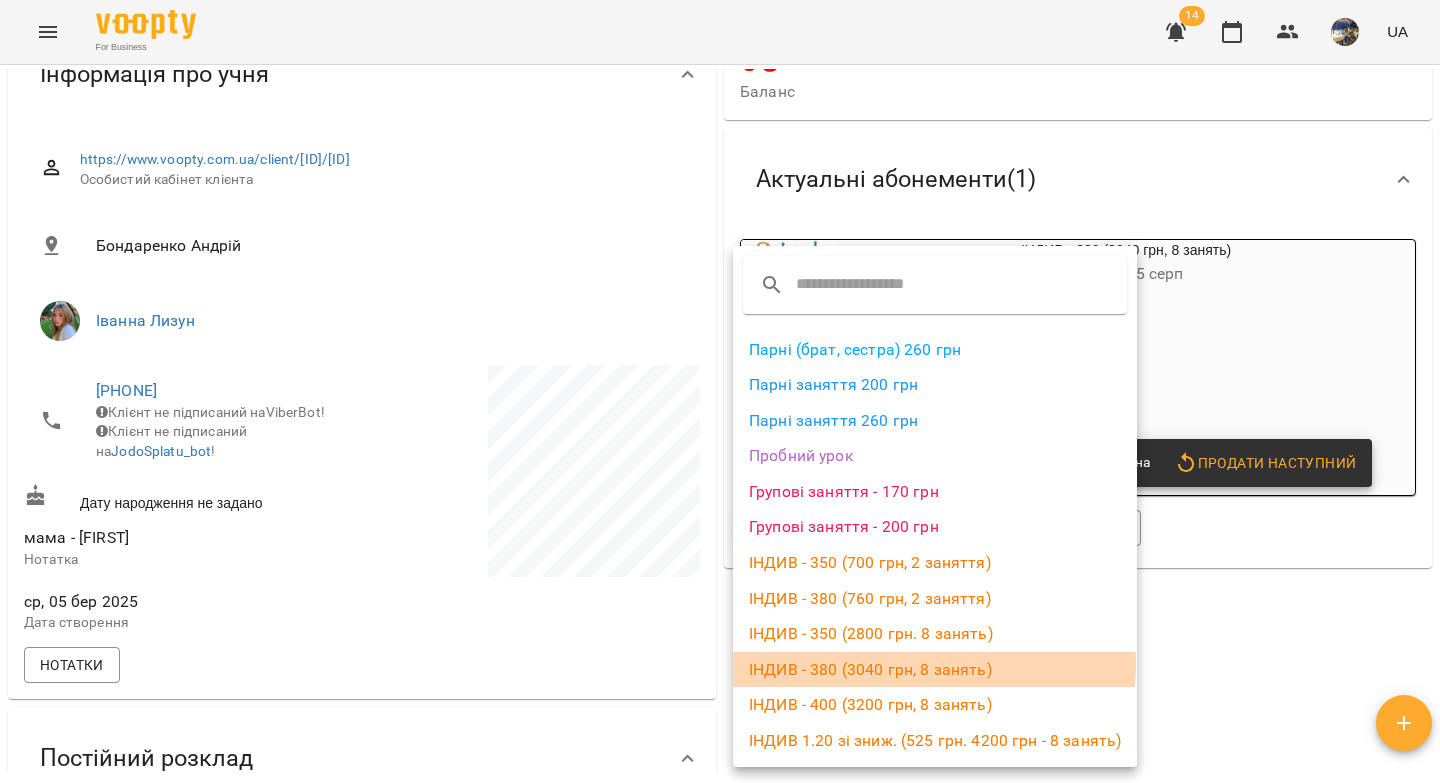 click on "ІНДИВ - 380 (3040 грн, 8 занять)" at bounding box center (935, 670) 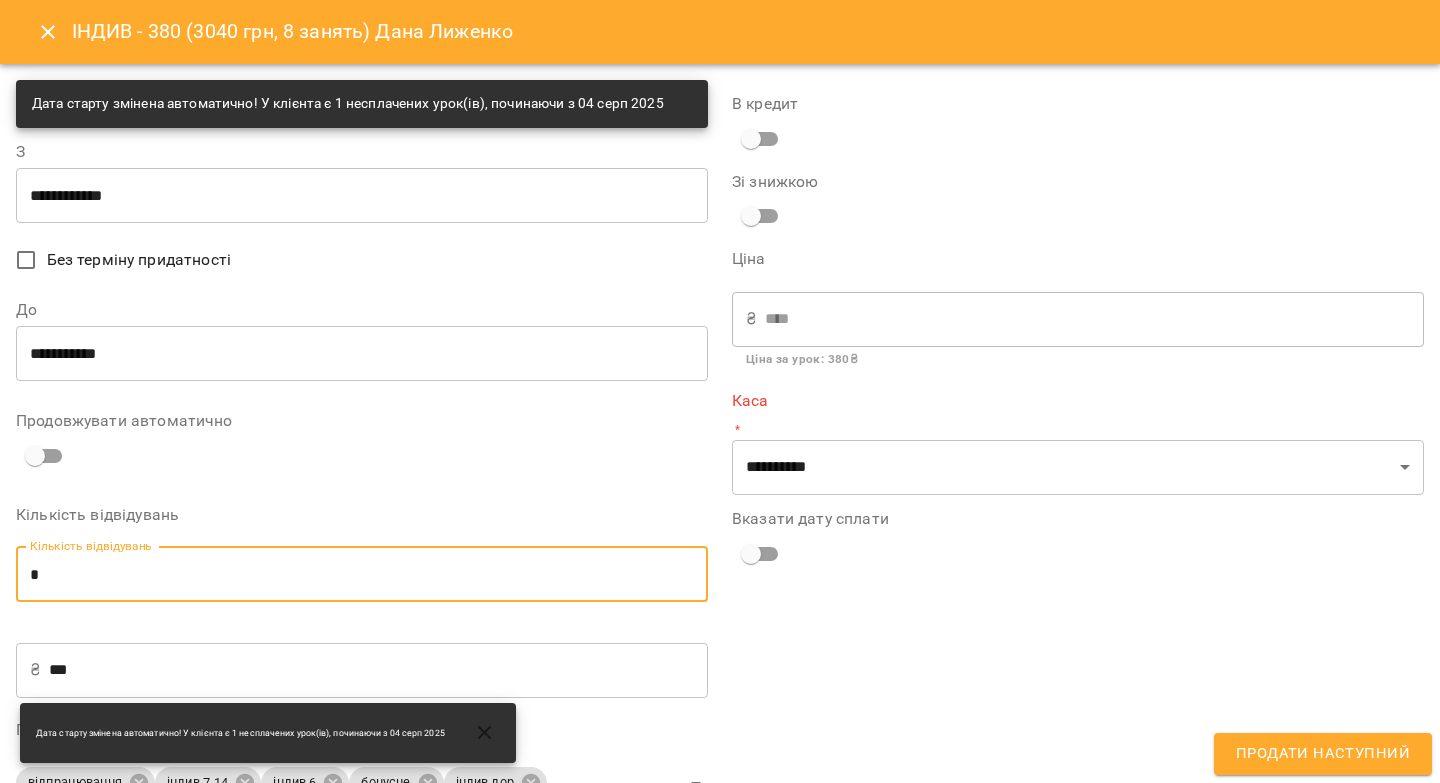 drag, startPoint x: 122, startPoint y: 570, endPoint x: 17, endPoint y: 582, distance: 105.68349 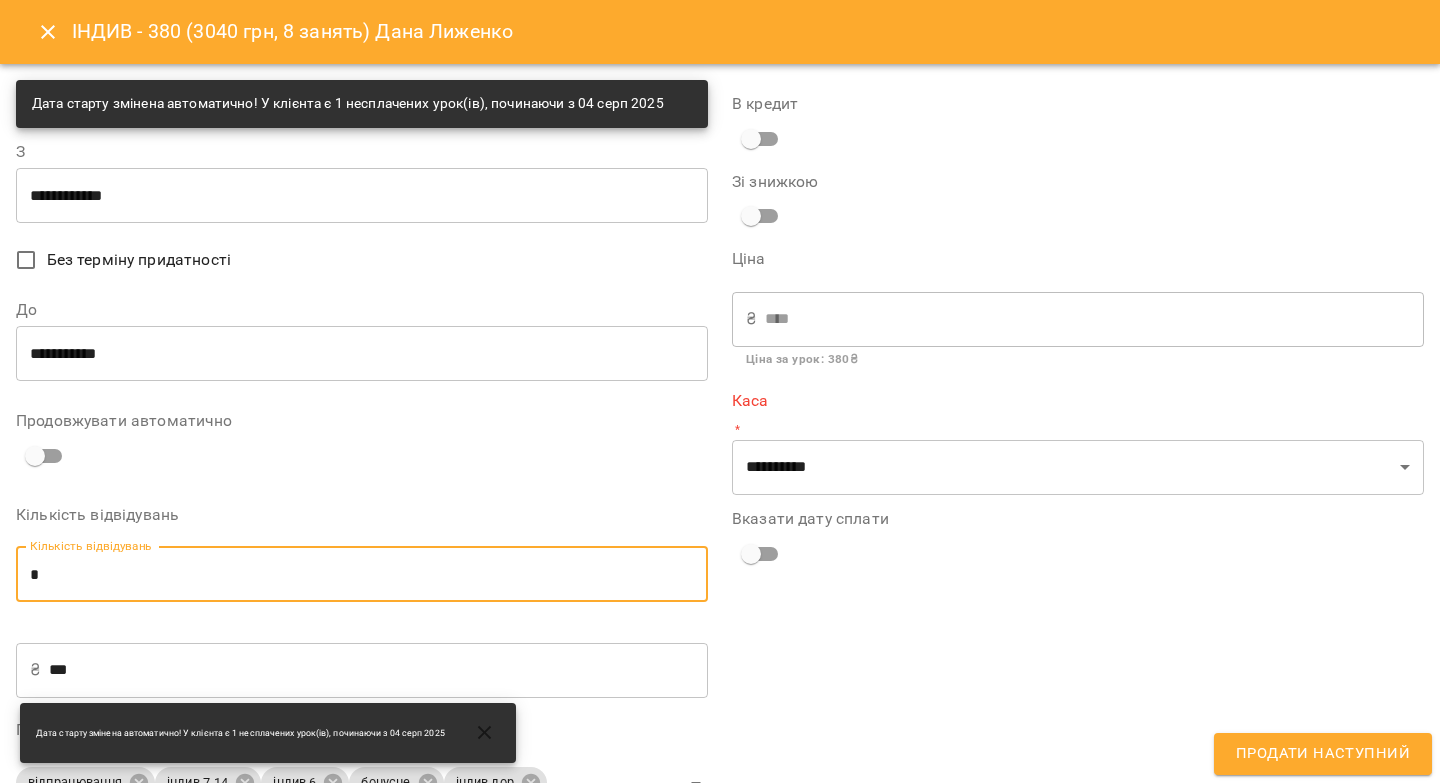 type on "*" 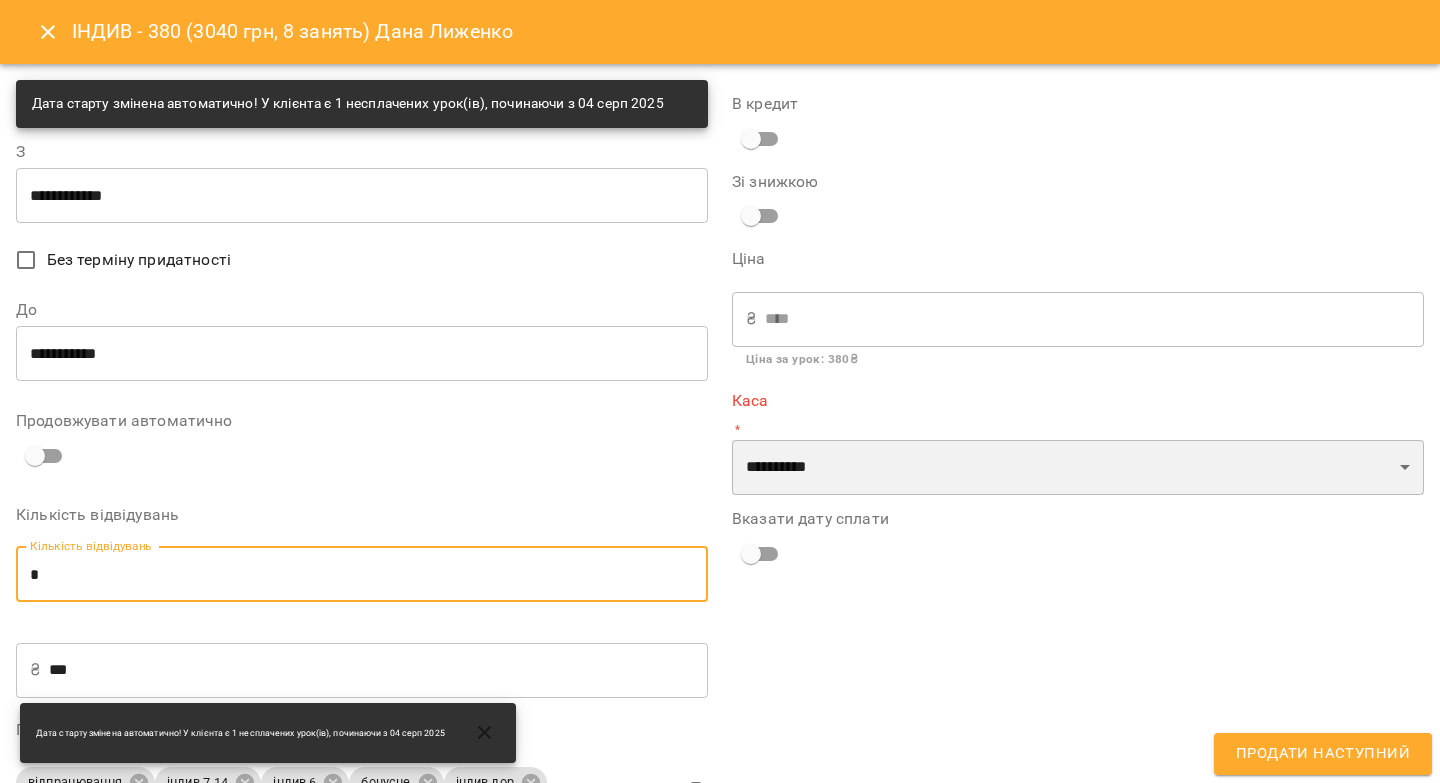 click on "**********" at bounding box center (1078, 468) 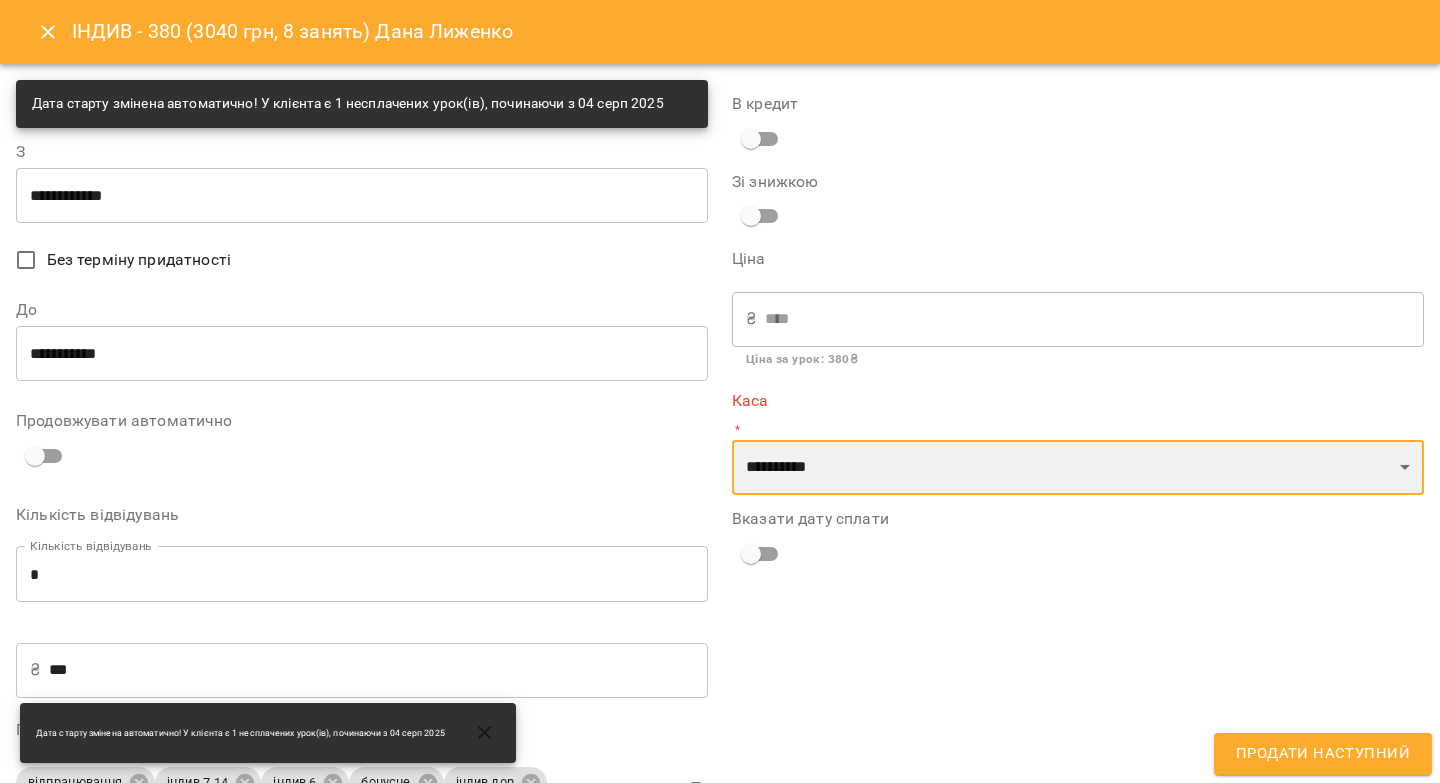 select on "****" 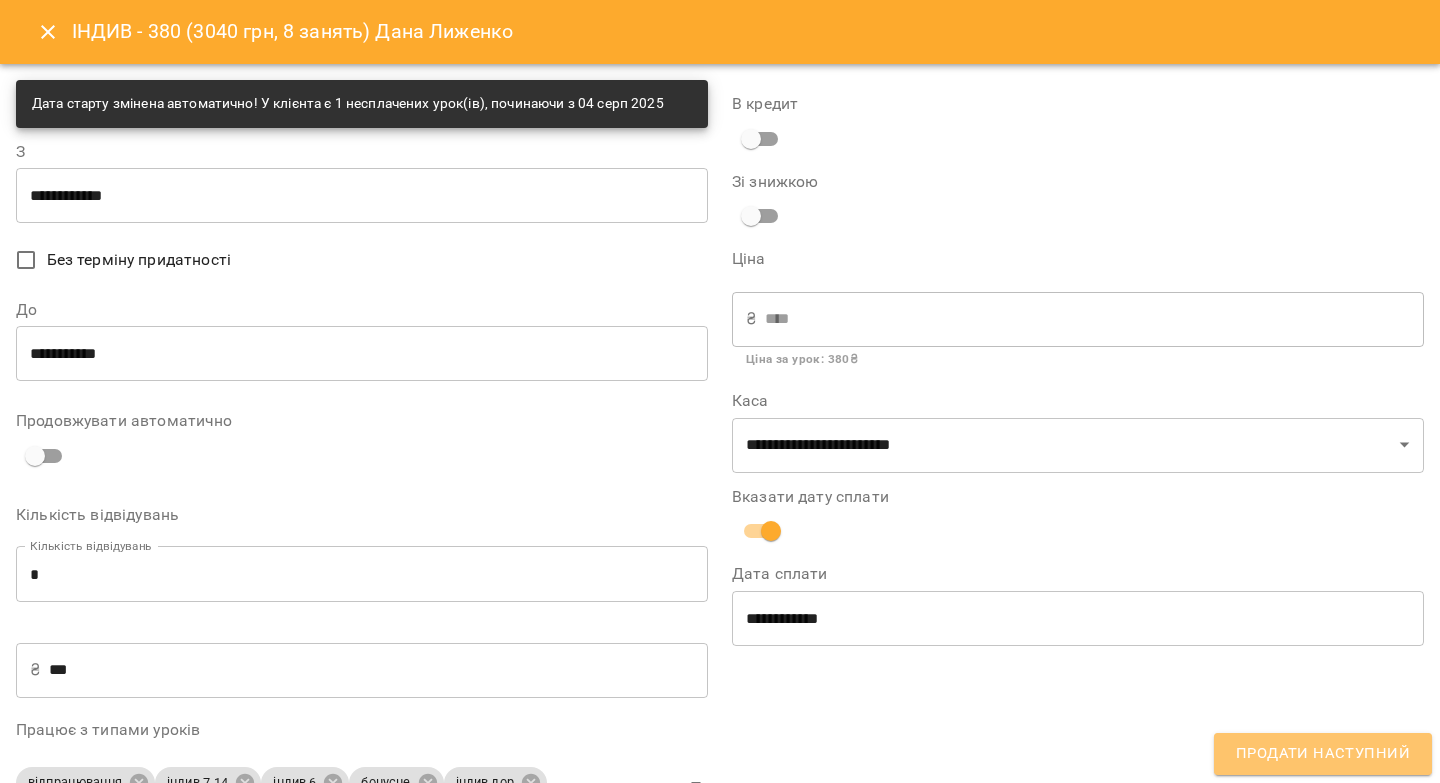 click on "Продати наступний" at bounding box center (1323, 754) 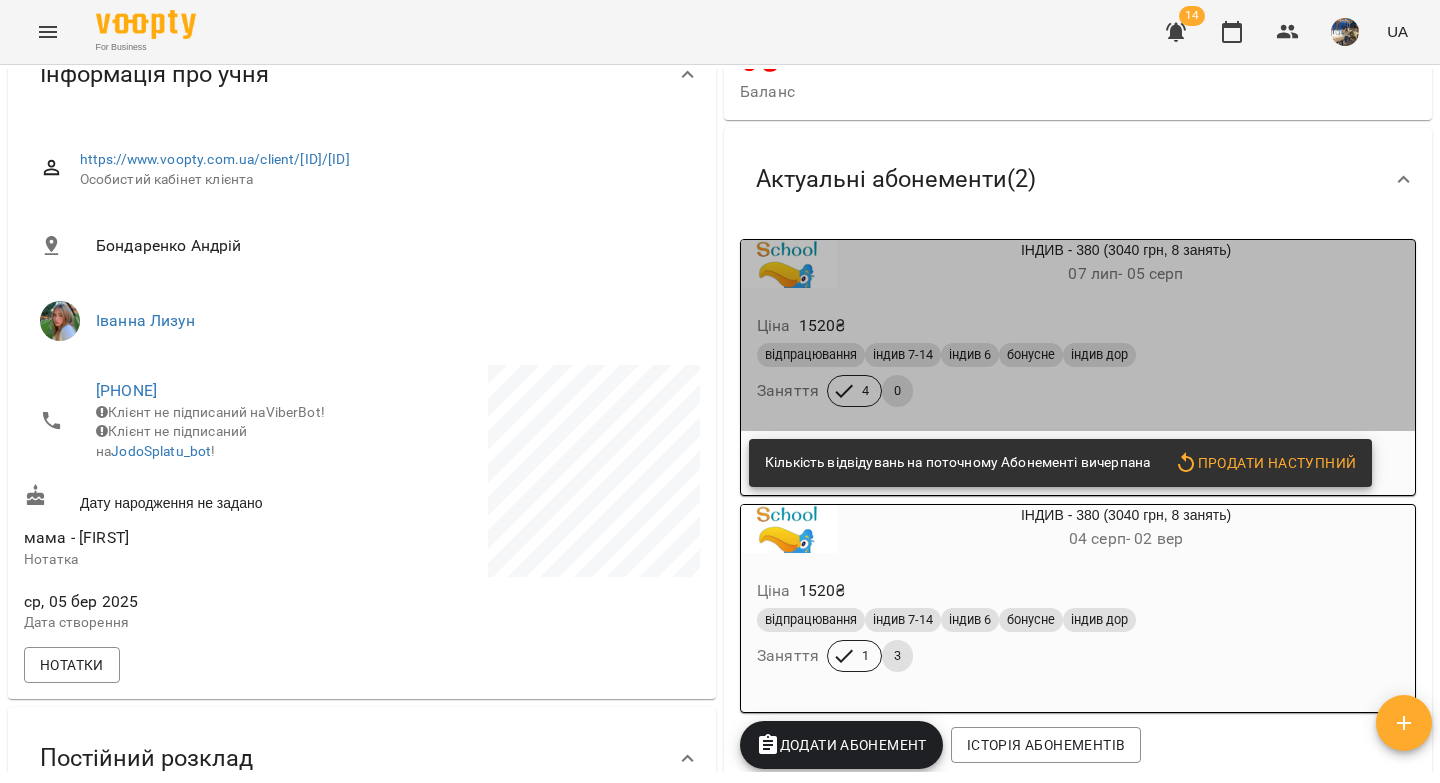 click on "ІНДИВ - [PHONE] ([PRICE] [CURRENCY], [NUMBER] занять) [DATE] - [DATE]" at bounding box center [1078, 264] 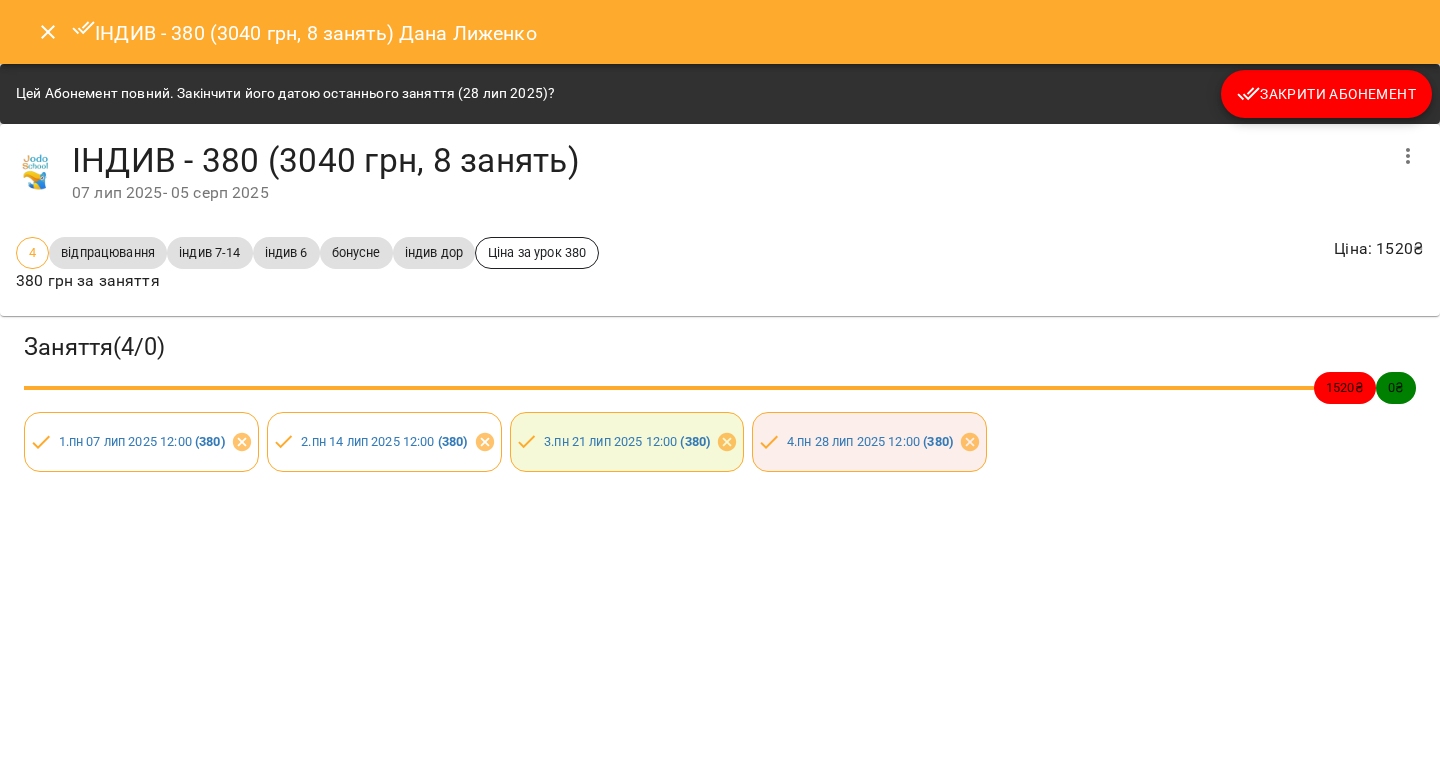 click on "Закрити Абонемент" at bounding box center [1326, 94] 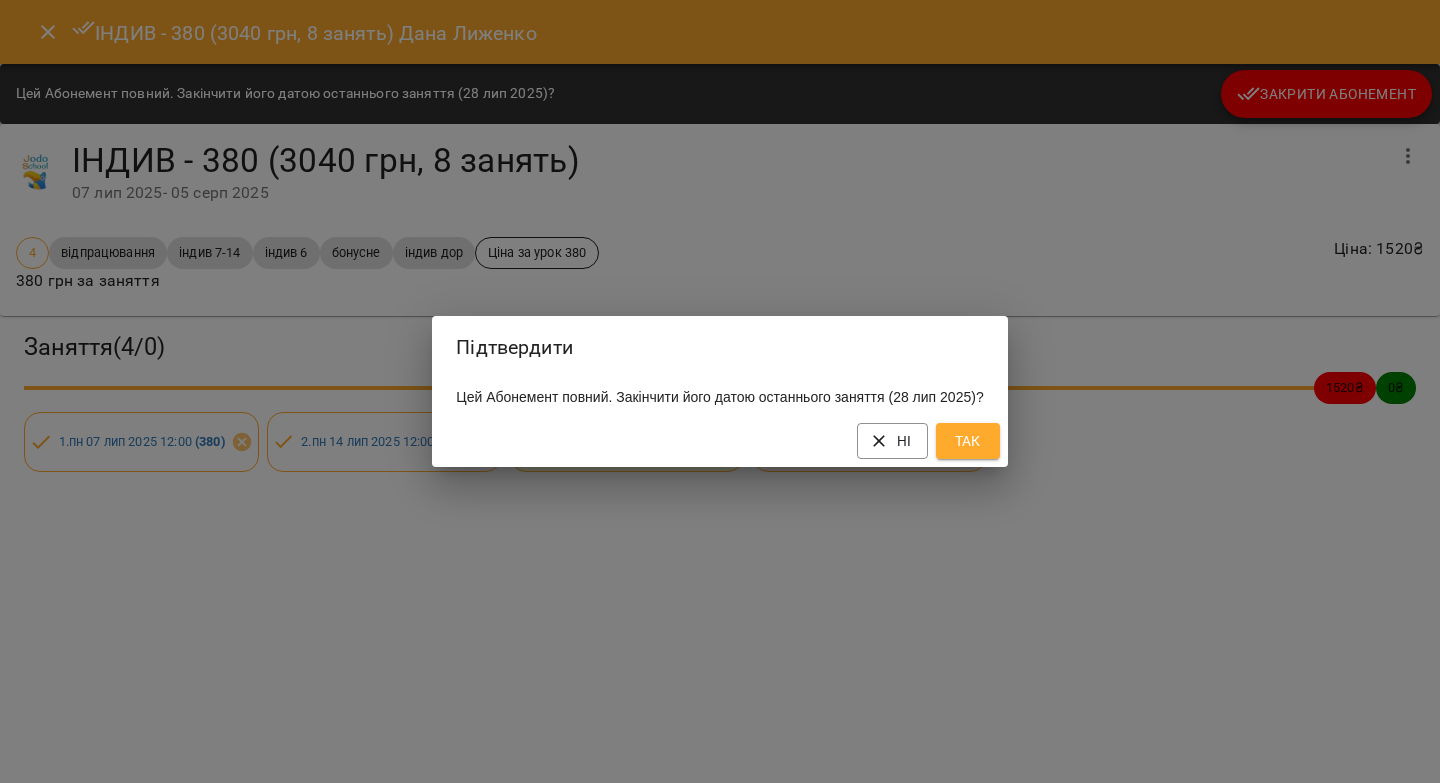 click on "Так" at bounding box center (968, 441) 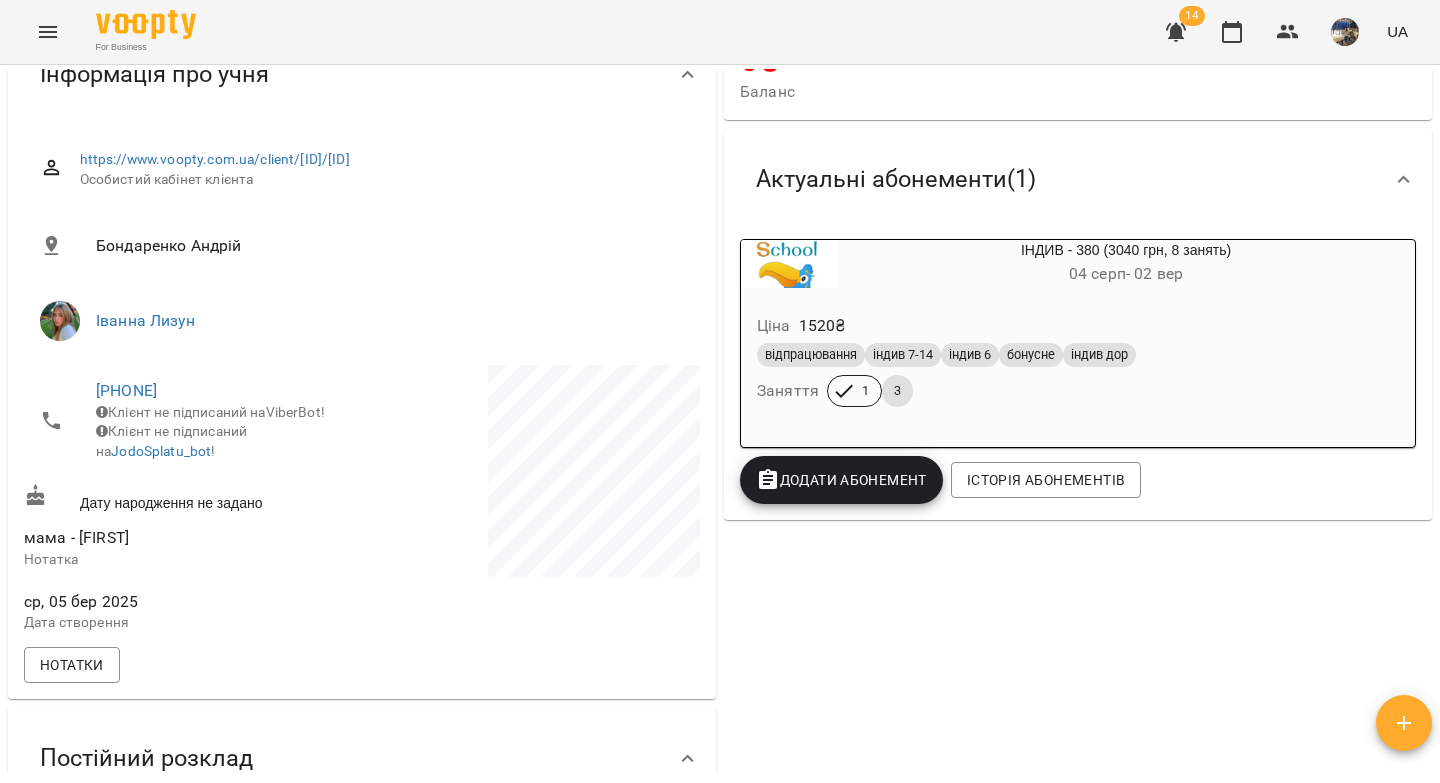 click 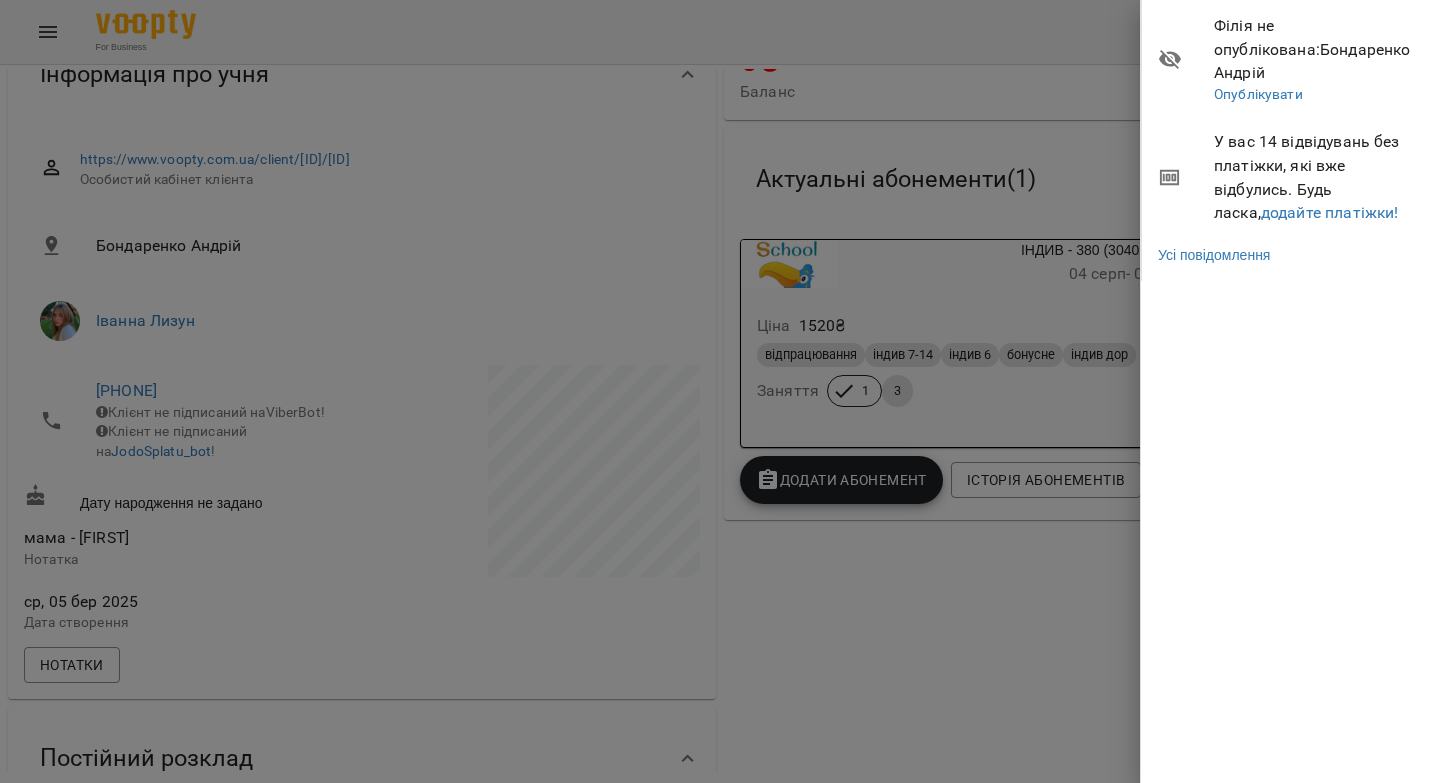 click on "У вас 14 відвідувань без платіжки, які вже відбулись. Будь ласка,  додайте платіжки!" at bounding box center (1319, 177) 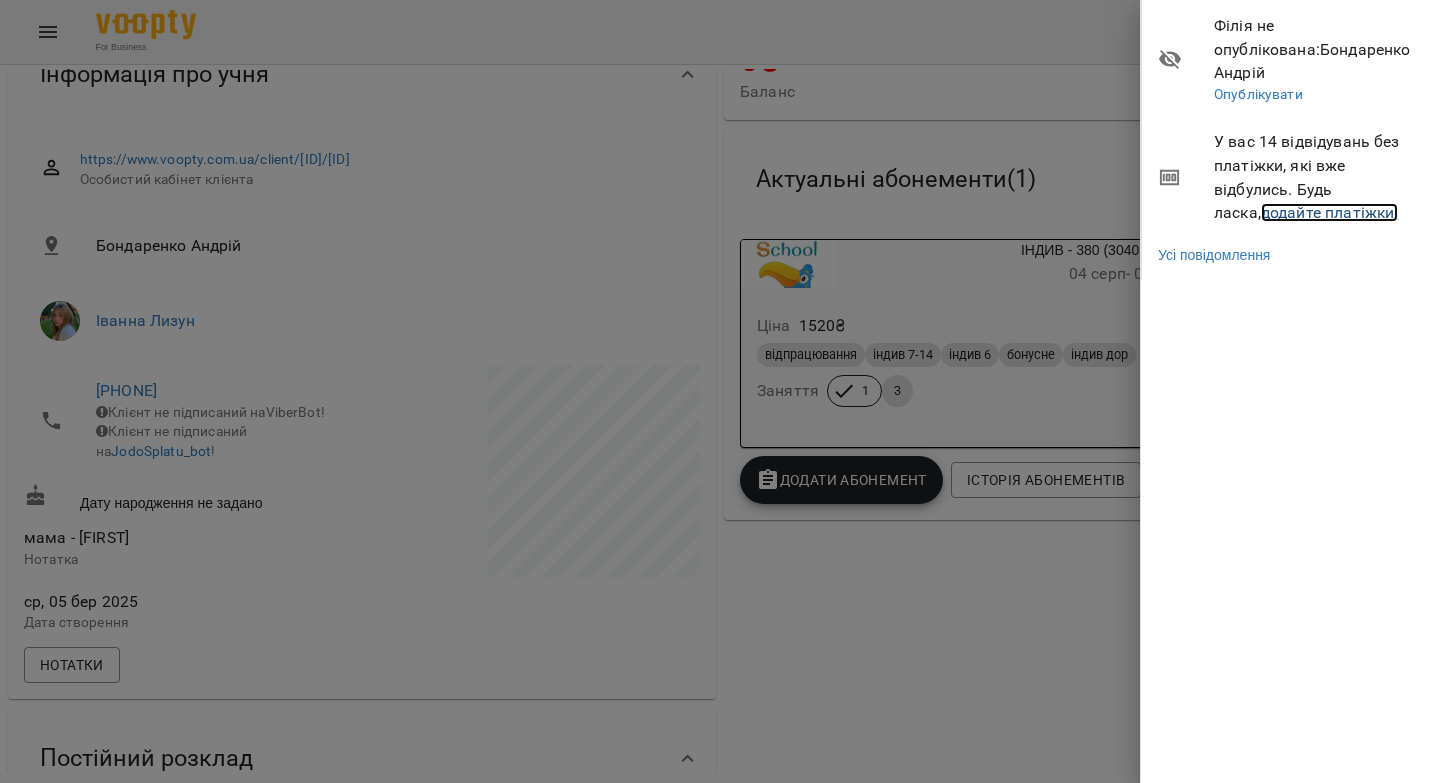 click on "додайте платіжки!" at bounding box center (1330, 212) 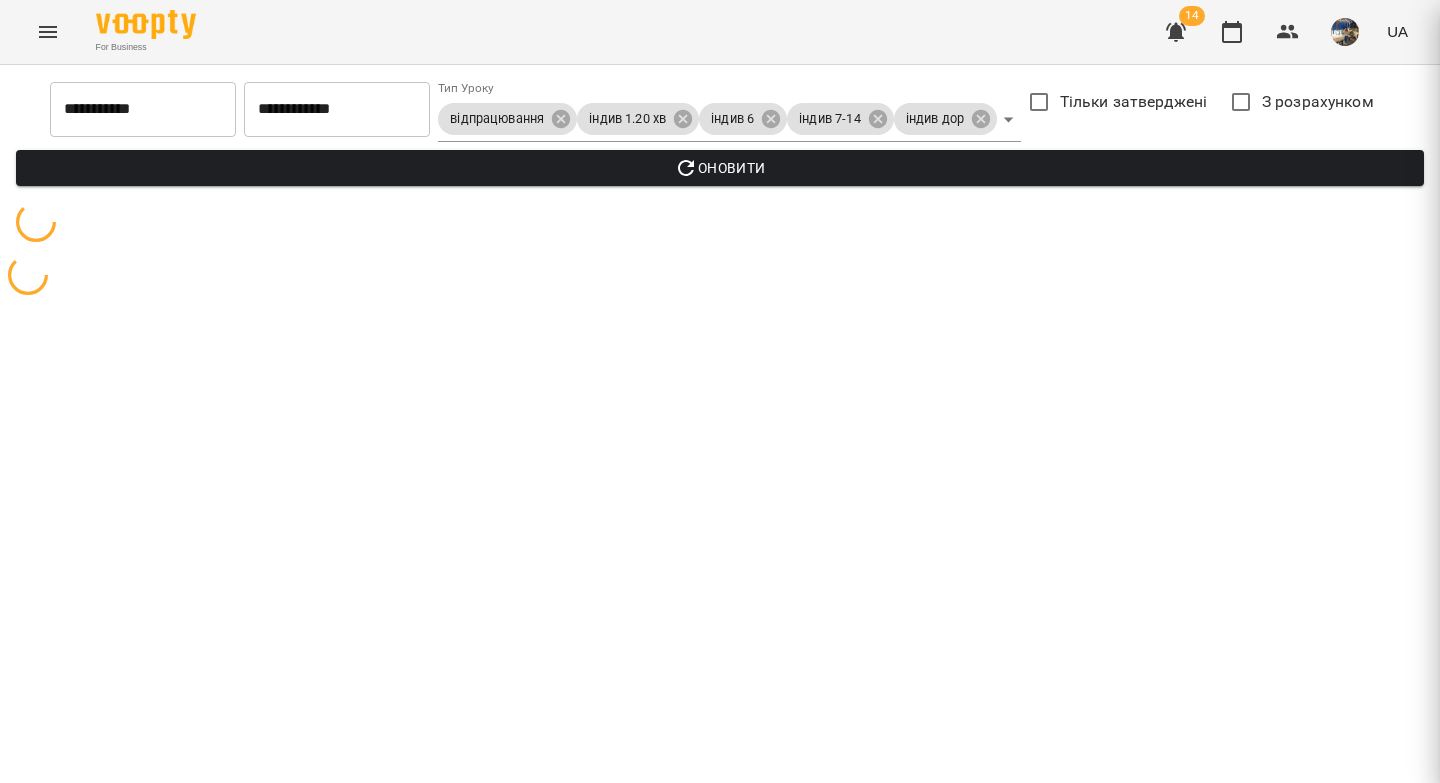 scroll, scrollTop: 0, scrollLeft: 0, axis: both 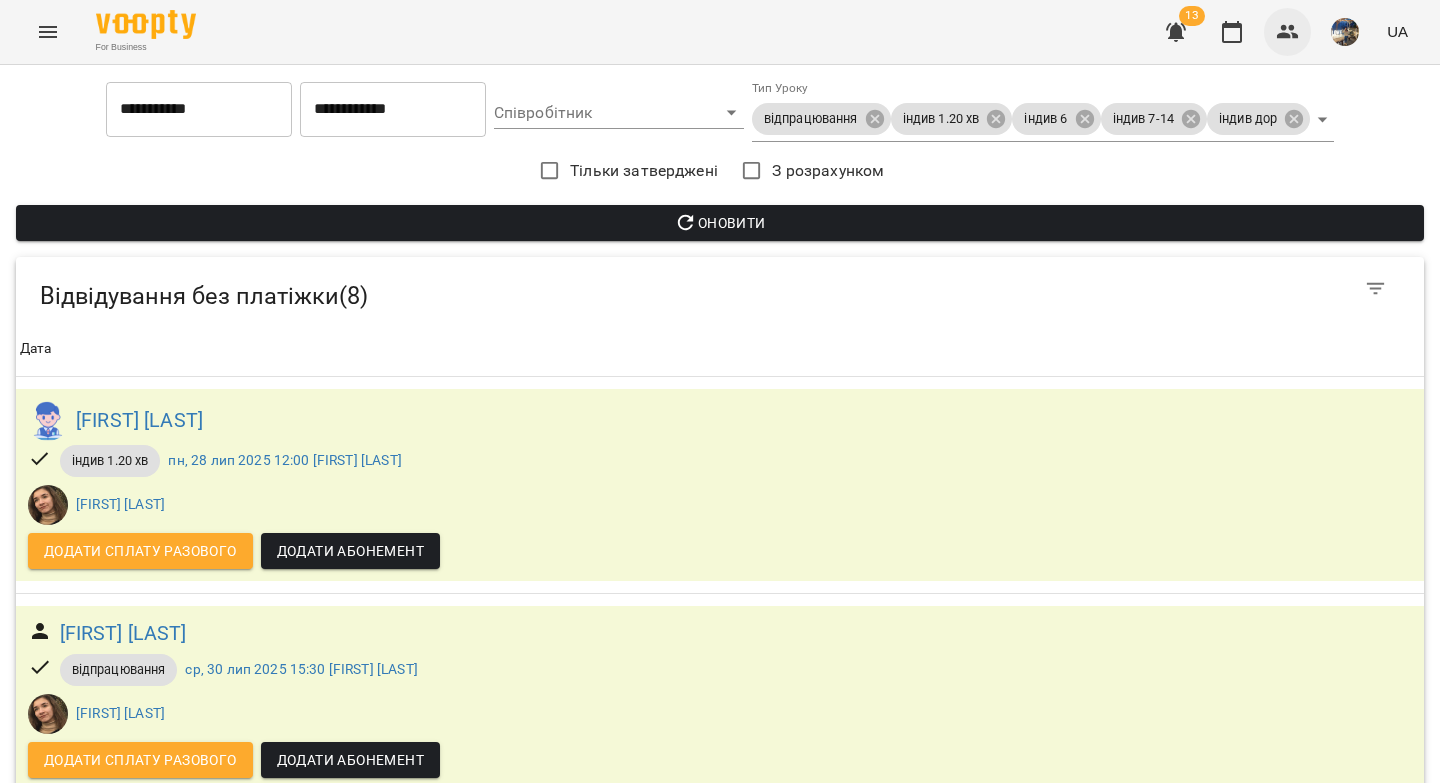 drag, startPoint x: 1310, startPoint y: 44, endPoint x: 1294, endPoint y: 39, distance: 16.763054 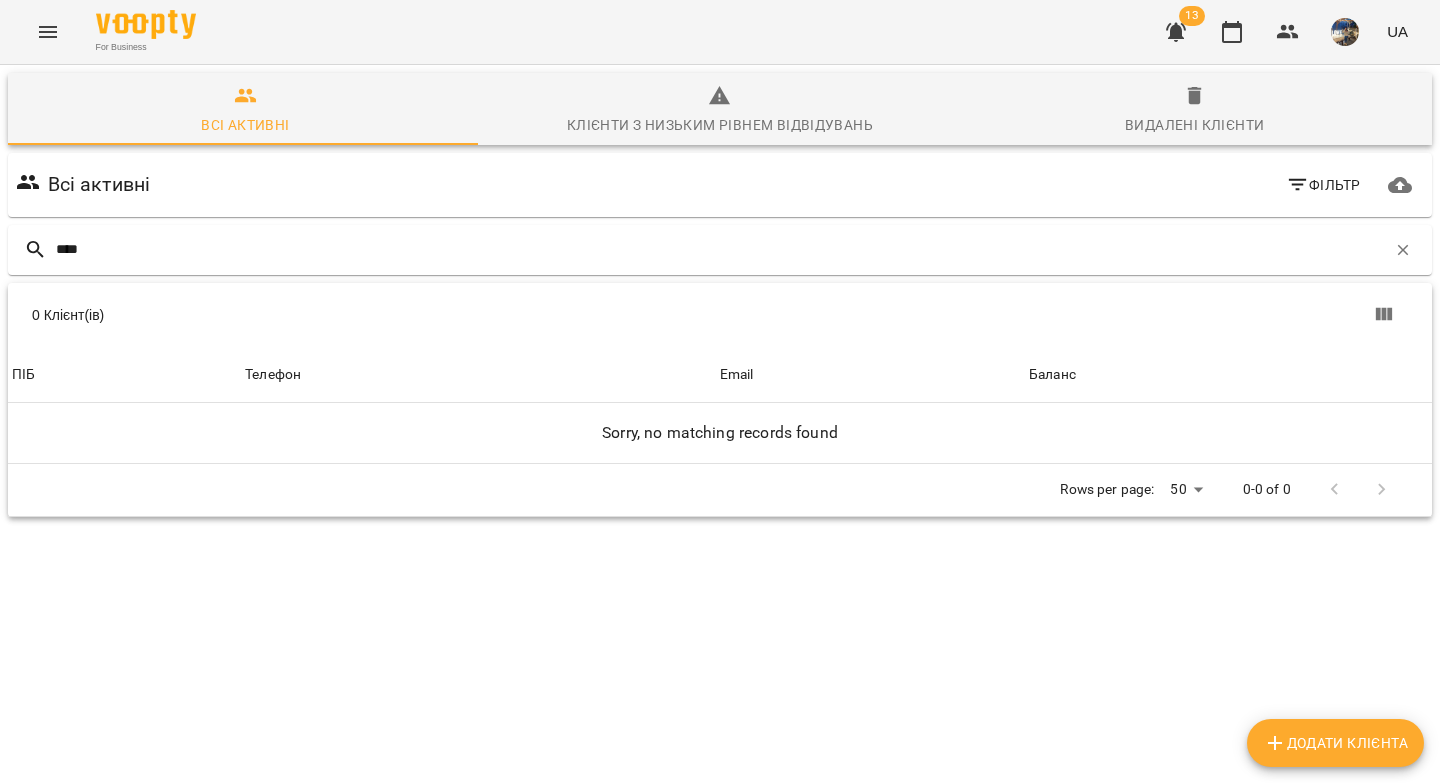 type on "****" 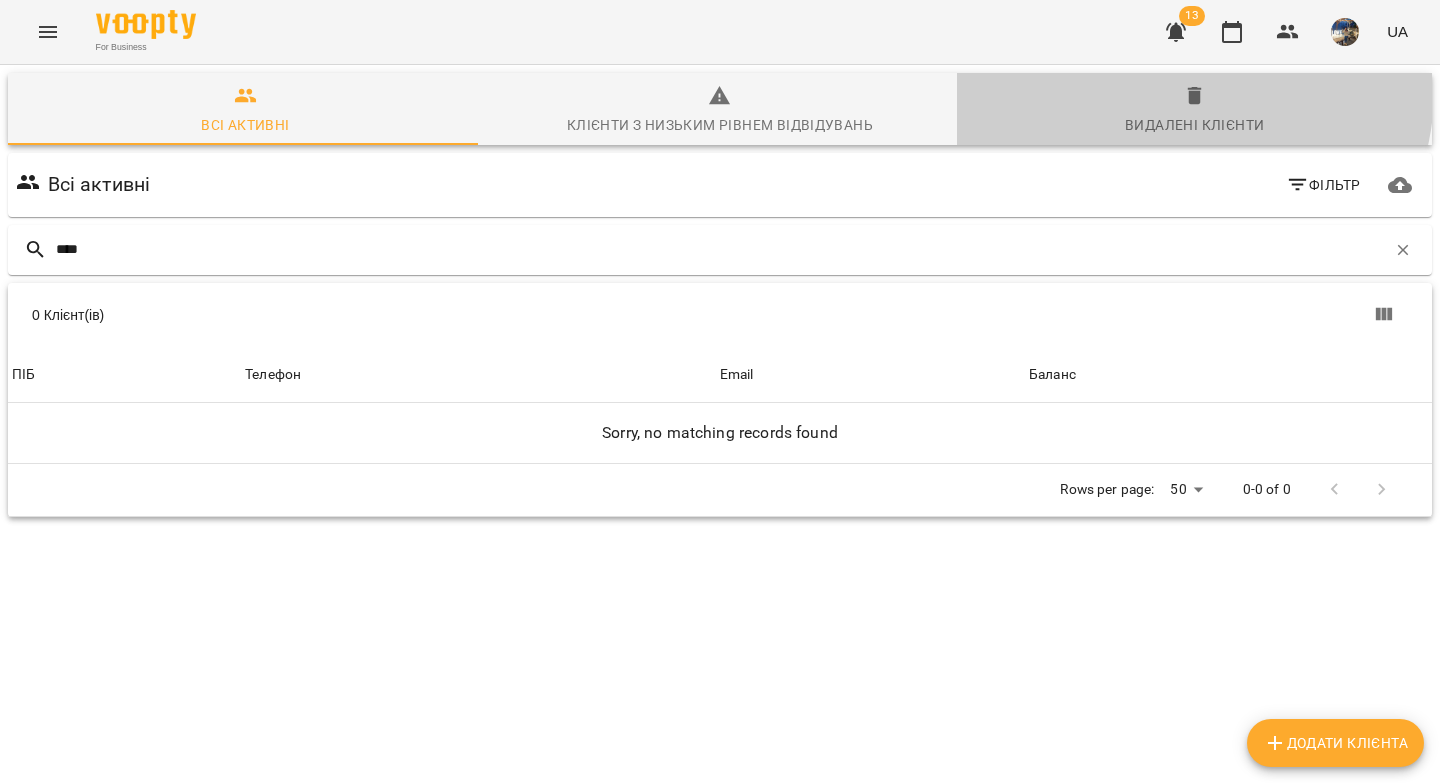 click 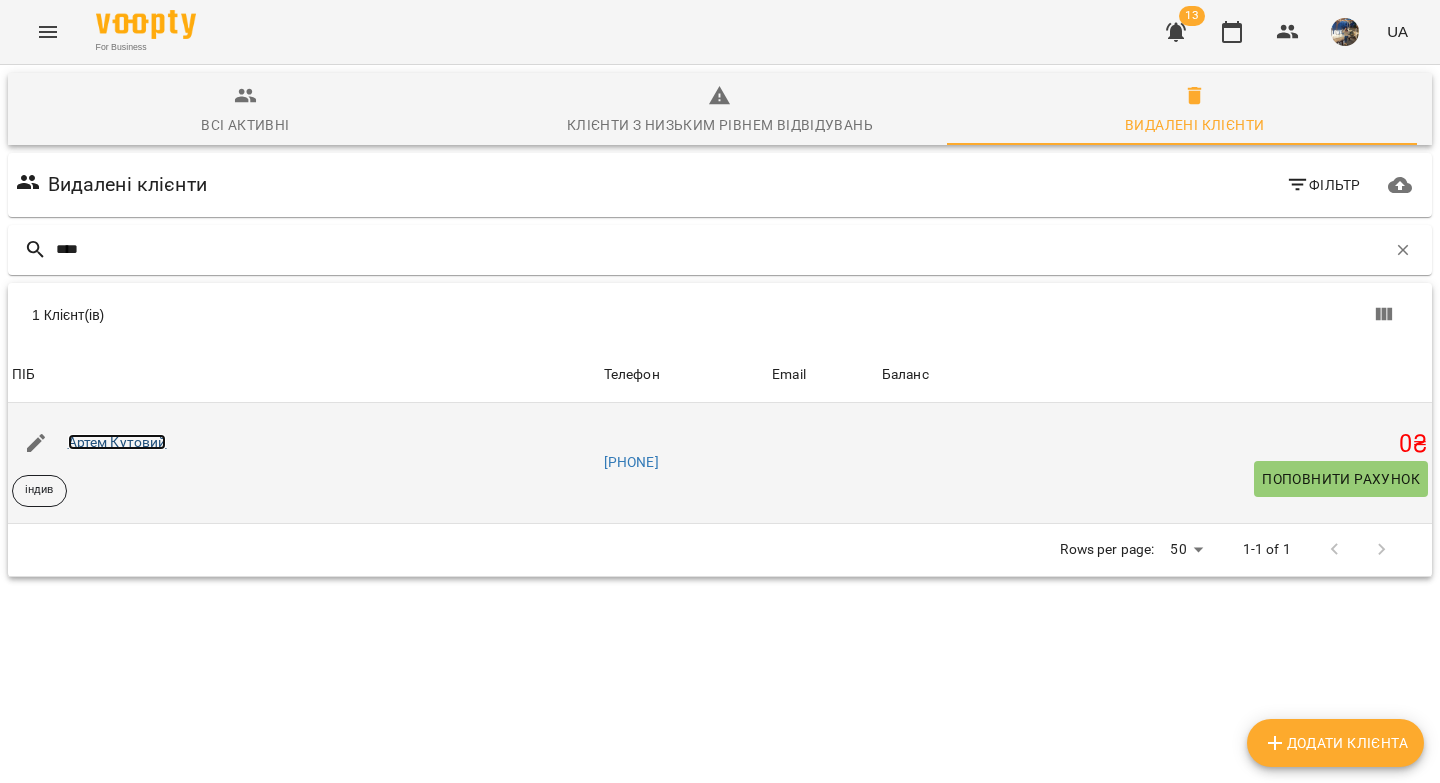 click on "Артем Кутовий" at bounding box center [117, 442] 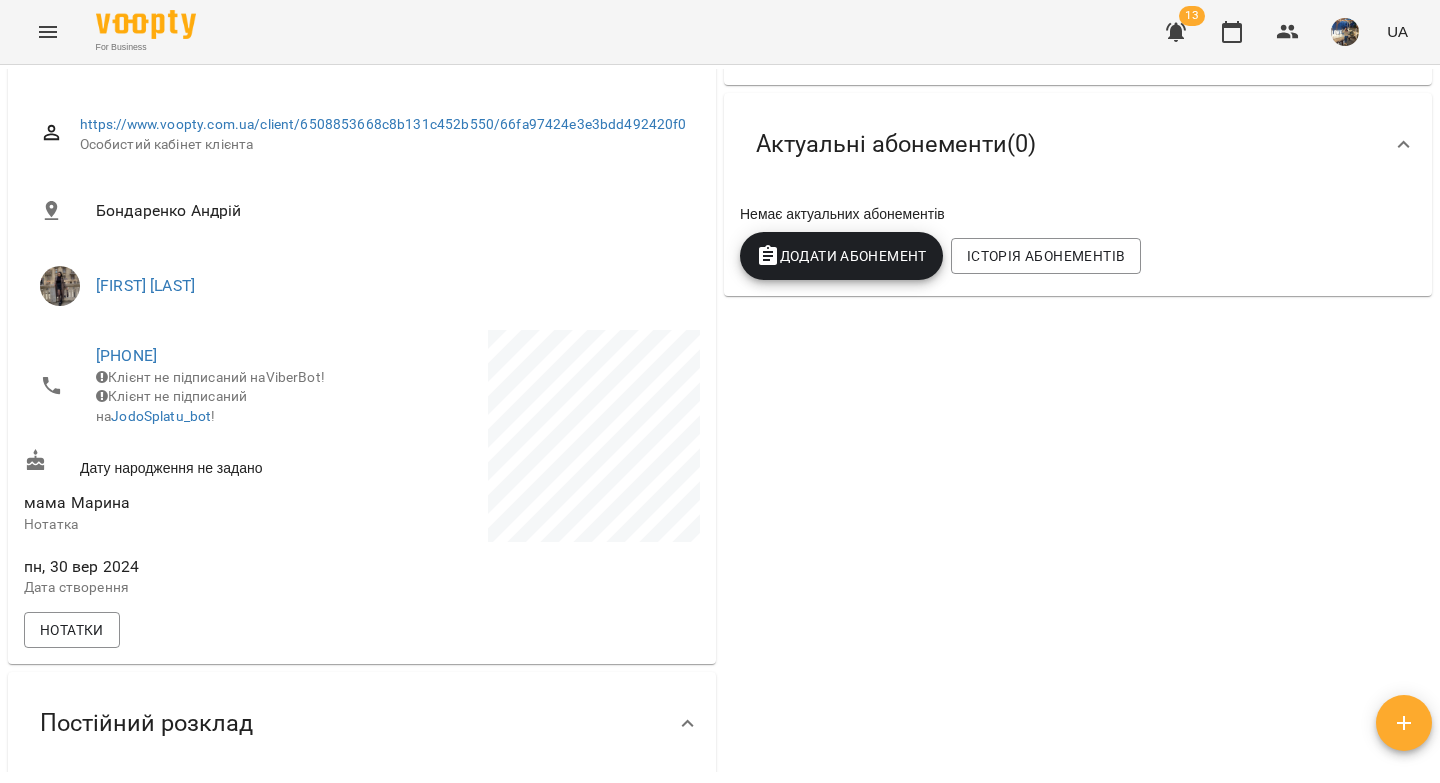 scroll, scrollTop: 295, scrollLeft: 0, axis: vertical 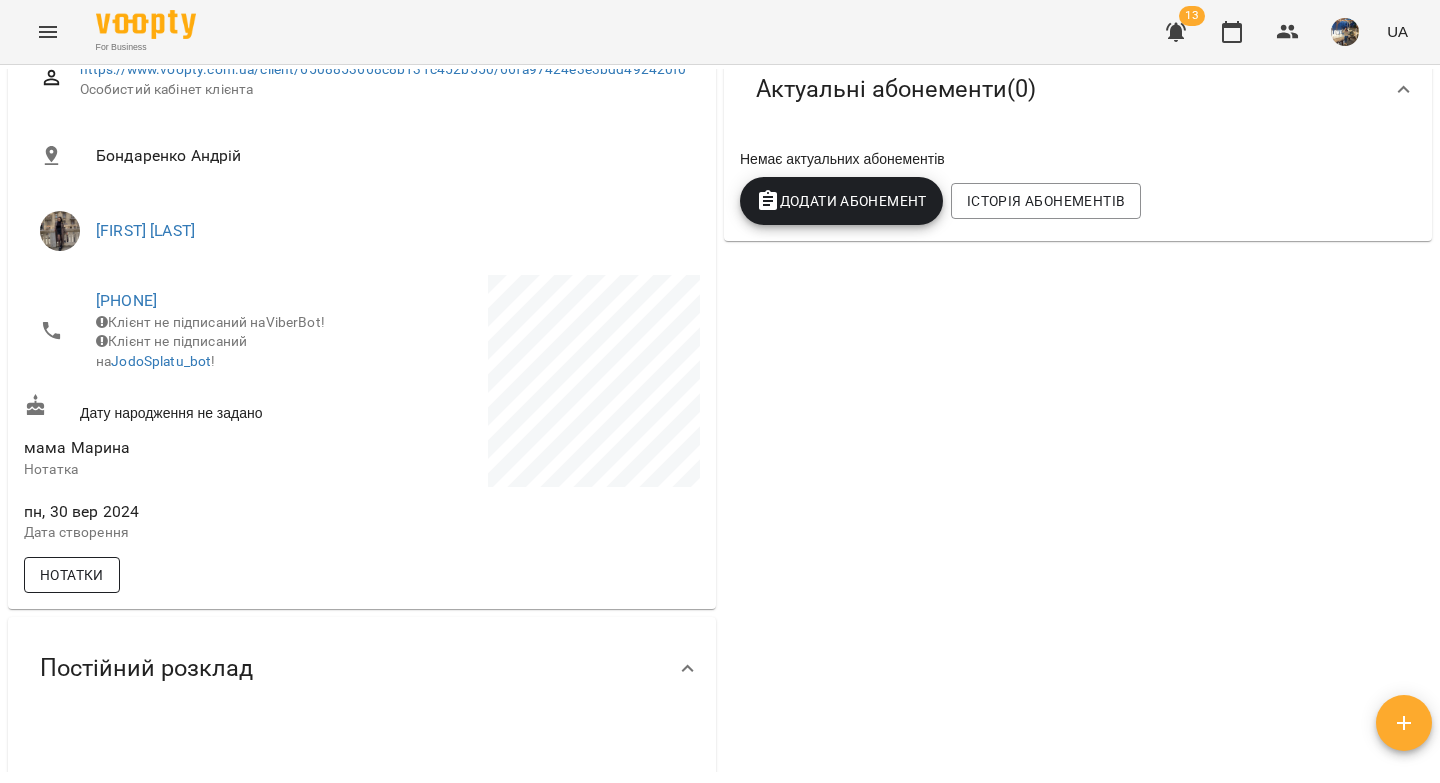 click on "Нотатки" at bounding box center [72, 575] 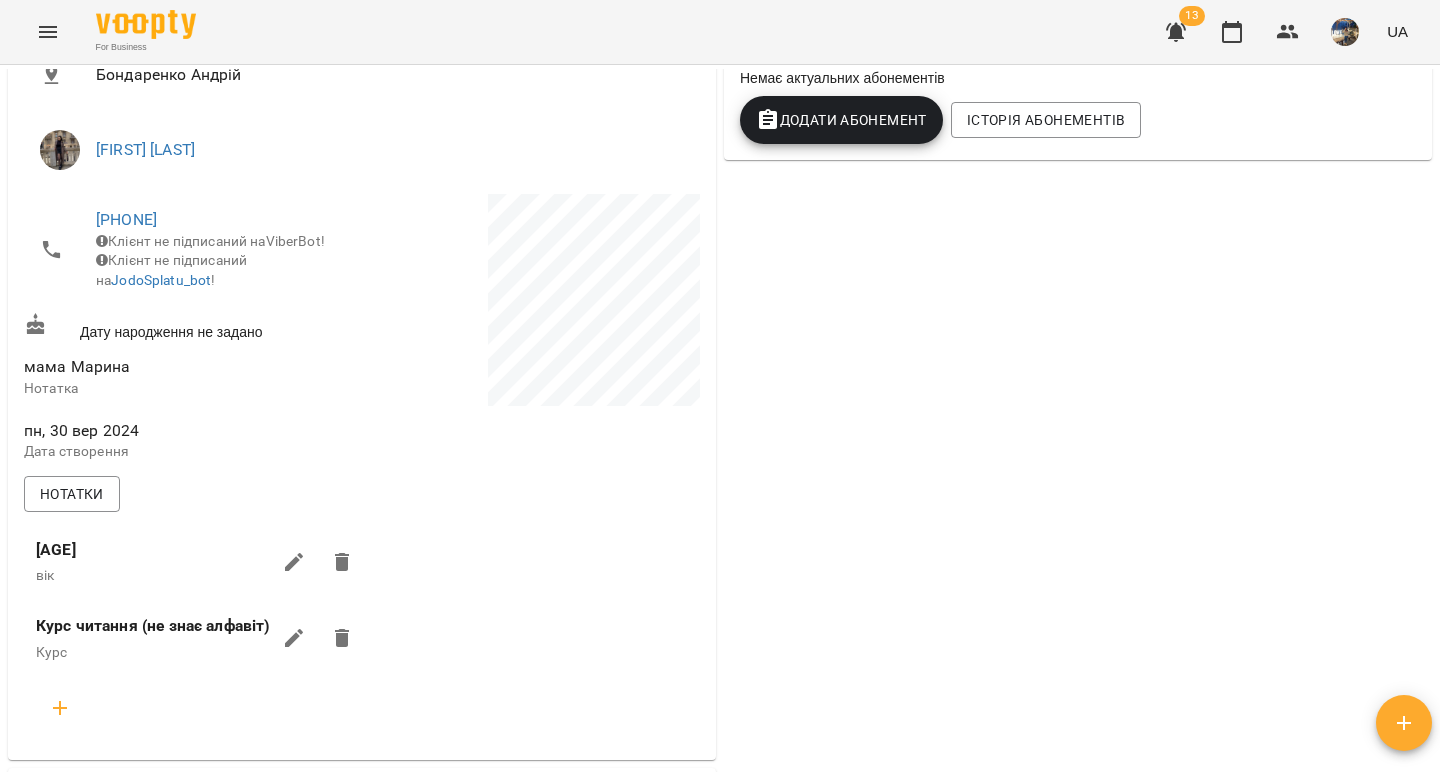 scroll, scrollTop: 615, scrollLeft: 0, axis: vertical 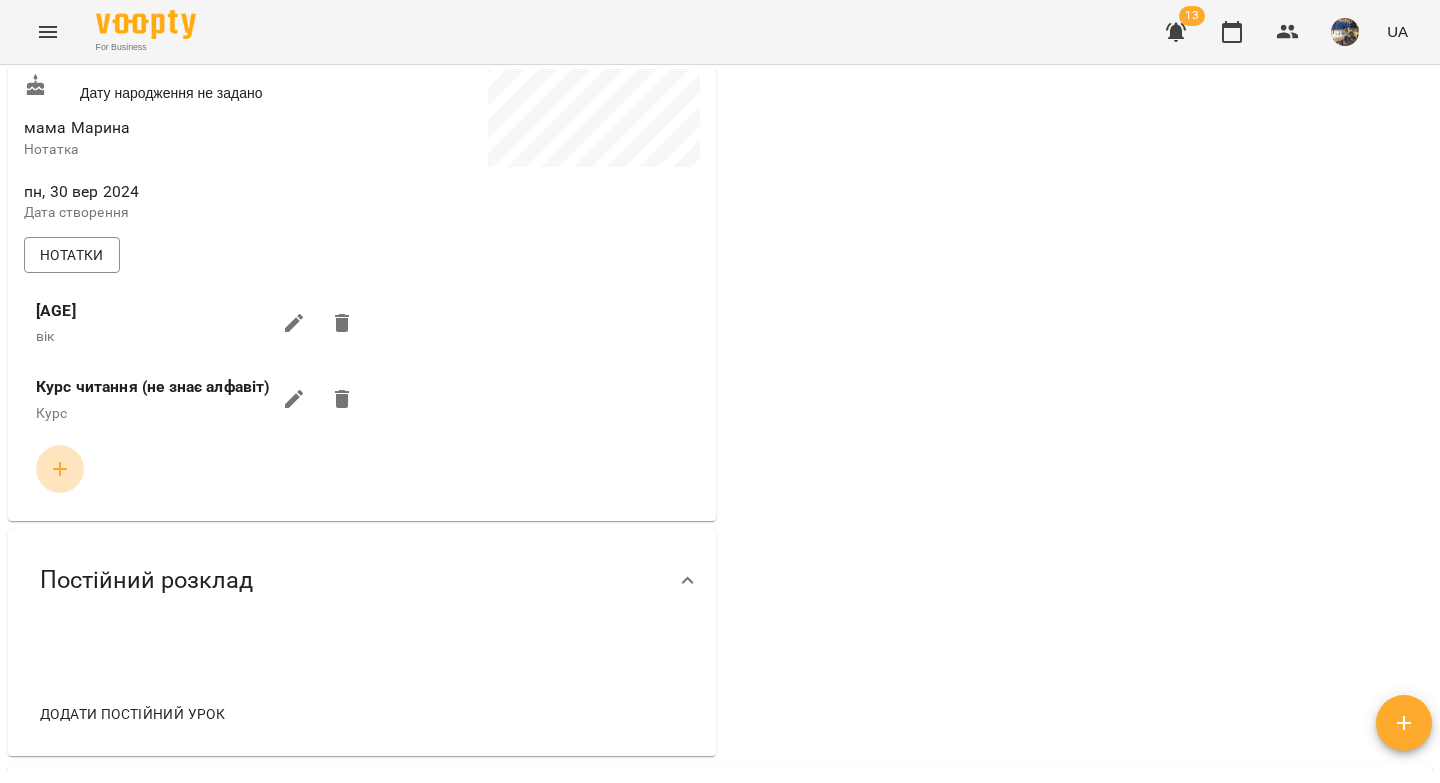 click 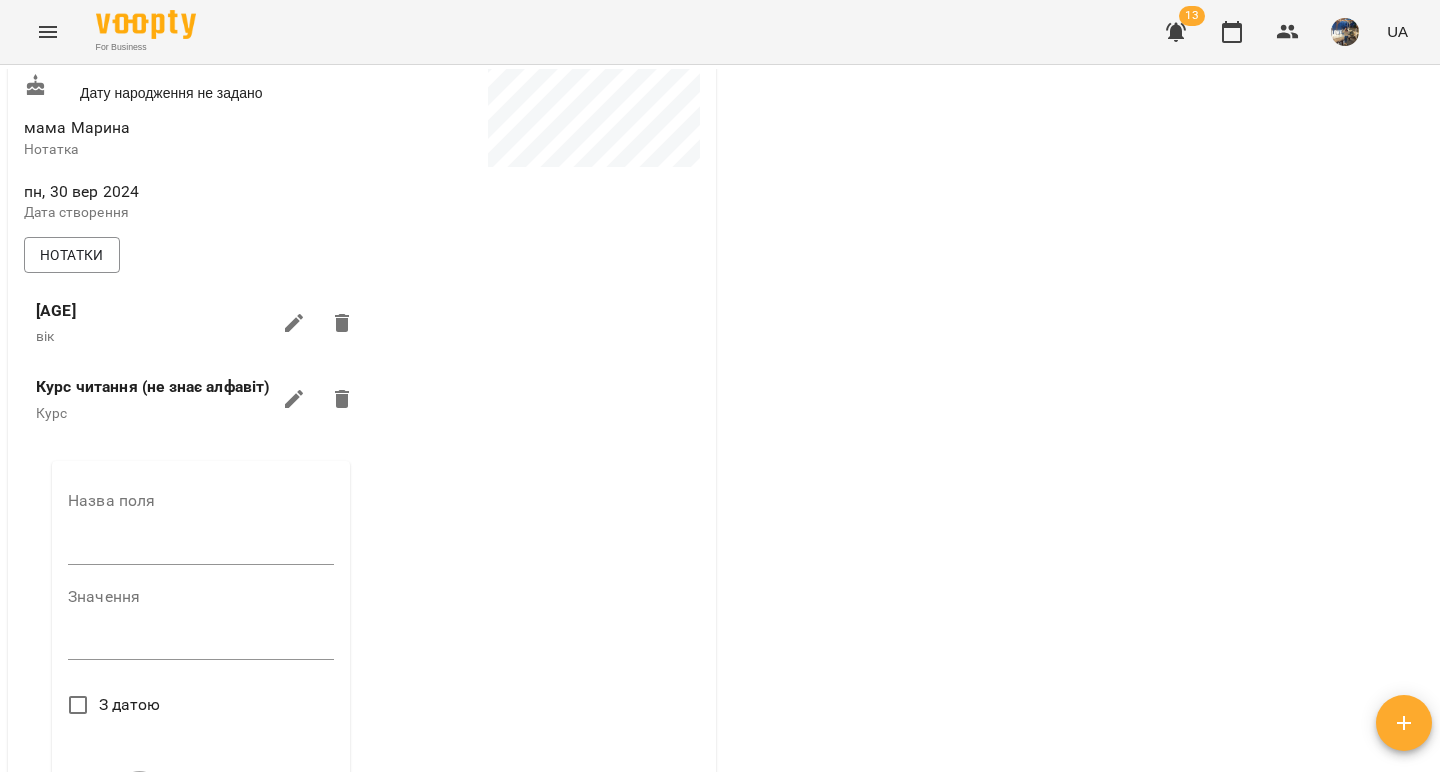 click at bounding box center (201, 549) 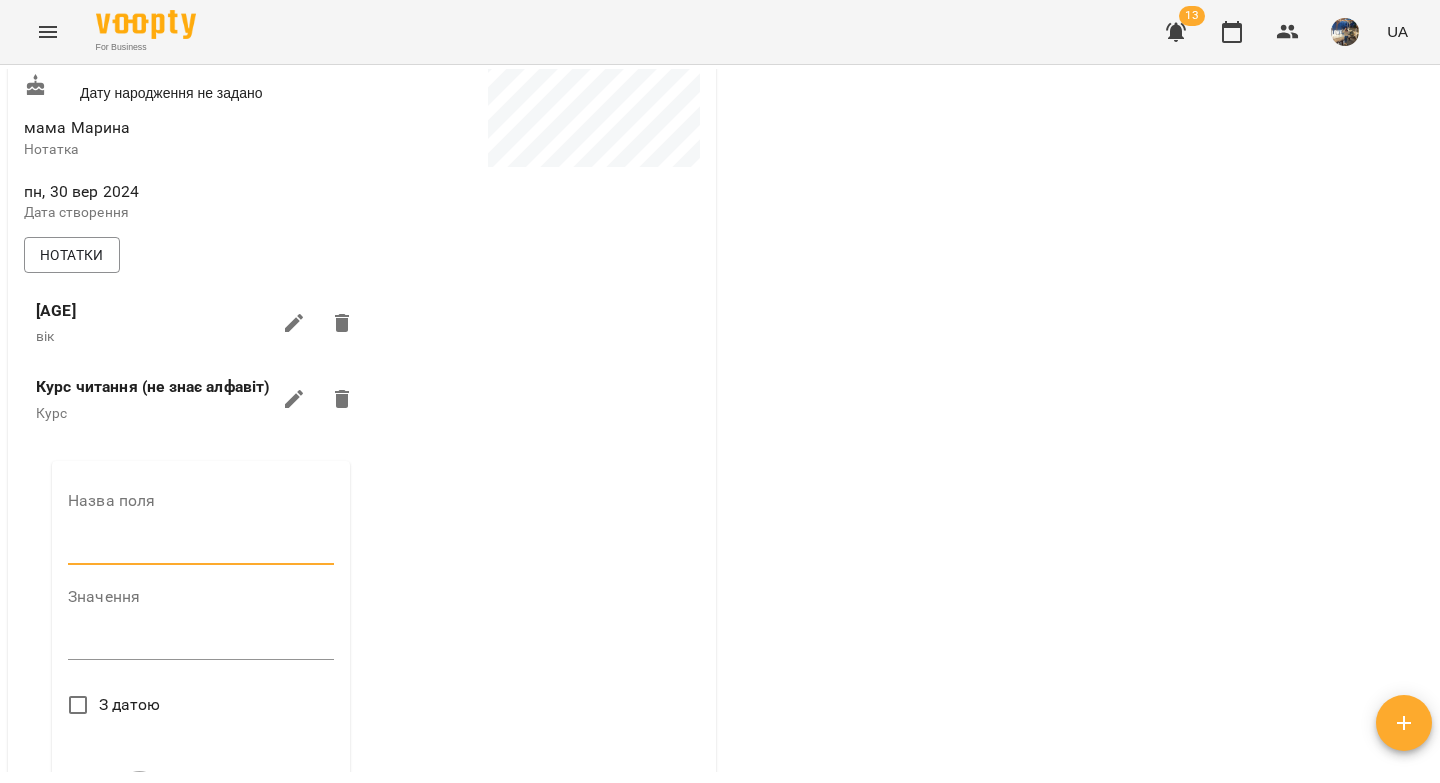type on "*********" 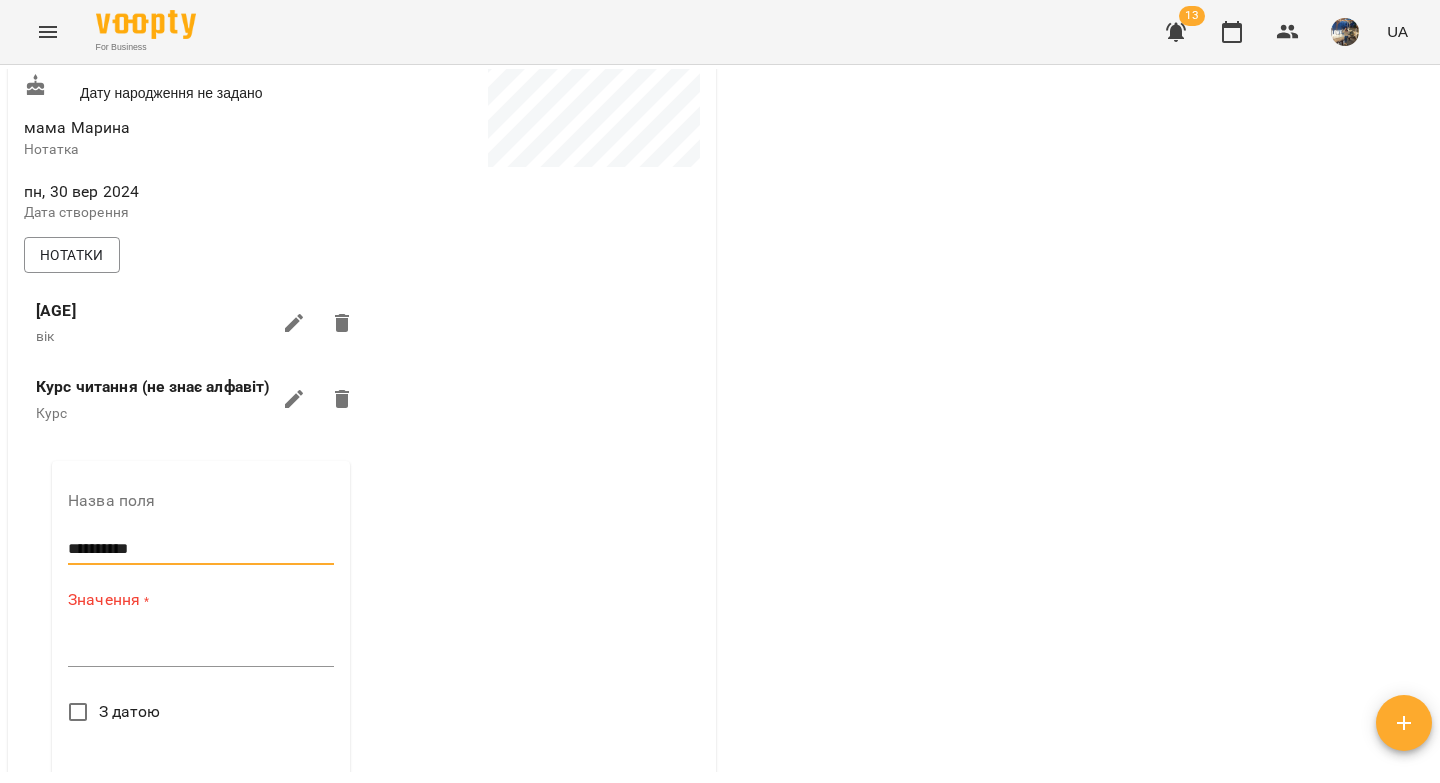click at bounding box center (201, 650) 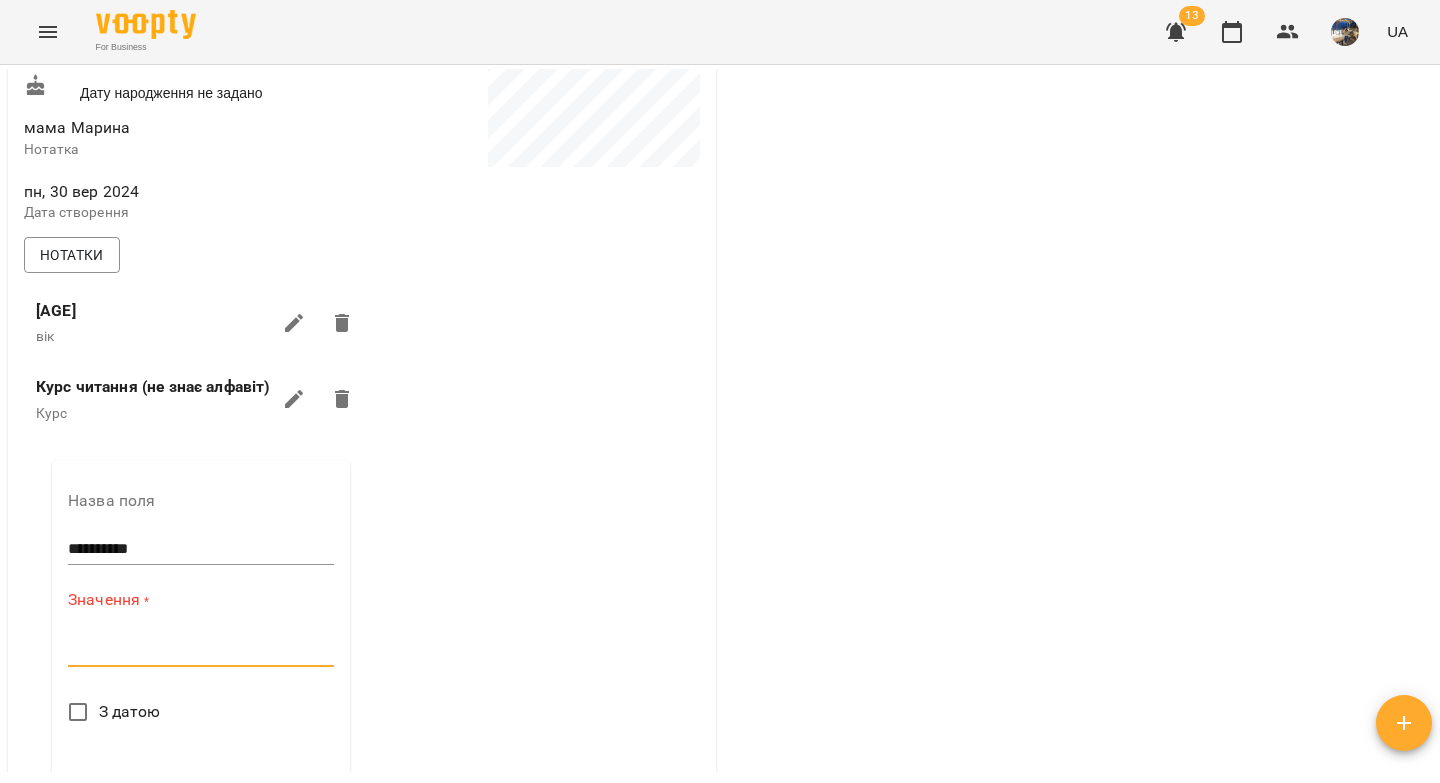 paste on "**********" 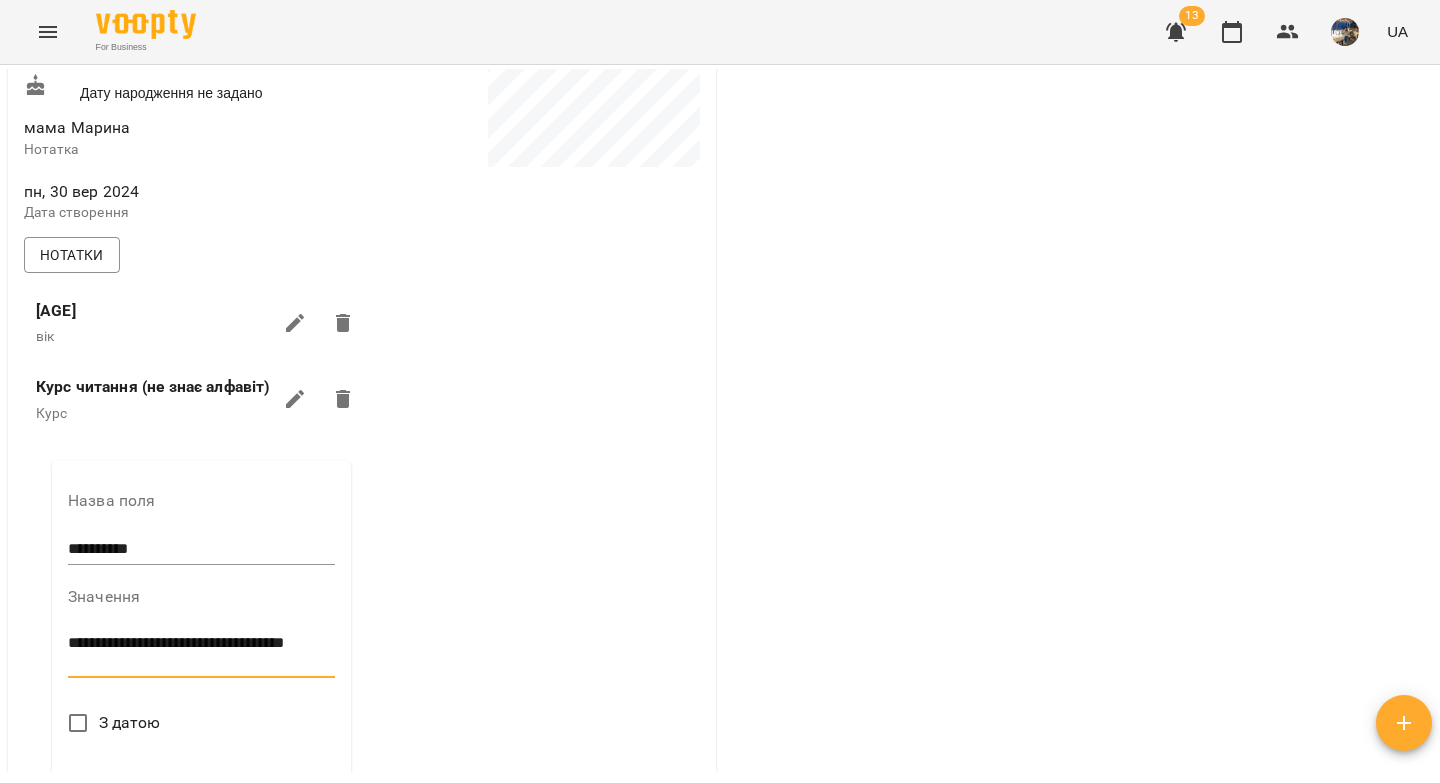 scroll, scrollTop: 741, scrollLeft: 0, axis: vertical 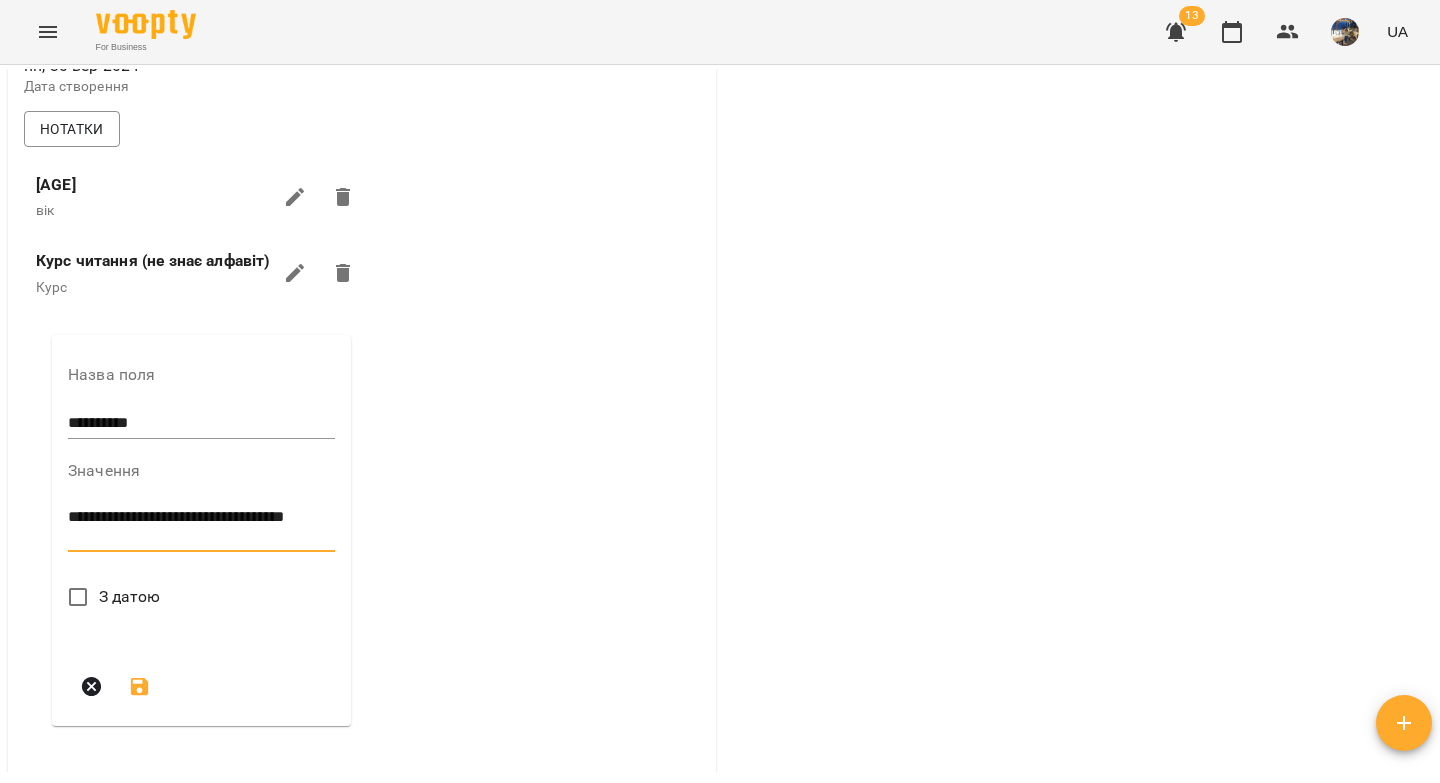 click 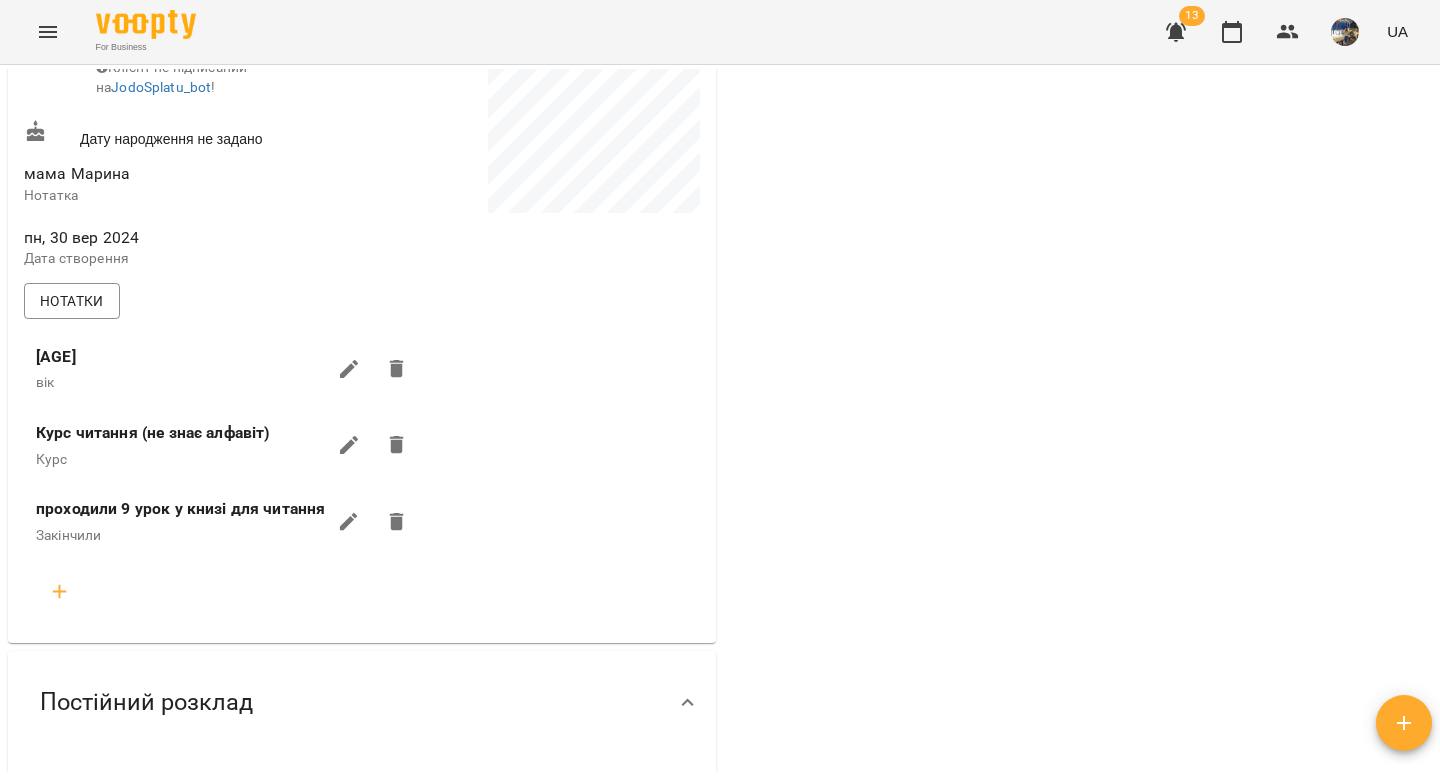 scroll, scrollTop: 0, scrollLeft: 0, axis: both 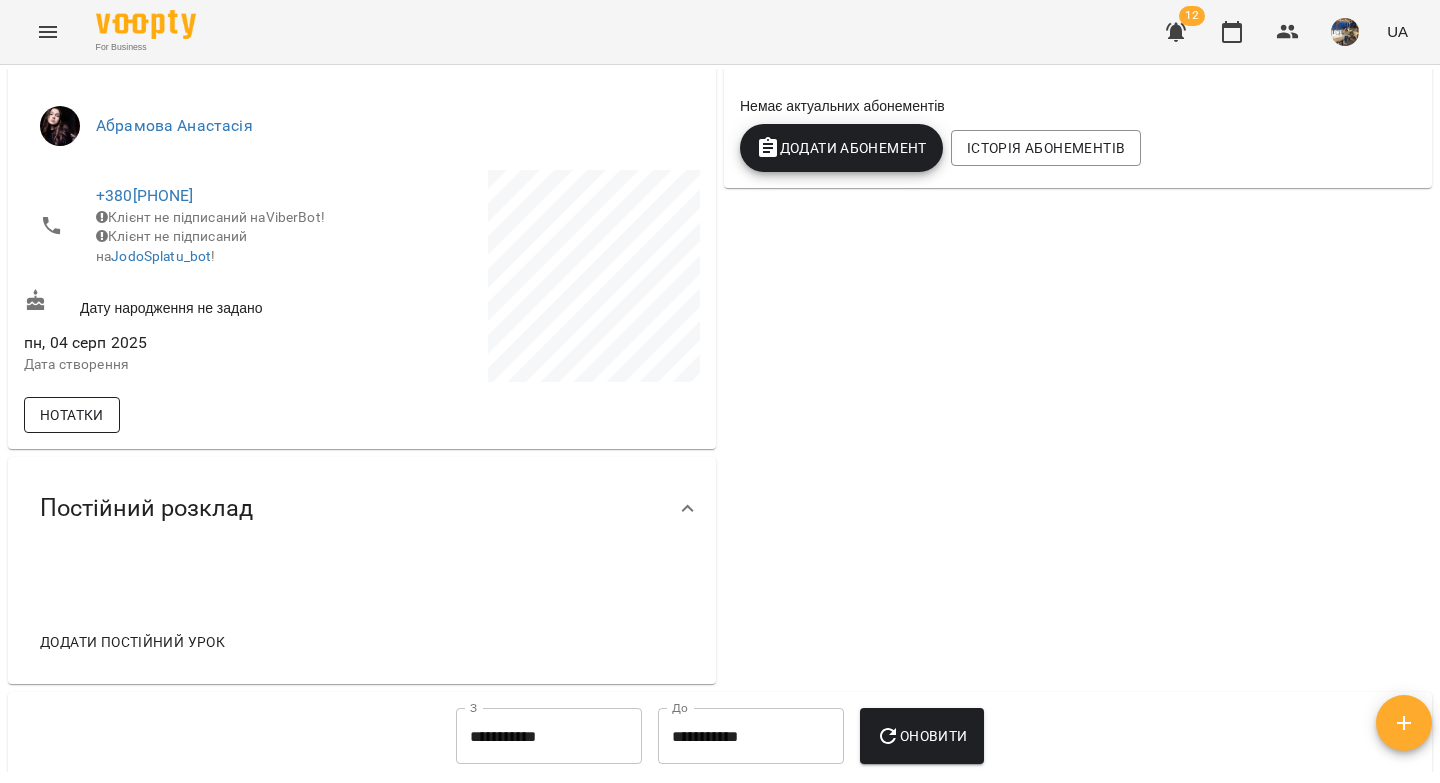 click on "Нотатки" at bounding box center [72, 415] 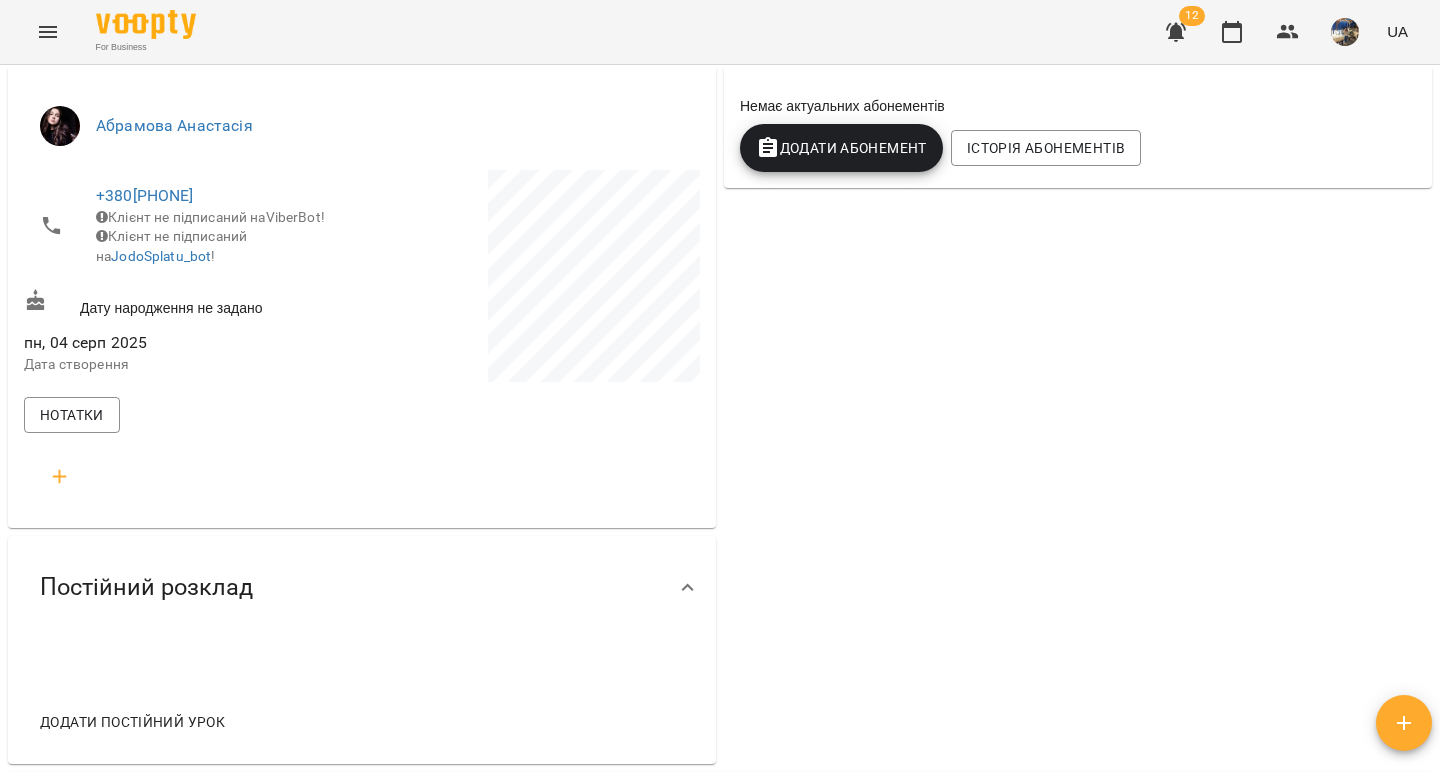 click 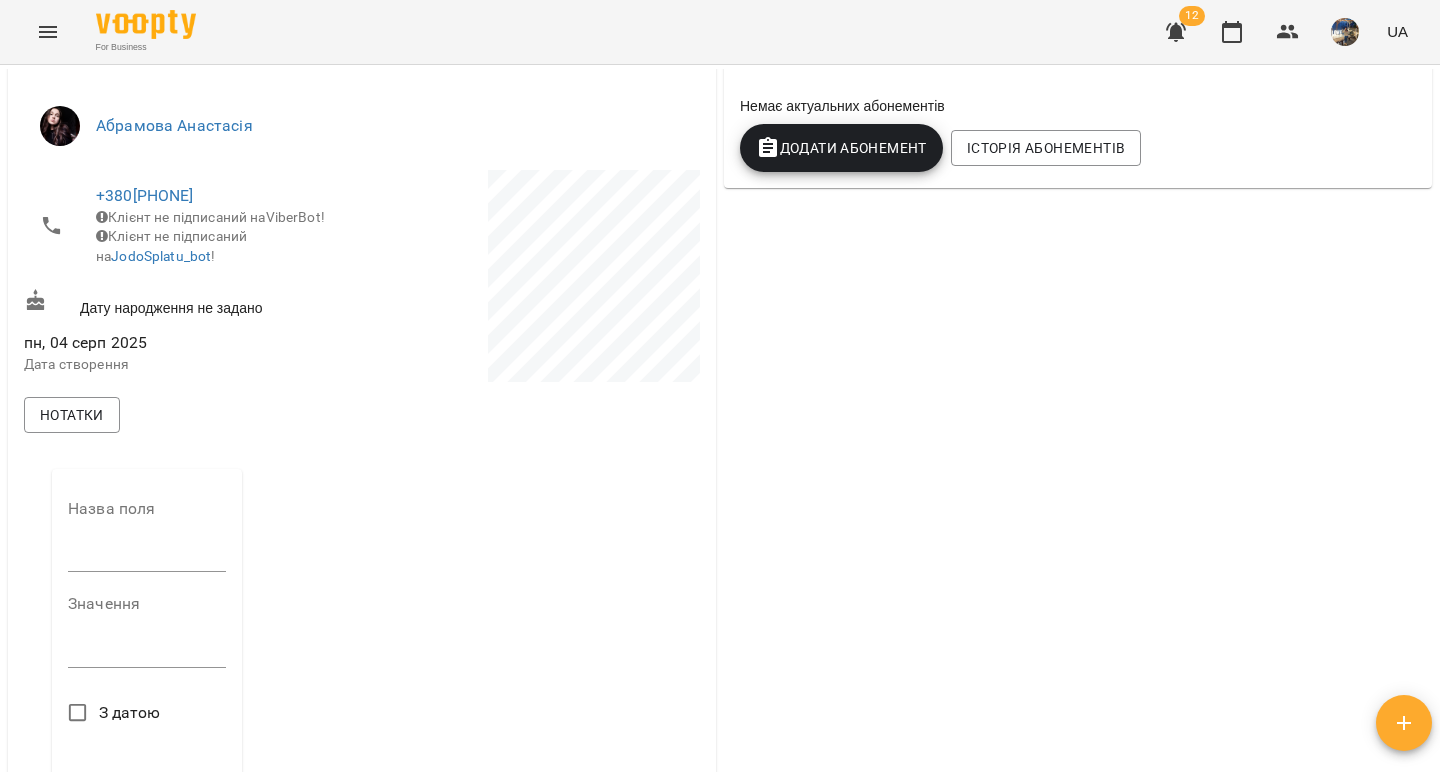 click at bounding box center (147, 557) 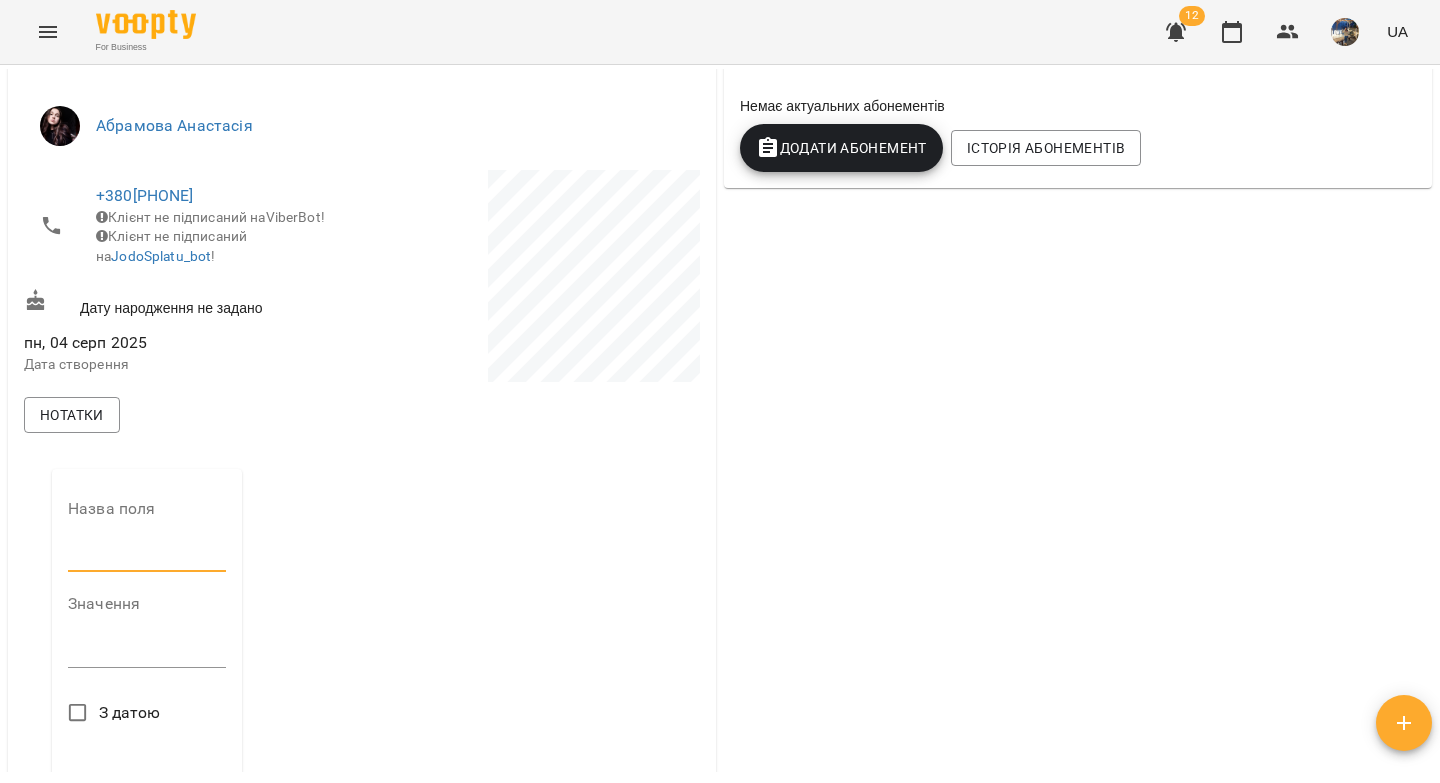 type on "***" 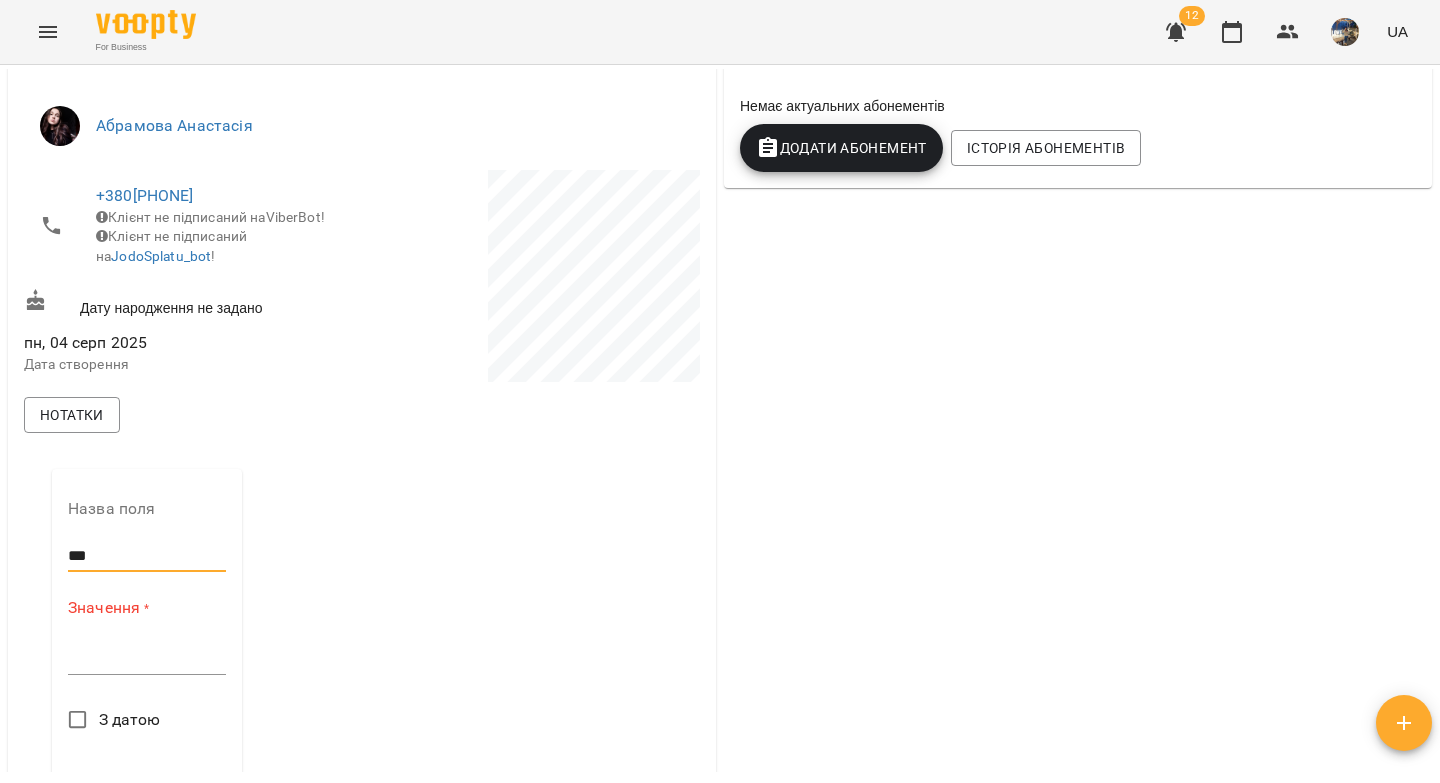 click at bounding box center (147, 658) 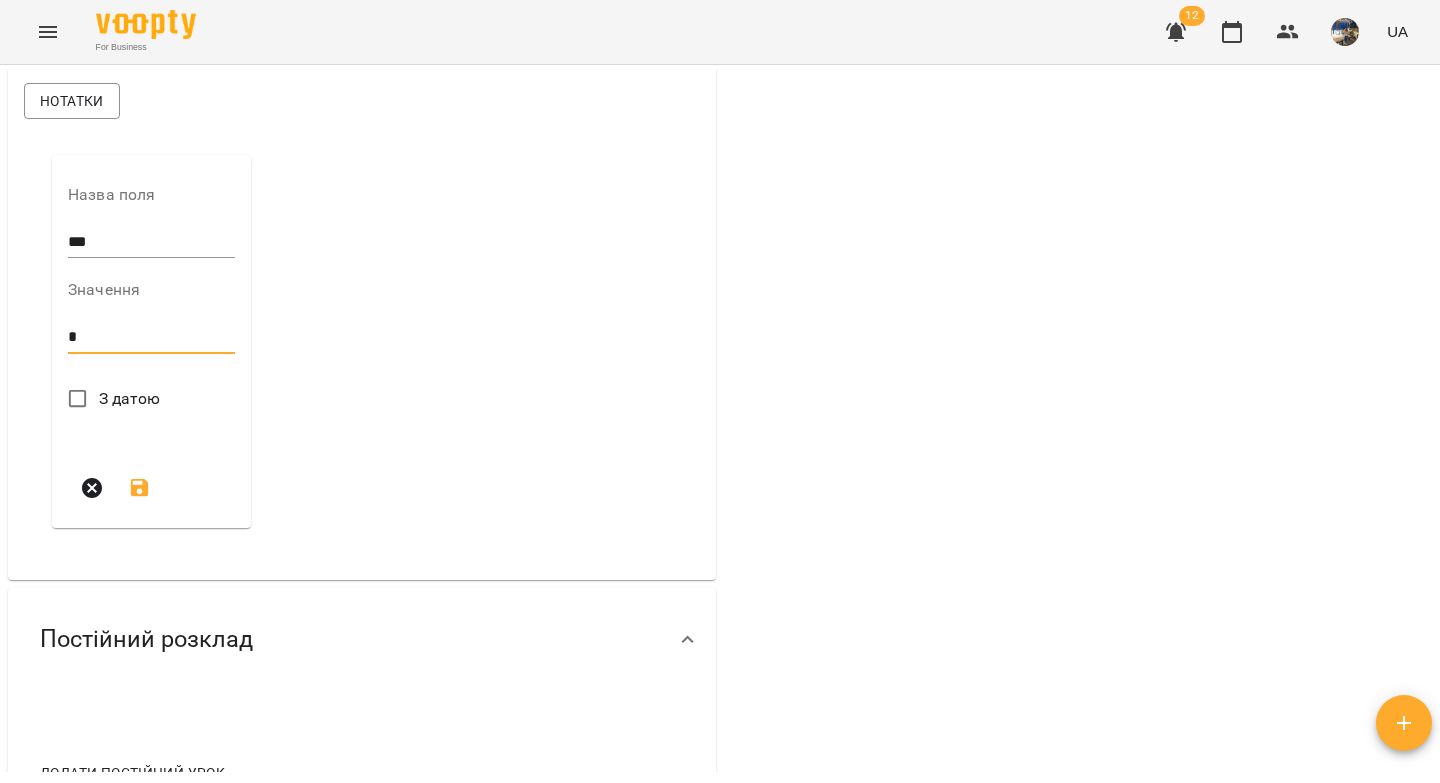 scroll, scrollTop: 753, scrollLeft: 0, axis: vertical 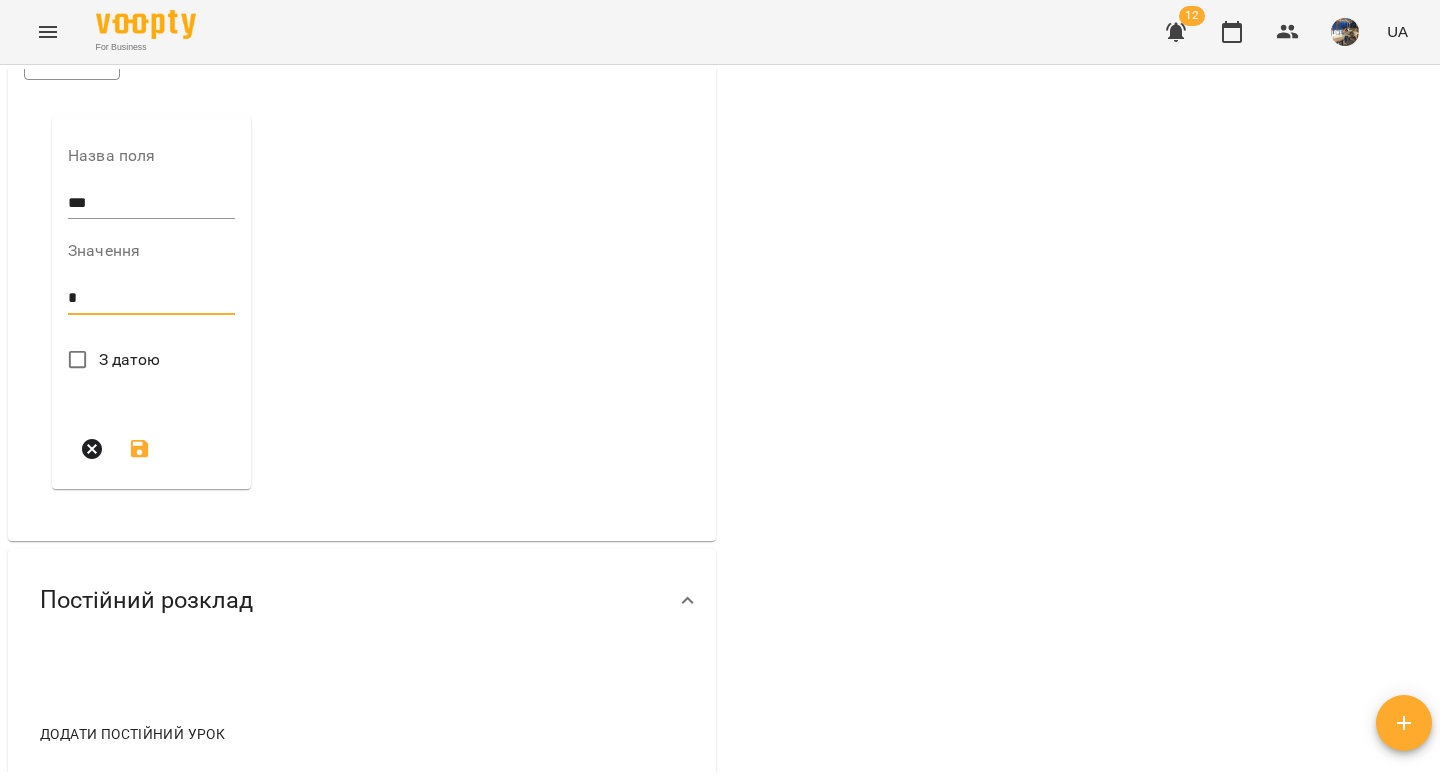 type on "*" 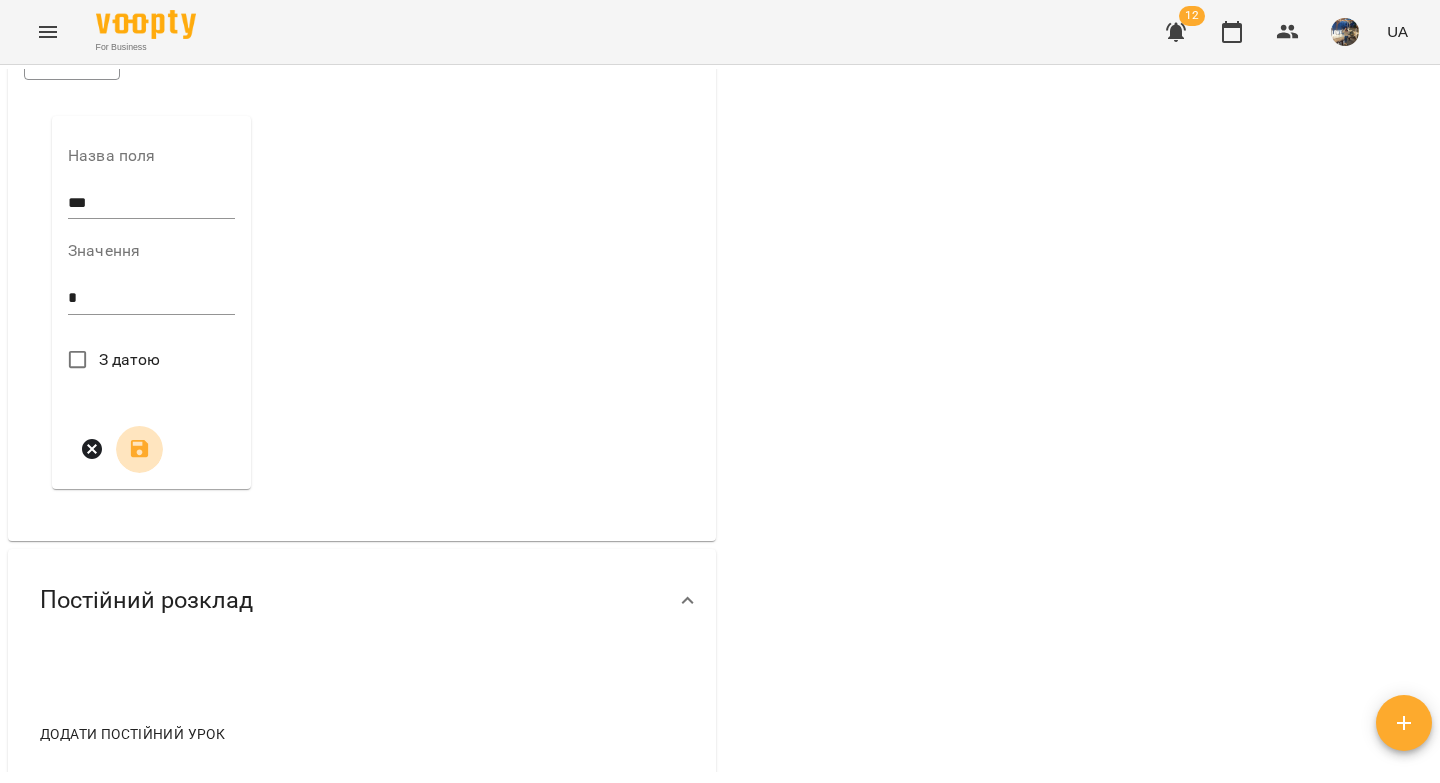 click 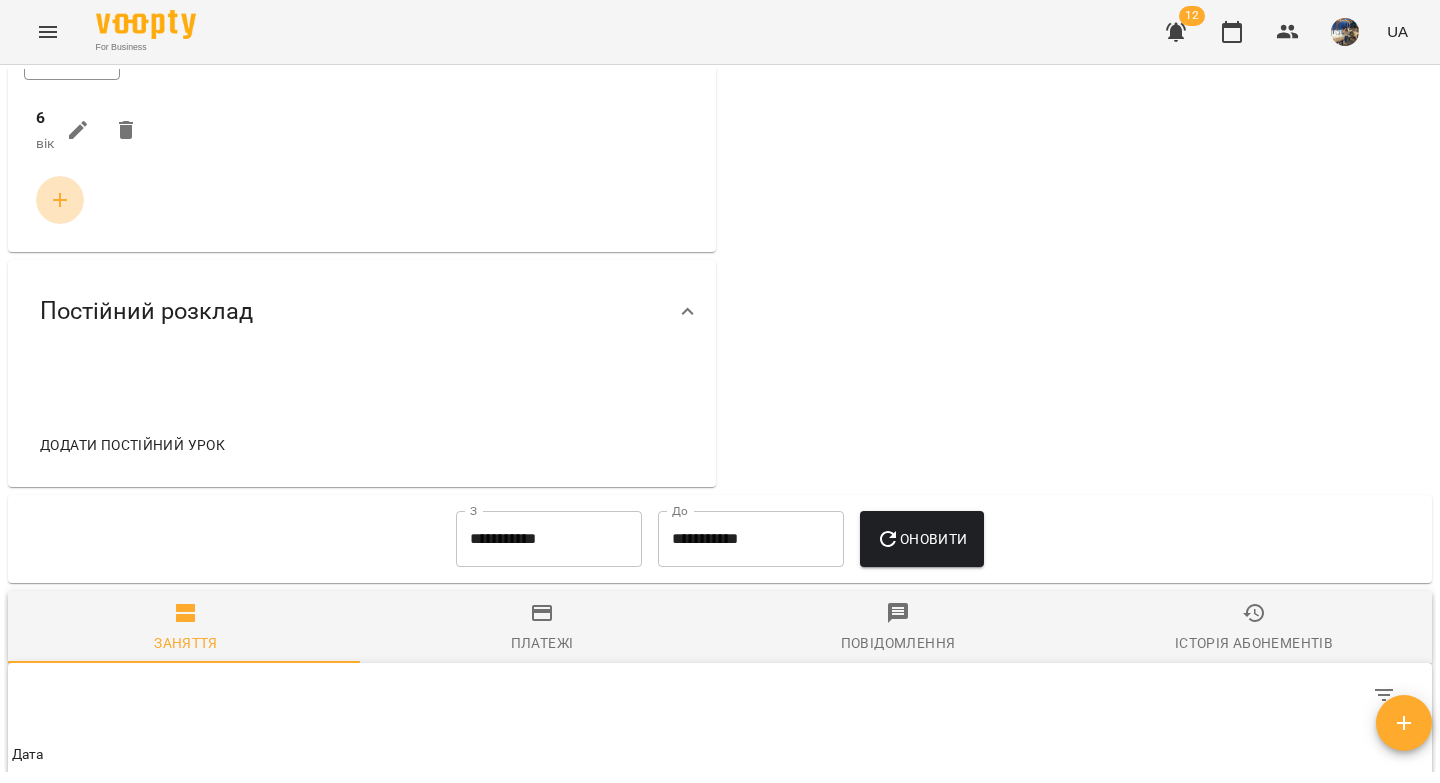 click 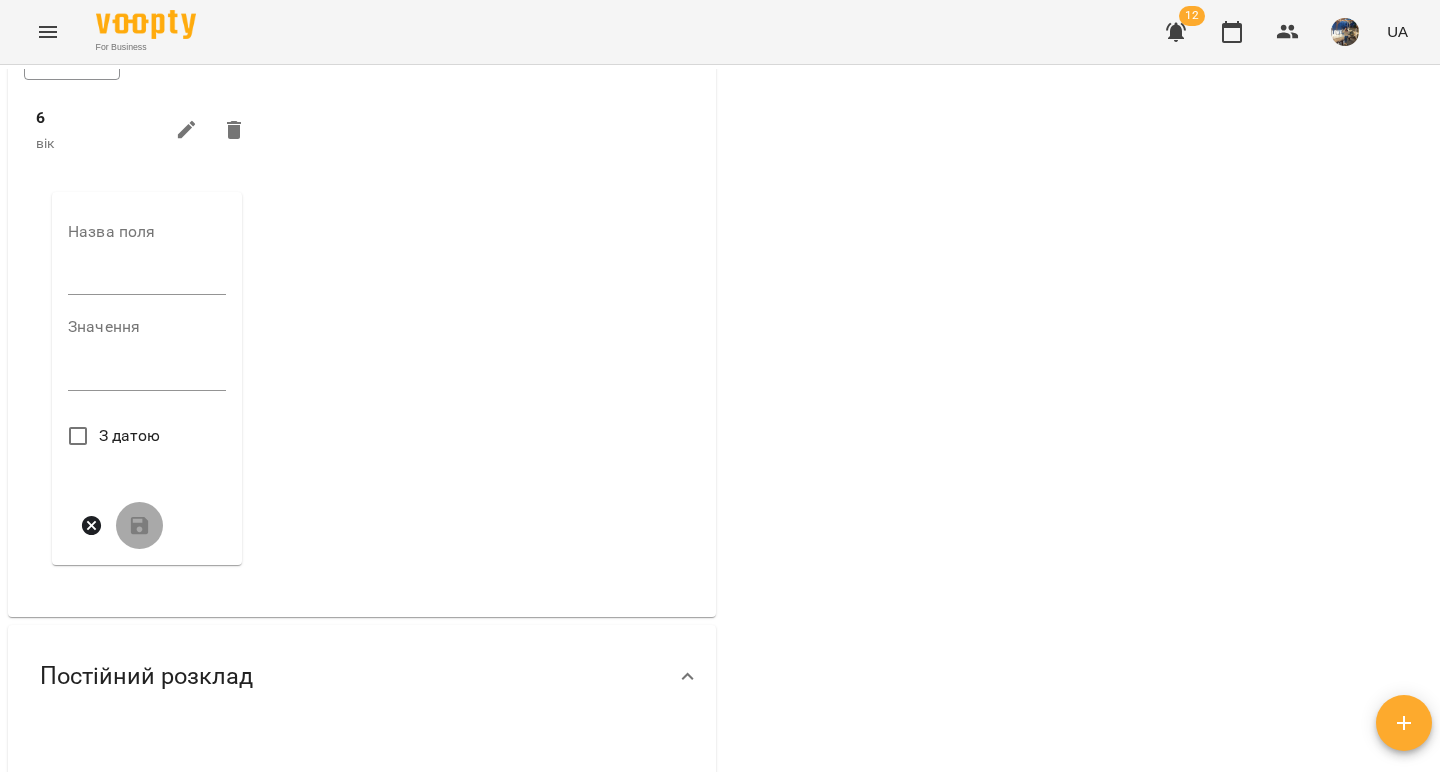 click at bounding box center (147, 280) 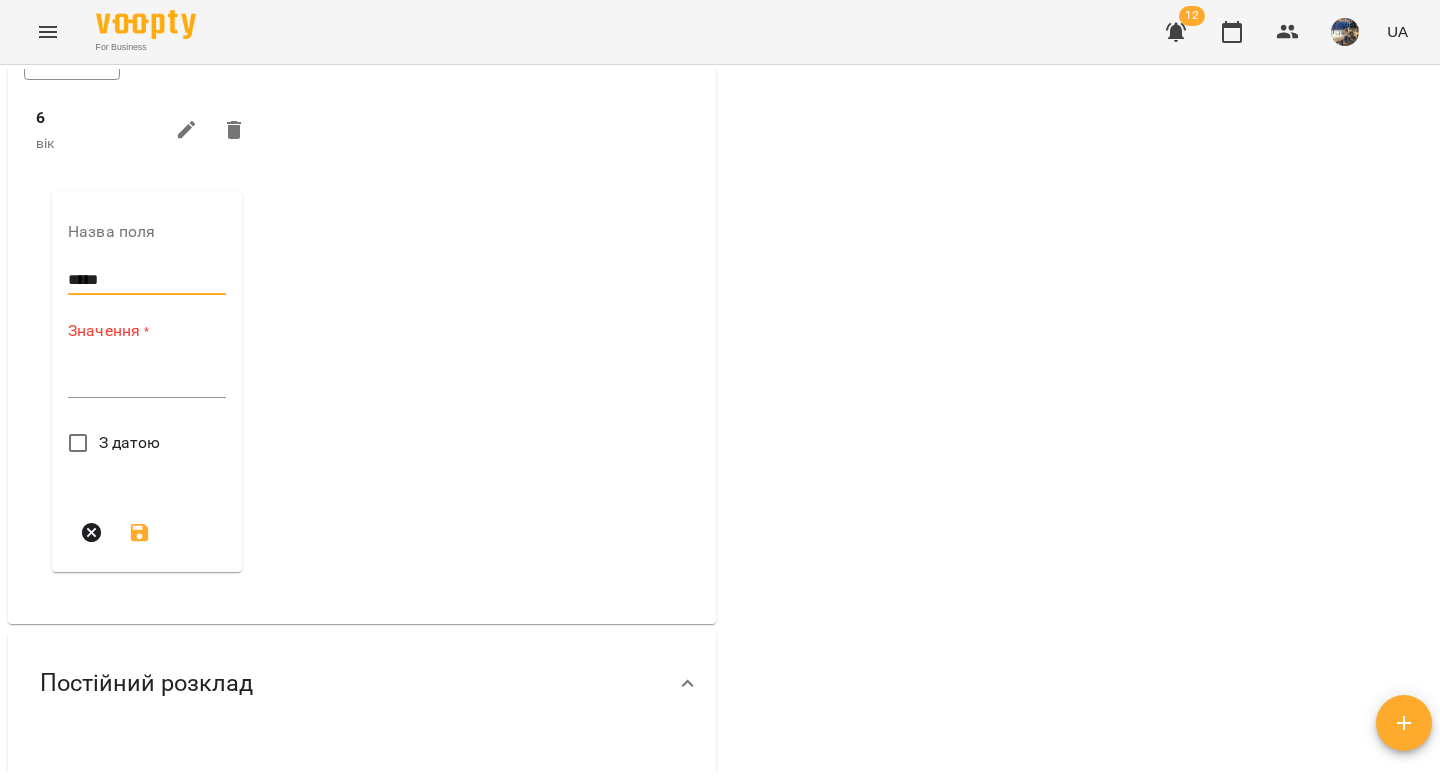 paste on "**********" 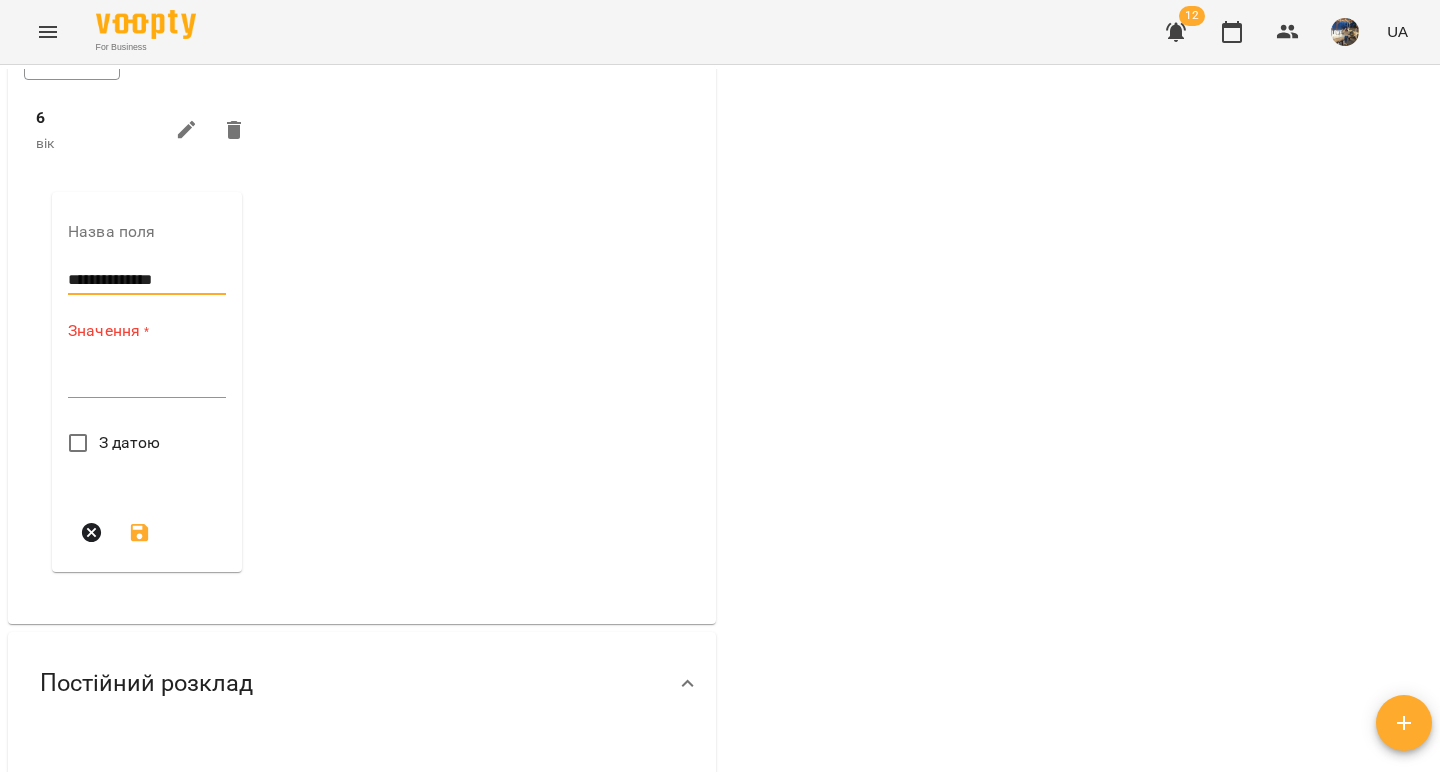 type on "****" 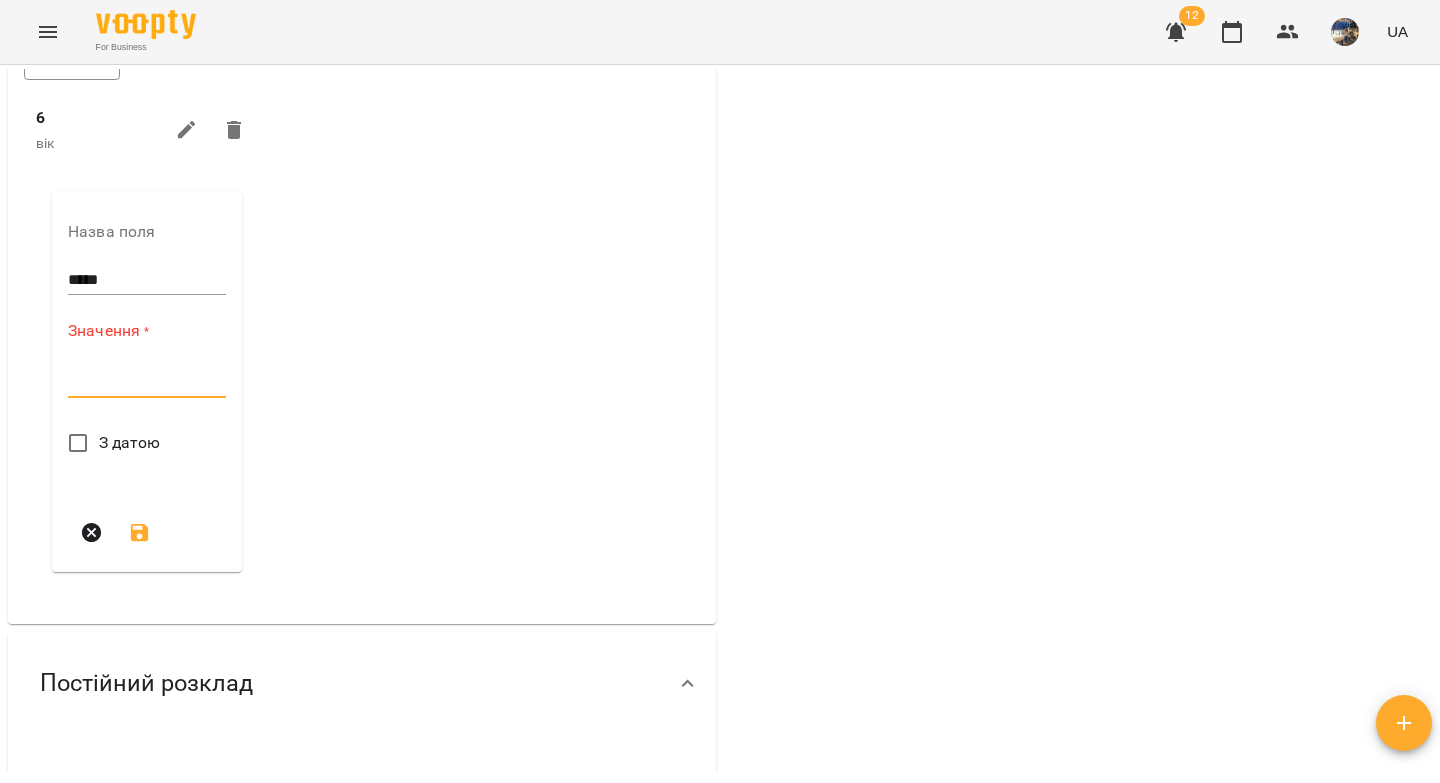 click at bounding box center [147, 381] 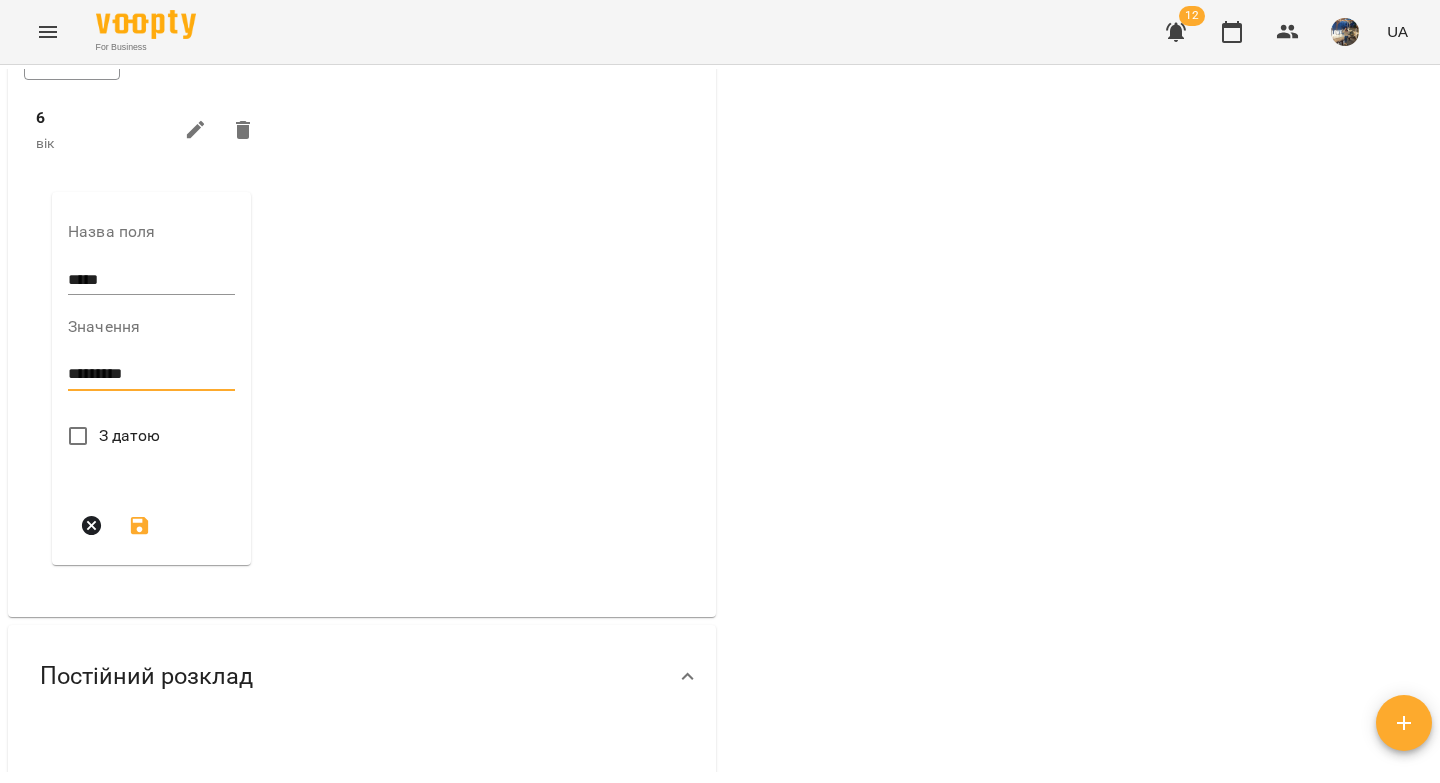 type on "*********" 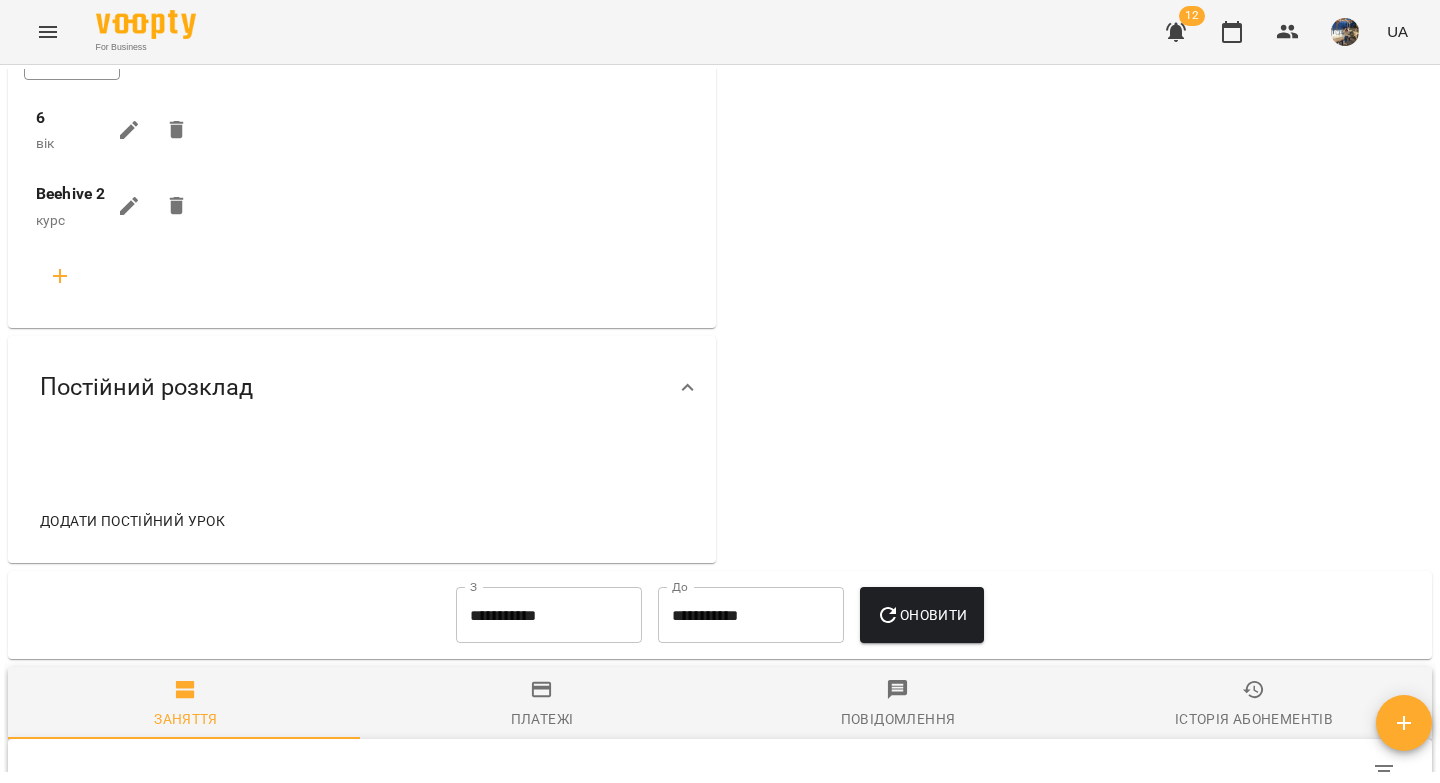 scroll, scrollTop: 0, scrollLeft: 0, axis: both 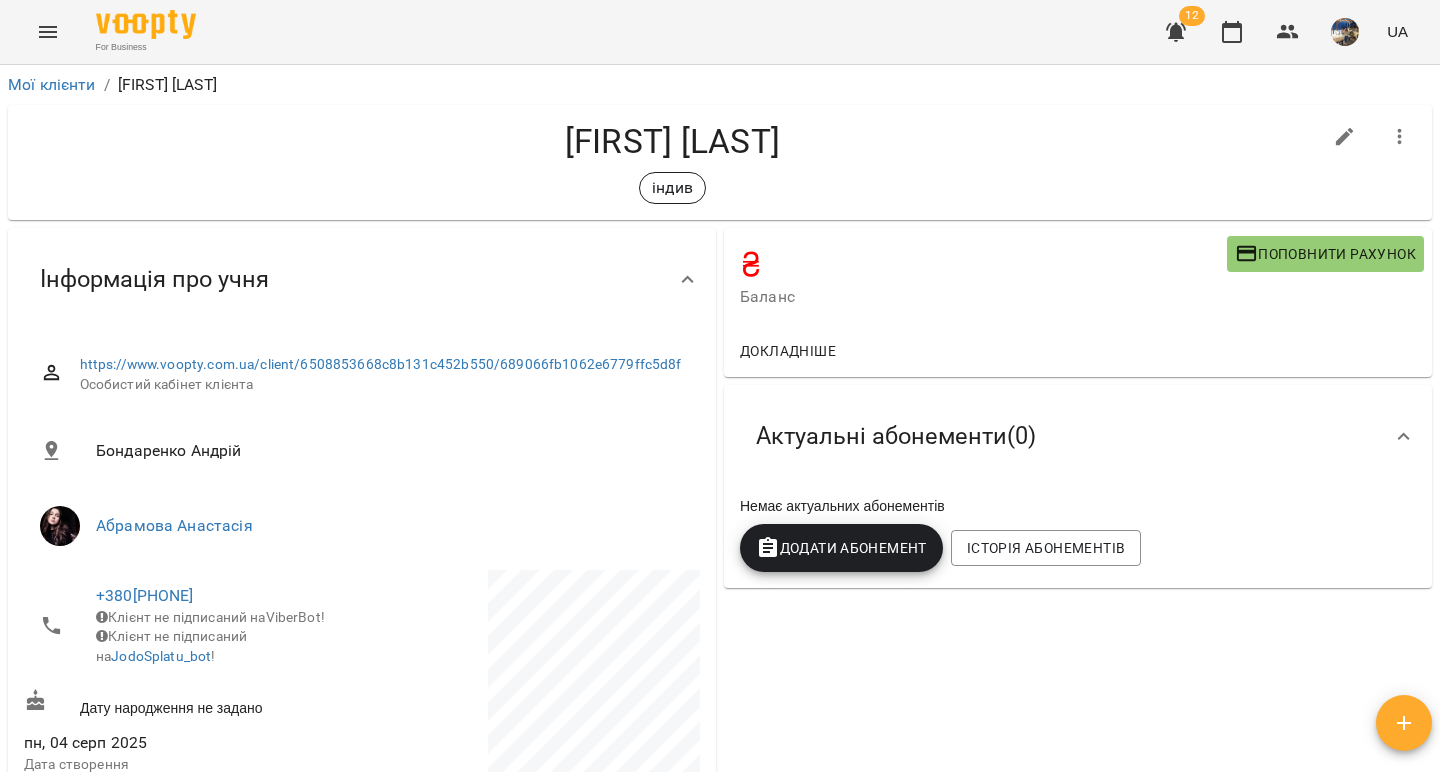 click on "Додати Абонемент" at bounding box center [841, 548] 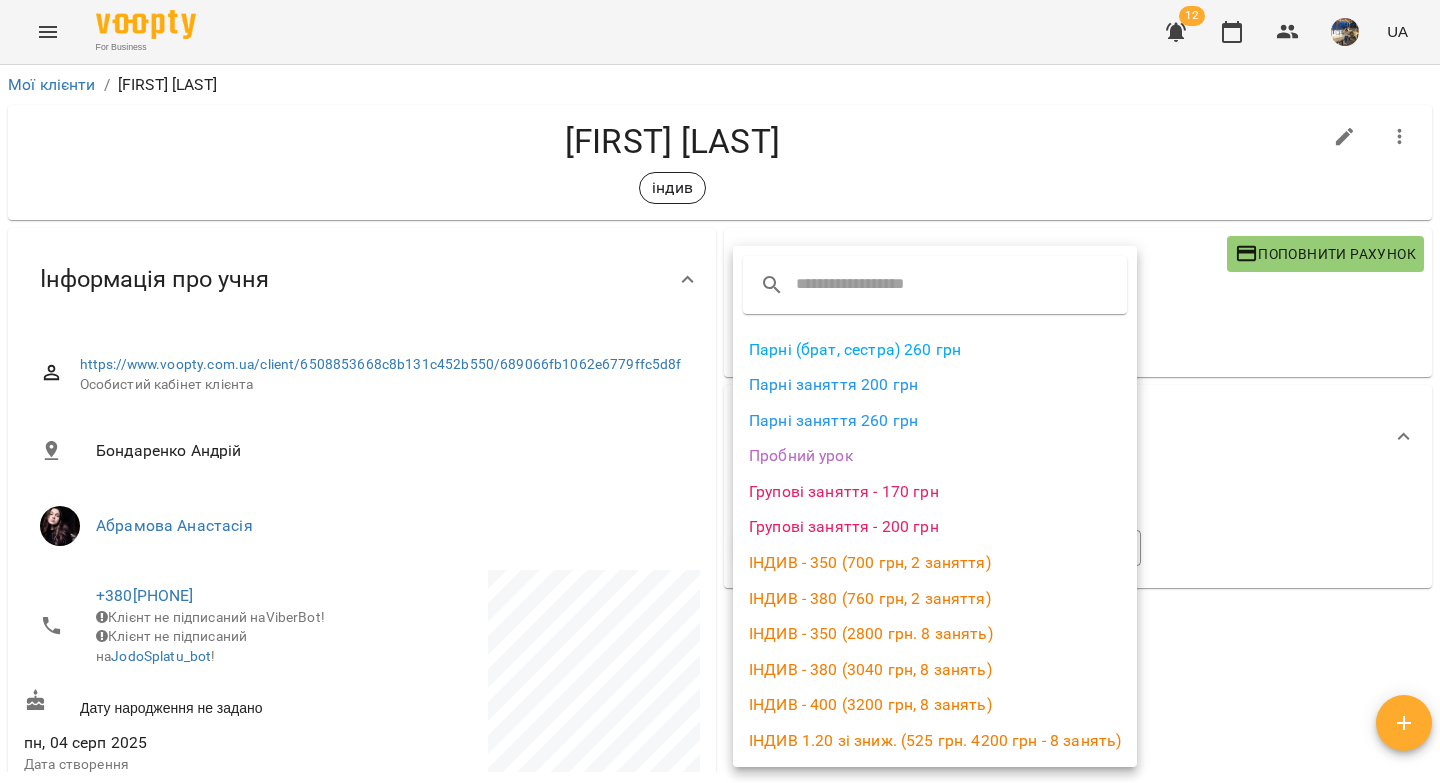 click at bounding box center [720, 391] 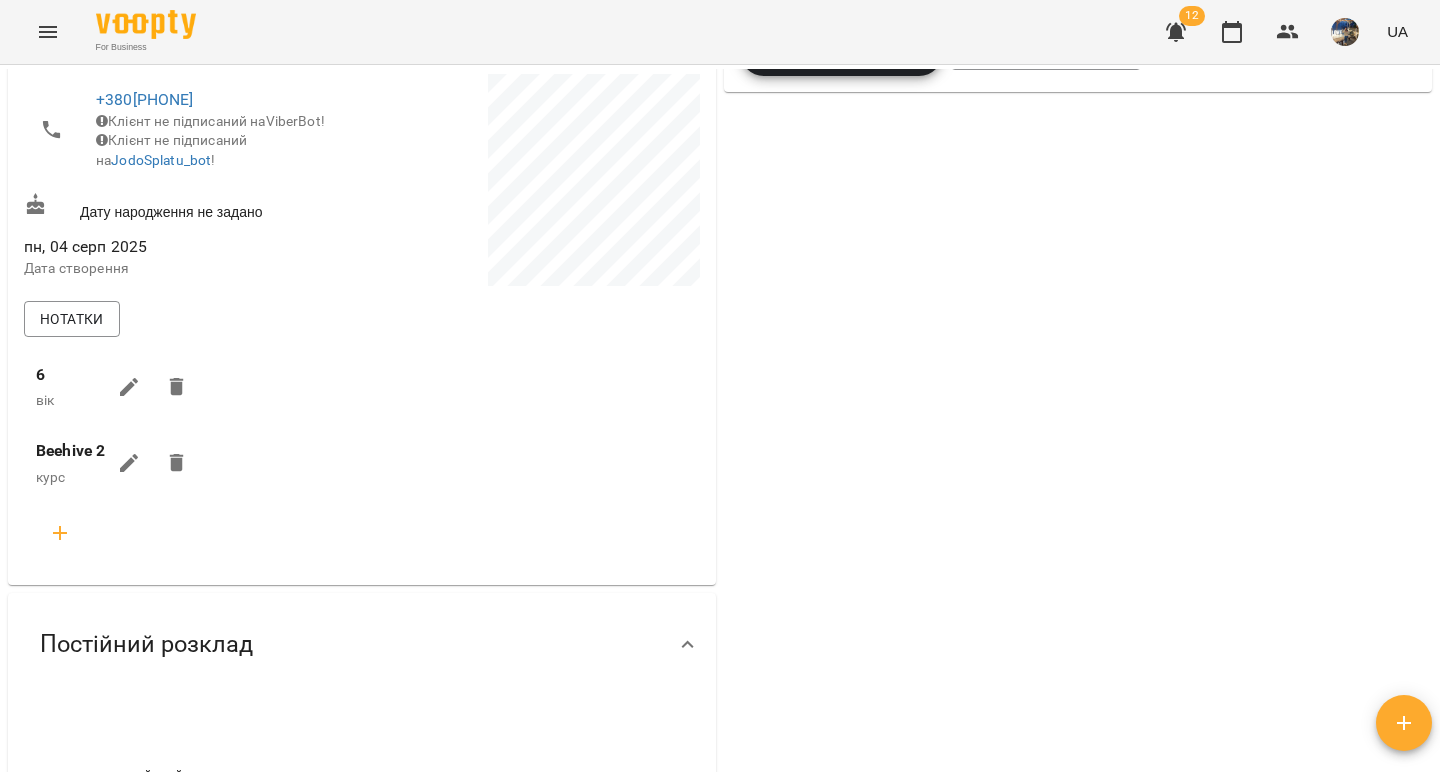 scroll, scrollTop: 749, scrollLeft: 0, axis: vertical 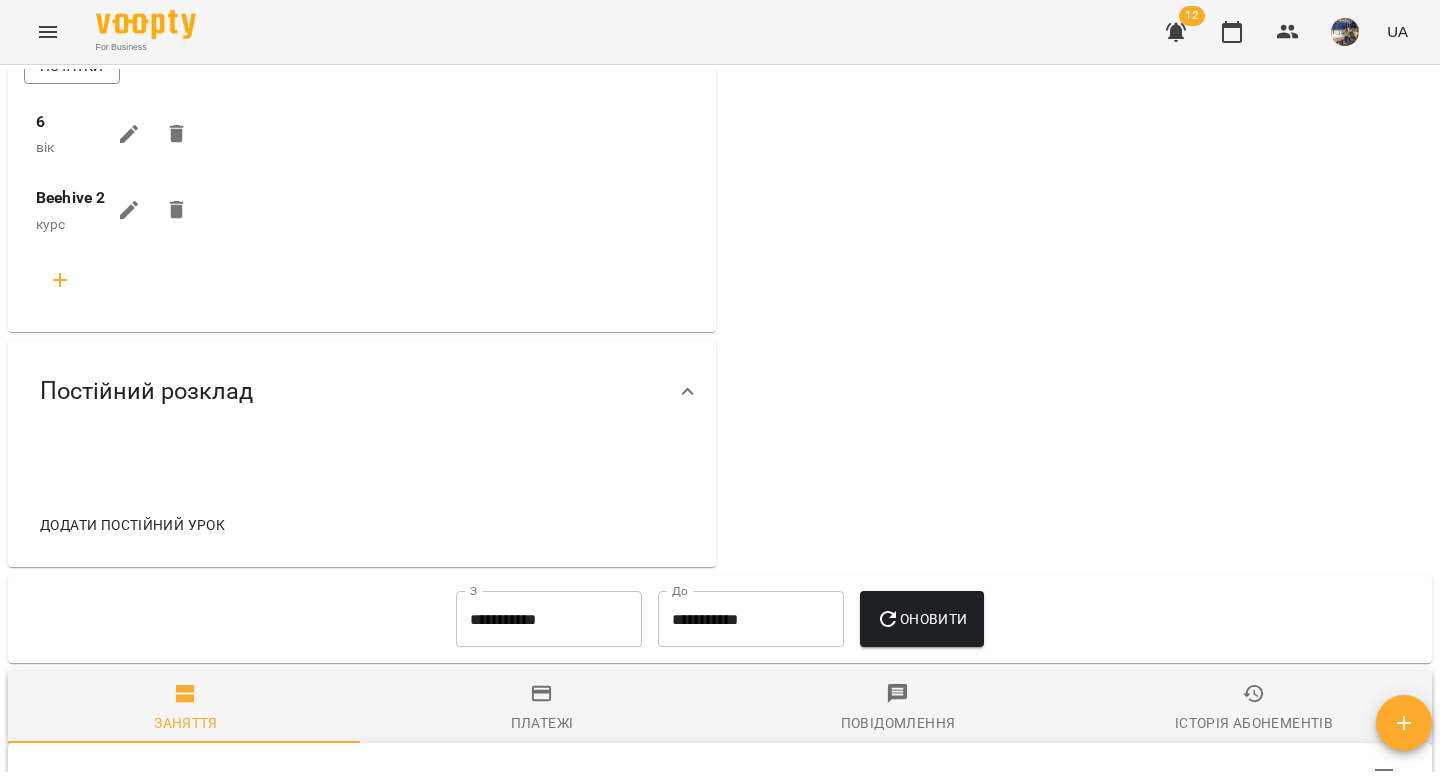 click on "Додати постійний урок" at bounding box center (132, 525) 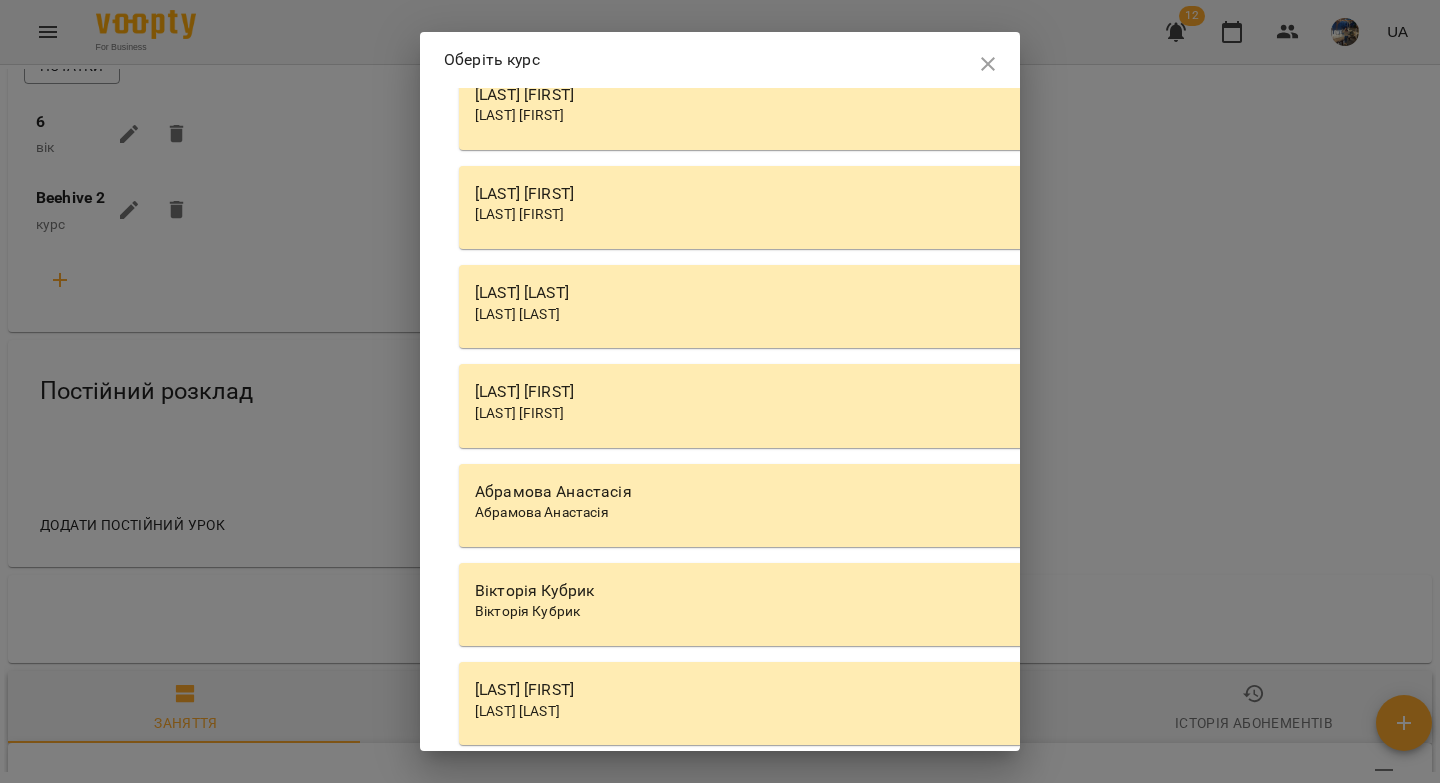 scroll, scrollTop: 6359, scrollLeft: 0, axis: vertical 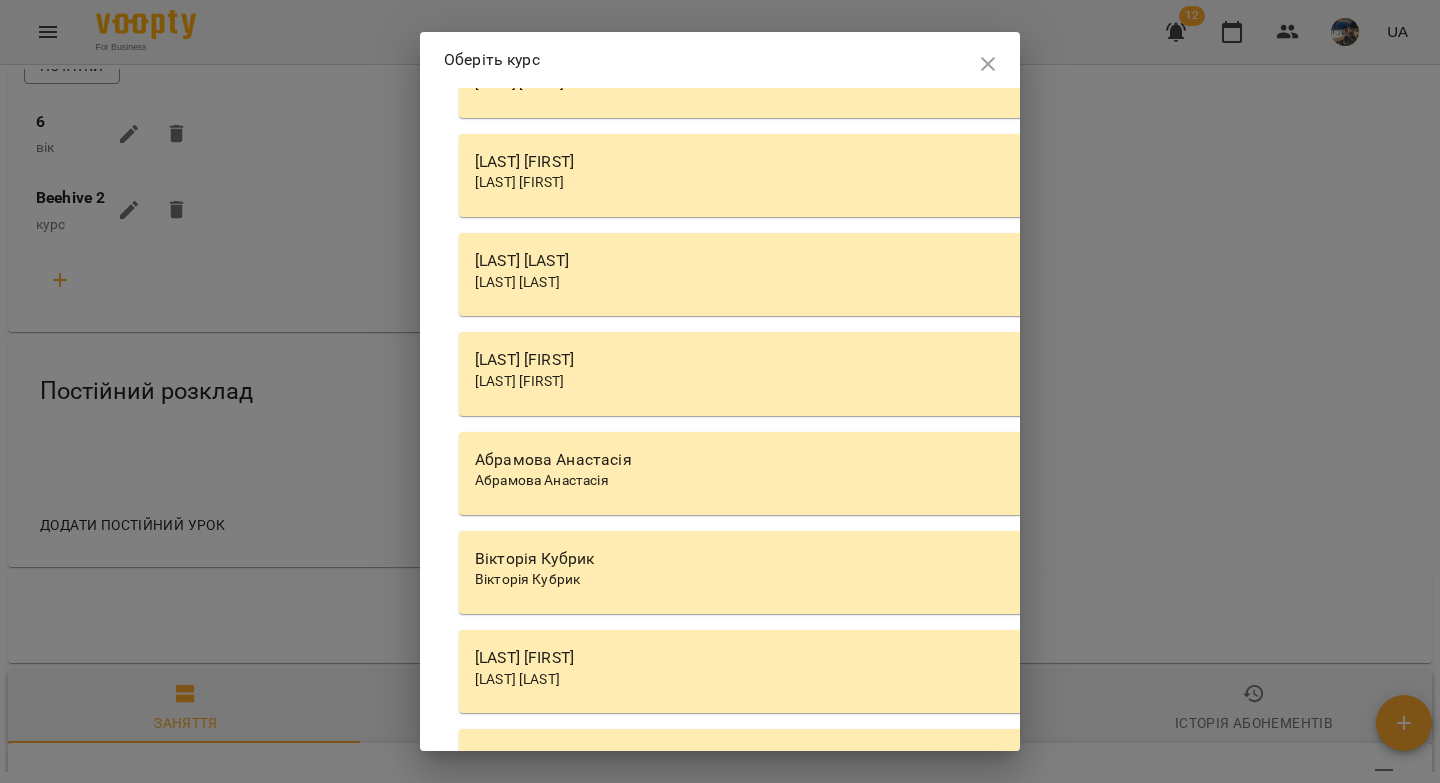 click on "Абрамова Анастасія" at bounding box center [1029, 460] 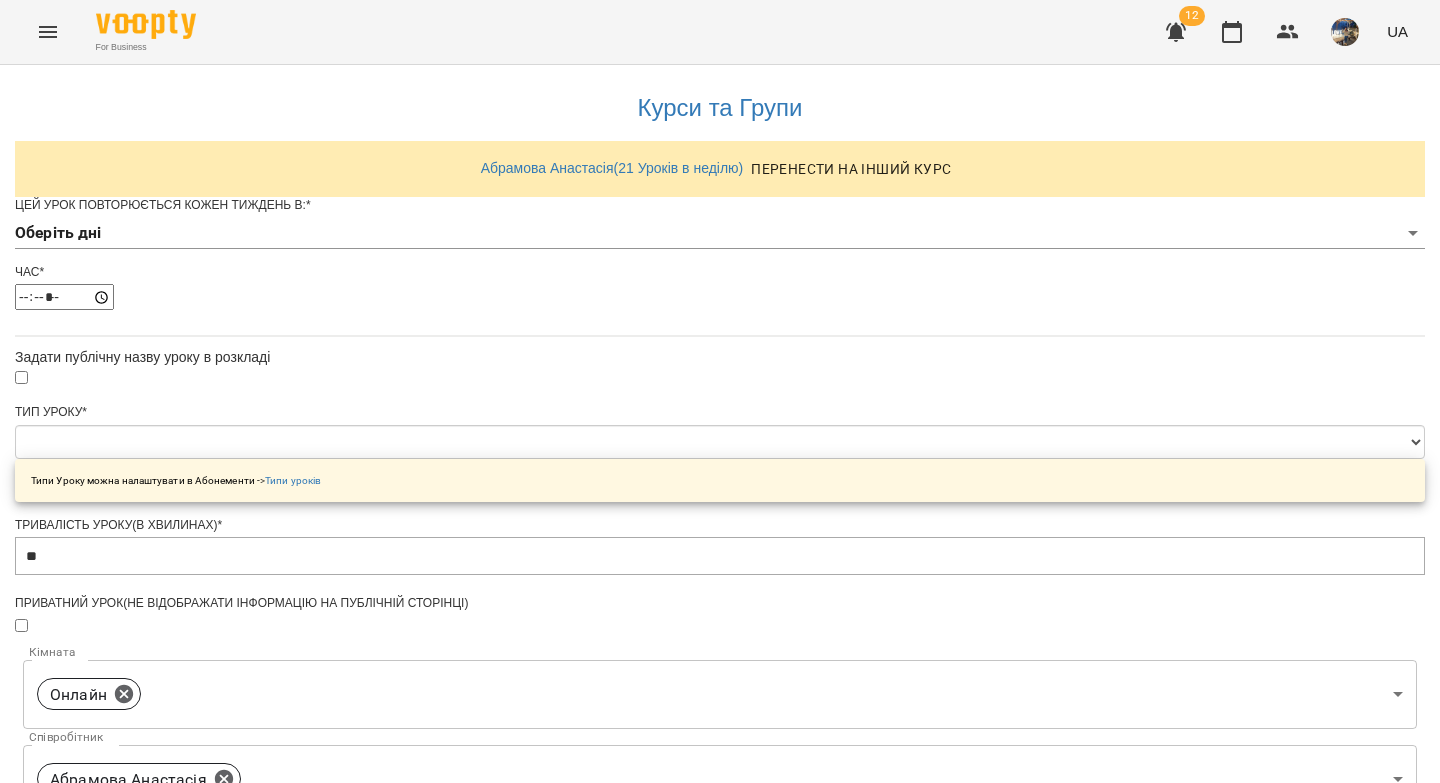 click on "**********" at bounding box center [720, 644] 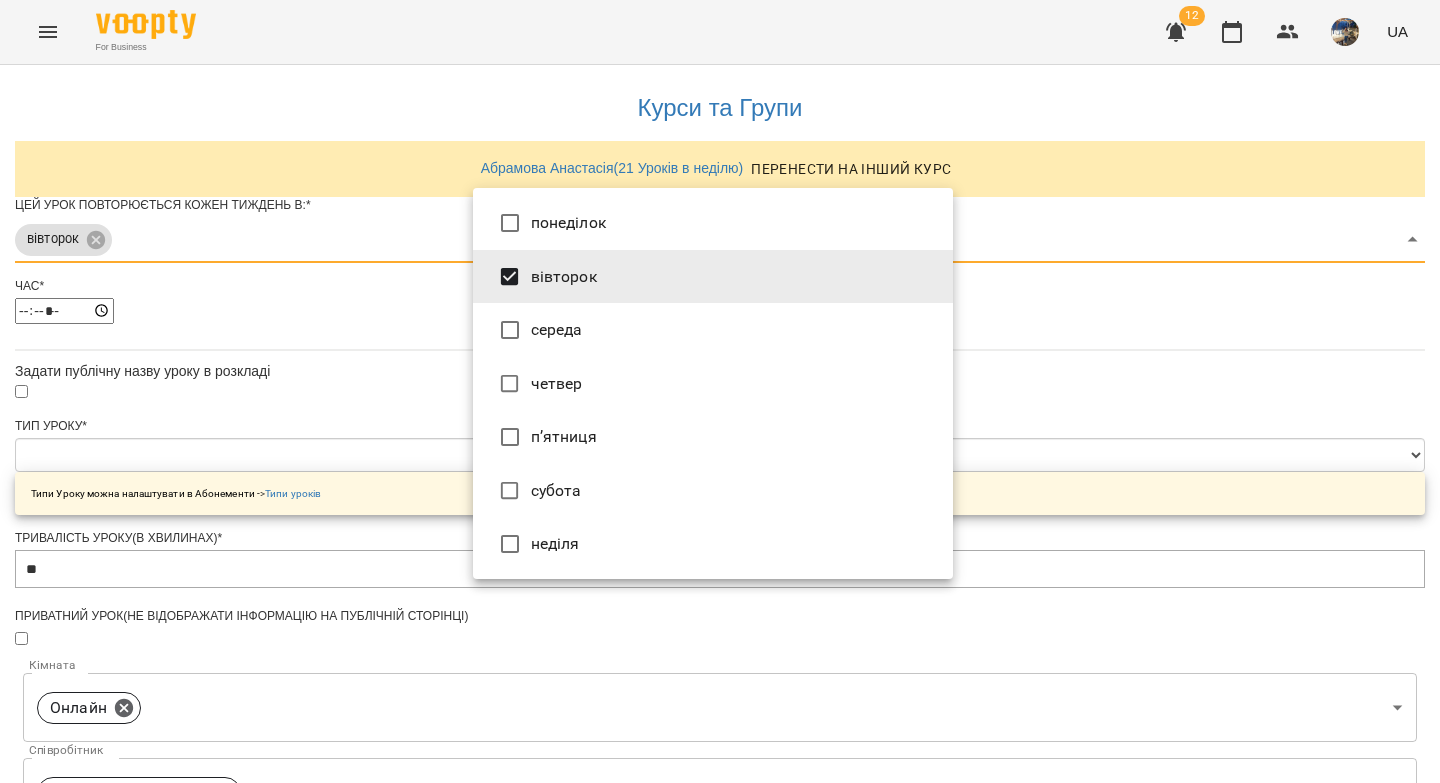 type on "***" 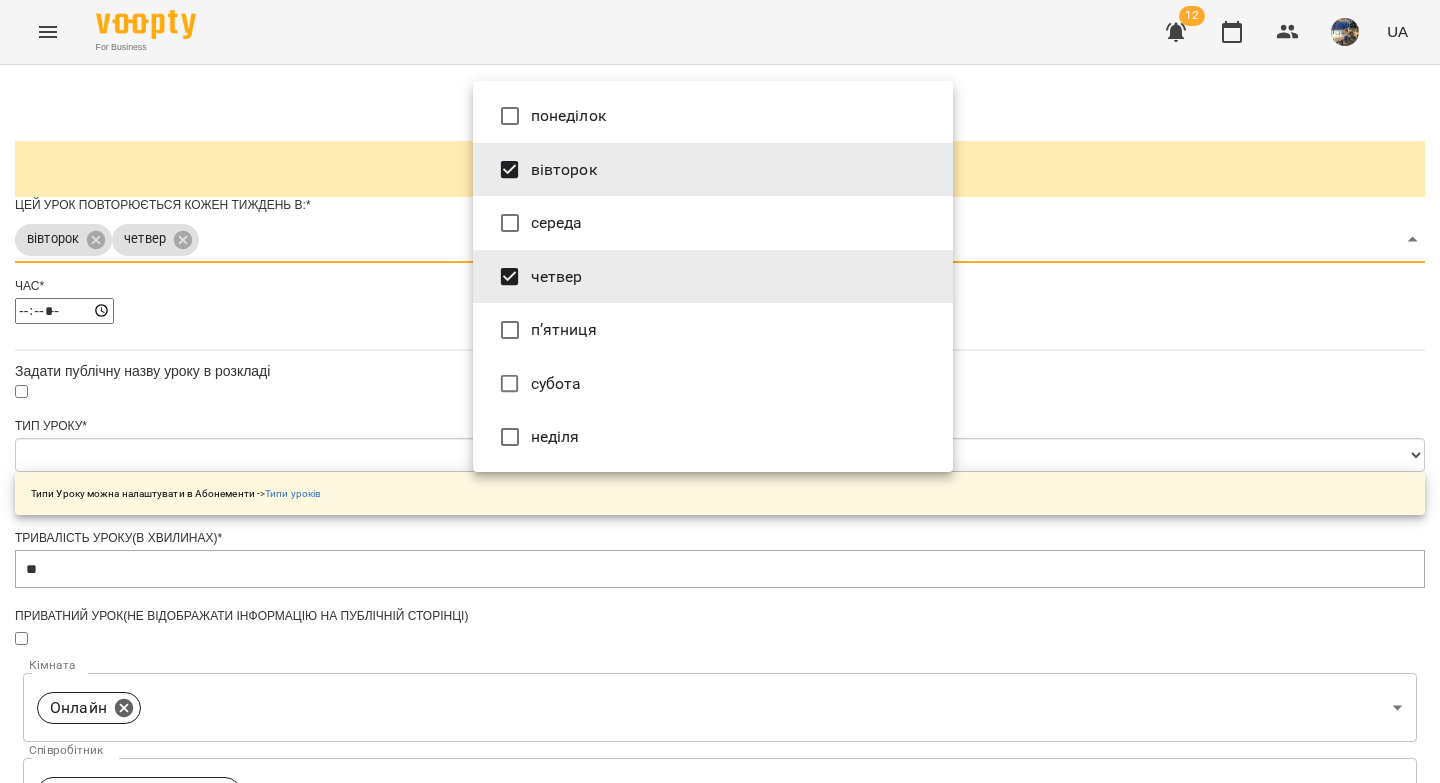 click at bounding box center (720, 391) 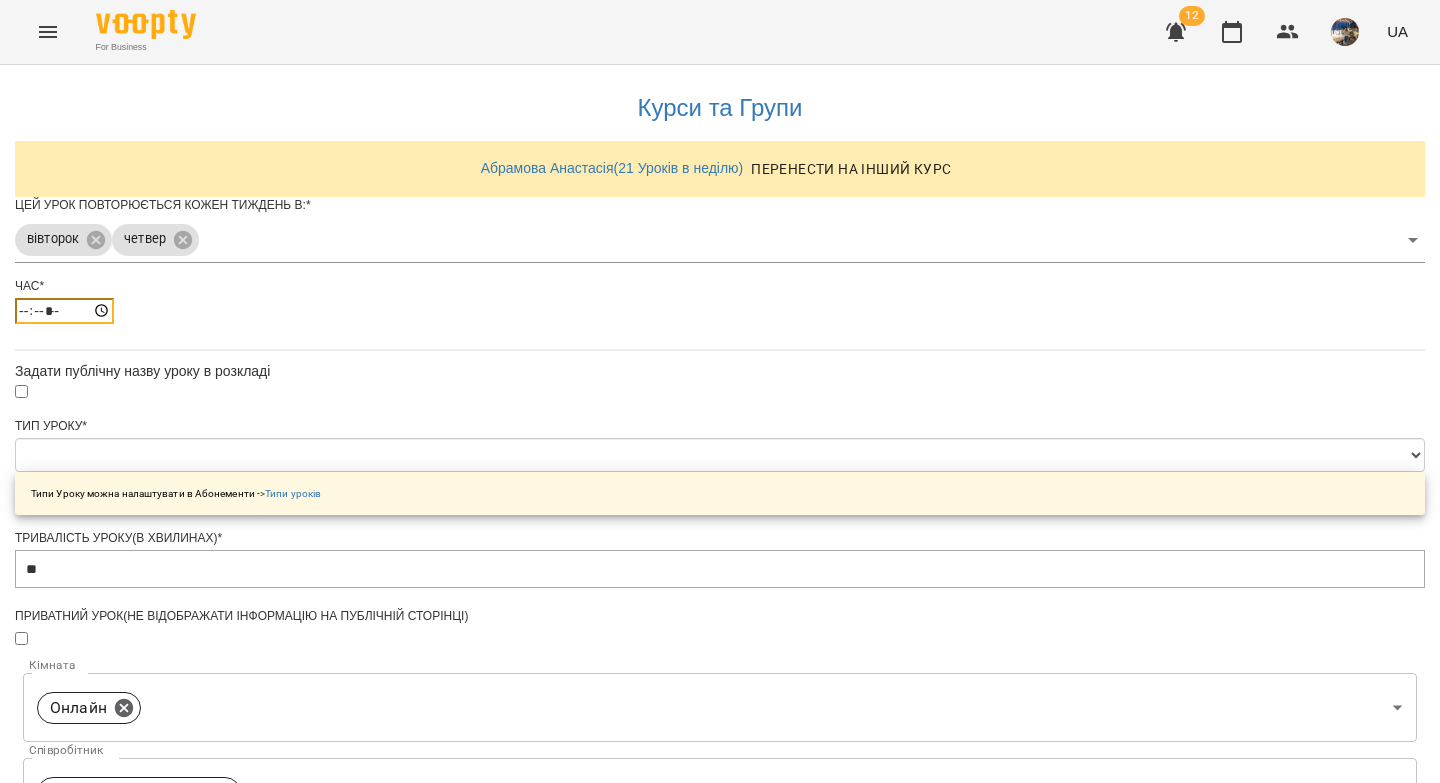 click on "*****" at bounding box center [64, 311] 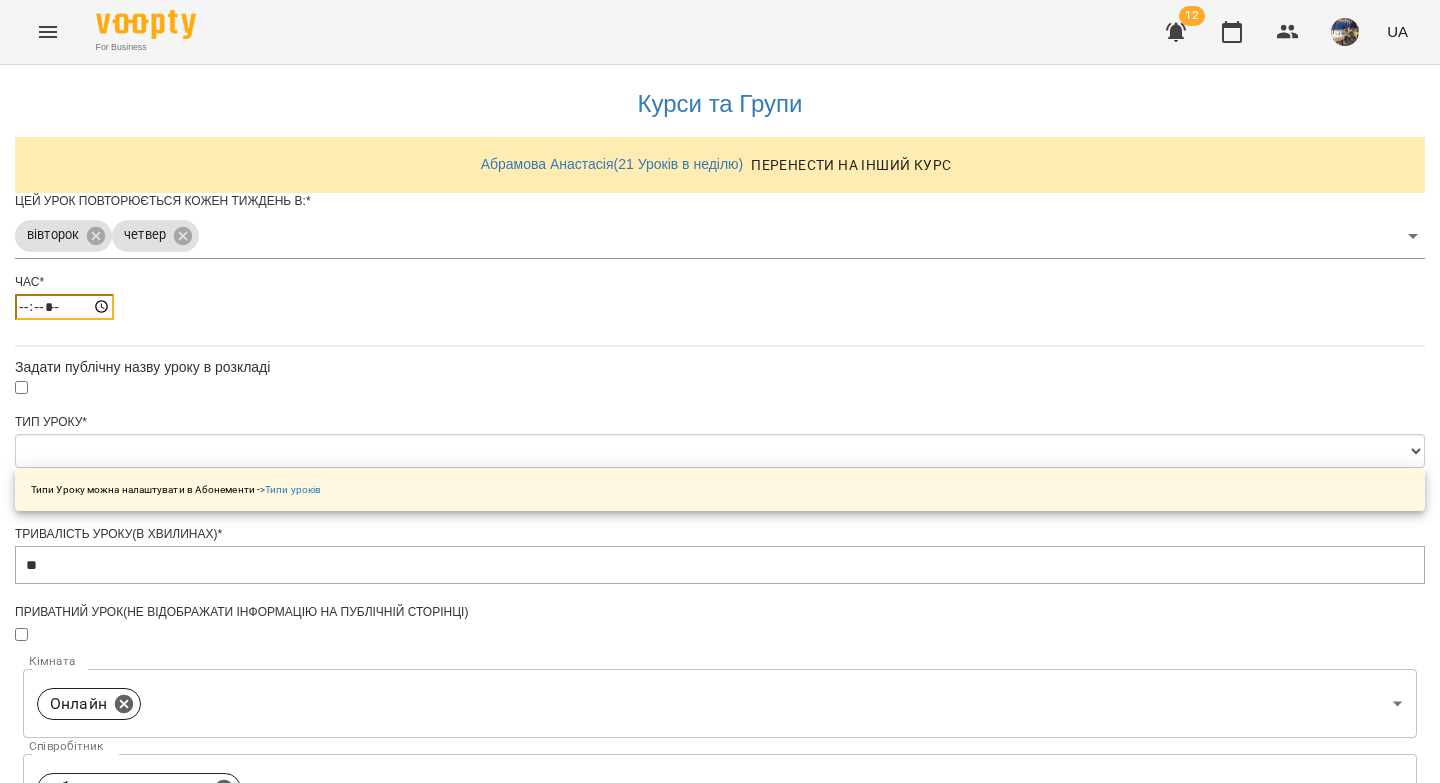 scroll, scrollTop: 30, scrollLeft: 0, axis: vertical 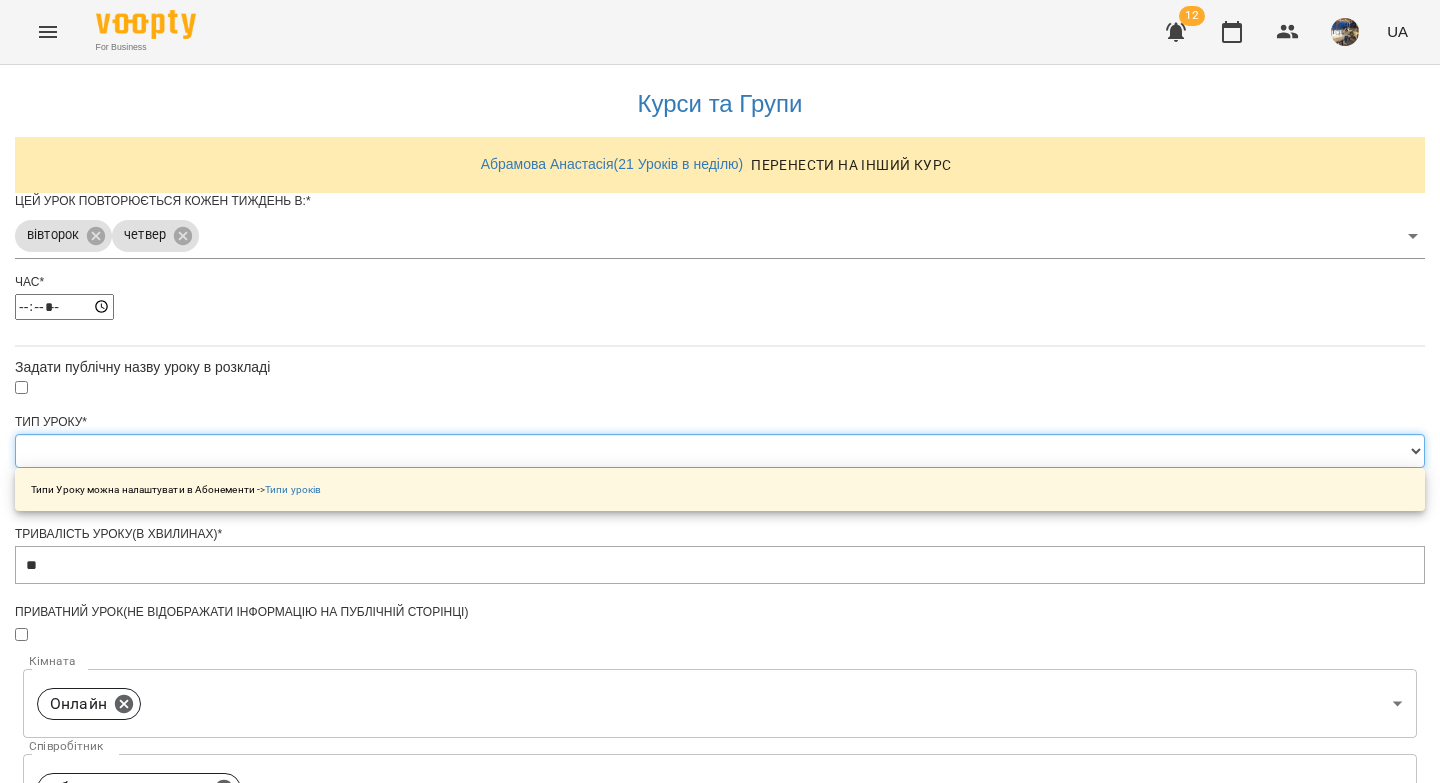 click on "**********" at bounding box center (720, 451) 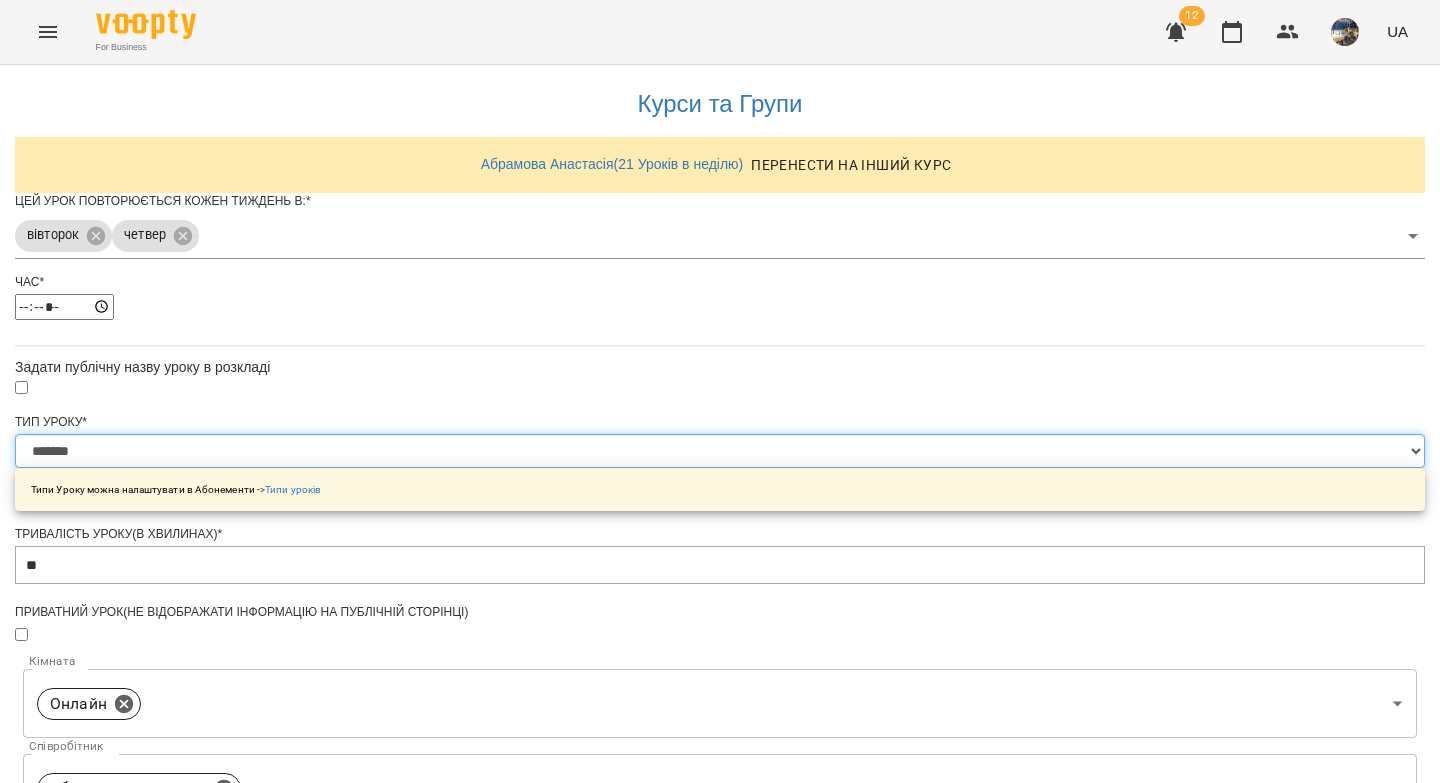 type on "**" 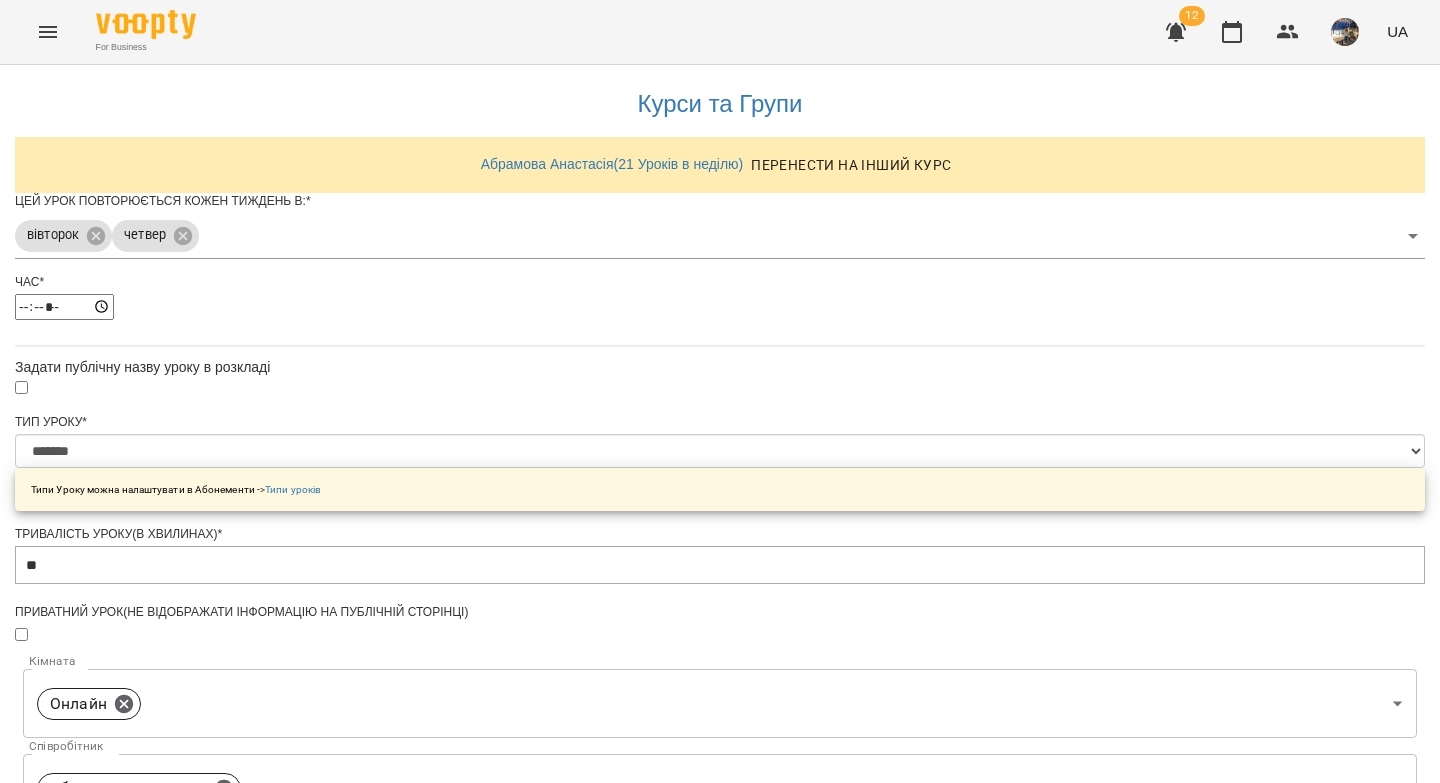 click on "**********" at bounding box center (108, 1225) 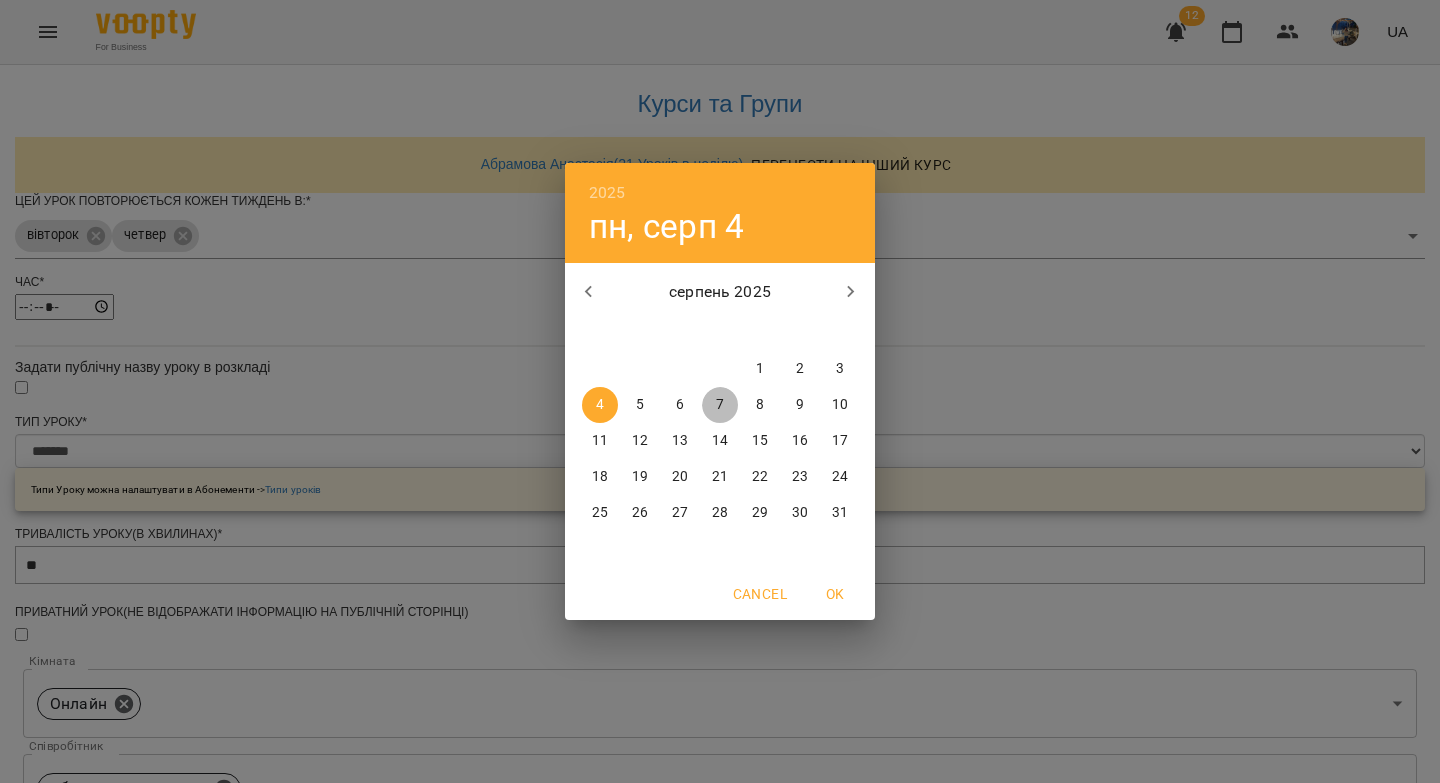 click on "7" at bounding box center (720, 405) 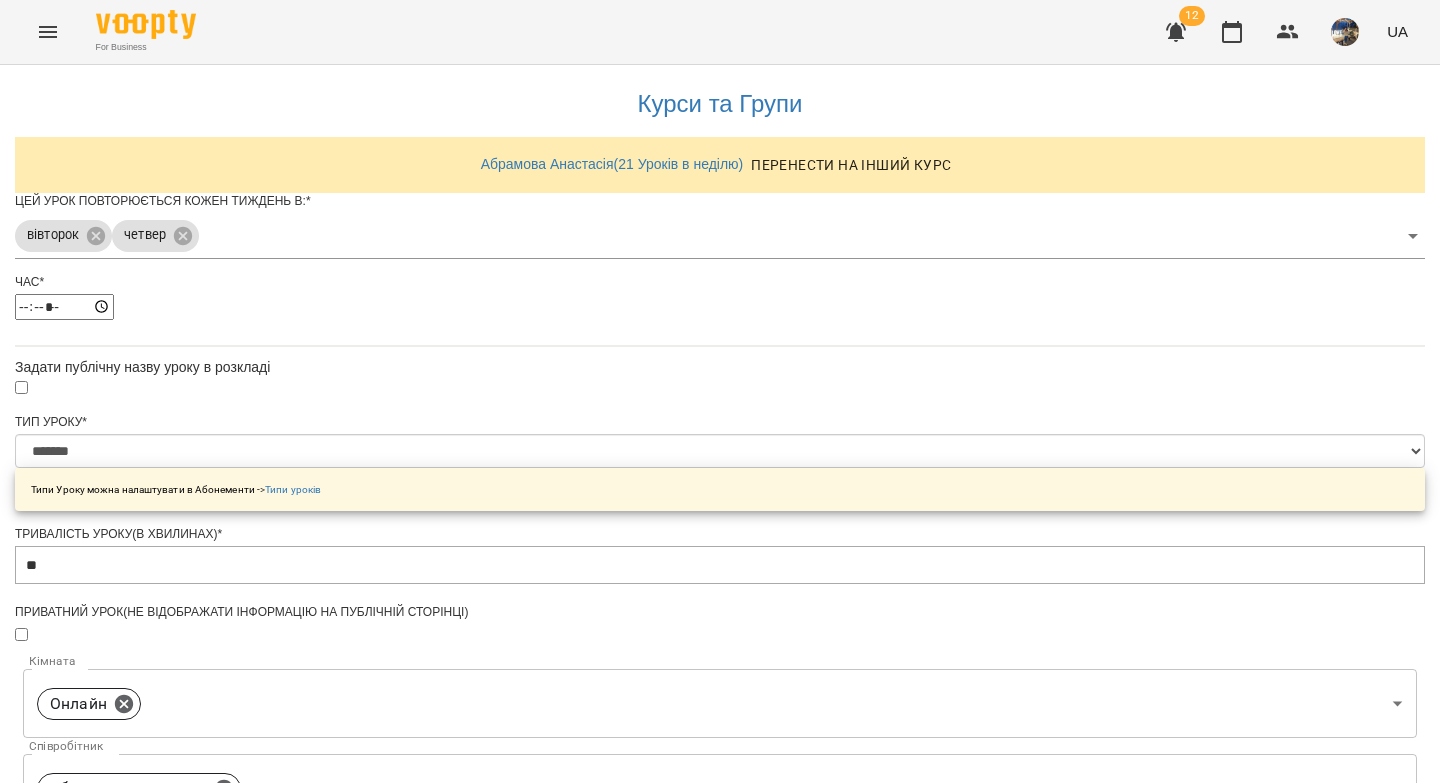 click on "Зберегти" at bounding box center [720, 1327] 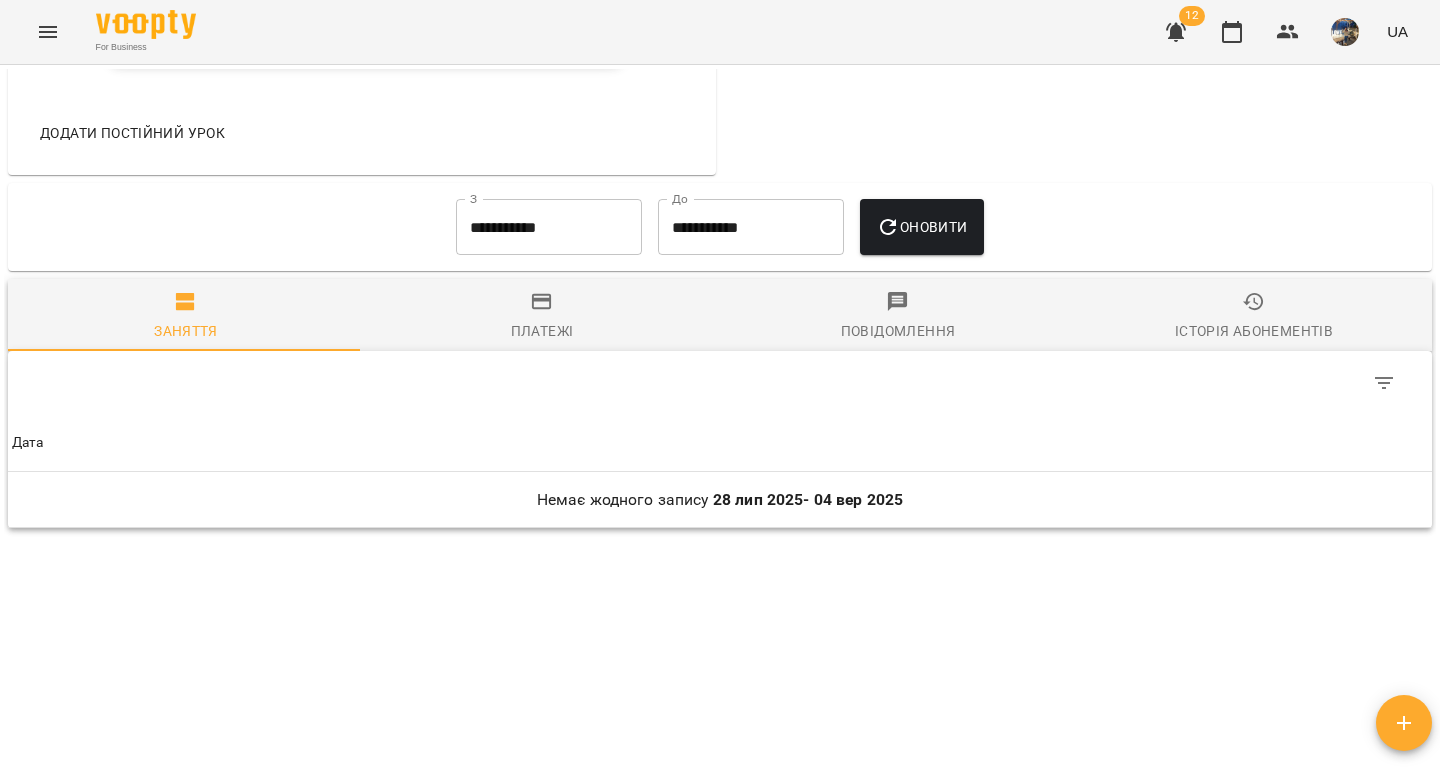 scroll, scrollTop: 0, scrollLeft: 0, axis: both 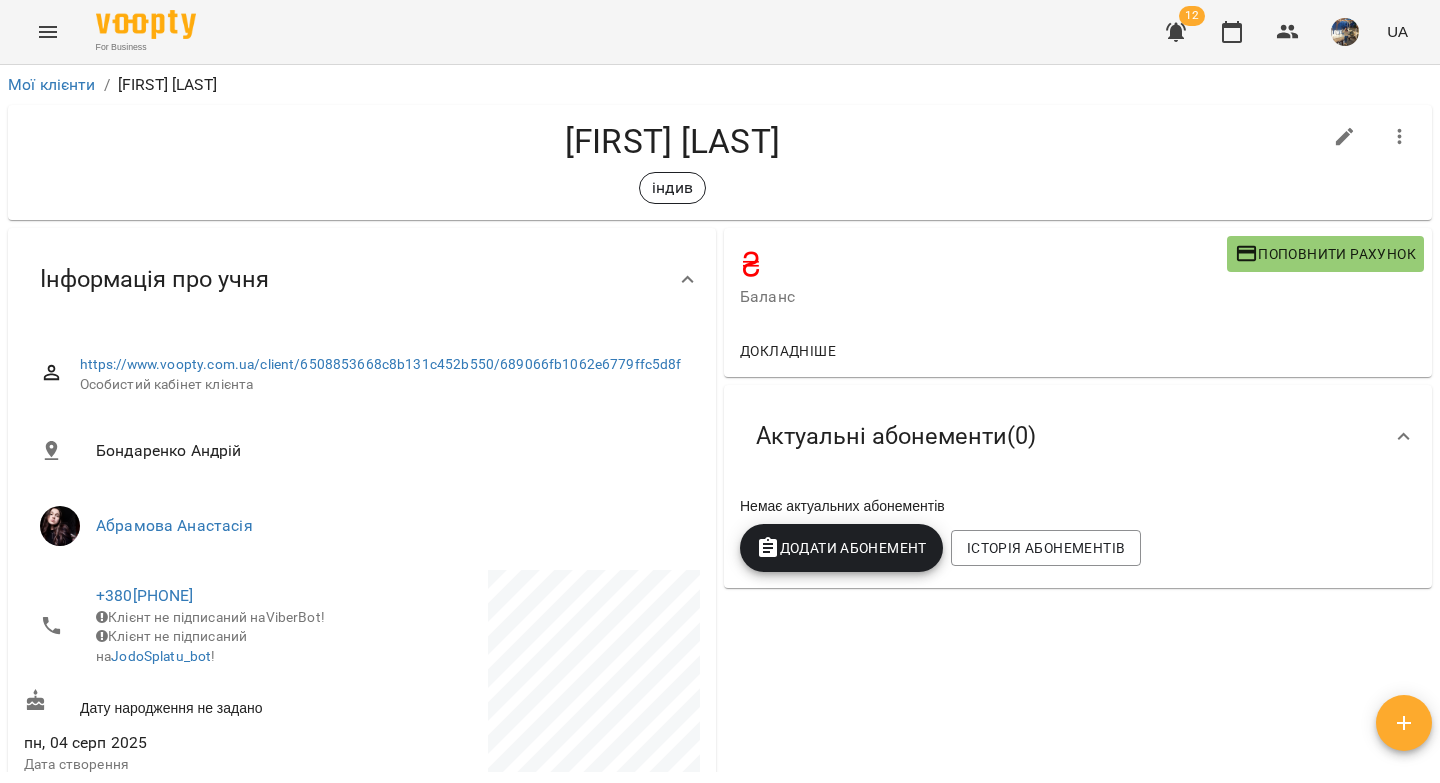 click on "Додати Абонемент" at bounding box center [841, 548] 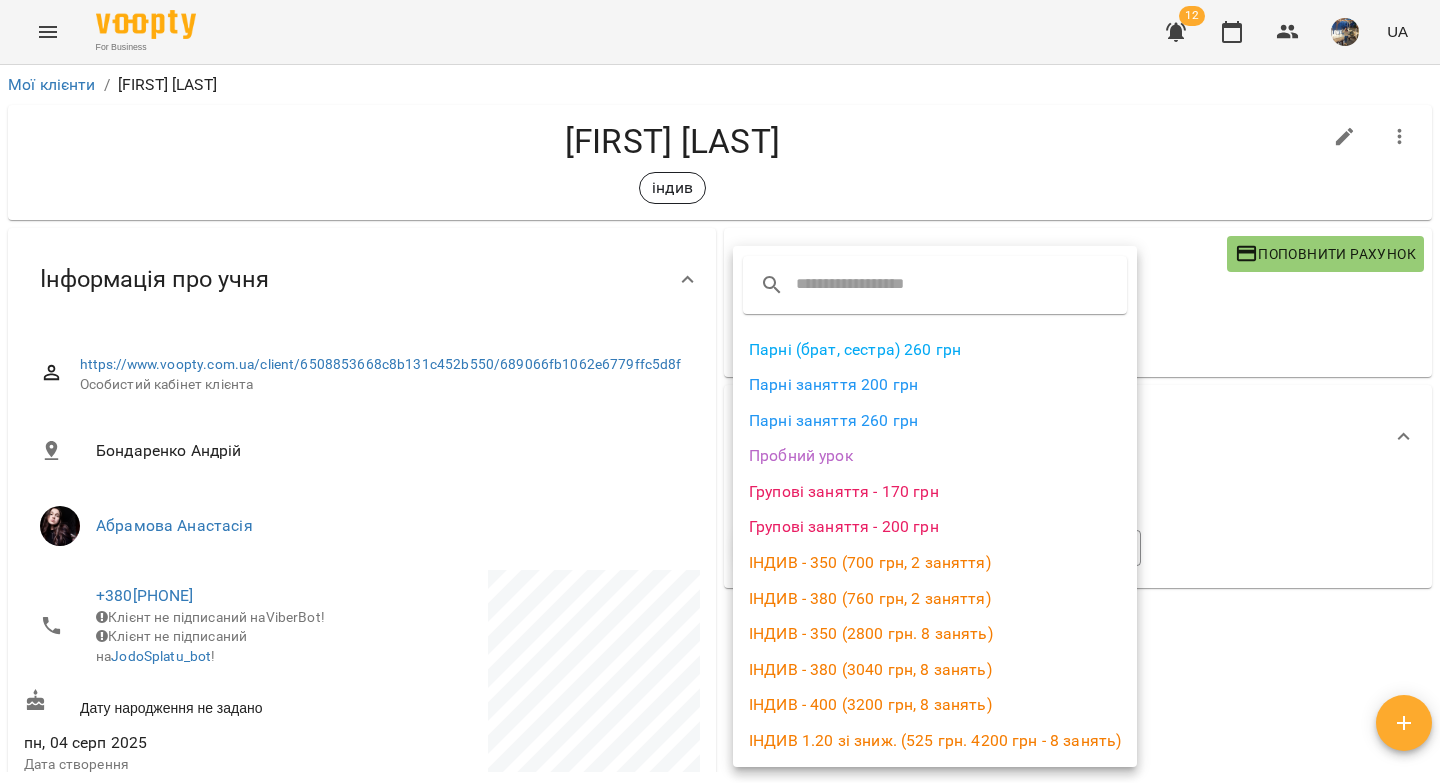 click on "ІНДИВ - 380 (760 грн, 2 заняття)" at bounding box center (935, 599) 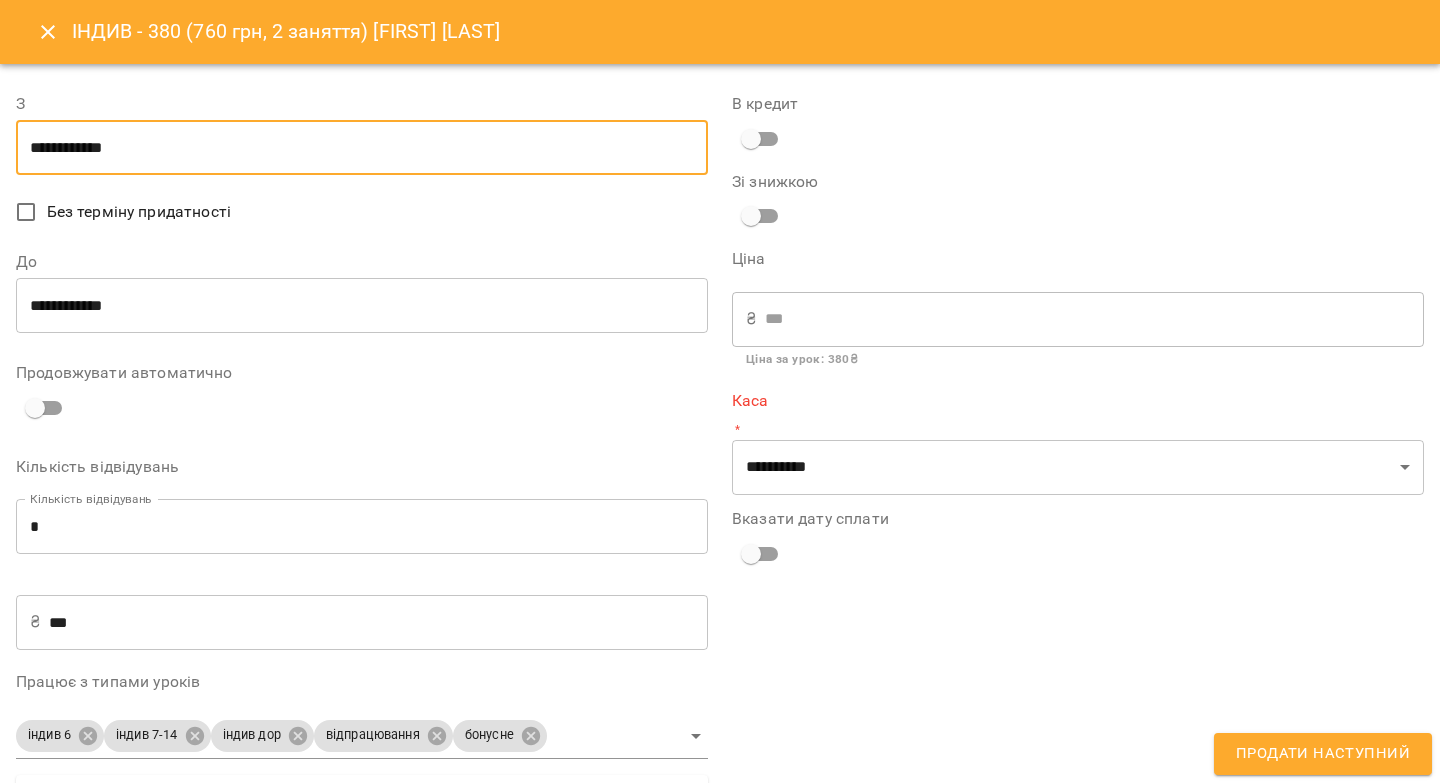 click on "**********" at bounding box center [362, 148] 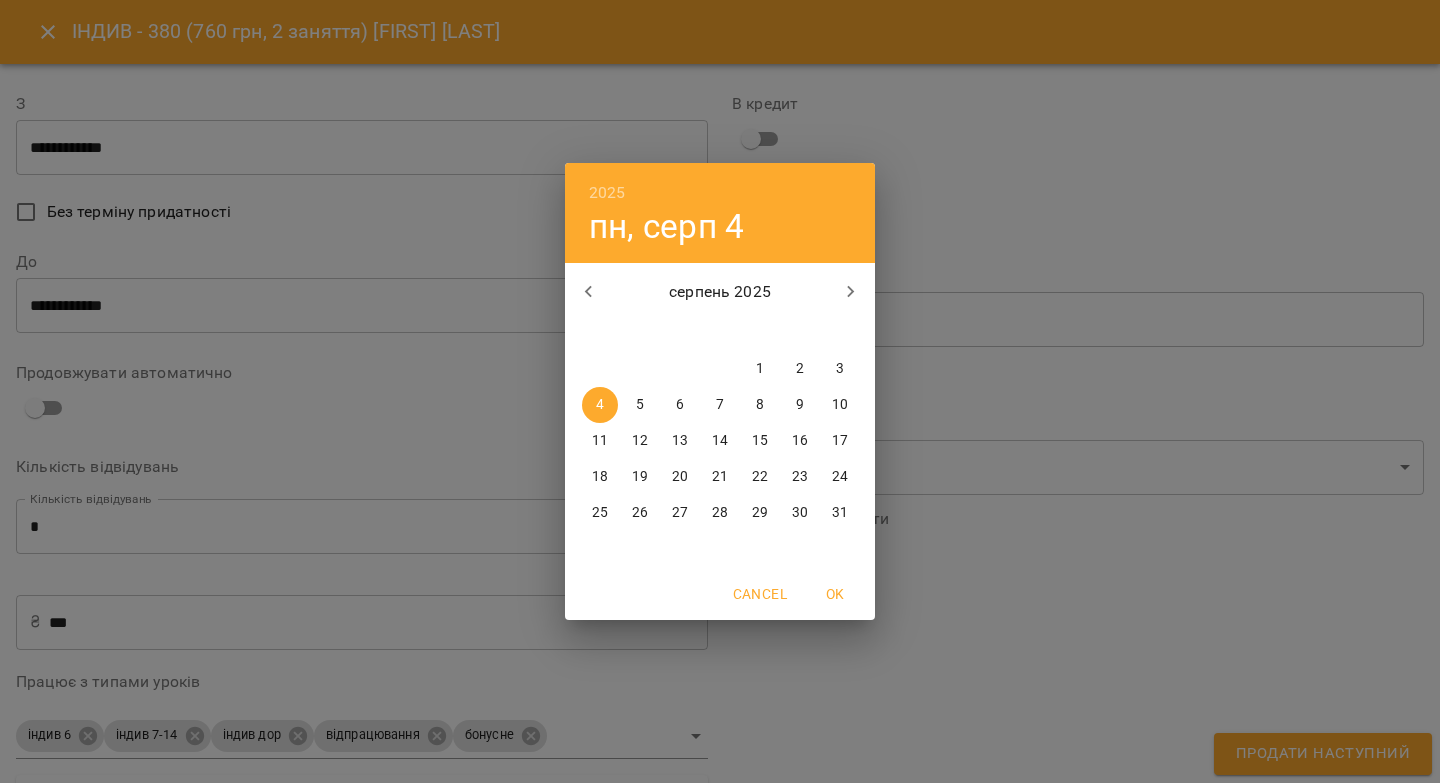click on "7" at bounding box center [720, 405] 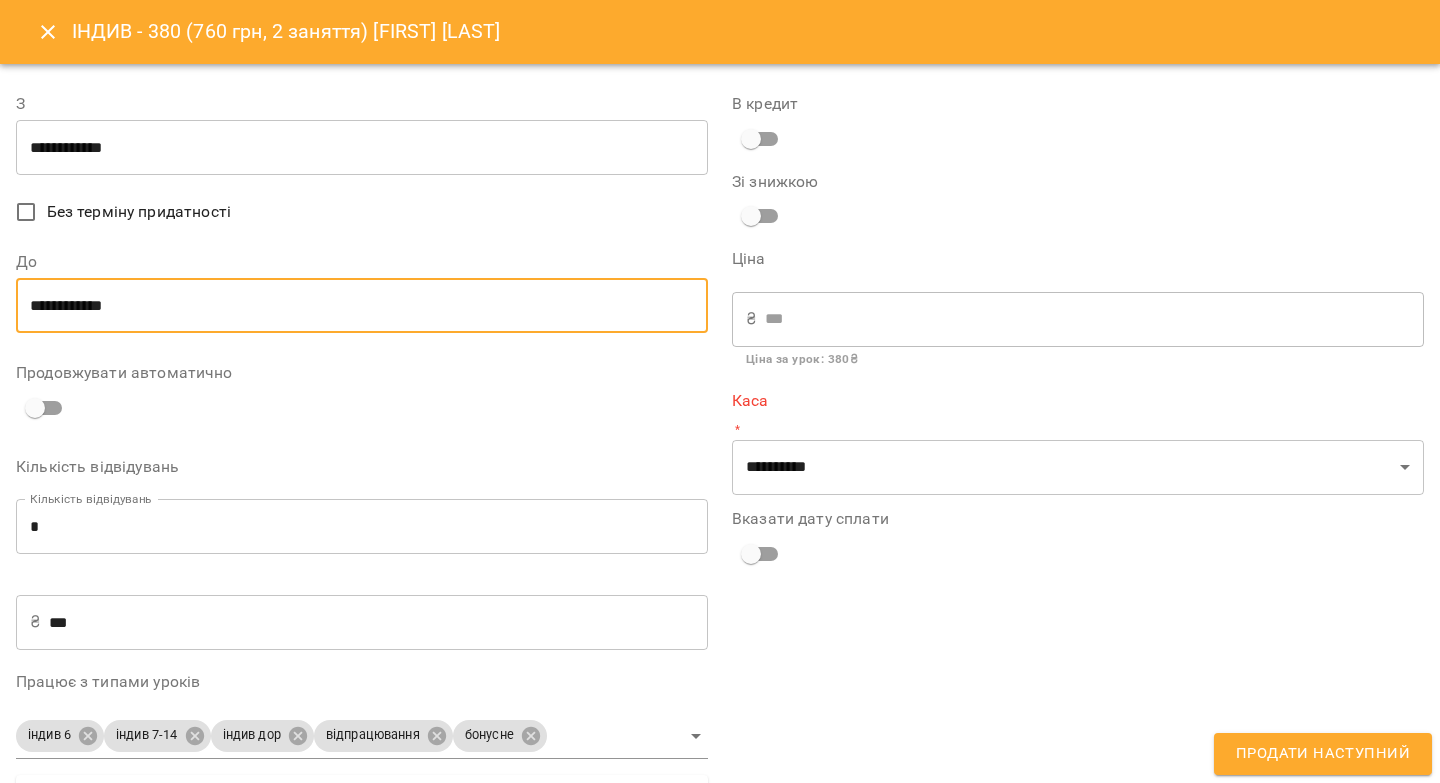 click on "**********" at bounding box center (362, 306) 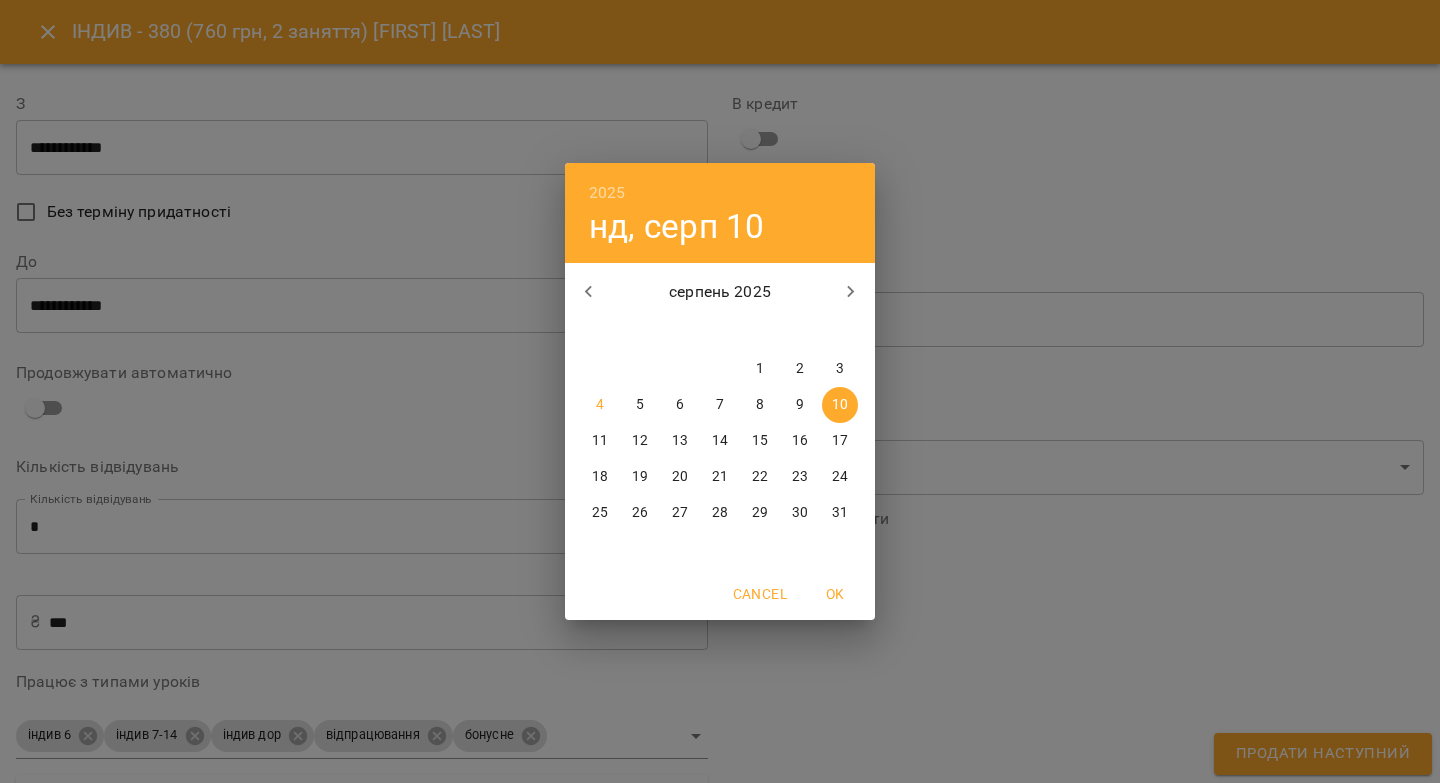 click on "14" at bounding box center [720, 441] 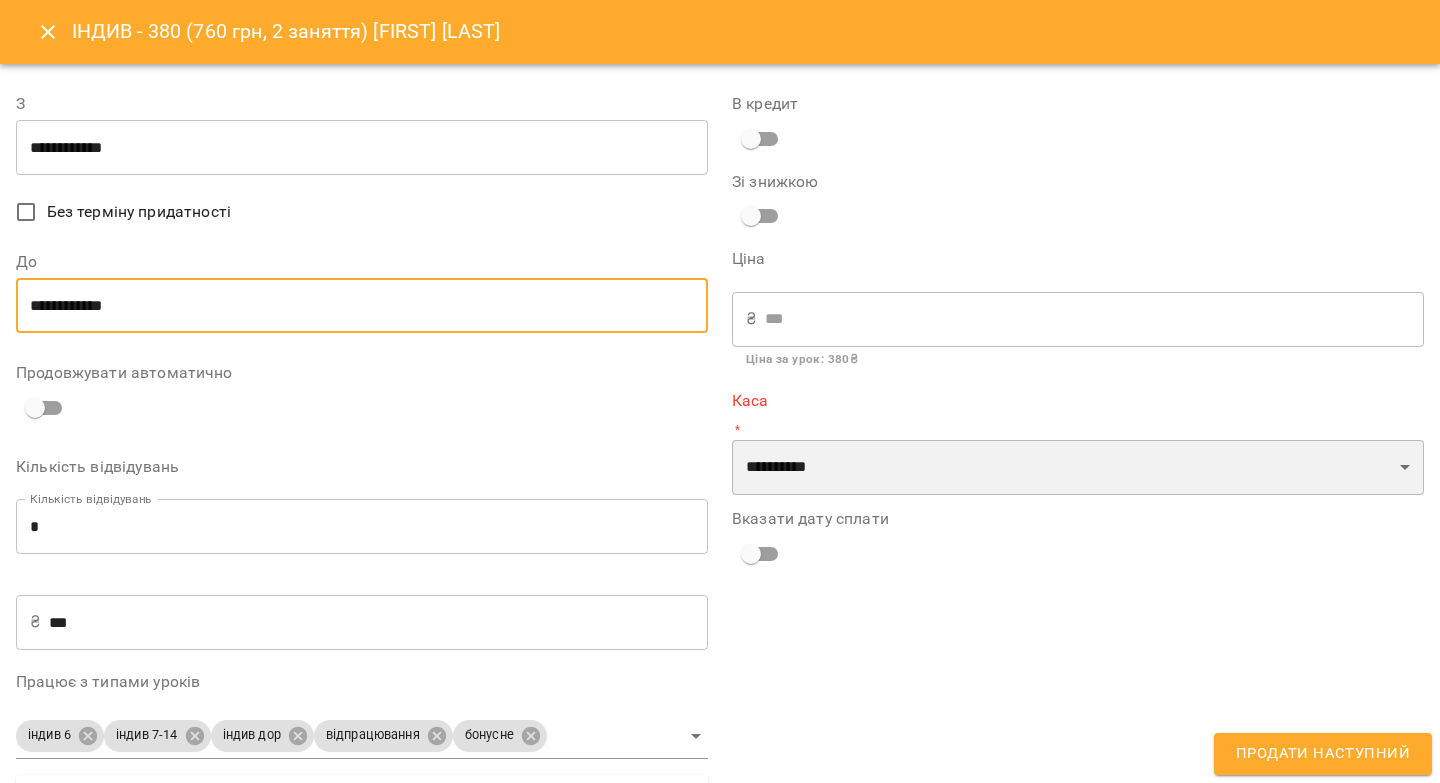click on "**********" at bounding box center (1078, 468) 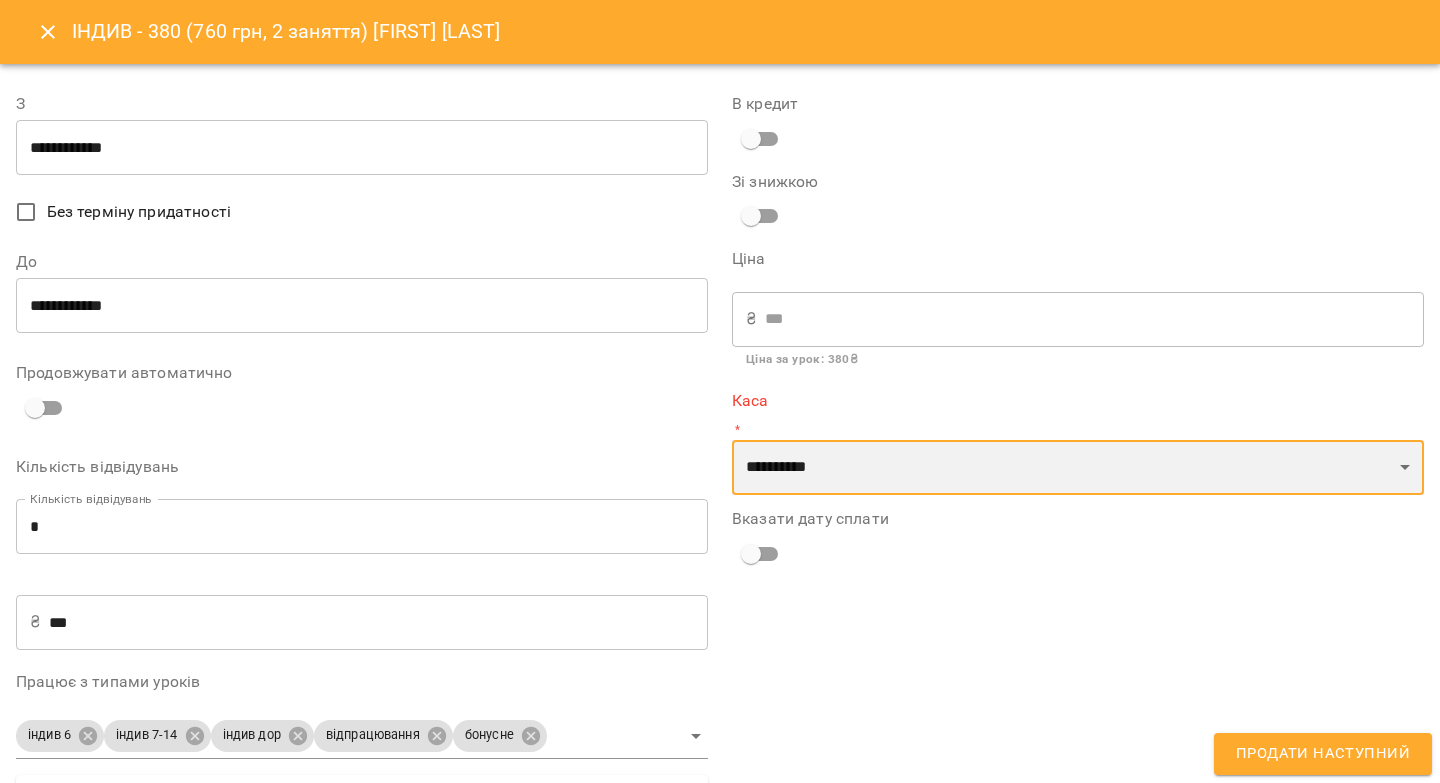 select on "****" 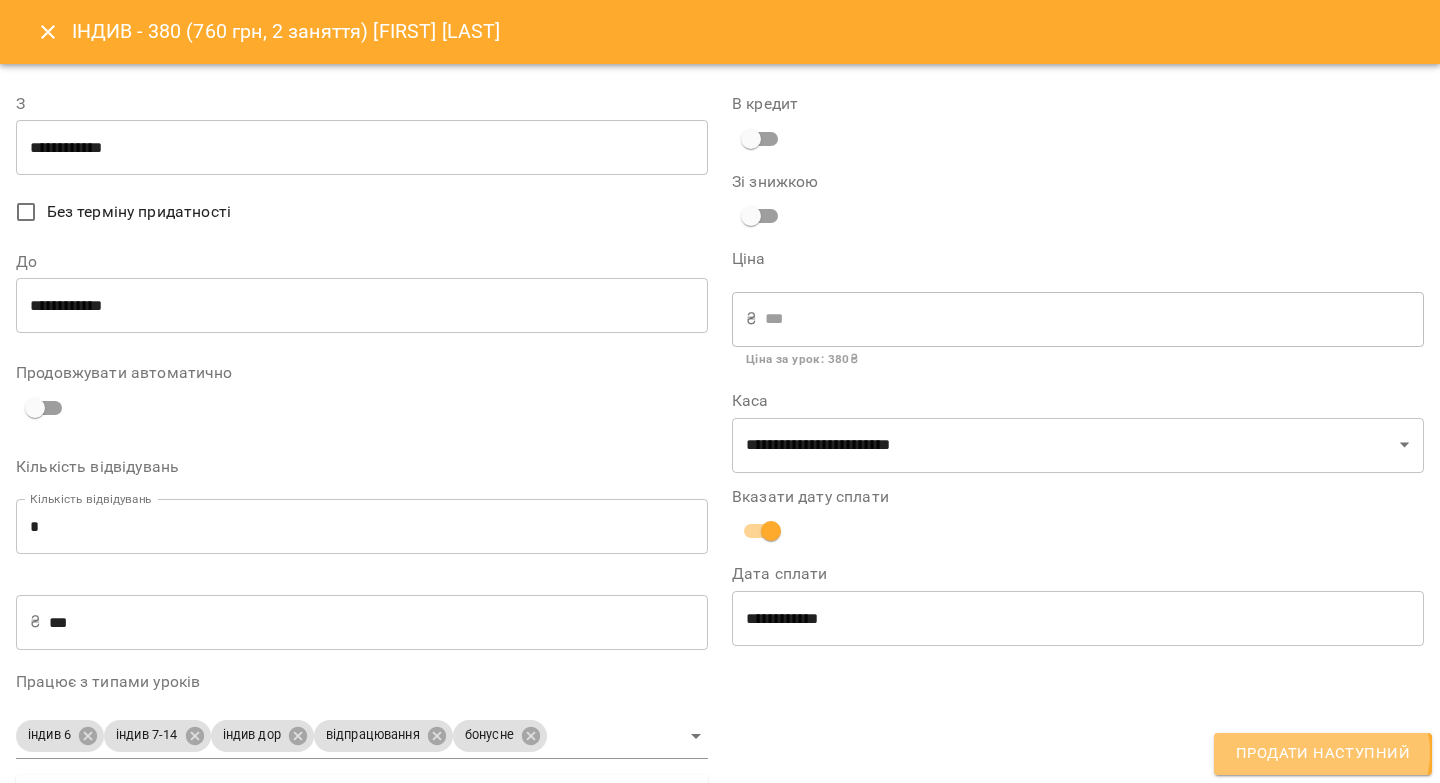 click on "Продати наступний" at bounding box center [1323, 754] 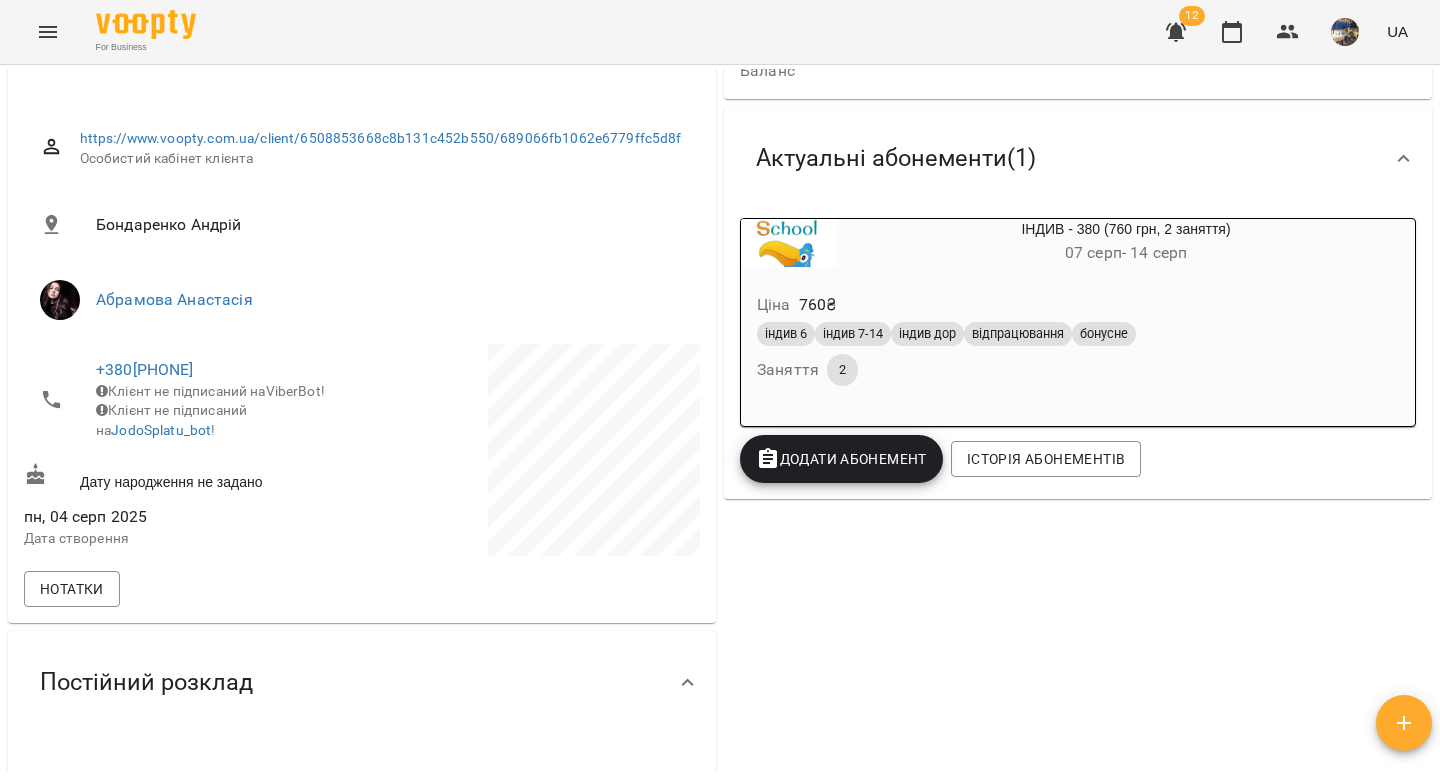 scroll, scrollTop: 311, scrollLeft: 0, axis: vertical 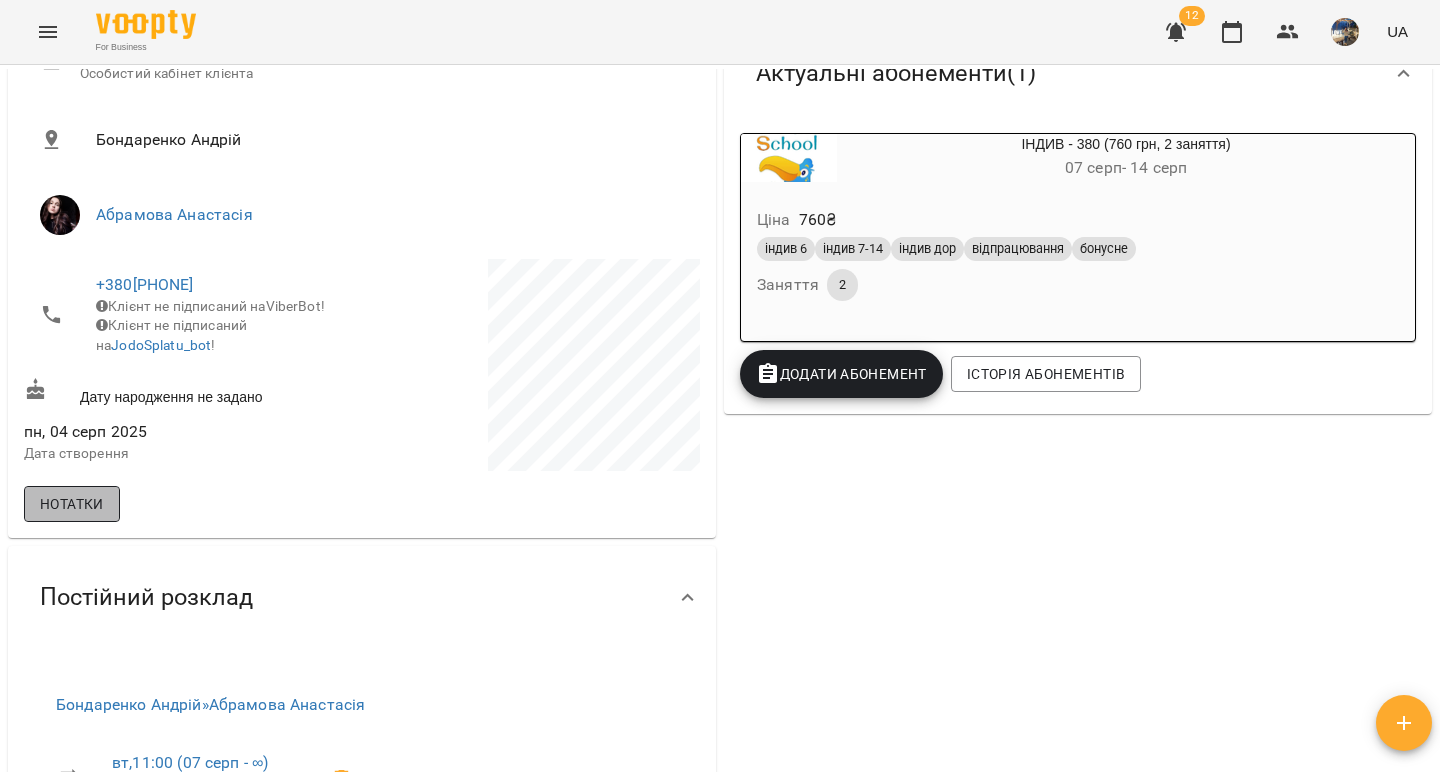 click on "Нотатки" at bounding box center [72, 504] 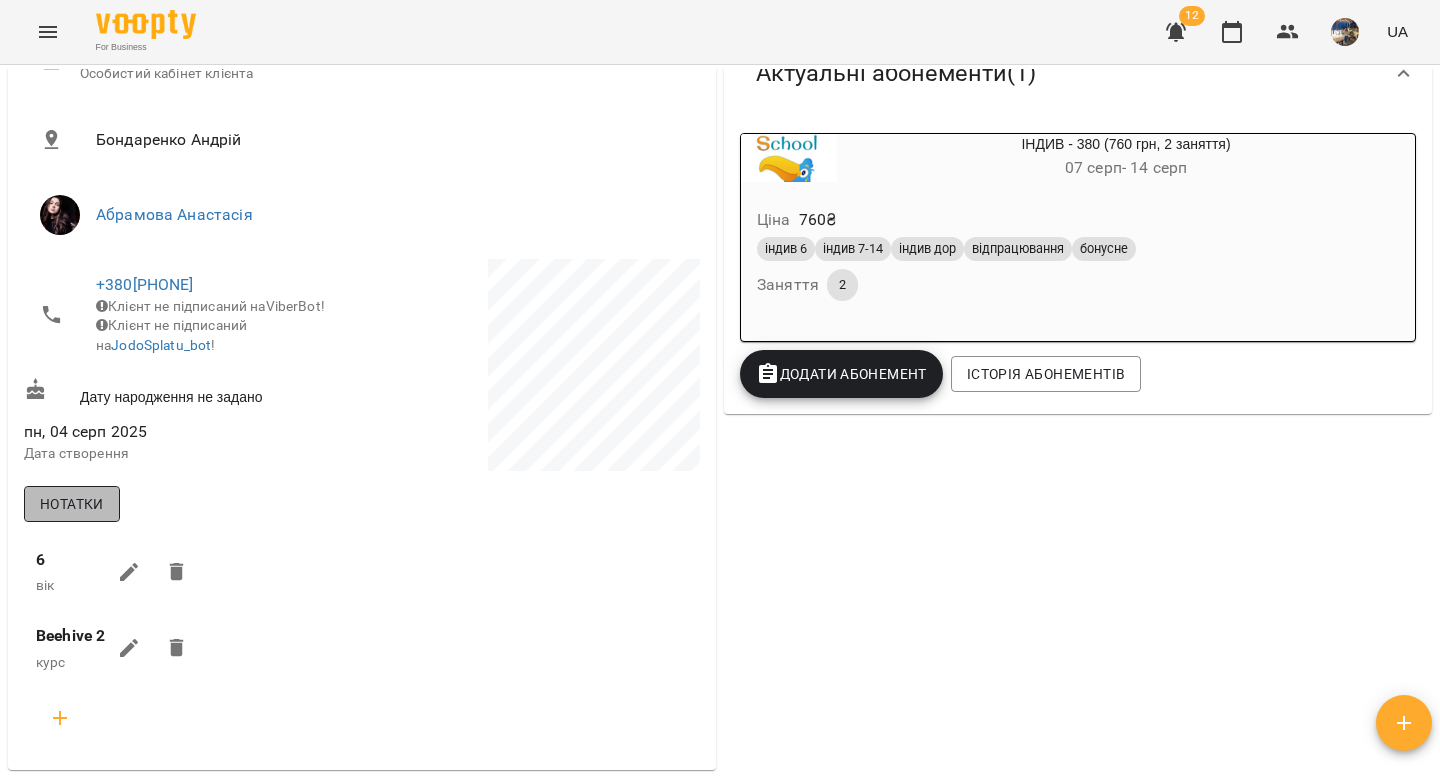 click on "Нотатки" at bounding box center [72, 504] 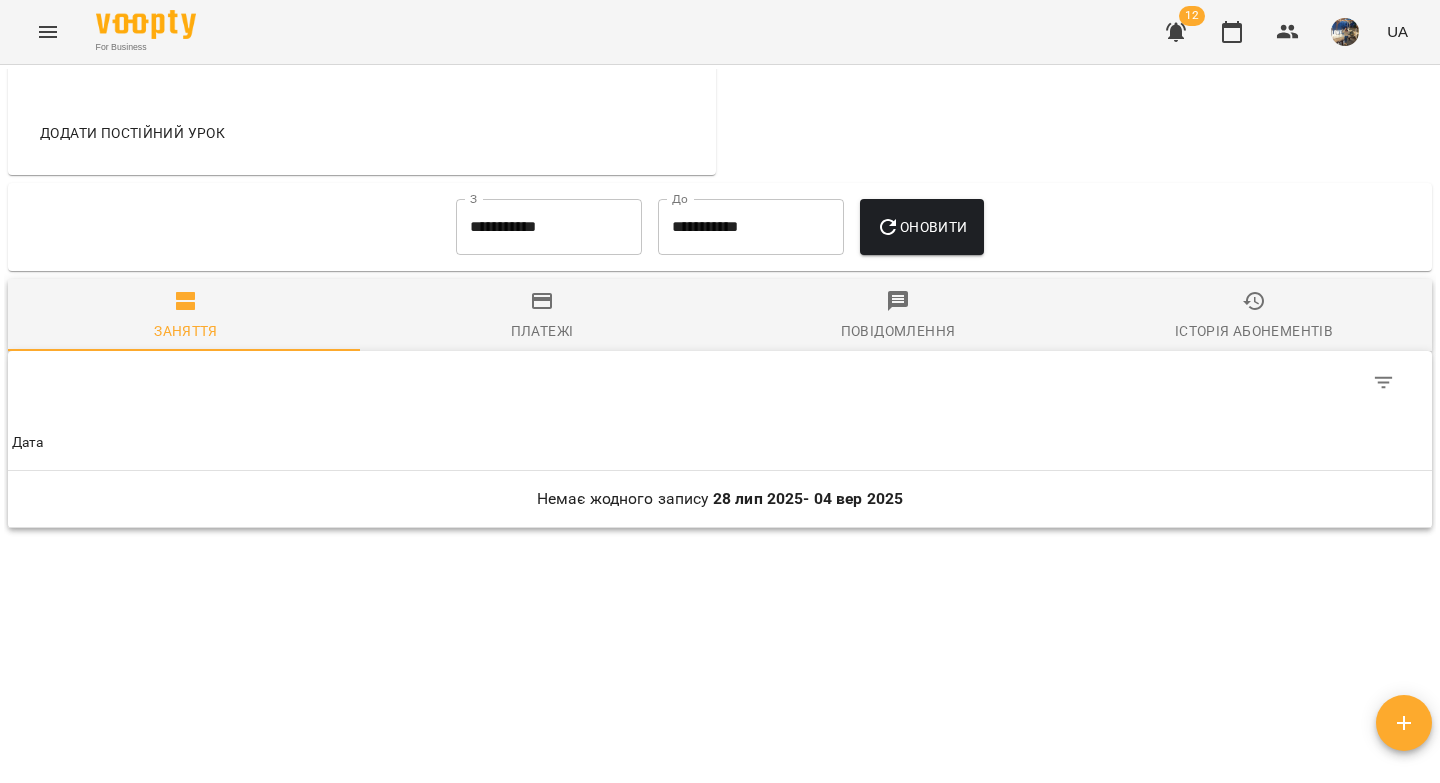 scroll, scrollTop: 1147, scrollLeft: 0, axis: vertical 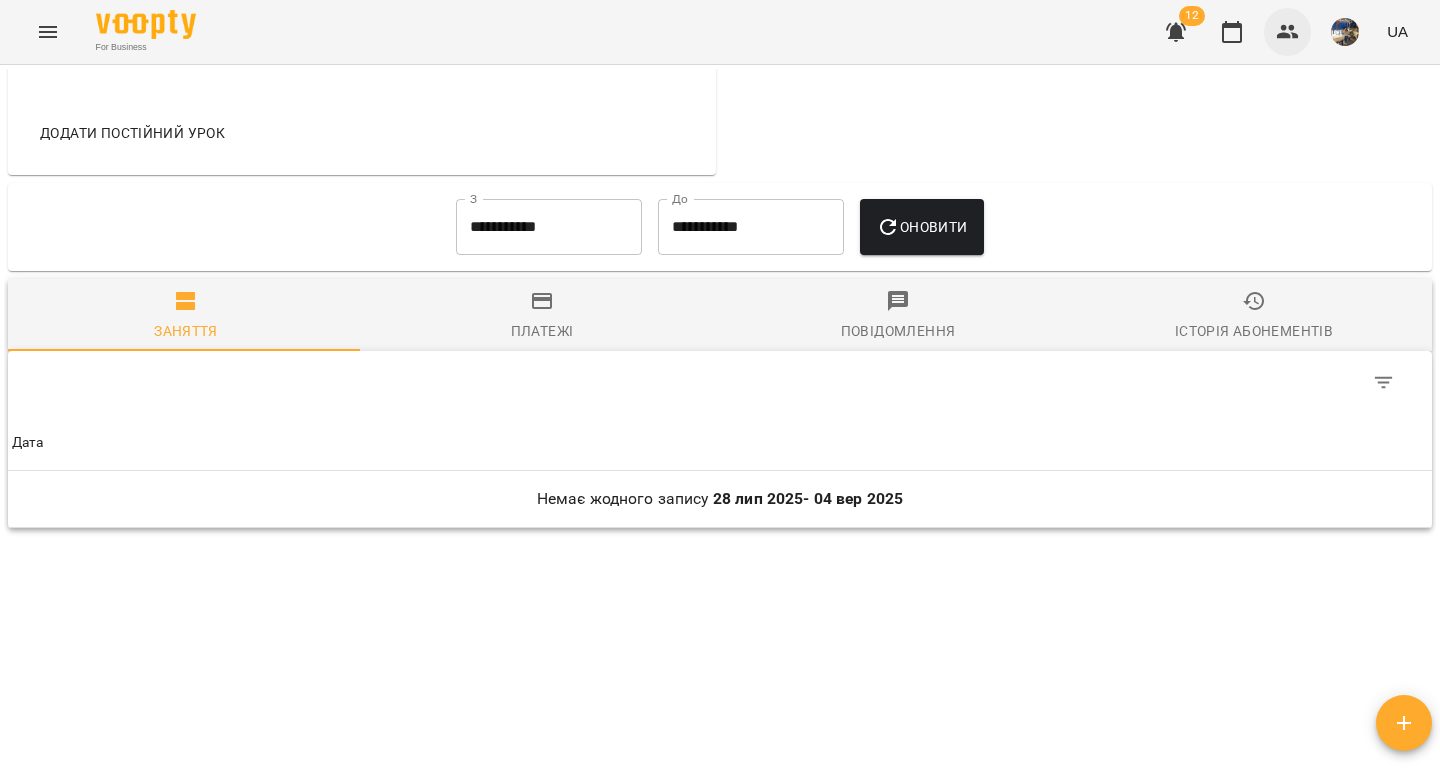 click 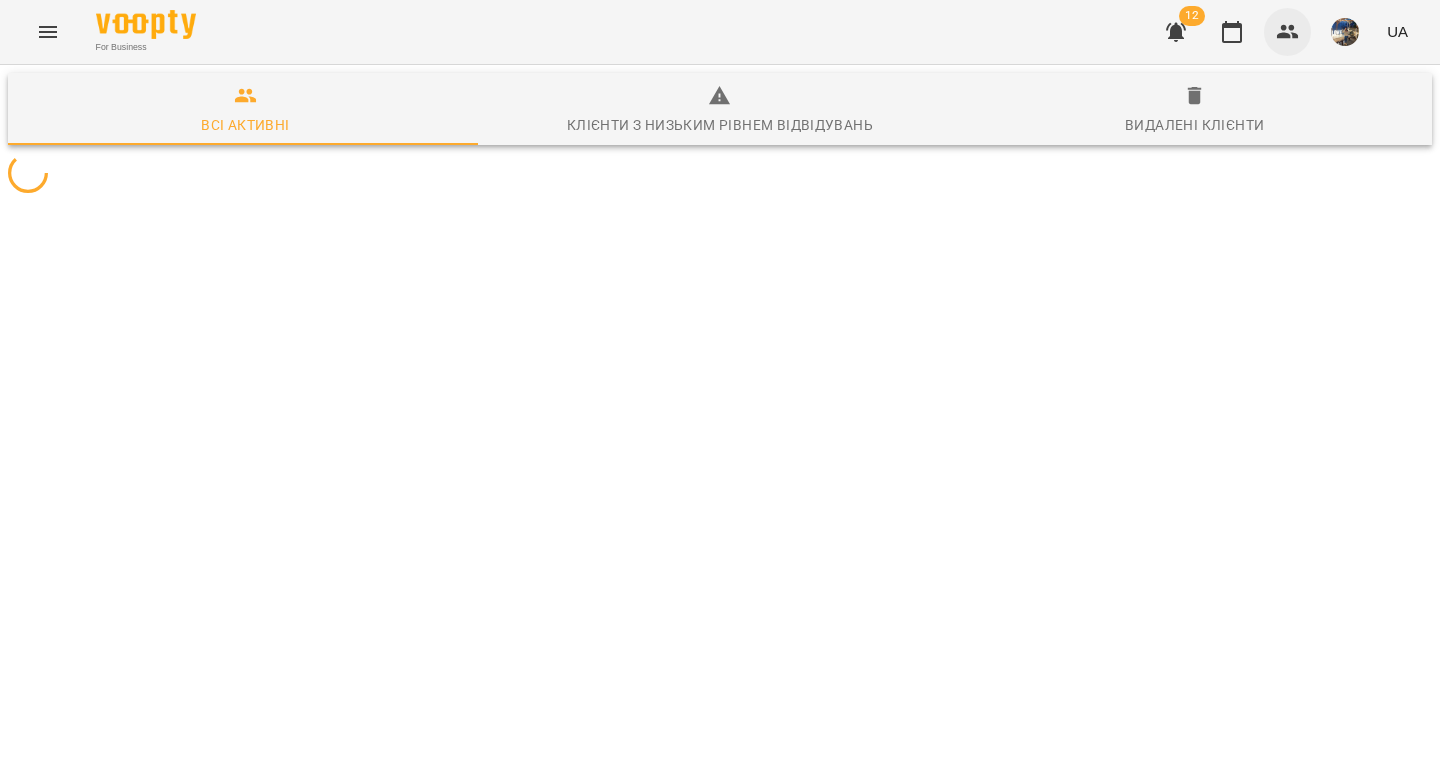 scroll, scrollTop: 0, scrollLeft: 0, axis: both 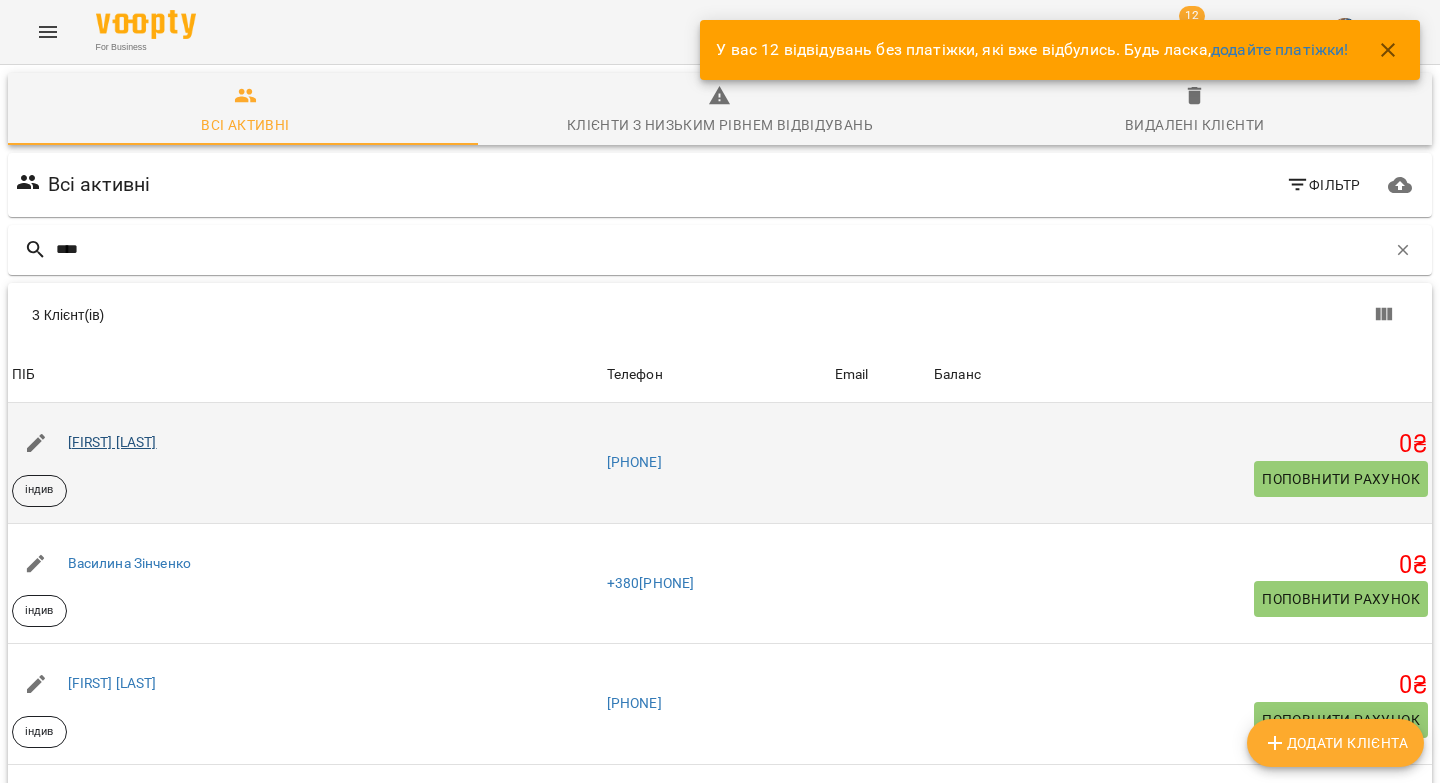 type on "****" 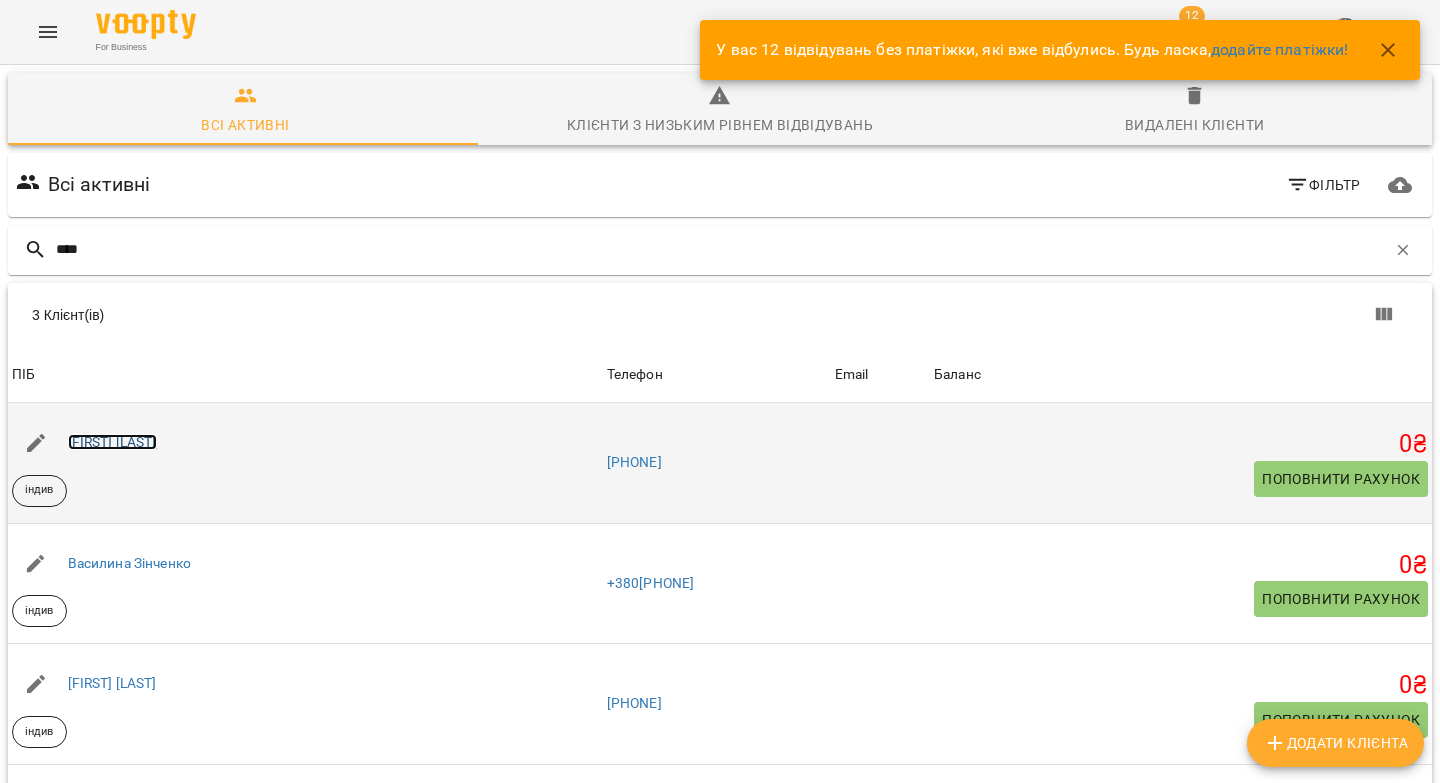 click on "[NAME] [LAST]" at bounding box center [112, 442] 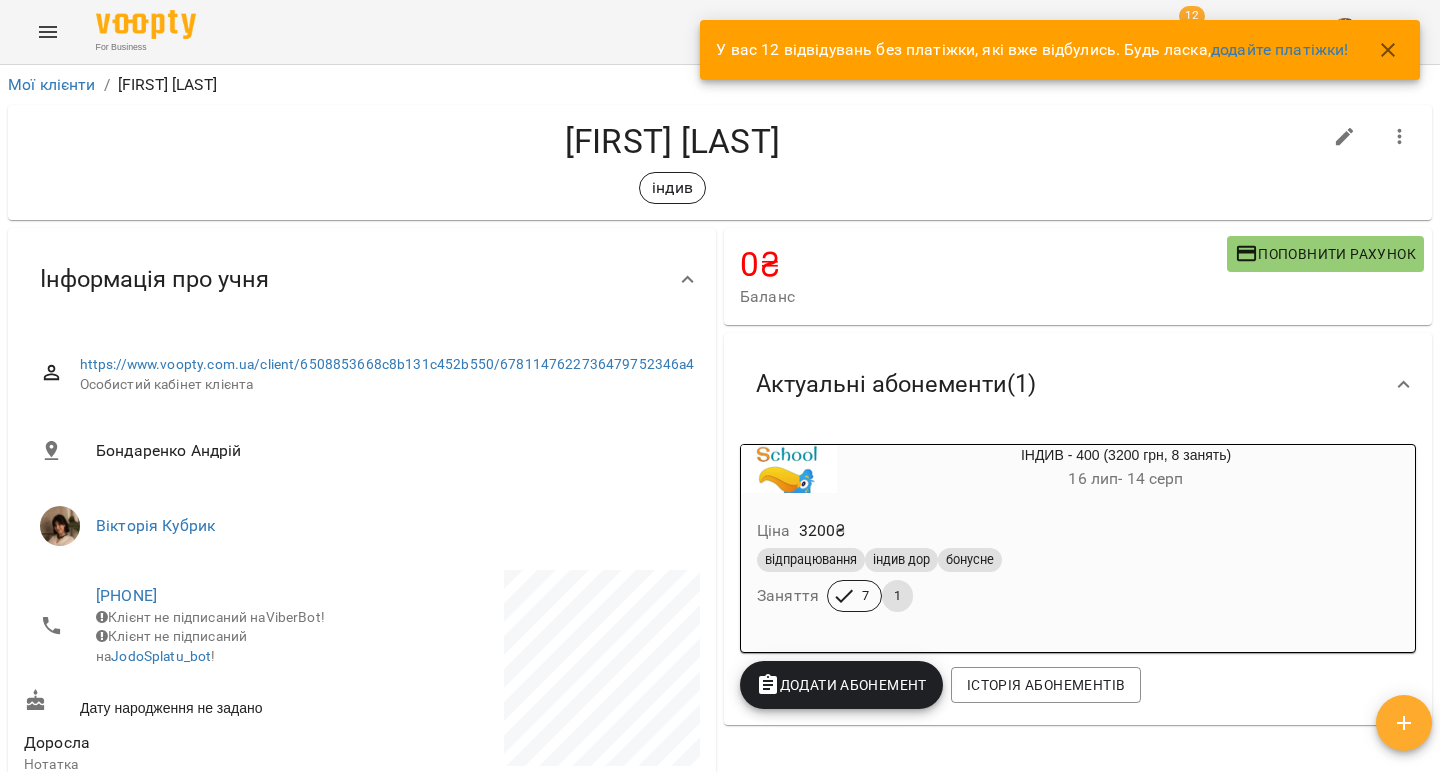 click 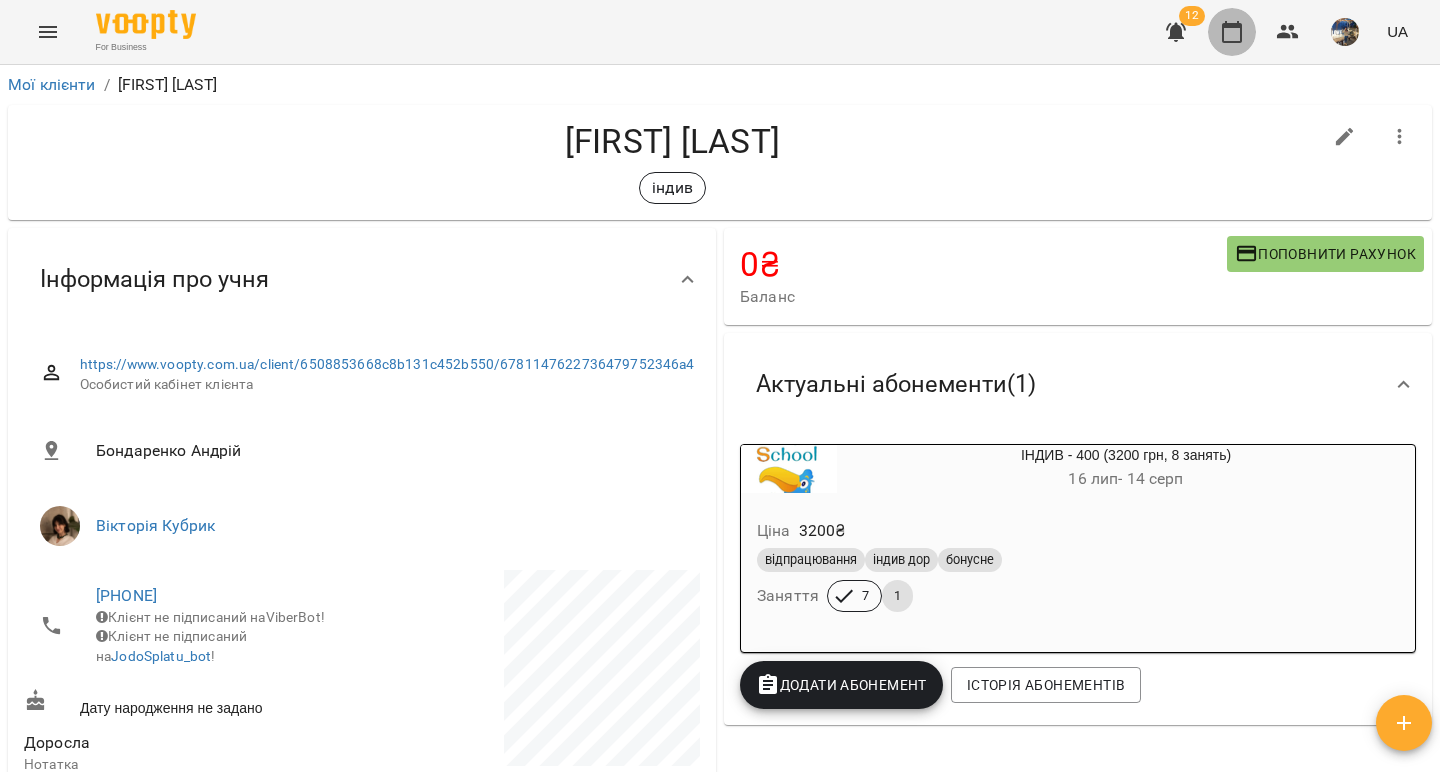 click at bounding box center [1232, 32] 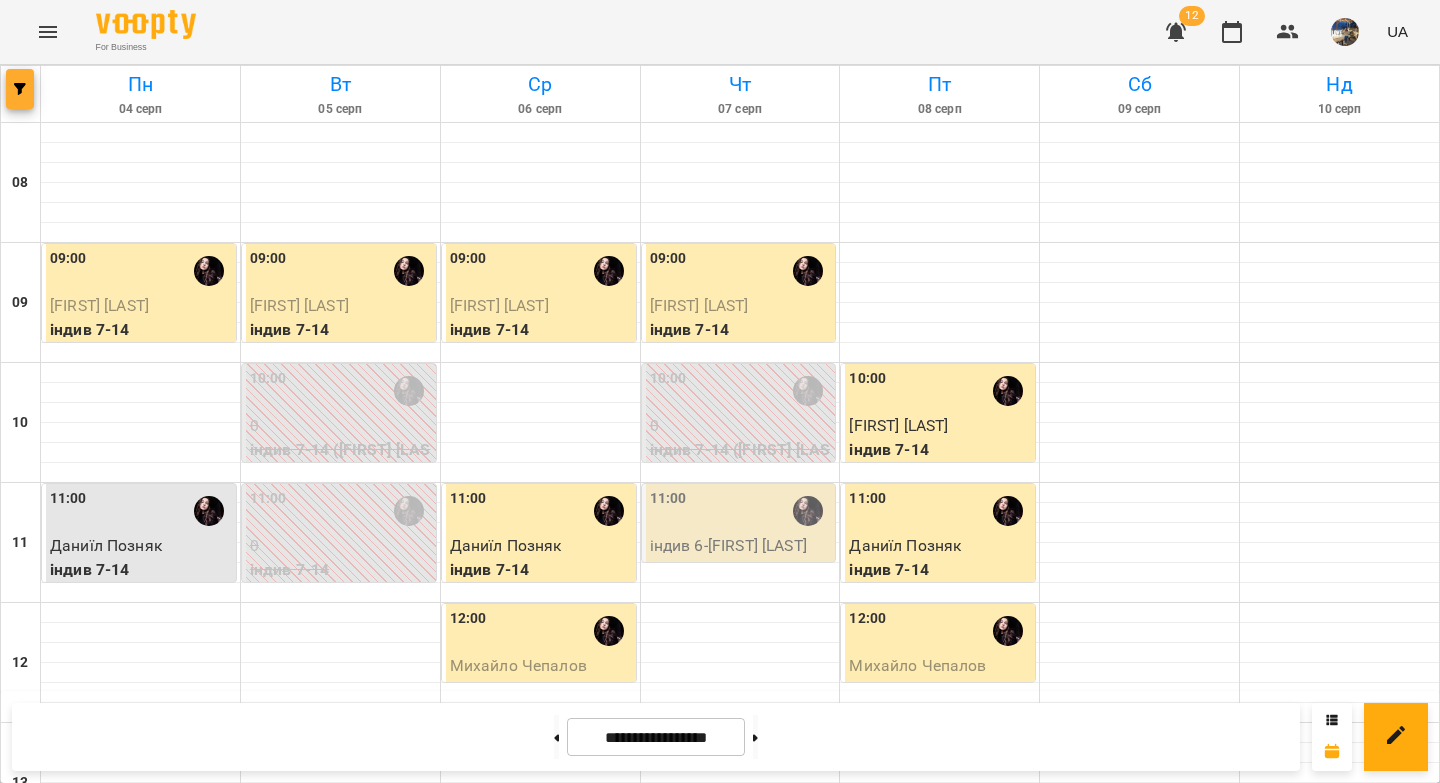 click 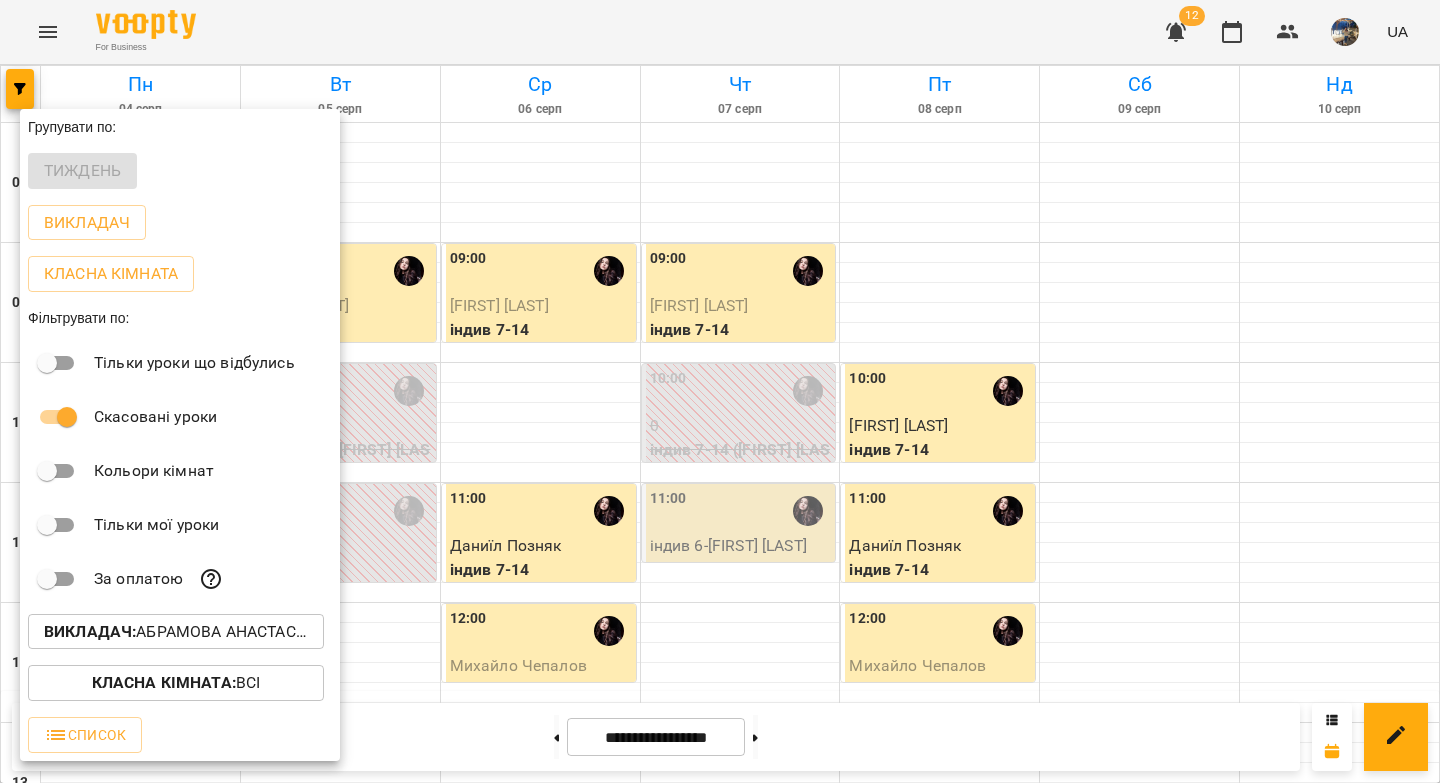 click on "Викладач : [NAME] [LAST]" at bounding box center [176, 632] 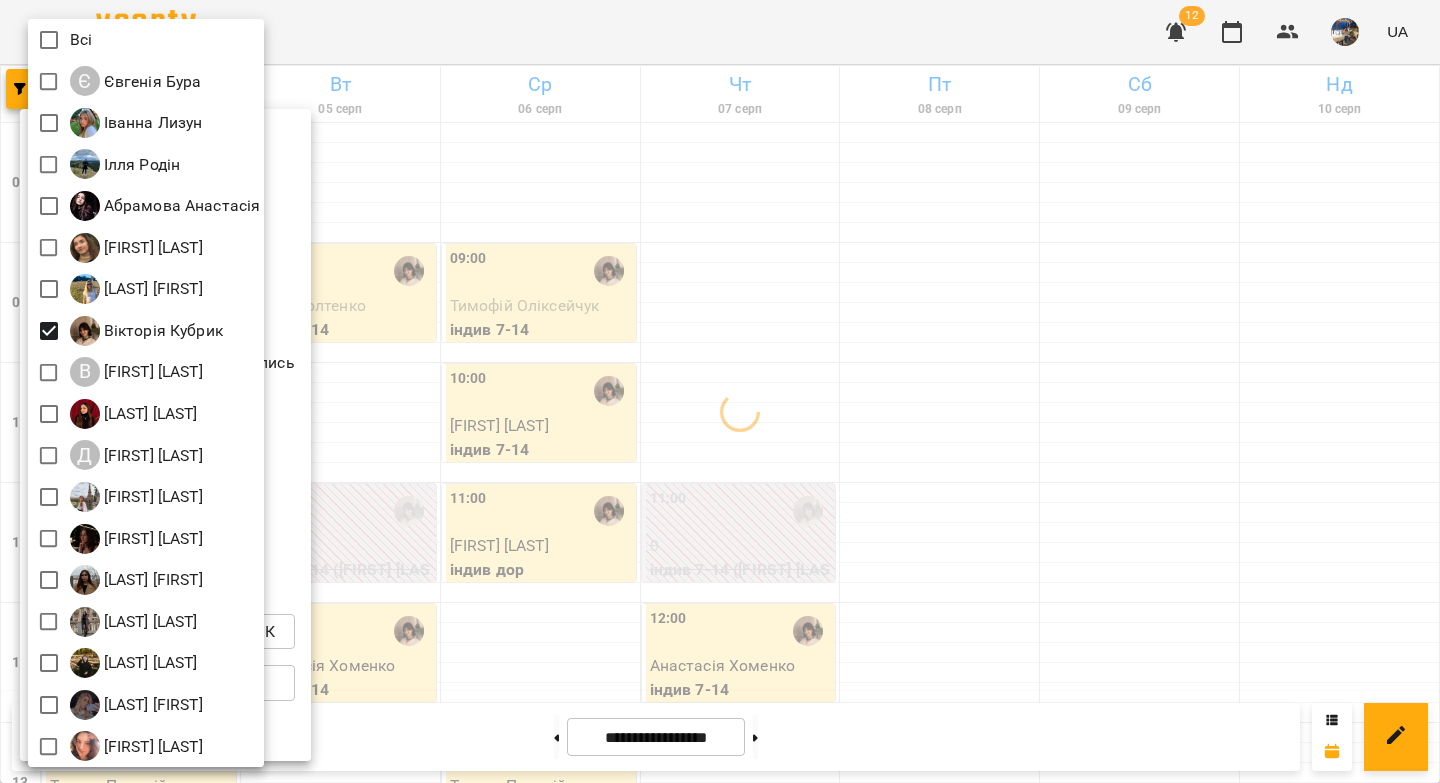 click at bounding box center [720, 391] 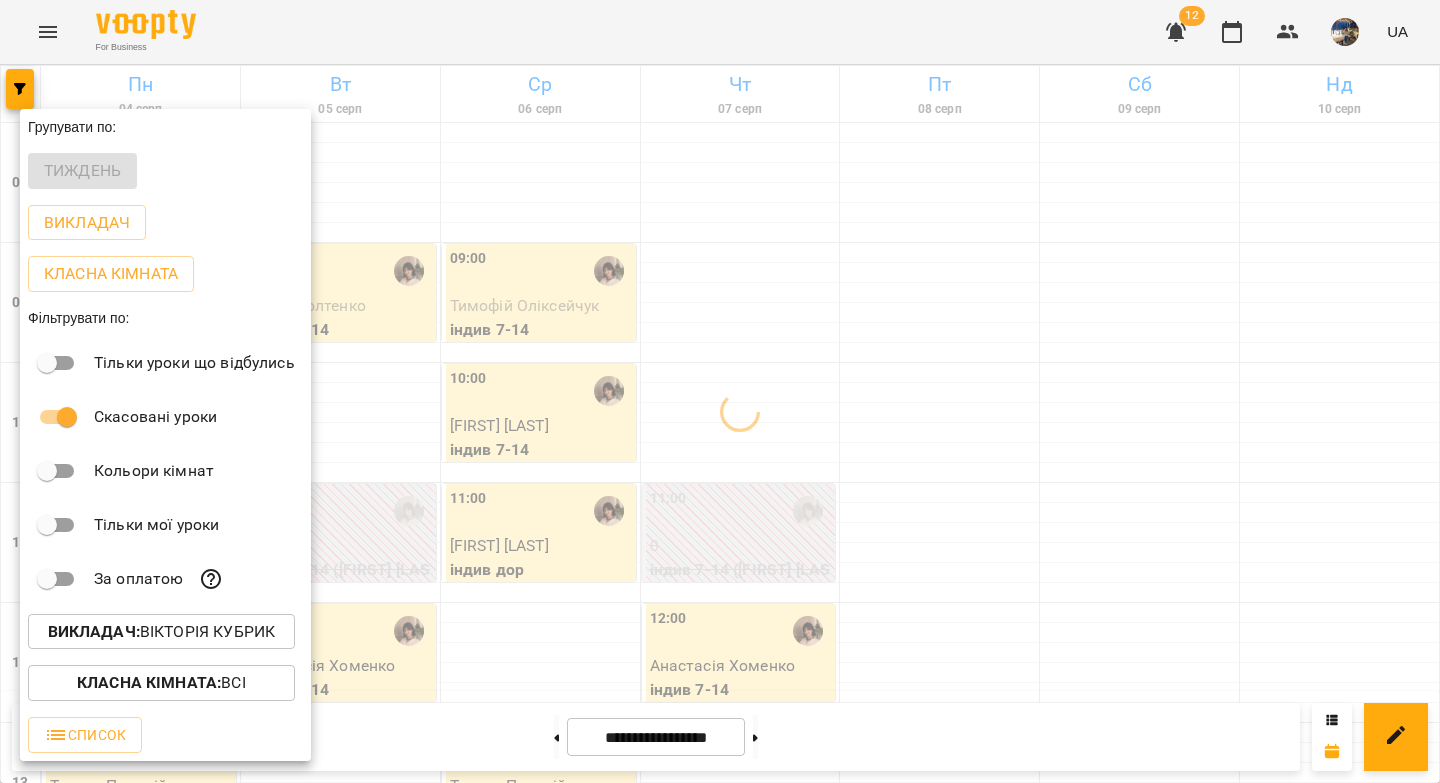 click at bounding box center [720, 391] 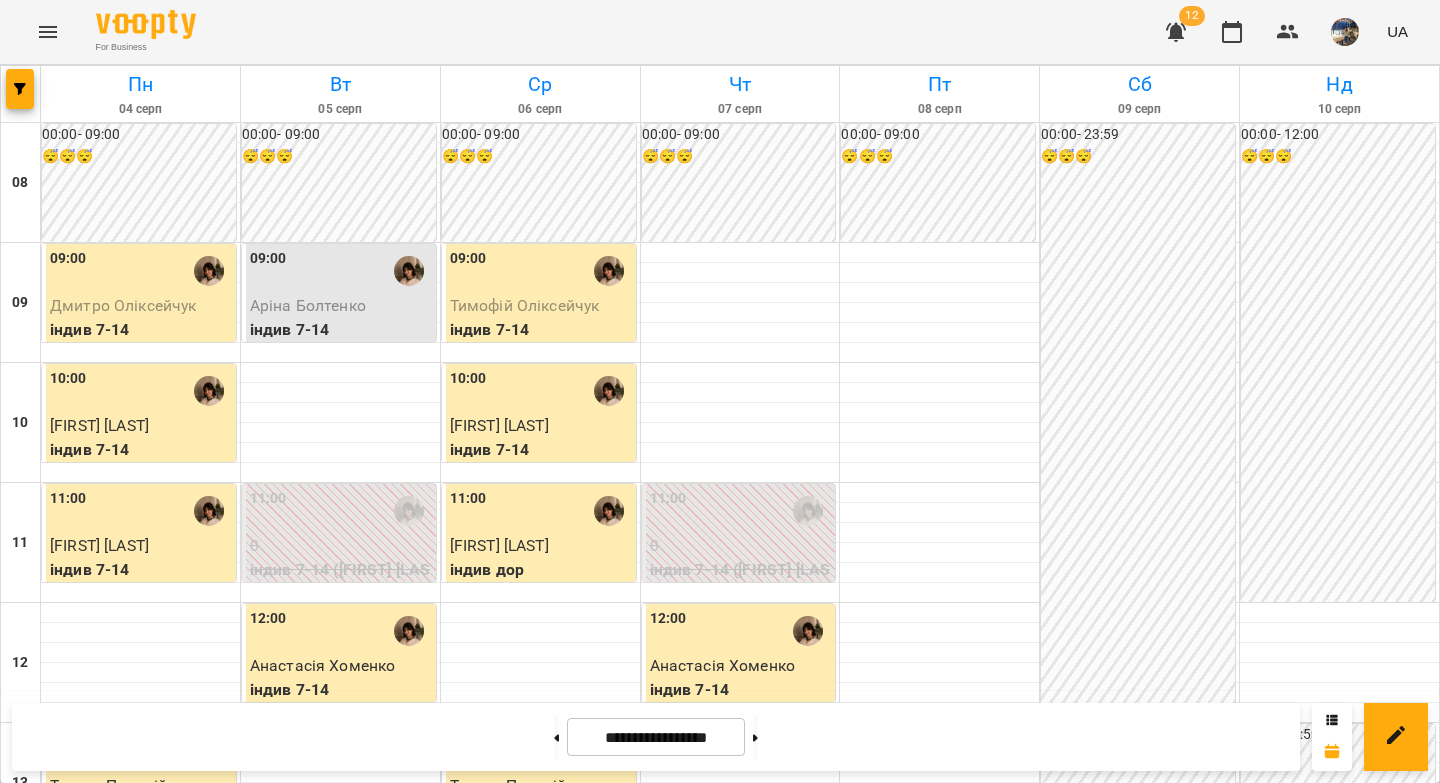scroll, scrollTop: 574, scrollLeft: 0, axis: vertical 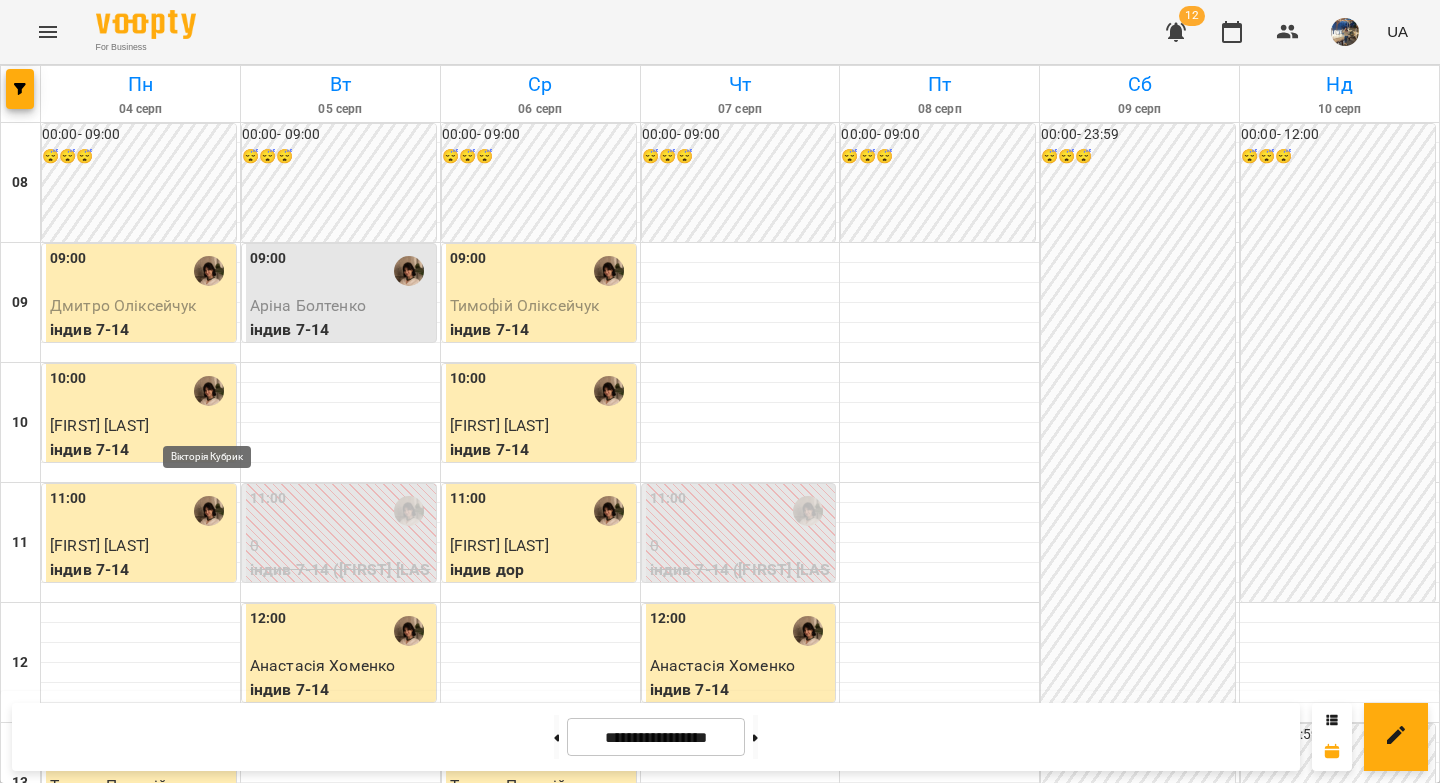 click at bounding box center (209, 991) 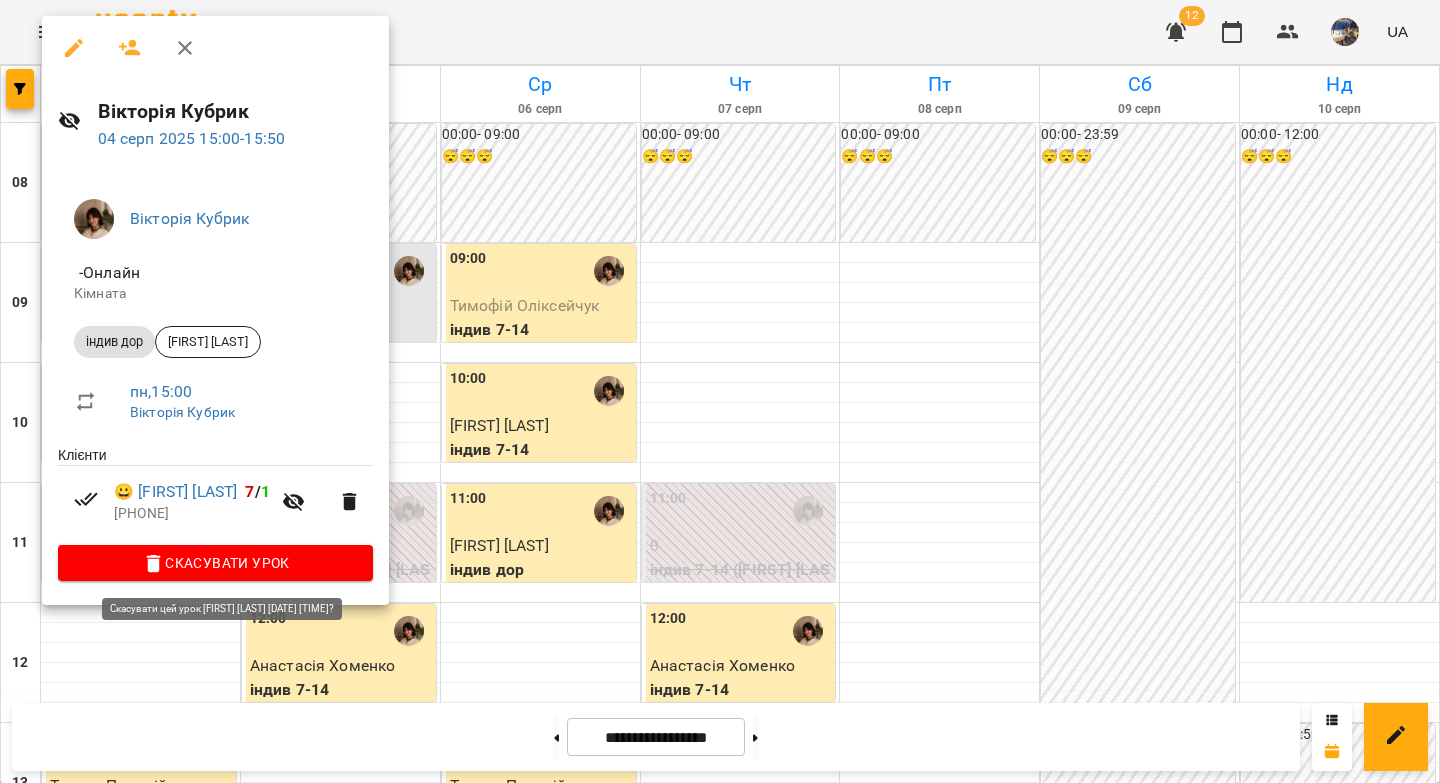 click on "Скасувати Урок" at bounding box center (215, 563) 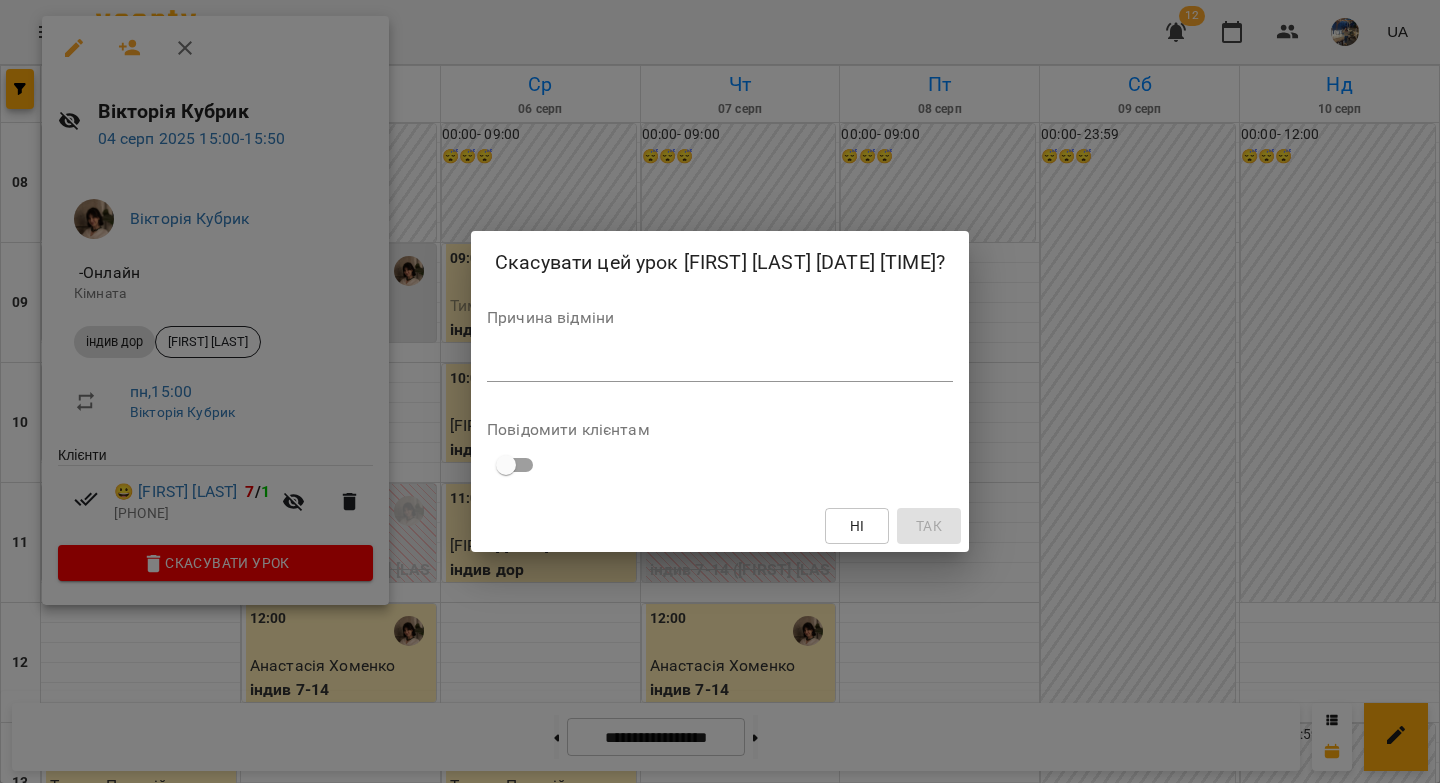click at bounding box center [720, 365] 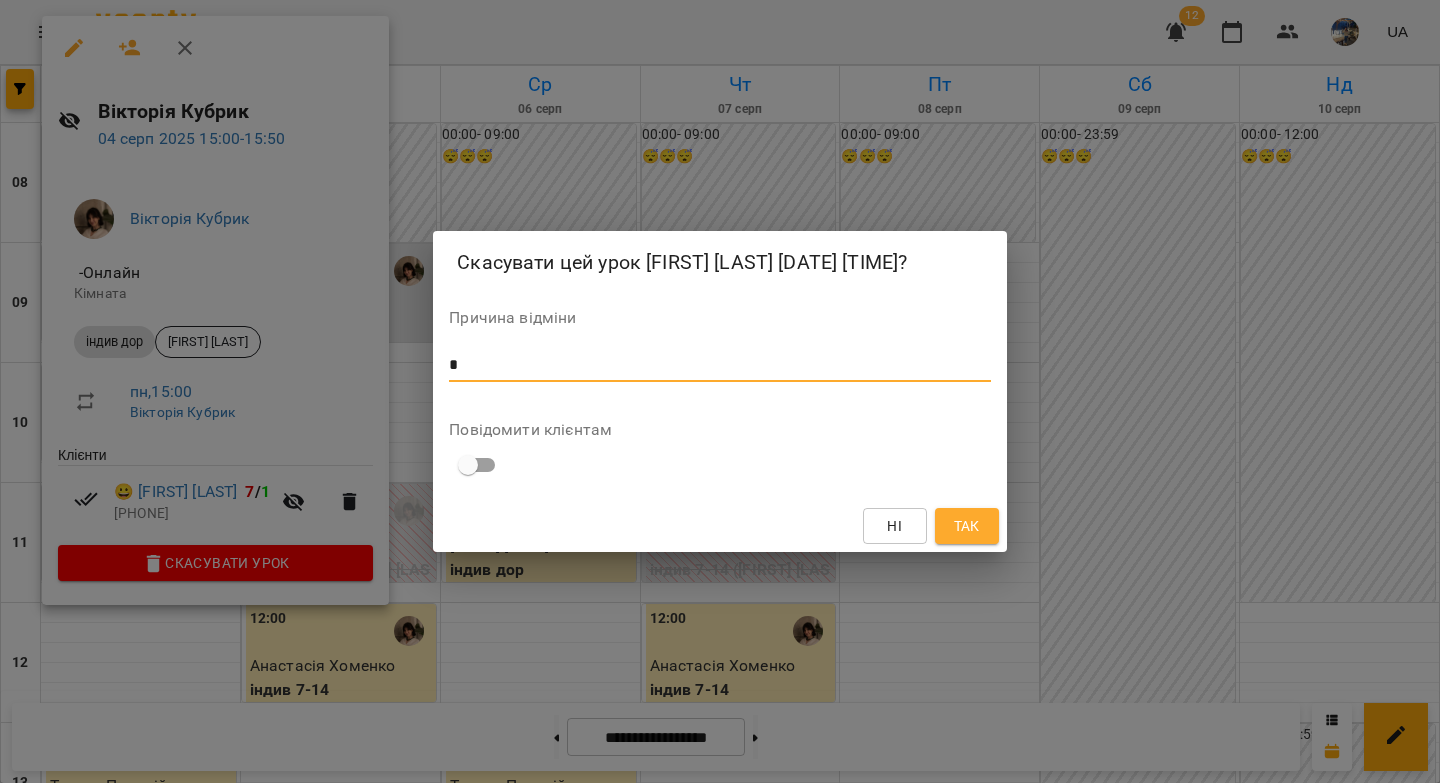 type on "*" 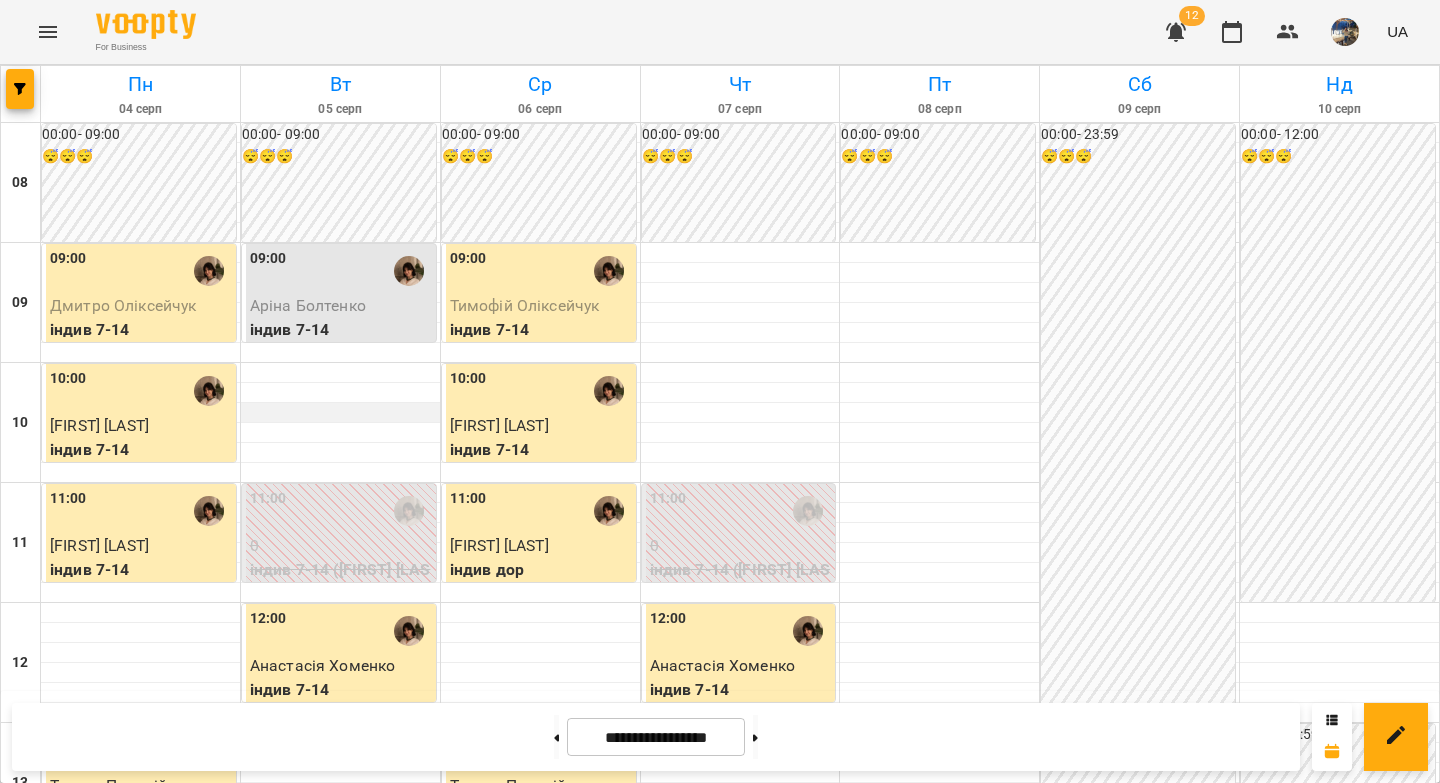 scroll, scrollTop: 0, scrollLeft: 0, axis: both 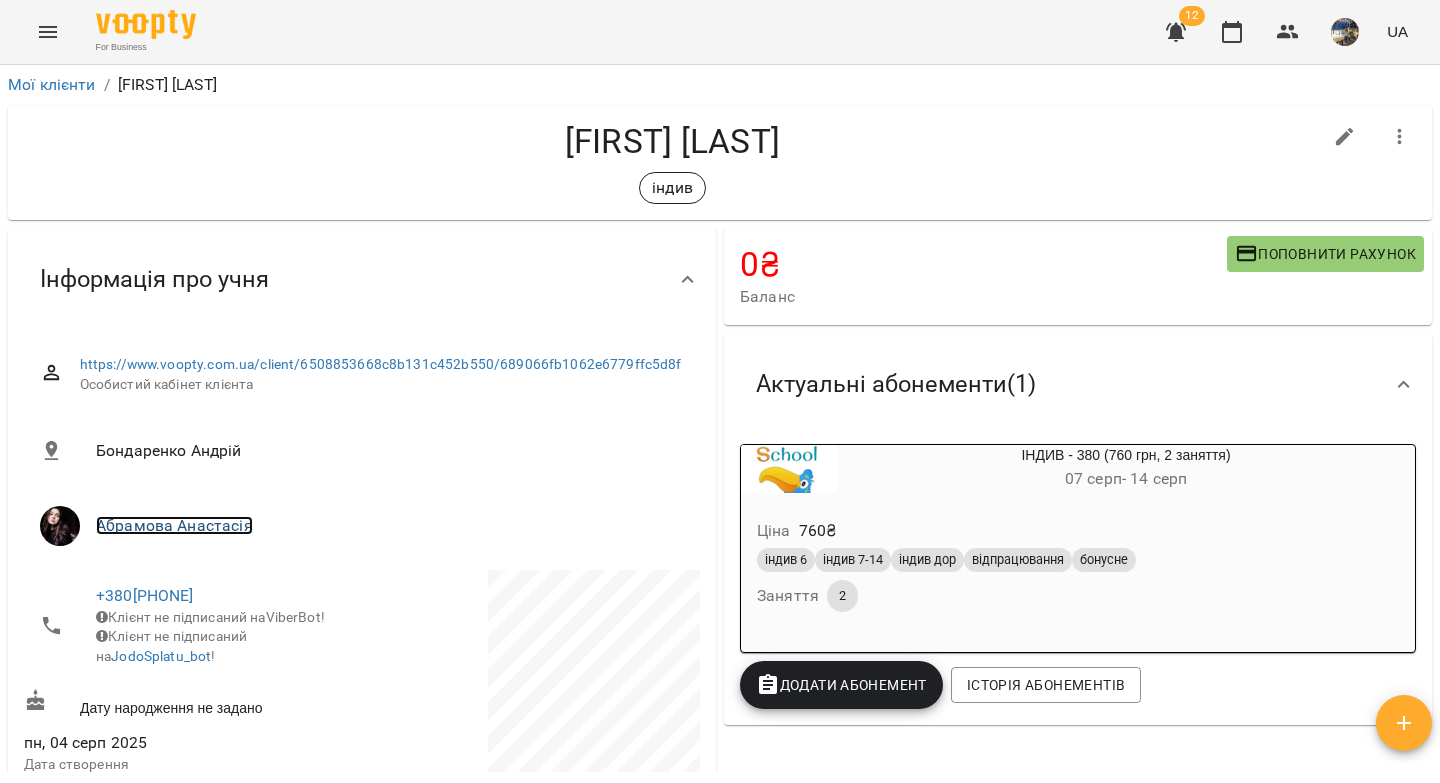 drag, startPoint x: 165, startPoint y: 526, endPoint x: 245, endPoint y: 441, distance: 116.72617 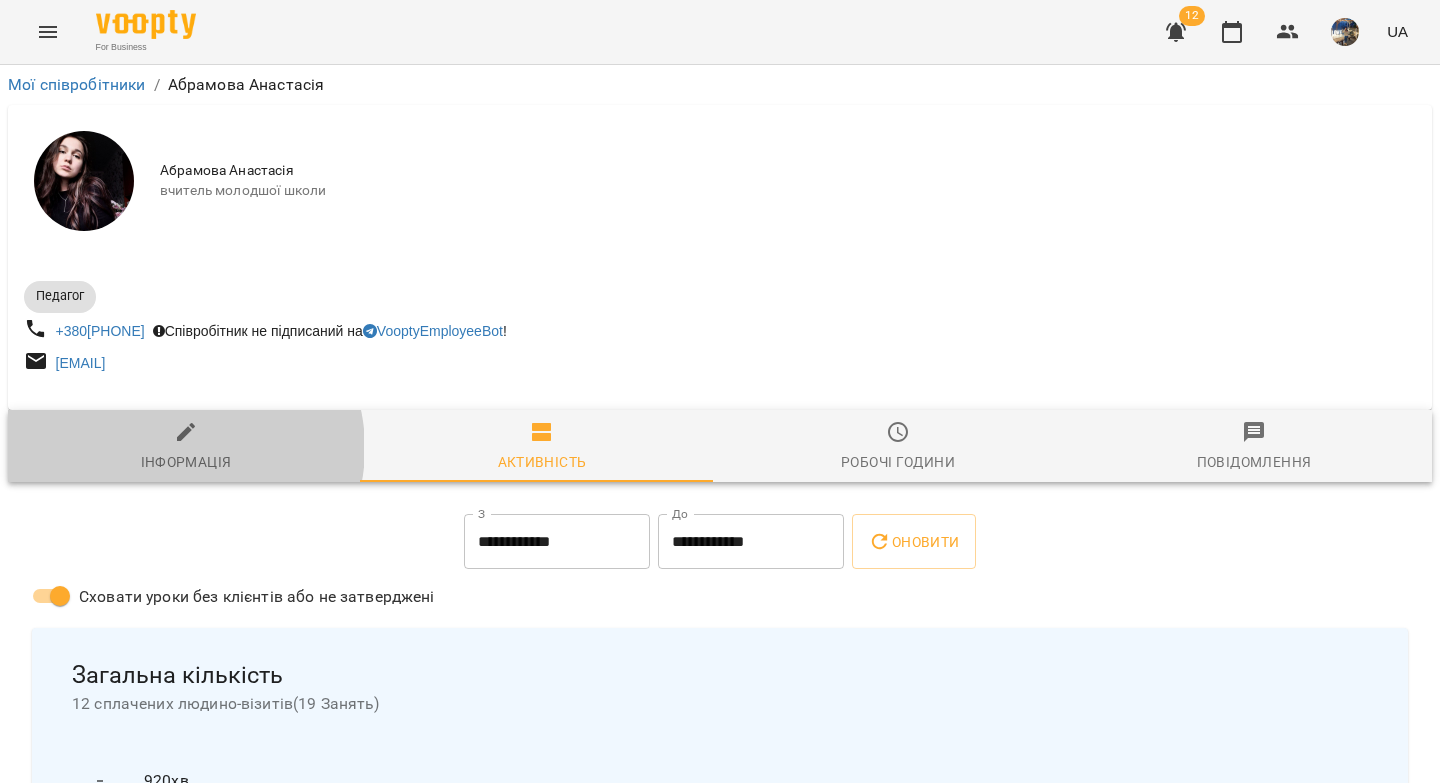 click on "Інформація" at bounding box center [186, 447] 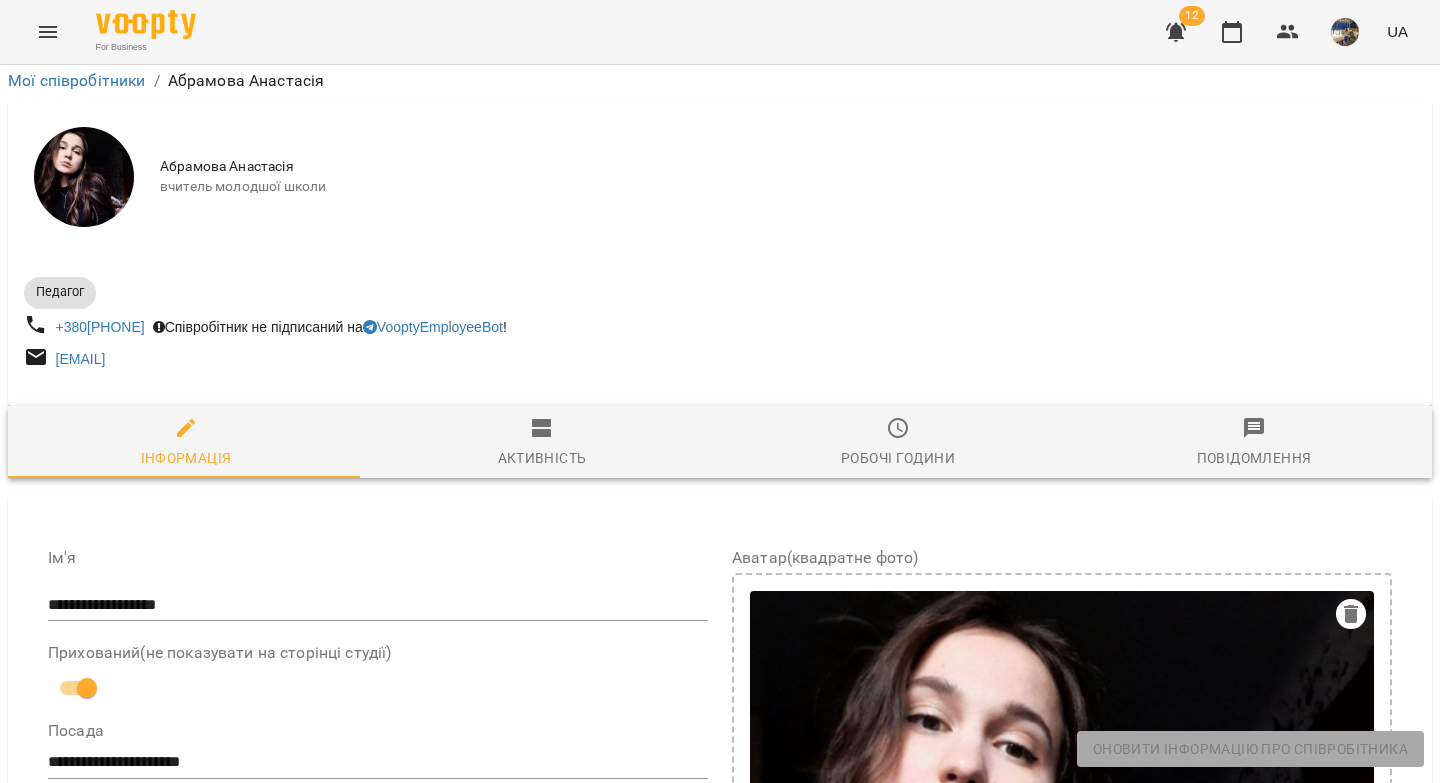 scroll, scrollTop: 839, scrollLeft: 0, axis: vertical 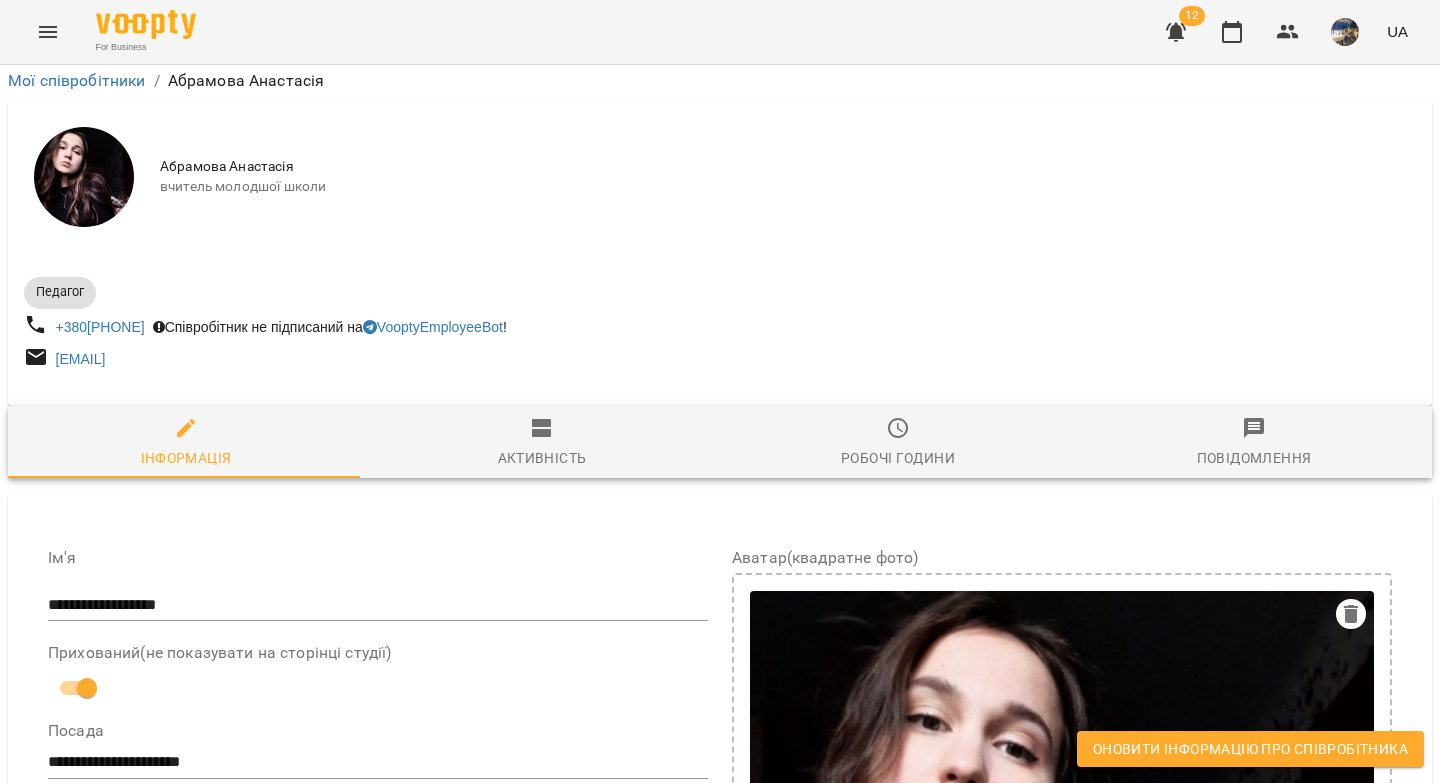 drag, startPoint x: 61, startPoint y: 473, endPoint x: 422, endPoint y: 504, distance: 362.32858 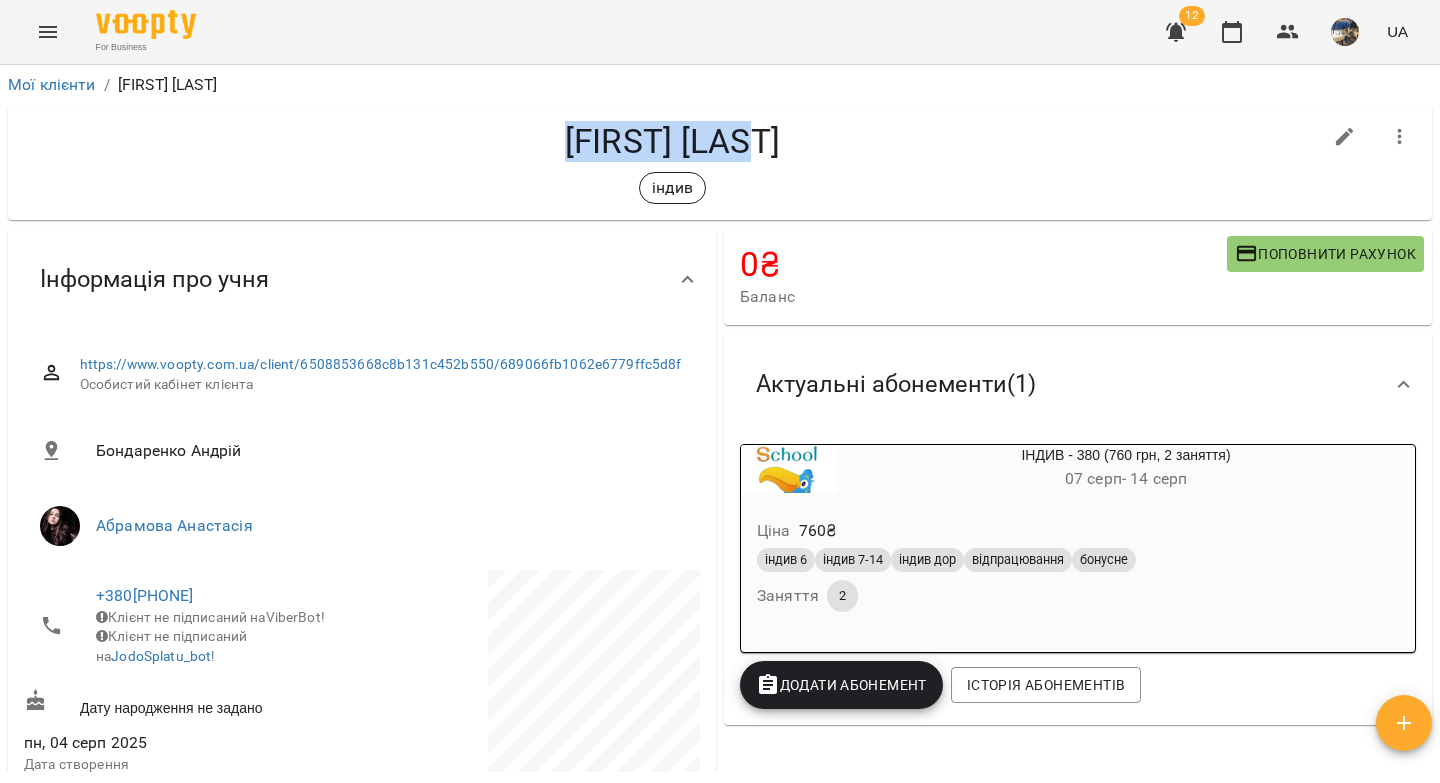 drag, startPoint x: 770, startPoint y: 136, endPoint x: 569, endPoint y: 144, distance: 201.15913 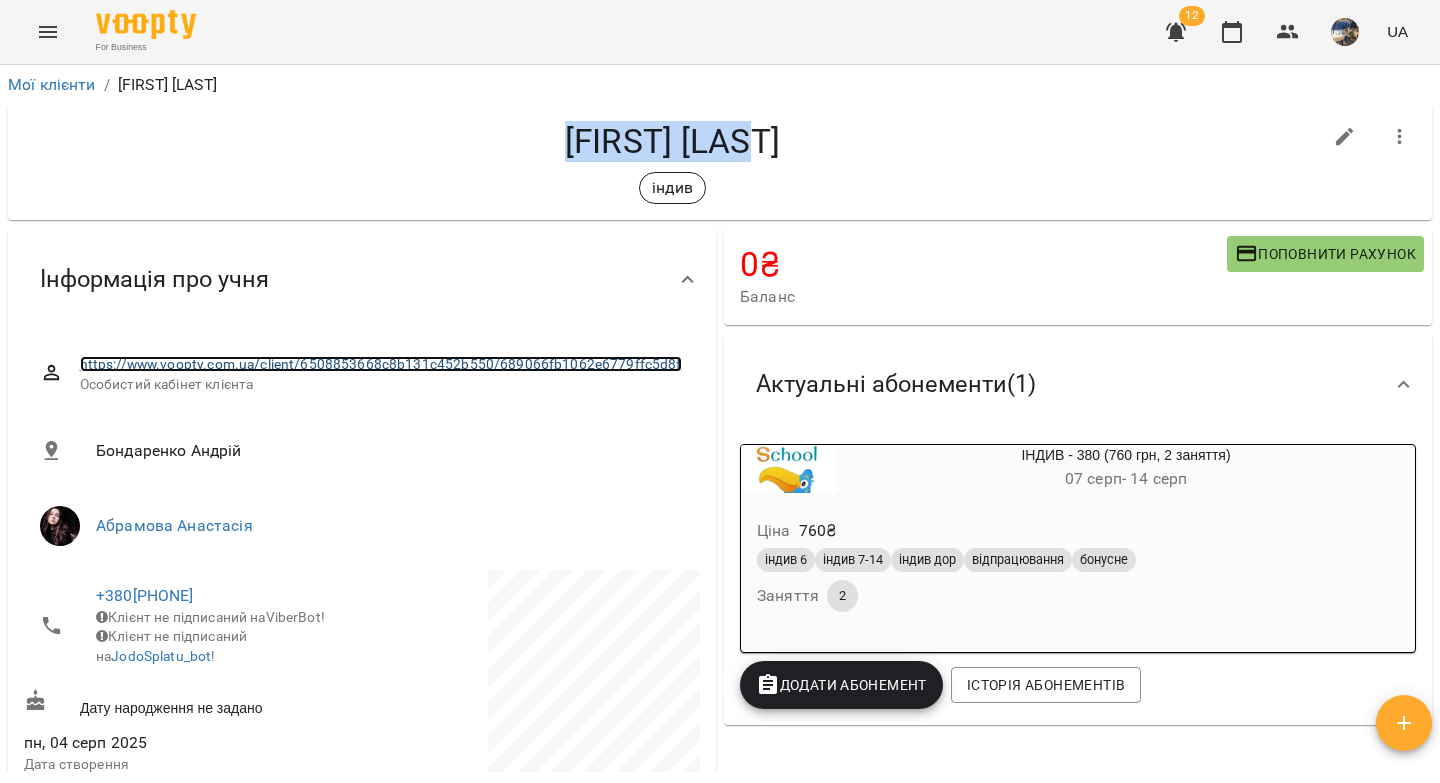 click on "https://www.voopty.com.ua/client/6508853668c8b131c452b550/689066fb1062e6779ffc5d8f" at bounding box center [381, 364] 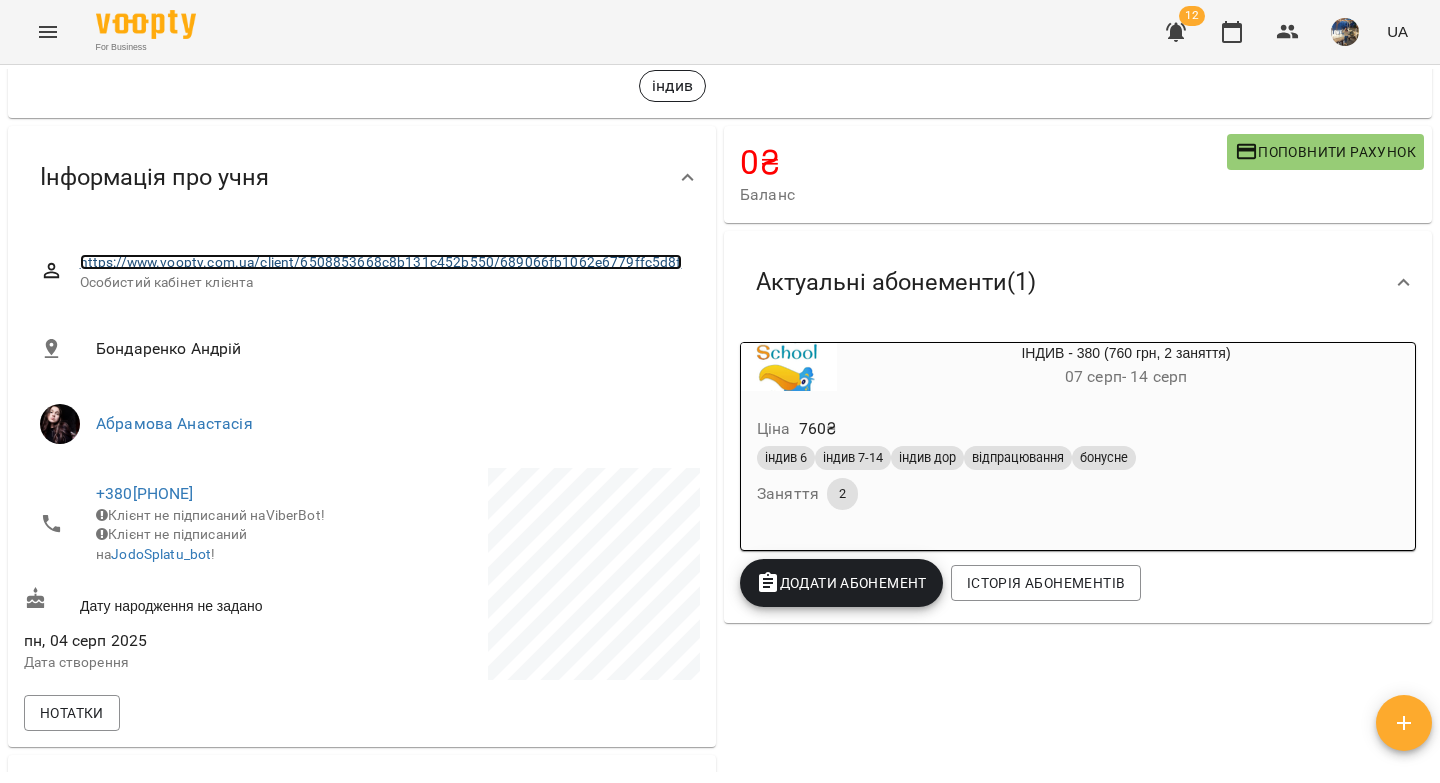 scroll, scrollTop: 0, scrollLeft: 0, axis: both 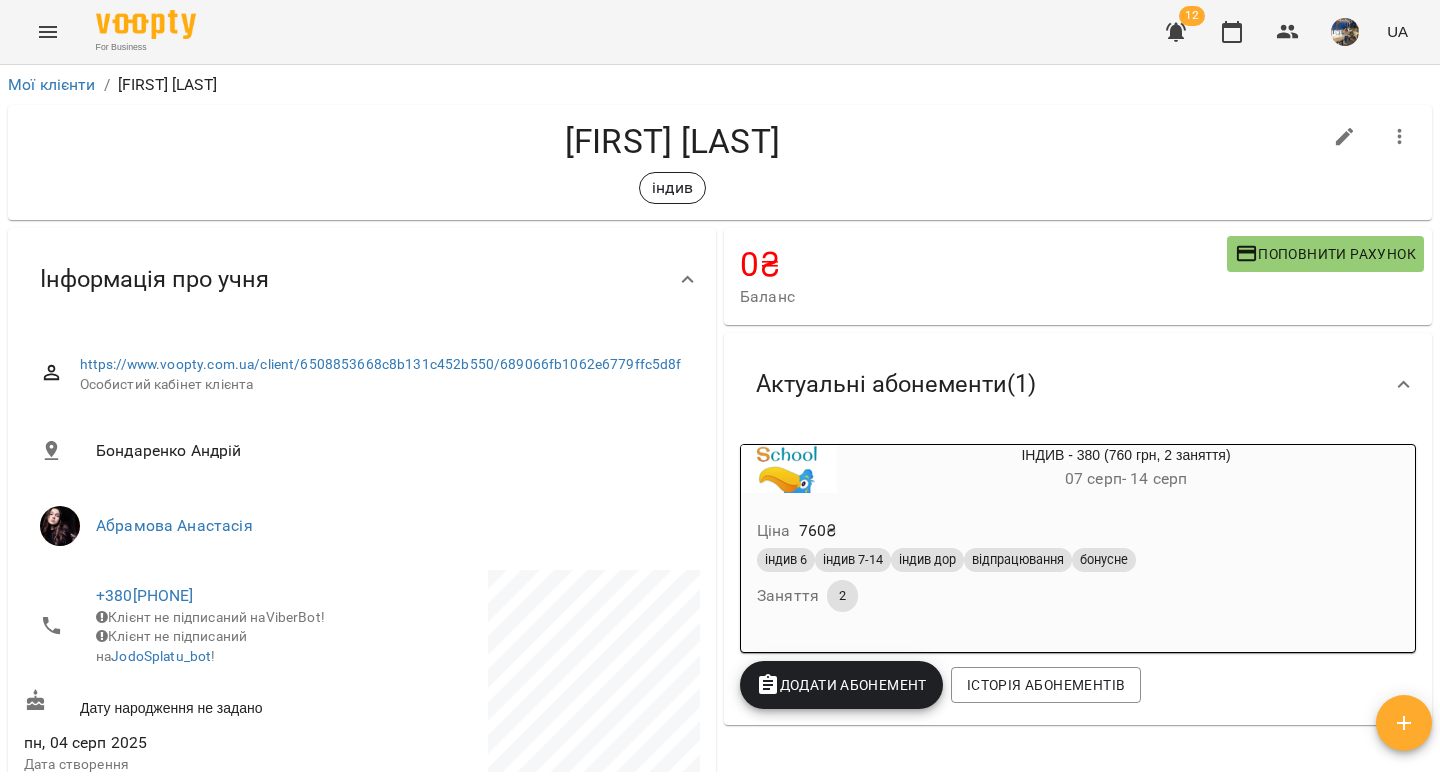 click on "Ліза Куценко" at bounding box center (672, 141) 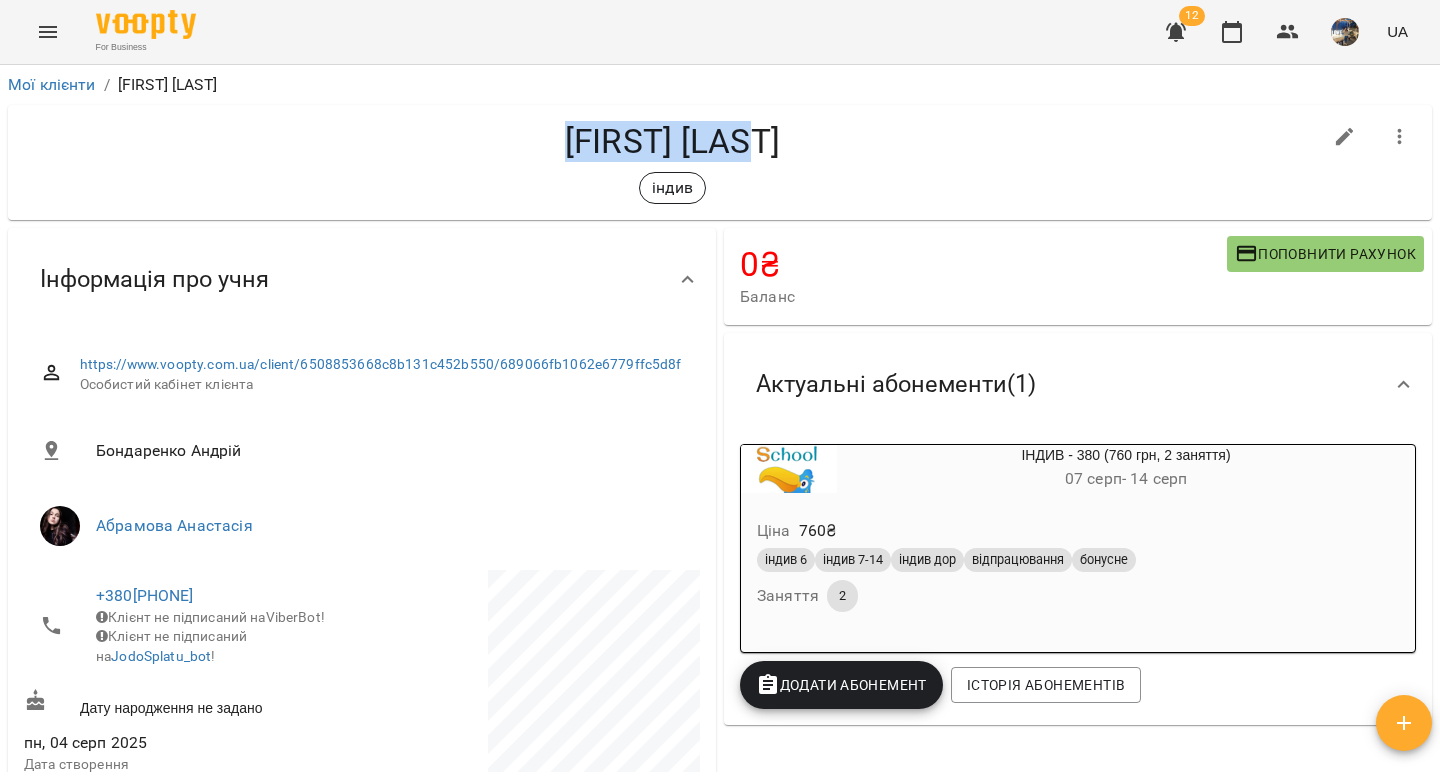 drag, startPoint x: 779, startPoint y: 137, endPoint x: 563, endPoint y: 145, distance: 216.1481 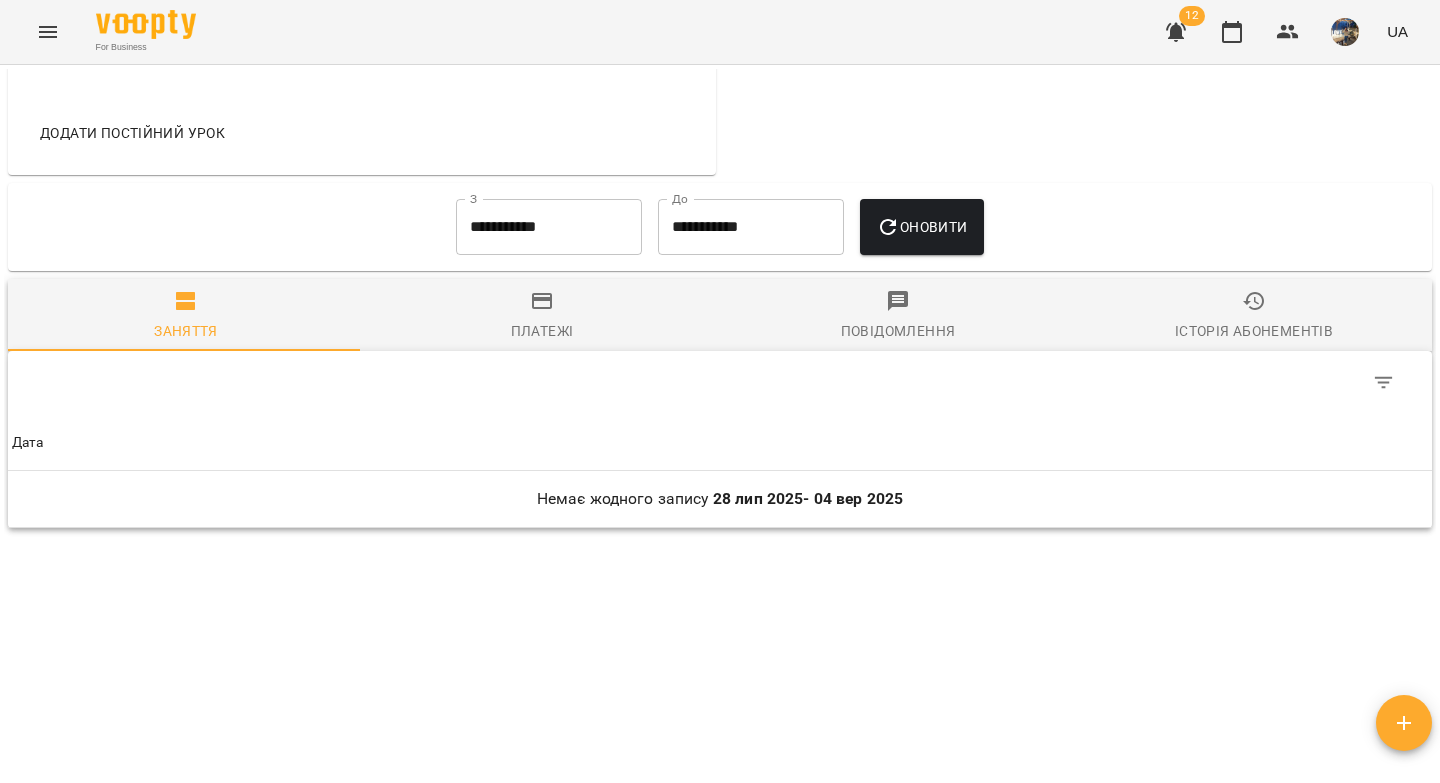 scroll, scrollTop: 0, scrollLeft: 0, axis: both 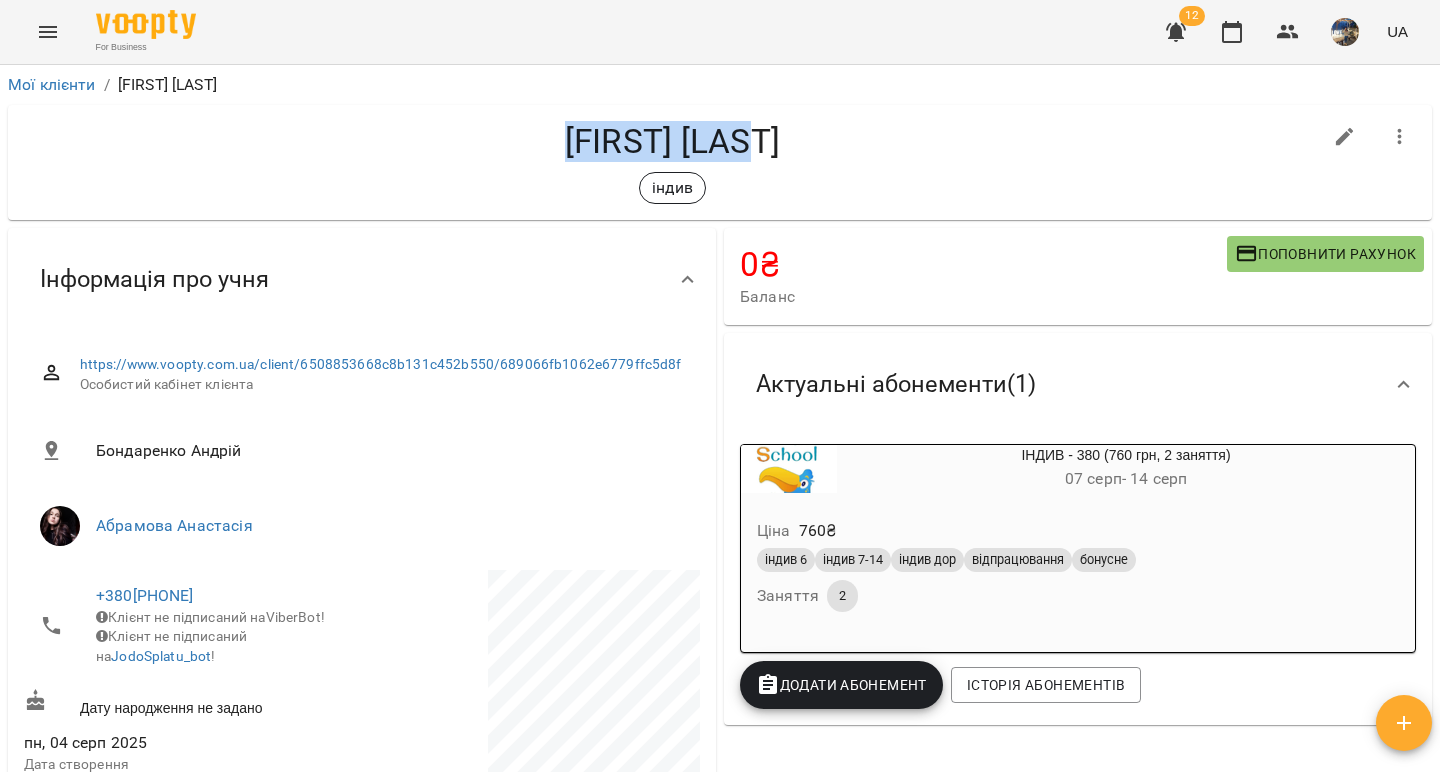 click 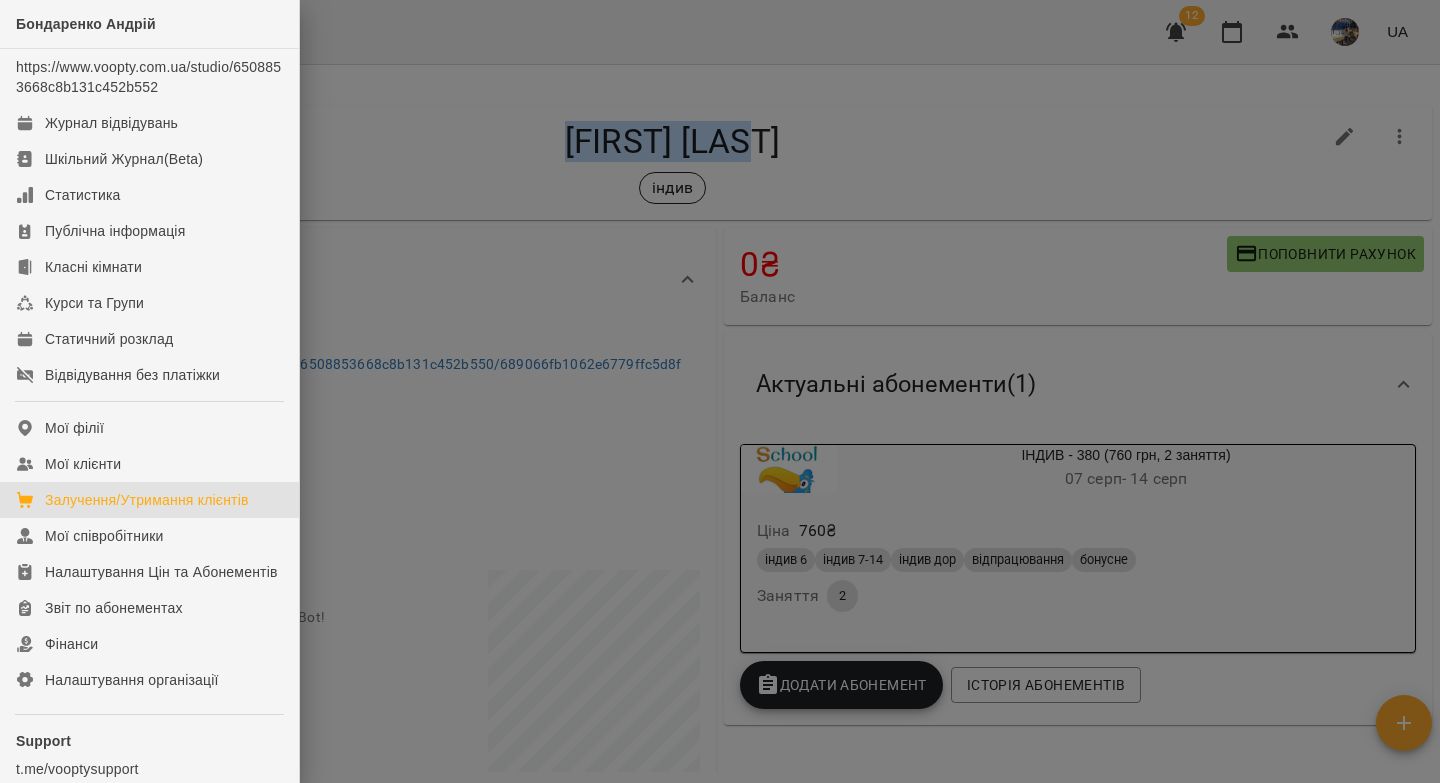click on "Залучення/Утримання клієнтів" at bounding box center (147, 500) 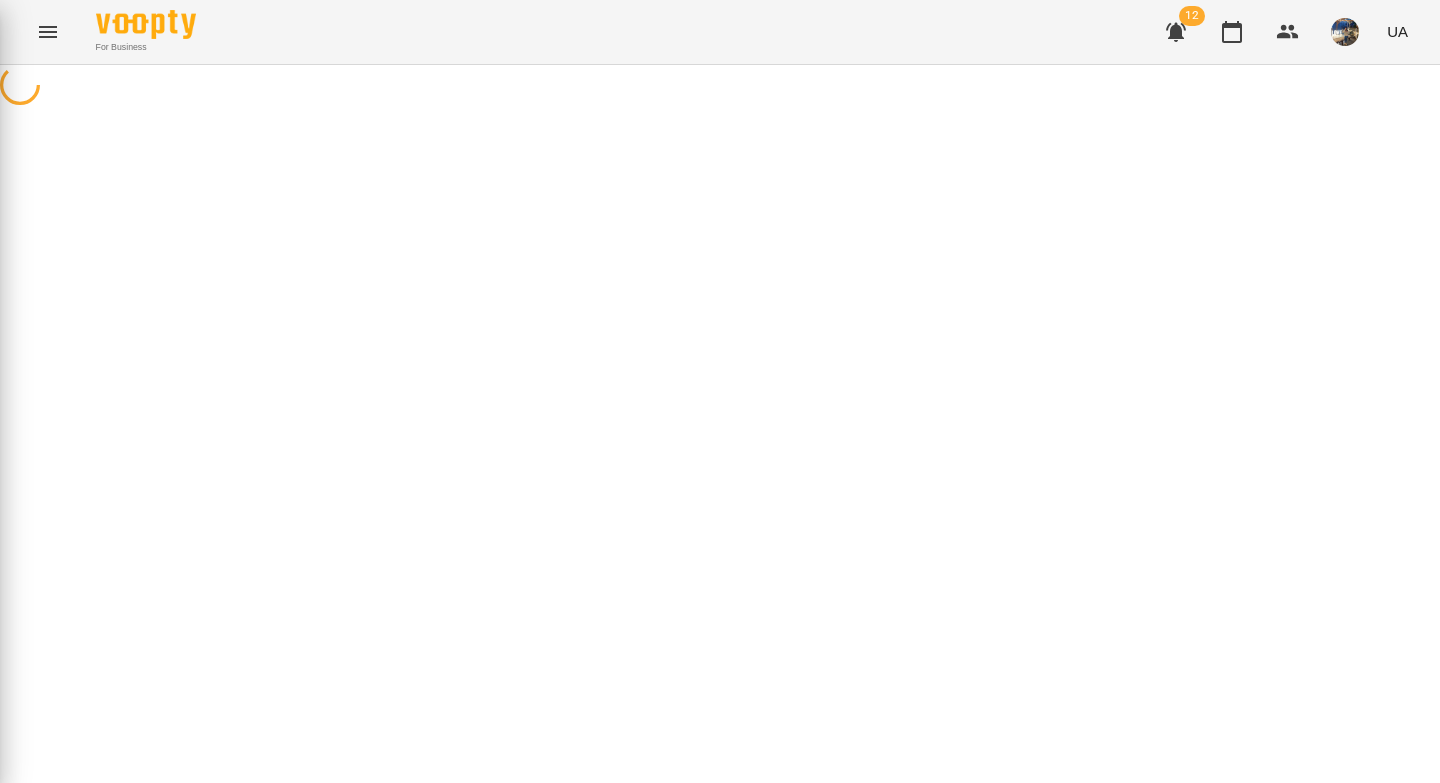 scroll, scrollTop: 0, scrollLeft: 0, axis: both 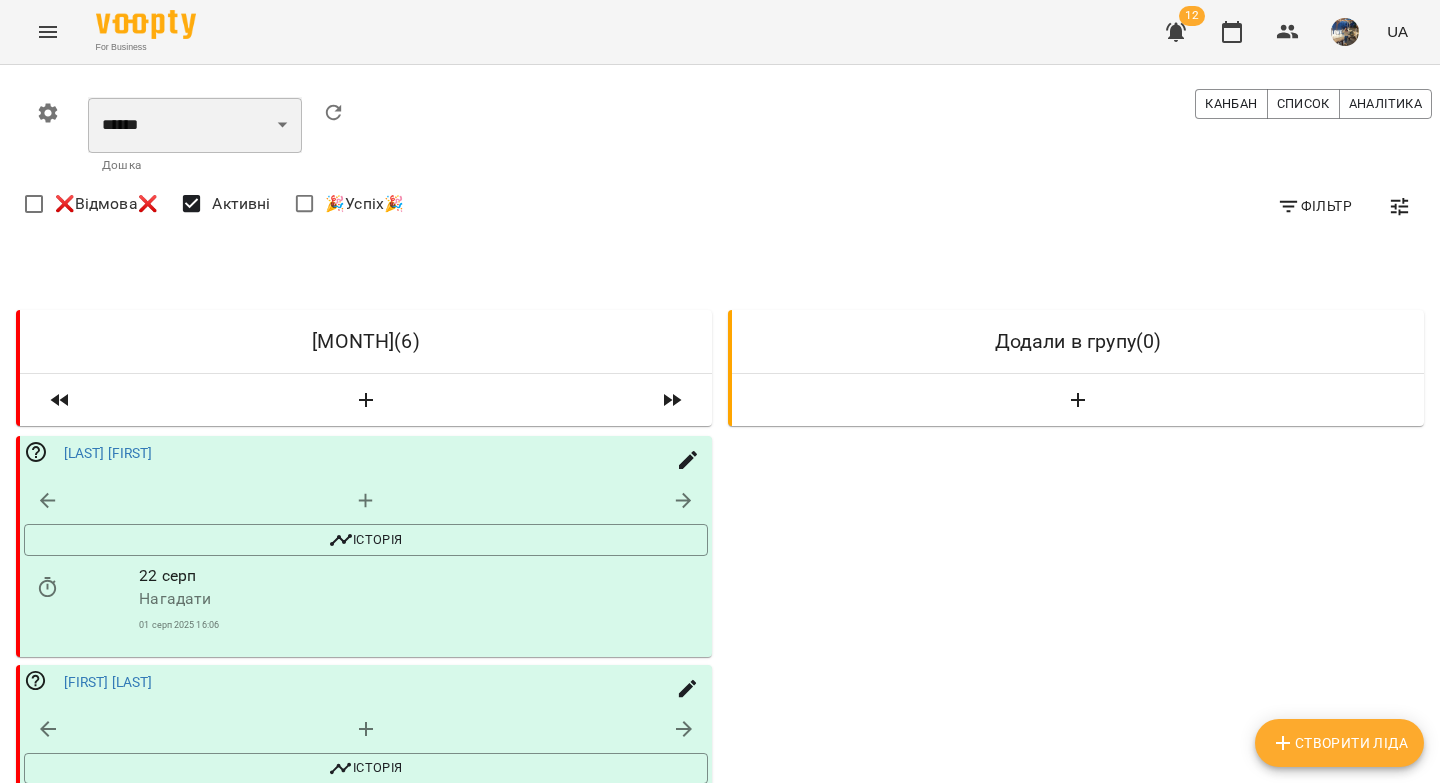 click on "**********" at bounding box center [195, 125] 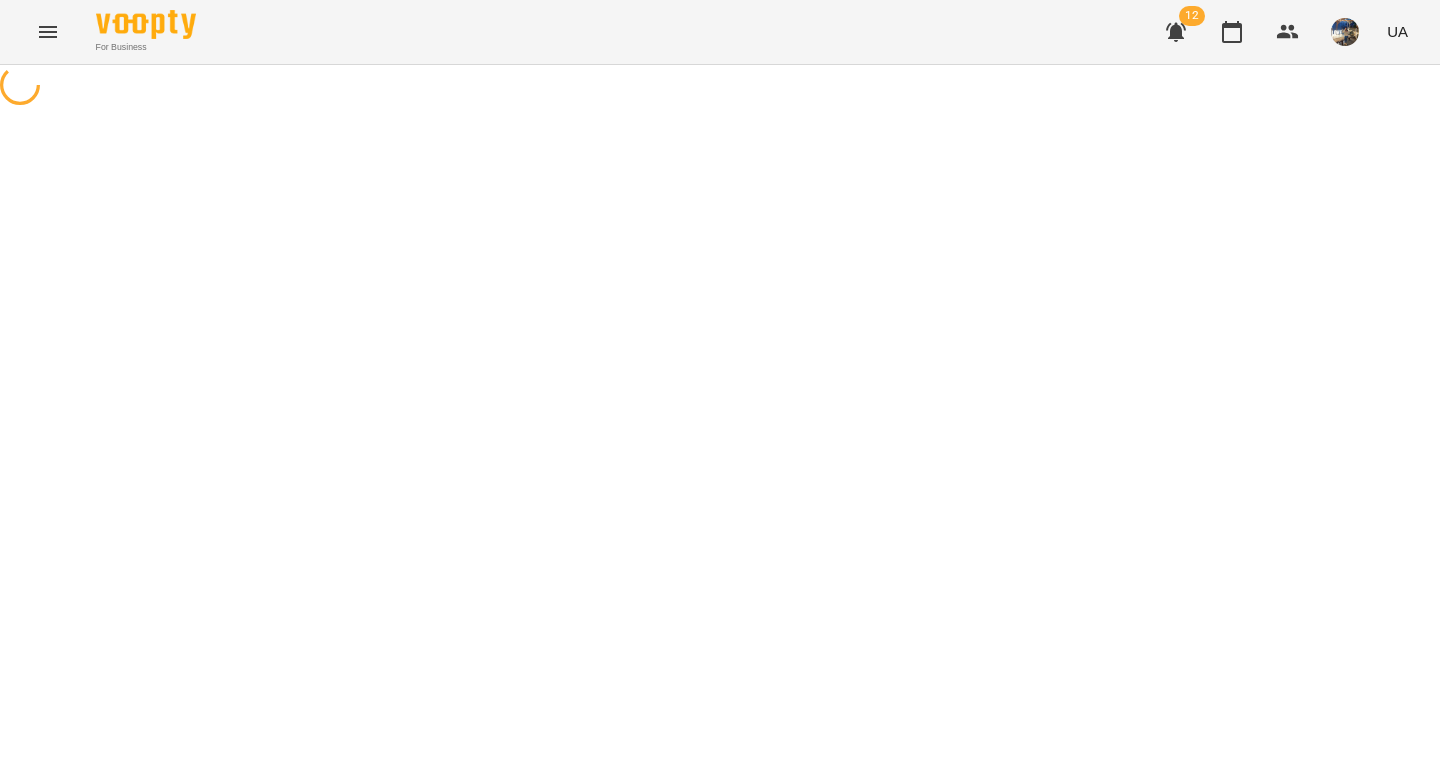 select on "**********" 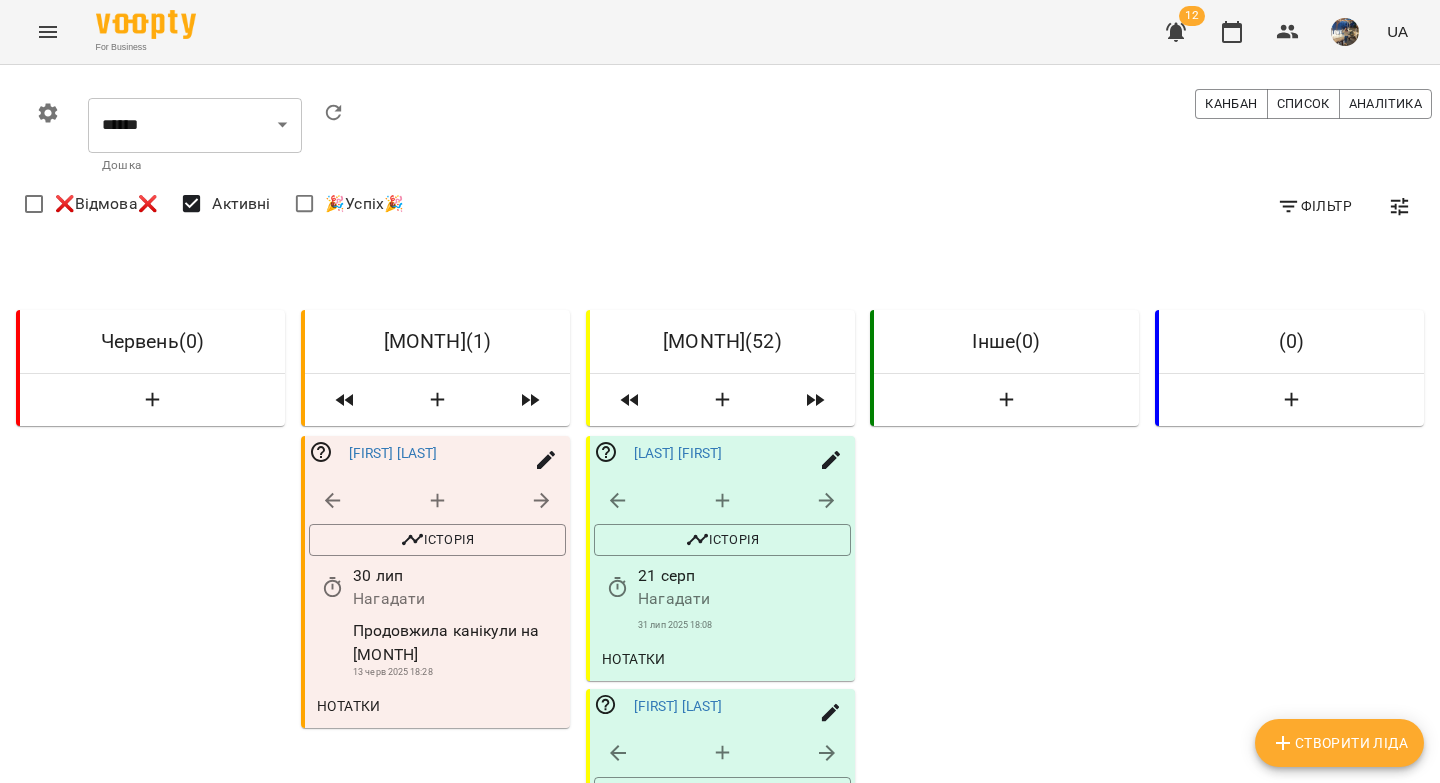 click 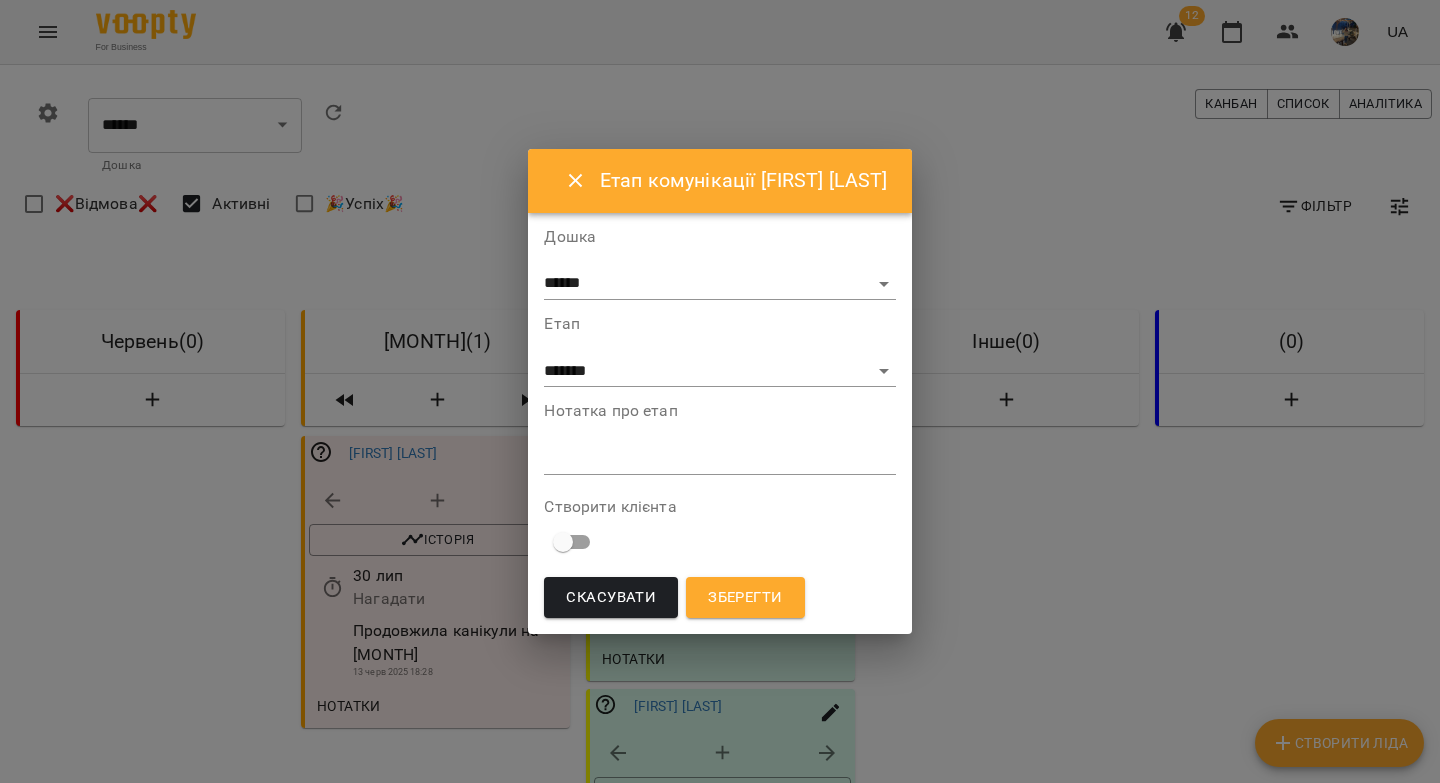 click on "Зберегти" at bounding box center [745, 598] 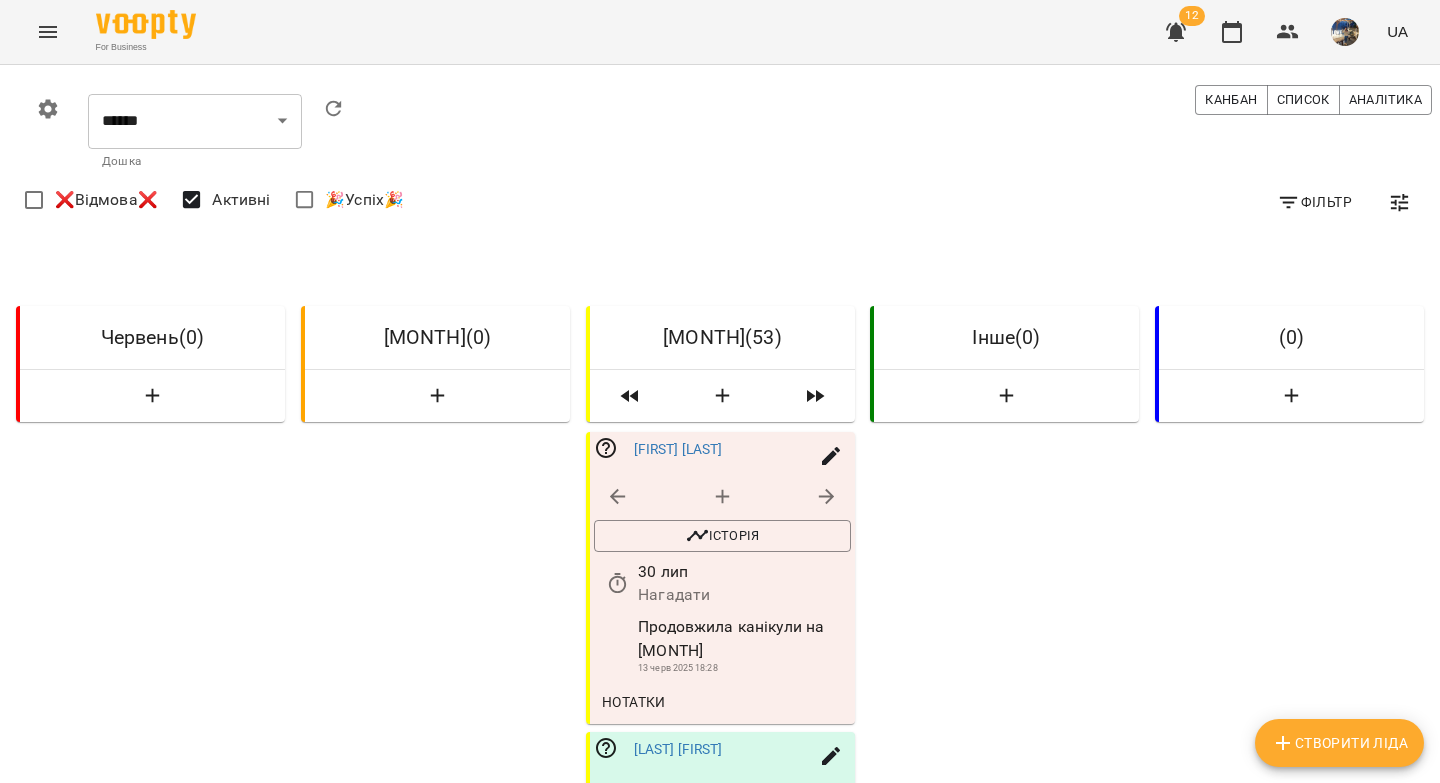 scroll, scrollTop: 2469, scrollLeft: 0, axis: vertical 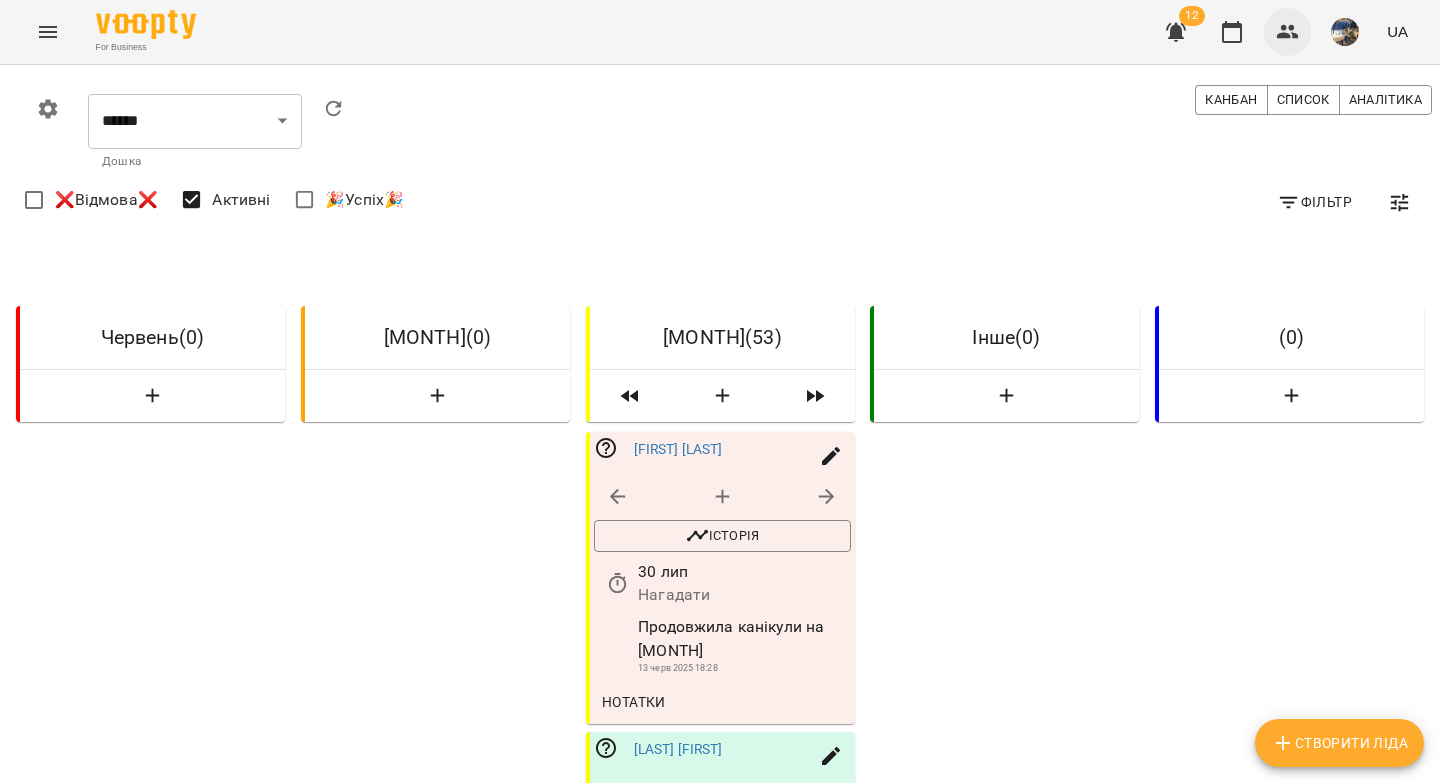 click 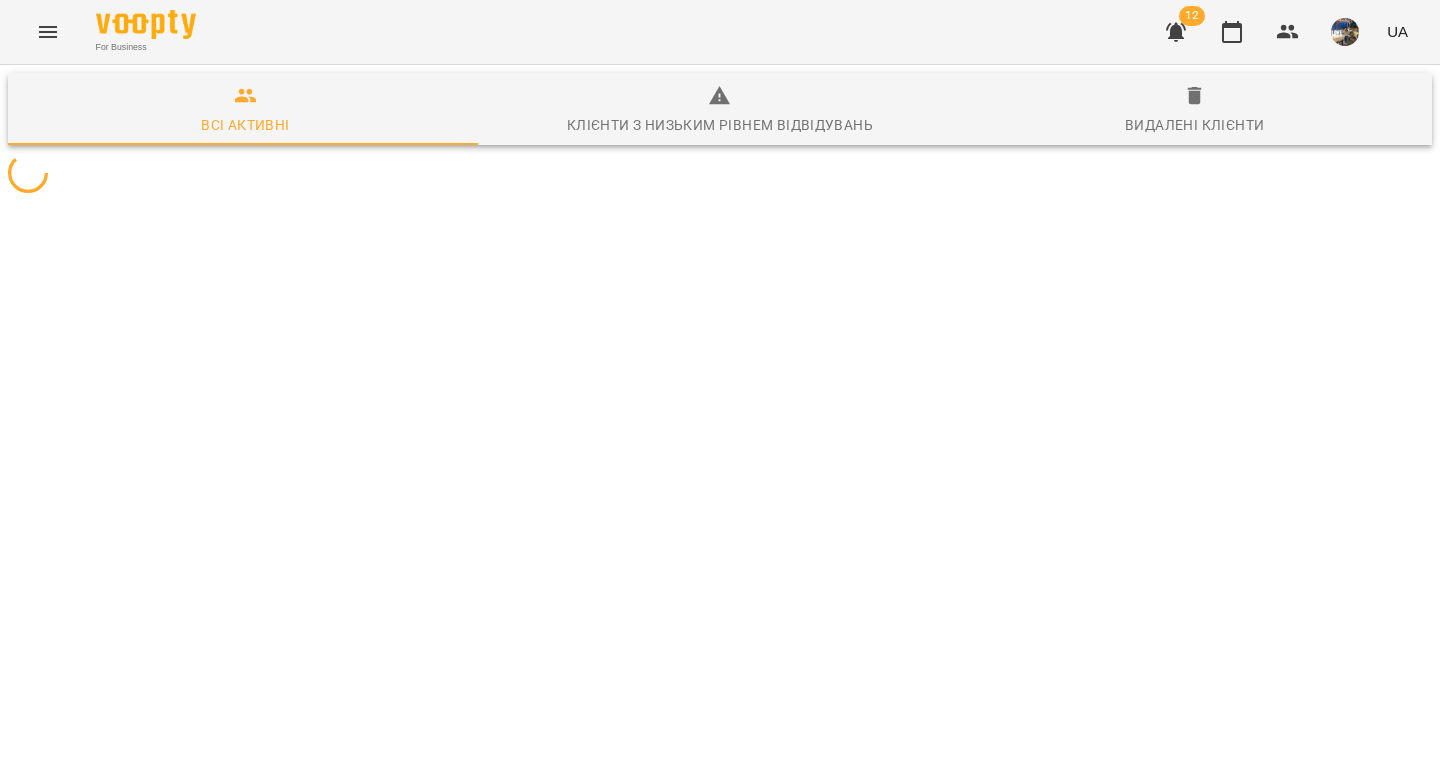 scroll, scrollTop: 0, scrollLeft: 0, axis: both 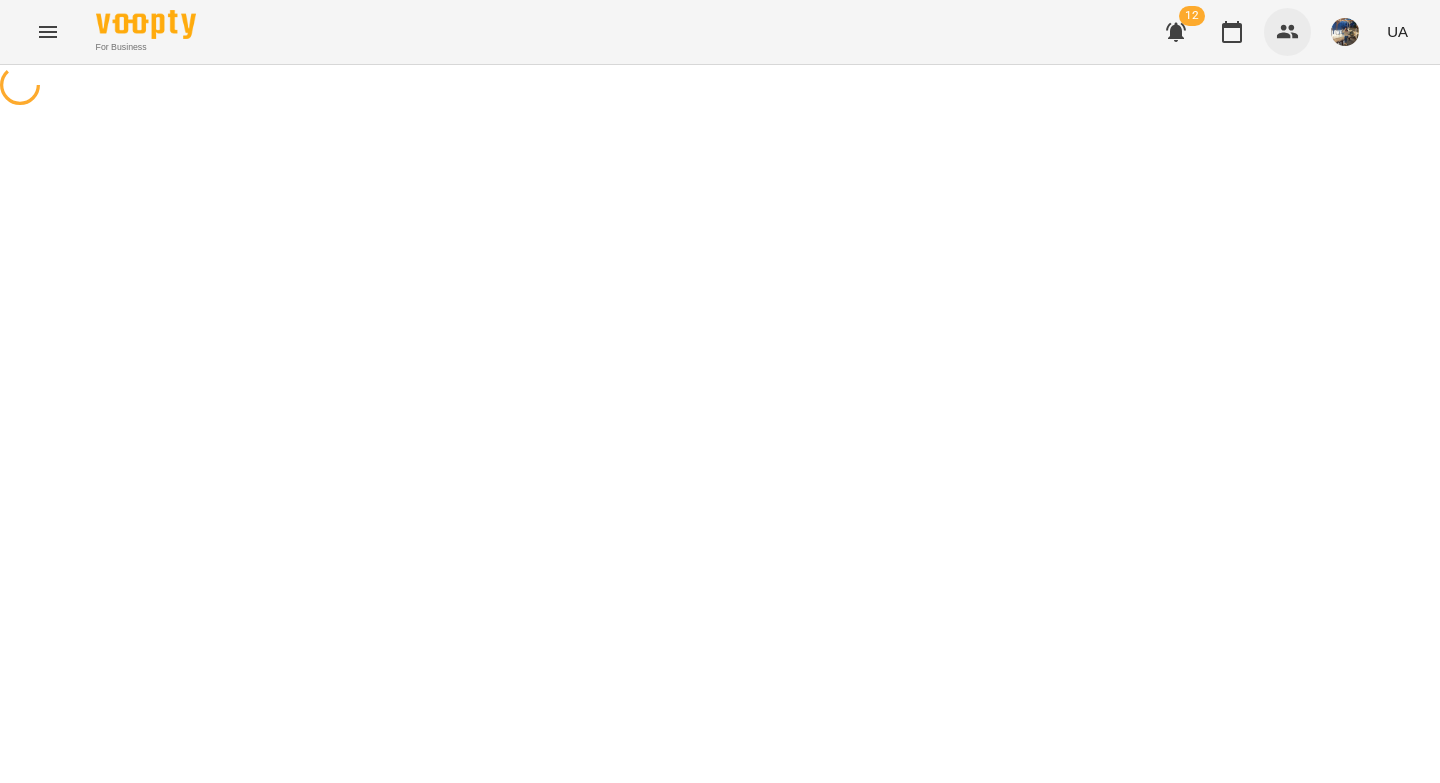 click 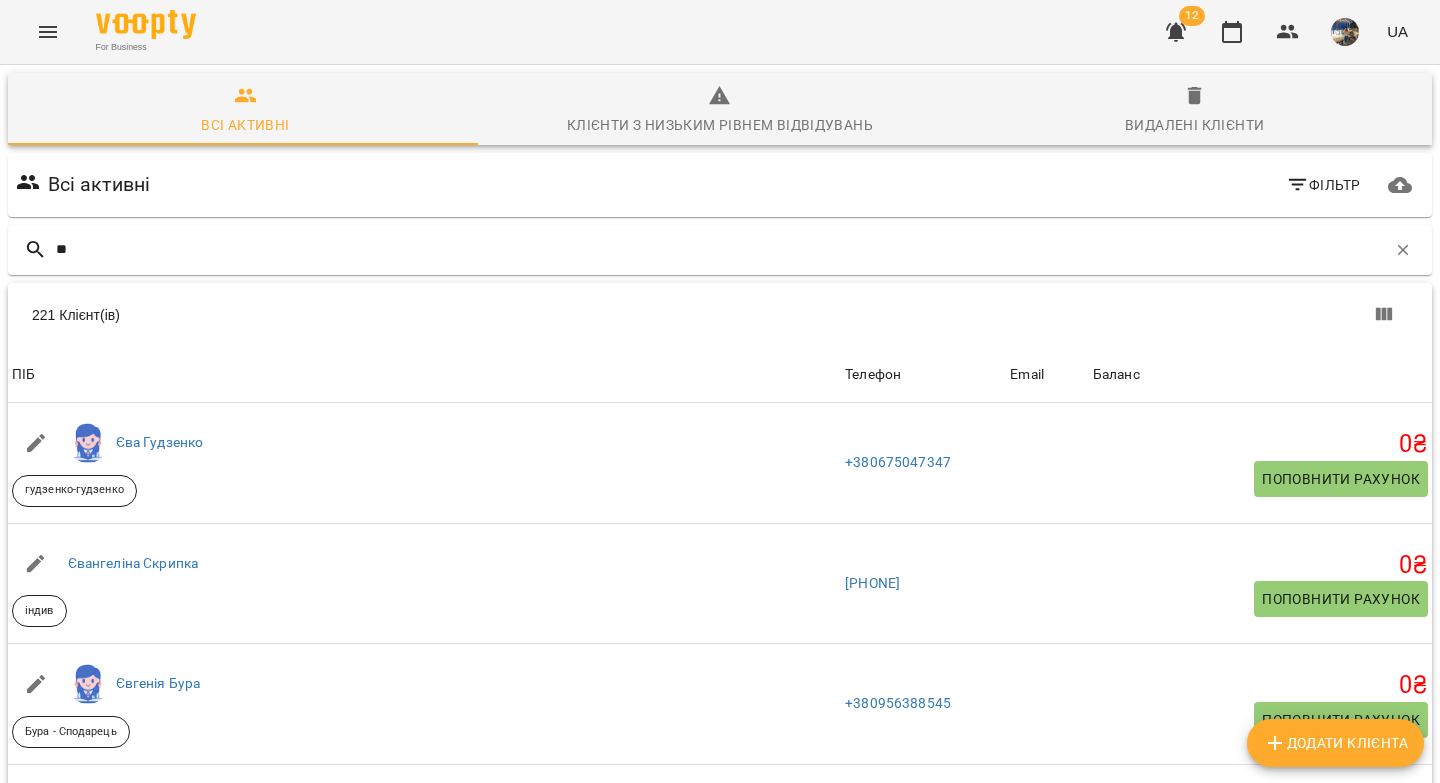 type on "***" 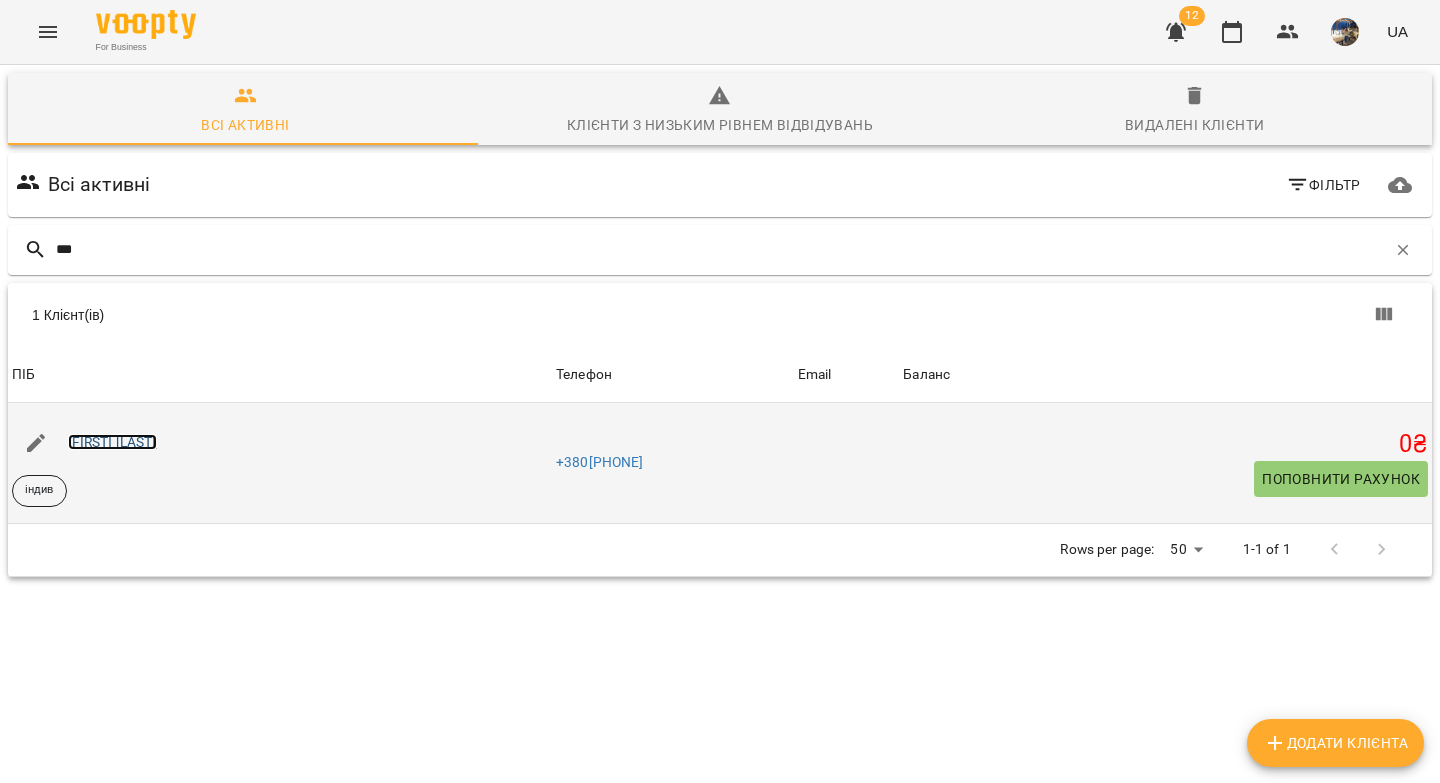 click on "Ліза Куценко" at bounding box center (112, 442) 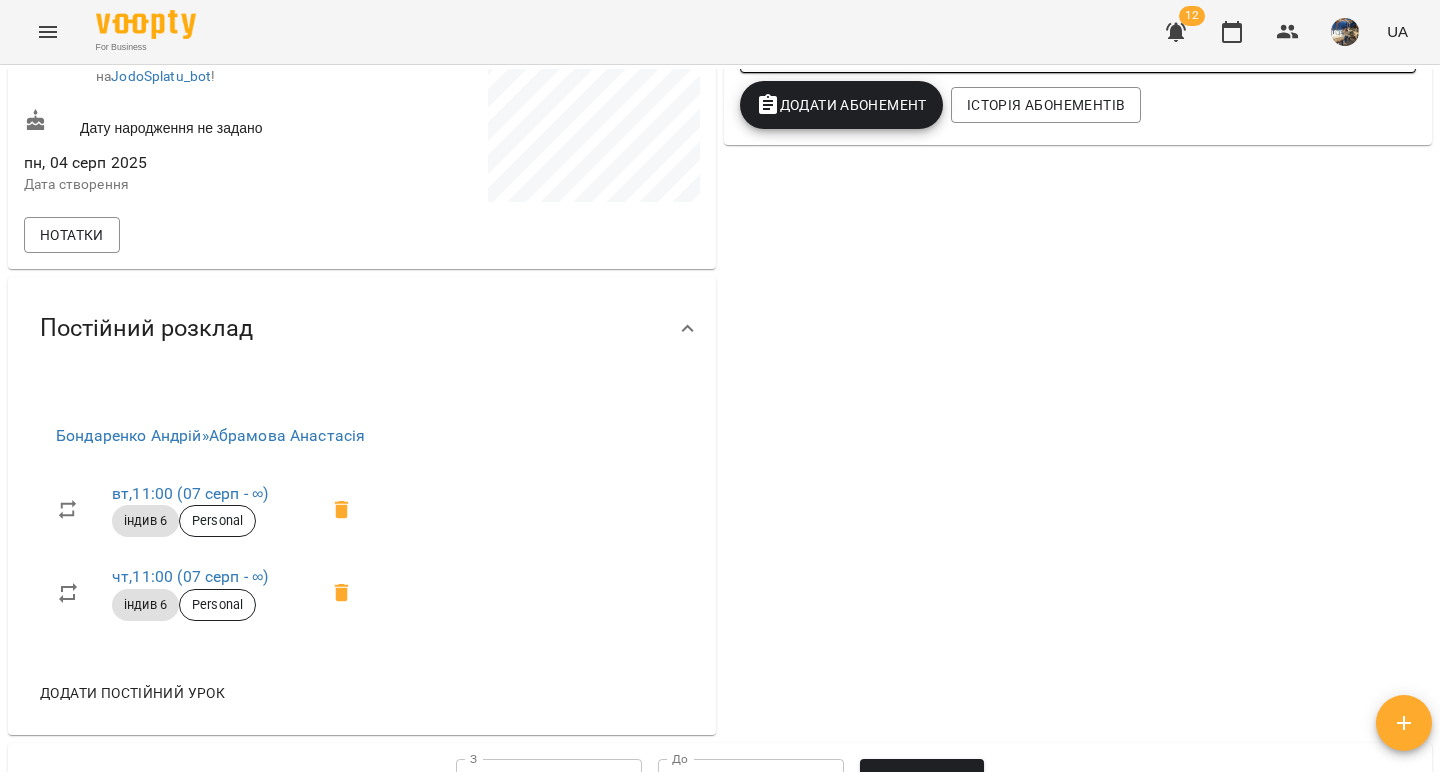 scroll, scrollTop: 610, scrollLeft: 0, axis: vertical 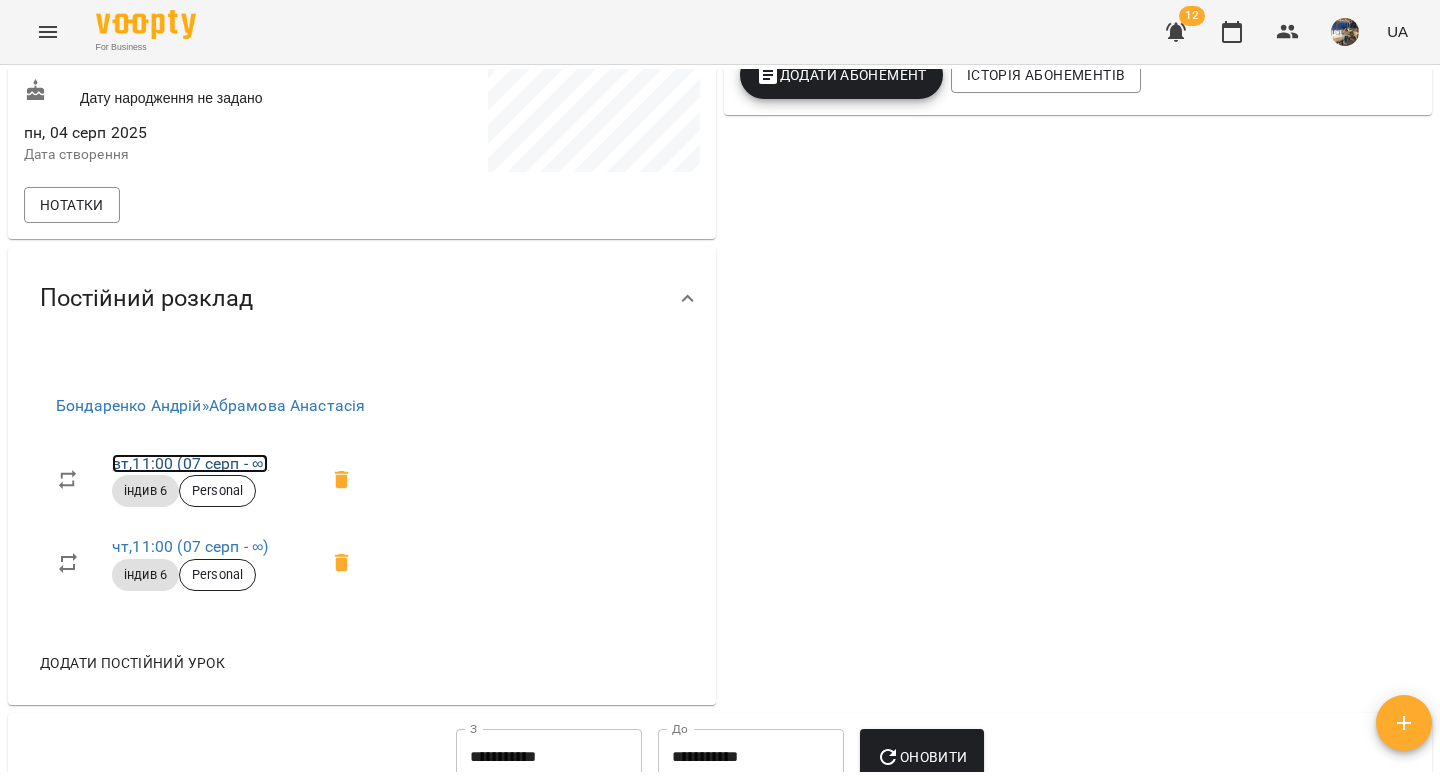 click on "вт ,  11:00   (07 серп - ∞)" at bounding box center [190, 463] 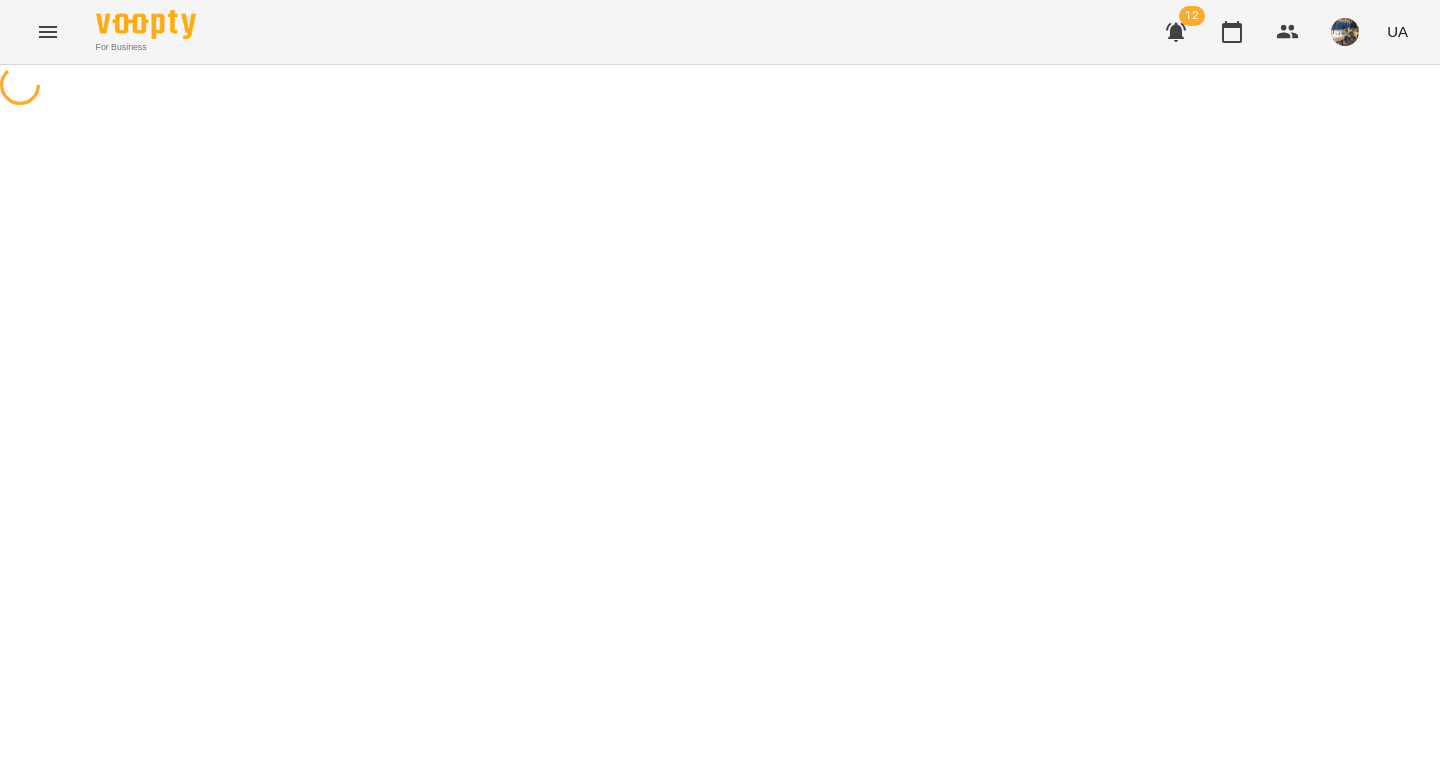 select on "*" 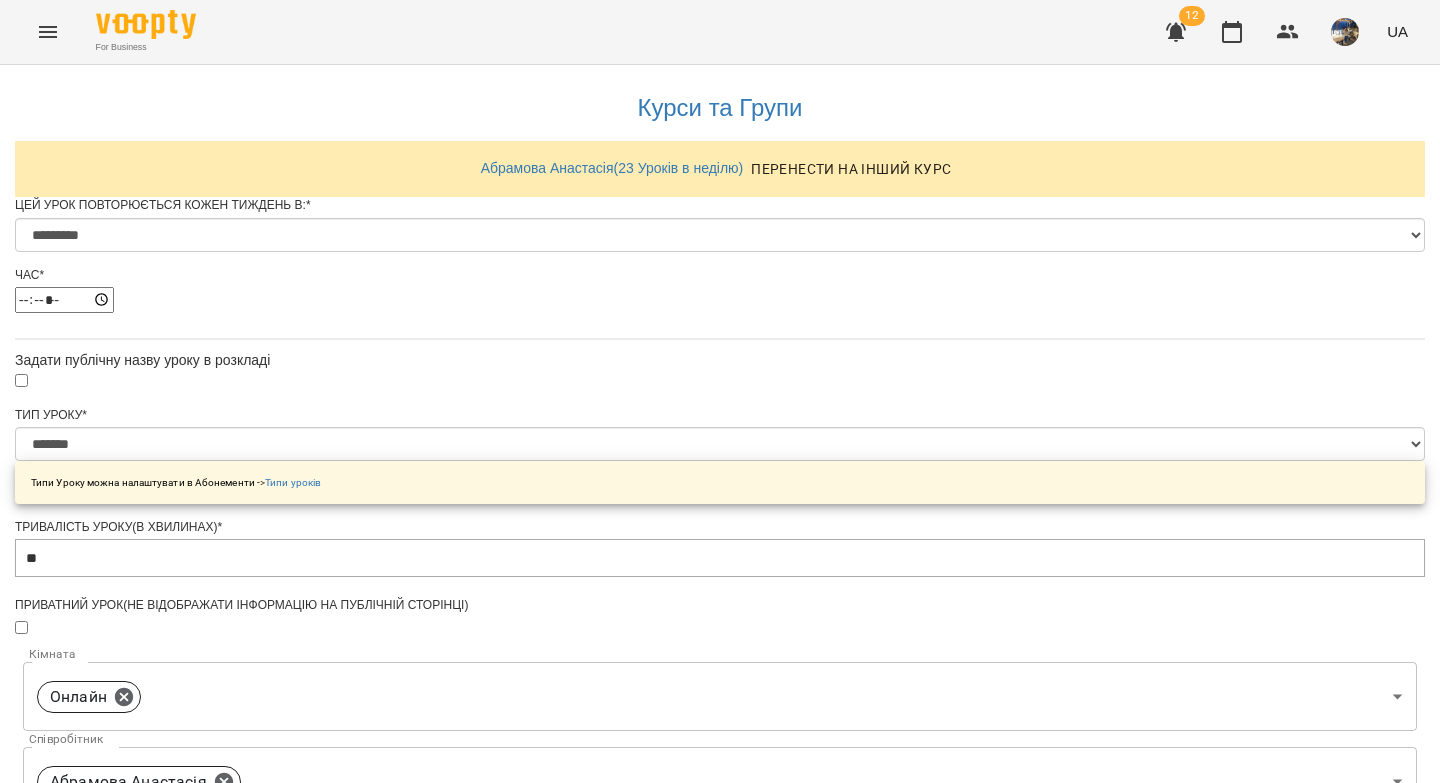 scroll, scrollTop: 807, scrollLeft: 0, axis: vertical 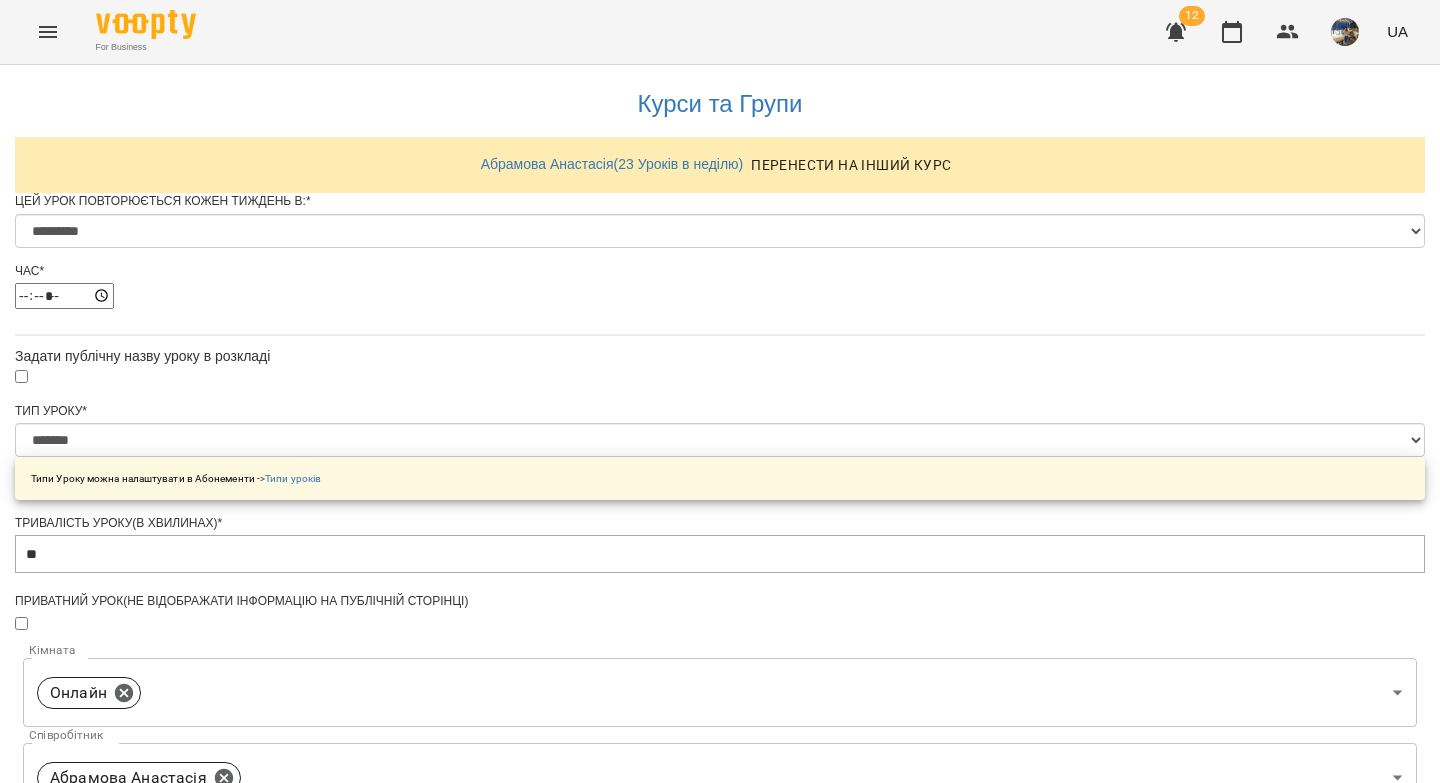 click on "**********" at bounding box center [108, 1214] 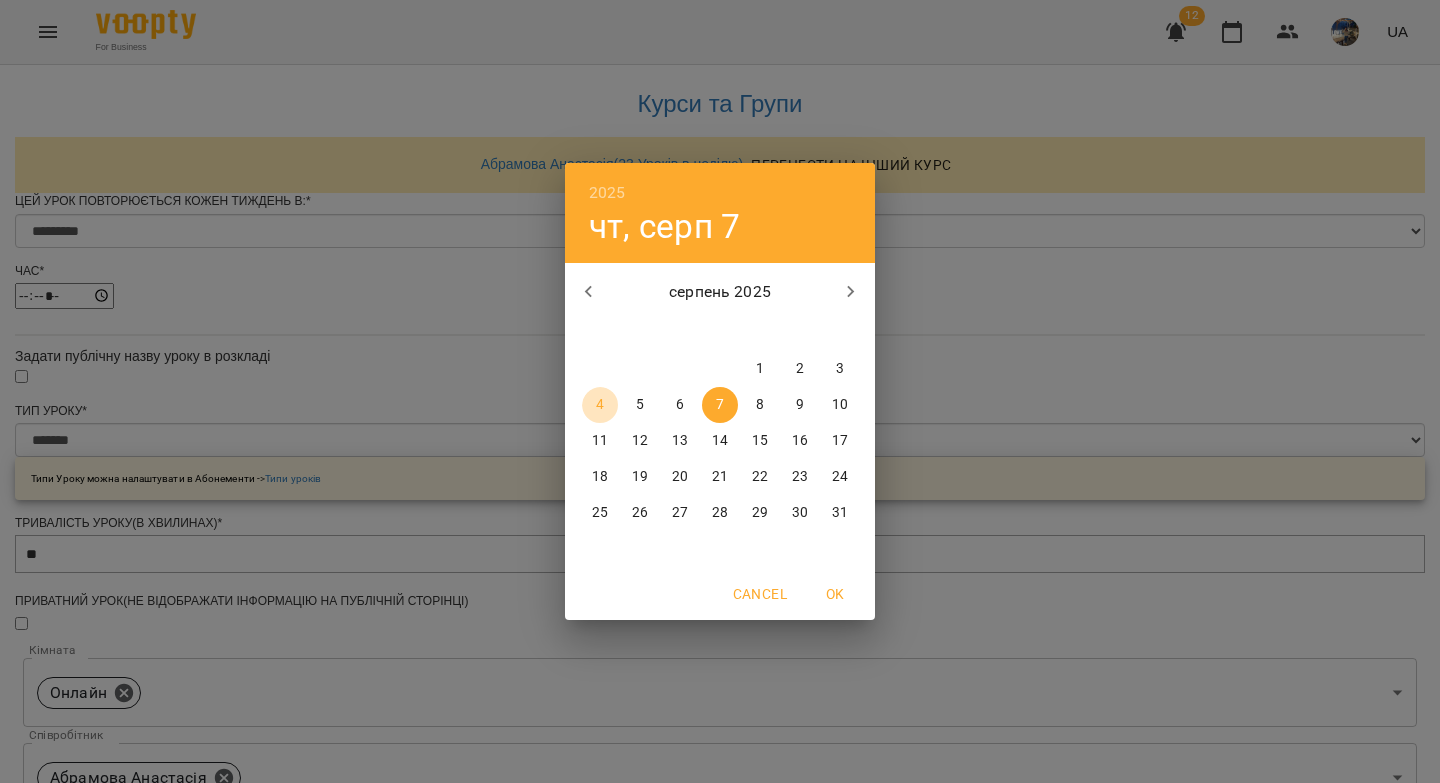 click on "4" at bounding box center [600, 405] 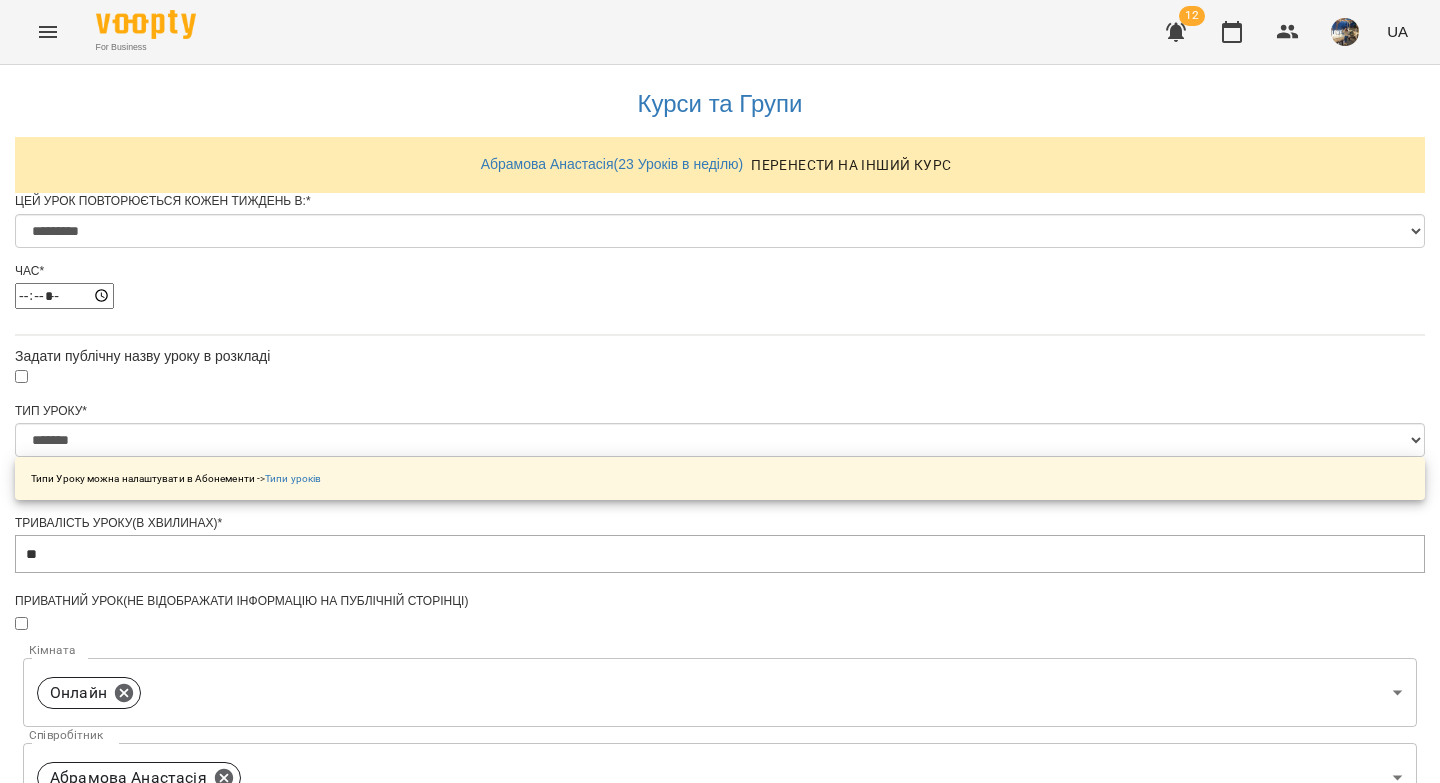 drag, startPoint x: 615, startPoint y: 655, endPoint x: 667, endPoint y: 540, distance: 126.210144 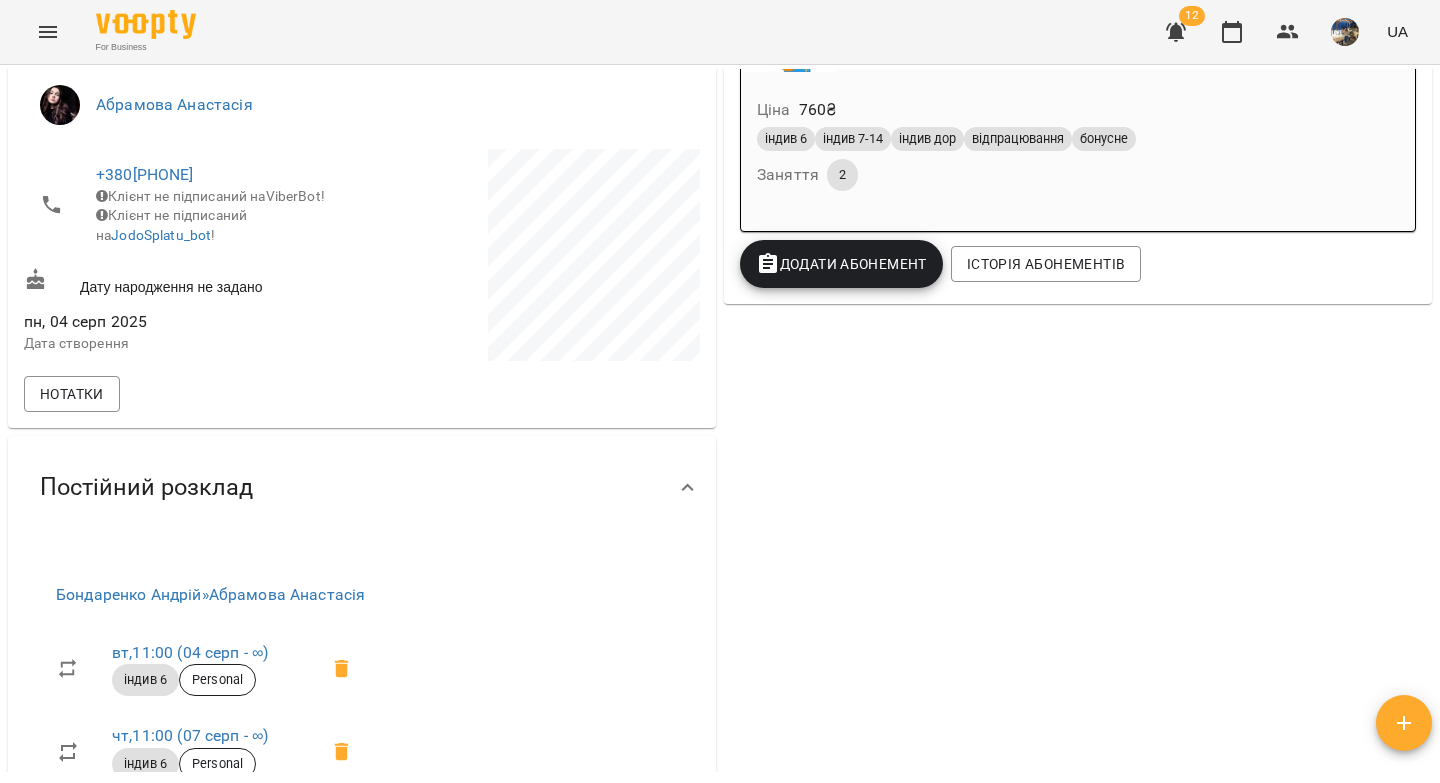scroll, scrollTop: 703, scrollLeft: 0, axis: vertical 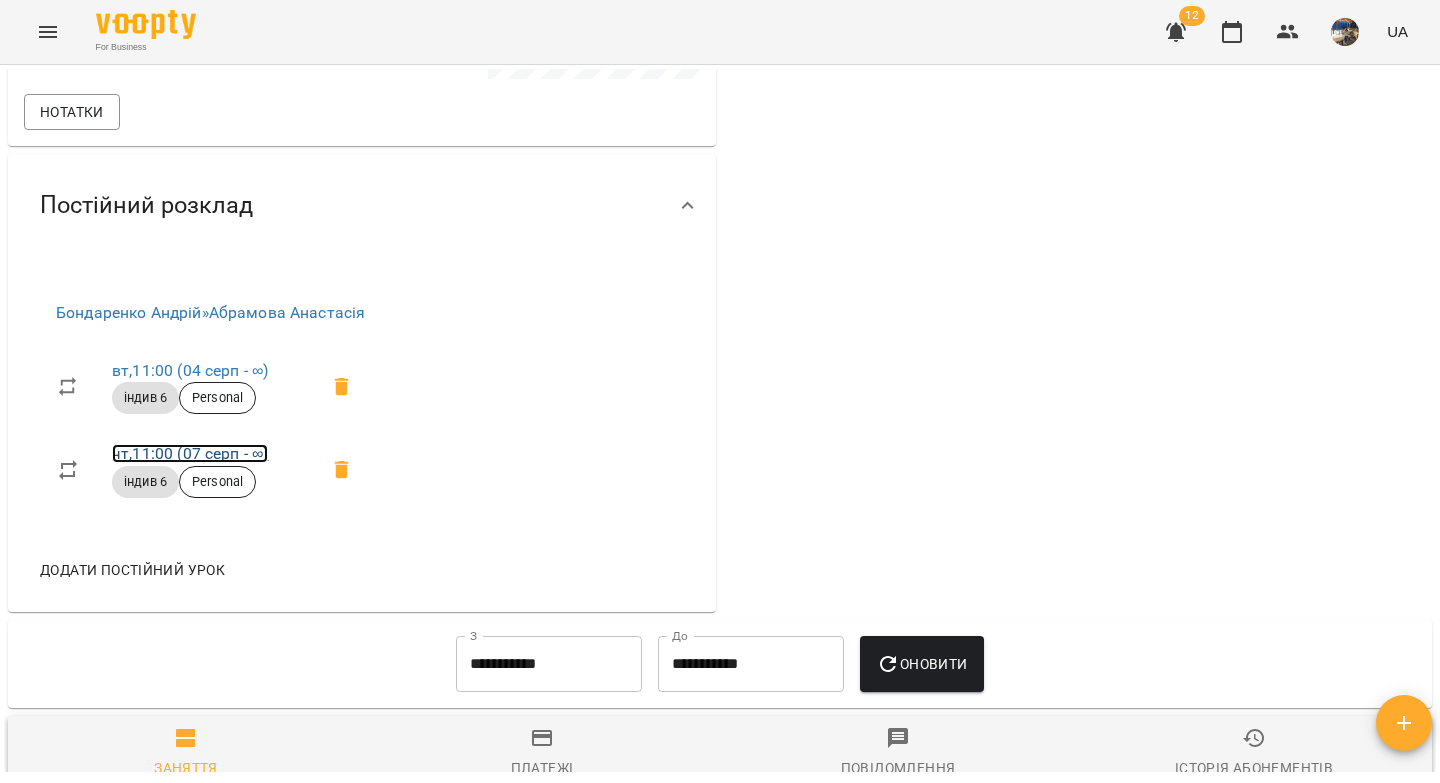 click on "чт ,  11:00   (07 серп - ∞)" at bounding box center [190, 453] 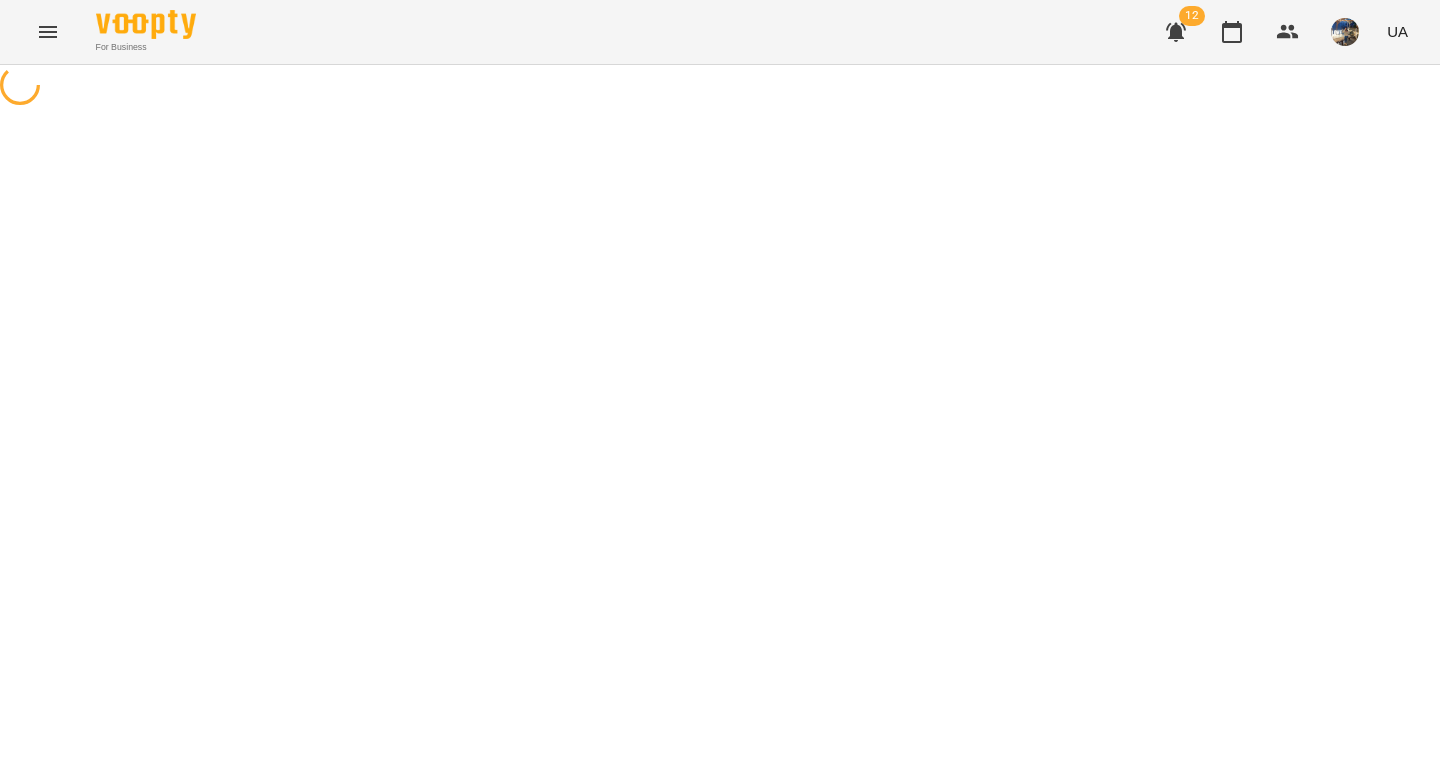 scroll, scrollTop: 0, scrollLeft: 0, axis: both 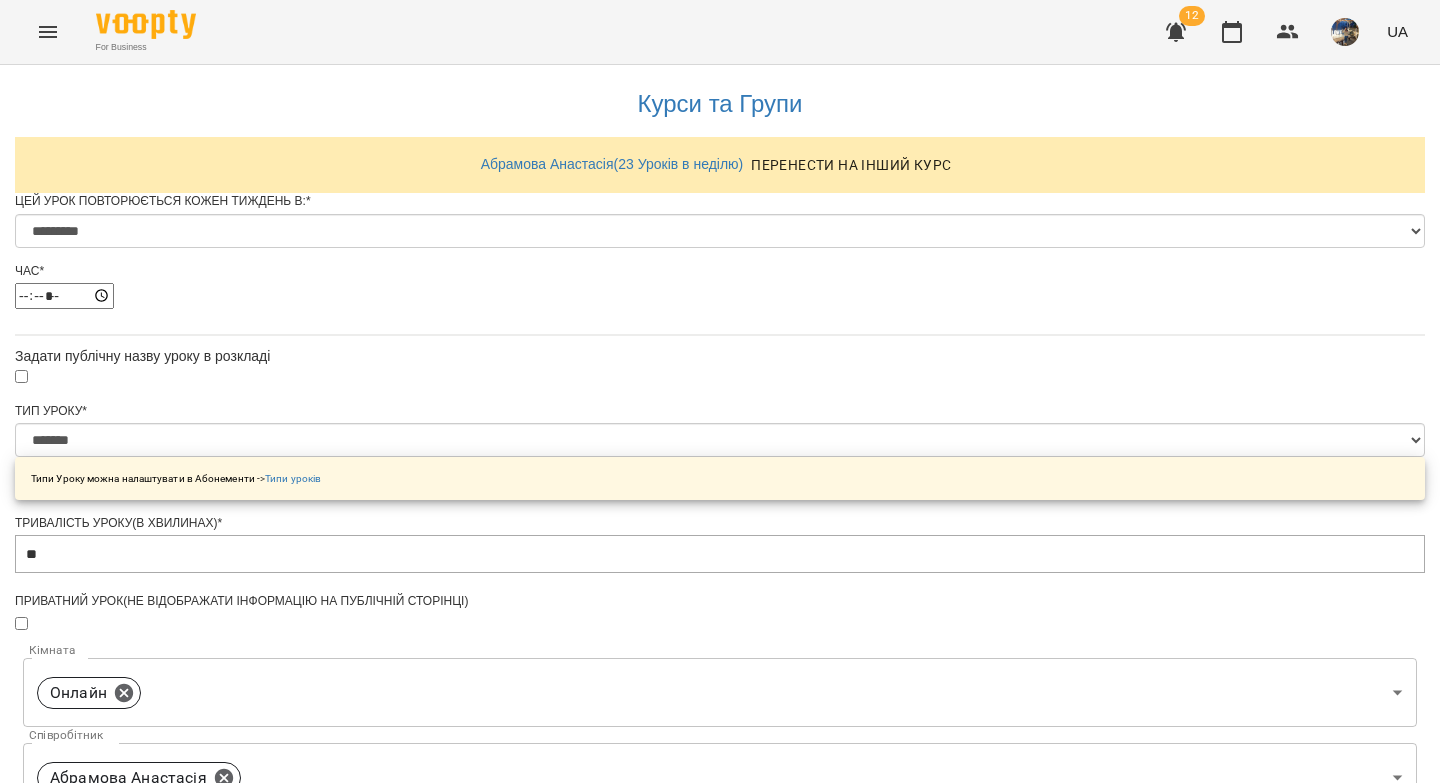 click on "**********" at bounding box center [108, 1214] 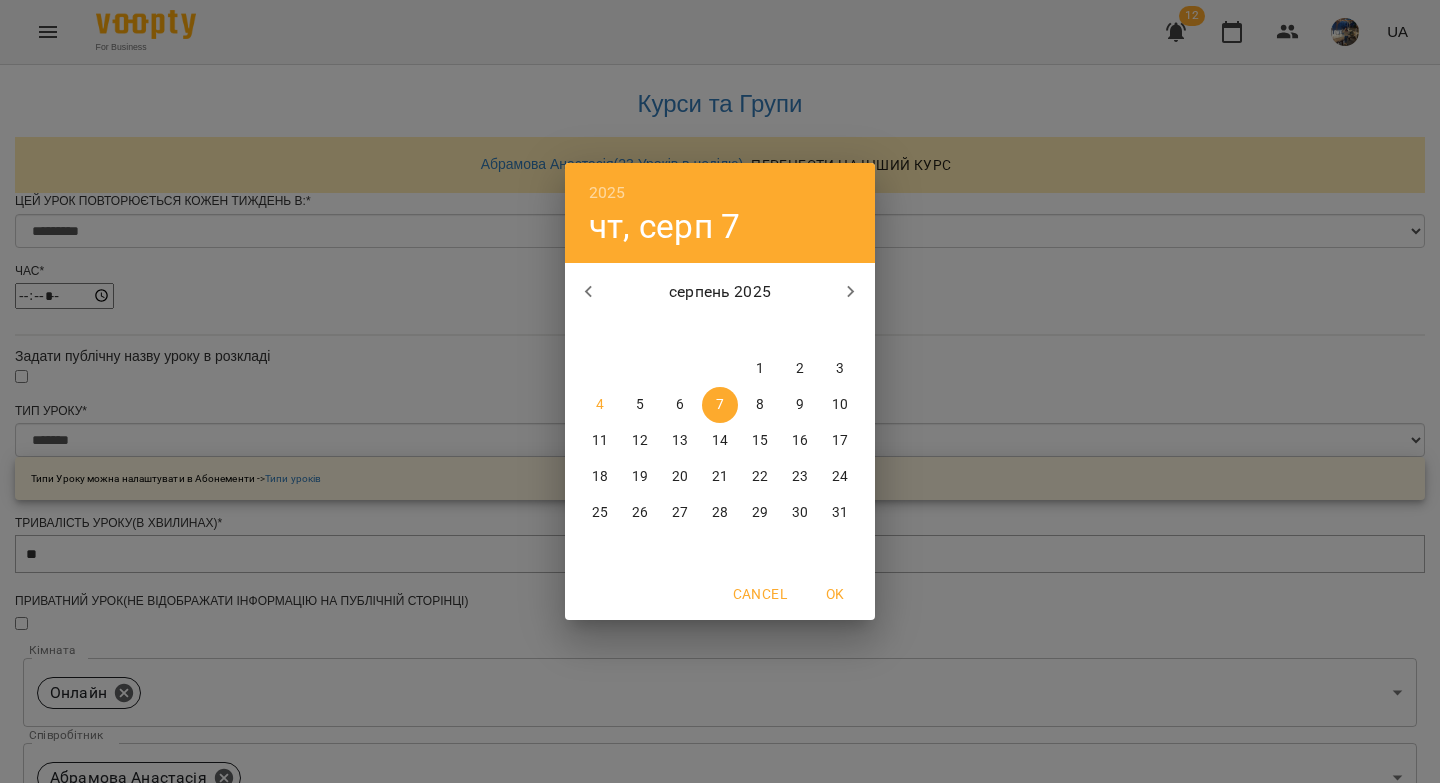 drag, startPoint x: 603, startPoint y: 401, endPoint x: 659, endPoint y: 647, distance: 252.29347 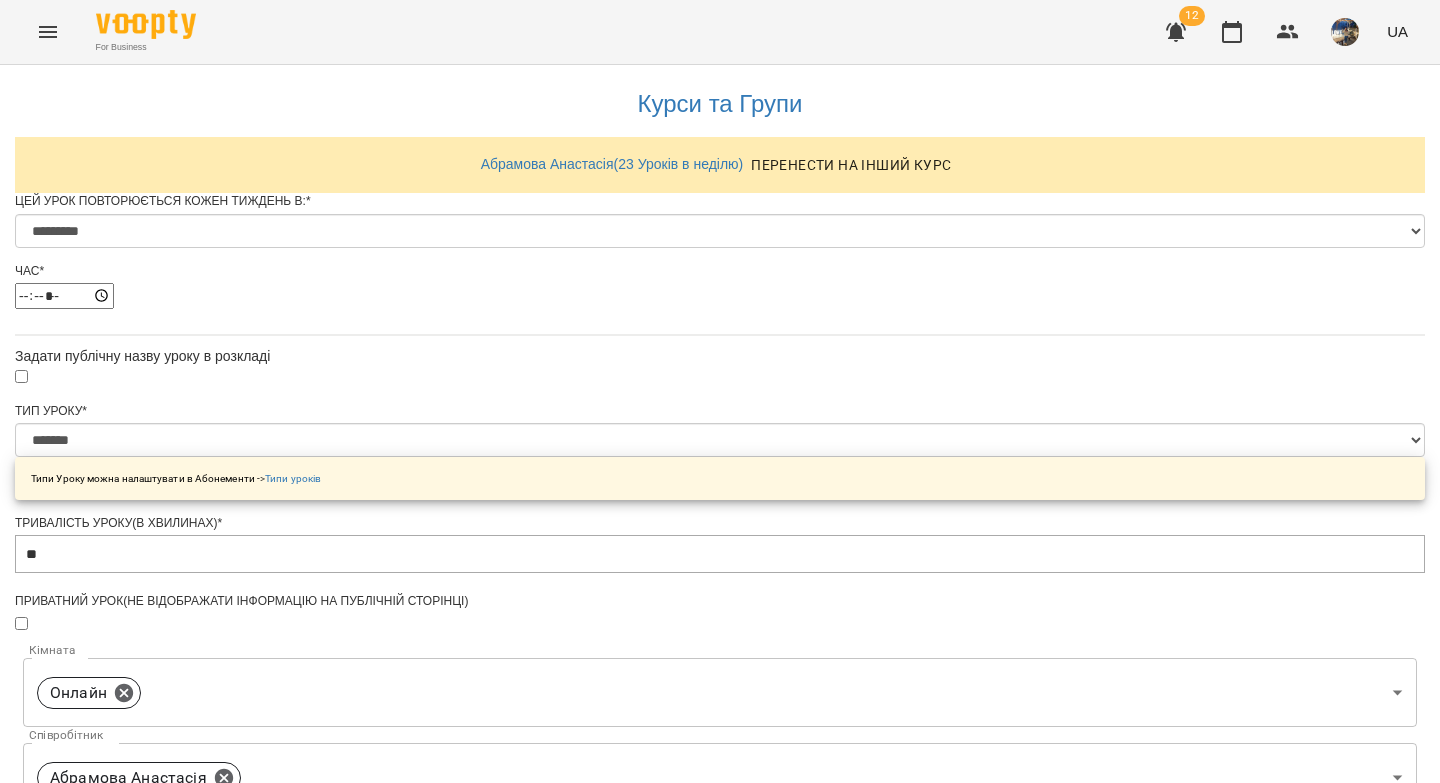 click on "Зберегти" at bounding box center (720, 1372) 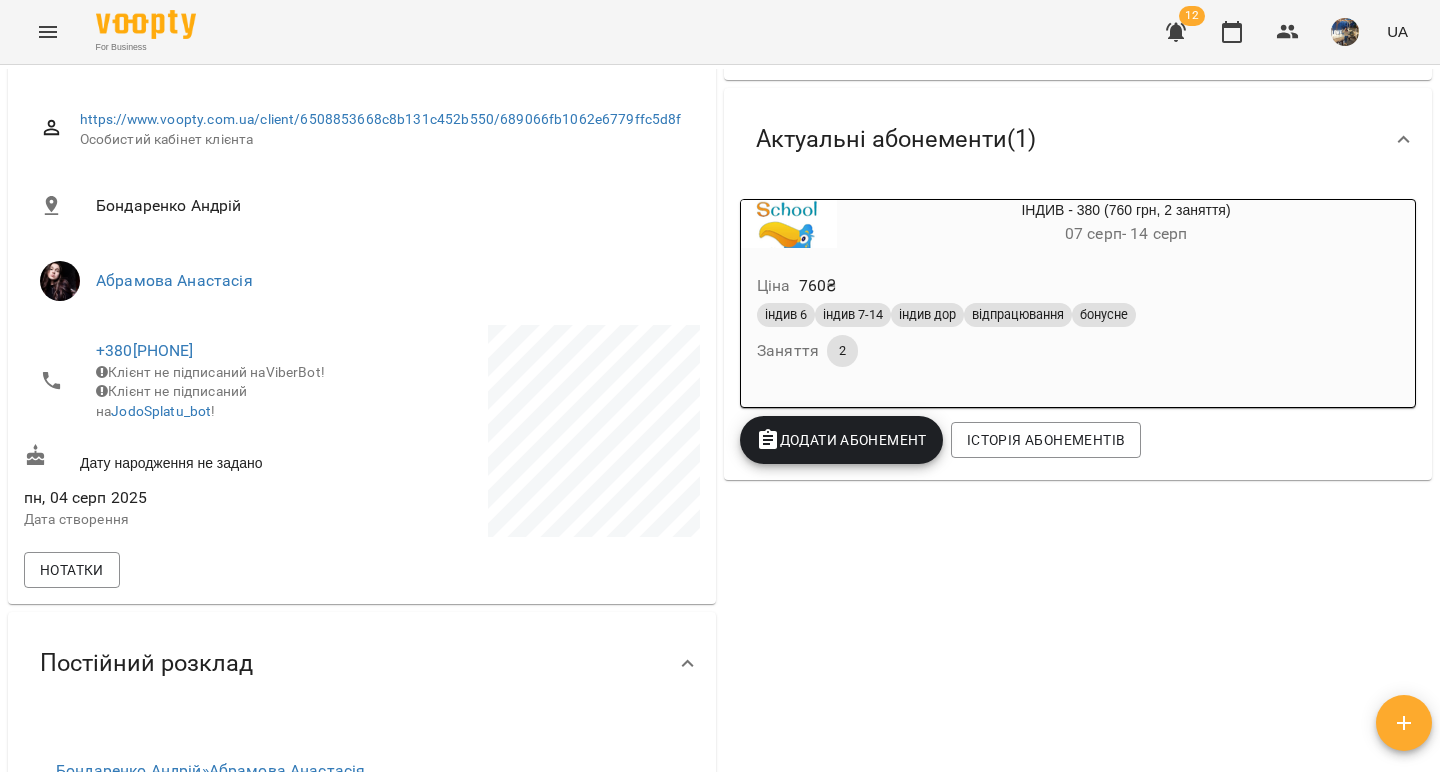 scroll, scrollTop: 0, scrollLeft: 0, axis: both 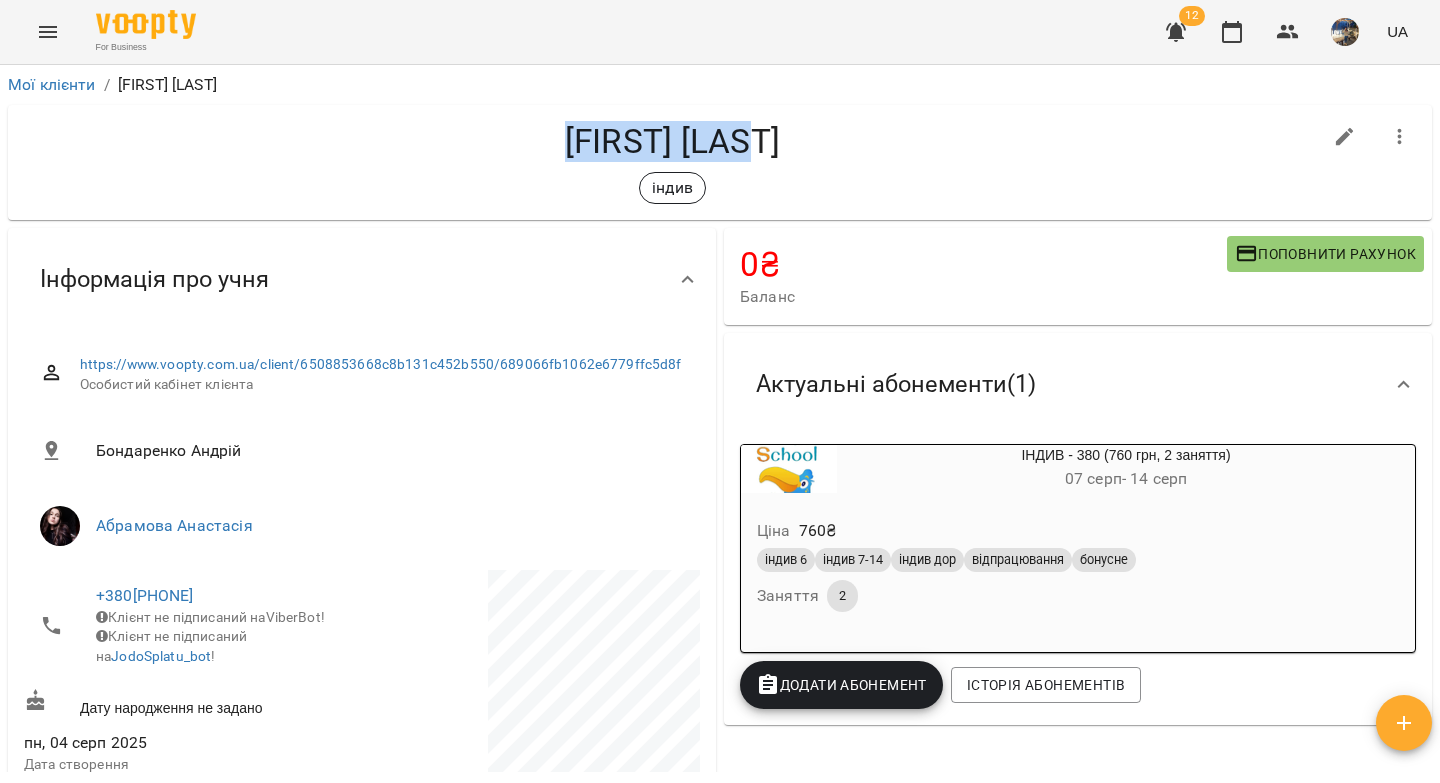 drag, startPoint x: 733, startPoint y: 143, endPoint x: 539, endPoint y: 138, distance: 194.06442 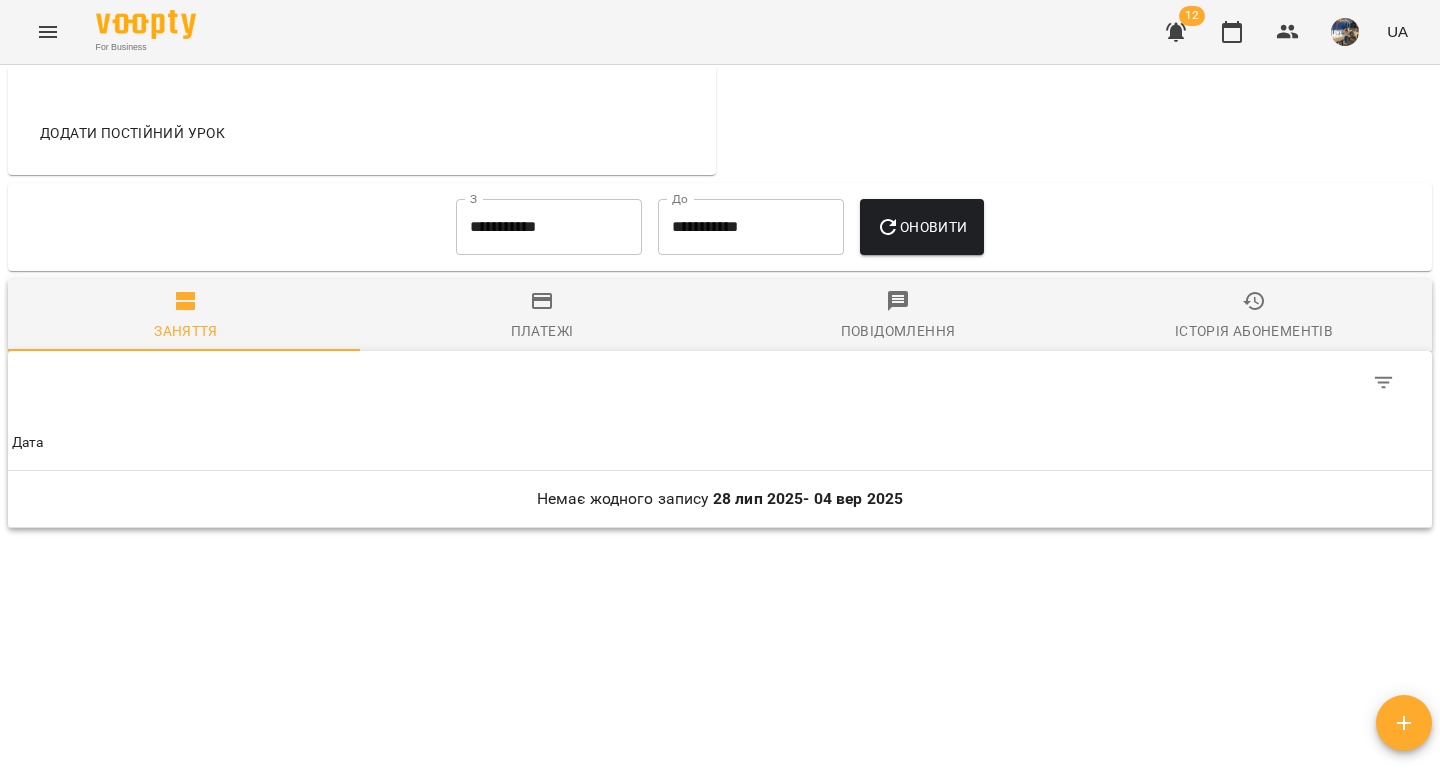 scroll, scrollTop: 1143, scrollLeft: 0, axis: vertical 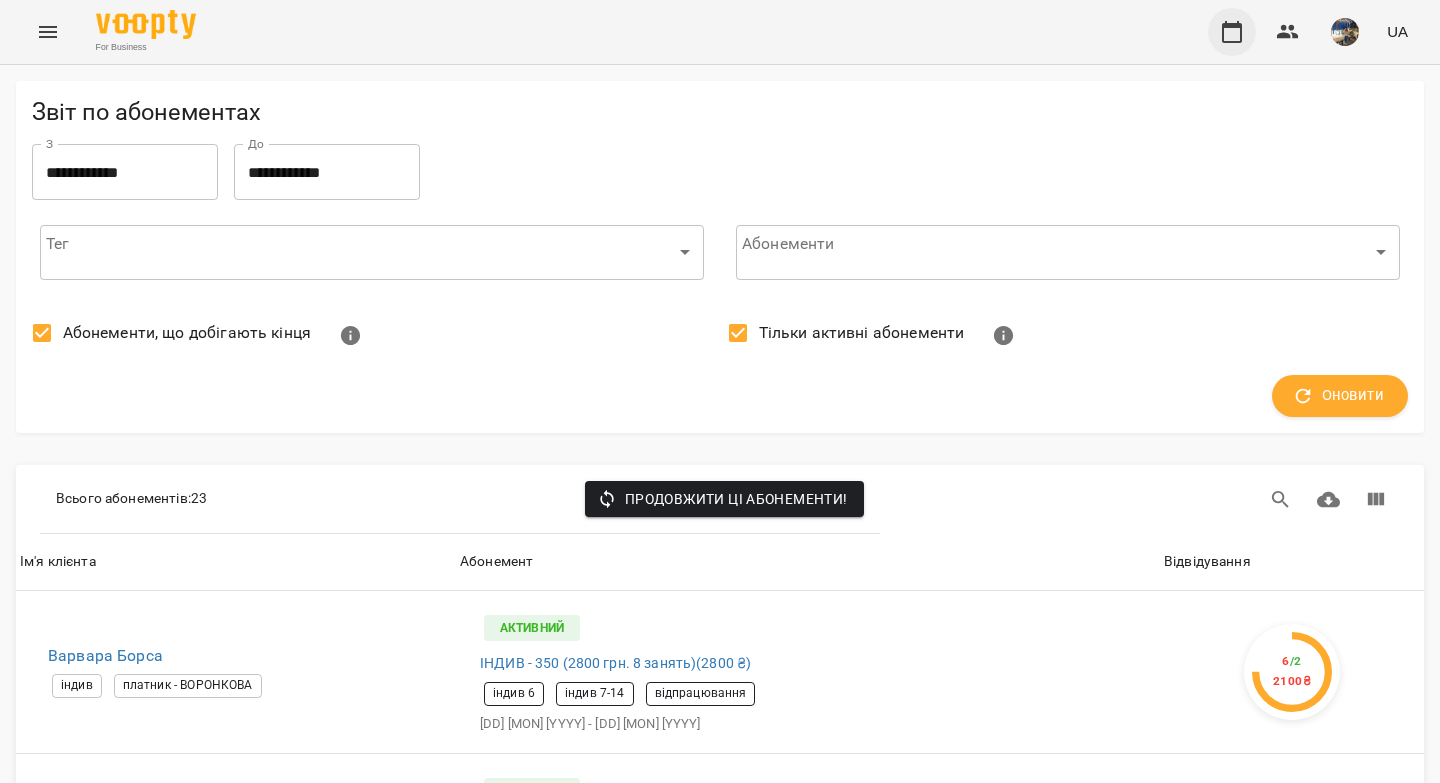 click 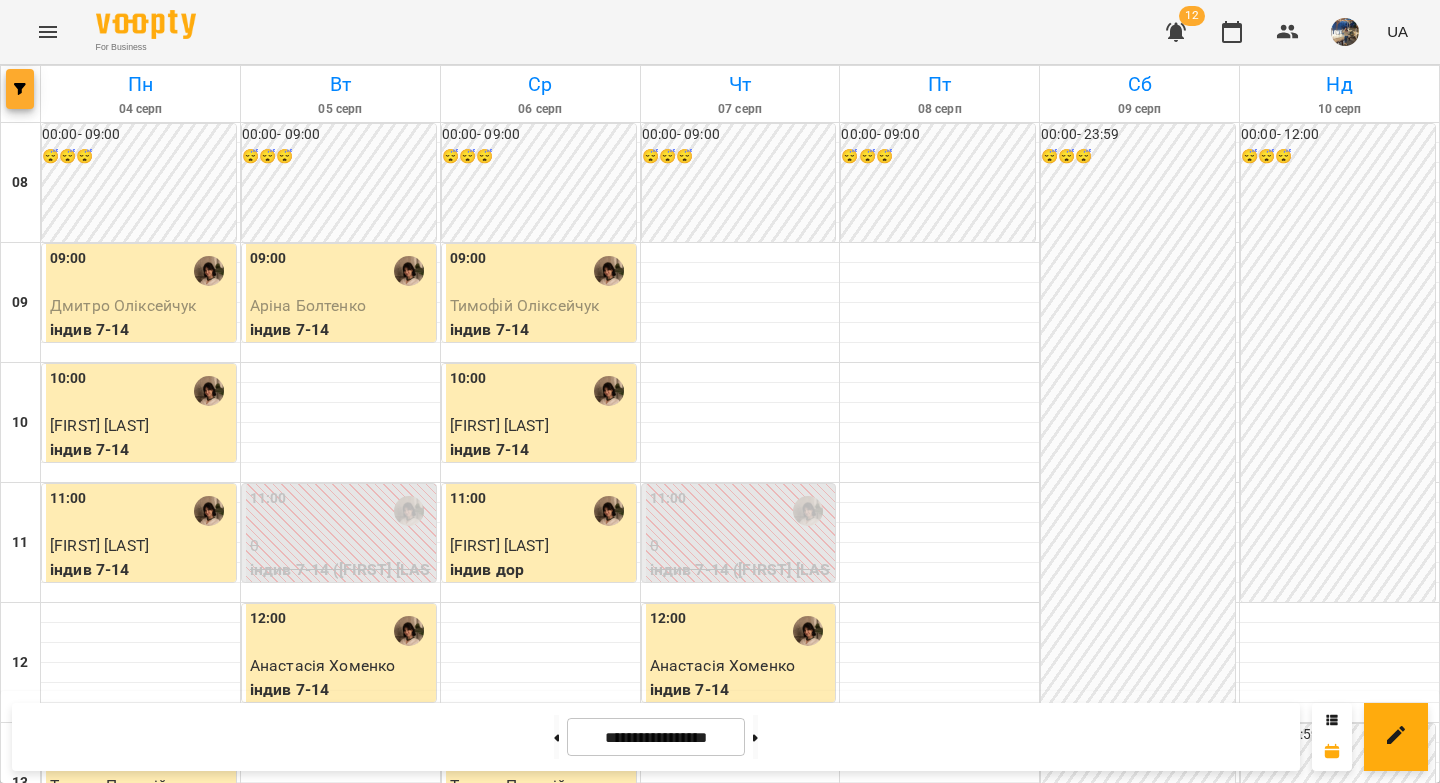 click at bounding box center (20, 89) 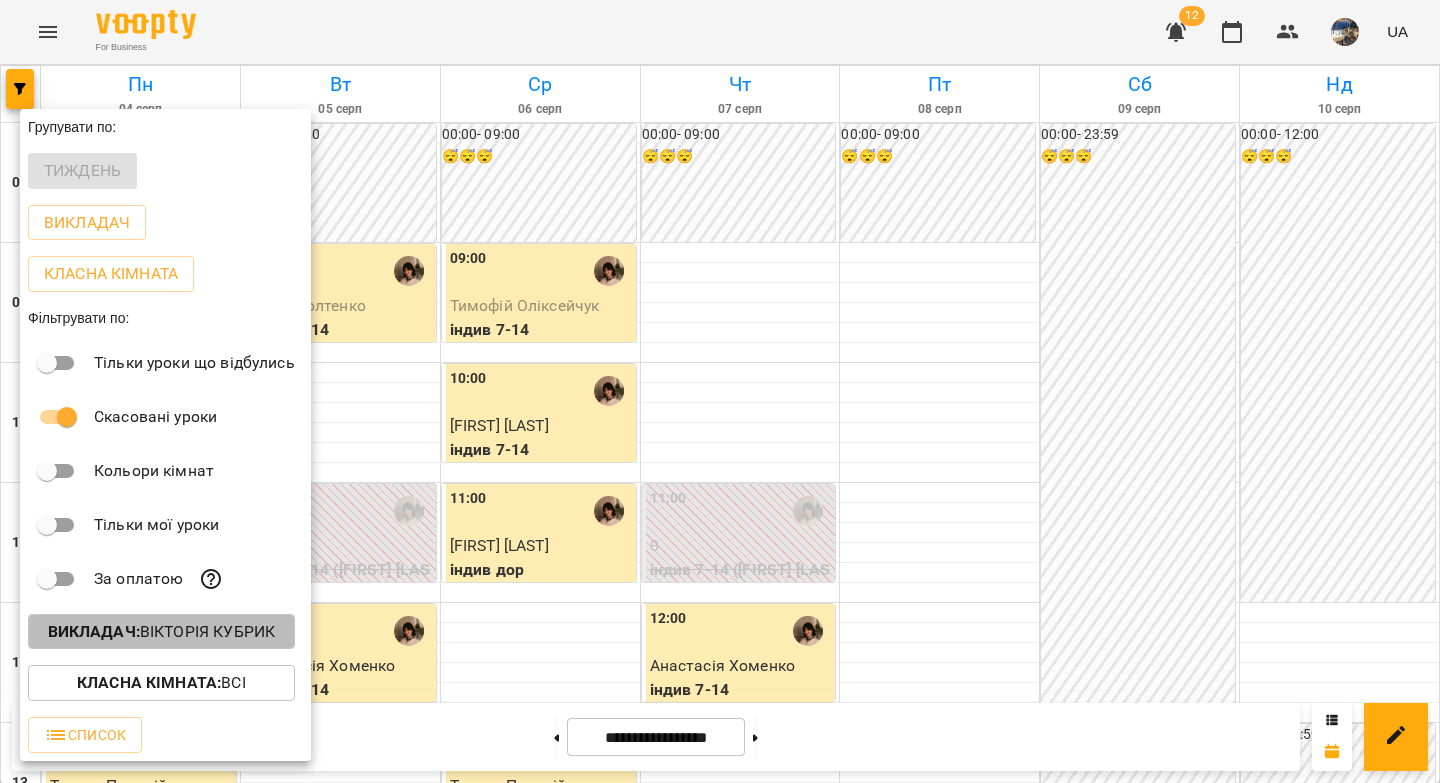 click on "Викладач :  [FIRST] [LAST]" at bounding box center [162, 632] 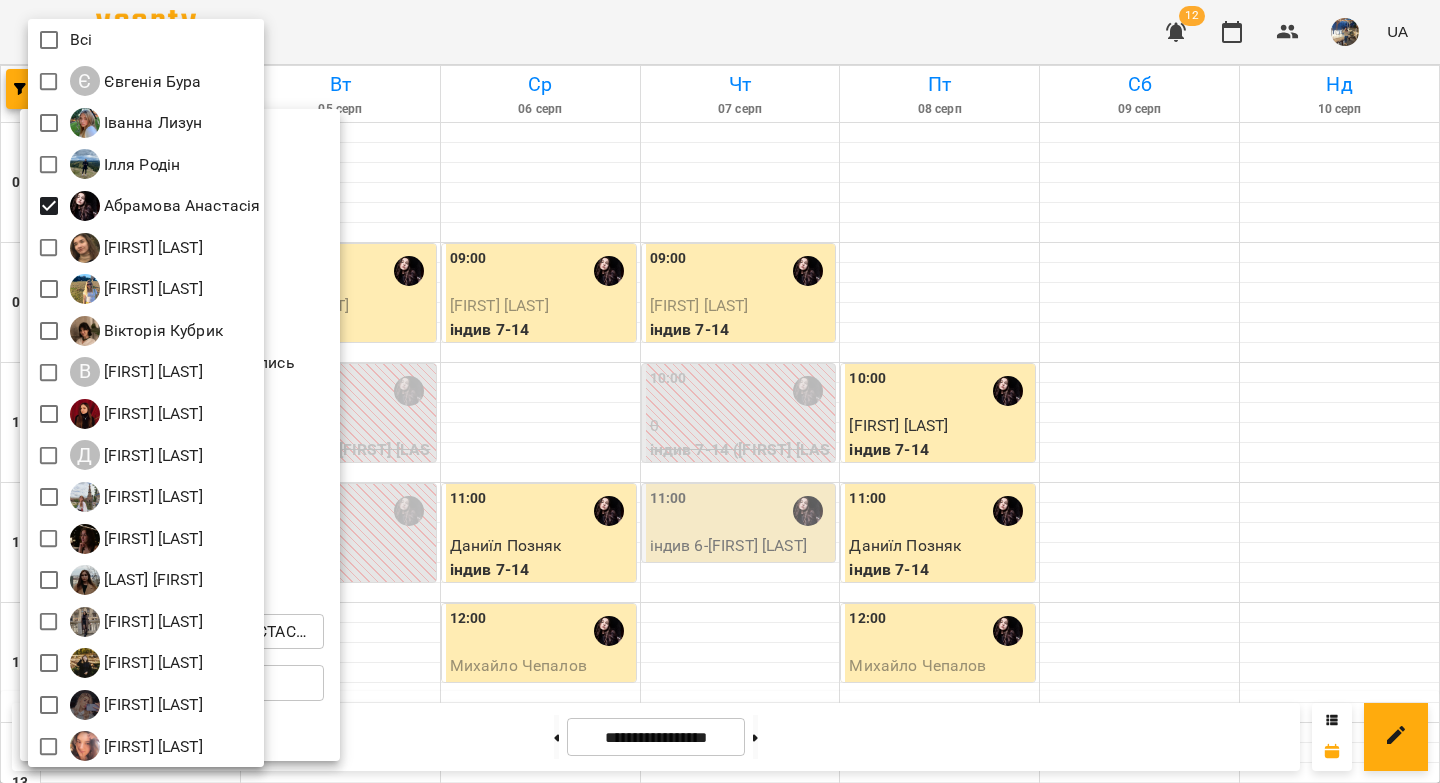 click at bounding box center (720, 391) 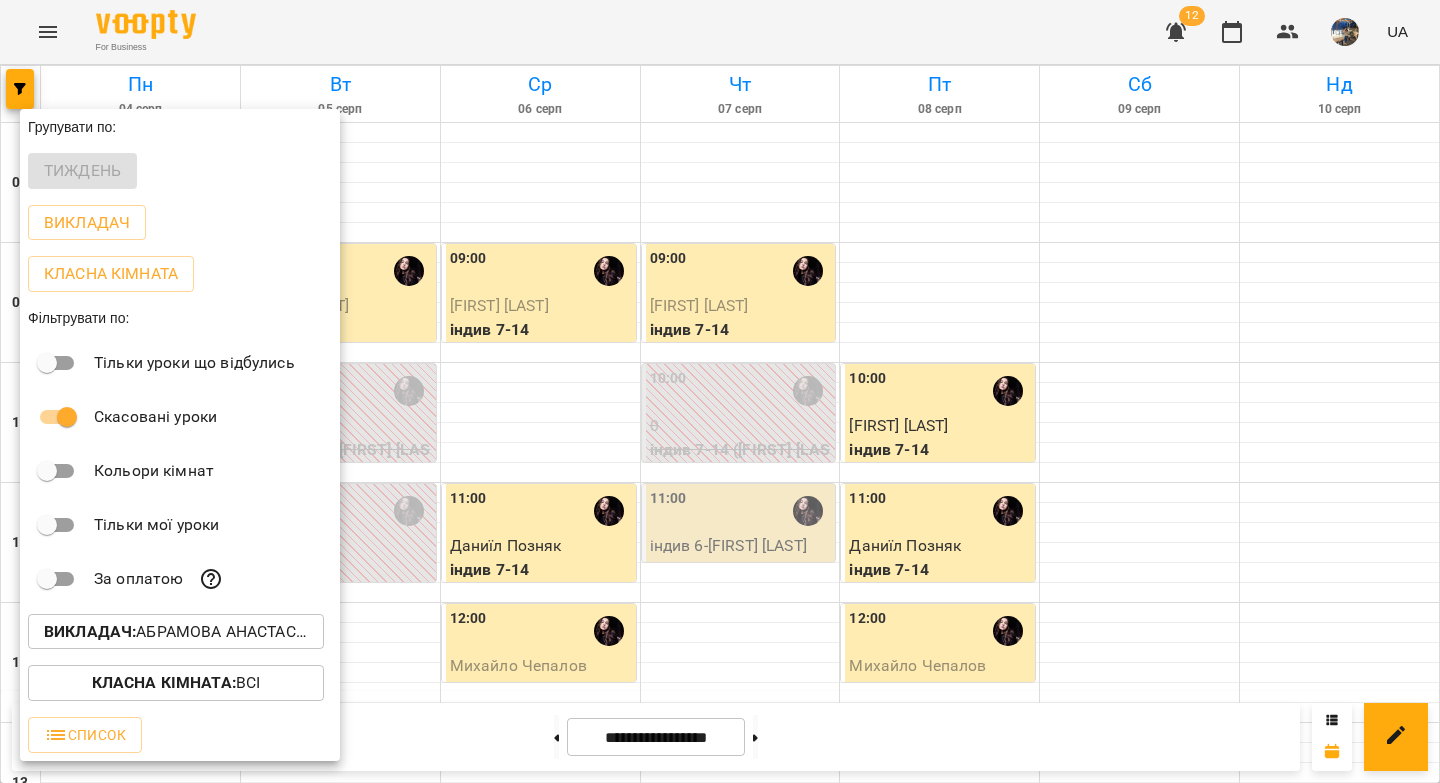 click at bounding box center [720, 391] 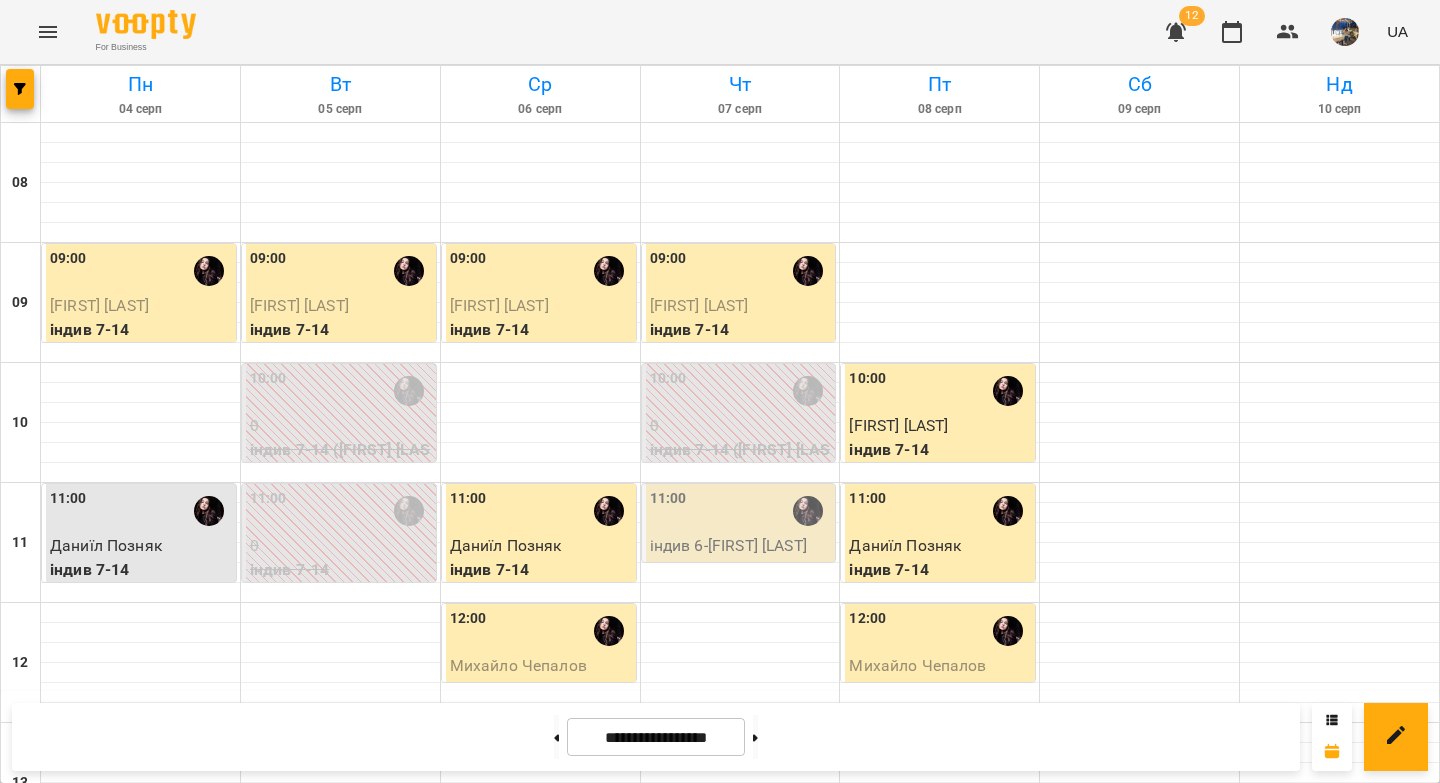 scroll, scrollTop: 221, scrollLeft: 0, axis: vertical 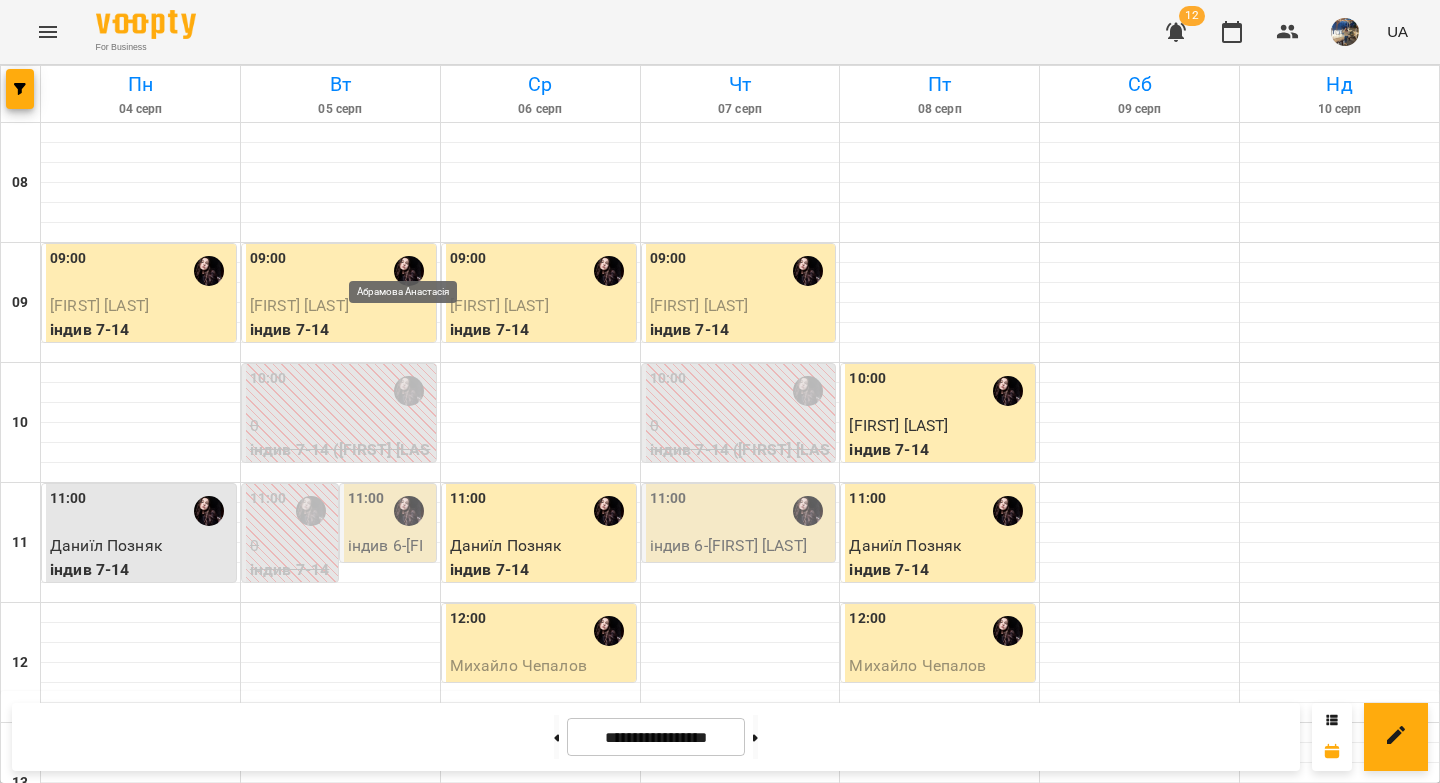 click at bounding box center [409, 511] 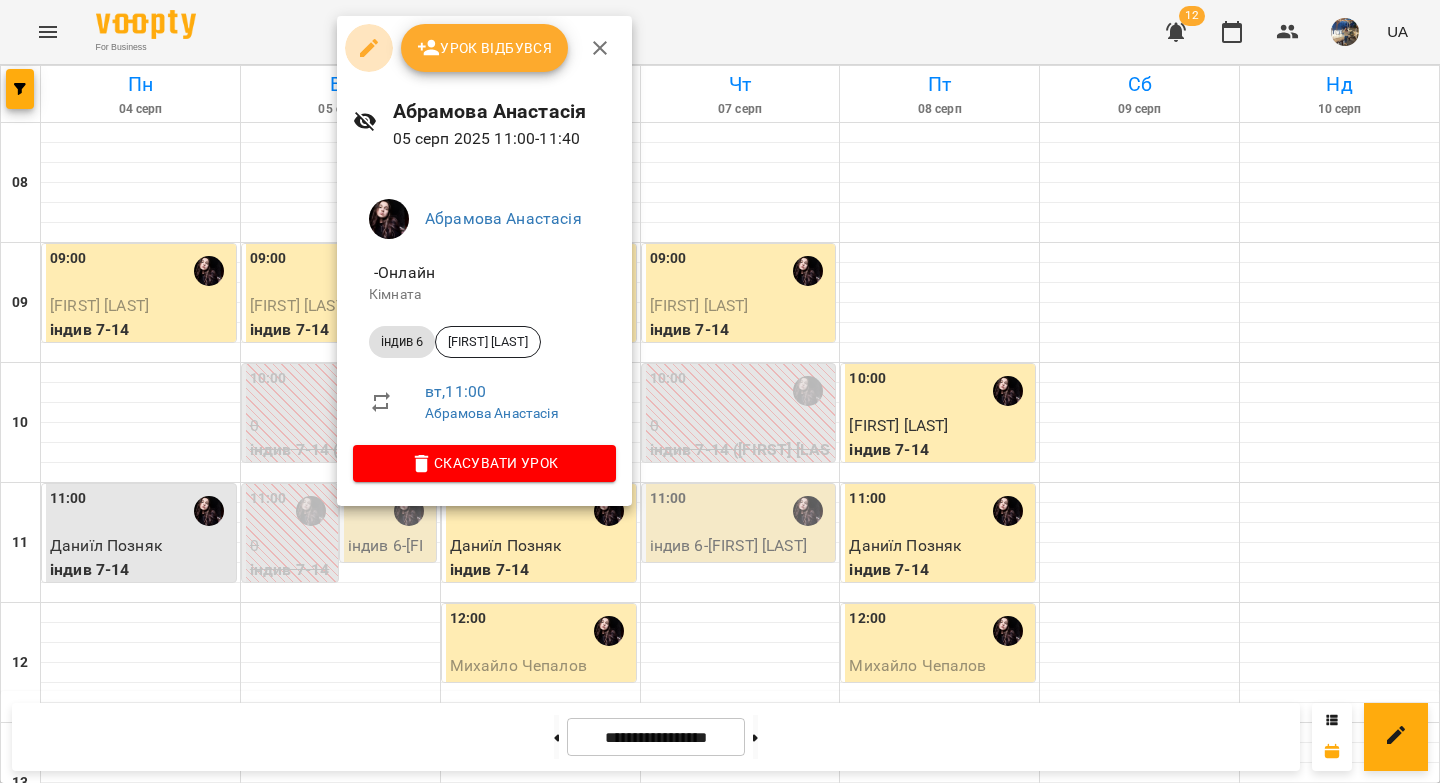 click 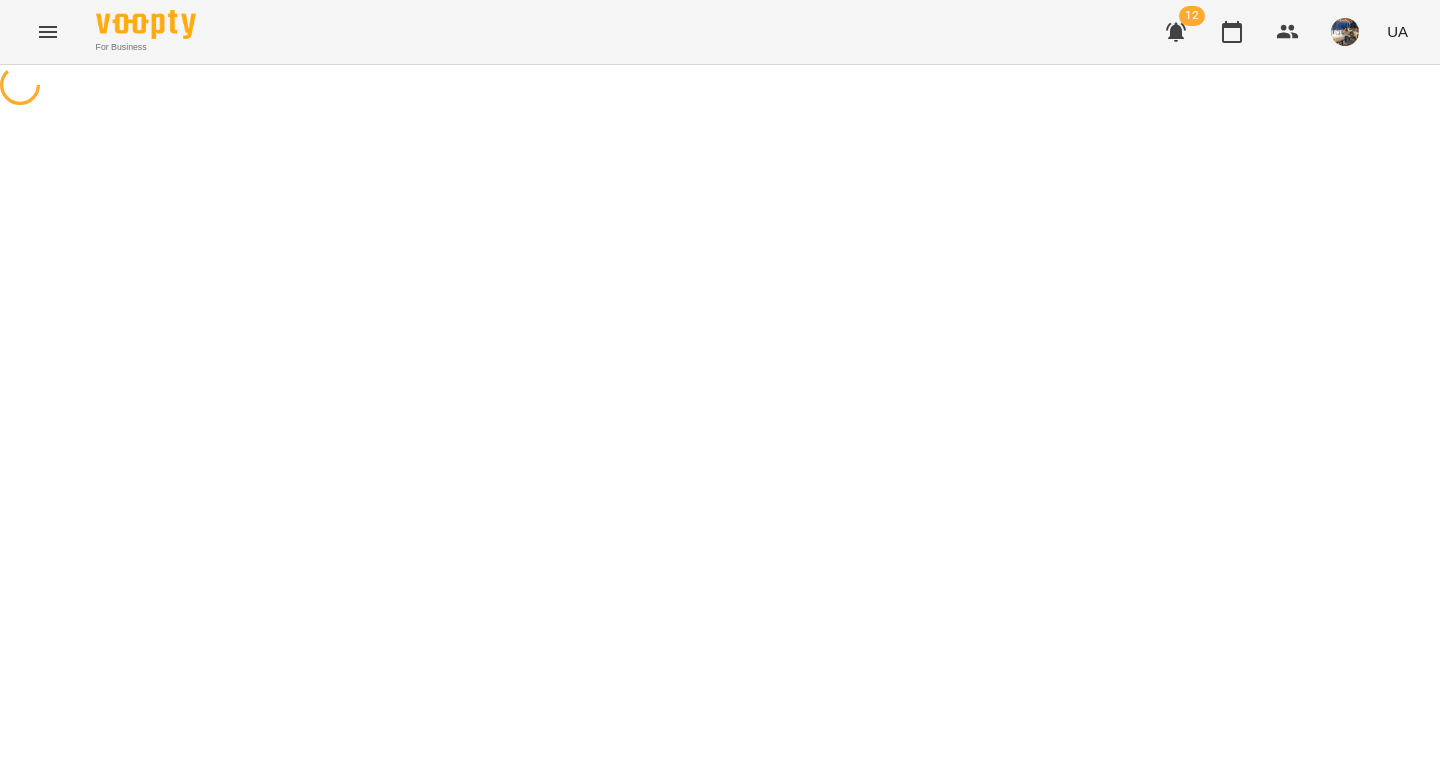 select on "*******" 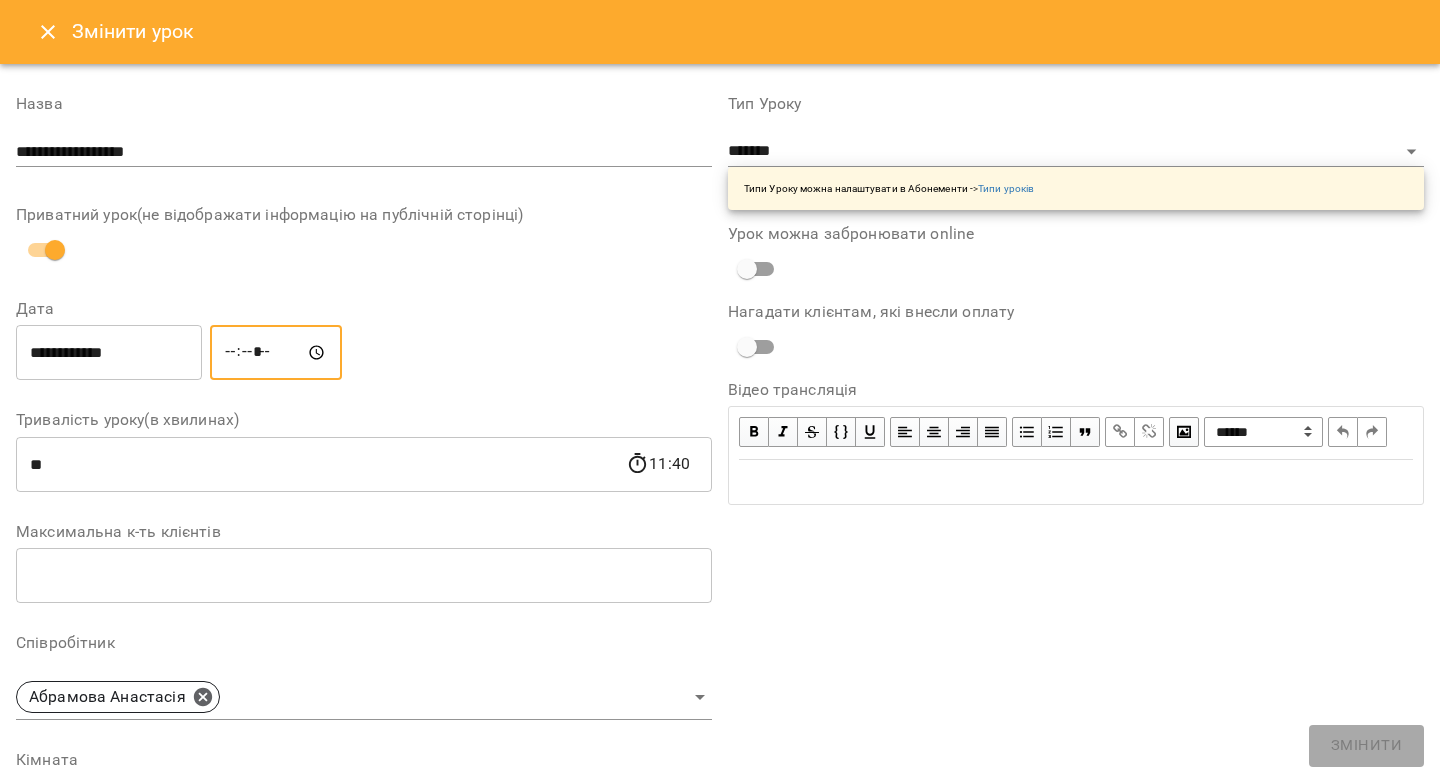 click on "*****" at bounding box center (276, 353) 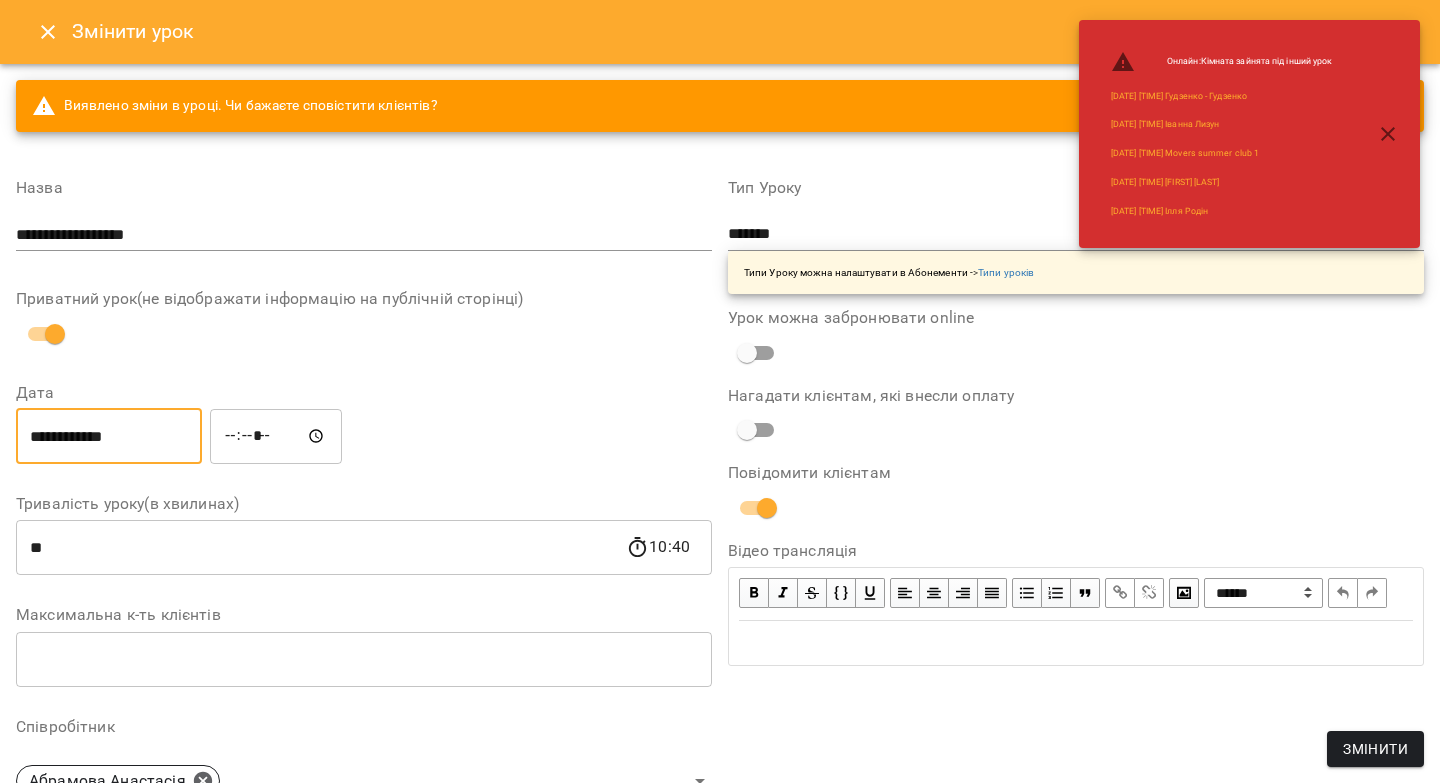 click on "**********" at bounding box center [109, 436] 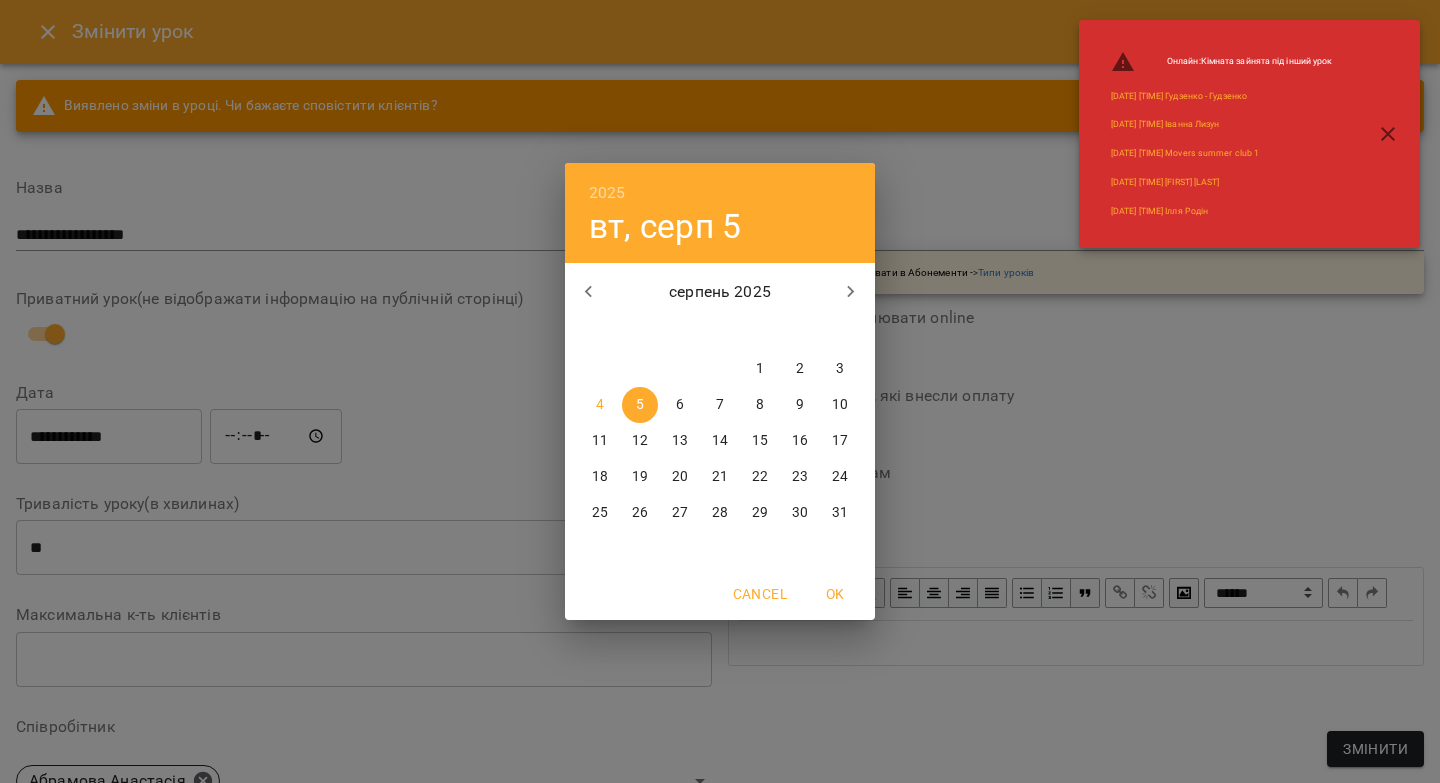 click on "6" at bounding box center (680, 405) 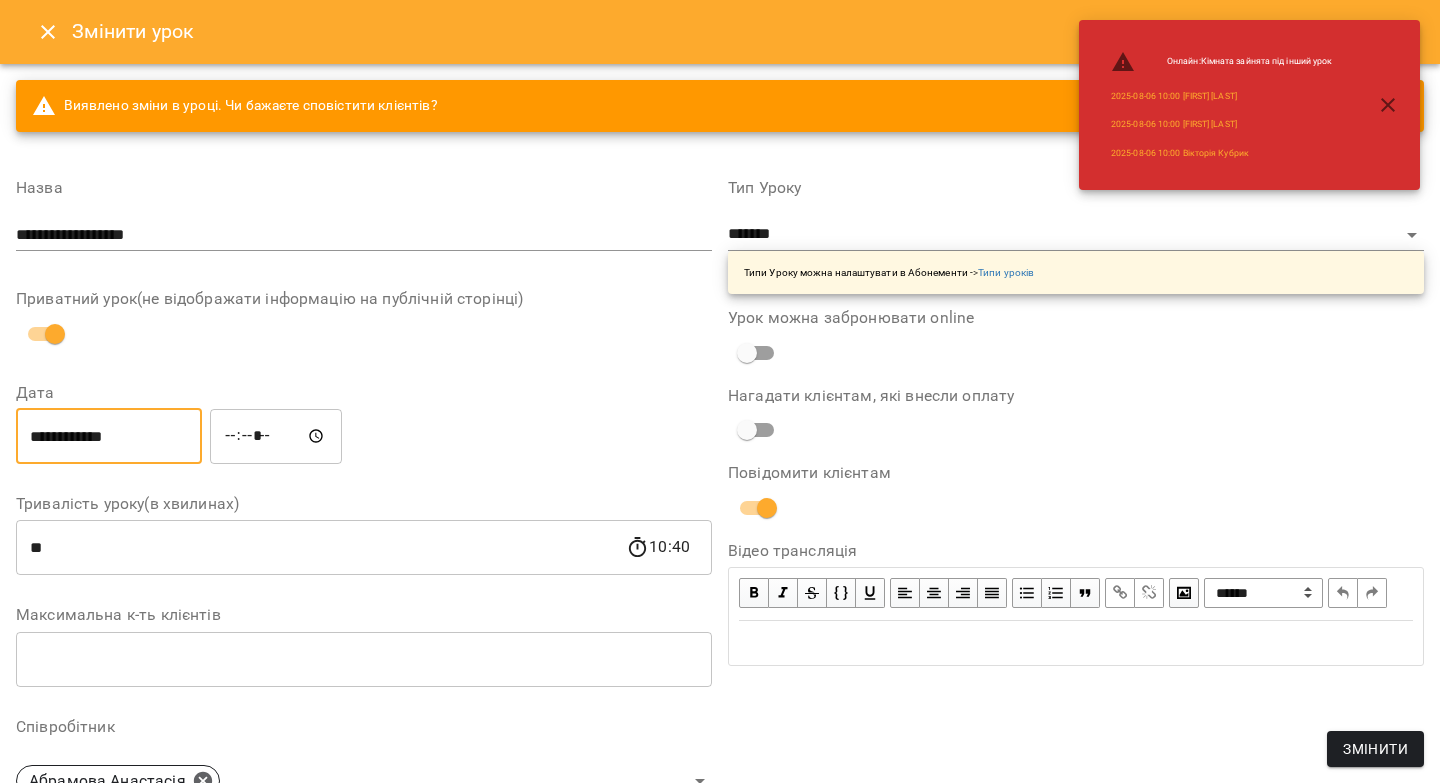 scroll, scrollTop: 542, scrollLeft: 0, axis: vertical 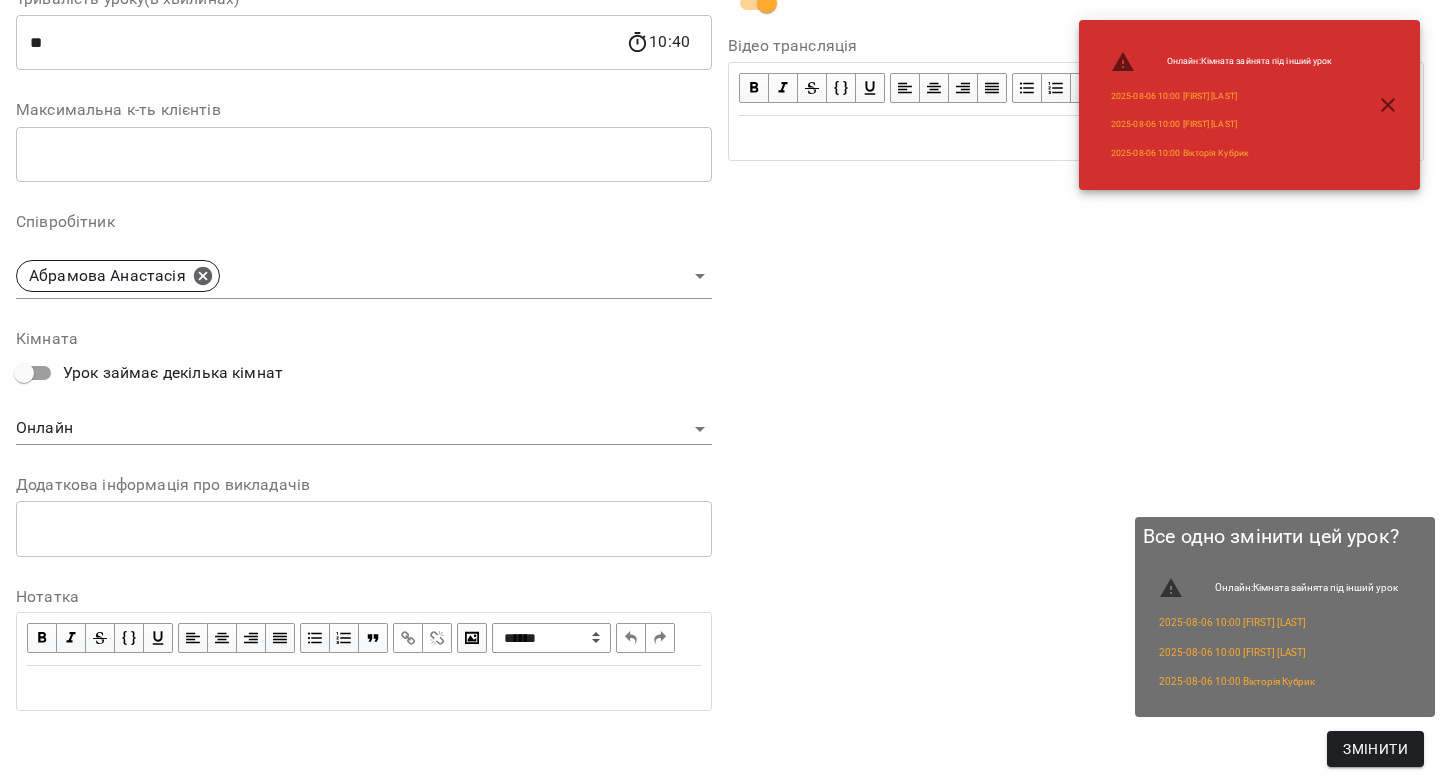 click on "Змінити" at bounding box center (1375, 749) 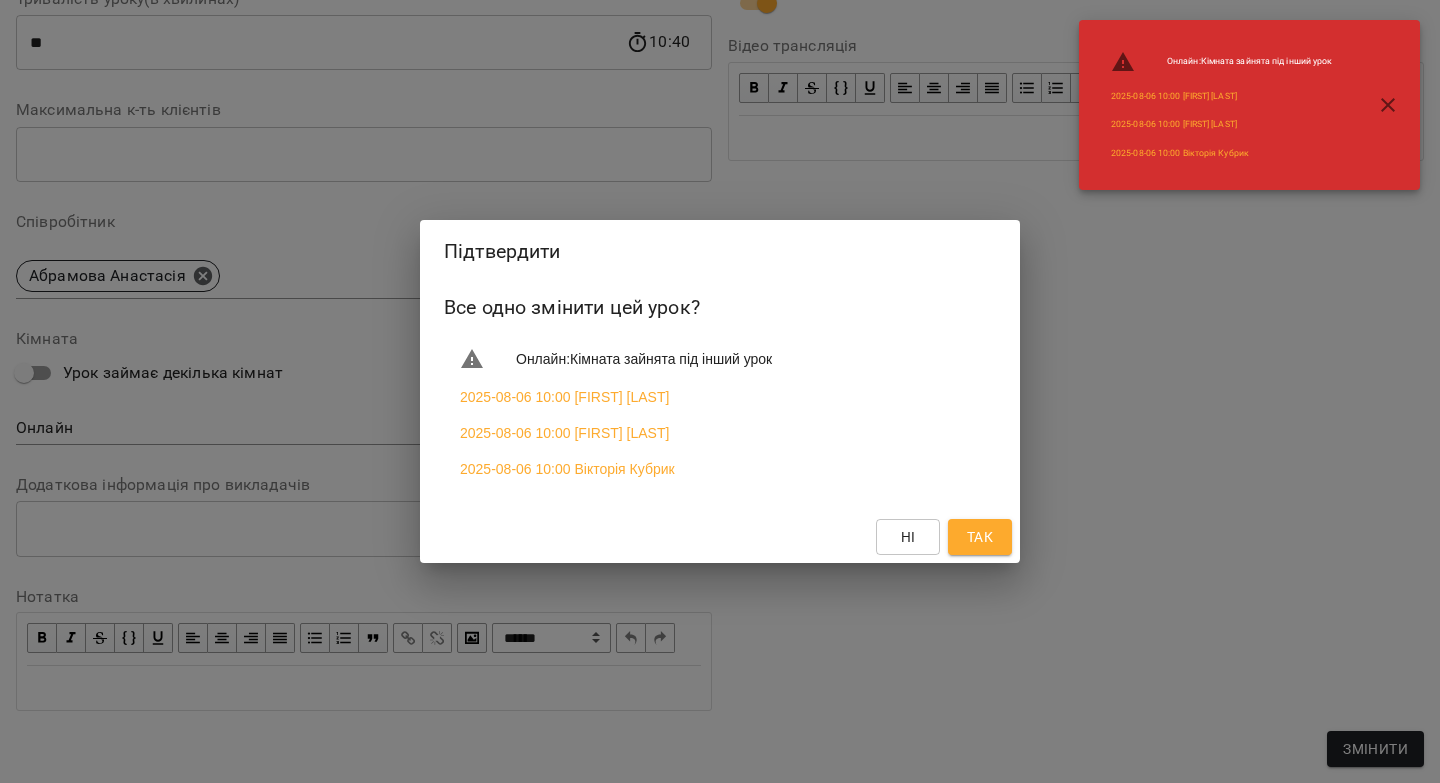 click on "Так" at bounding box center (980, 537) 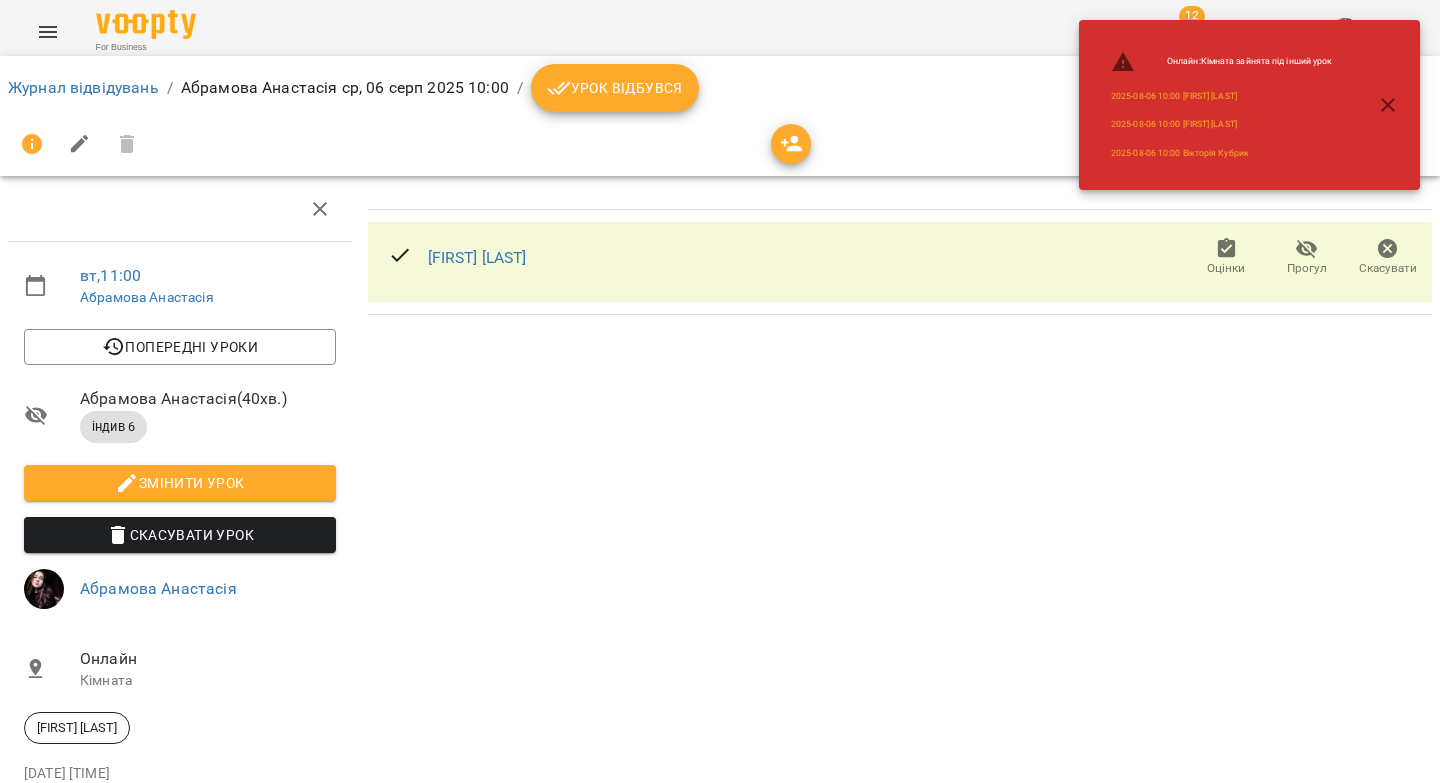 drag, startPoint x: 592, startPoint y: 92, endPoint x: 617, endPoint y: 94, distance: 25.079872 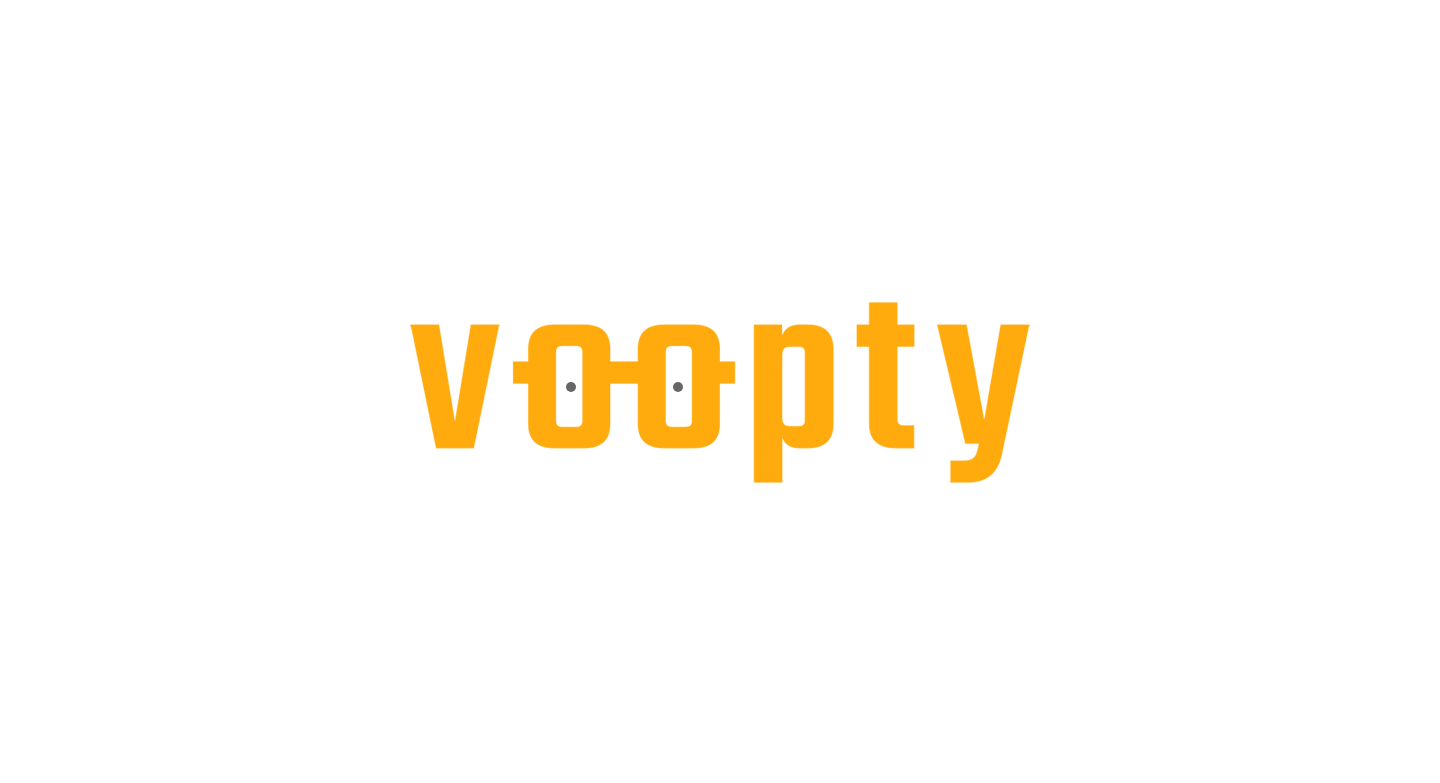 scroll, scrollTop: 0, scrollLeft: 0, axis: both 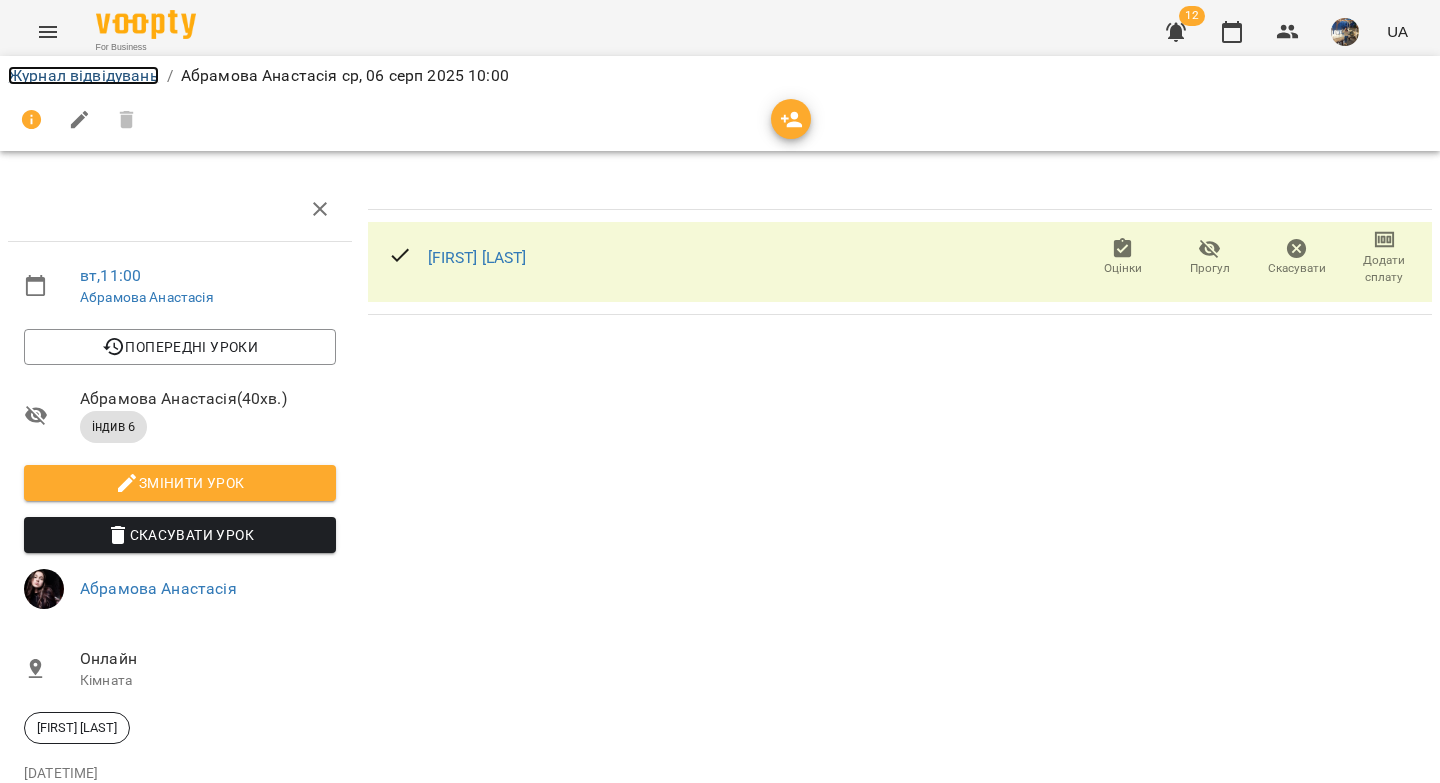 click on "Журнал відвідувань" at bounding box center (83, 75) 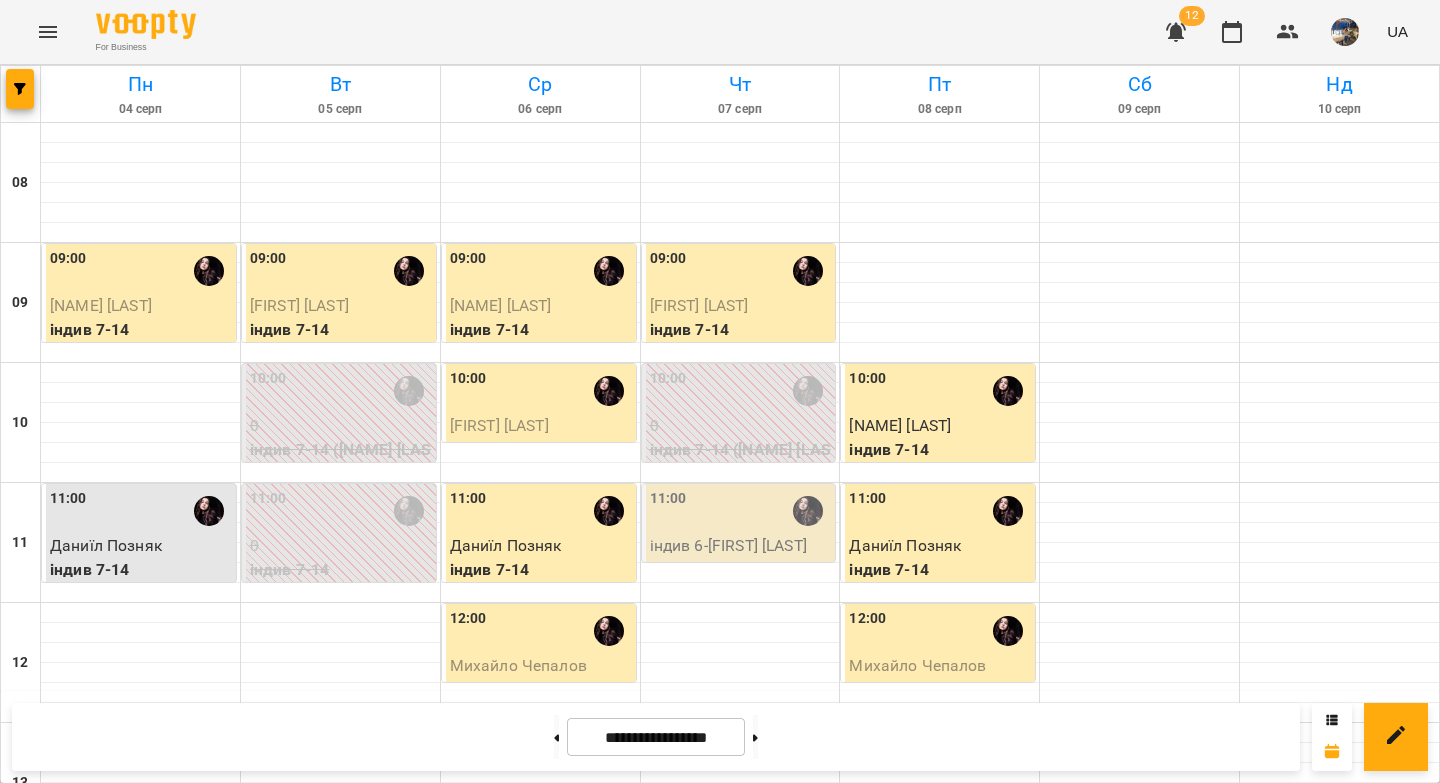 scroll, scrollTop: 211, scrollLeft: 0, axis: vertical 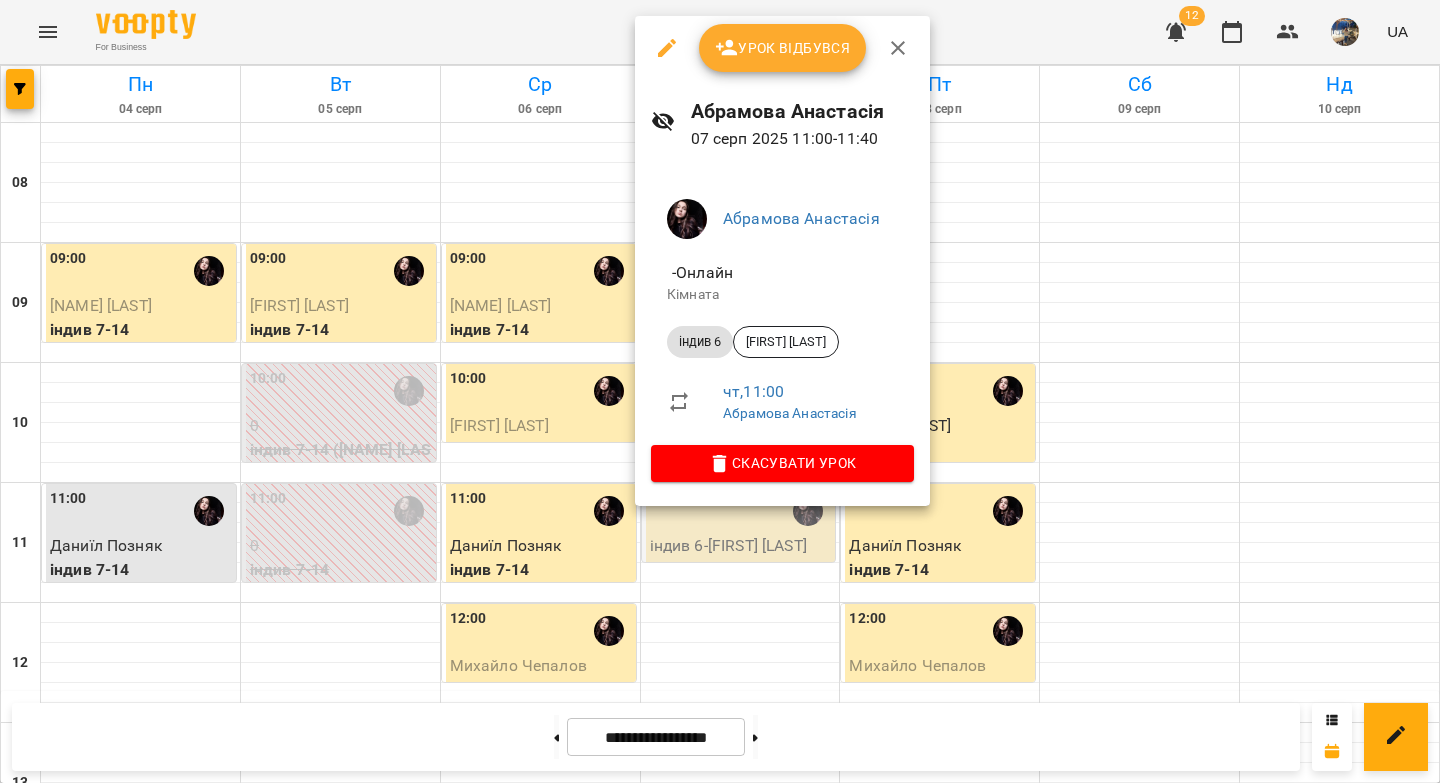 click on "Урок відбувся" at bounding box center [783, 48] 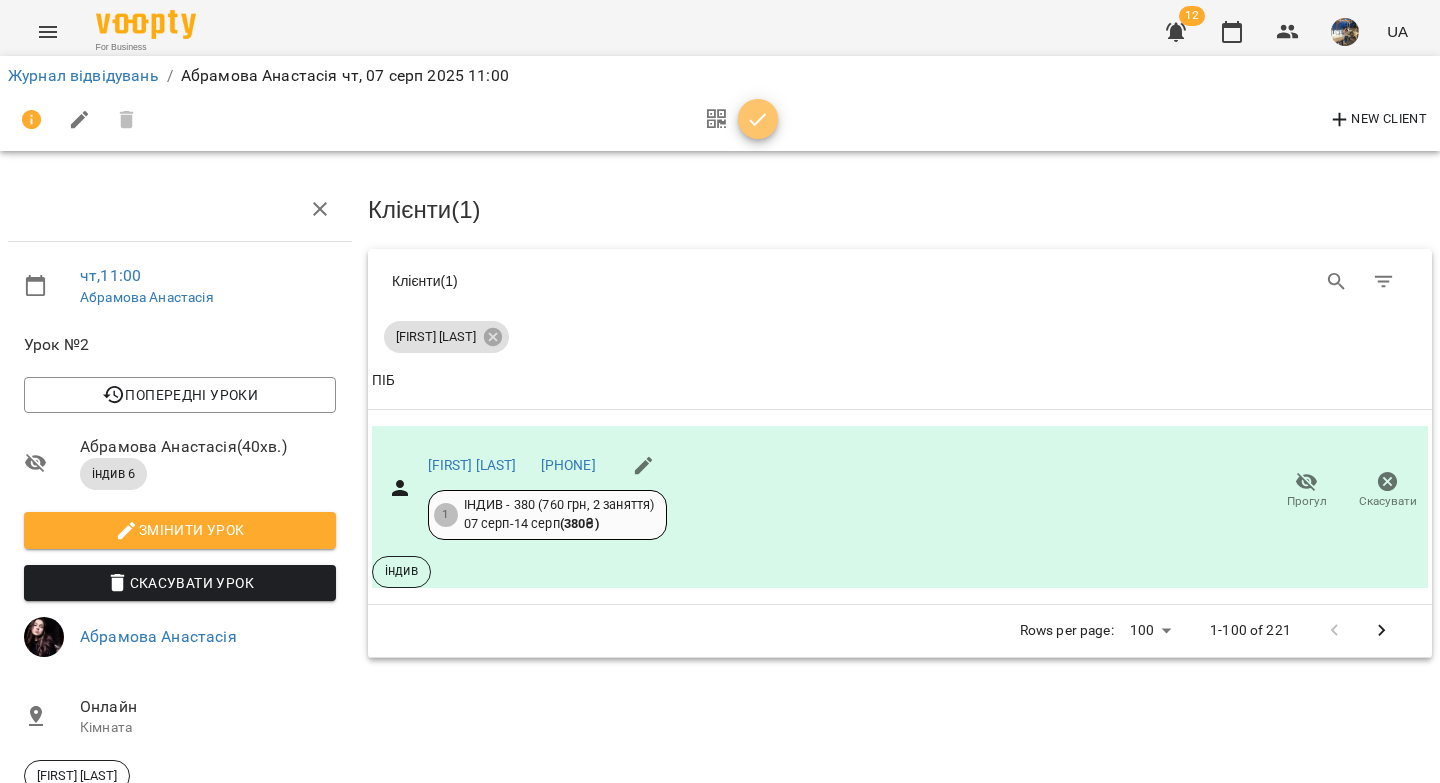 drag, startPoint x: 761, startPoint y: 117, endPoint x: 730, endPoint y: 159, distance: 52.201534 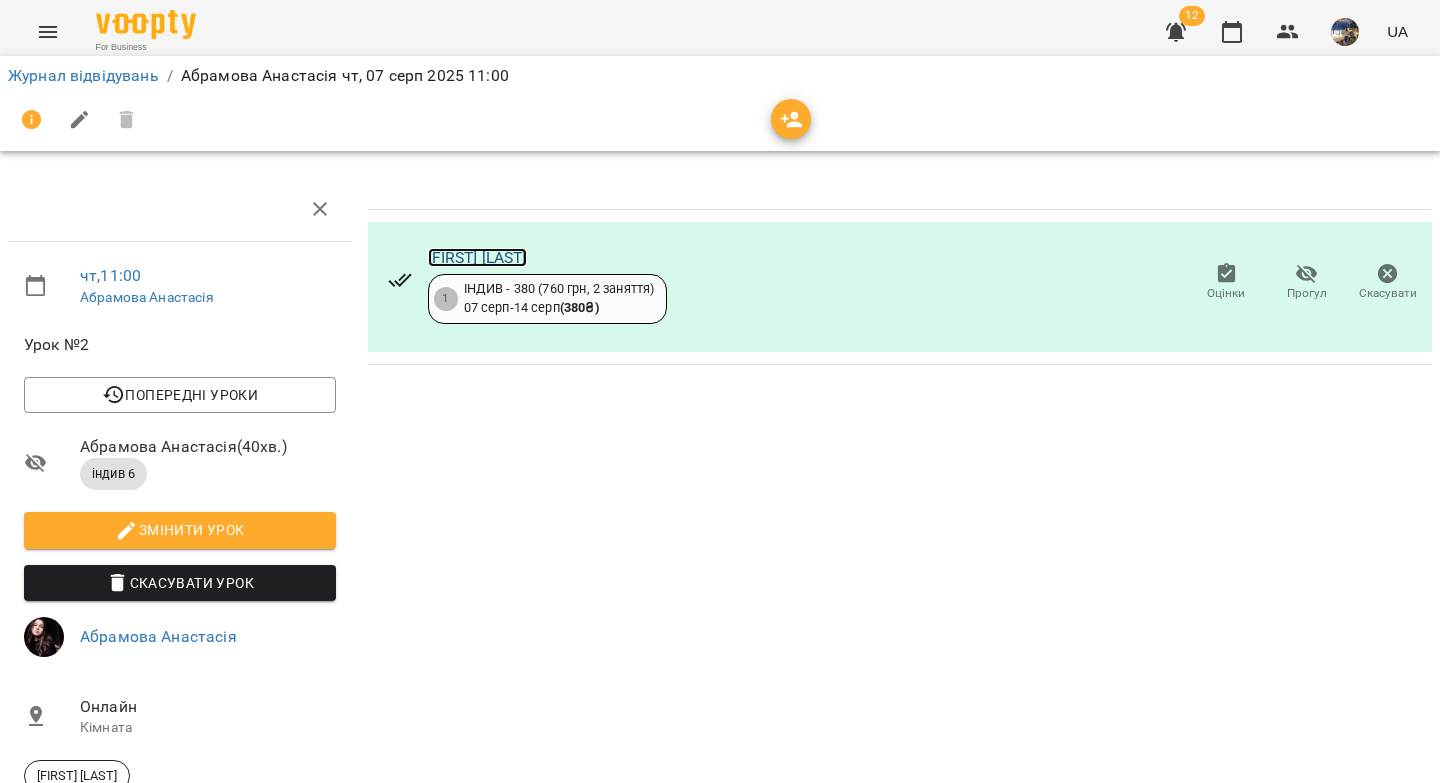 click on "[FIRST] [LAST]" at bounding box center (477, 257) 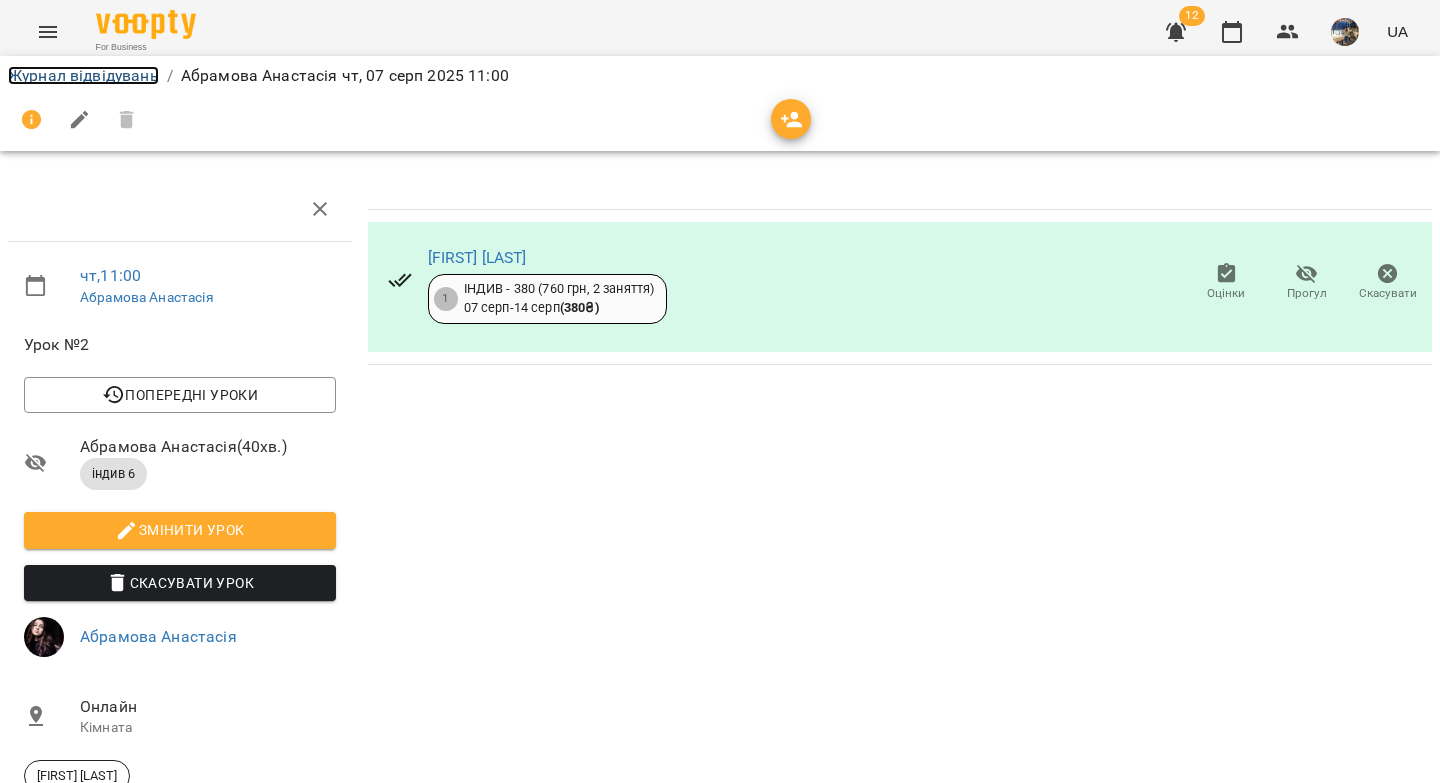 drag, startPoint x: 123, startPoint y: 75, endPoint x: 197, endPoint y: 47, distance: 79.12016 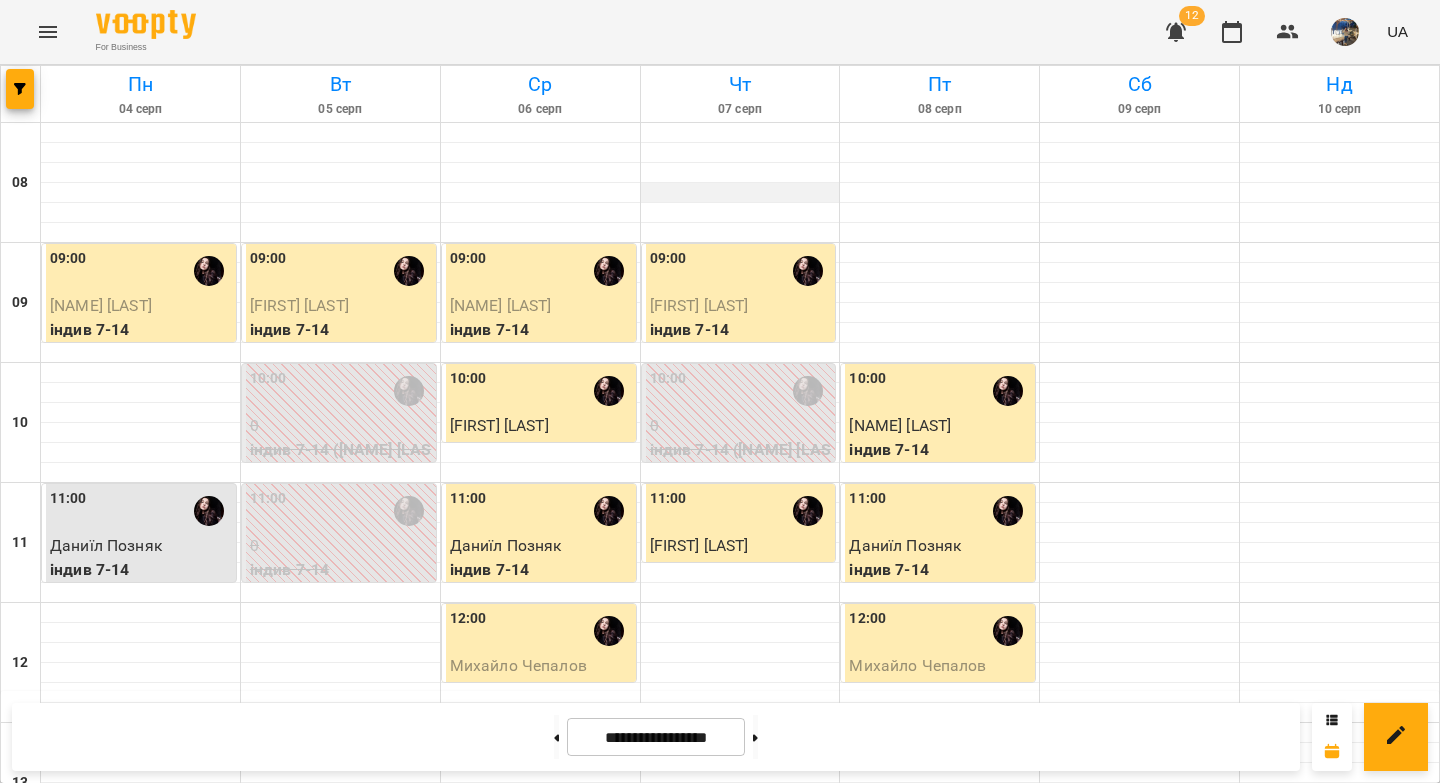 scroll, scrollTop: 0, scrollLeft: 0, axis: both 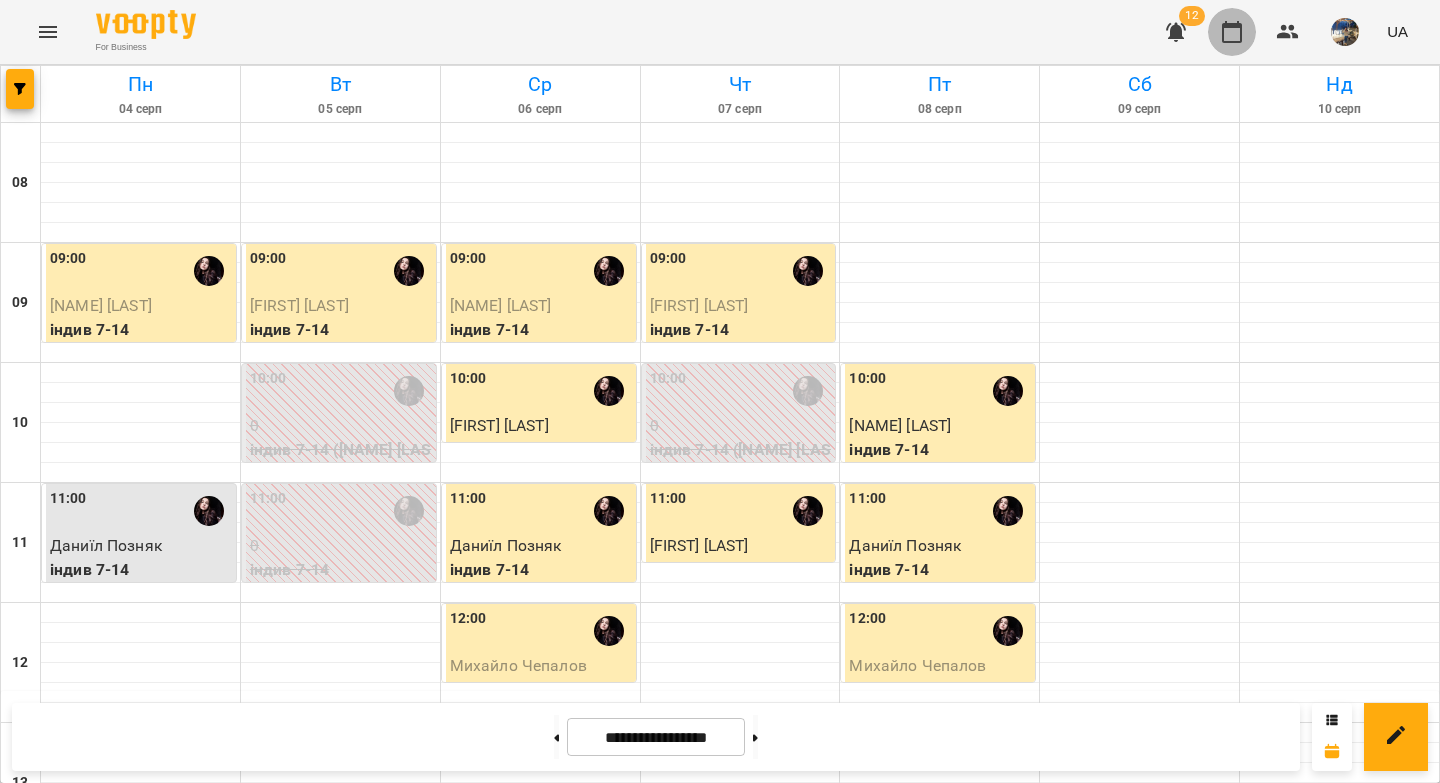 click 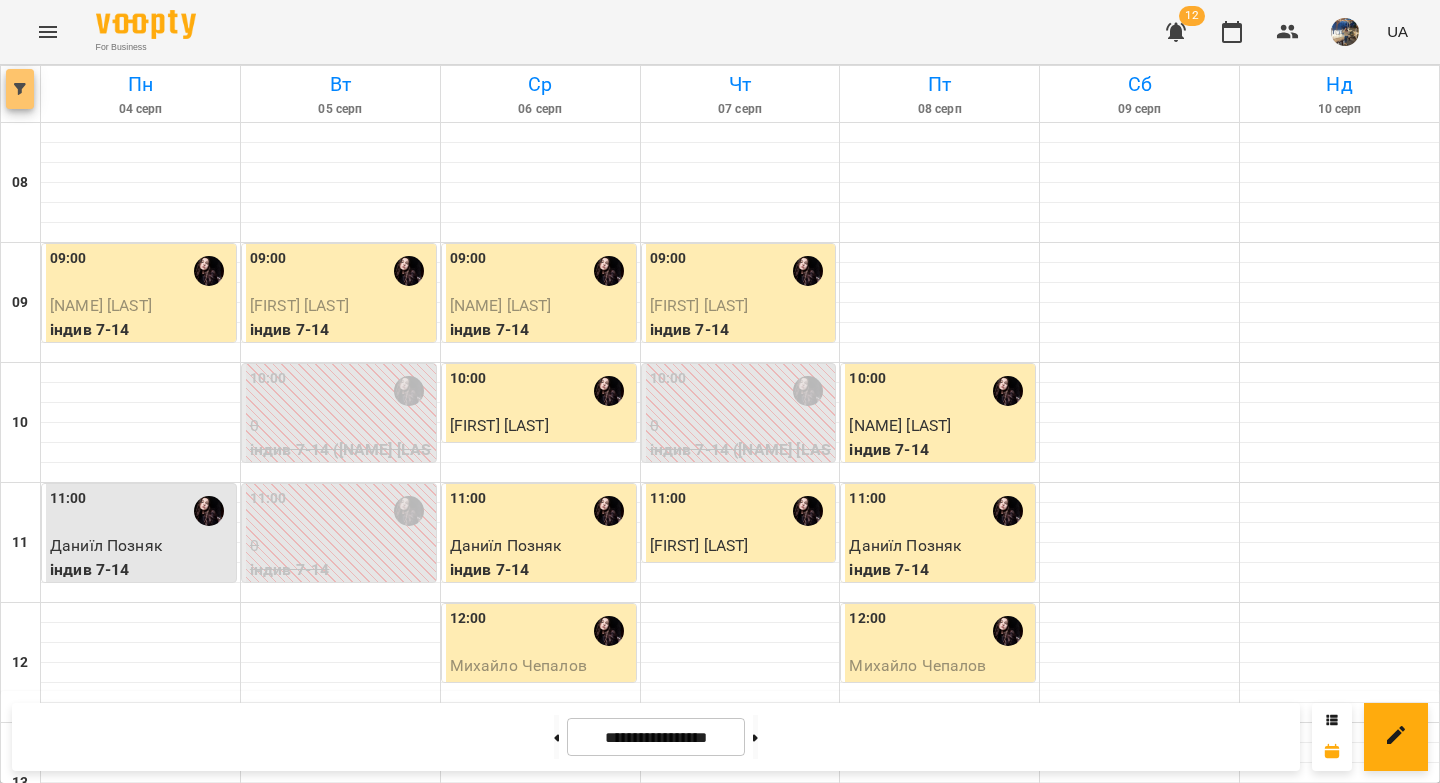 click 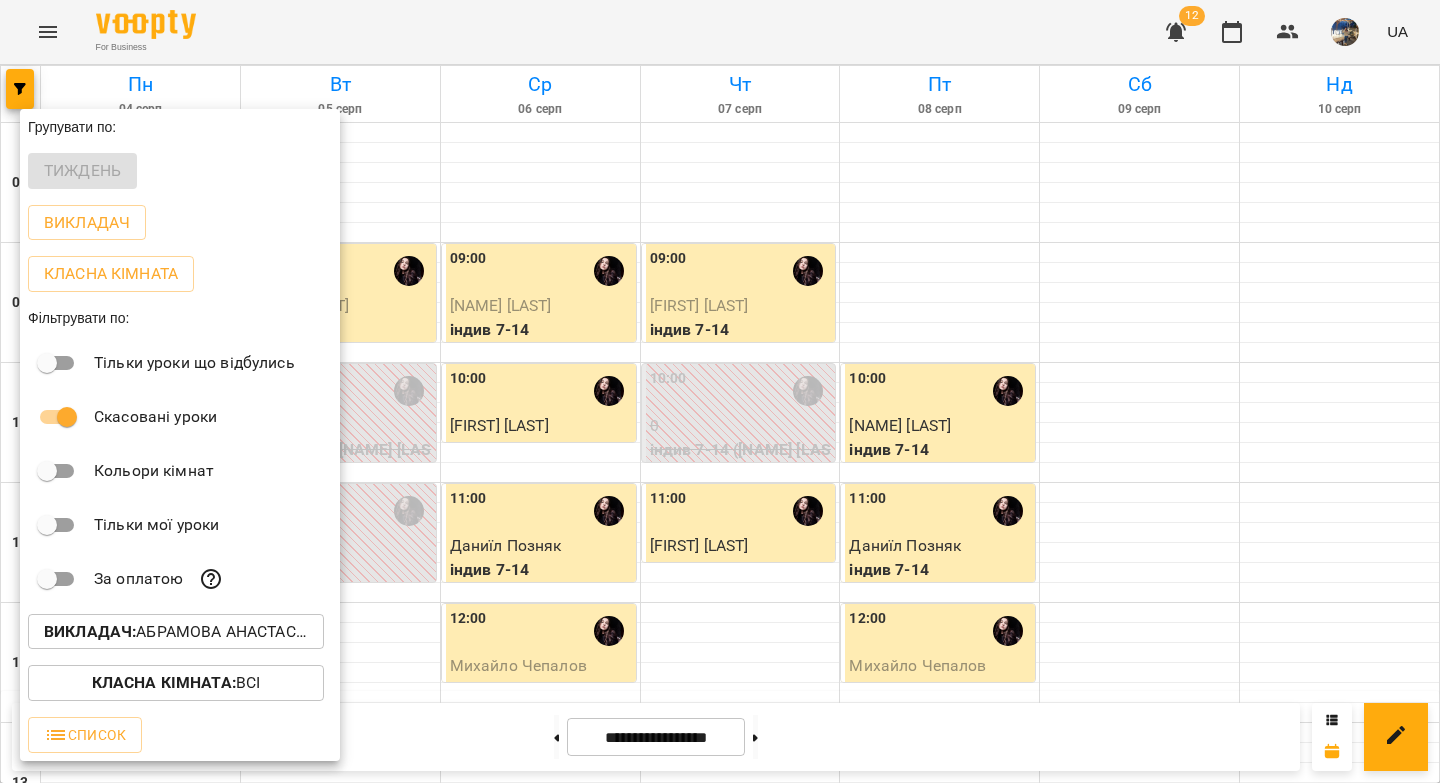 click on "Викладач :" at bounding box center (90, 631) 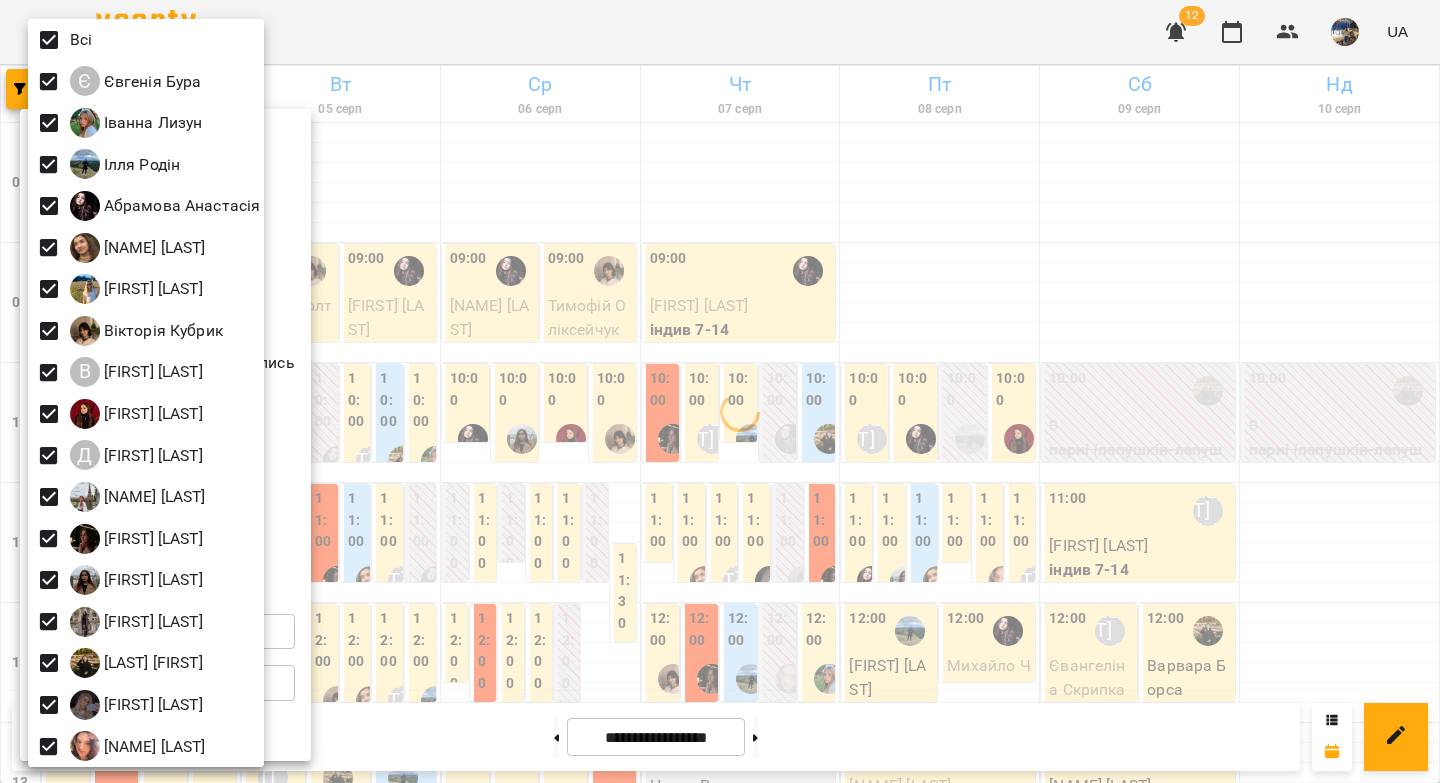 click at bounding box center [720, 391] 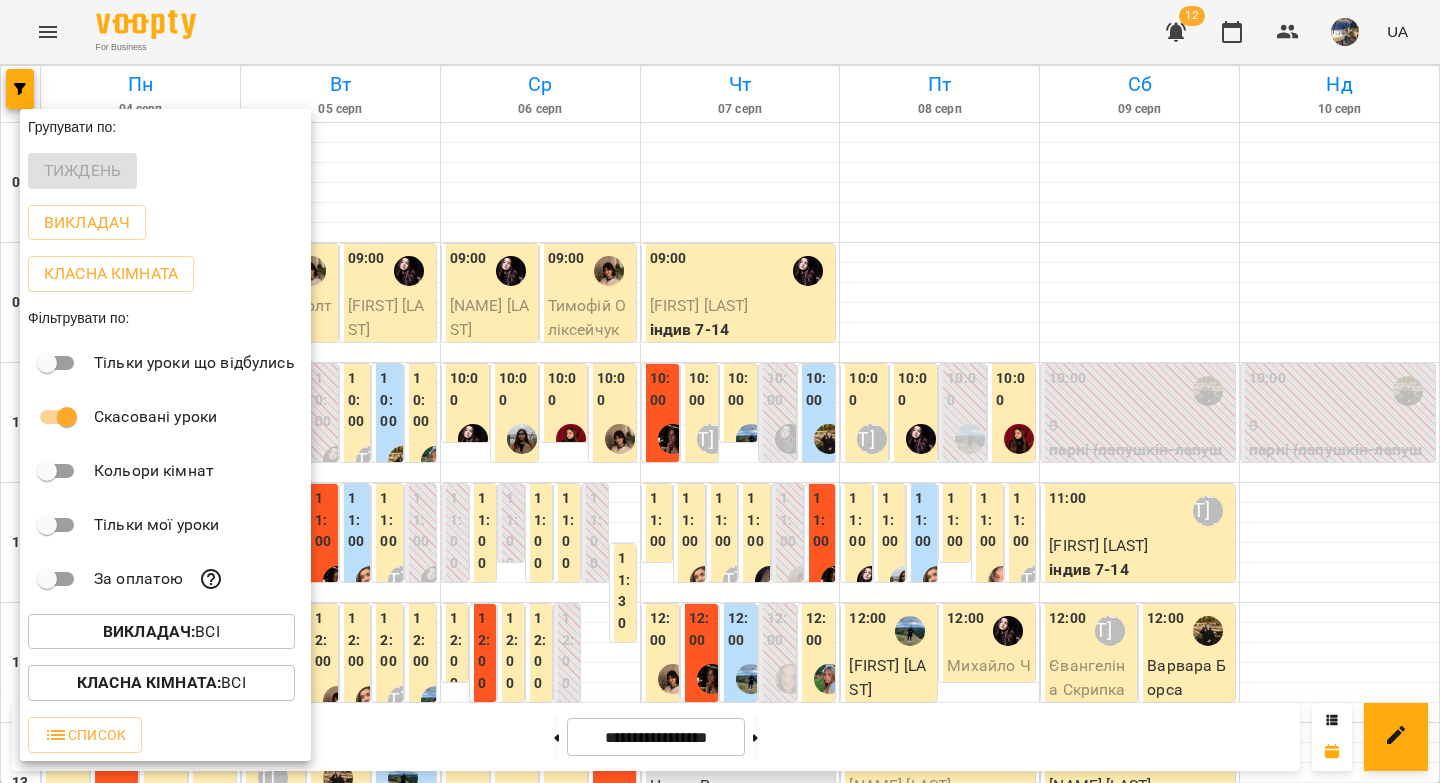 click at bounding box center [720, 391] 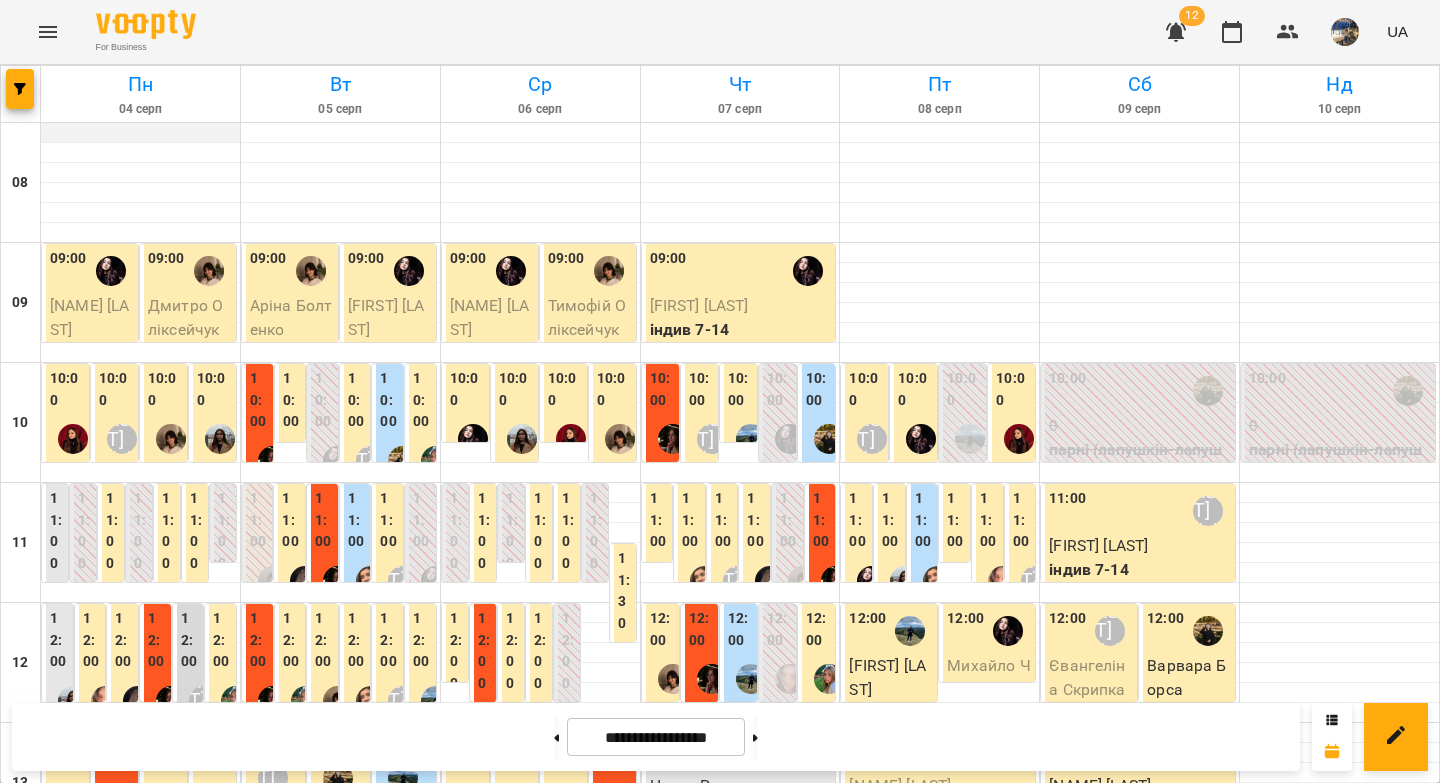 scroll, scrollTop: 0, scrollLeft: 0, axis: both 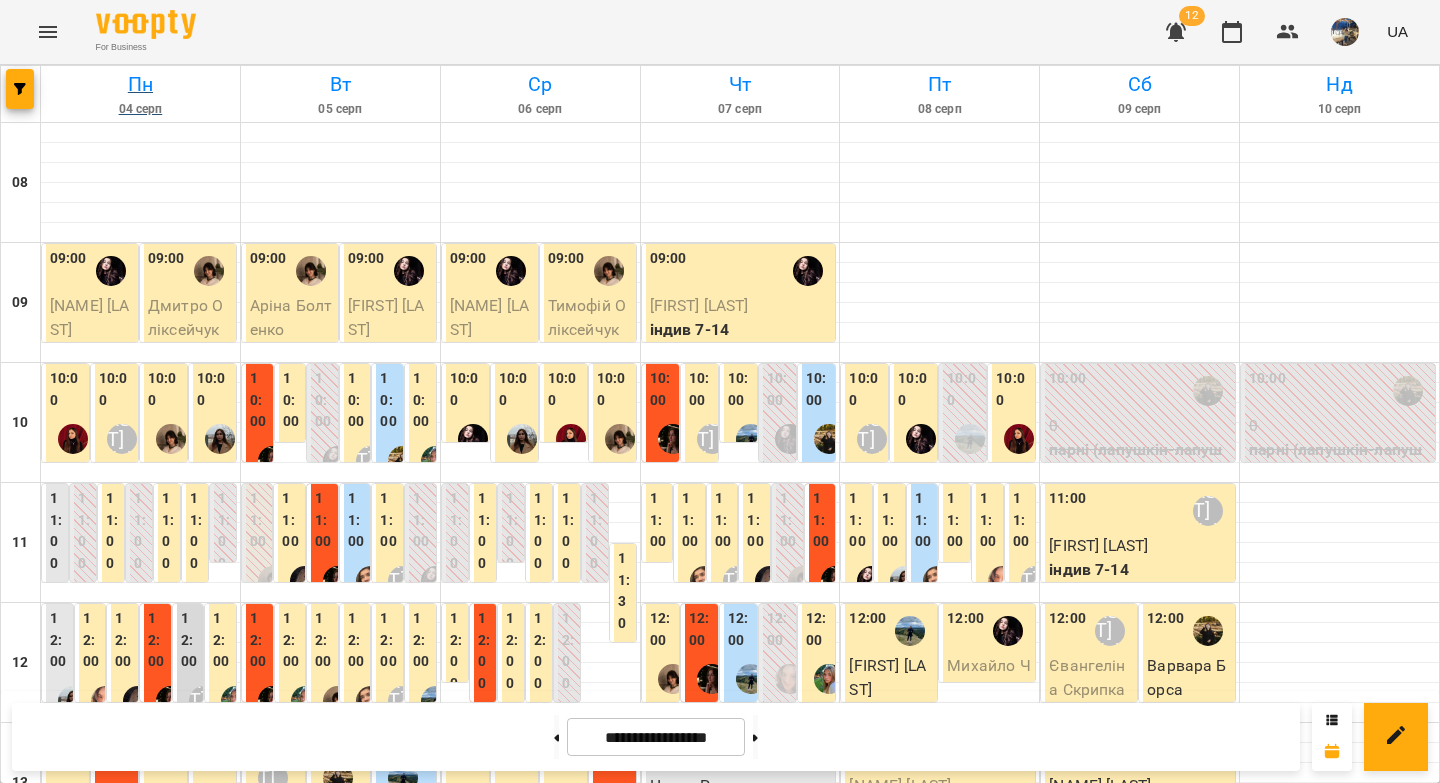 click on "Пн" at bounding box center (140, 84) 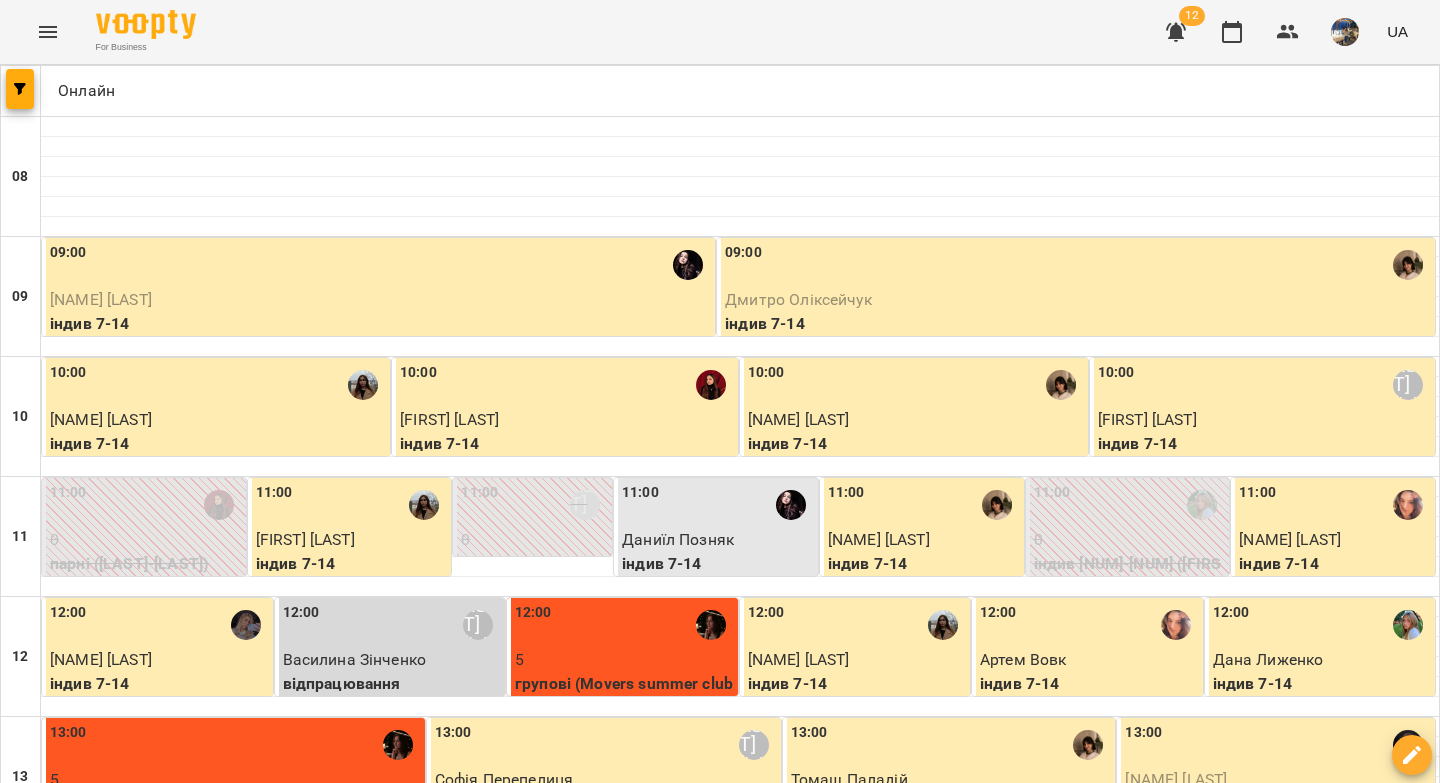 scroll, scrollTop: 91, scrollLeft: 0, axis: vertical 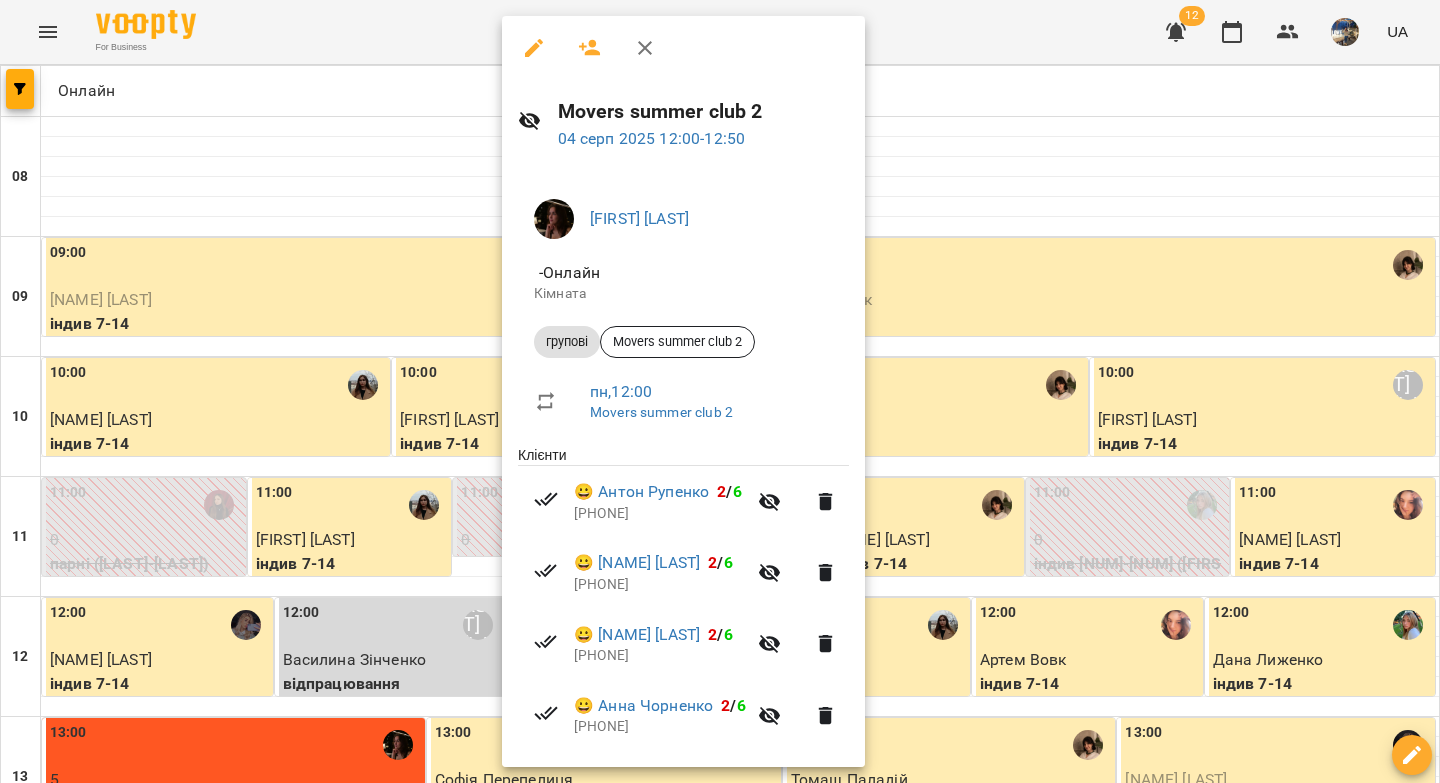 drag, startPoint x: 156, startPoint y: 91, endPoint x: 50, endPoint y: 40, distance: 117.630775 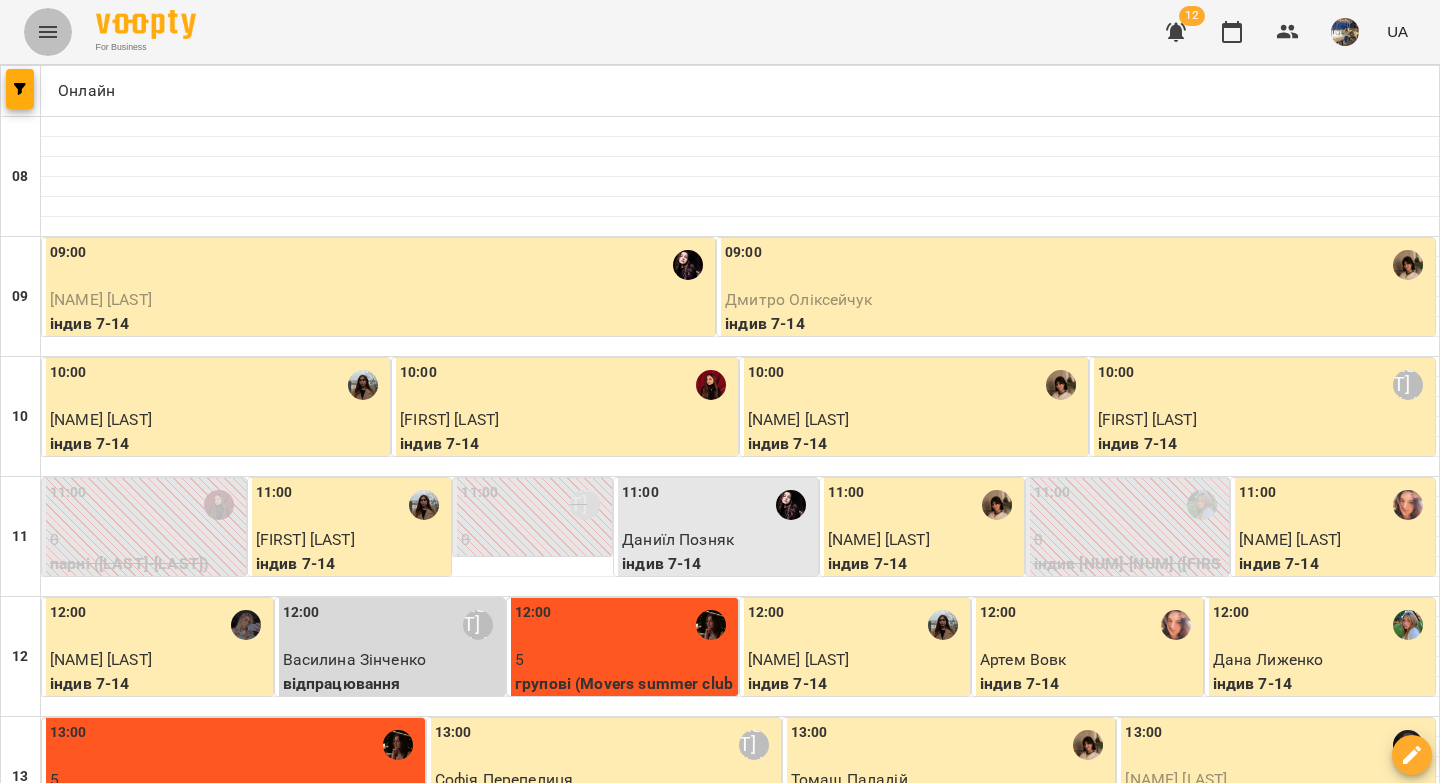 click 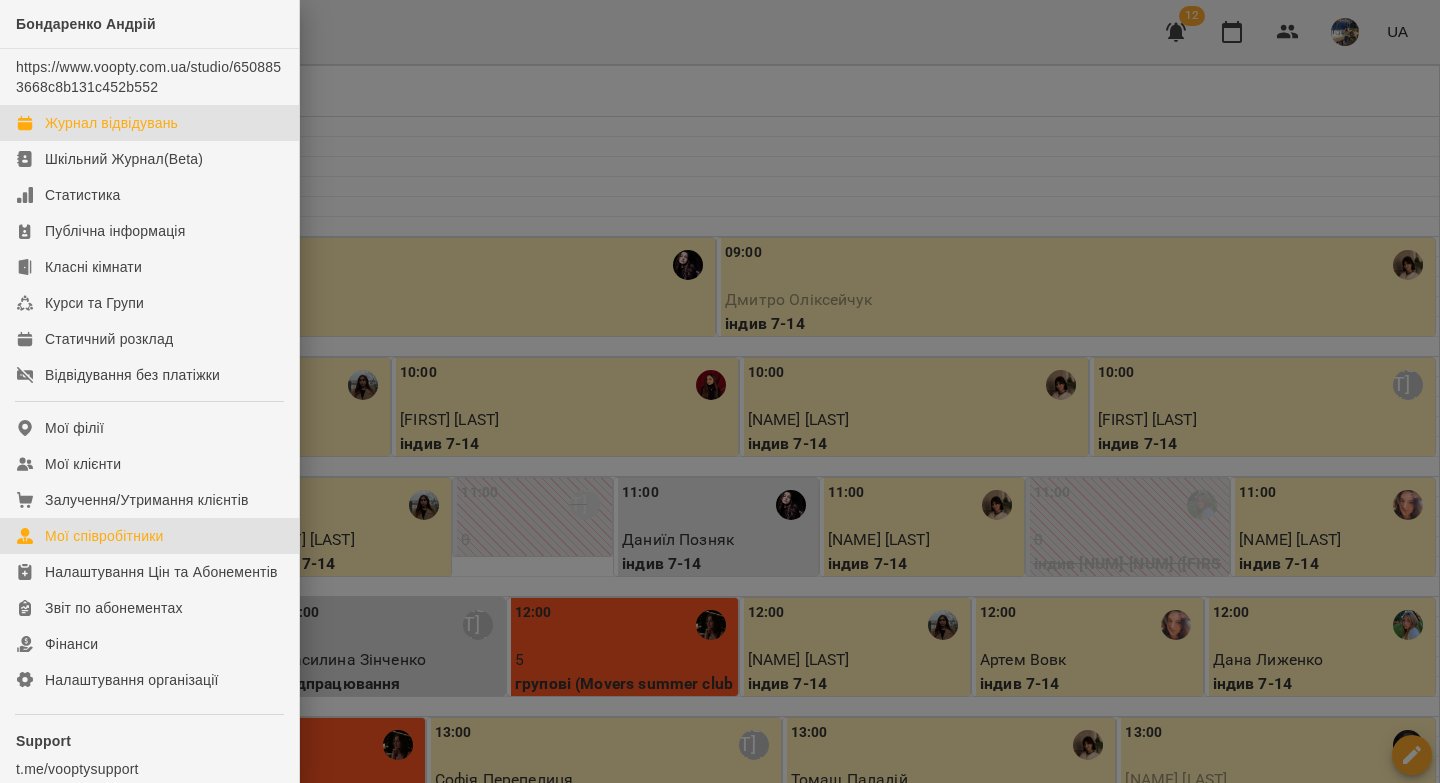 click on "Мої співробітники" at bounding box center (104, 536) 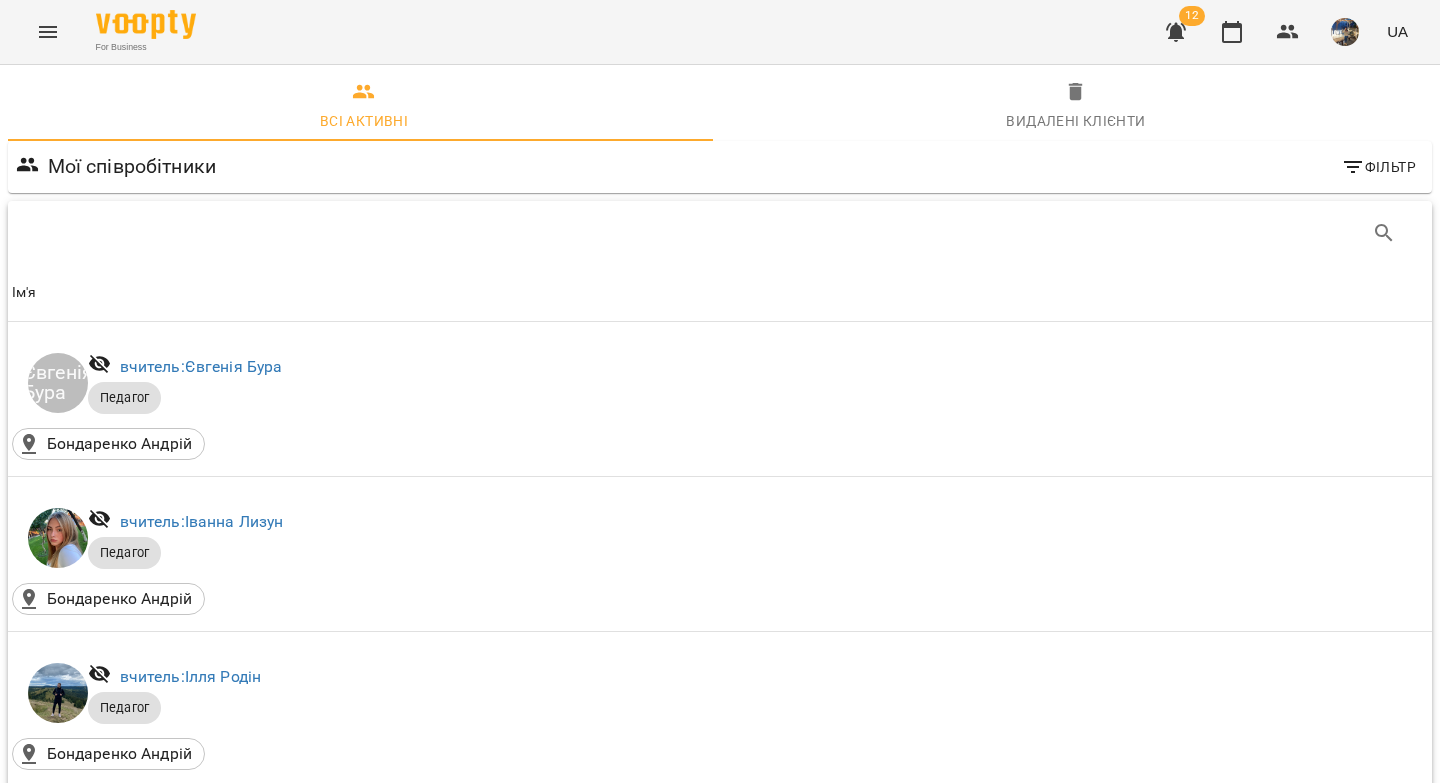 scroll, scrollTop: 551, scrollLeft: 0, axis: vertical 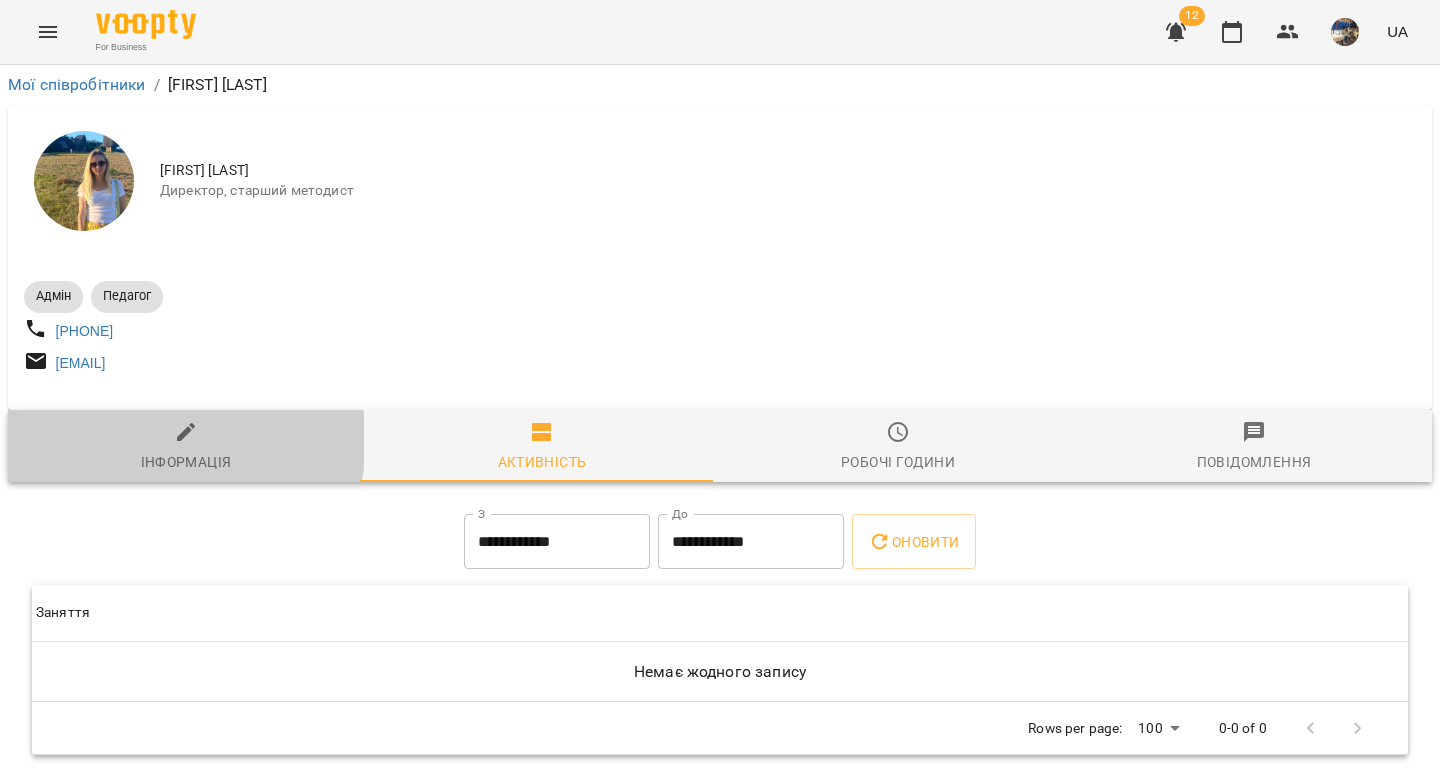 click 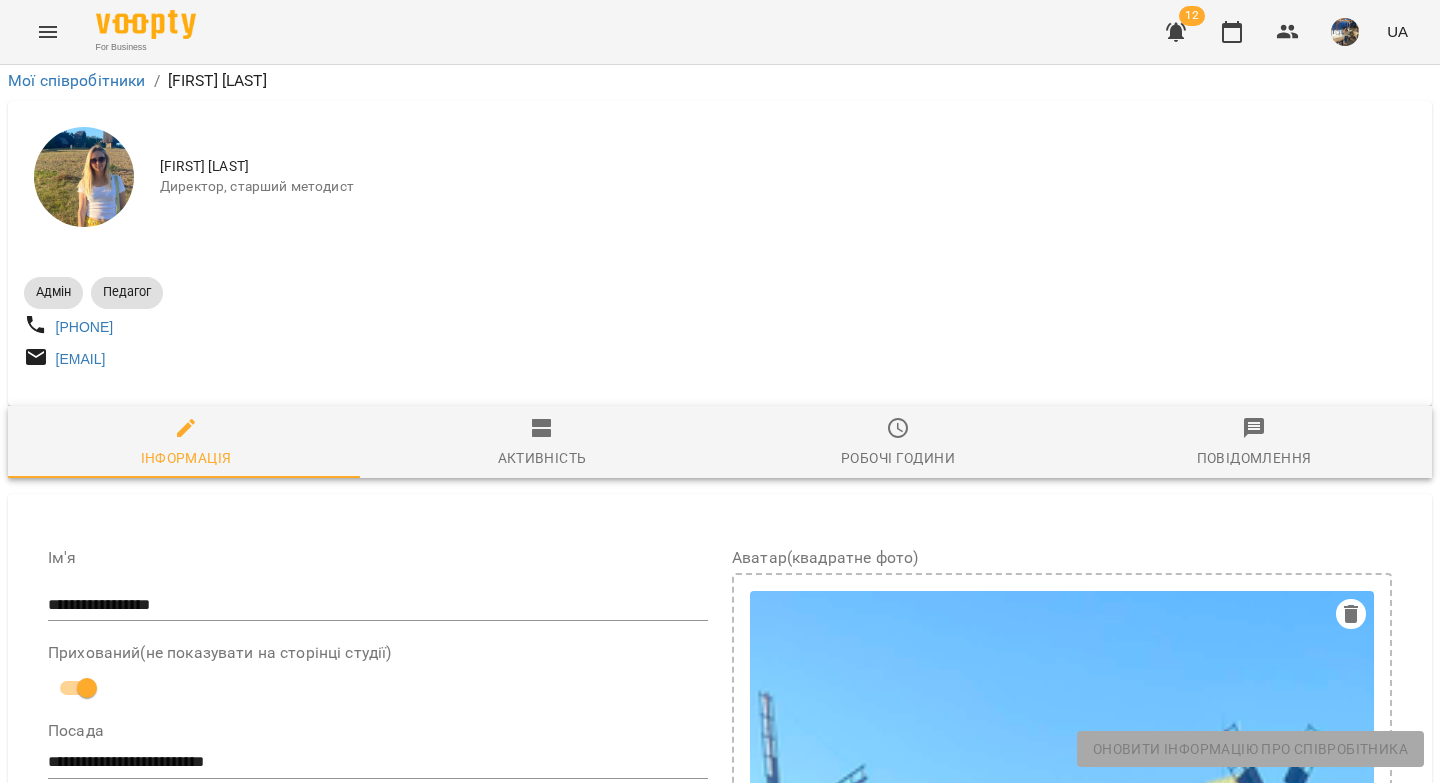 scroll, scrollTop: 891, scrollLeft: 0, axis: vertical 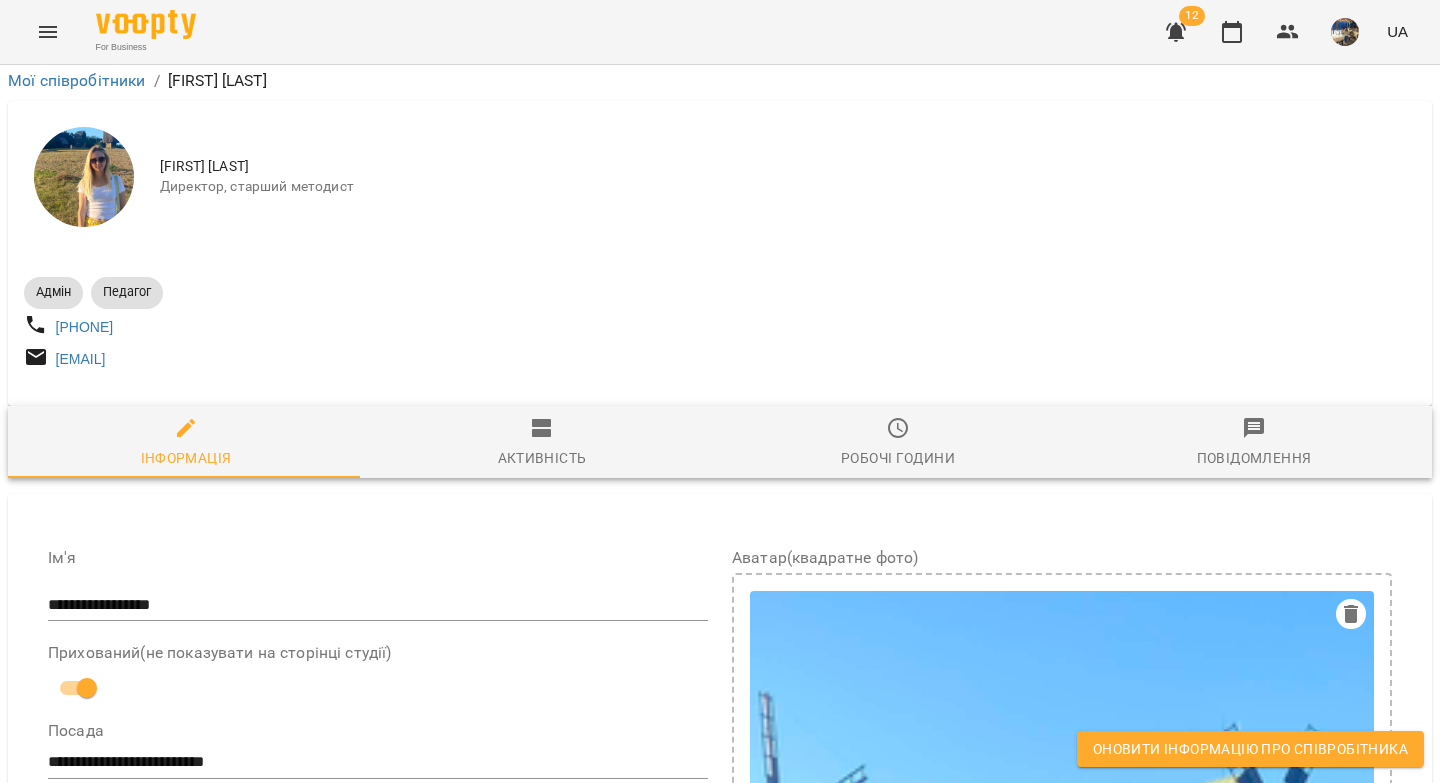 click on "**********" at bounding box center [378, 1635] 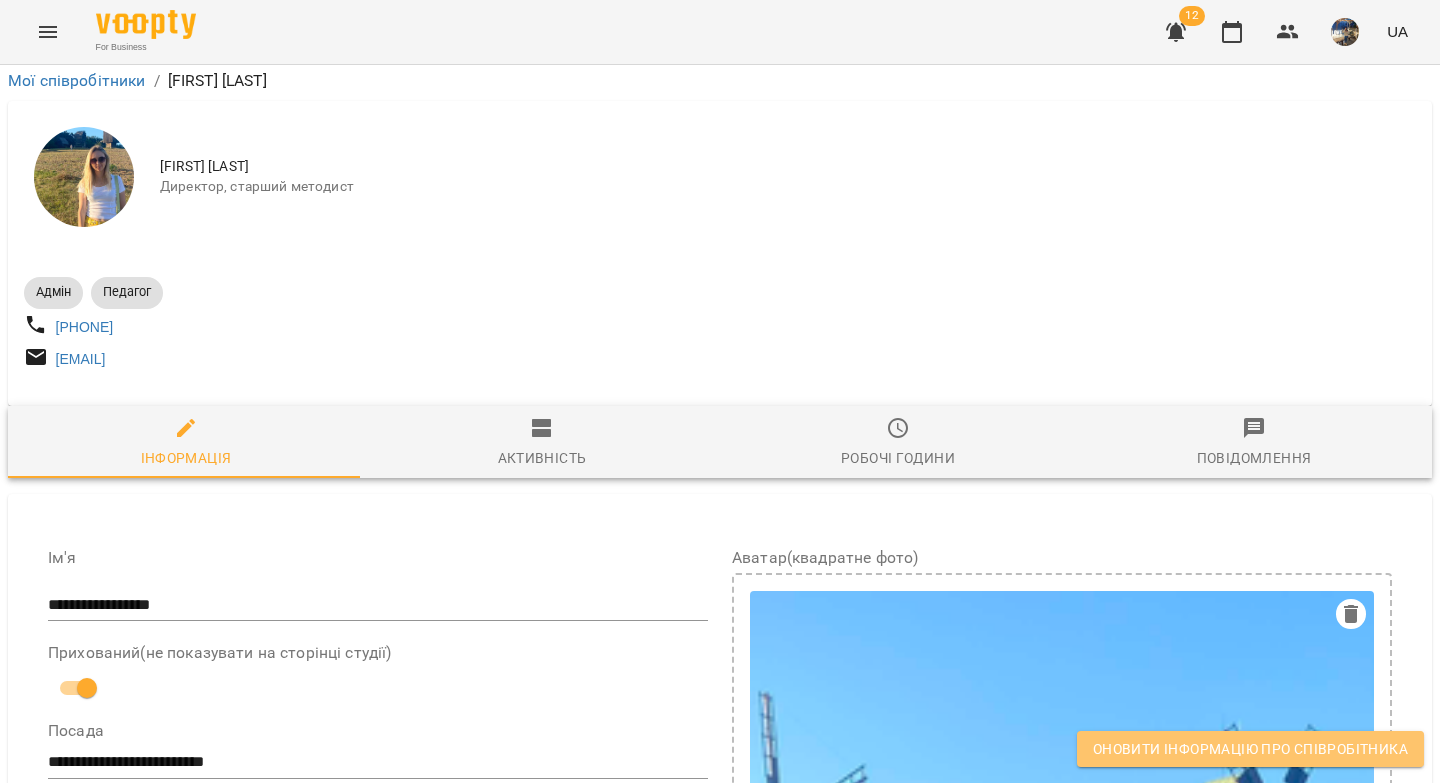 click on "Оновити інформацію про співробітника" at bounding box center (1250, 749) 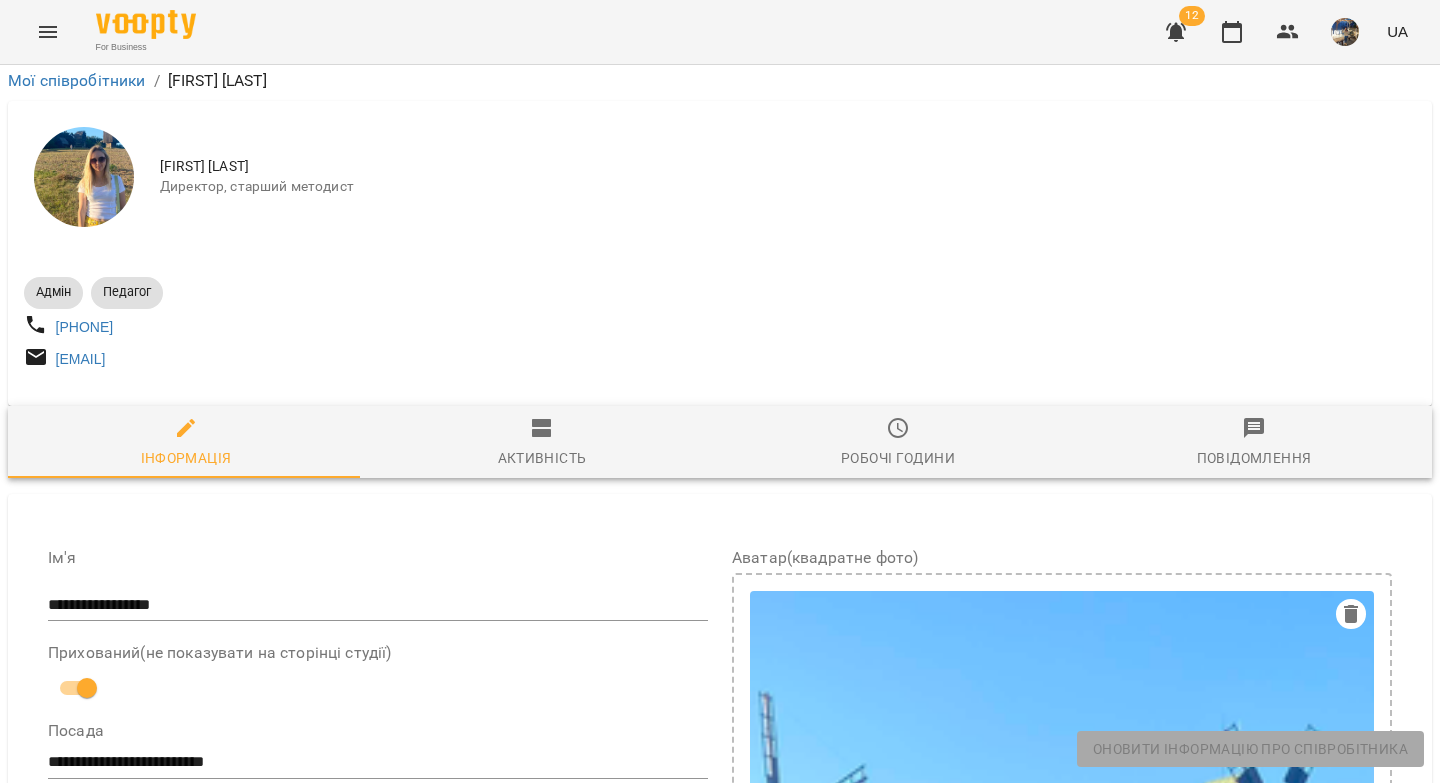 scroll, scrollTop: 0, scrollLeft: 0, axis: both 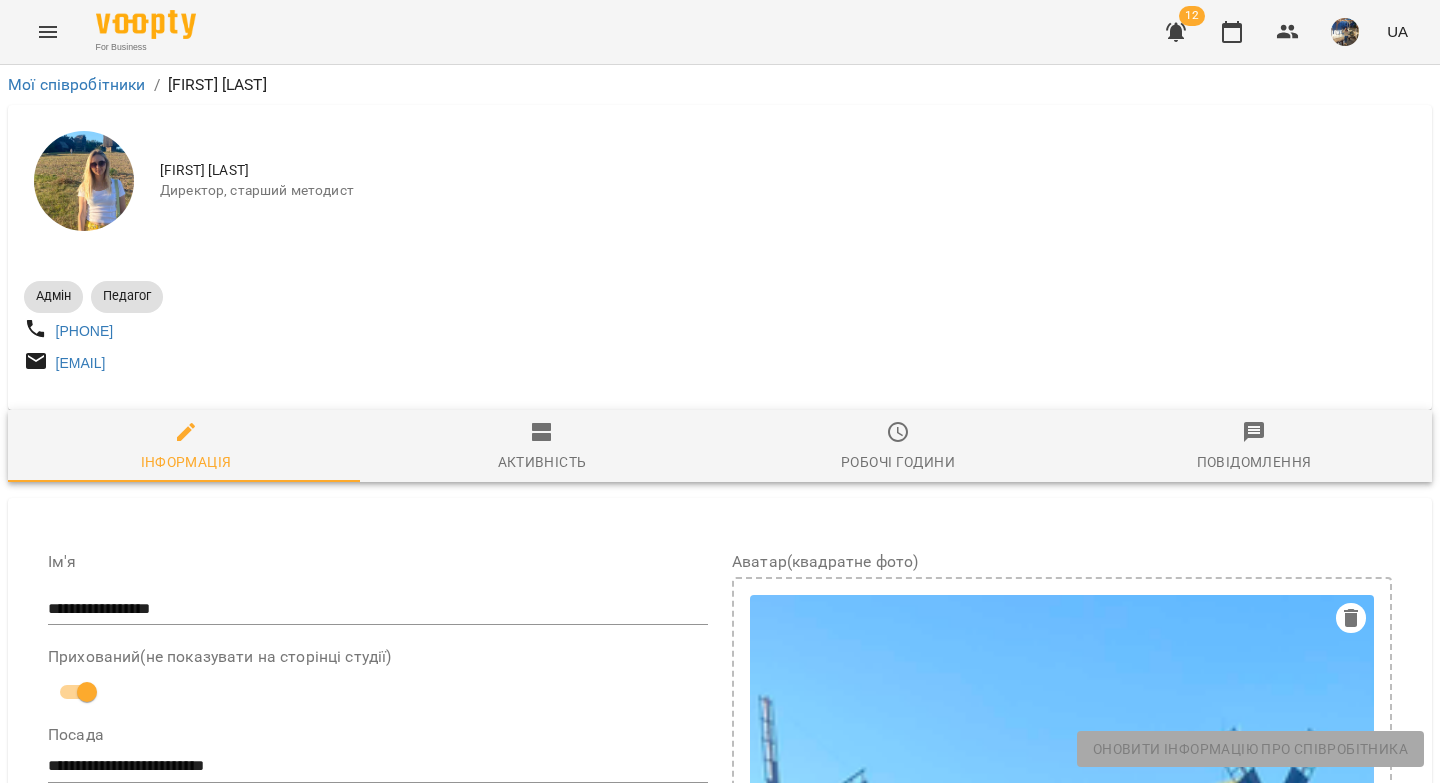drag, startPoint x: 1233, startPoint y: 38, endPoint x: 875, endPoint y: 2, distance: 359.8055 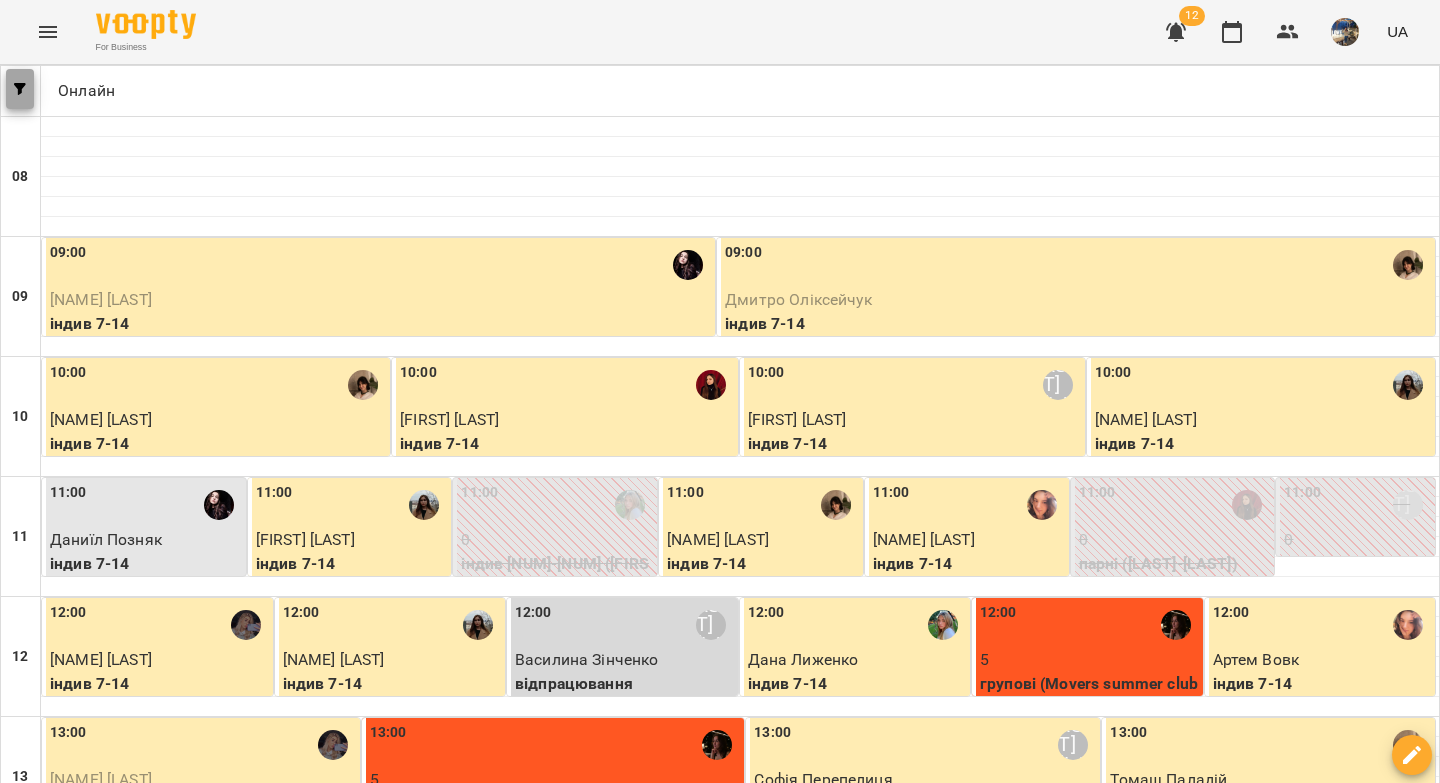 click 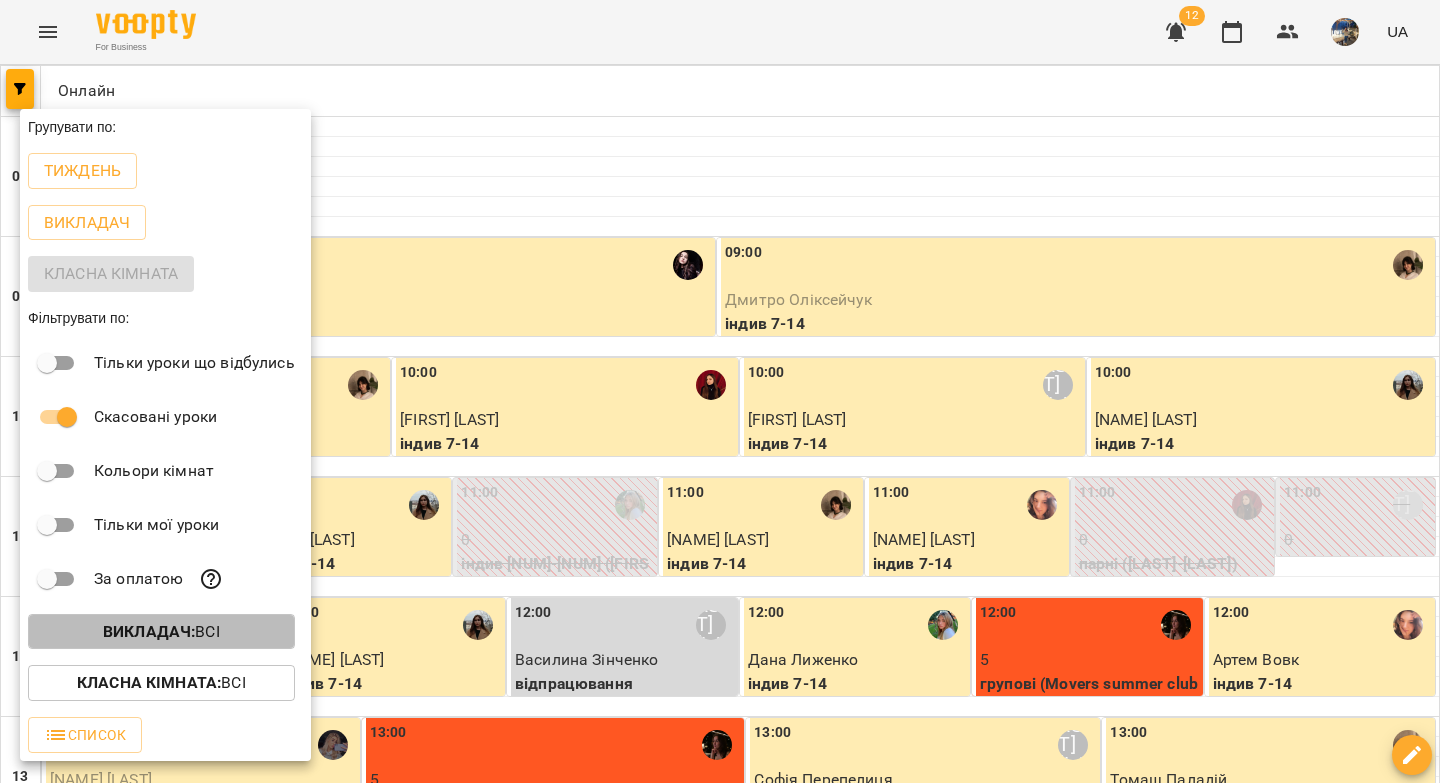 click on "Викладач :" at bounding box center [149, 631] 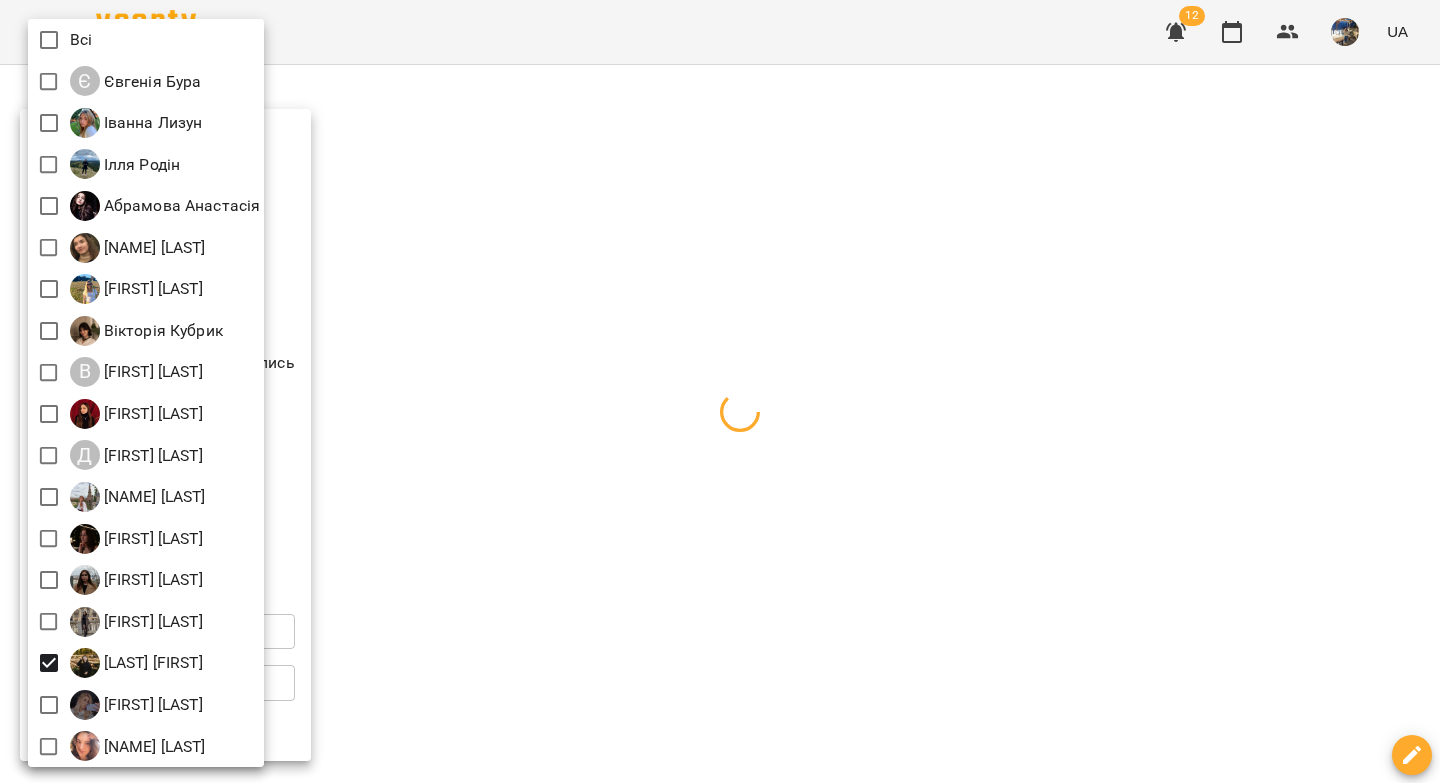 click at bounding box center [720, 391] 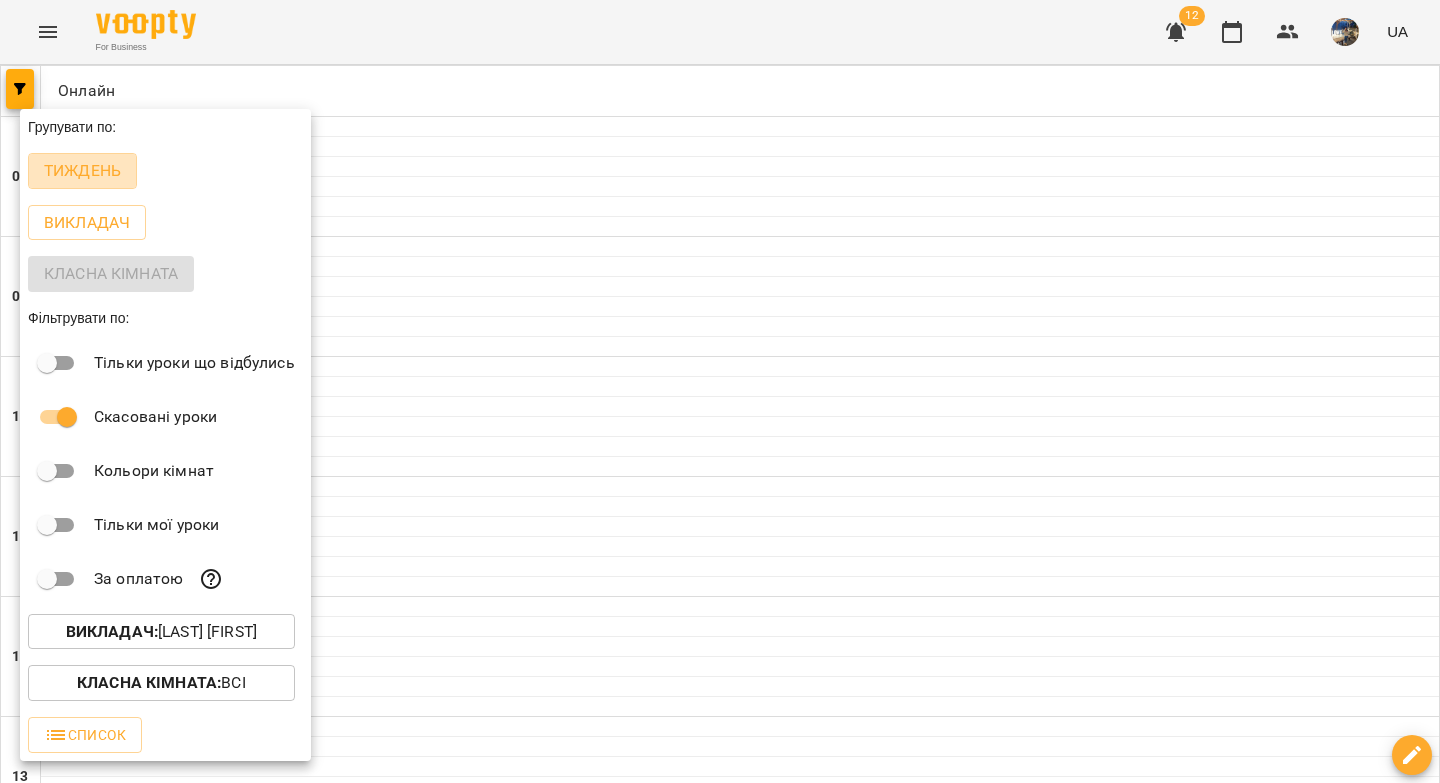 drag, startPoint x: 73, startPoint y: 180, endPoint x: 805, endPoint y: 512, distance: 803.7711 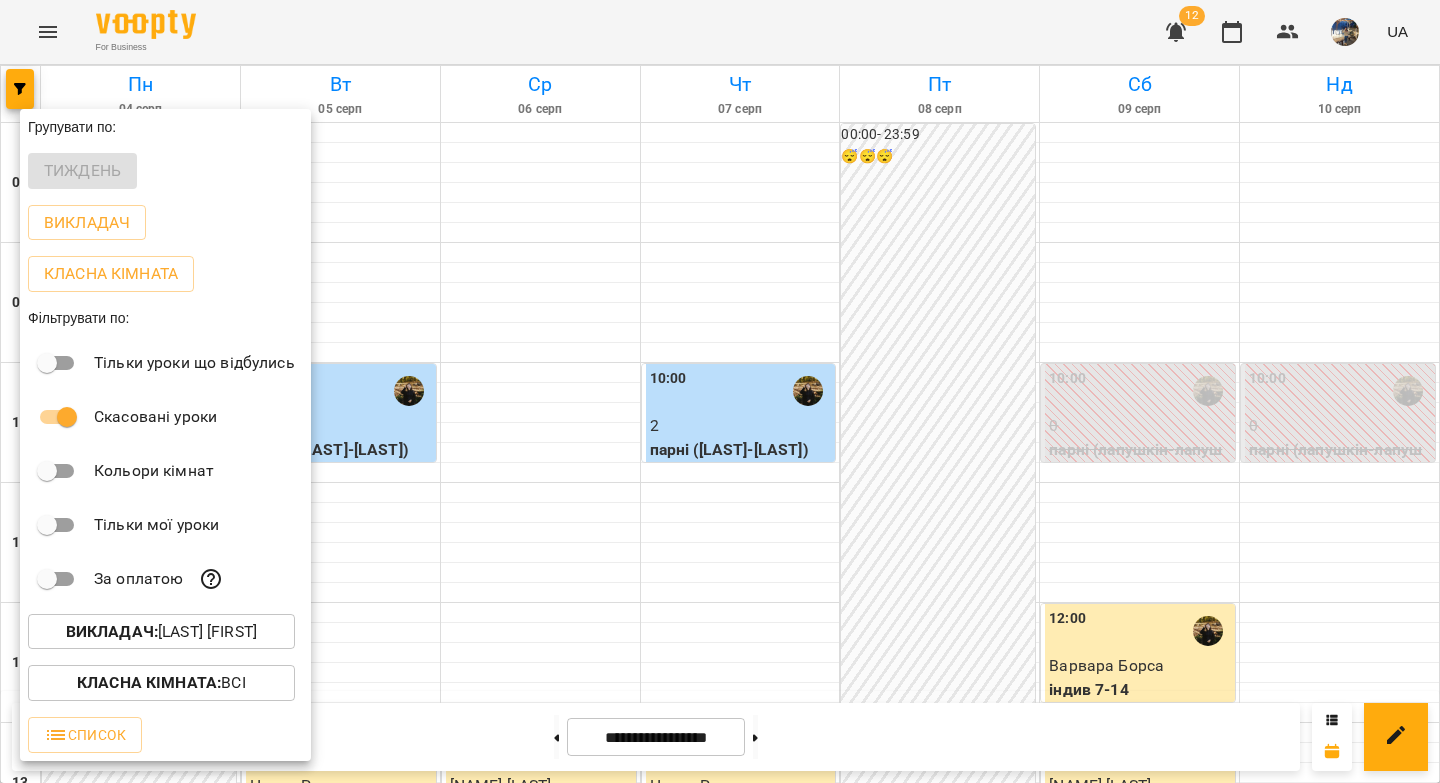 click at bounding box center [720, 391] 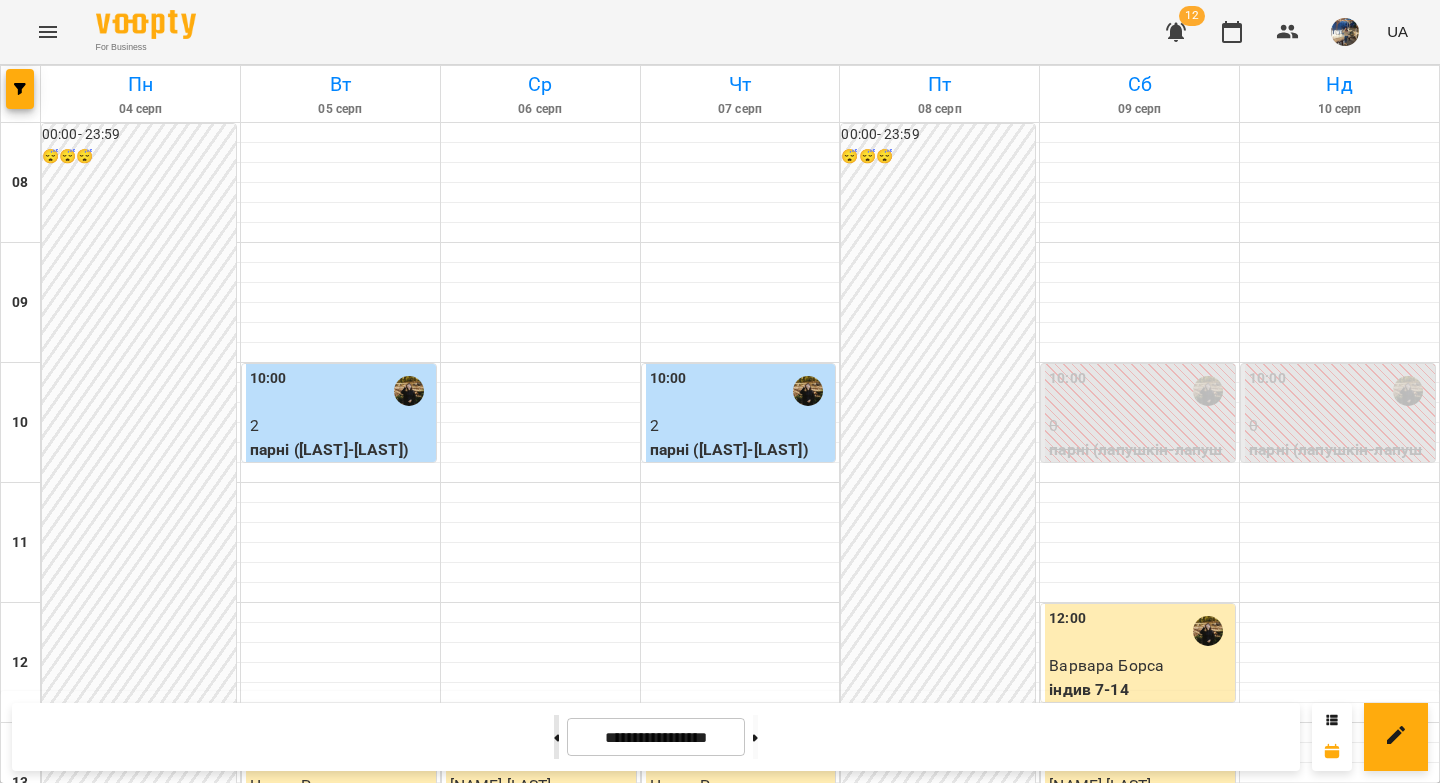 click 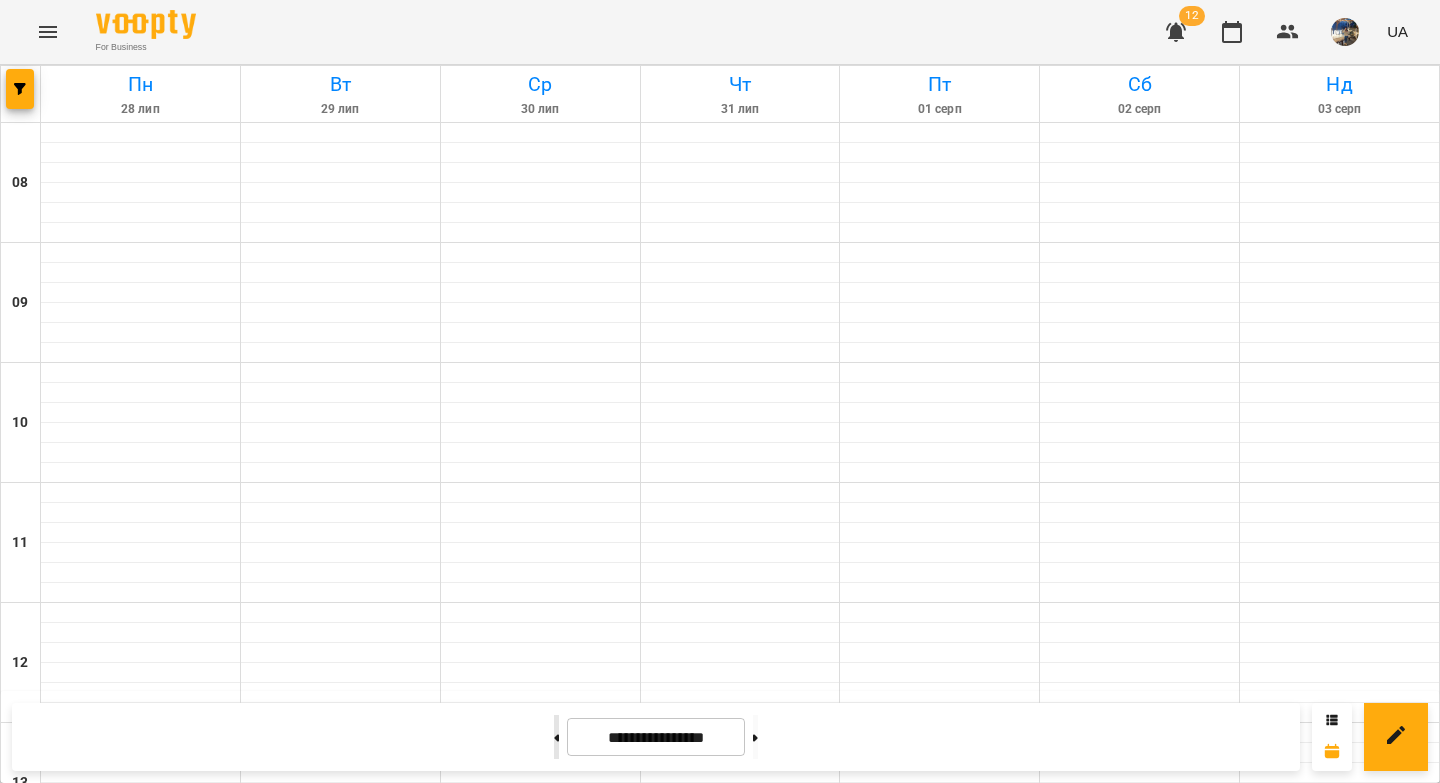 click 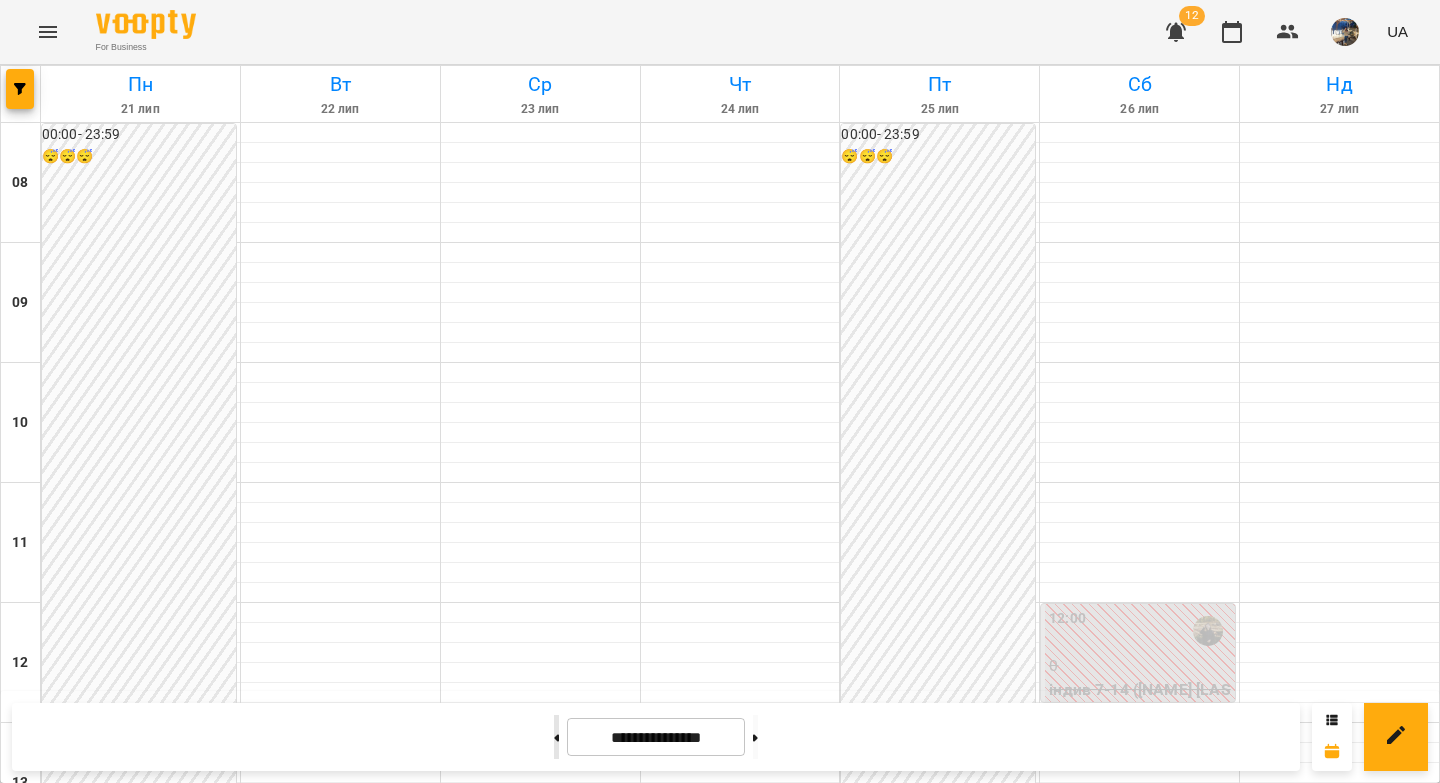 click 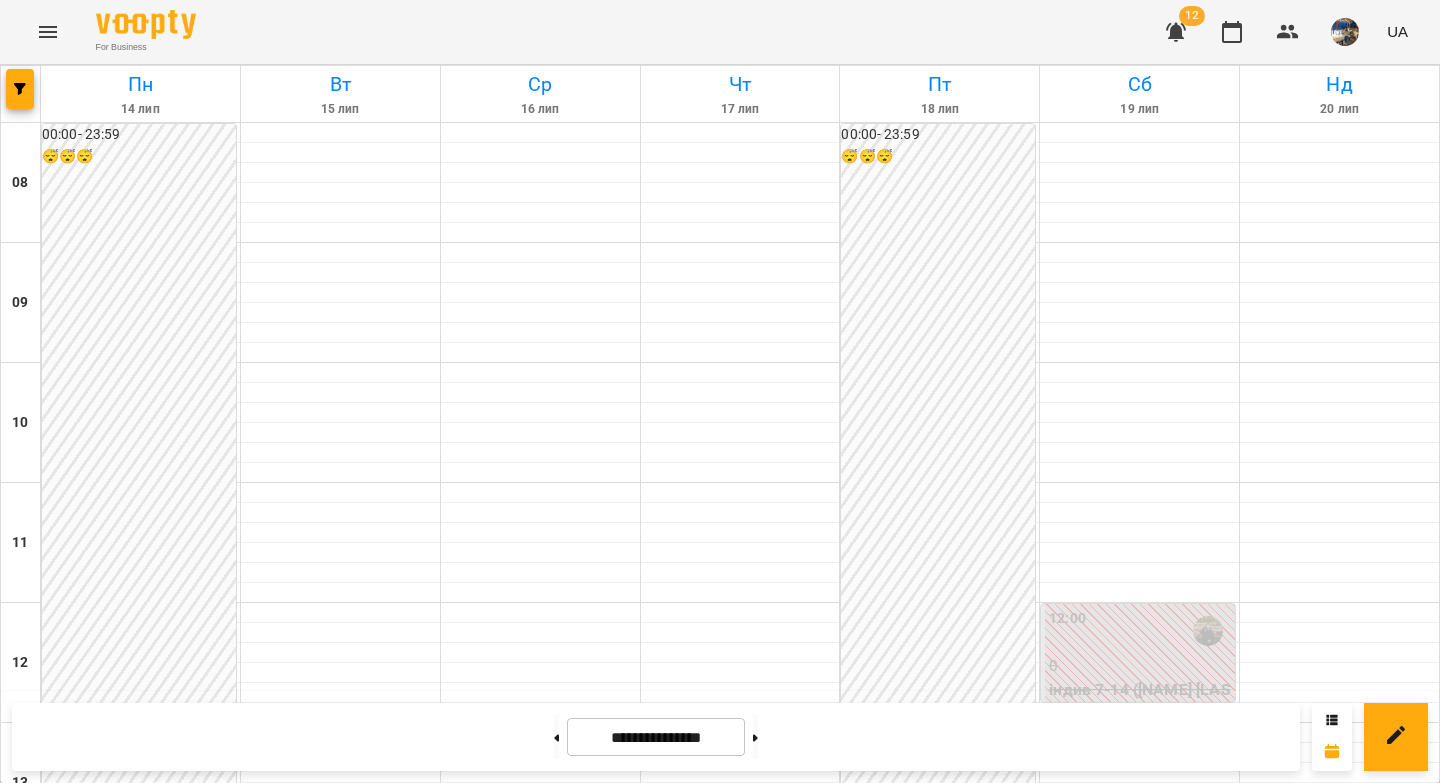 scroll, scrollTop: 918, scrollLeft: 0, axis: vertical 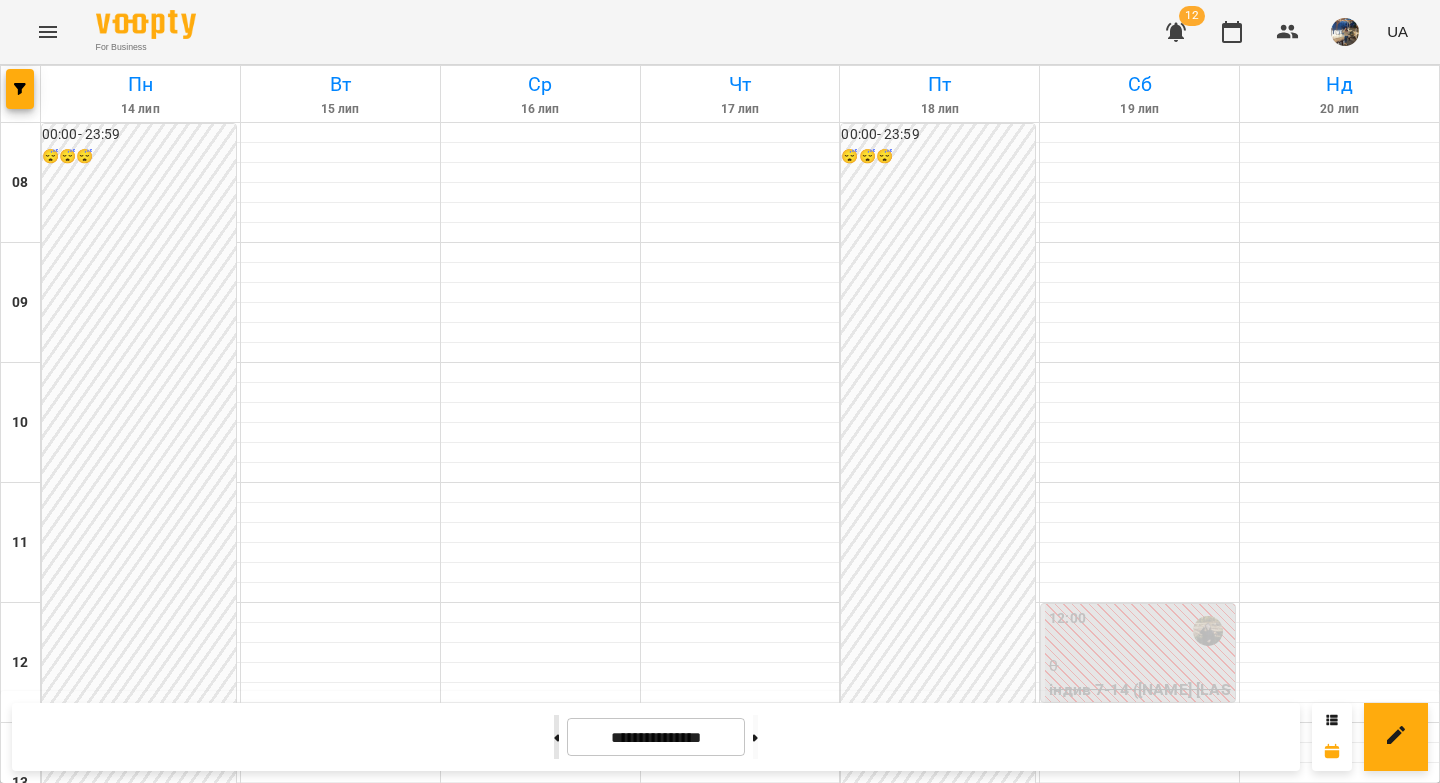 click 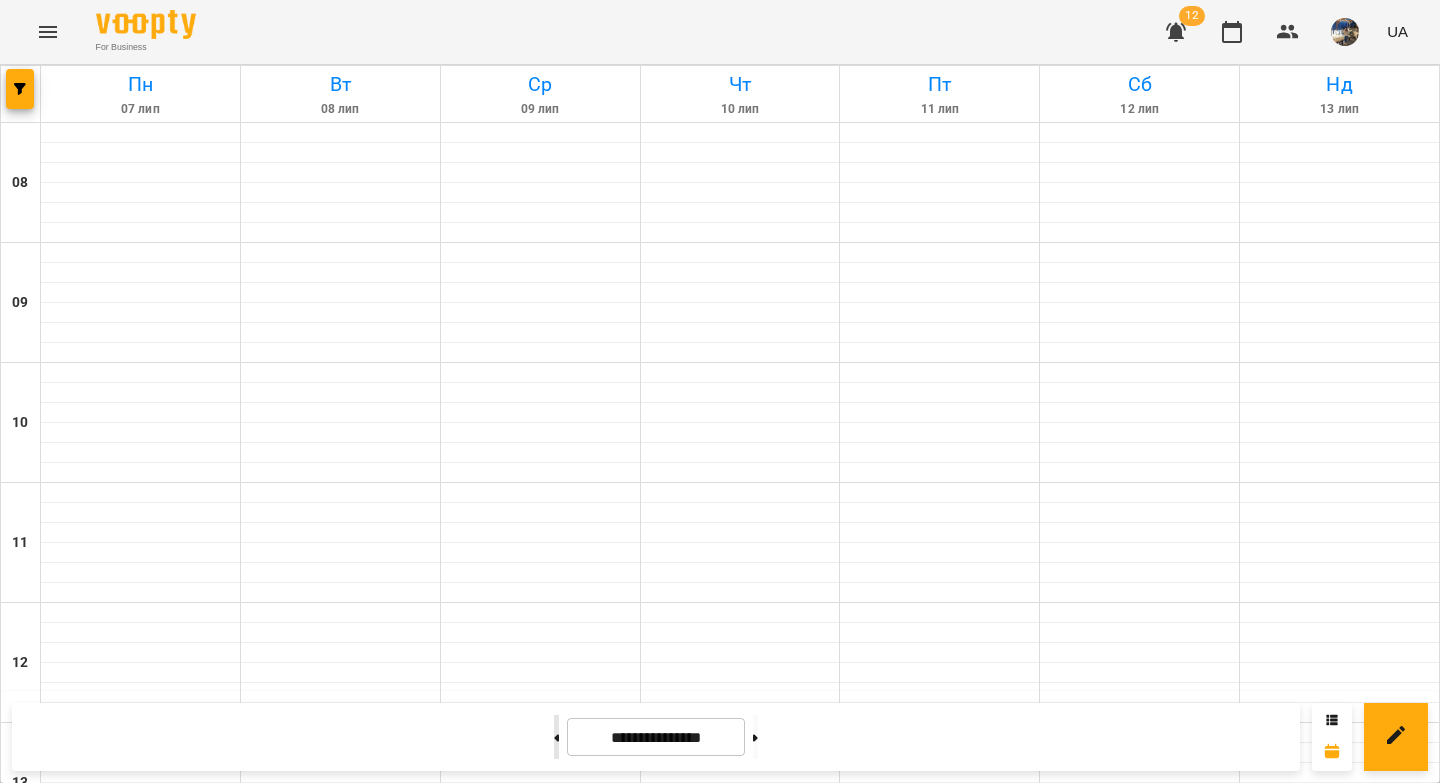 click at bounding box center [556, 737] 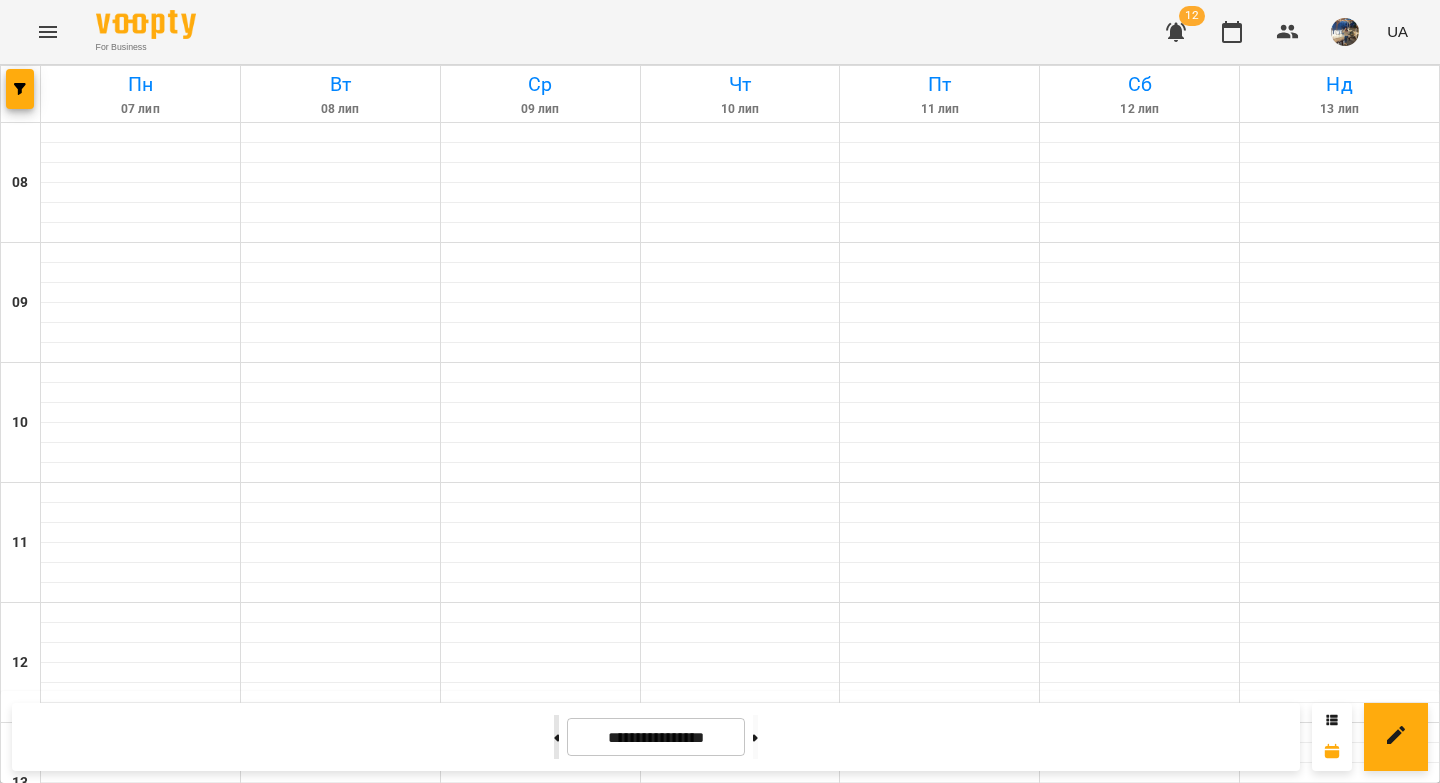 click at bounding box center (556, 737) 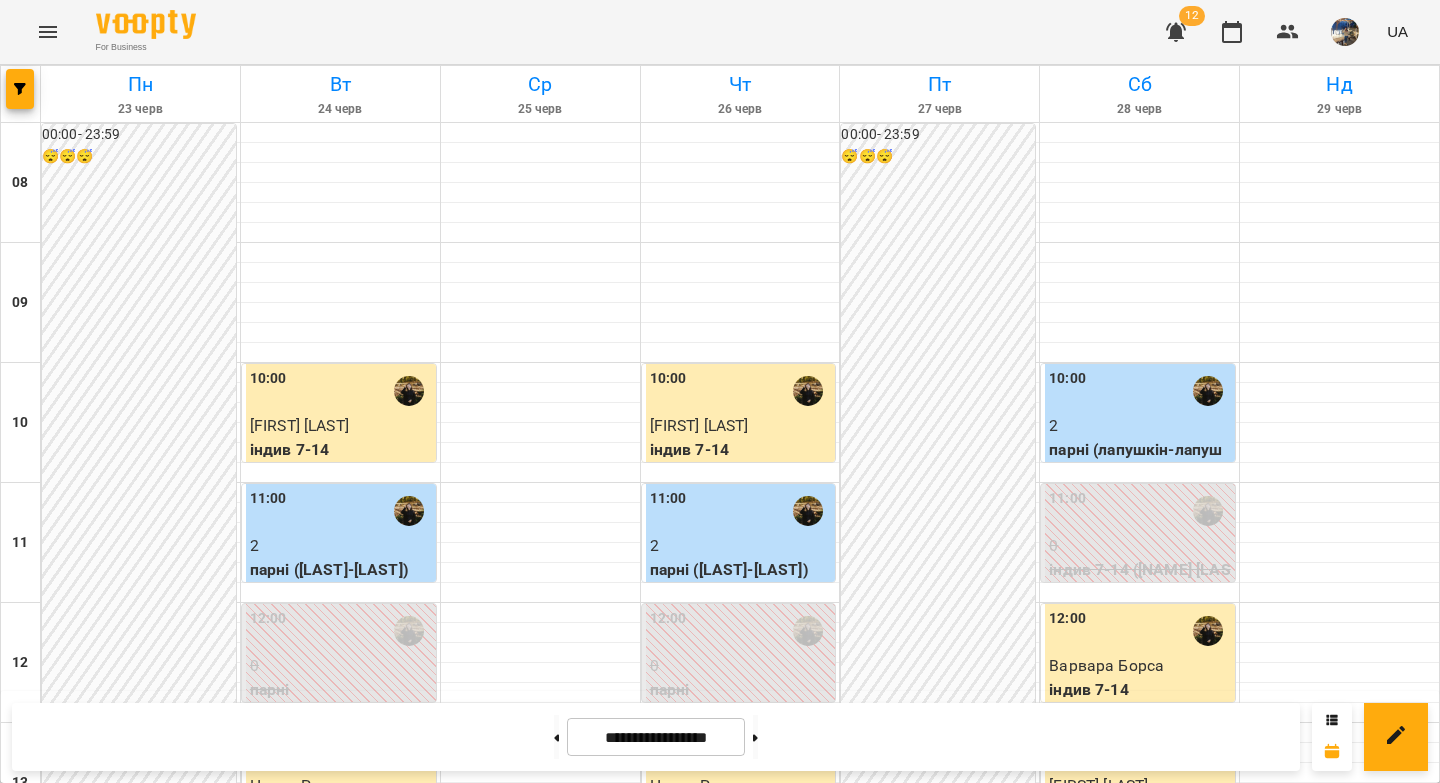 scroll, scrollTop: 1110, scrollLeft: 0, axis: vertical 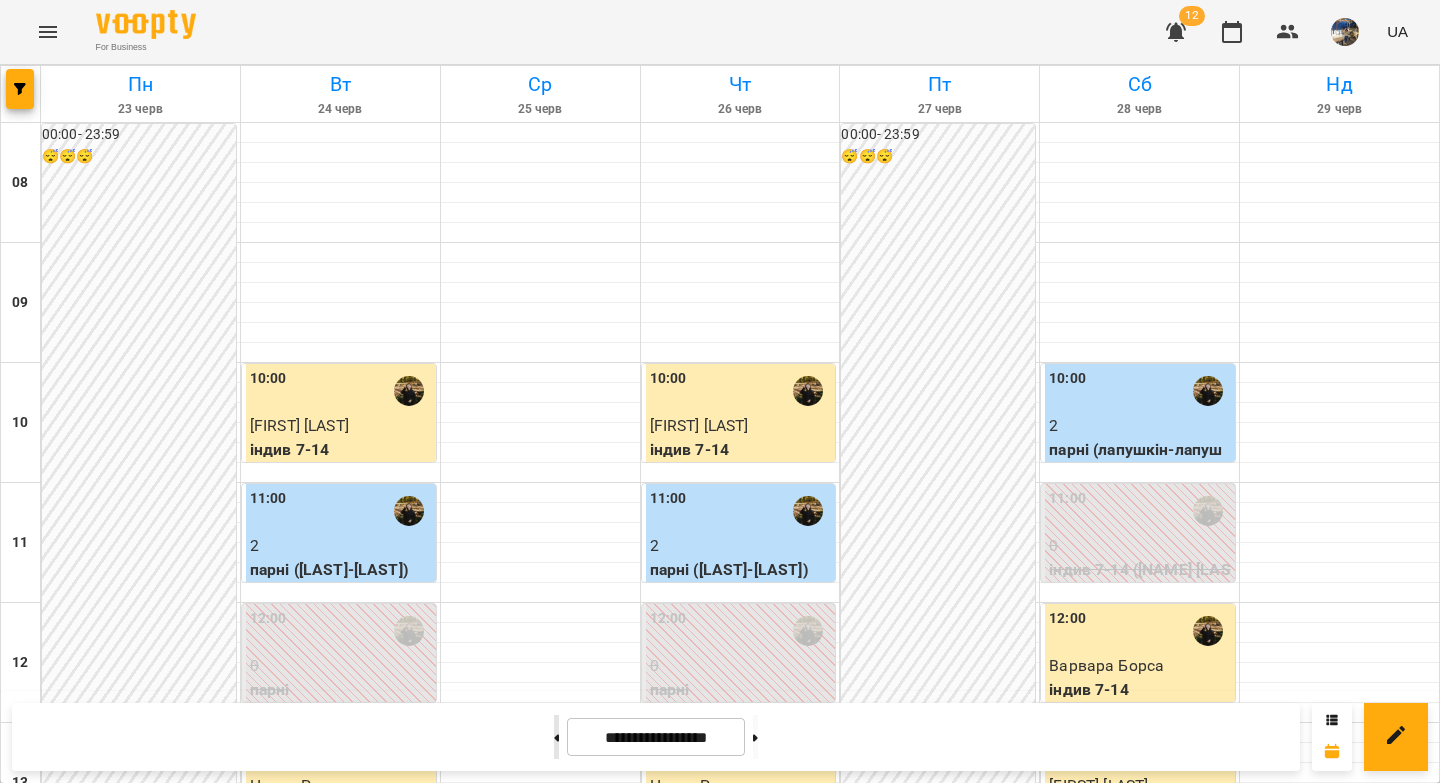 click 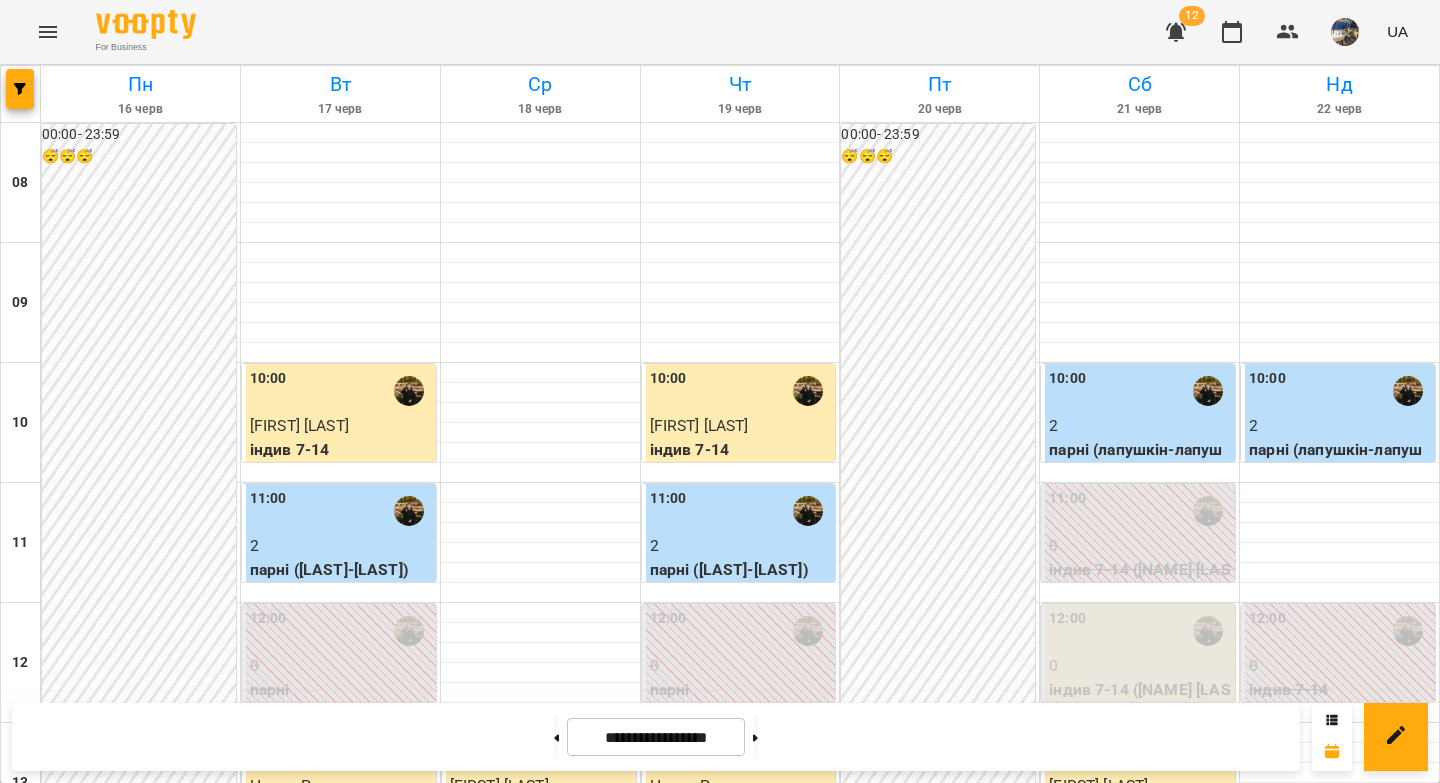 scroll, scrollTop: 19, scrollLeft: 0, axis: vertical 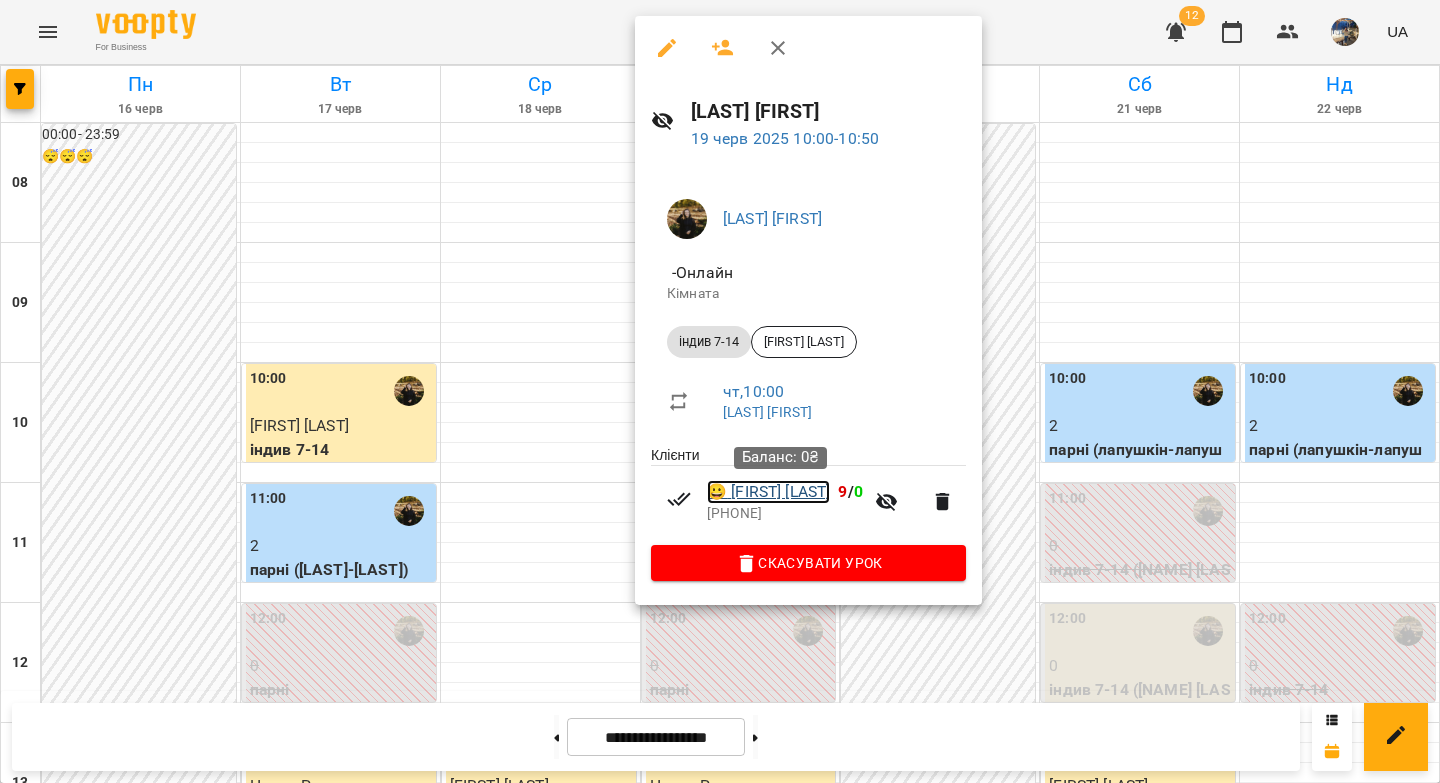 click on "😀   Платон Фесенко" at bounding box center [768, 492] 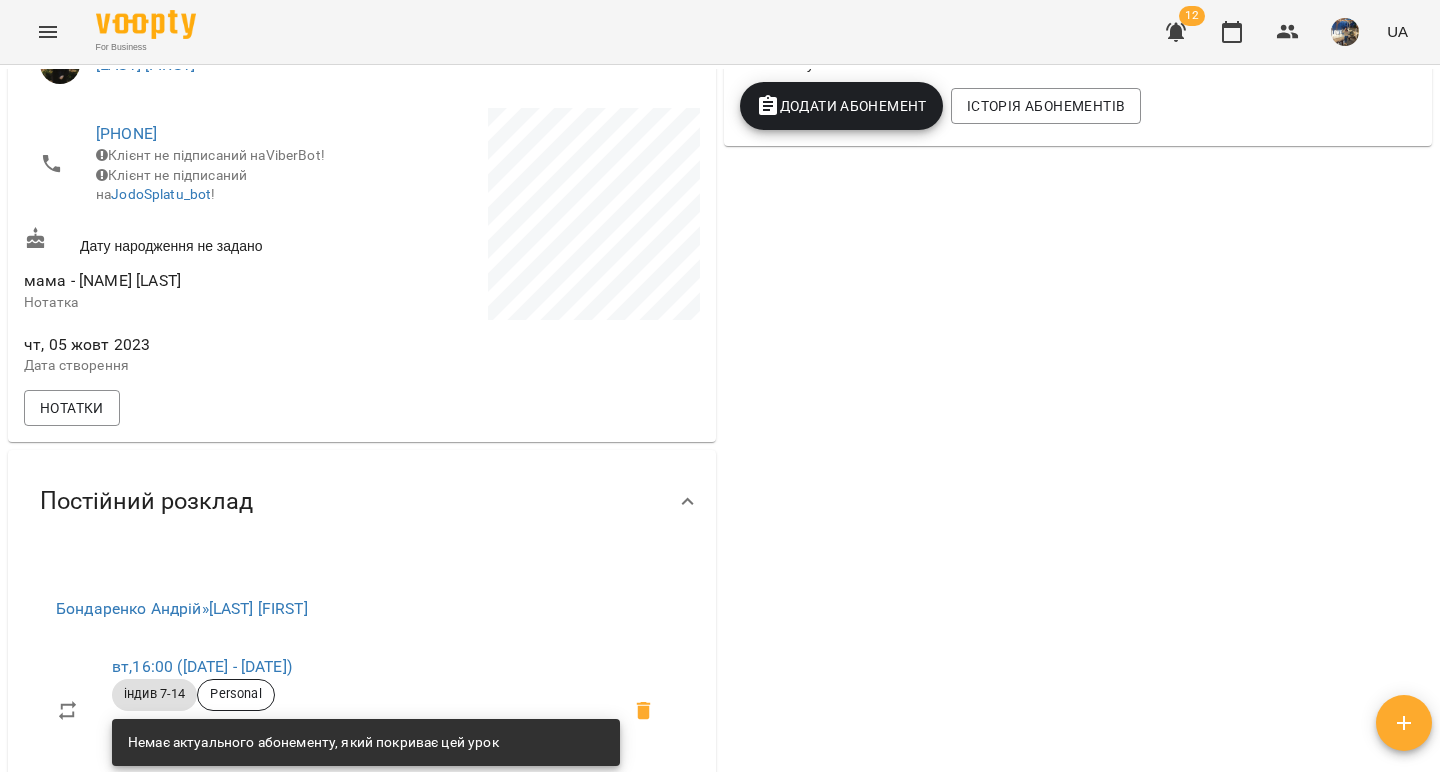 scroll, scrollTop: 0, scrollLeft: 0, axis: both 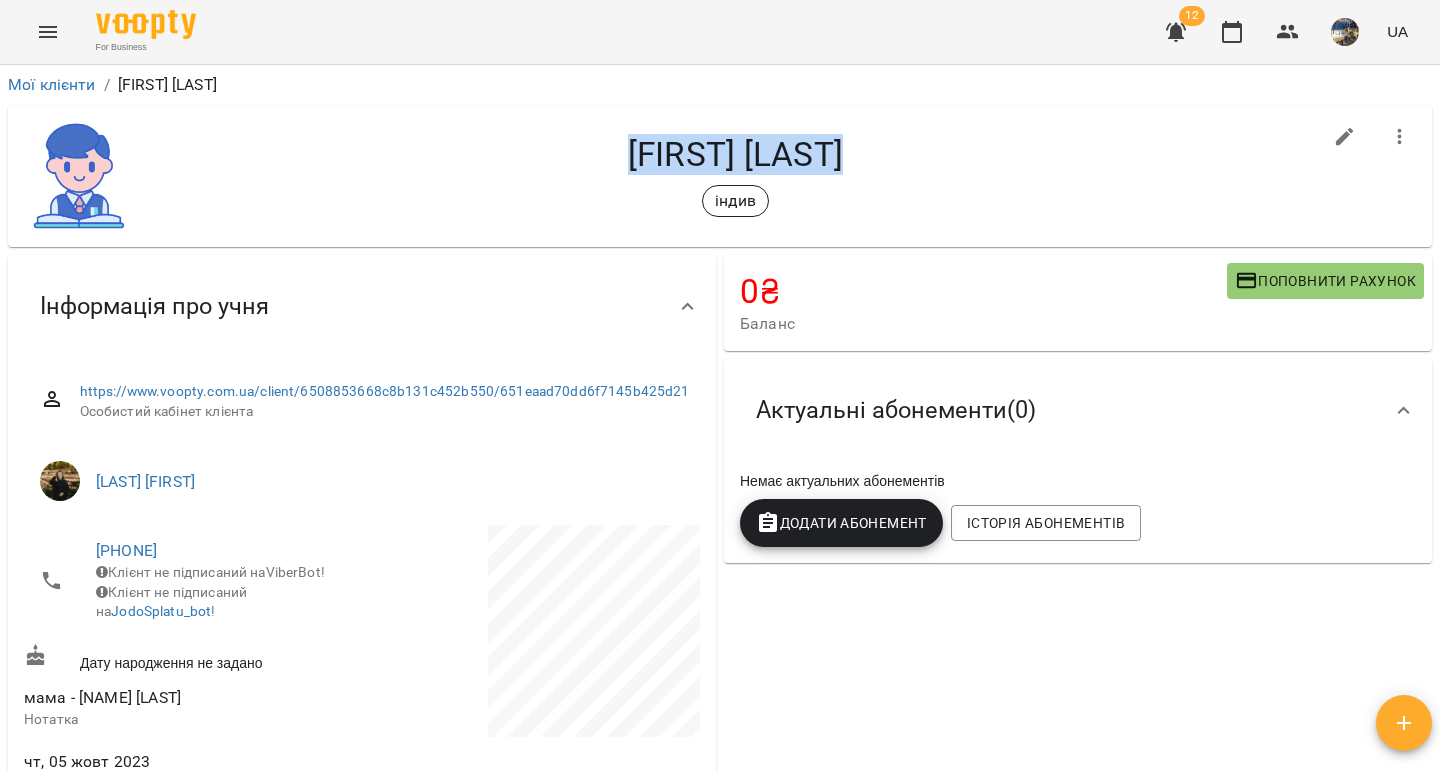 drag, startPoint x: 856, startPoint y: 160, endPoint x: 594, endPoint y: 165, distance: 262.0477 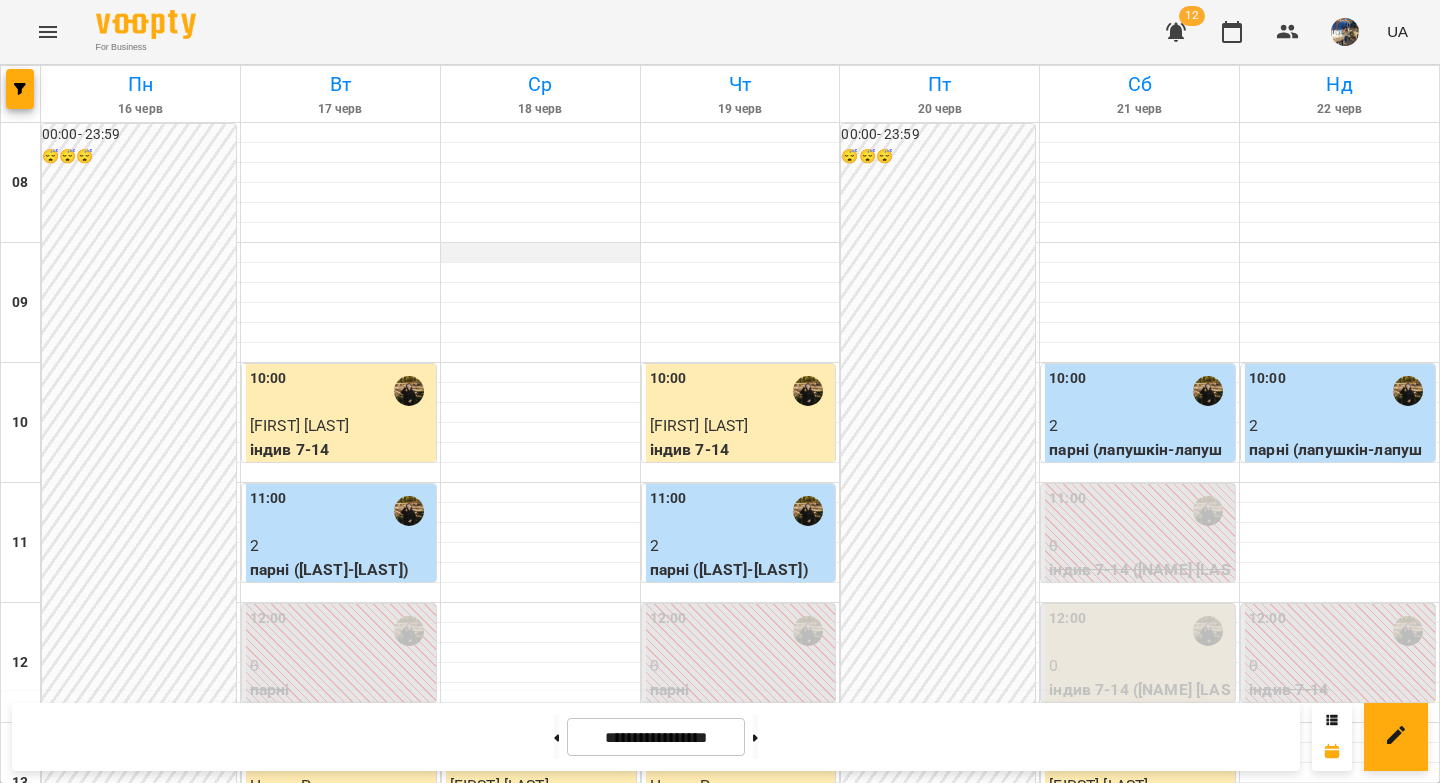 scroll, scrollTop: 403, scrollLeft: 0, axis: vertical 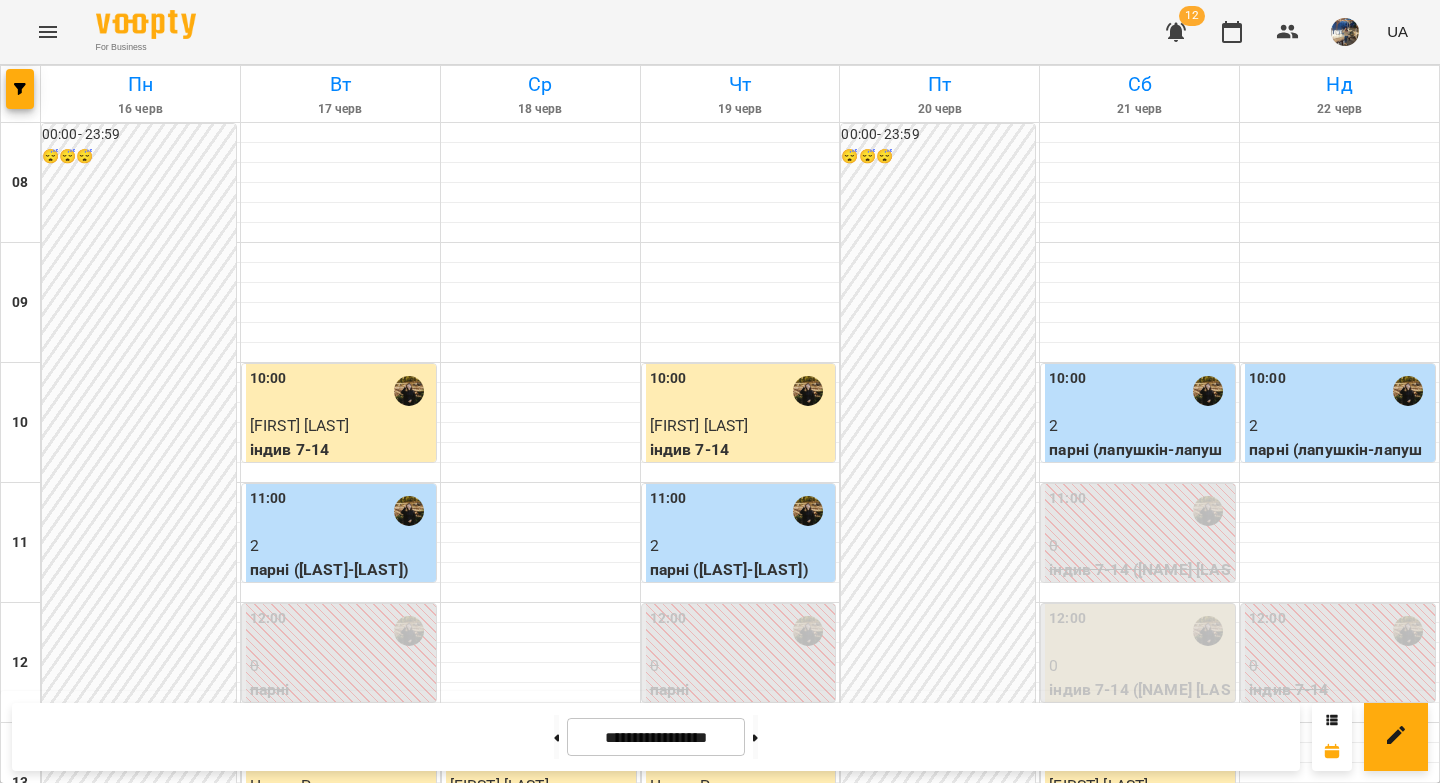 click on "парні" at bounding box center [741, 690] 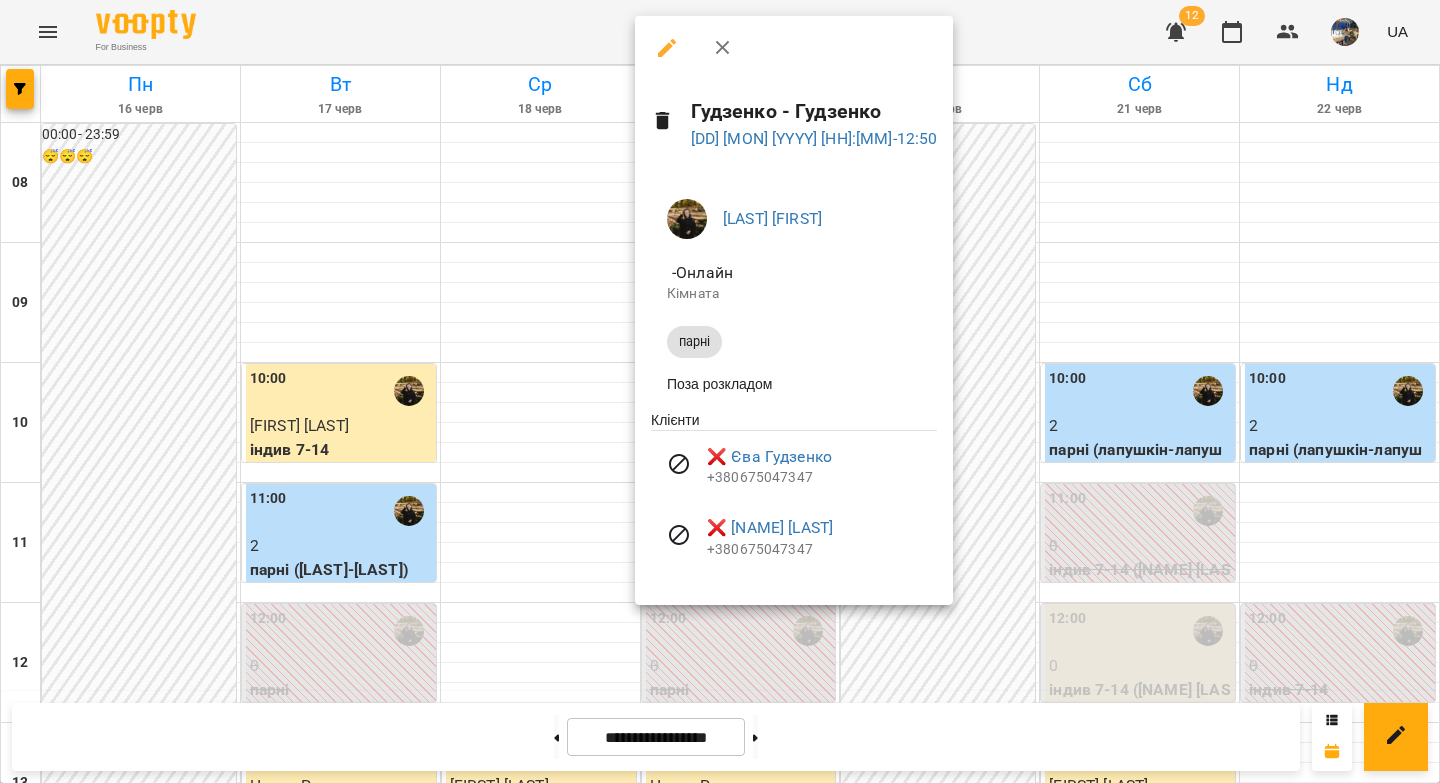 click at bounding box center [720, 391] 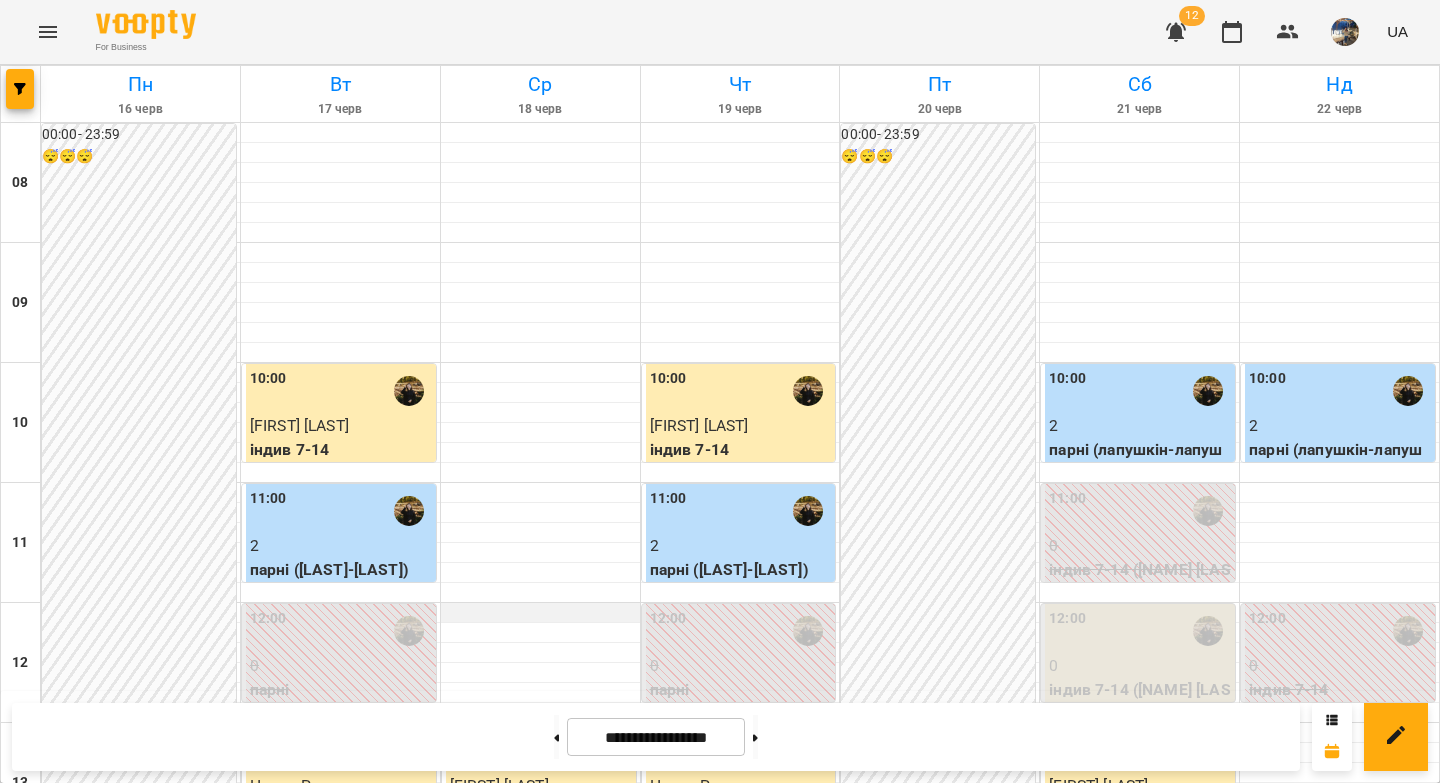 scroll, scrollTop: 0, scrollLeft: 0, axis: both 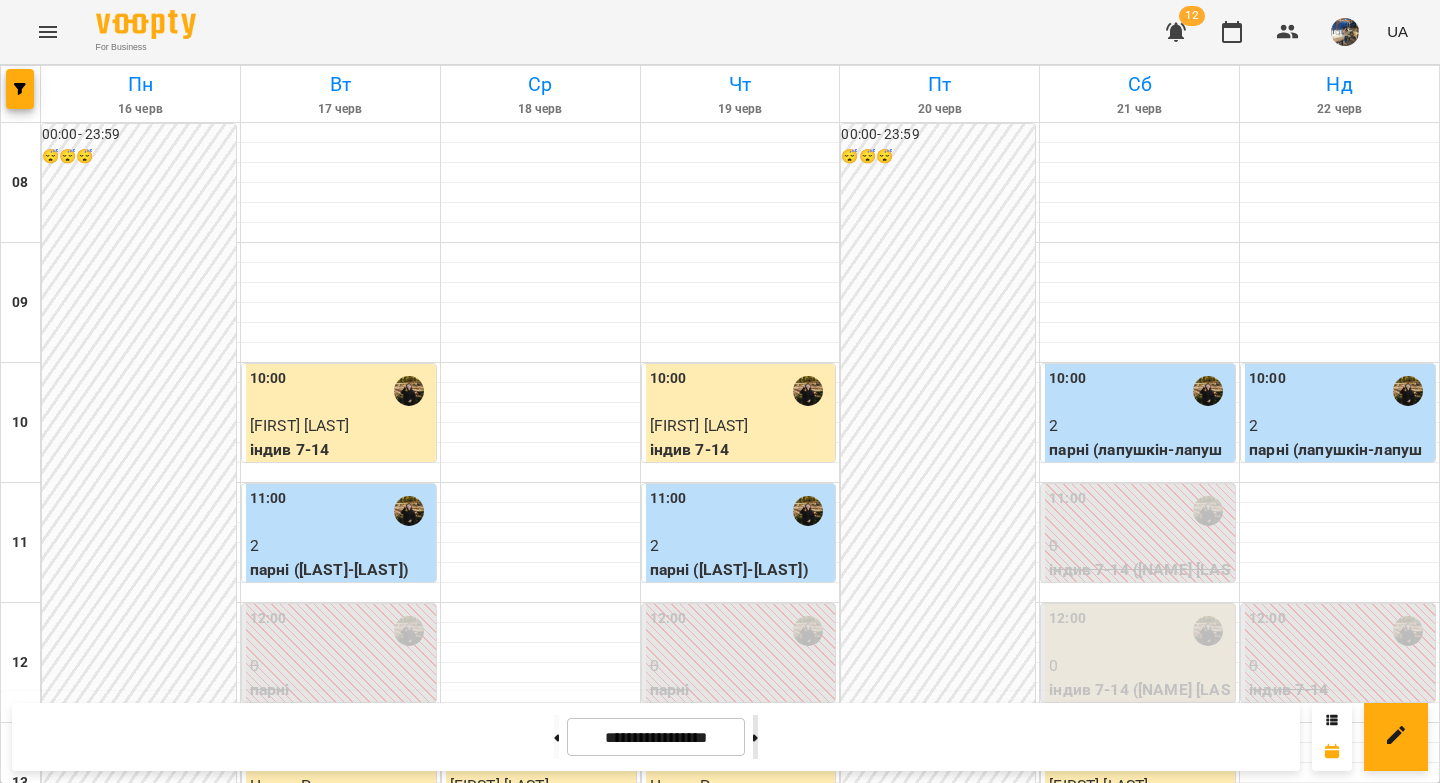 click at bounding box center (755, 737) 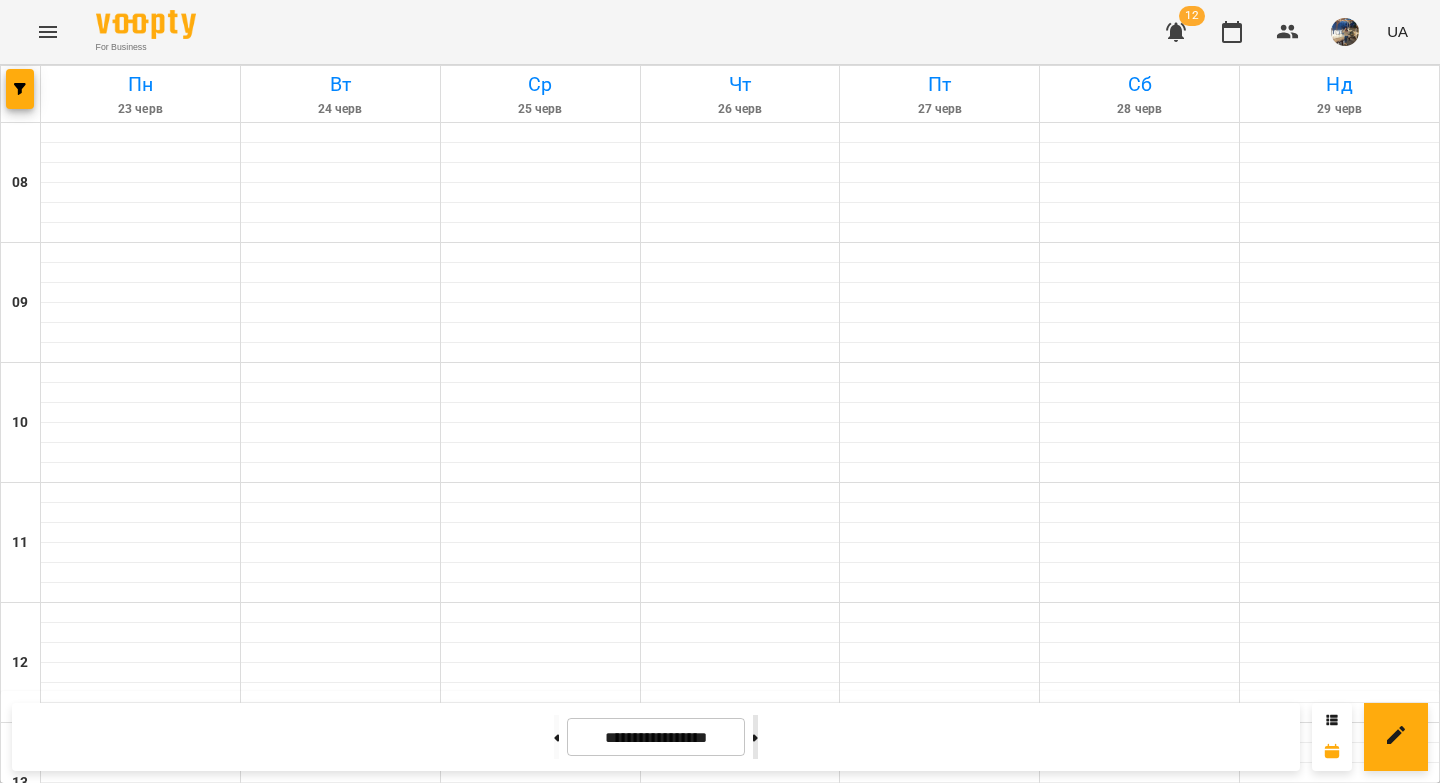 click at bounding box center [755, 737] 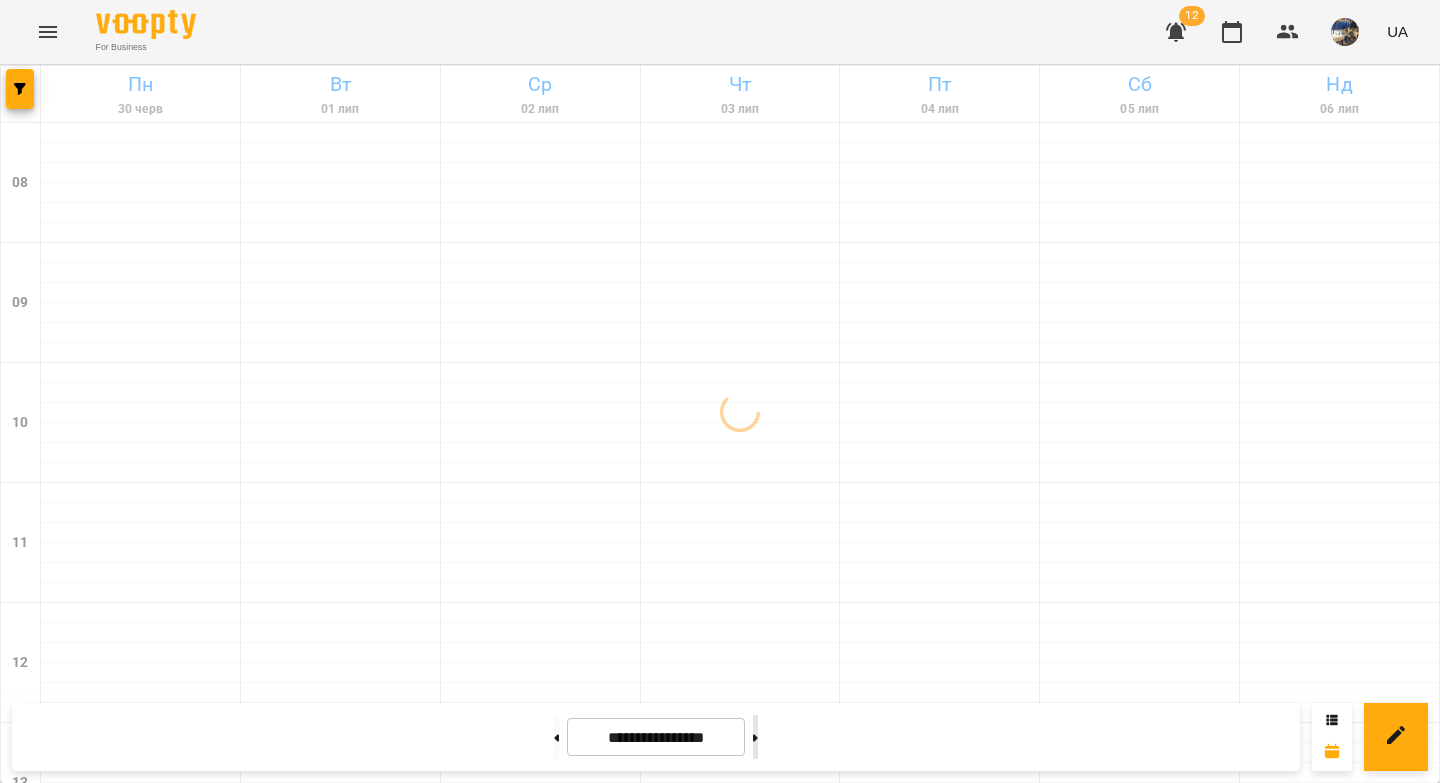 click at bounding box center (755, 737) 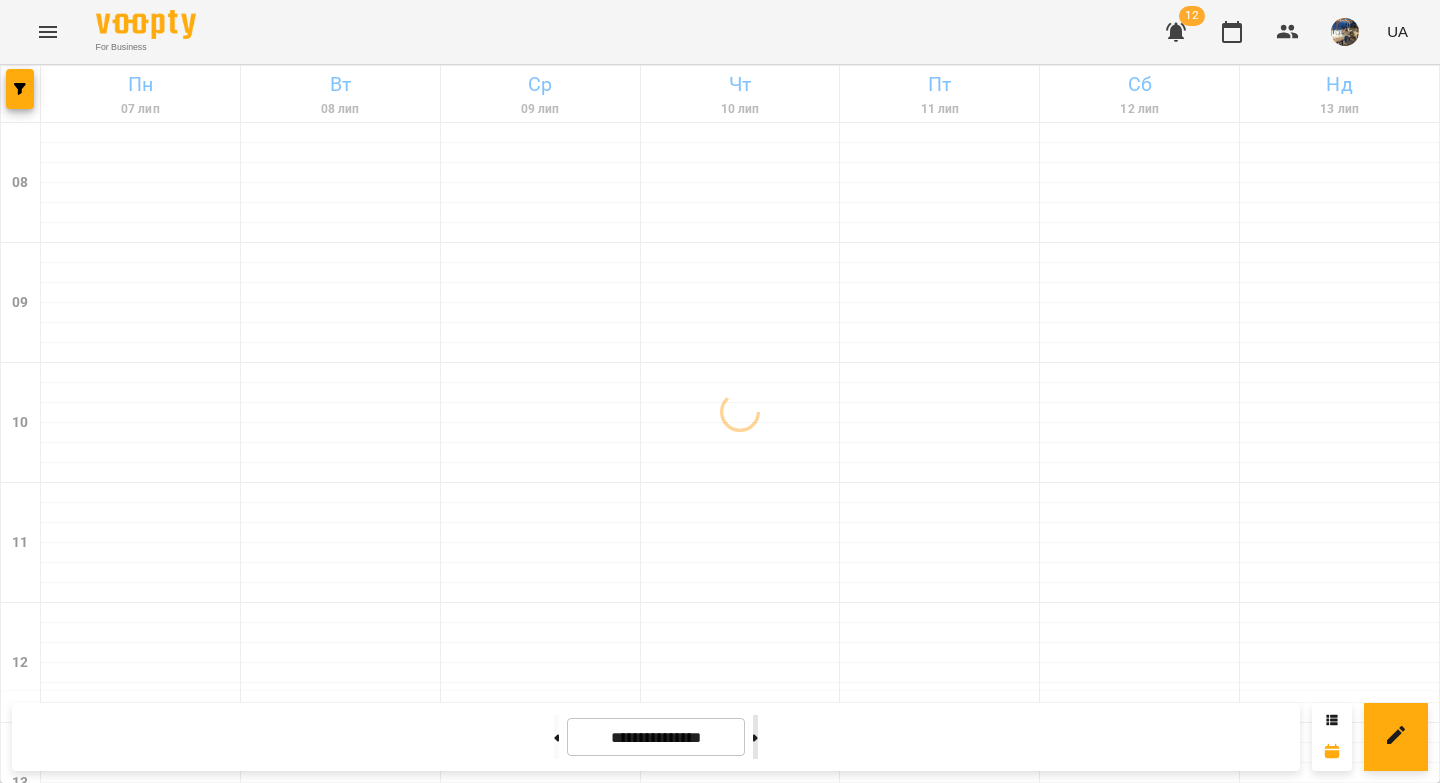 click at bounding box center (755, 737) 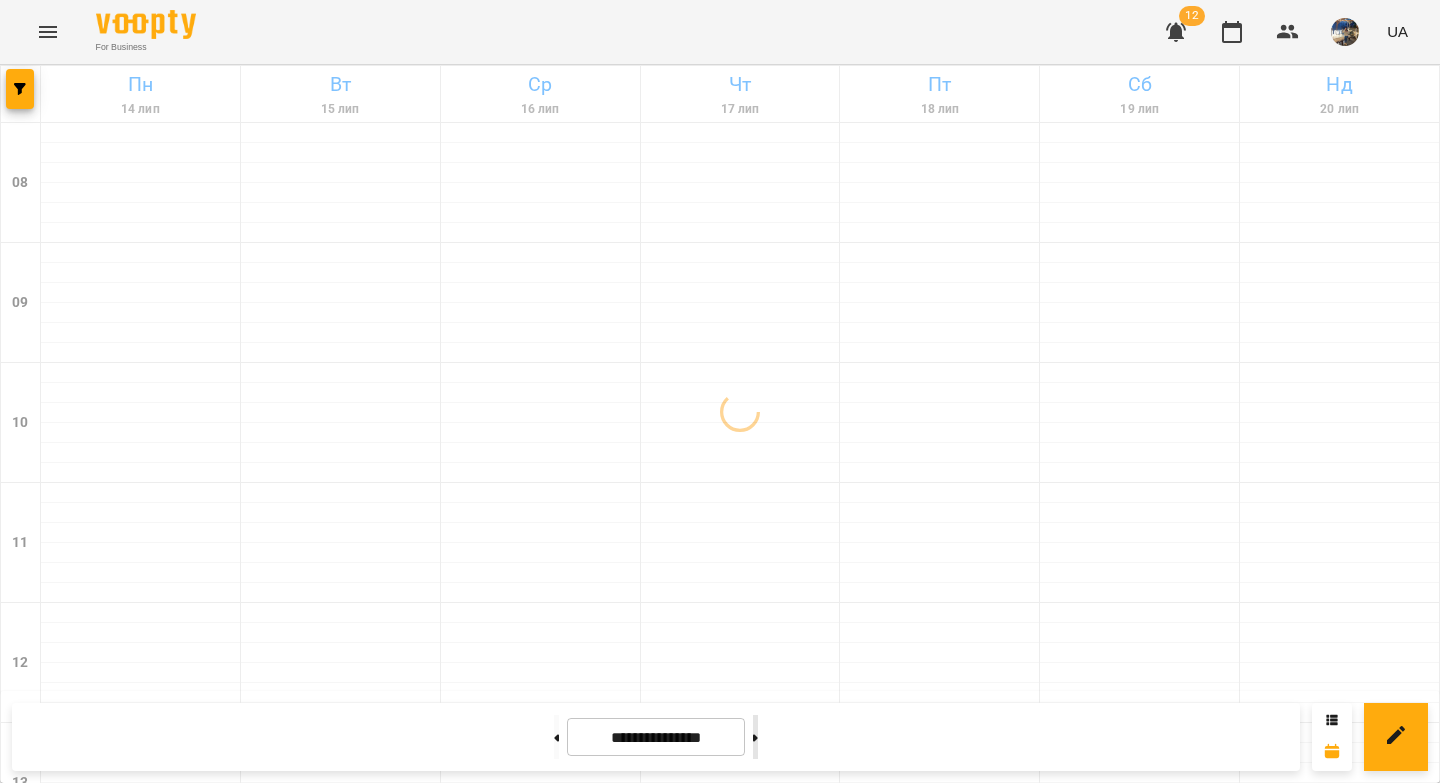 click at bounding box center (755, 737) 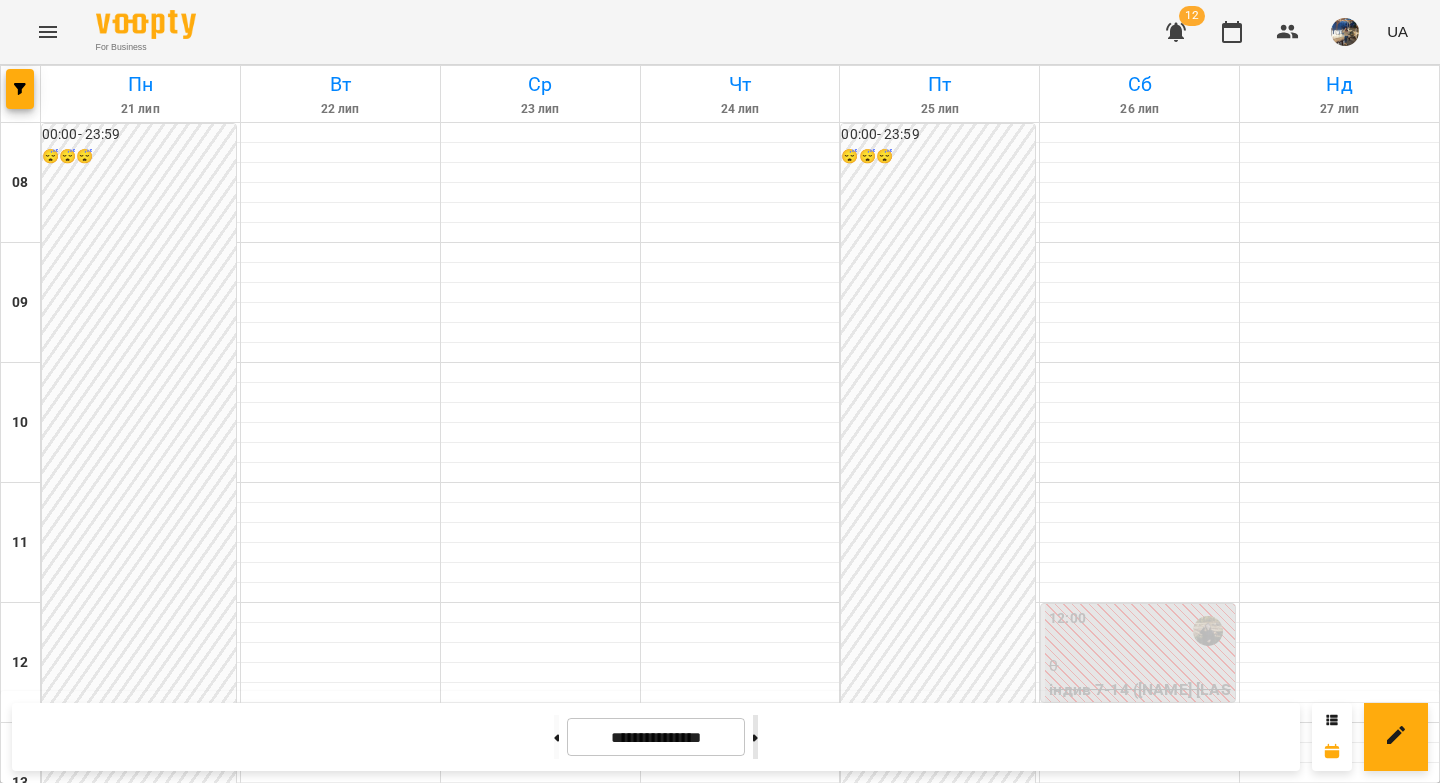 click at bounding box center [755, 737] 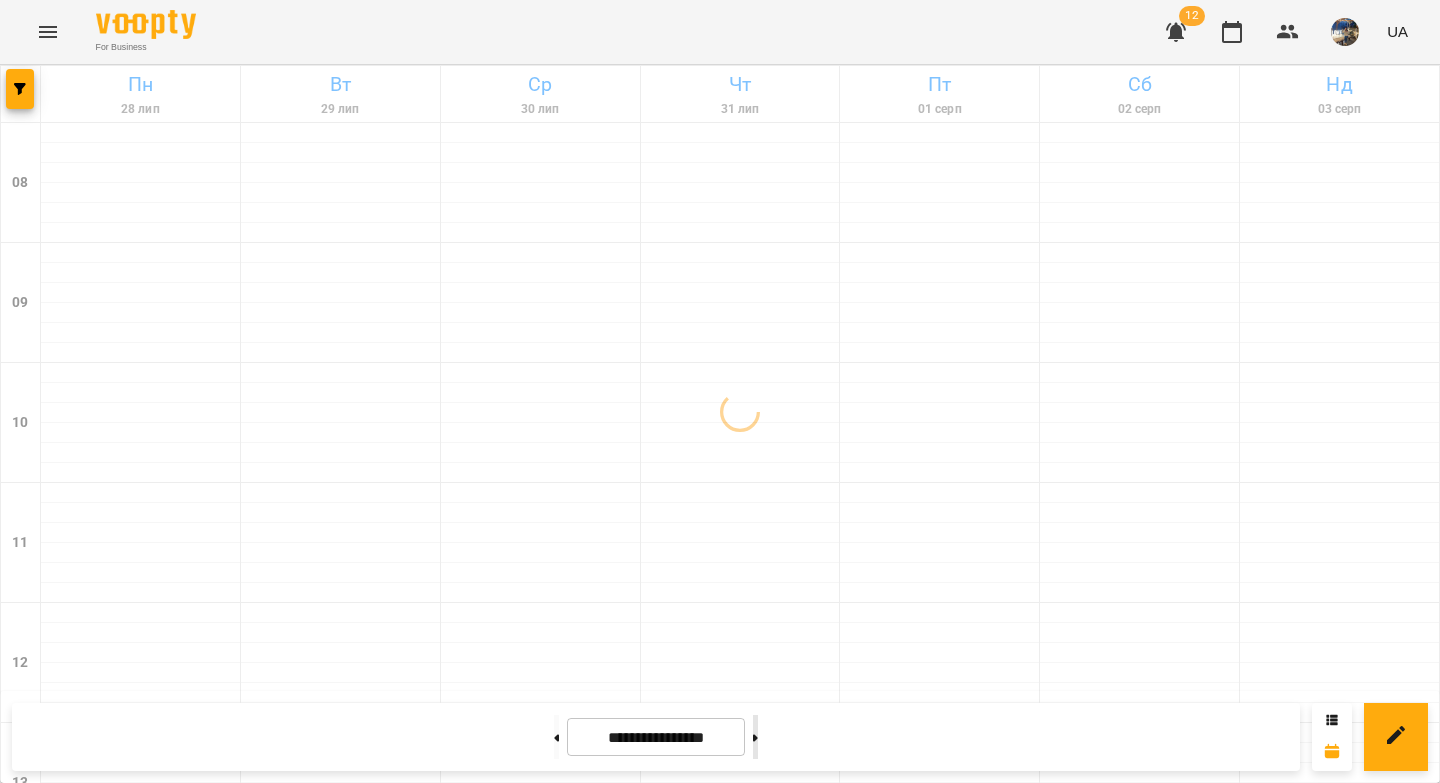 click at bounding box center (755, 737) 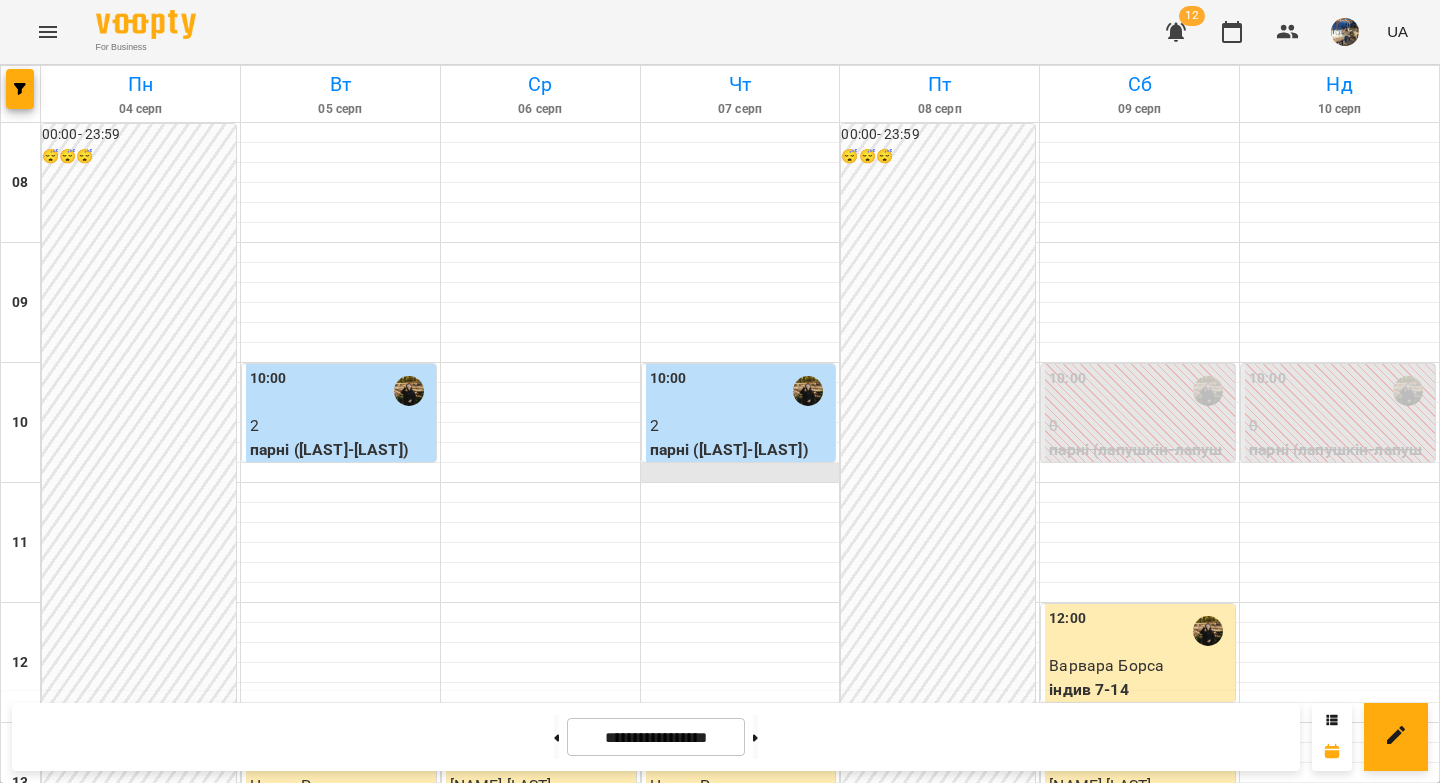 scroll, scrollTop: 0, scrollLeft: 0, axis: both 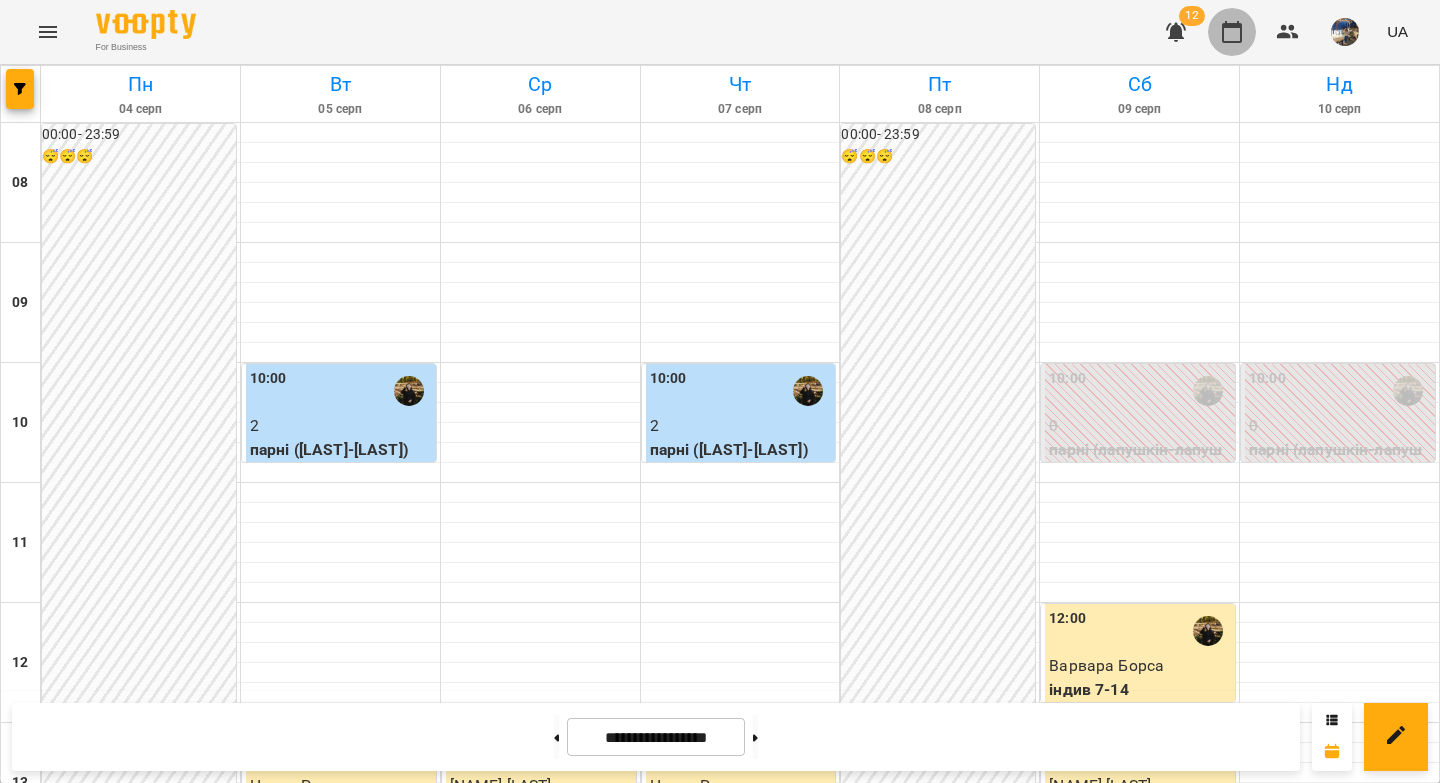 click 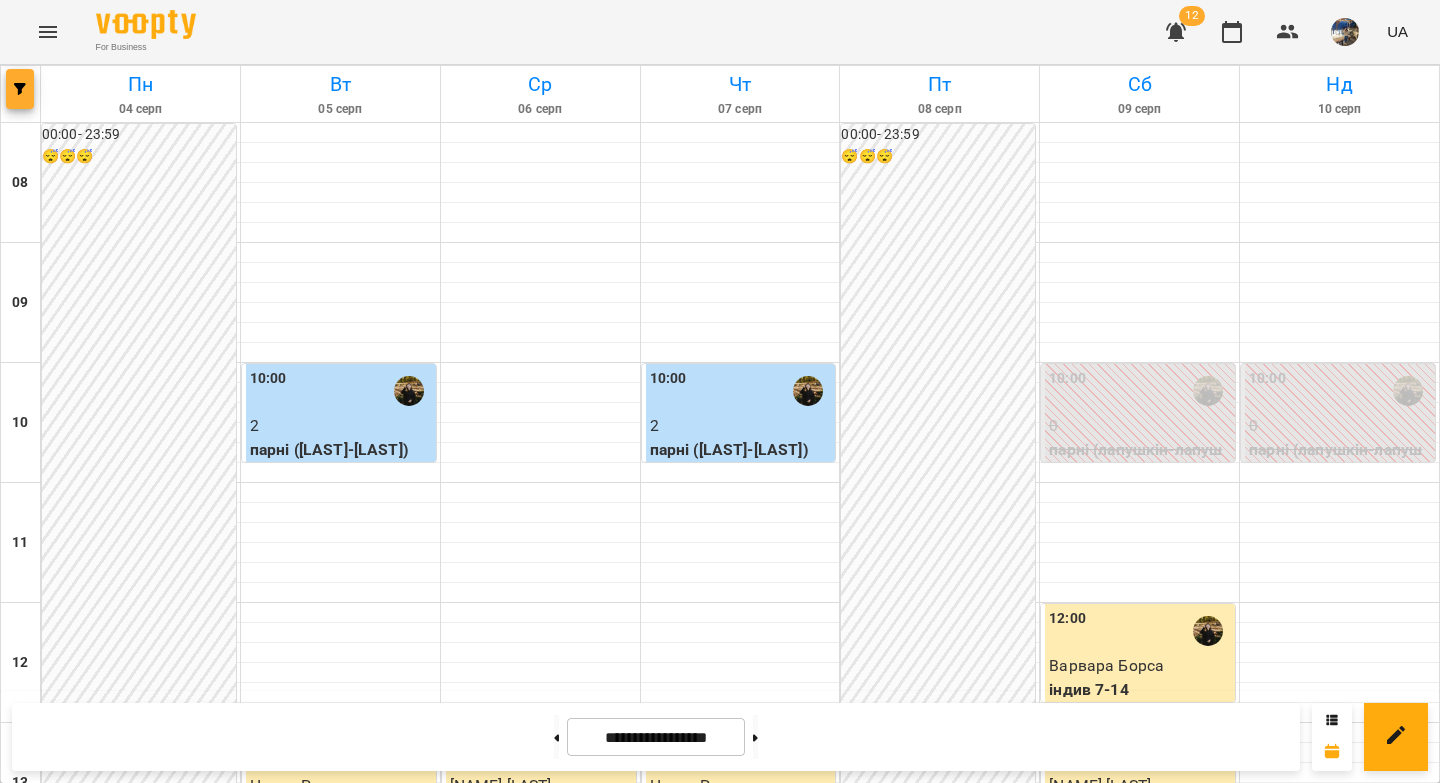 click at bounding box center (20, 89) 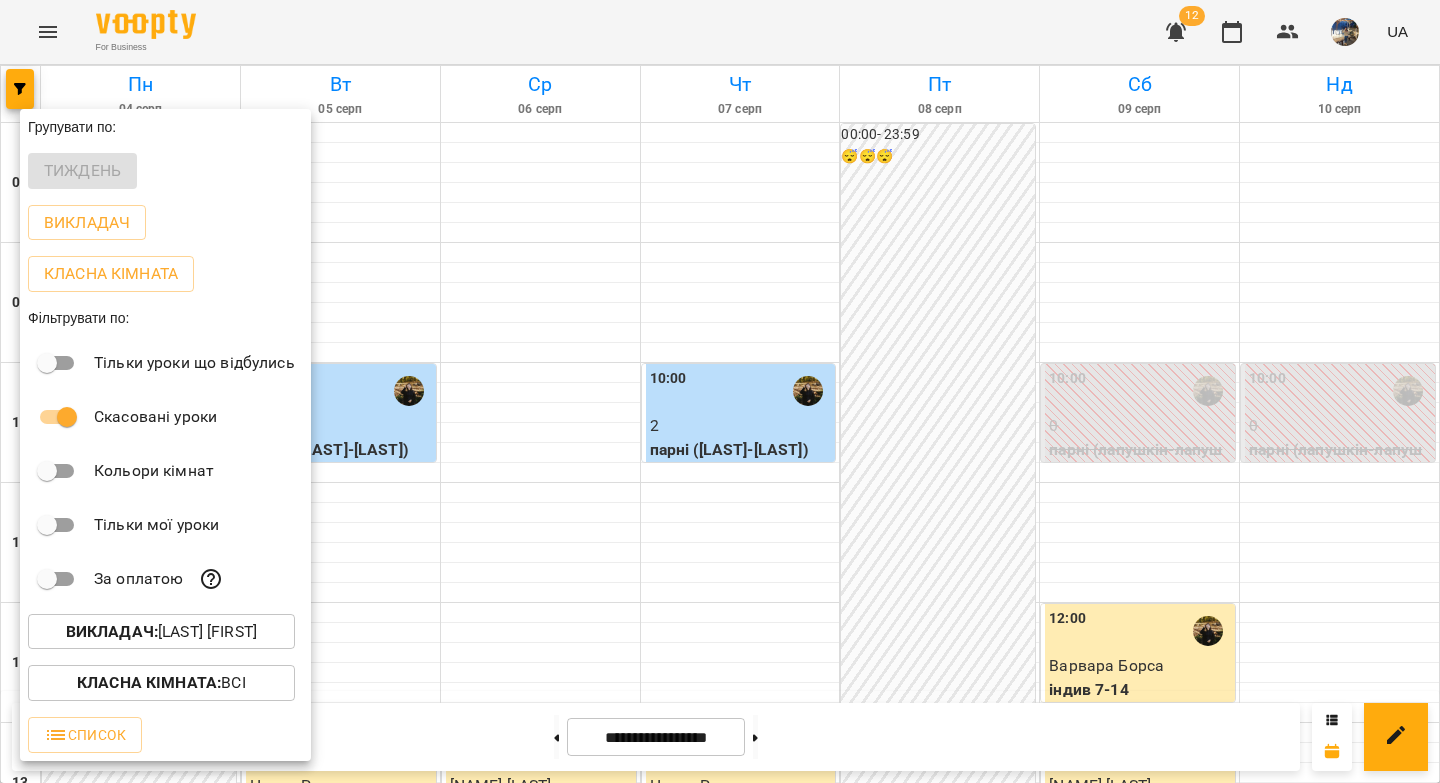 click on "Викладач :  Ферманюк Дарина" at bounding box center [161, 632] 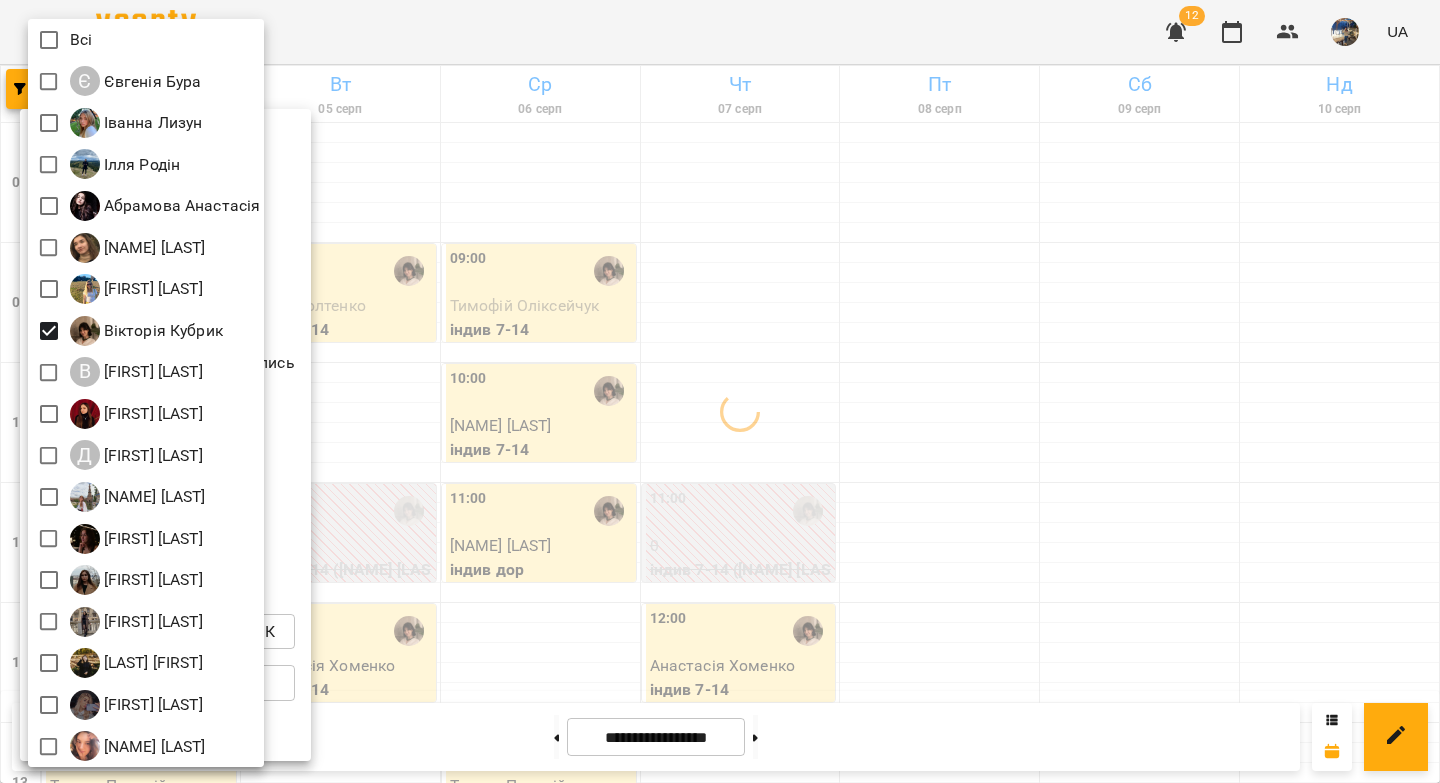click at bounding box center [720, 391] 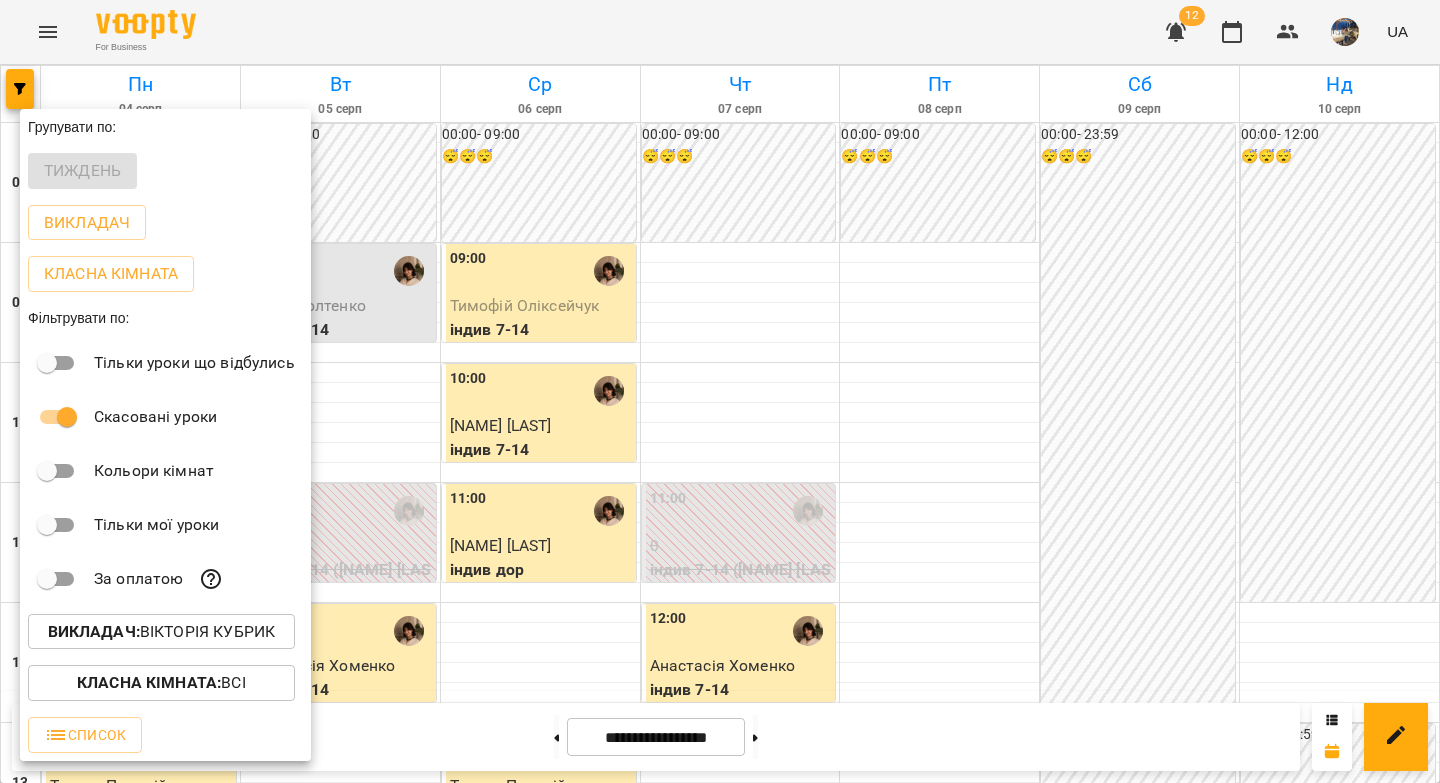 click at bounding box center [720, 391] 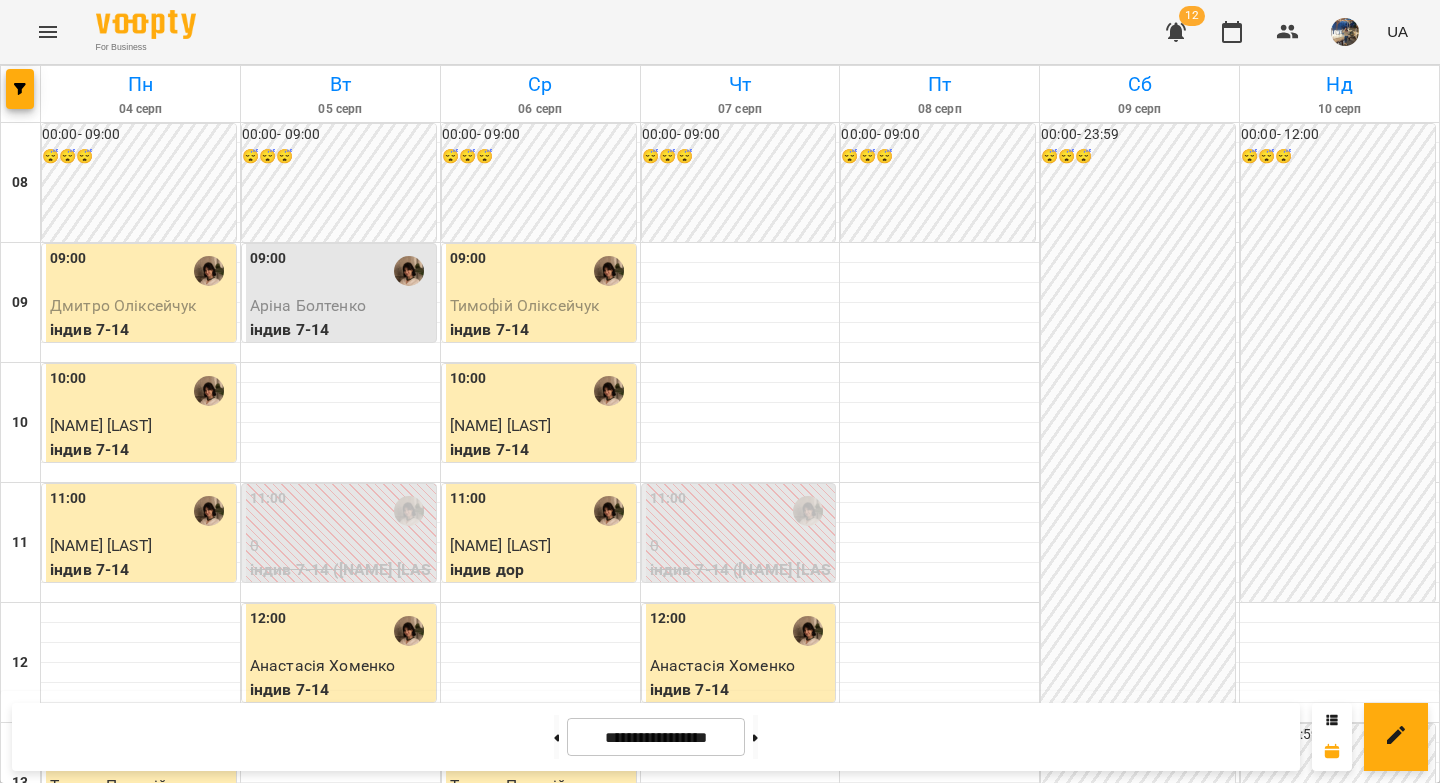 scroll, scrollTop: 1110, scrollLeft: 0, axis: vertical 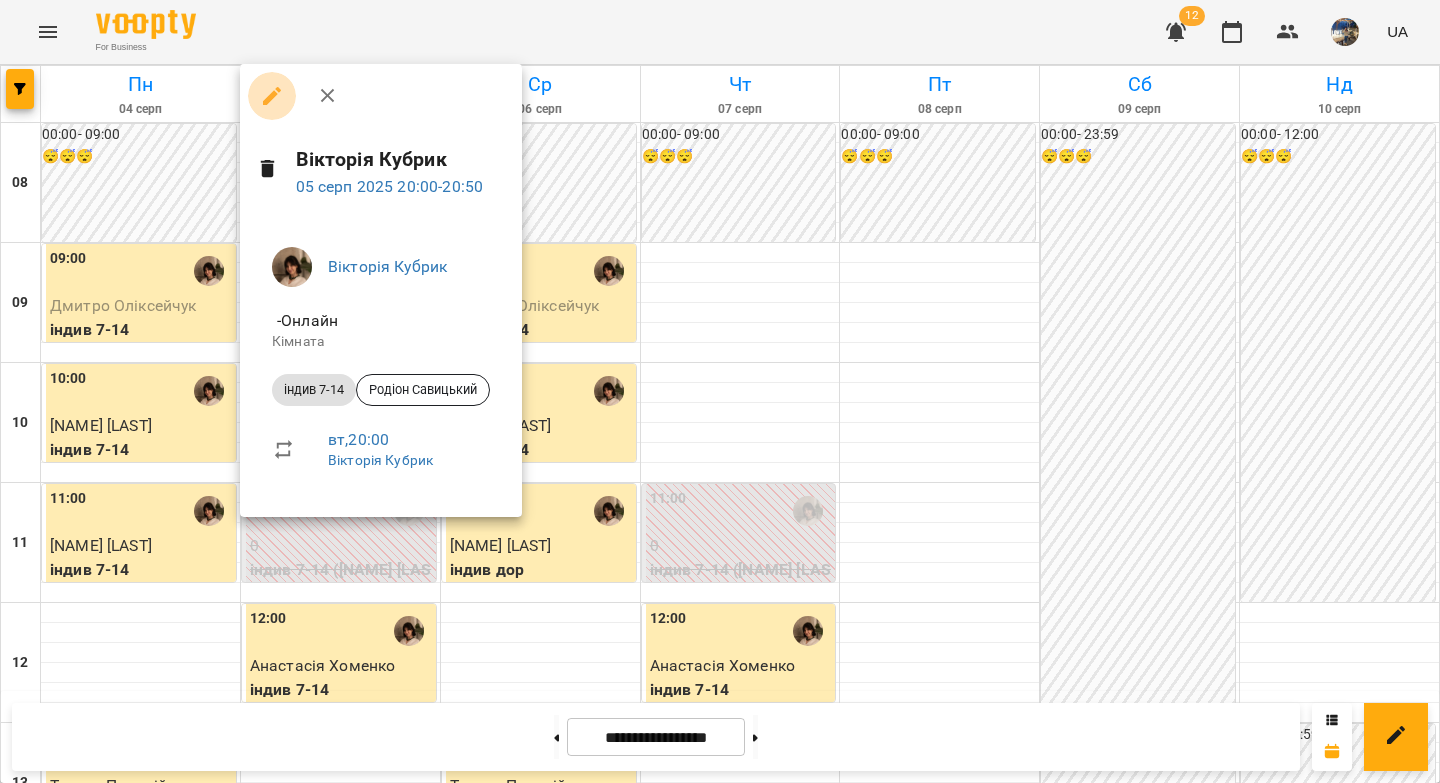 click 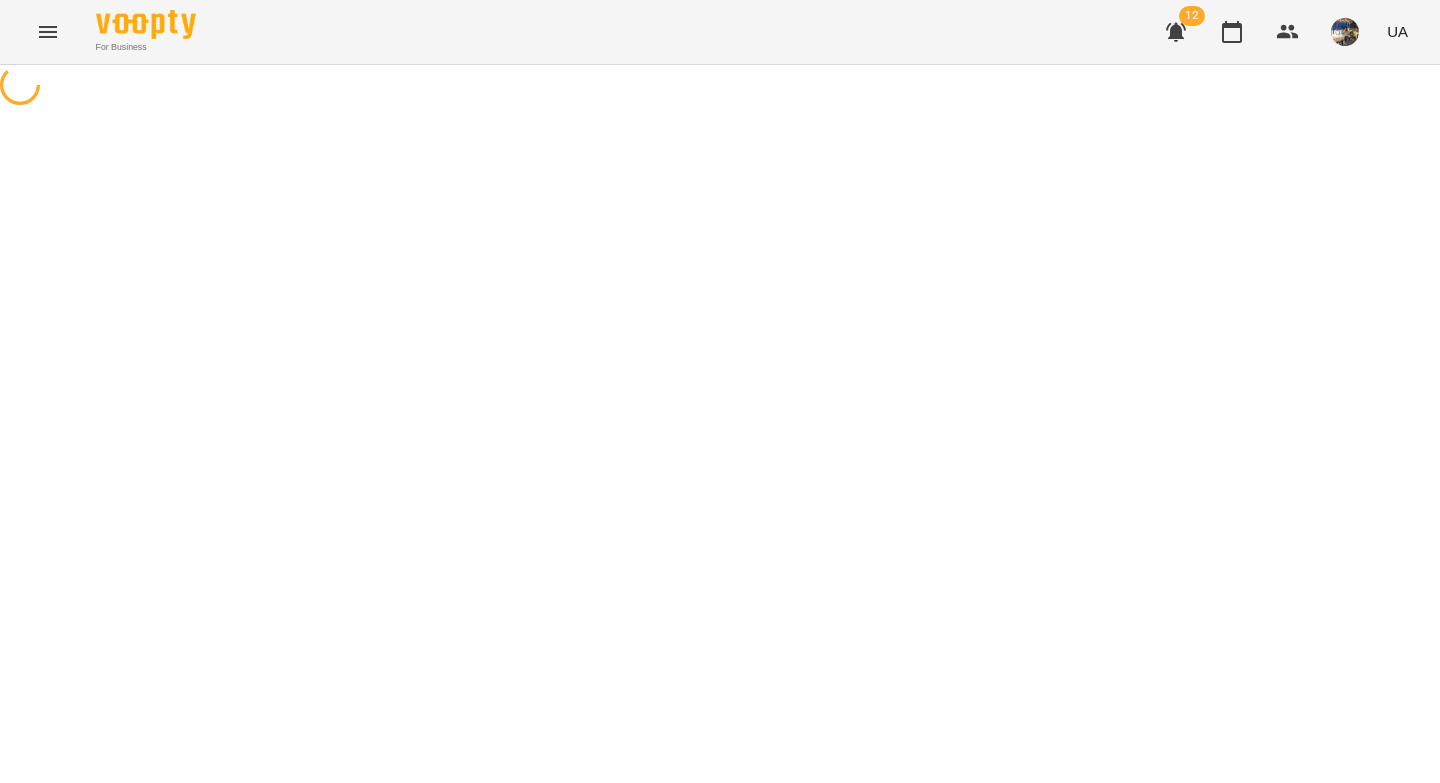 select on "**********" 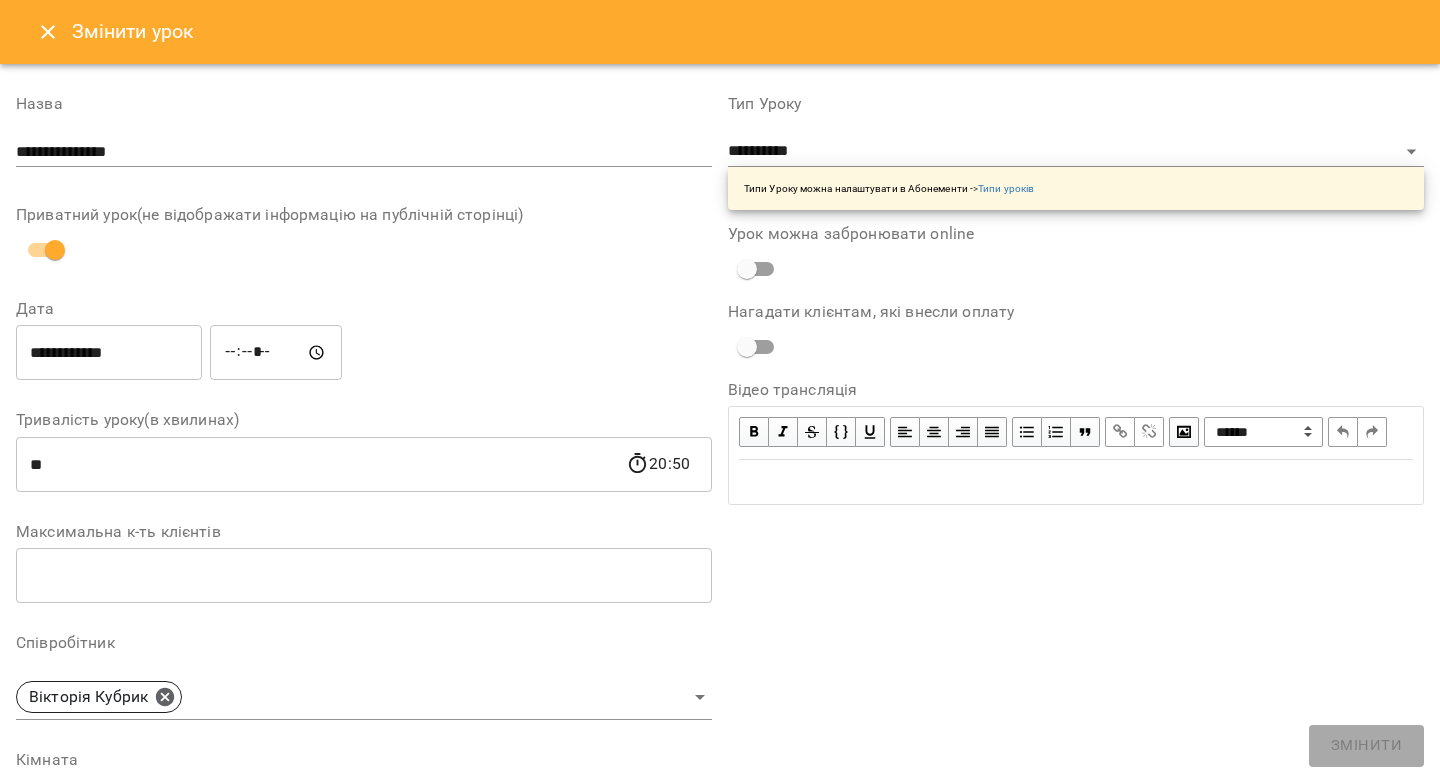 click 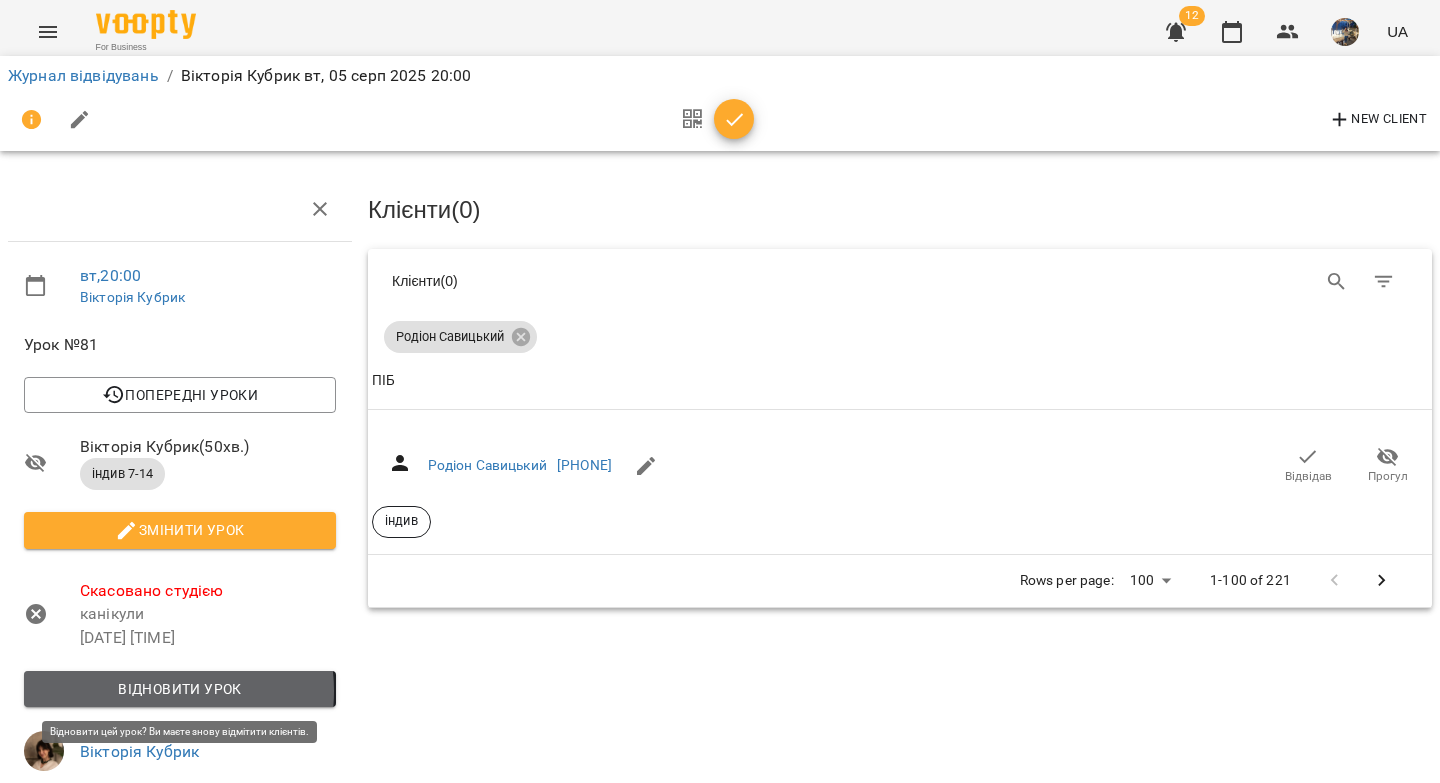 click on "Відновити урок" at bounding box center (180, 689) 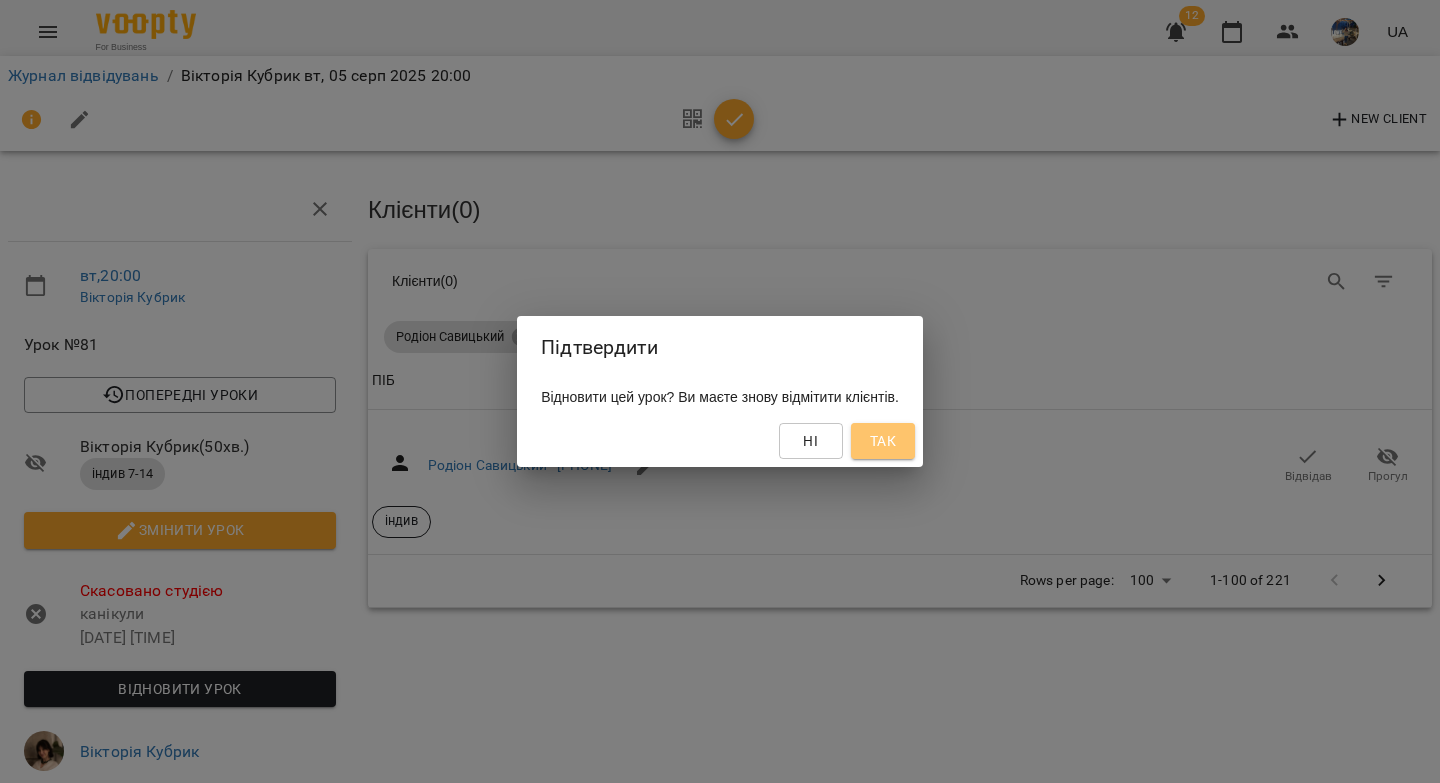 click on "Так" at bounding box center [883, 441] 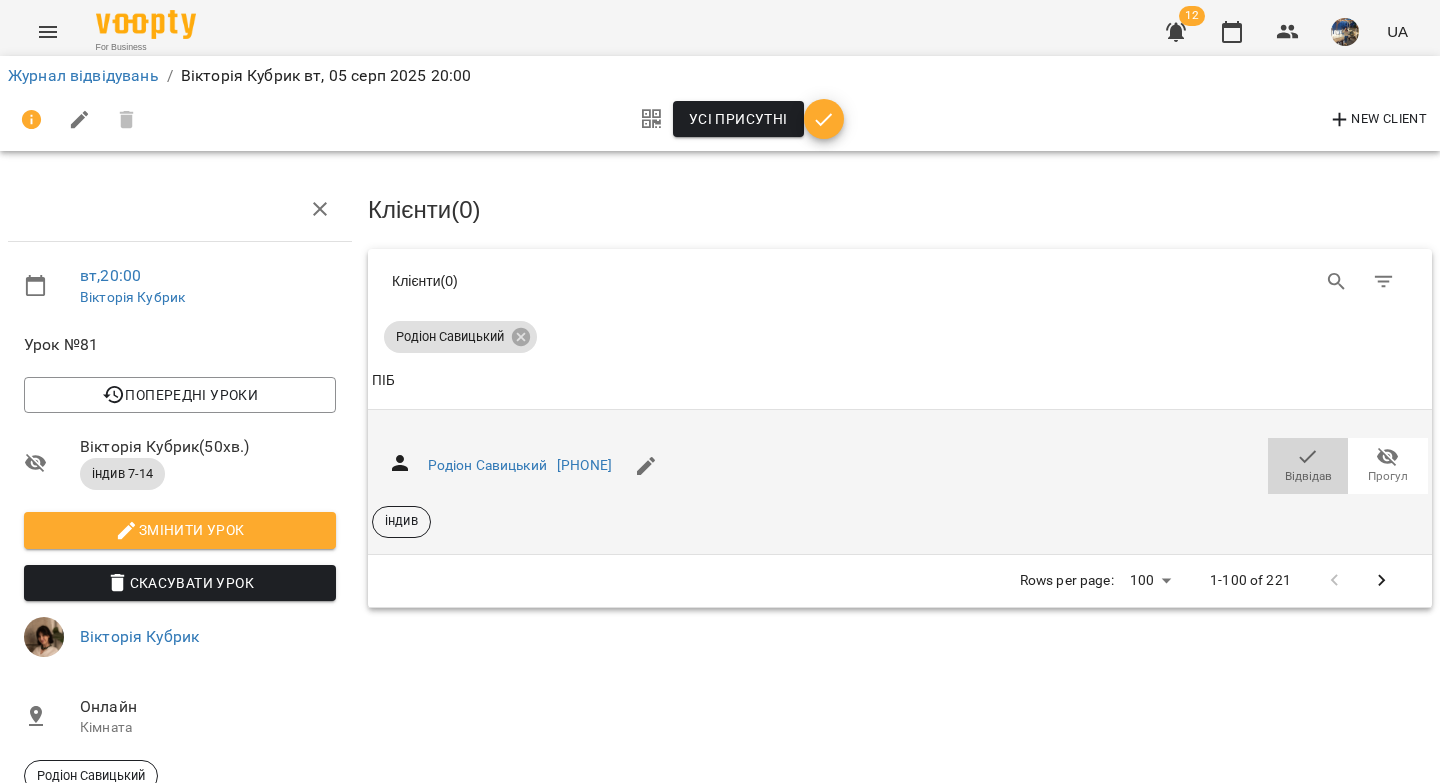 click 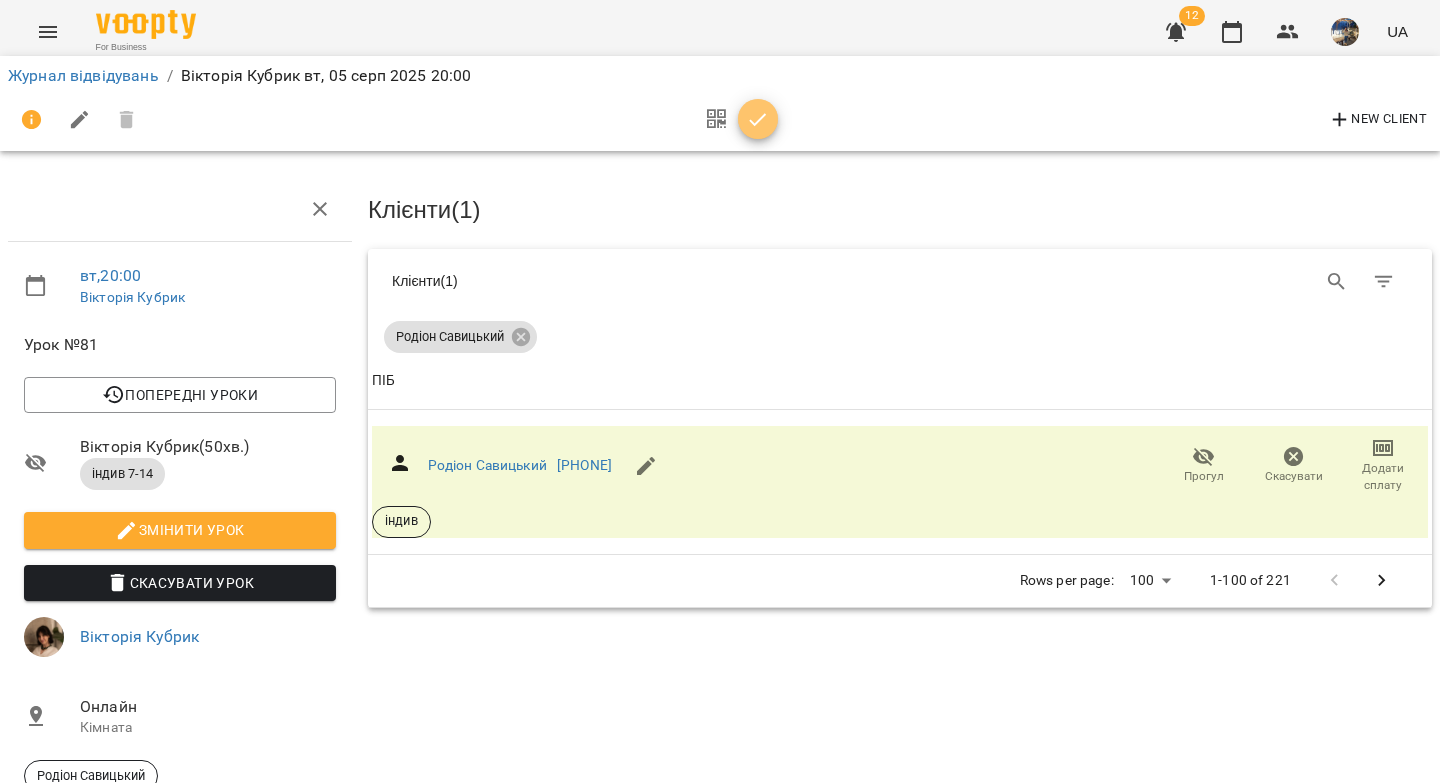 click 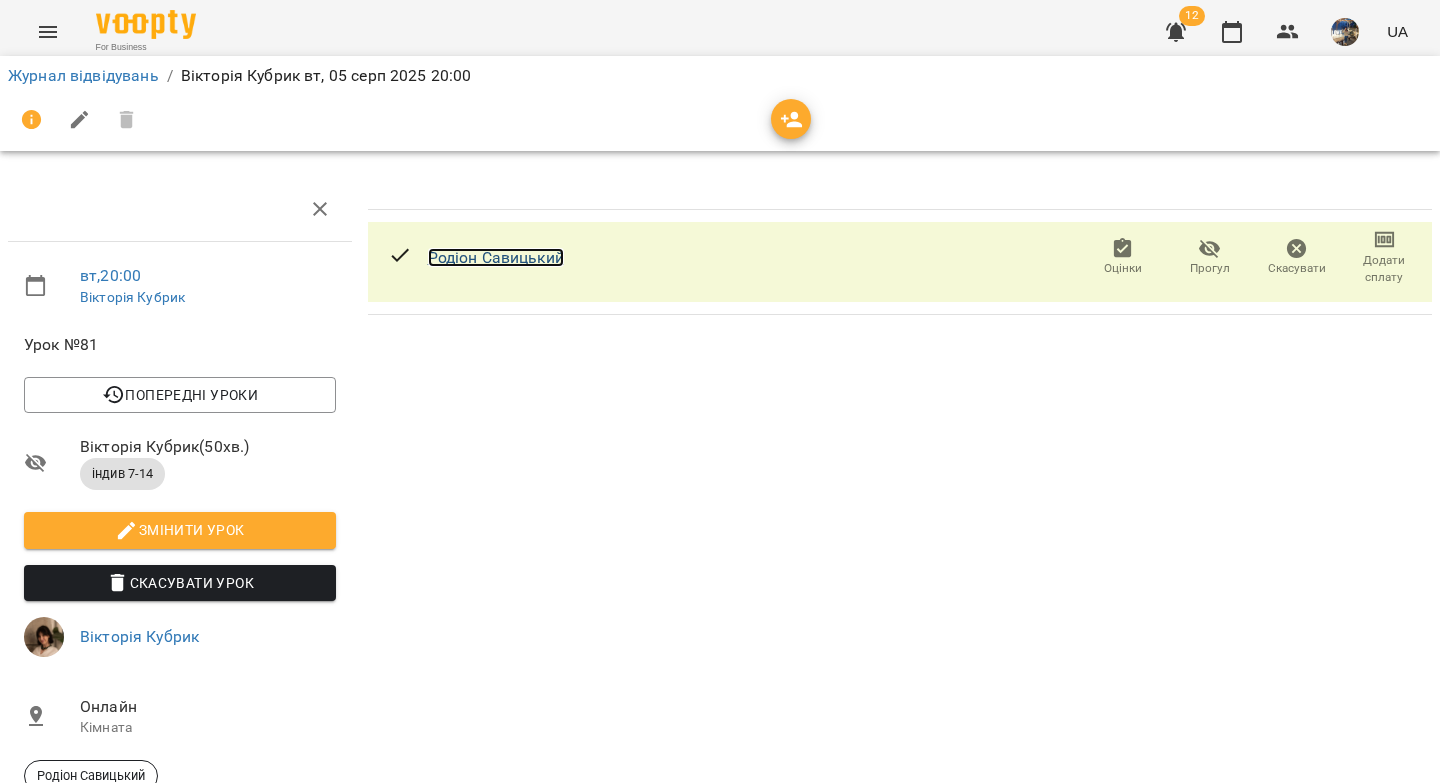 click on "Родіон Савицький" at bounding box center (496, 257) 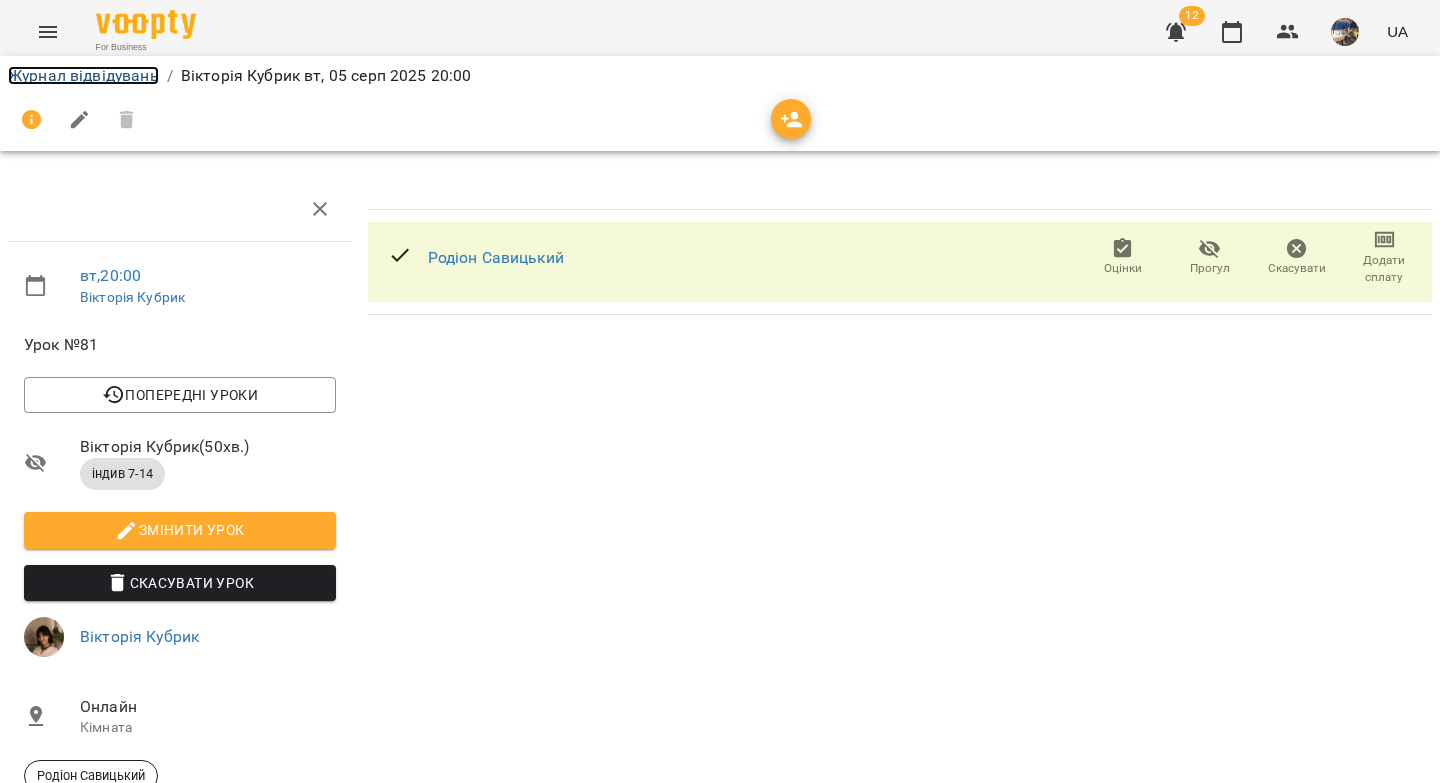 click on "Журнал відвідувань" at bounding box center [83, 75] 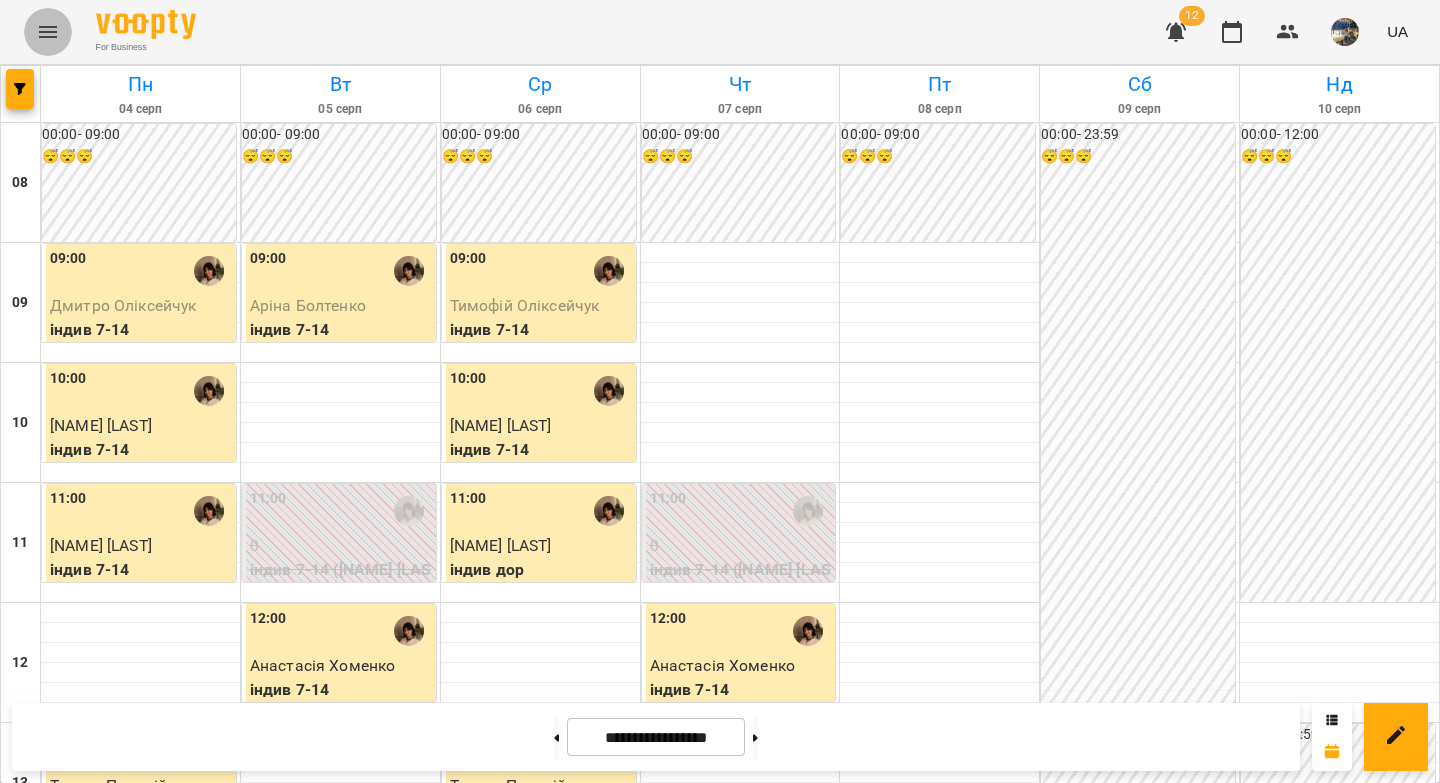 click 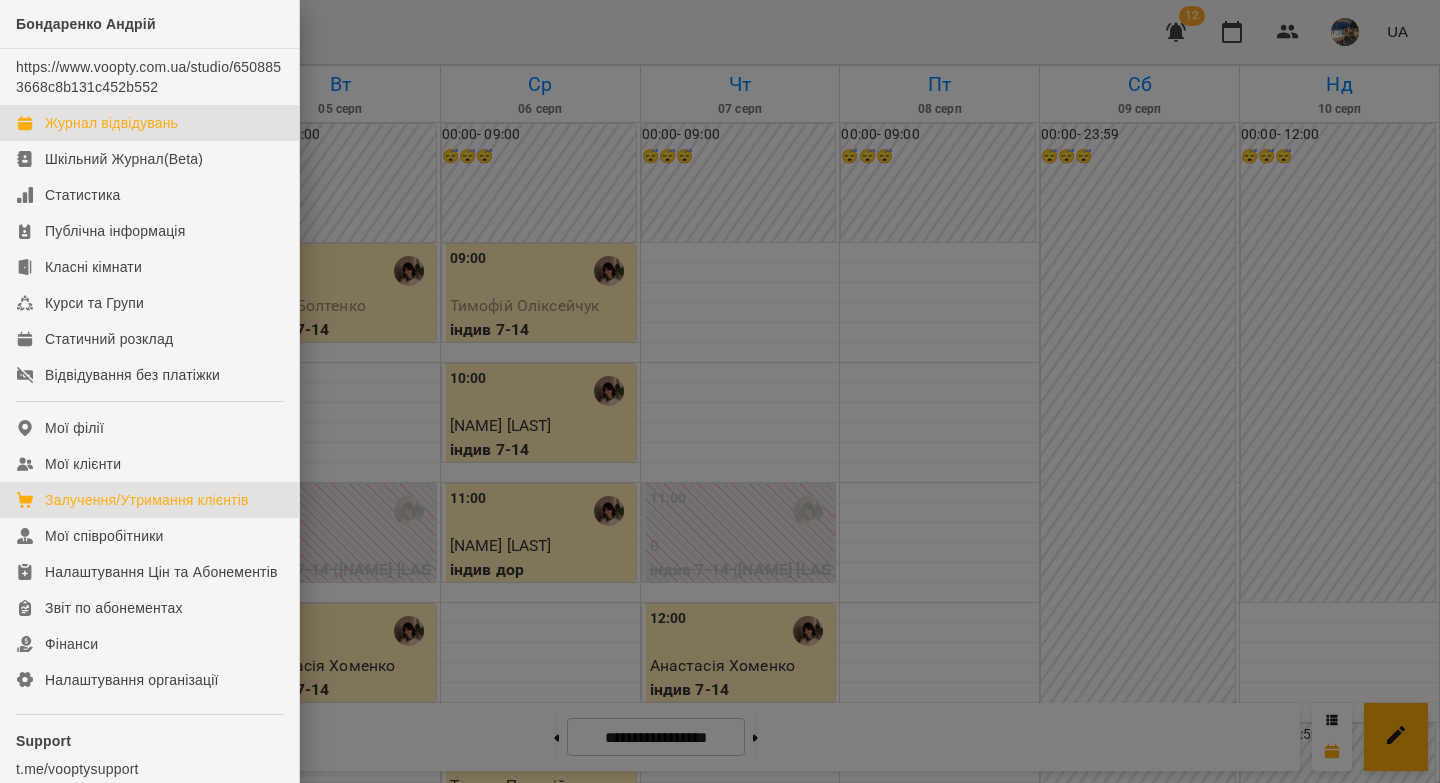 click on "Залучення/Утримання клієнтів" at bounding box center [147, 500] 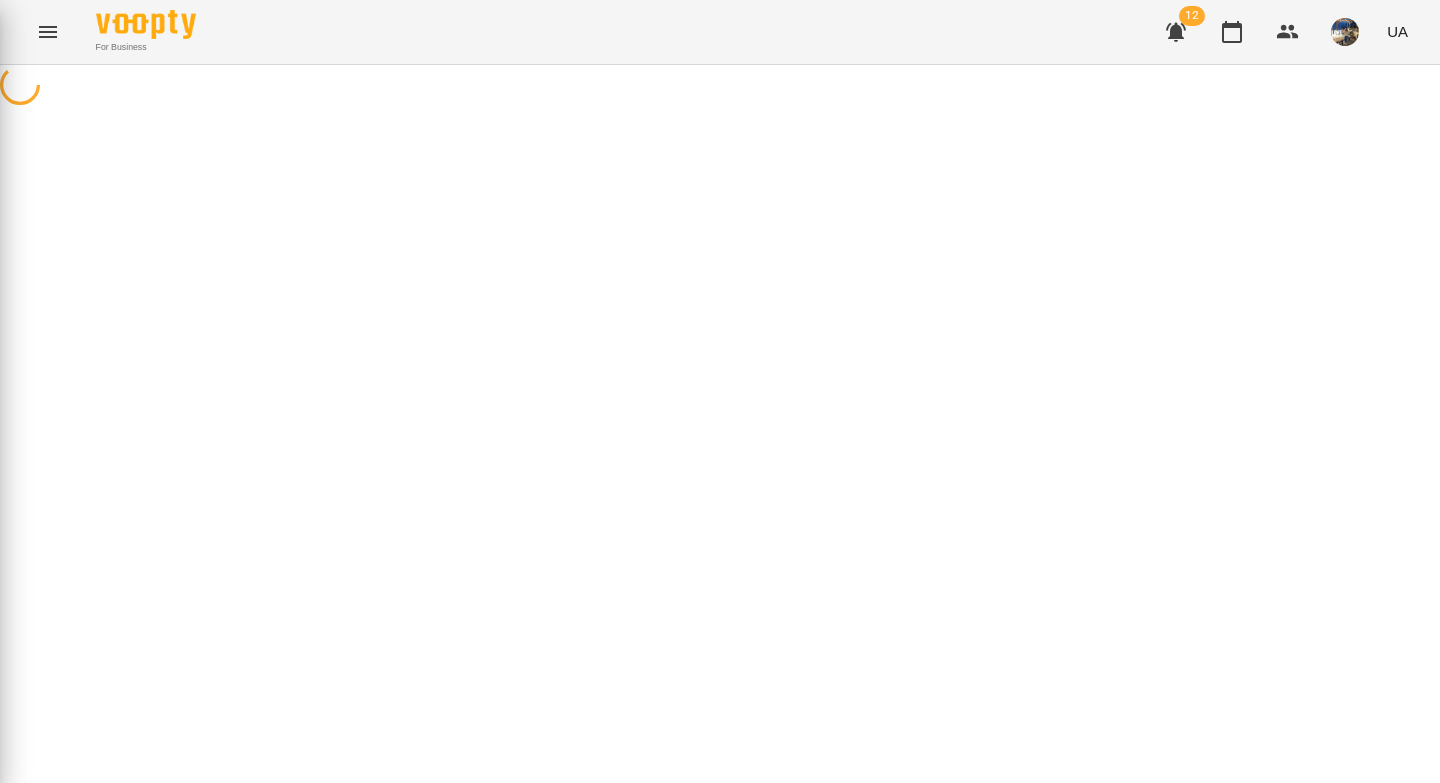 select on "**********" 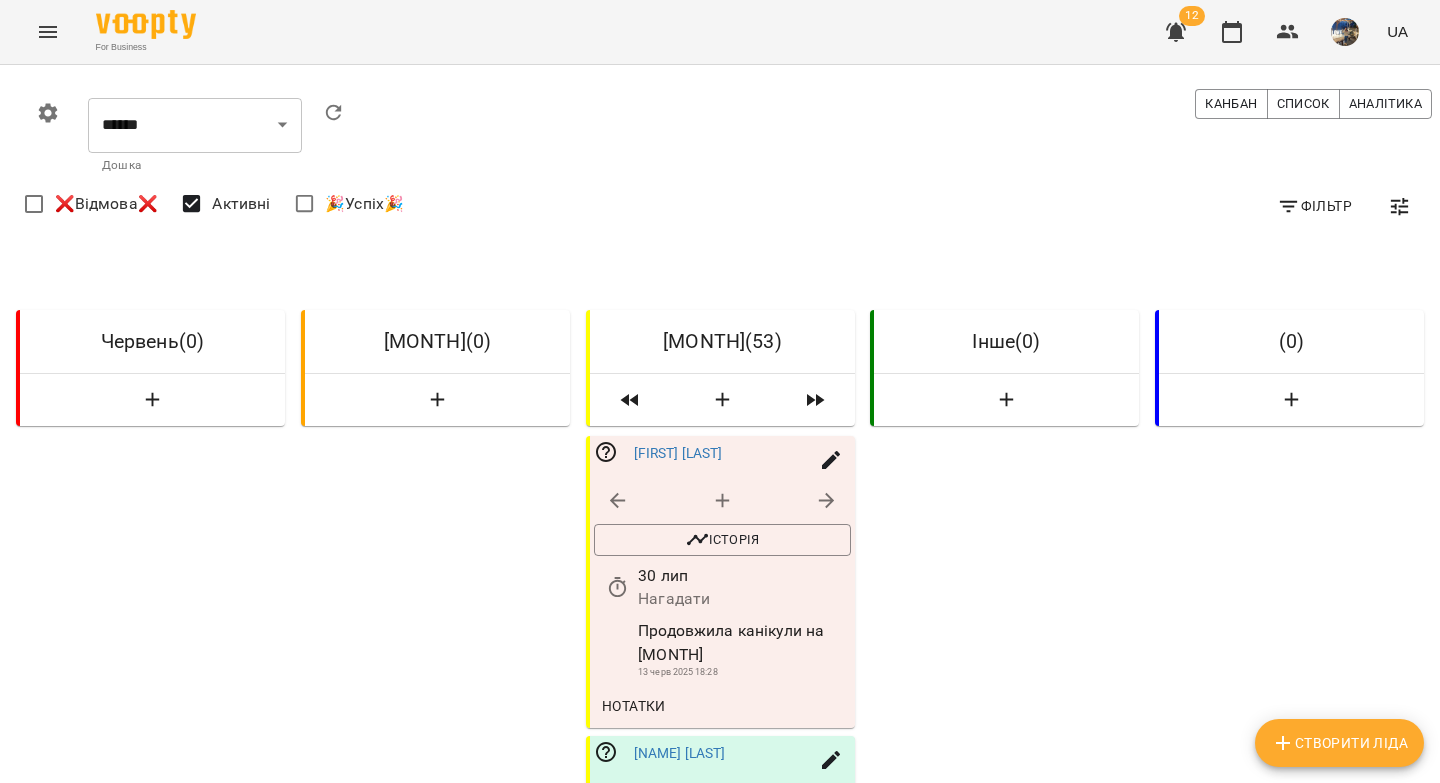 scroll, scrollTop: 2469, scrollLeft: 0, axis: vertical 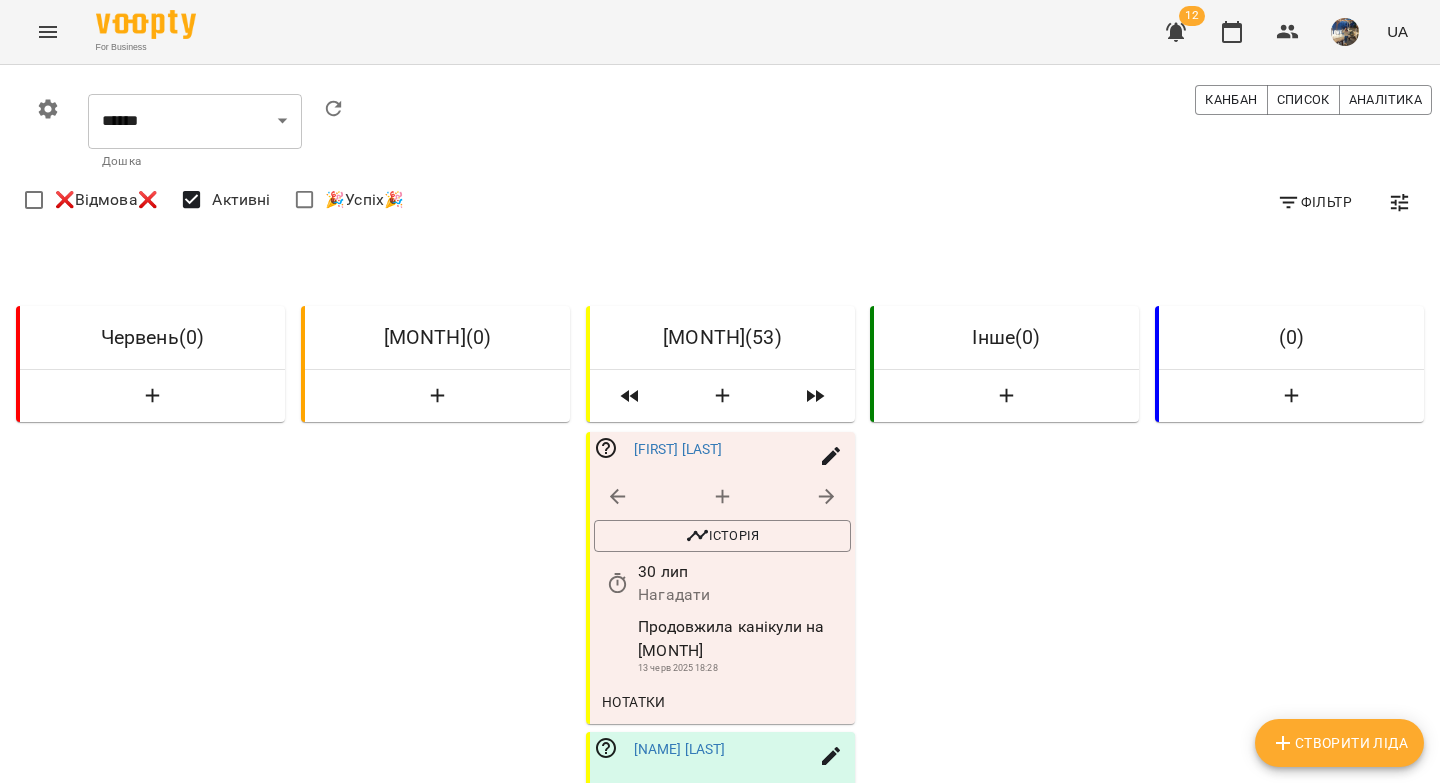 click on "Завантажити ще" at bounding box center [720, 3049] 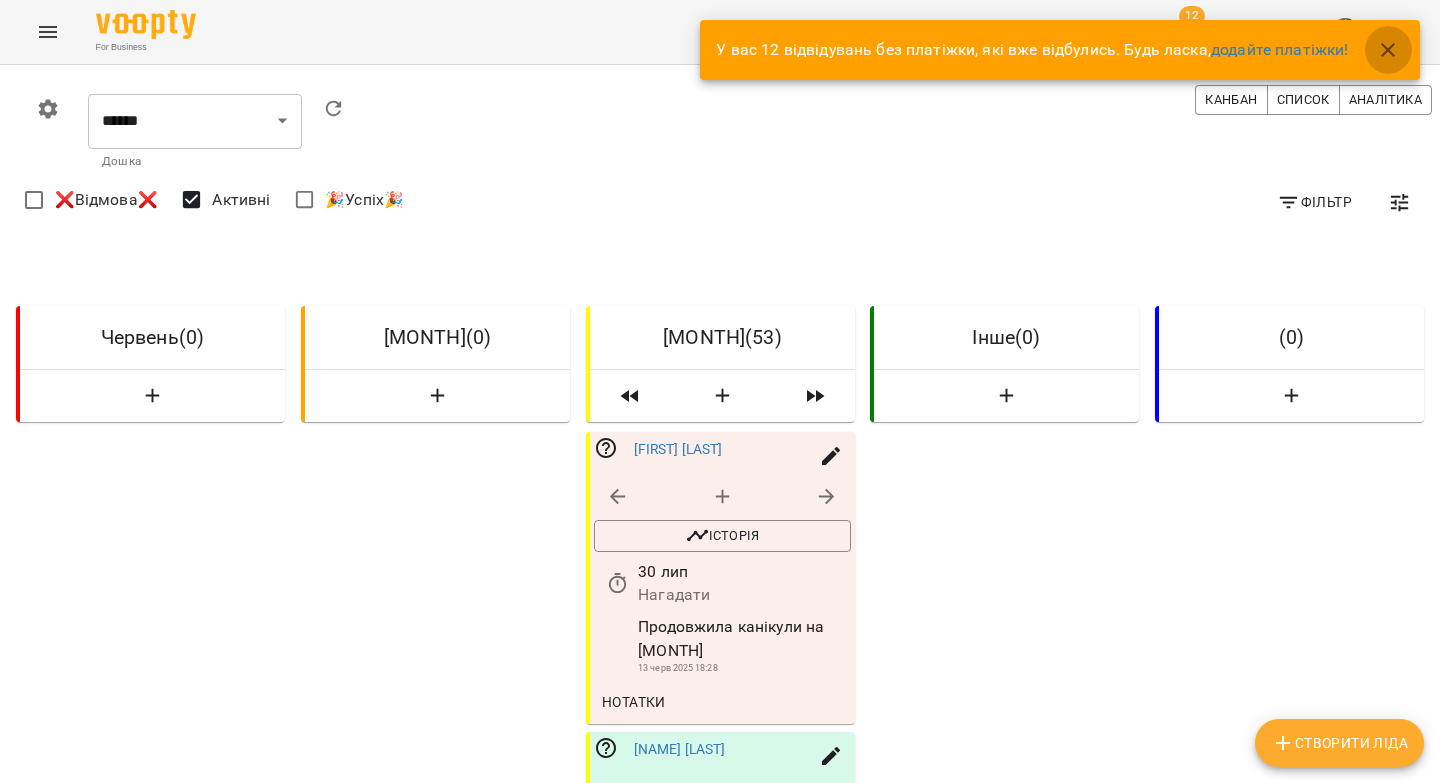 drag, startPoint x: 1388, startPoint y: 51, endPoint x: 1306, endPoint y: 50, distance: 82.006096 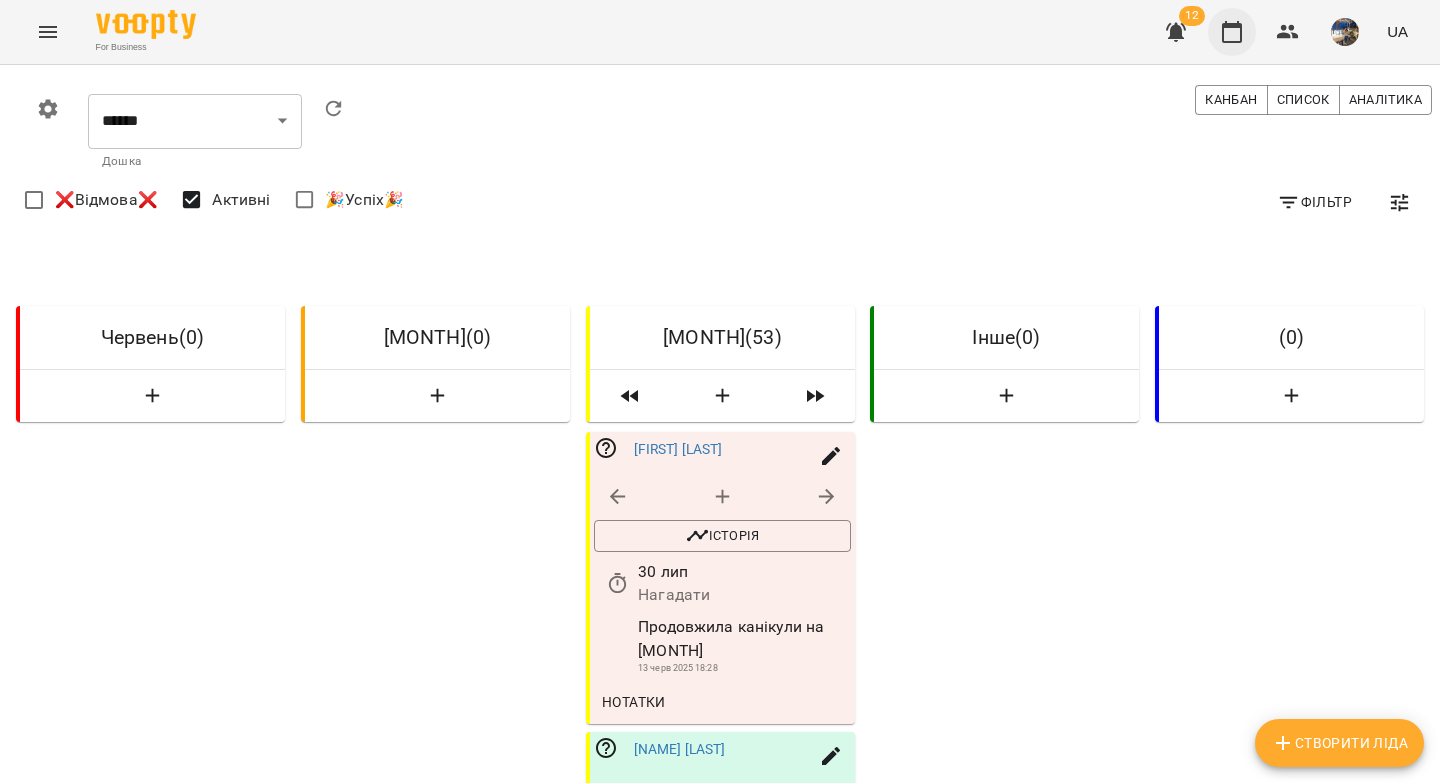 click 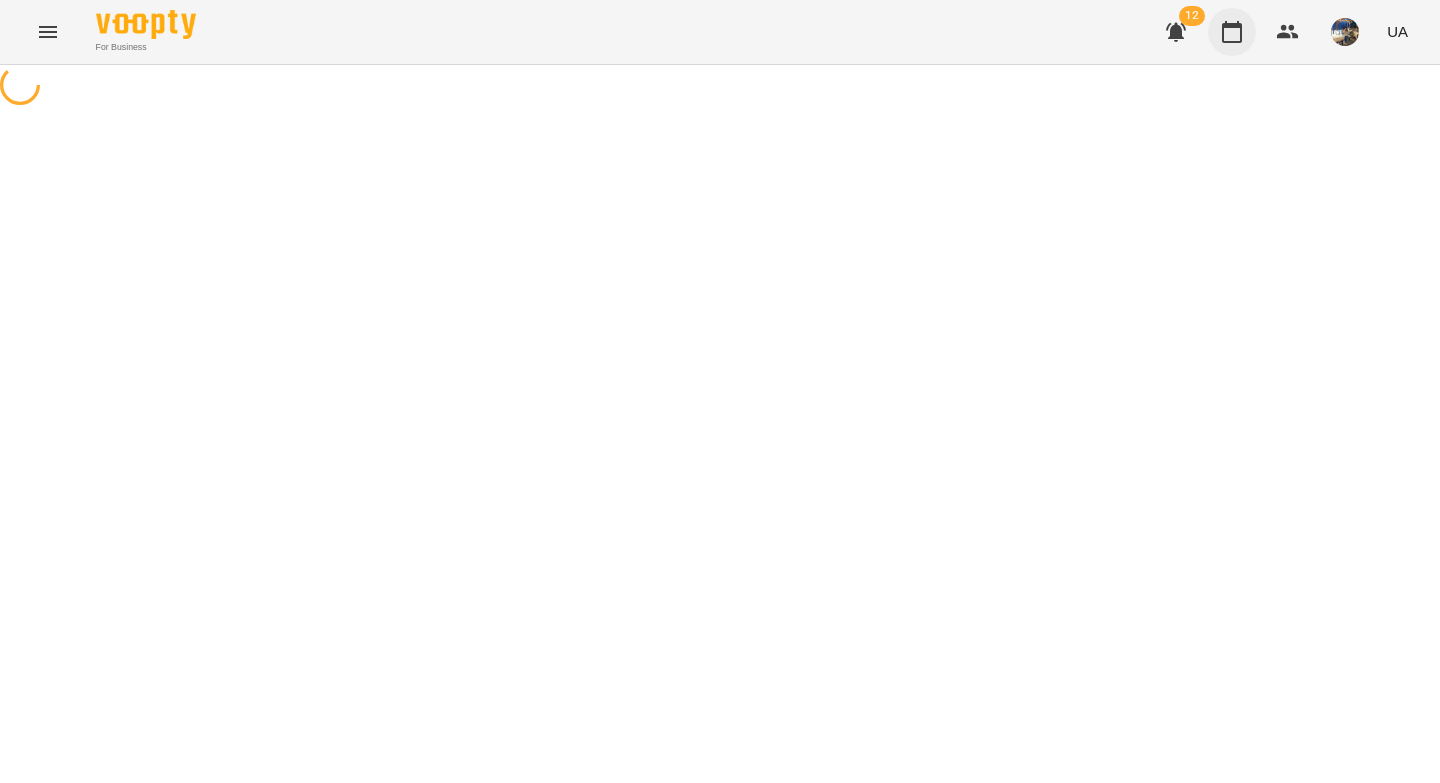 scroll, scrollTop: 0, scrollLeft: 0, axis: both 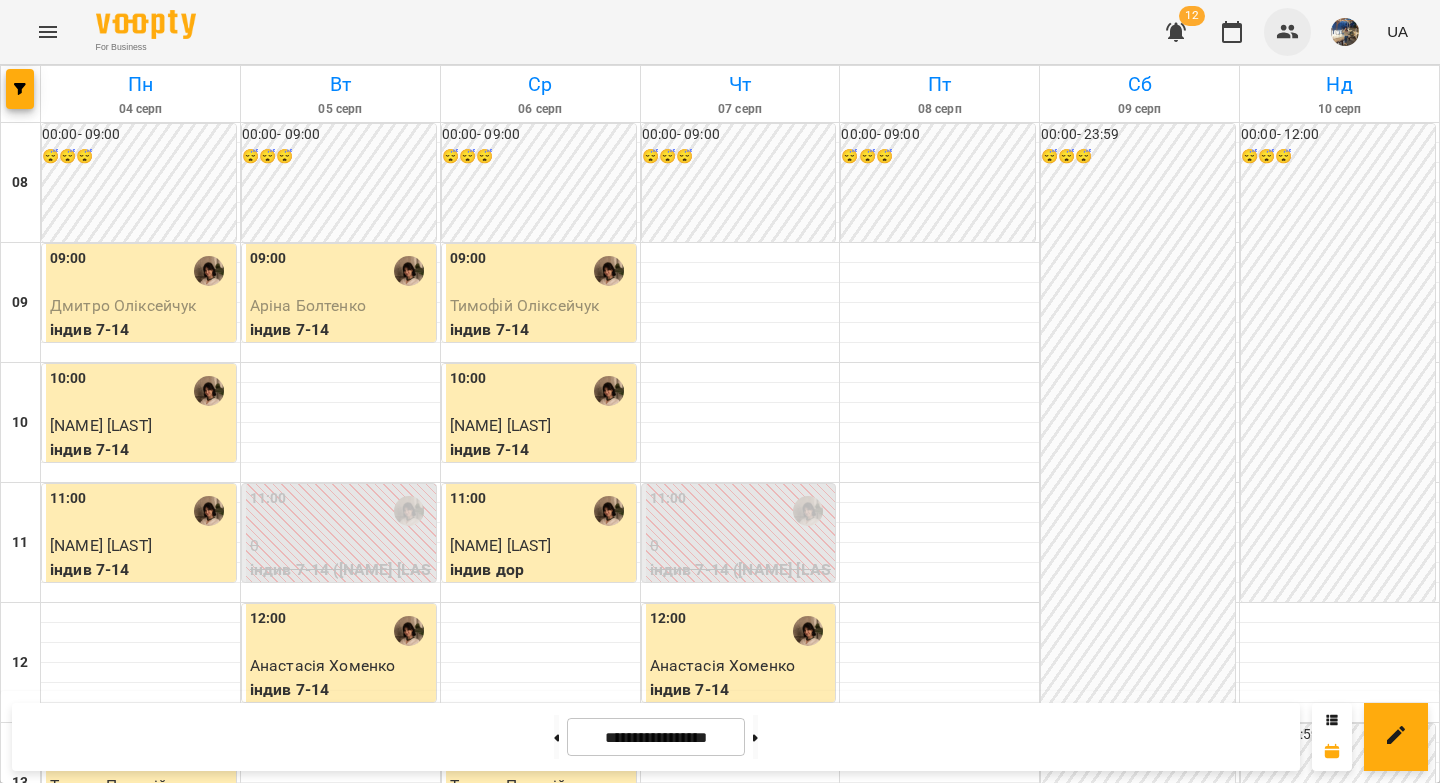 click at bounding box center [1288, 32] 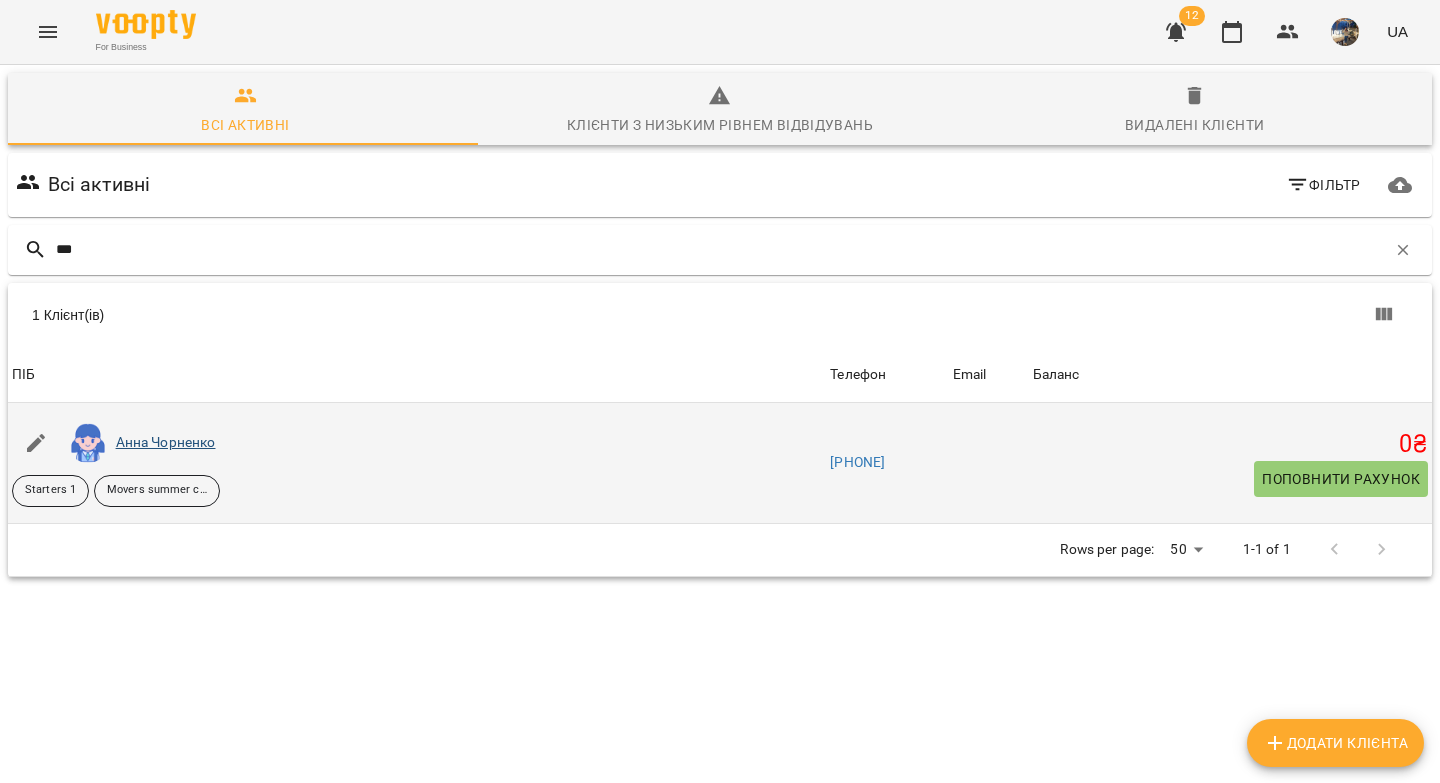 type on "***" 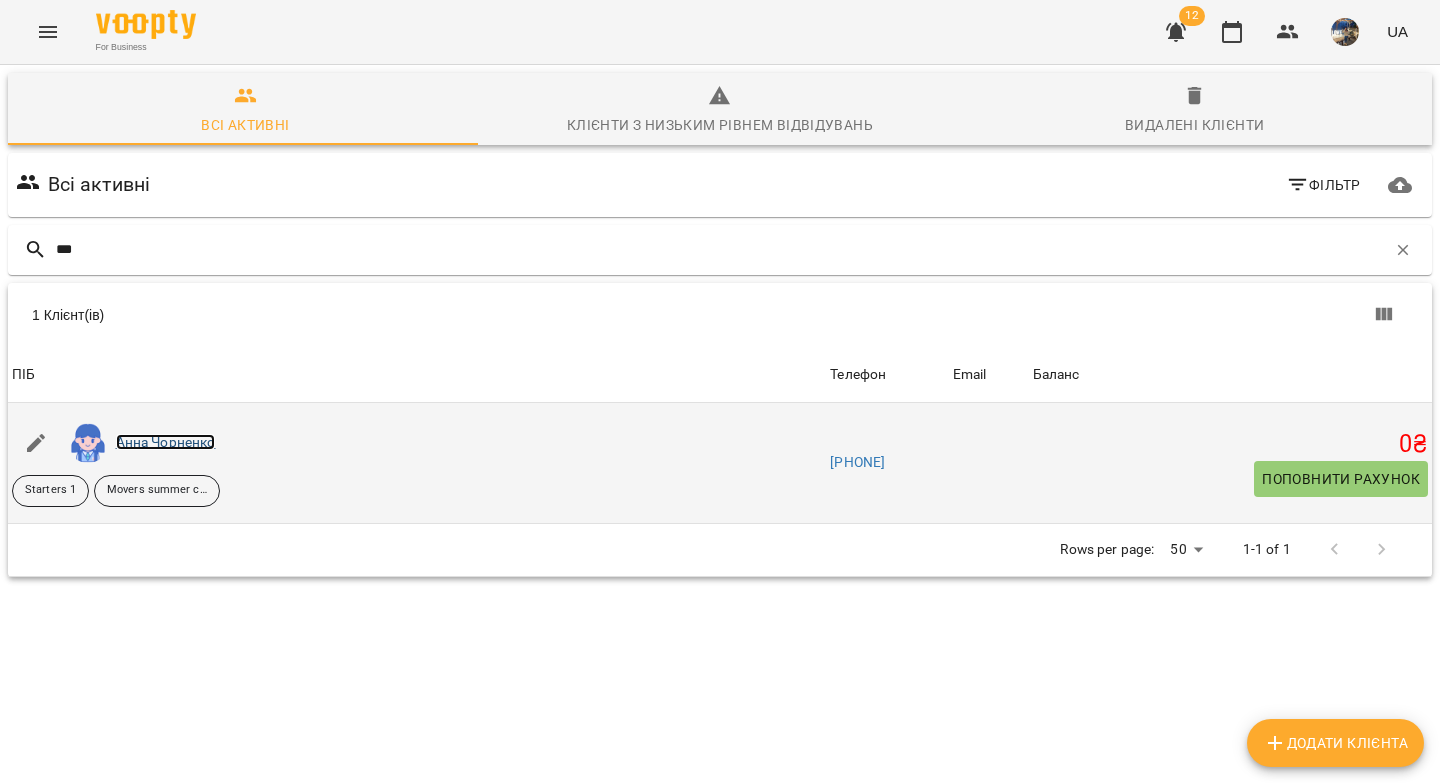 click on "Анна Чорненко" at bounding box center [166, 442] 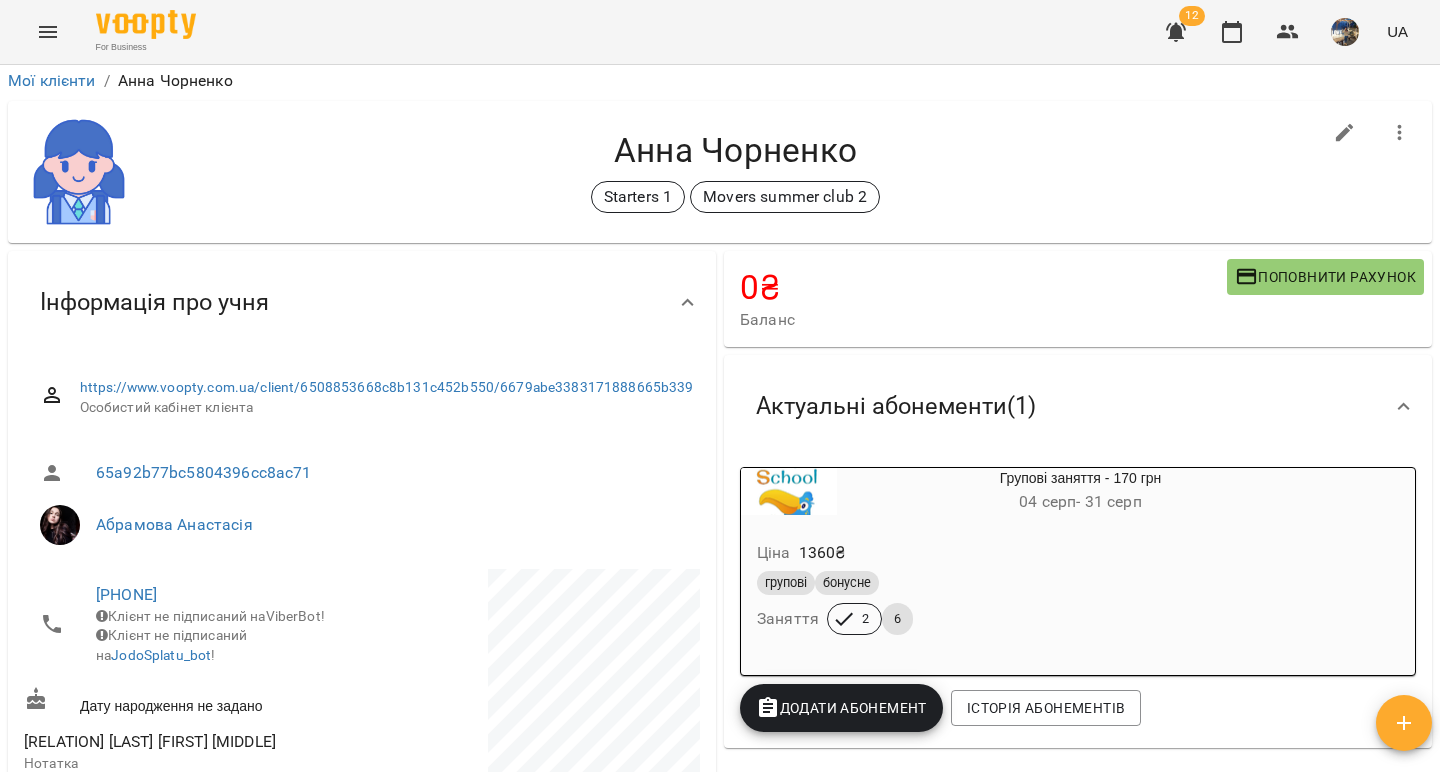 scroll, scrollTop: 0, scrollLeft: 0, axis: both 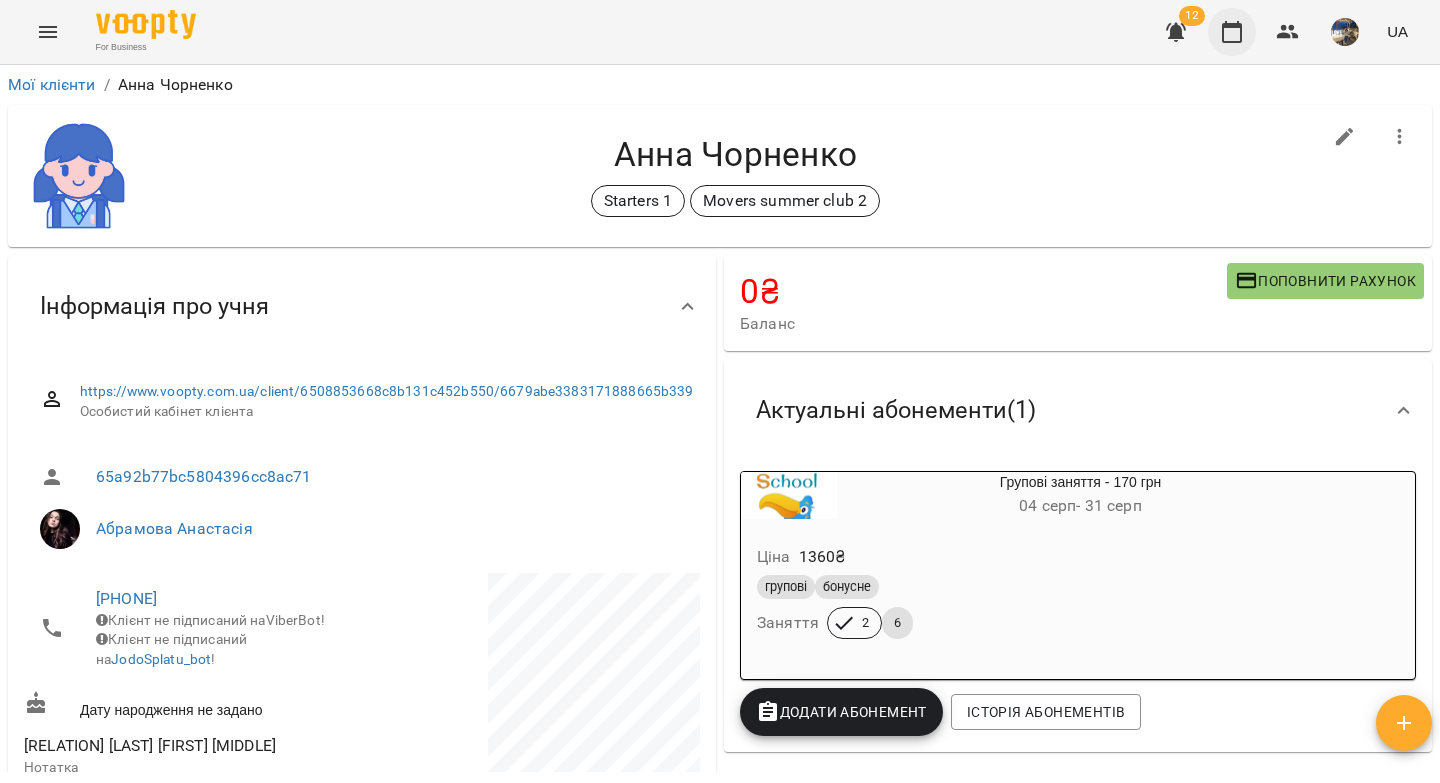 click 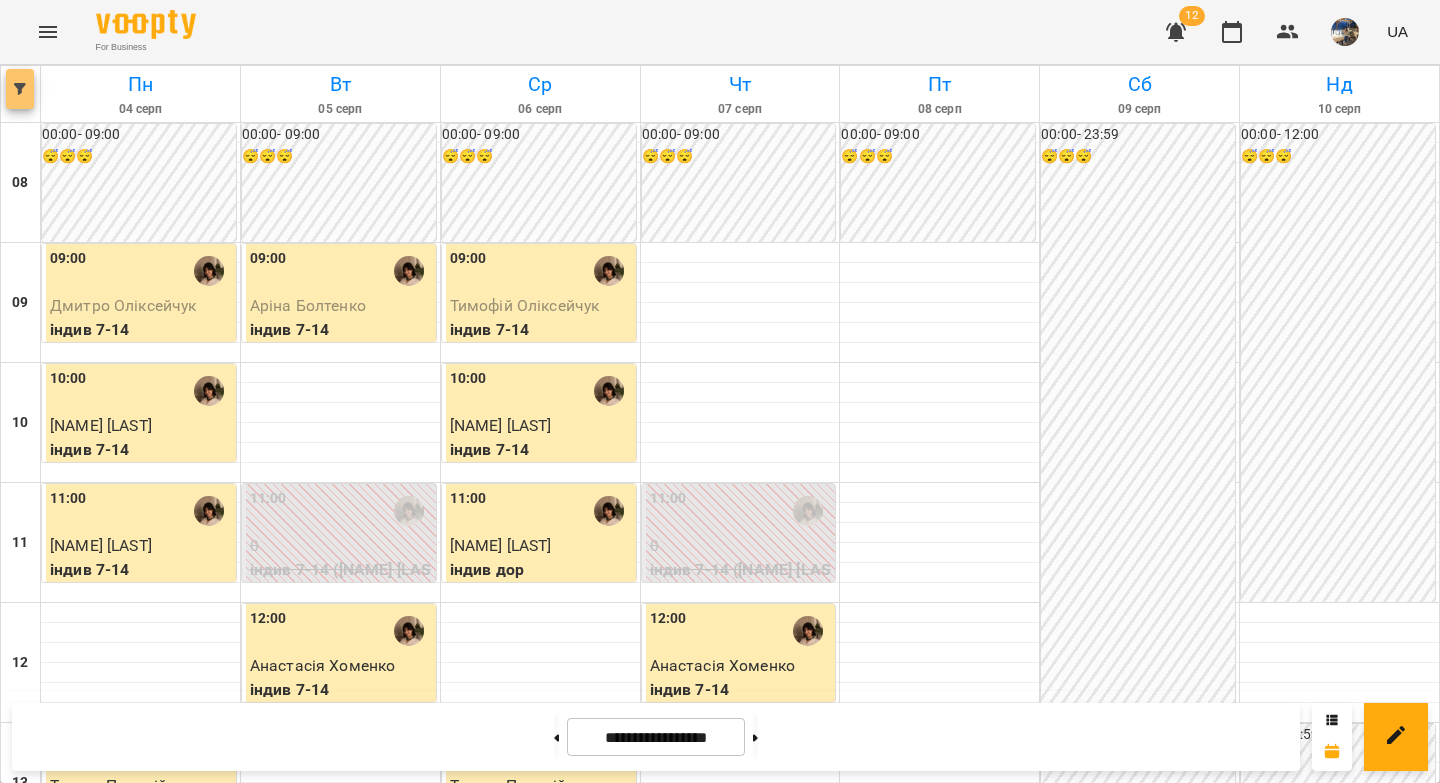 click at bounding box center [20, 89] 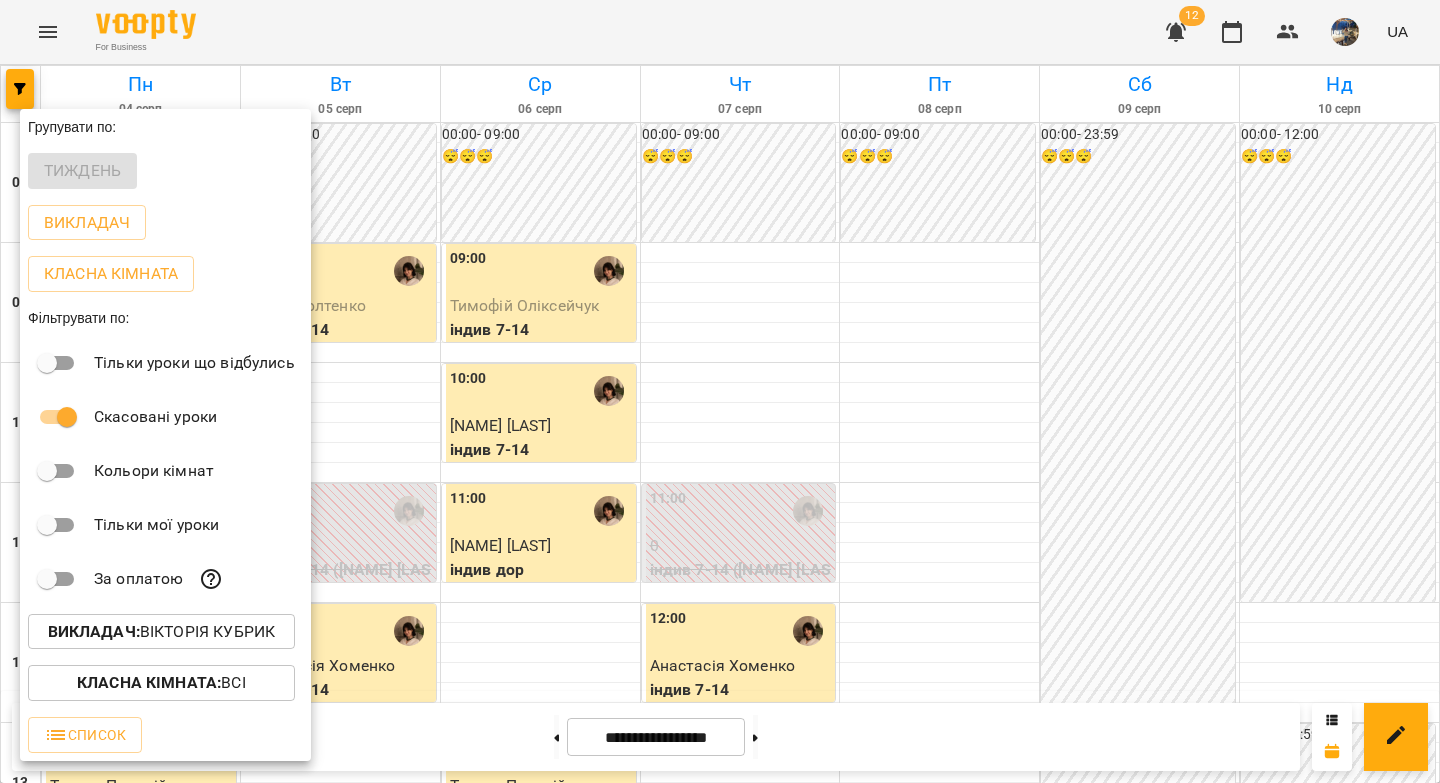 click on "Викладач :" at bounding box center [94, 631] 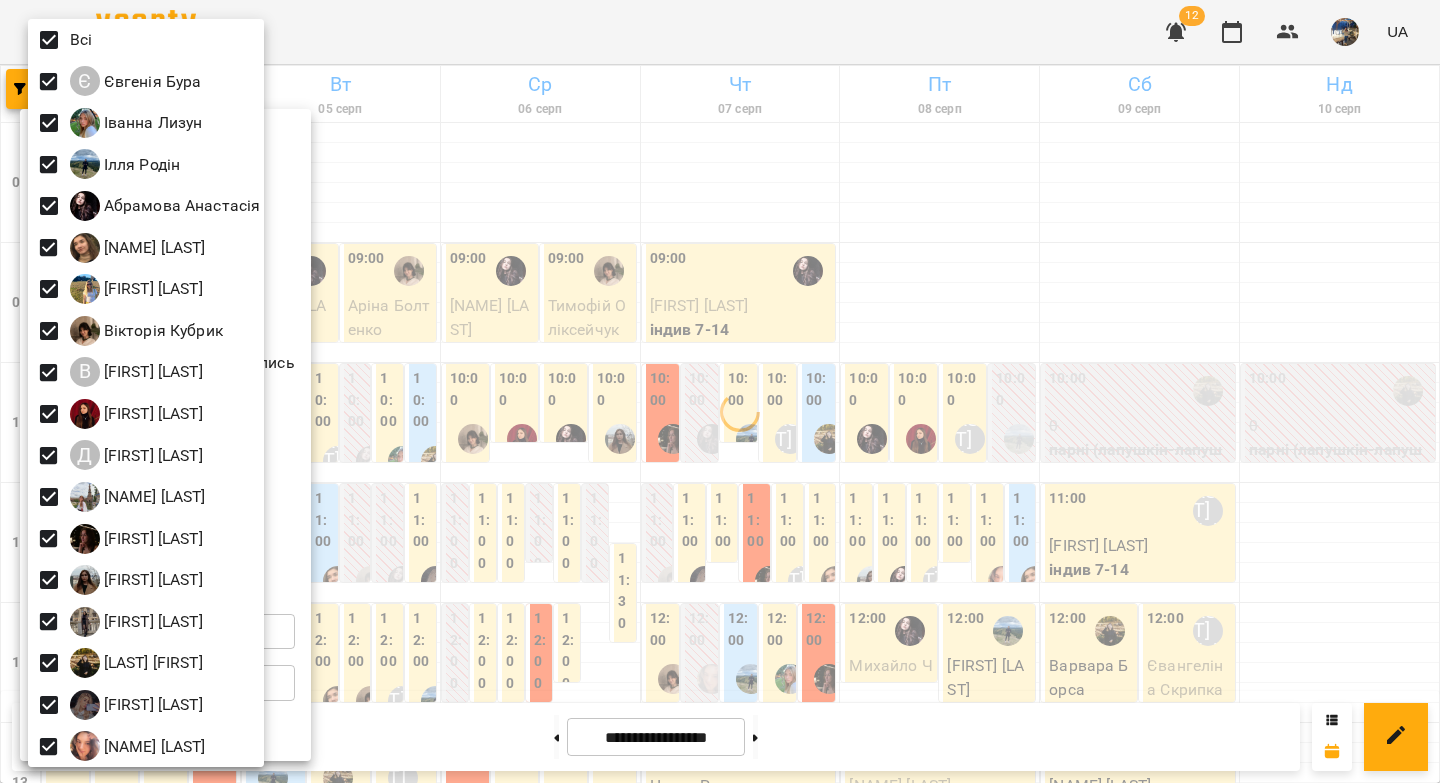 click at bounding box center [720, 391] 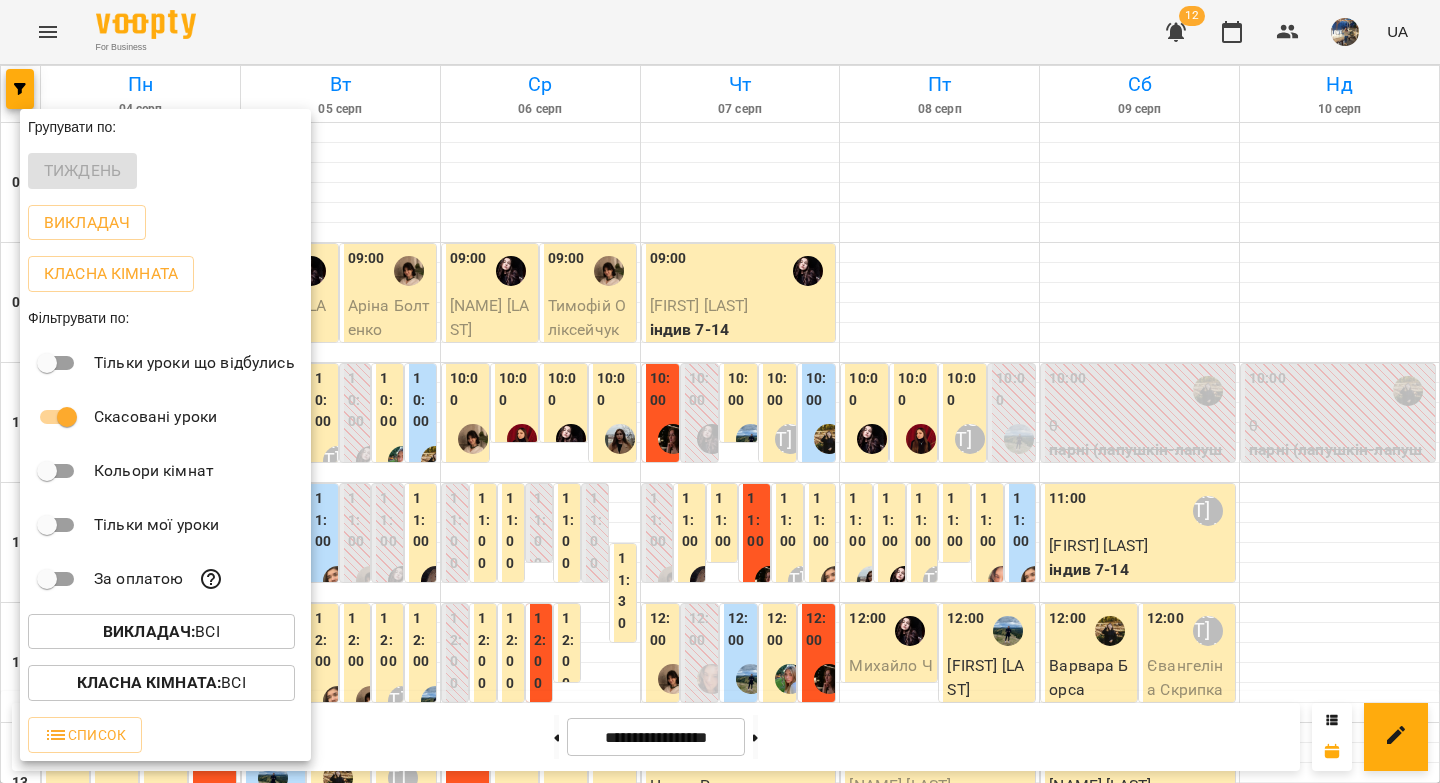 click at bounding box center [720, 391] 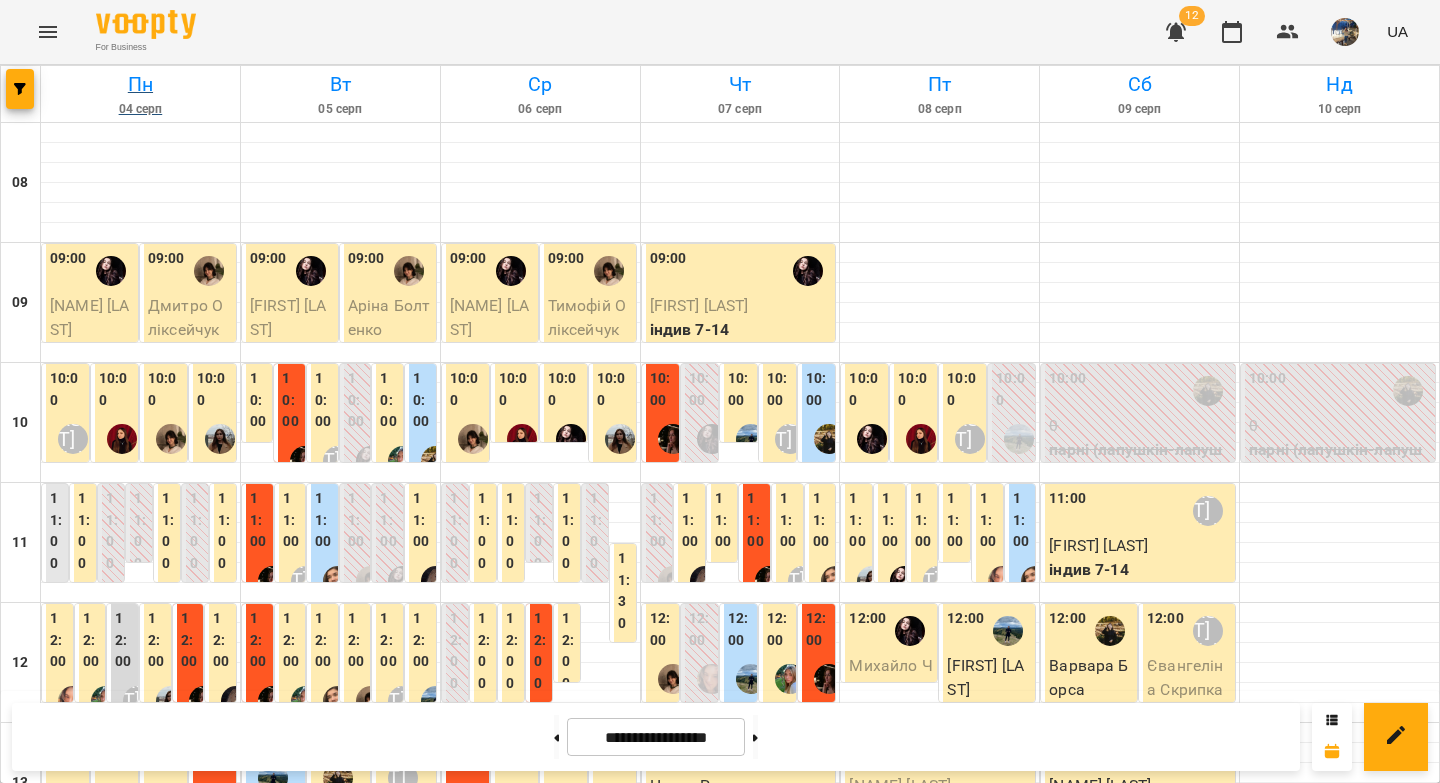 click on "Пн" at bounding box center (140, 84) 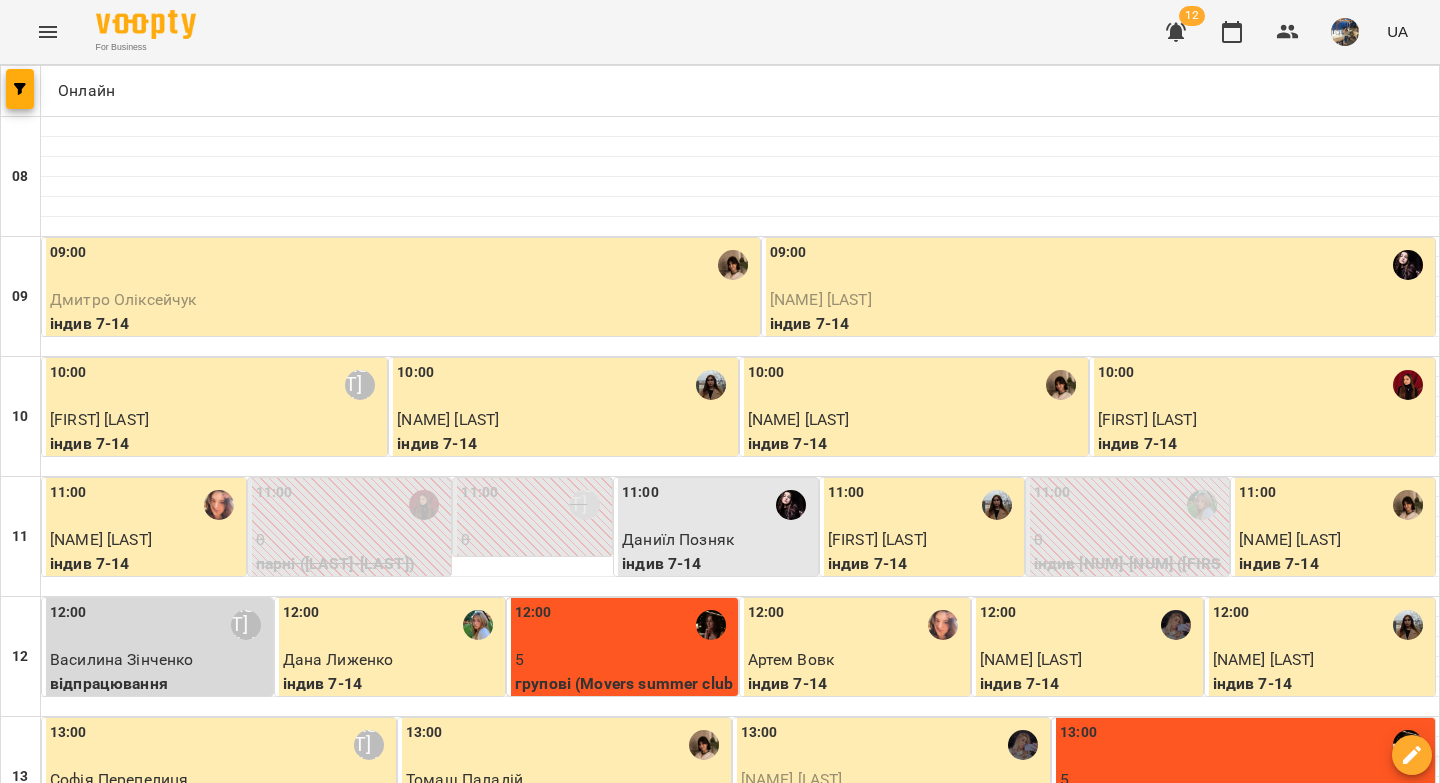 scroll, scrollTop: 371, scrollLeft: 0, axis: vertical 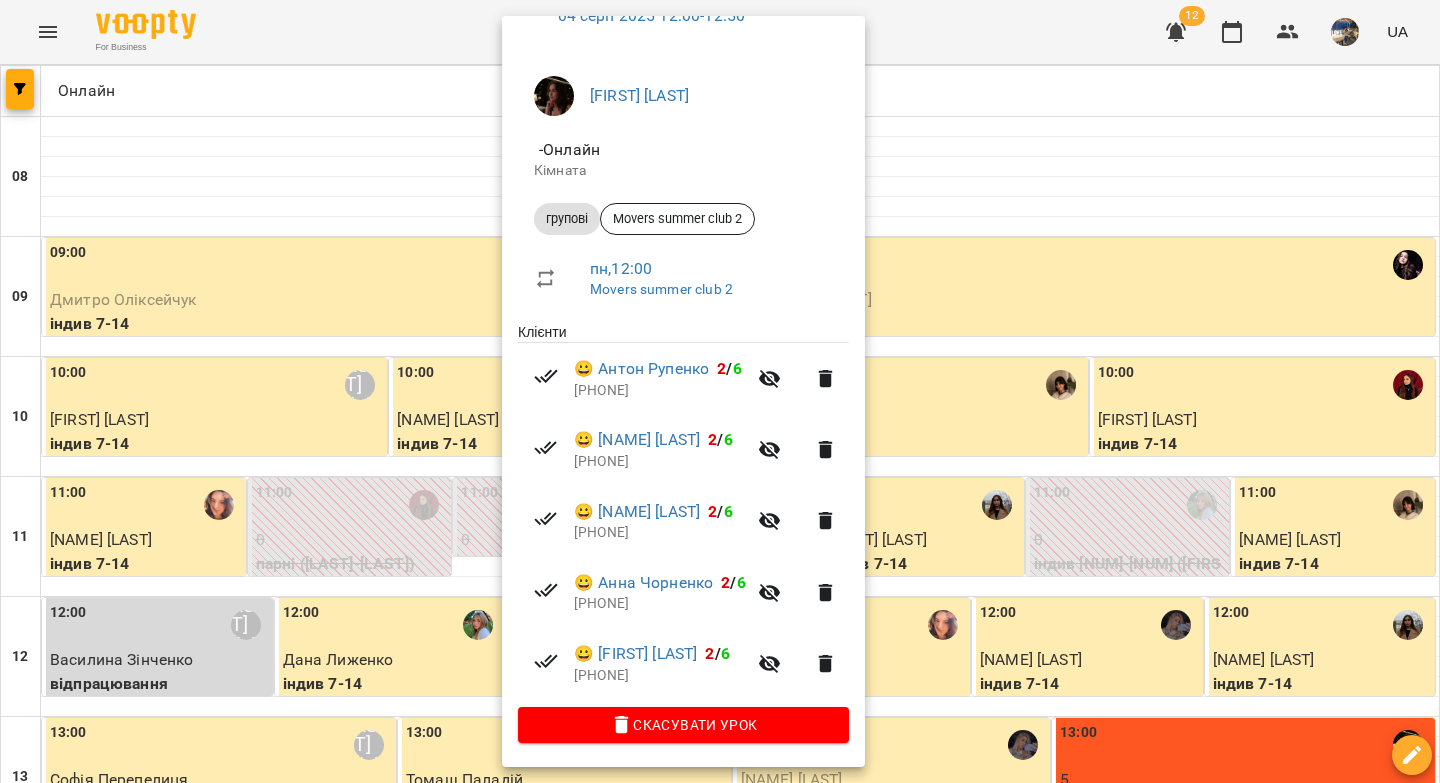 click at bounding box center (720, 391) 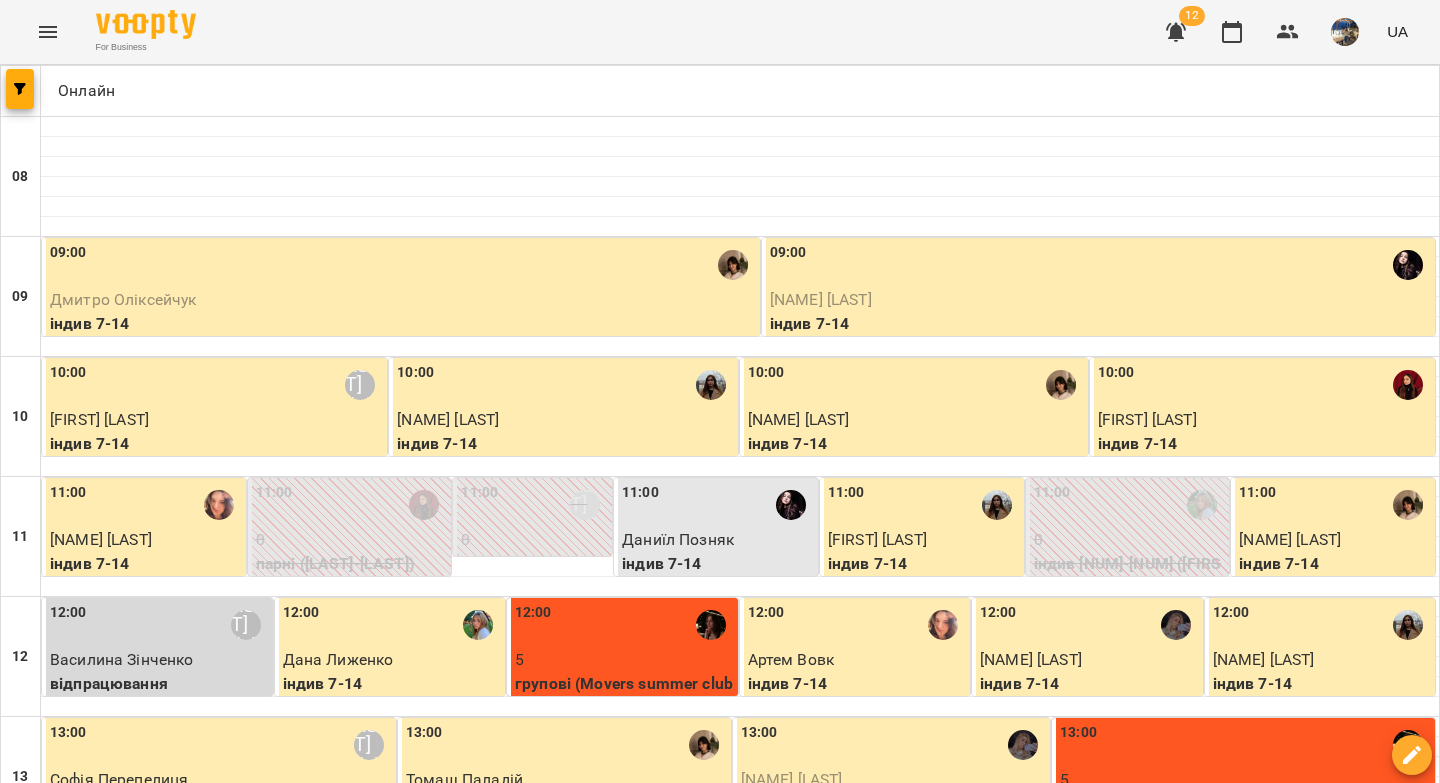 scroll, scrollTop: 797, scrollLeft: 0, axis: vertical 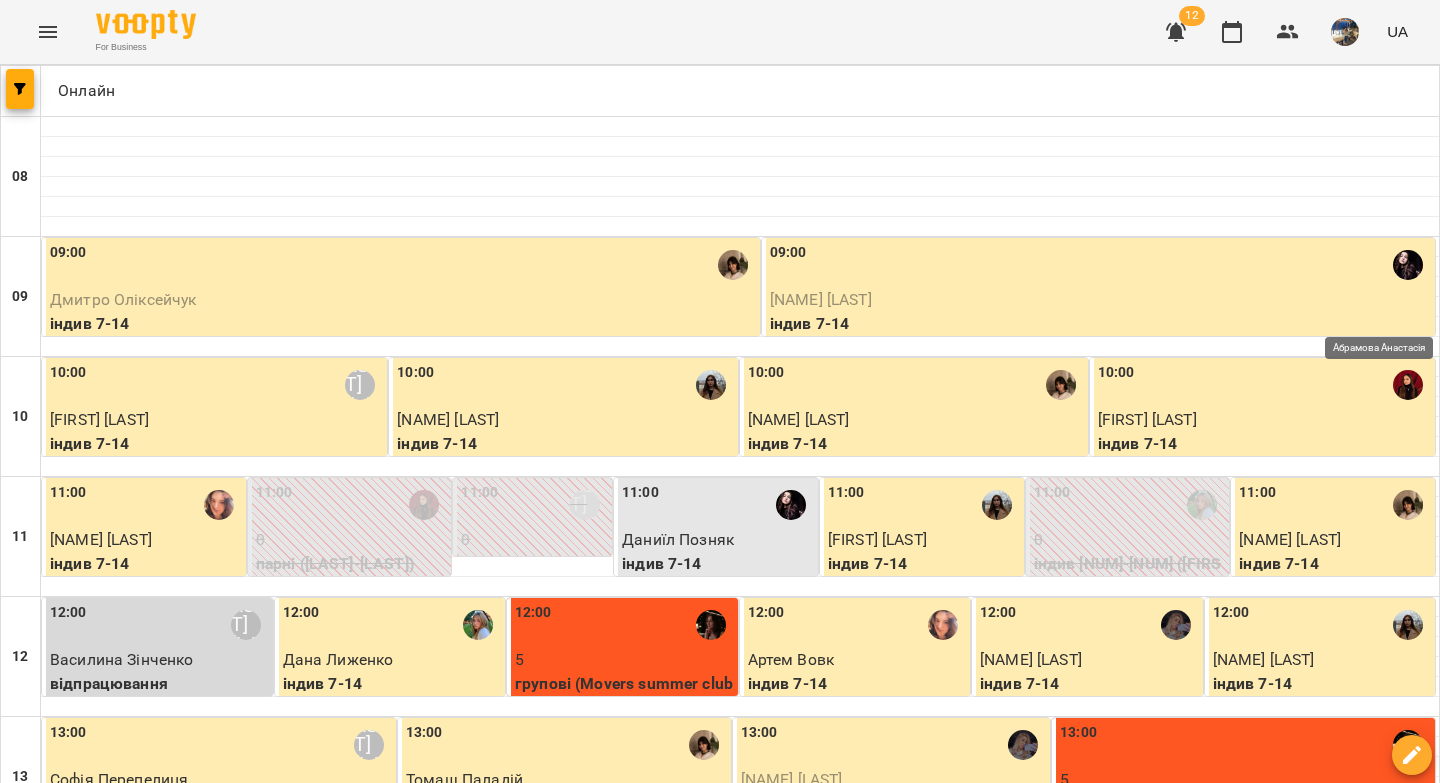 click at bounding box center (1408, 1105) 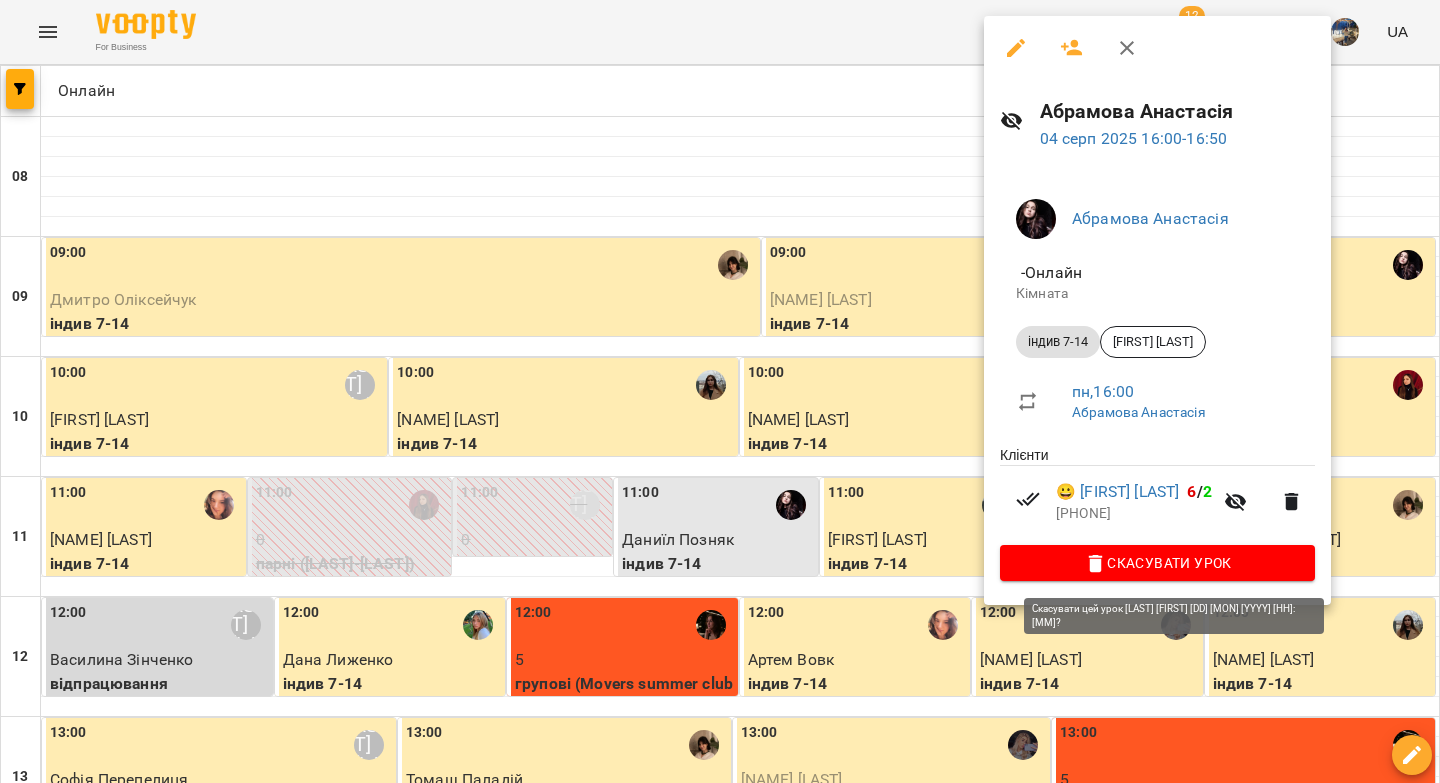 click on "Скасувати Урок" at bounding box center [1157, 563] 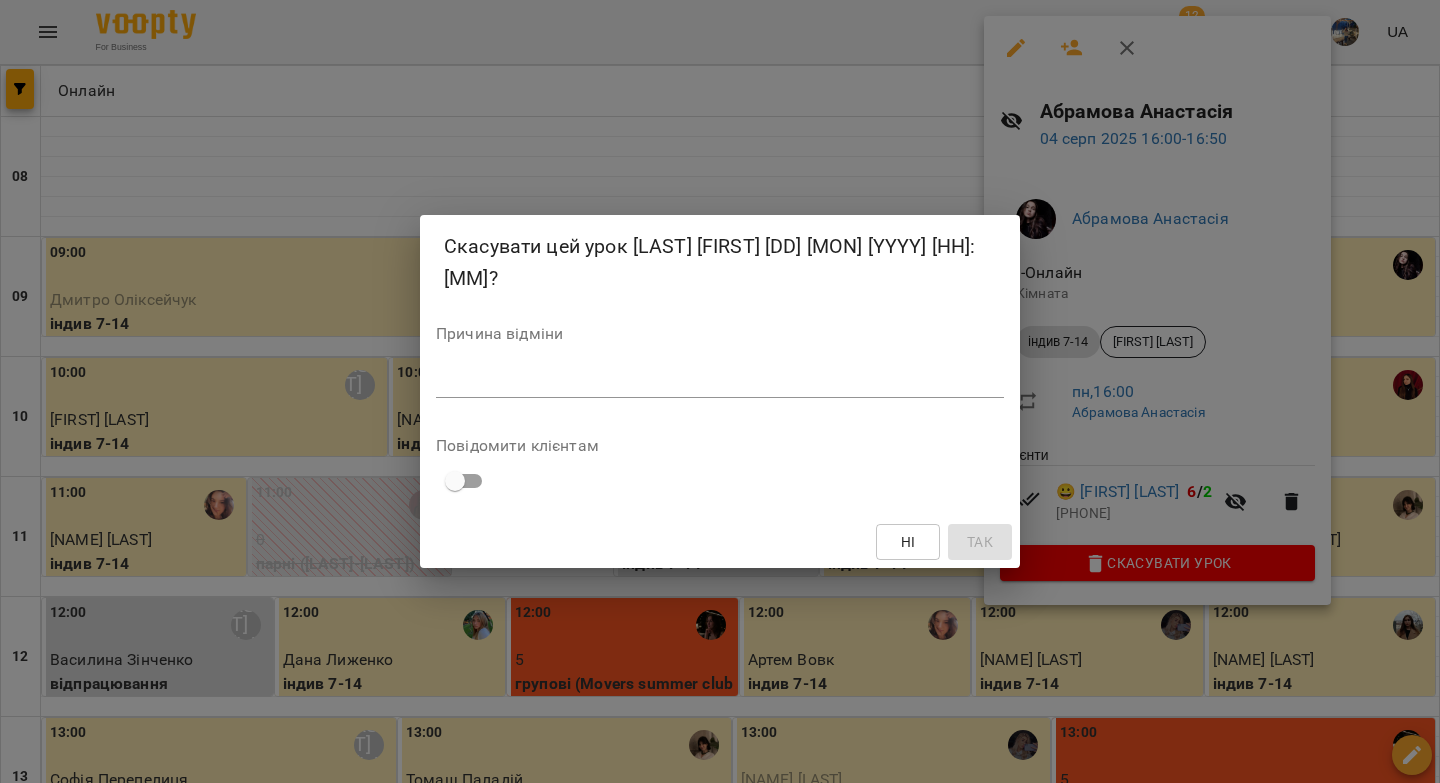click on "*" at bounding box center [720, 382] 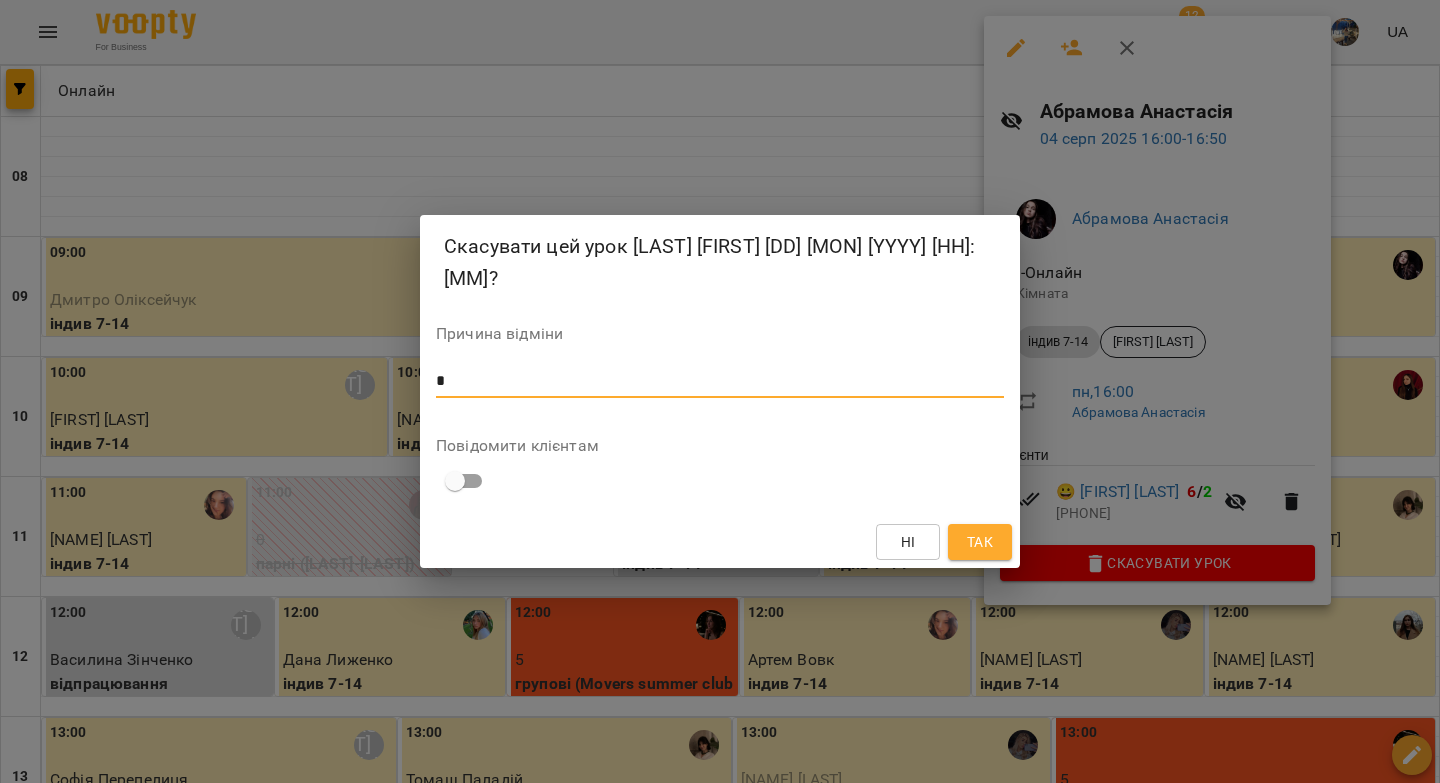 type on "*" 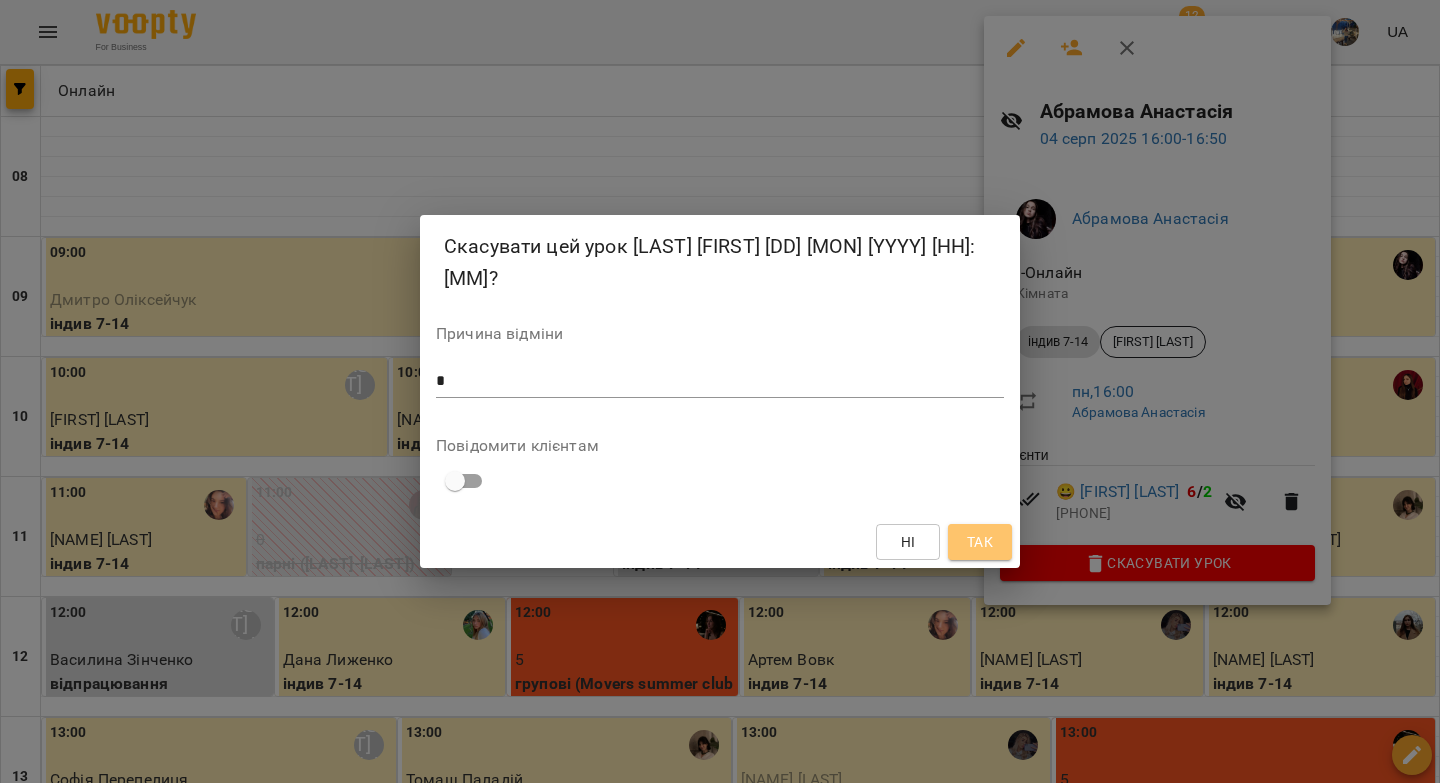 click on "Так" at bounding box center [980, 542] 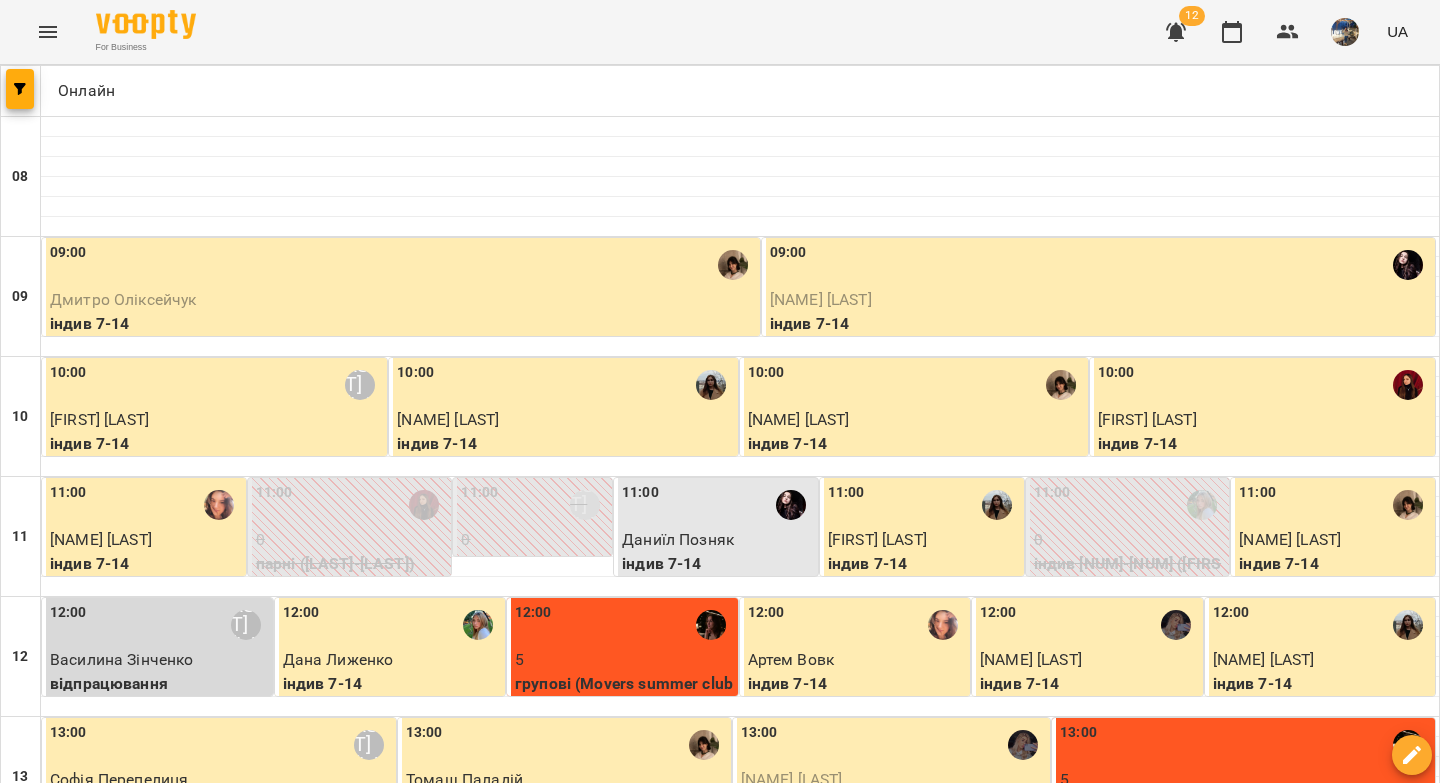 click on "Богдан Нагорний" at bounding box center (1062, 1139) 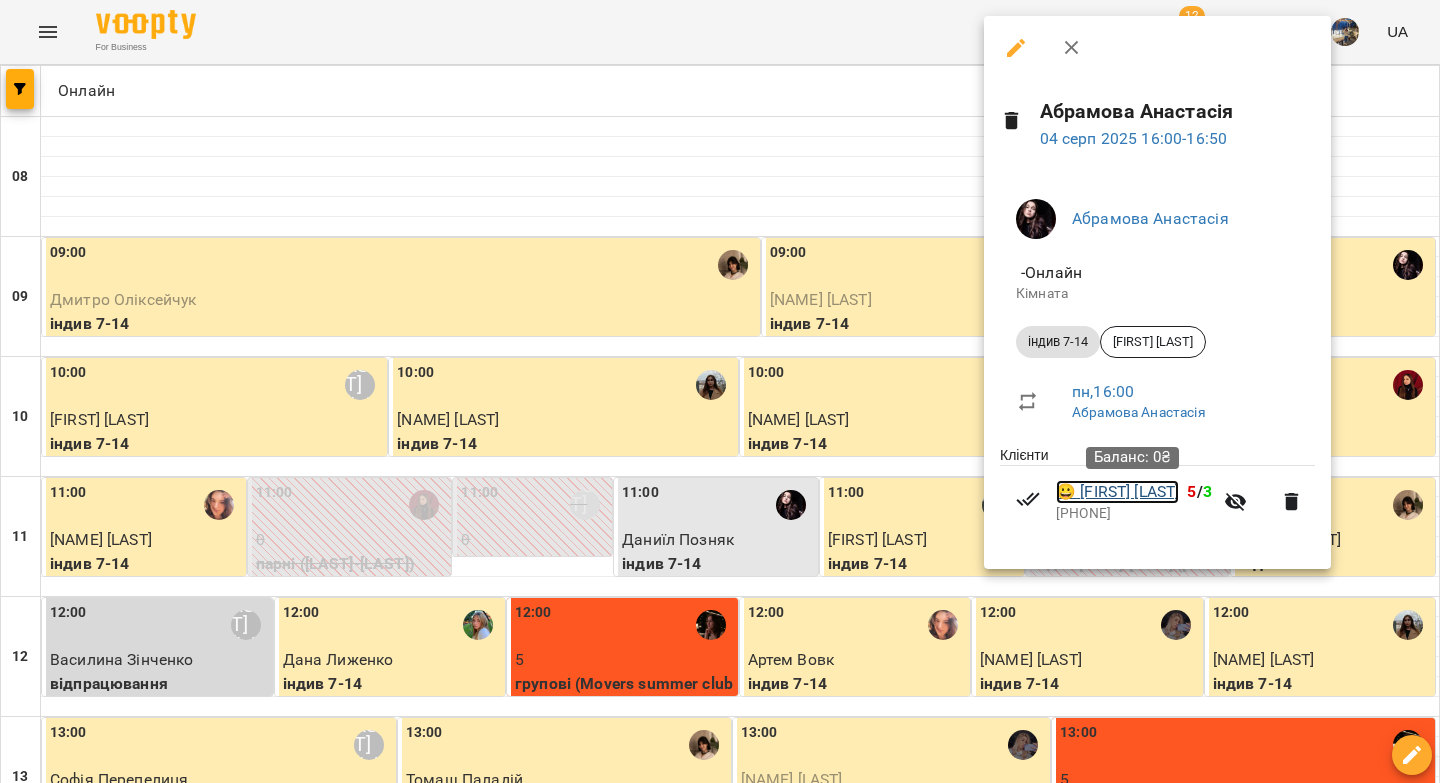 click on "😀   Богдан Нагорний" at bounding box center (1117, 492) 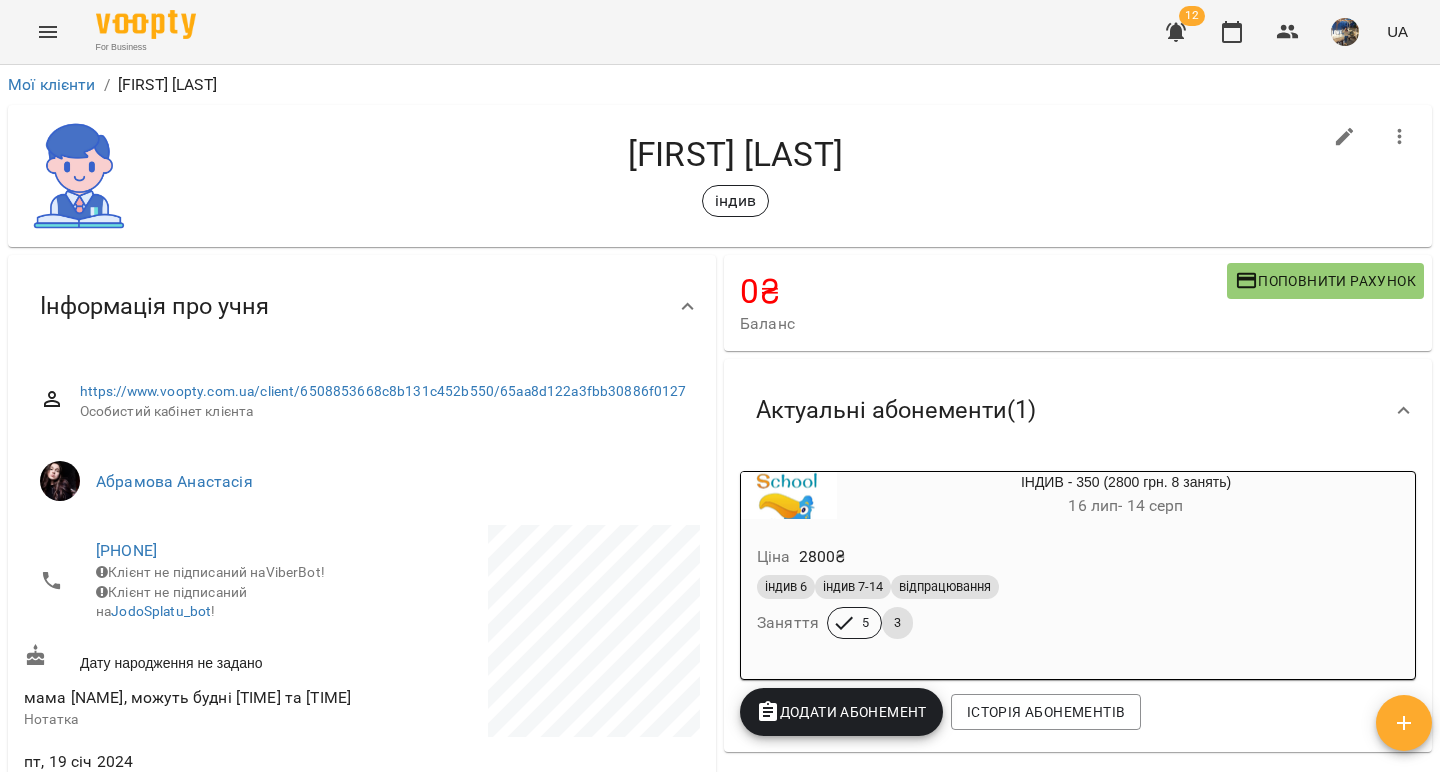 click on "16 лип  -   14 серп" at bounding box center [1126, 506] 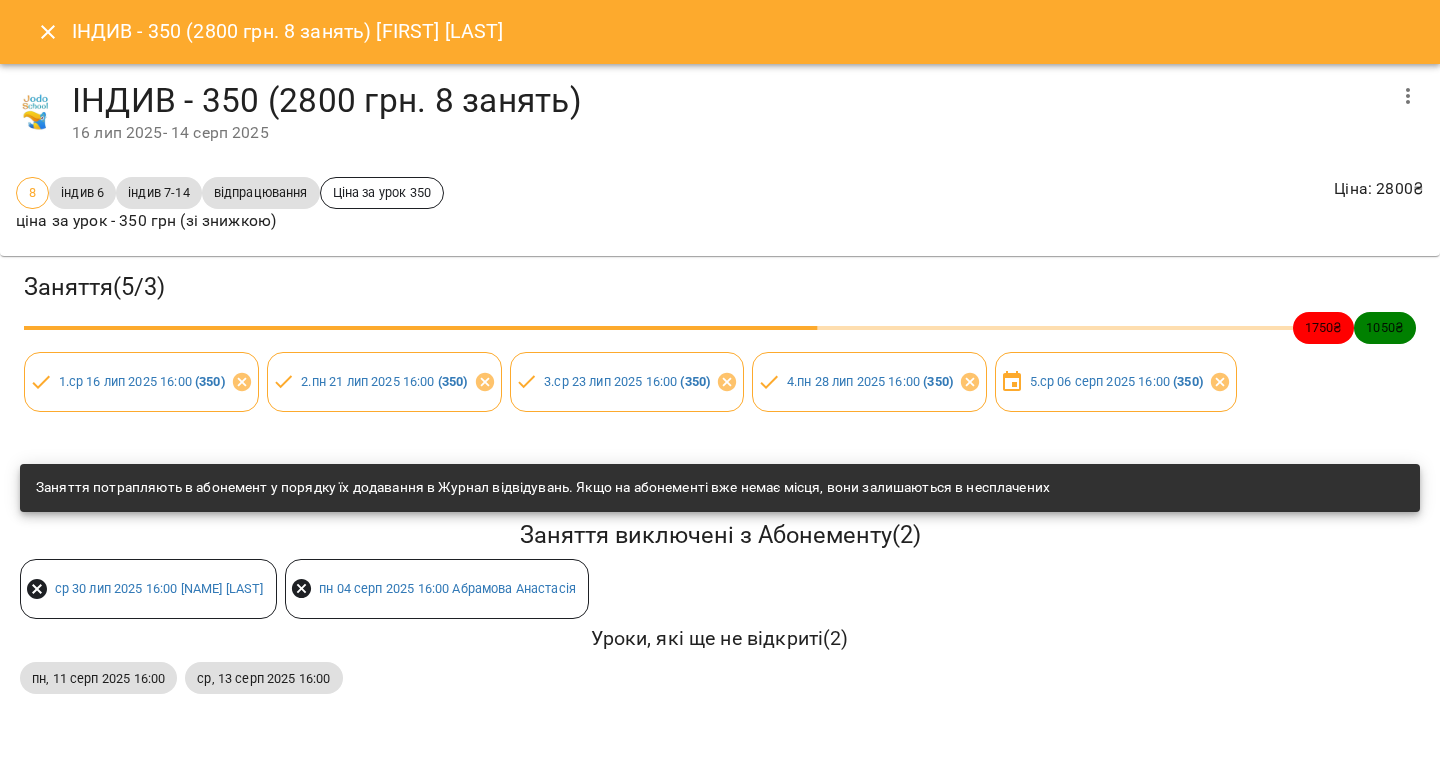 click 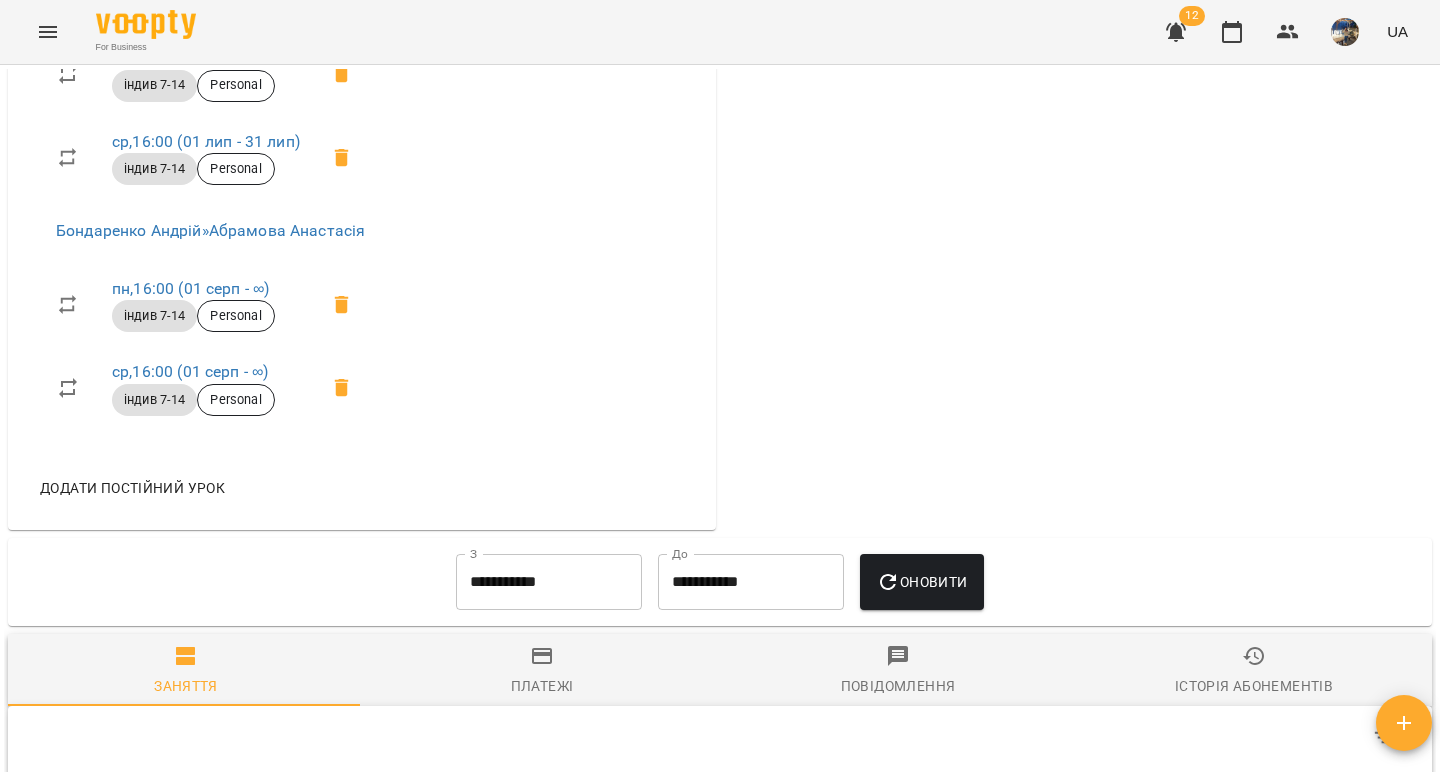 scroll, scrollTop: 0, scrollLeft: 0, axis: both 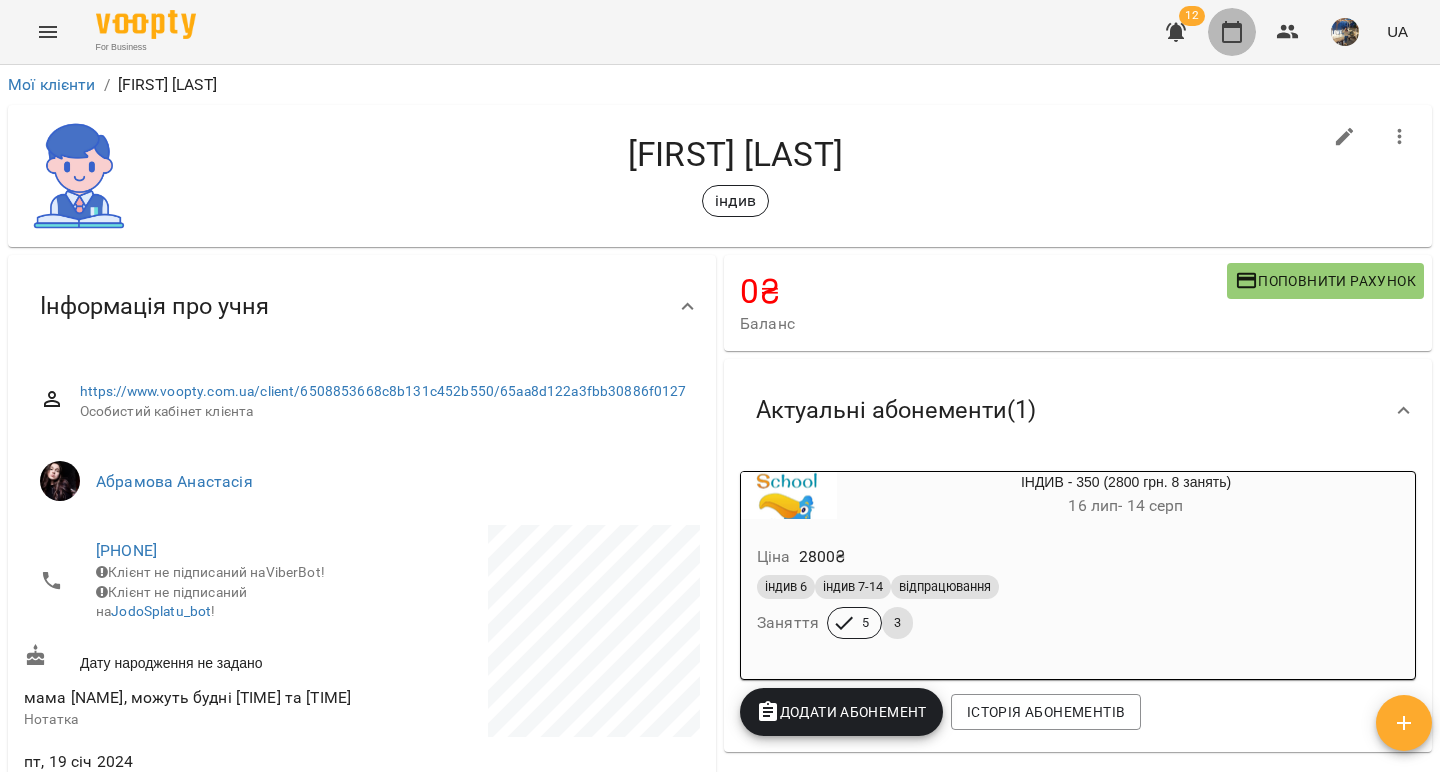 click 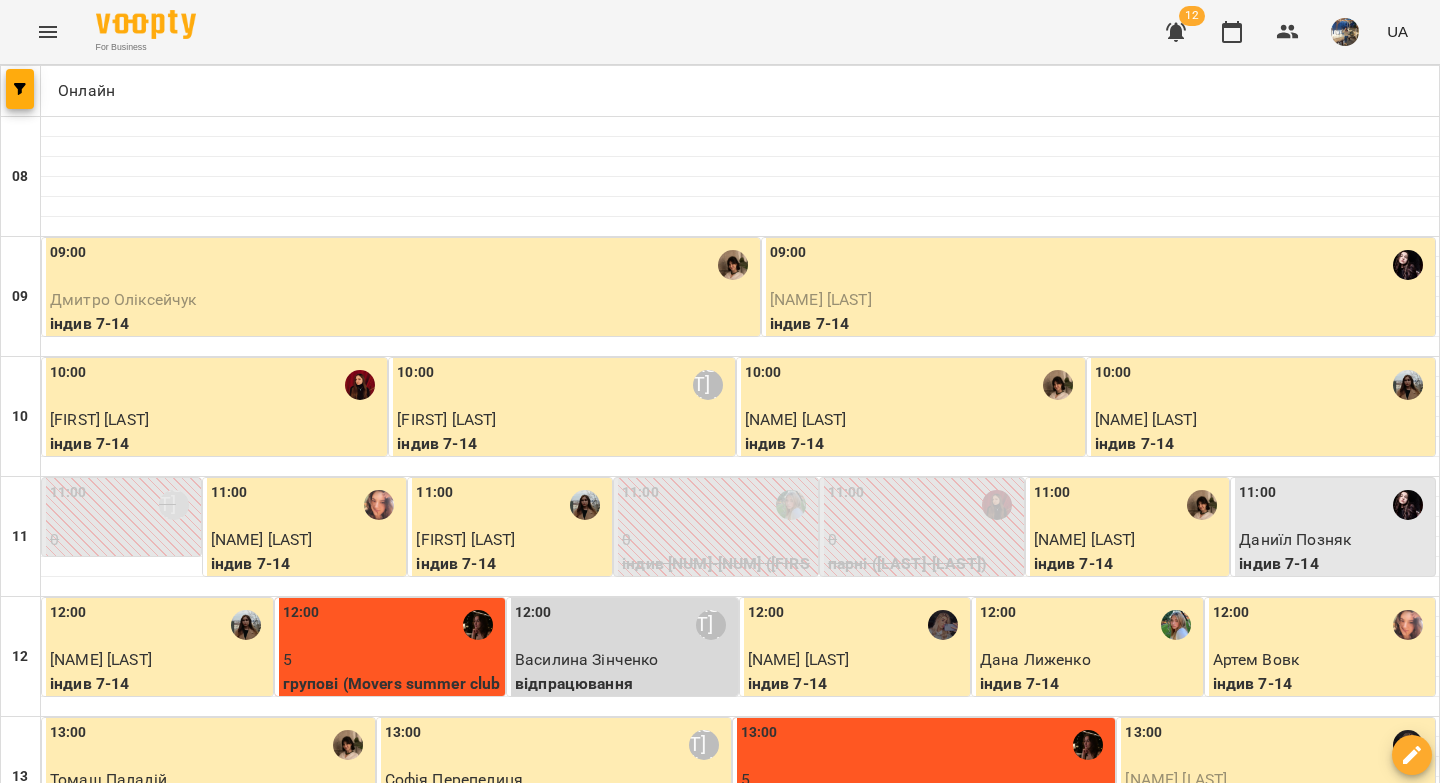 scroll, scrollTop: 0, scrollLeft: 0, axis: both 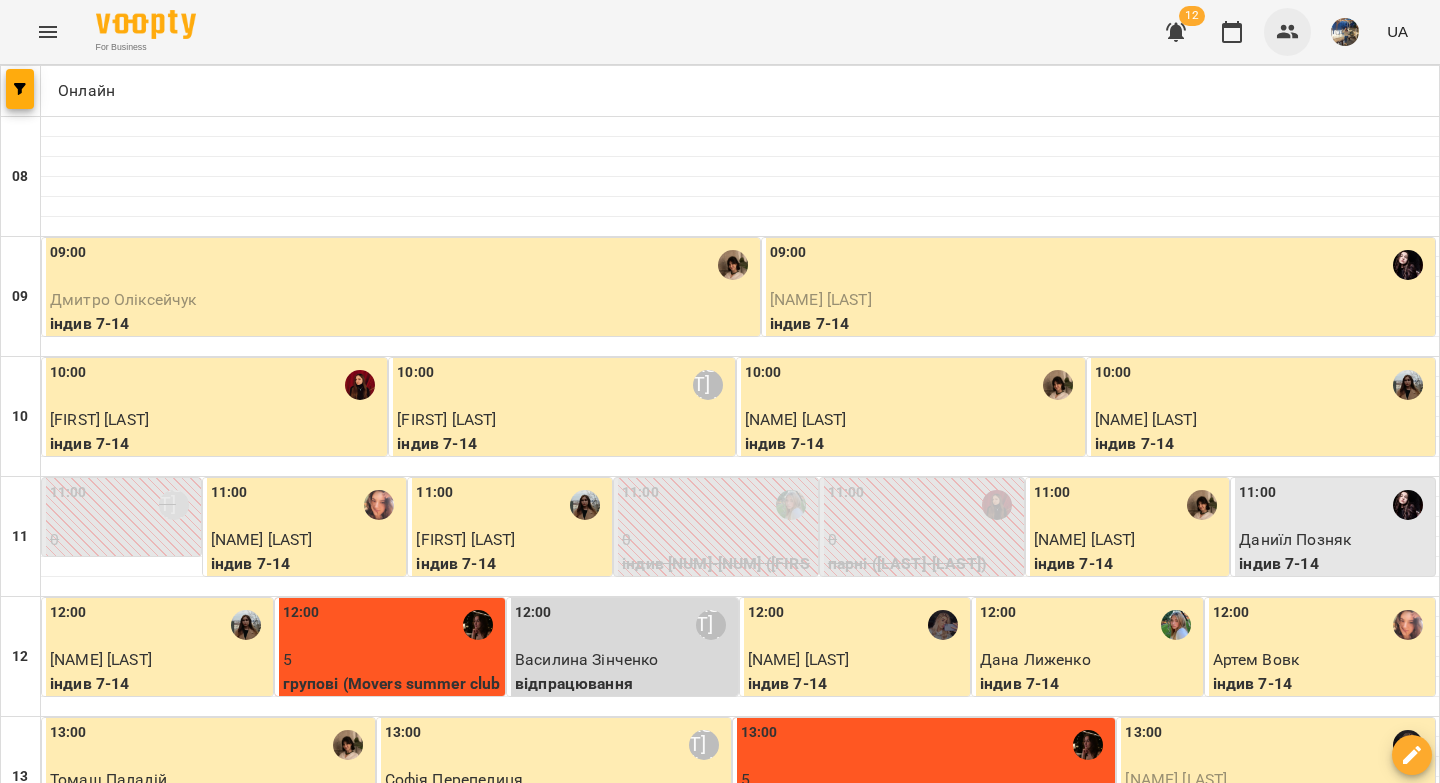 click 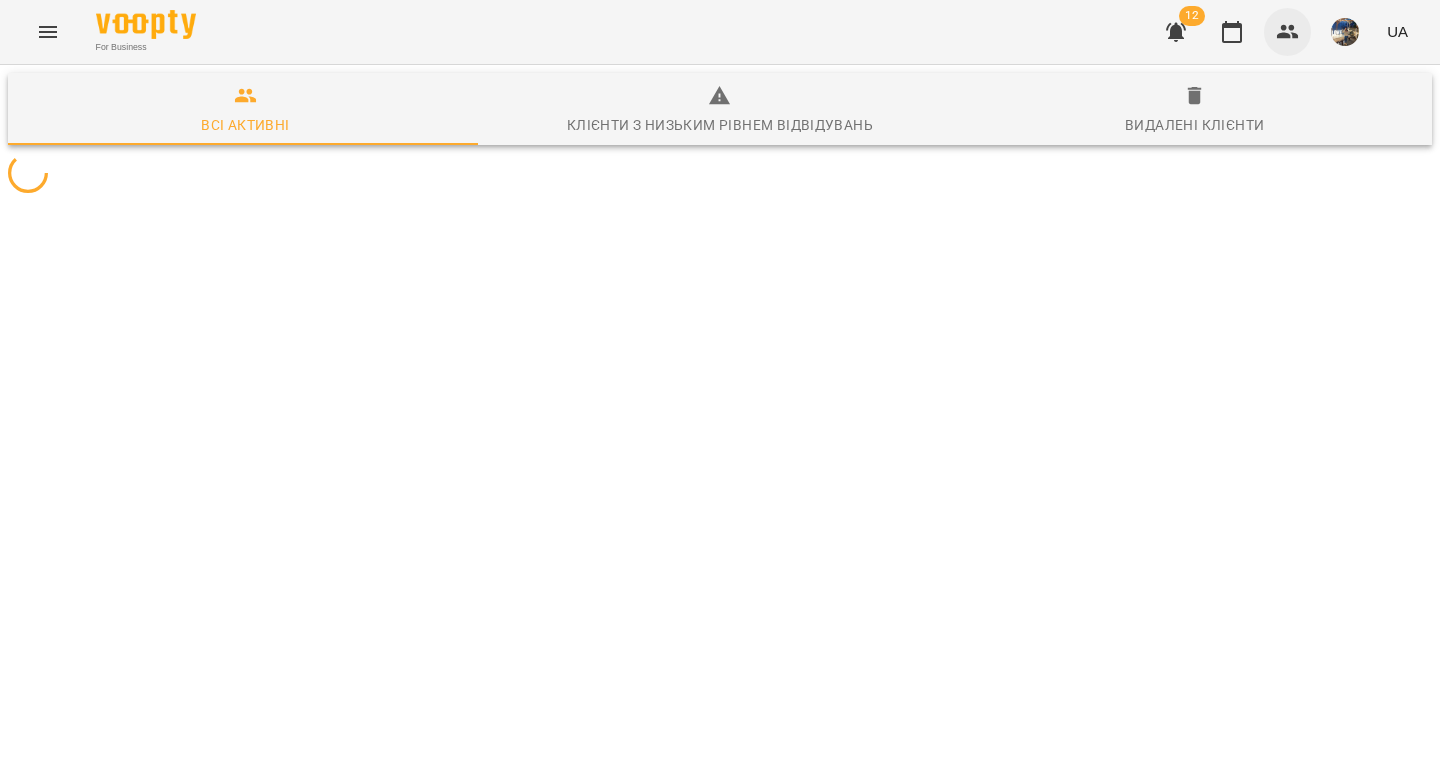 type 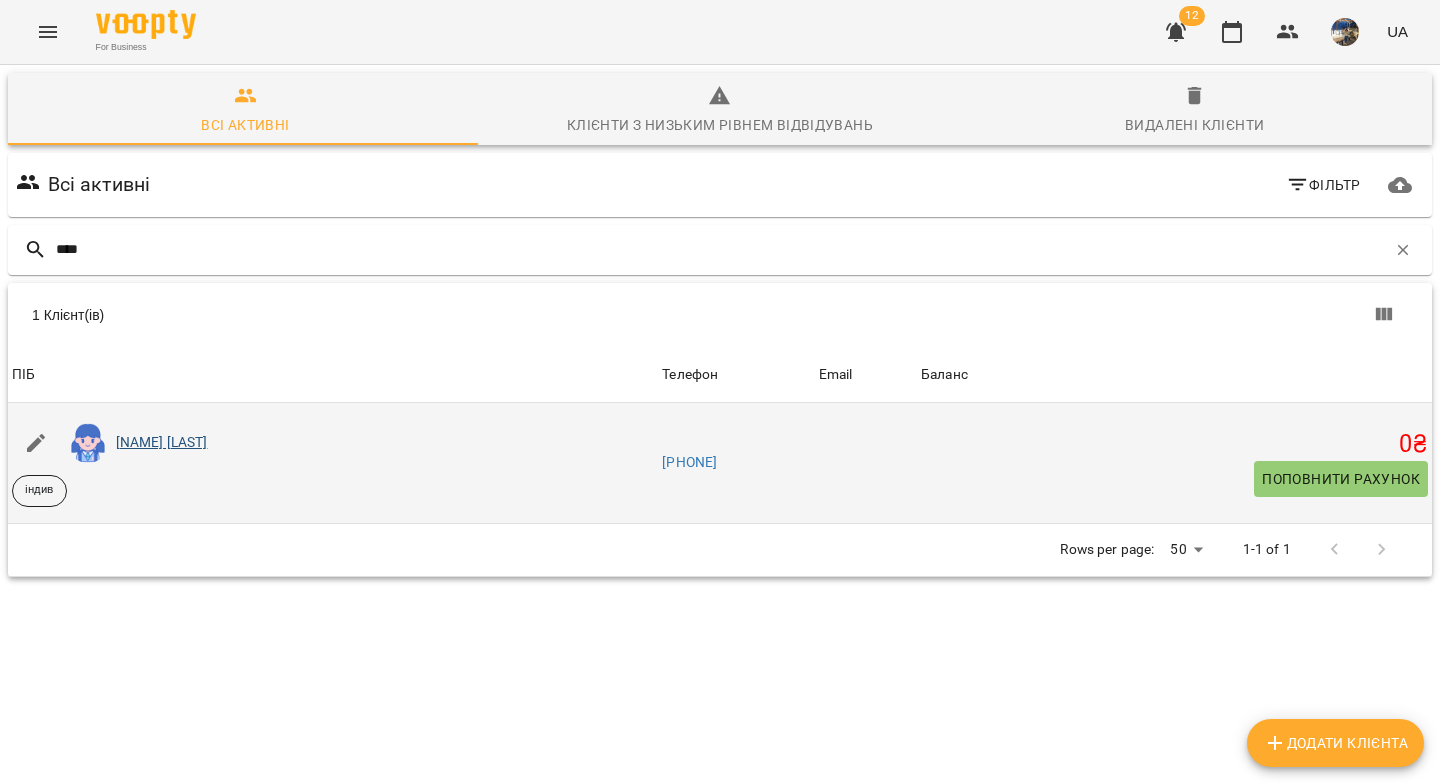 type on "****" 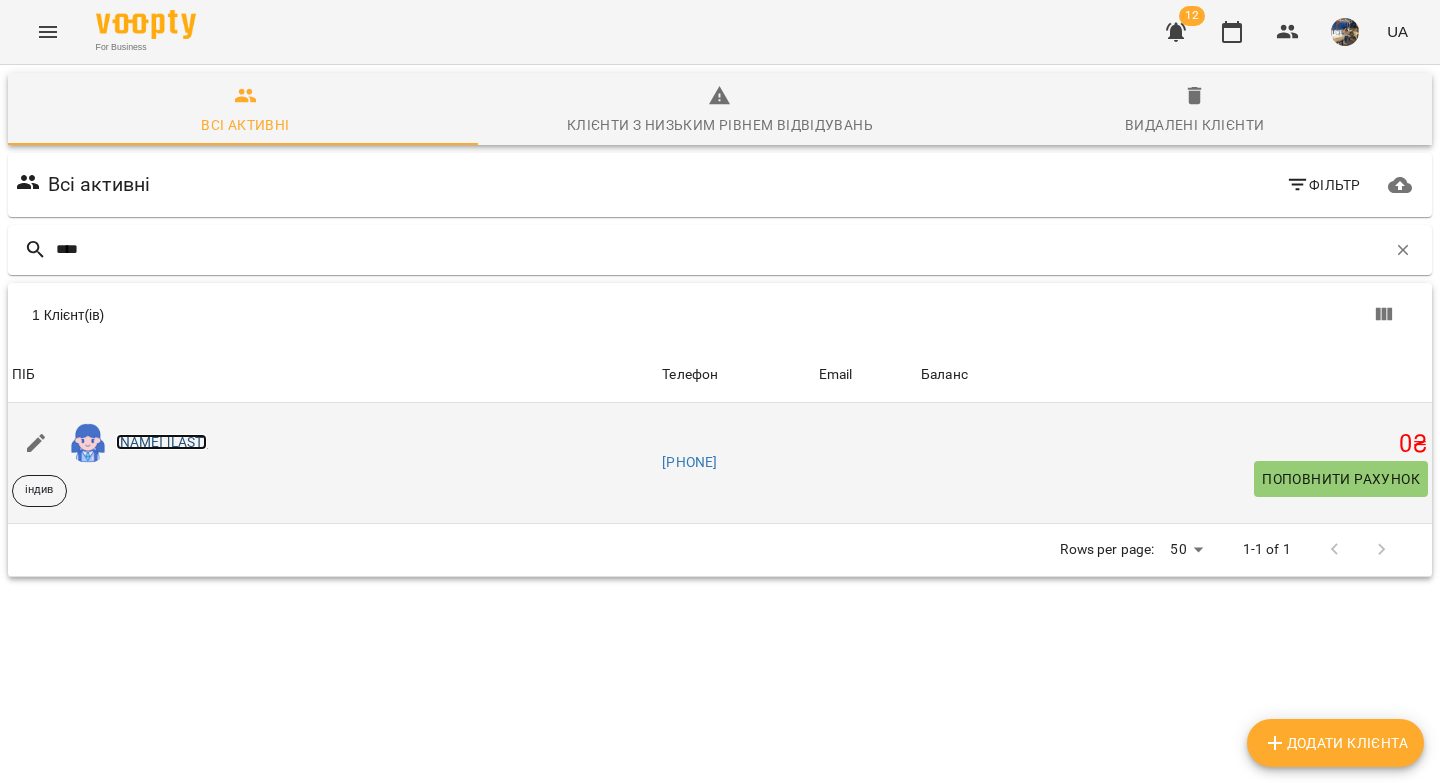 click on "Дарія Кручініна" at bounding box center (162, 442) 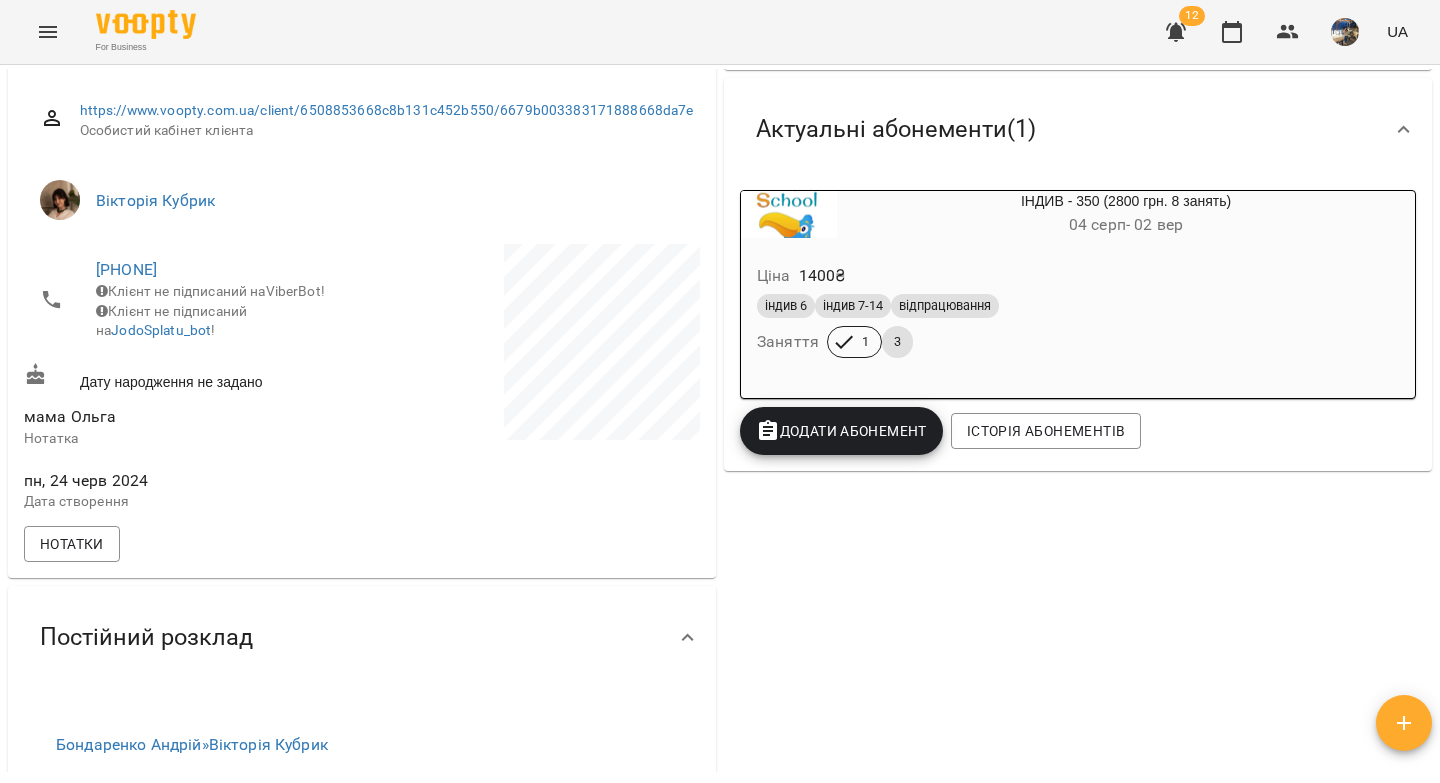 scroll, scrollTop: 455, scrollLeft: 0, axis: vertical 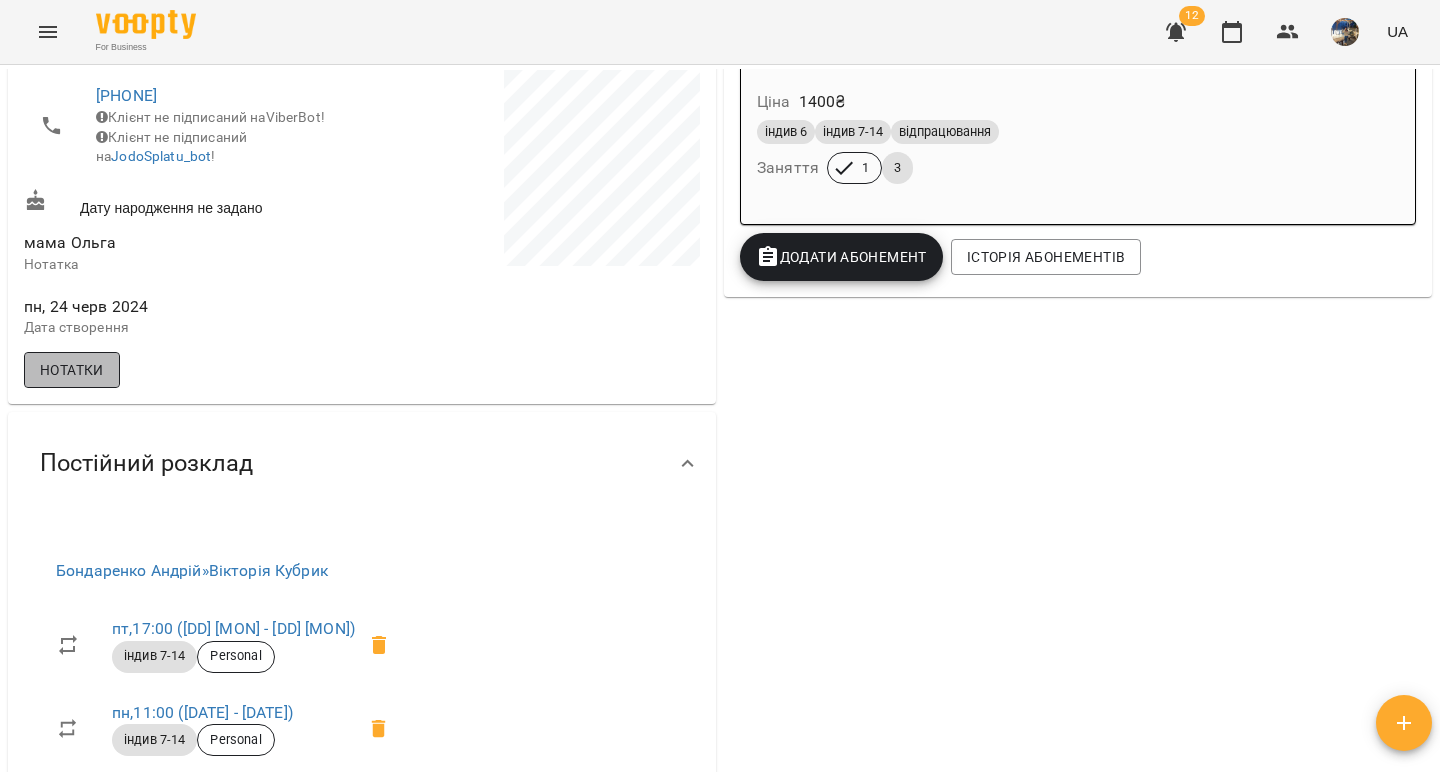 click on "Нотатки" at bounding box center [72, 370] 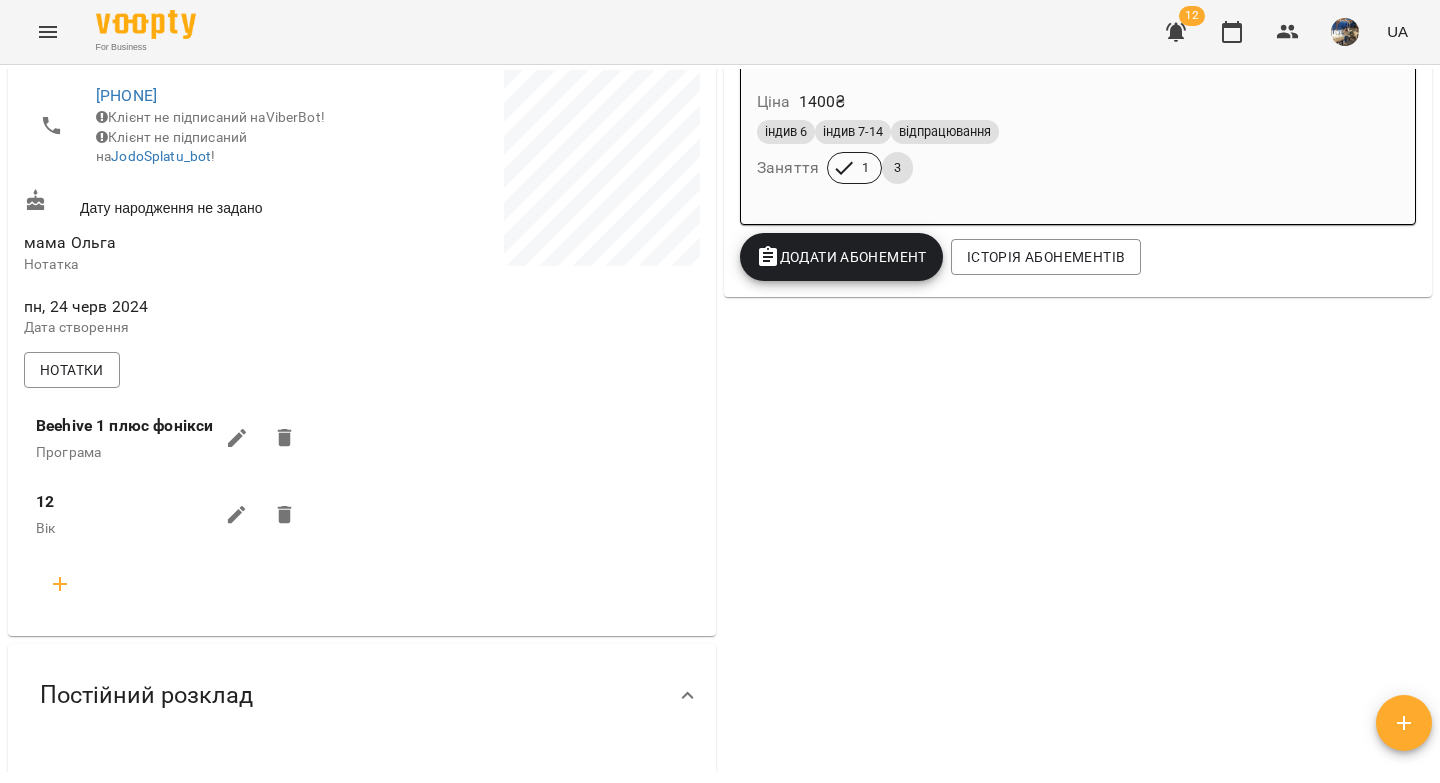 click 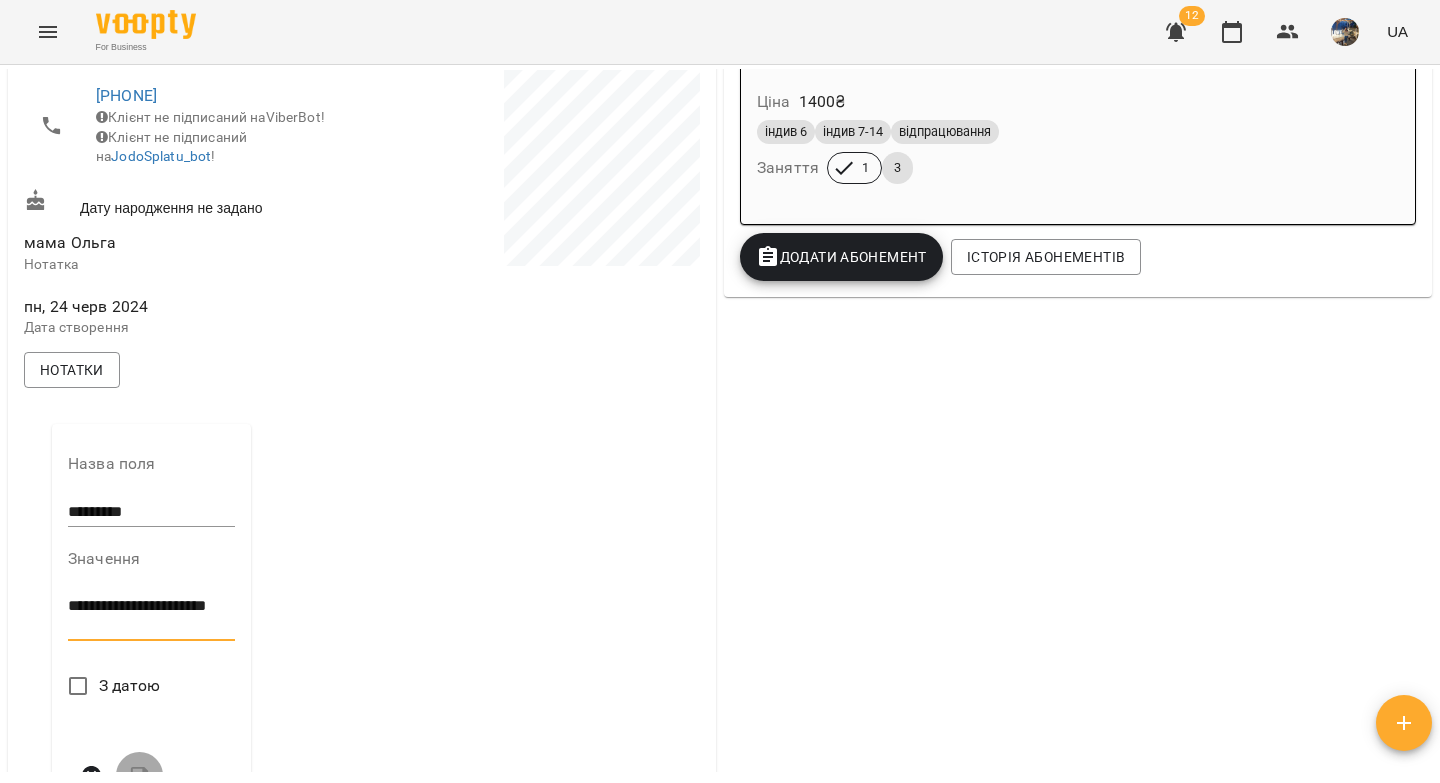 drag, startPoint x: 120, startPoint y: 653, endPoint x: 73, endPoint y: 626, distance: 54.20332 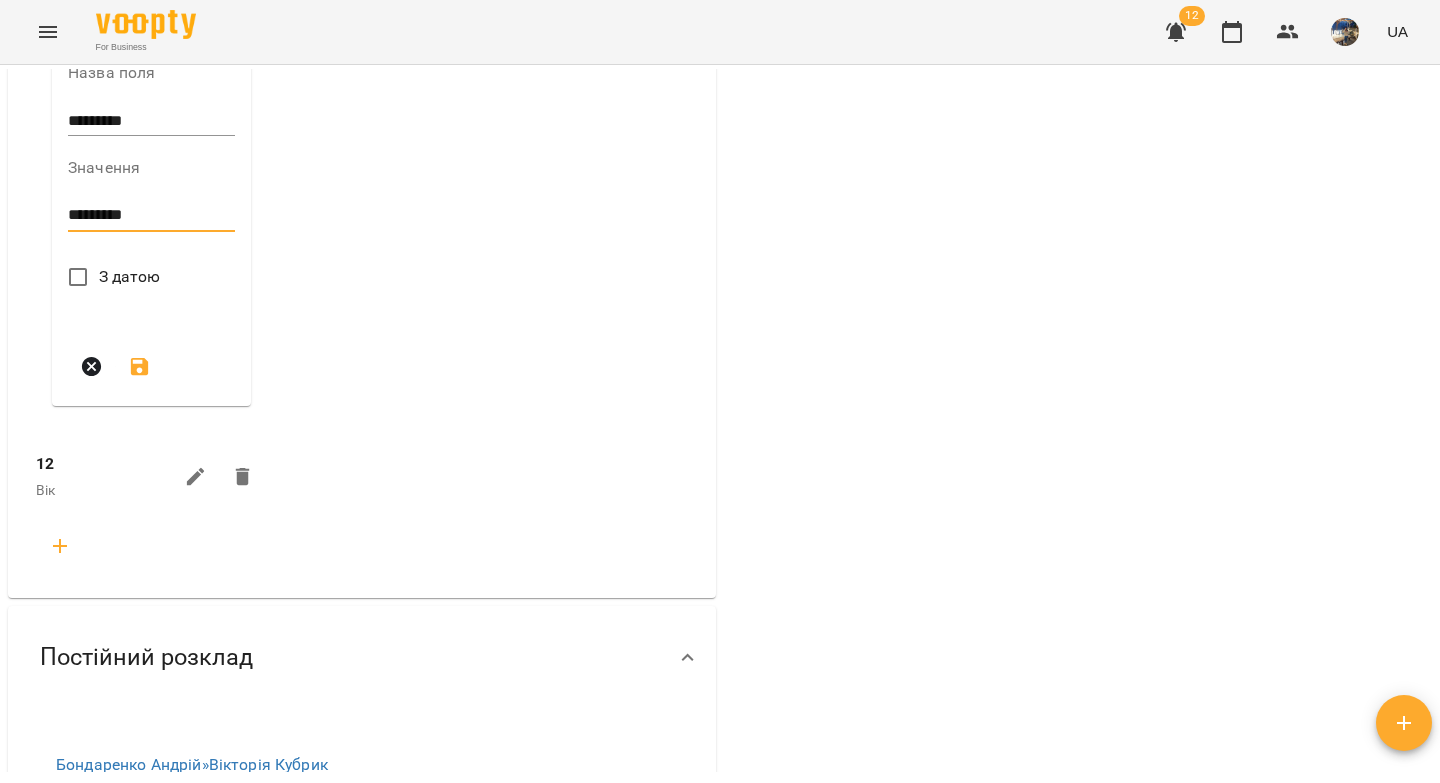 scroll, scrollTop: 1107, scrollLeft: 0, axis: vertical 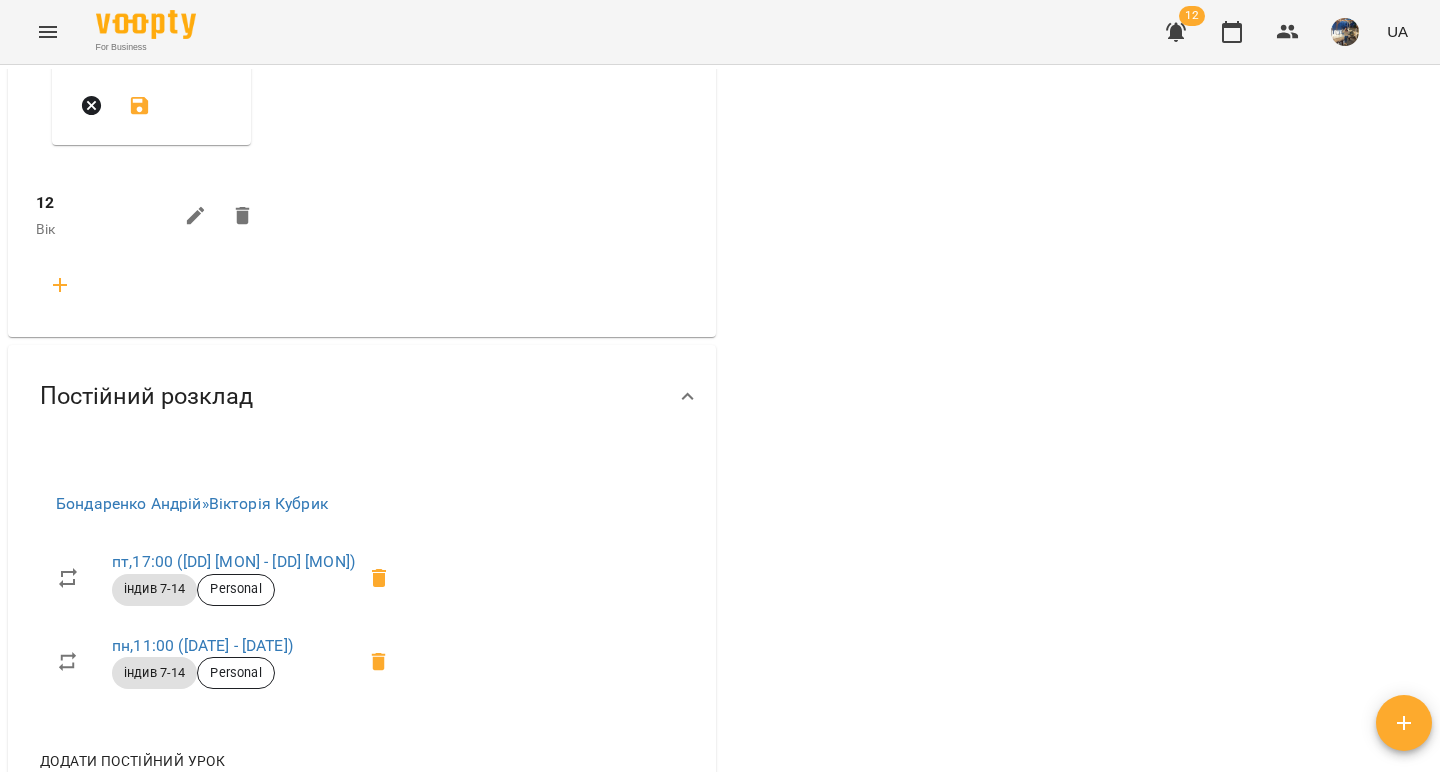 type on "*********" 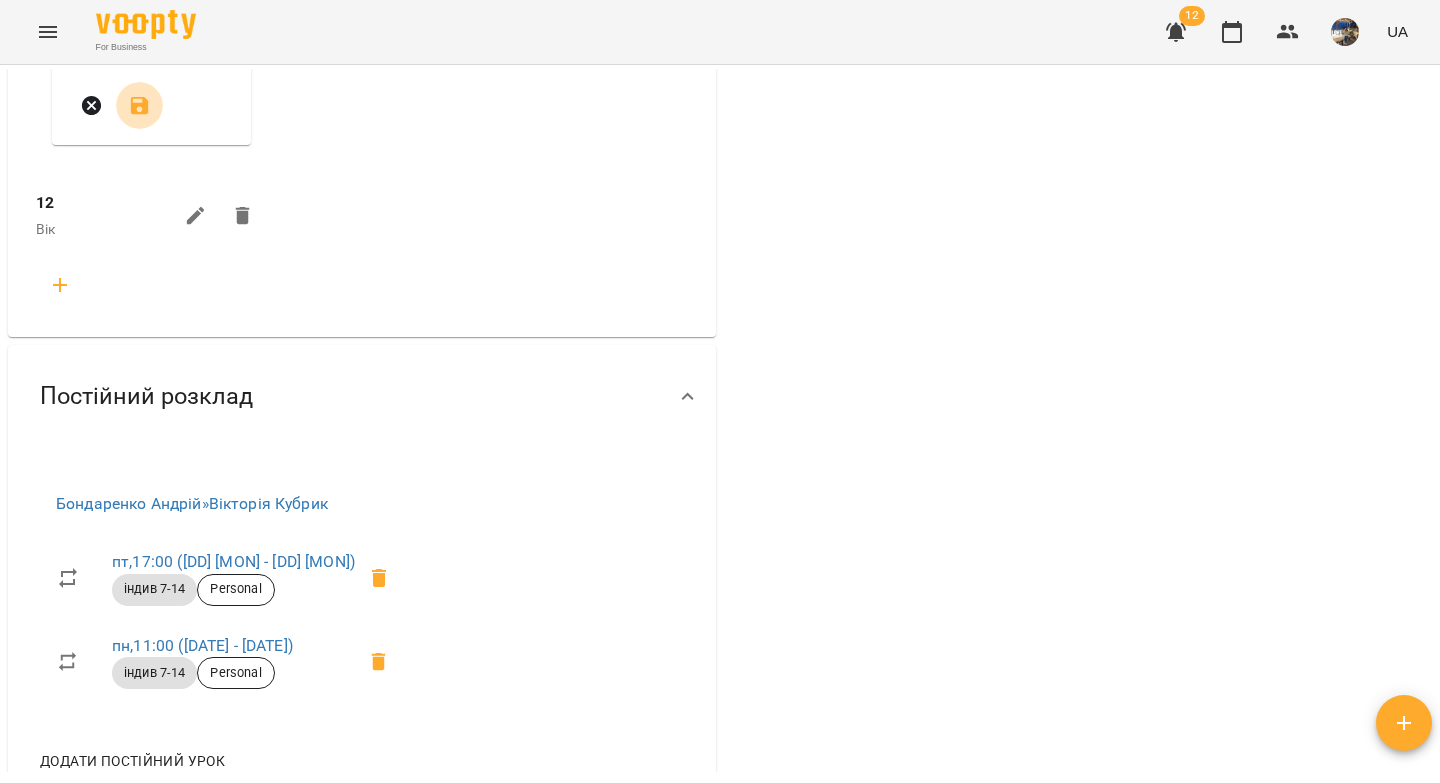 click 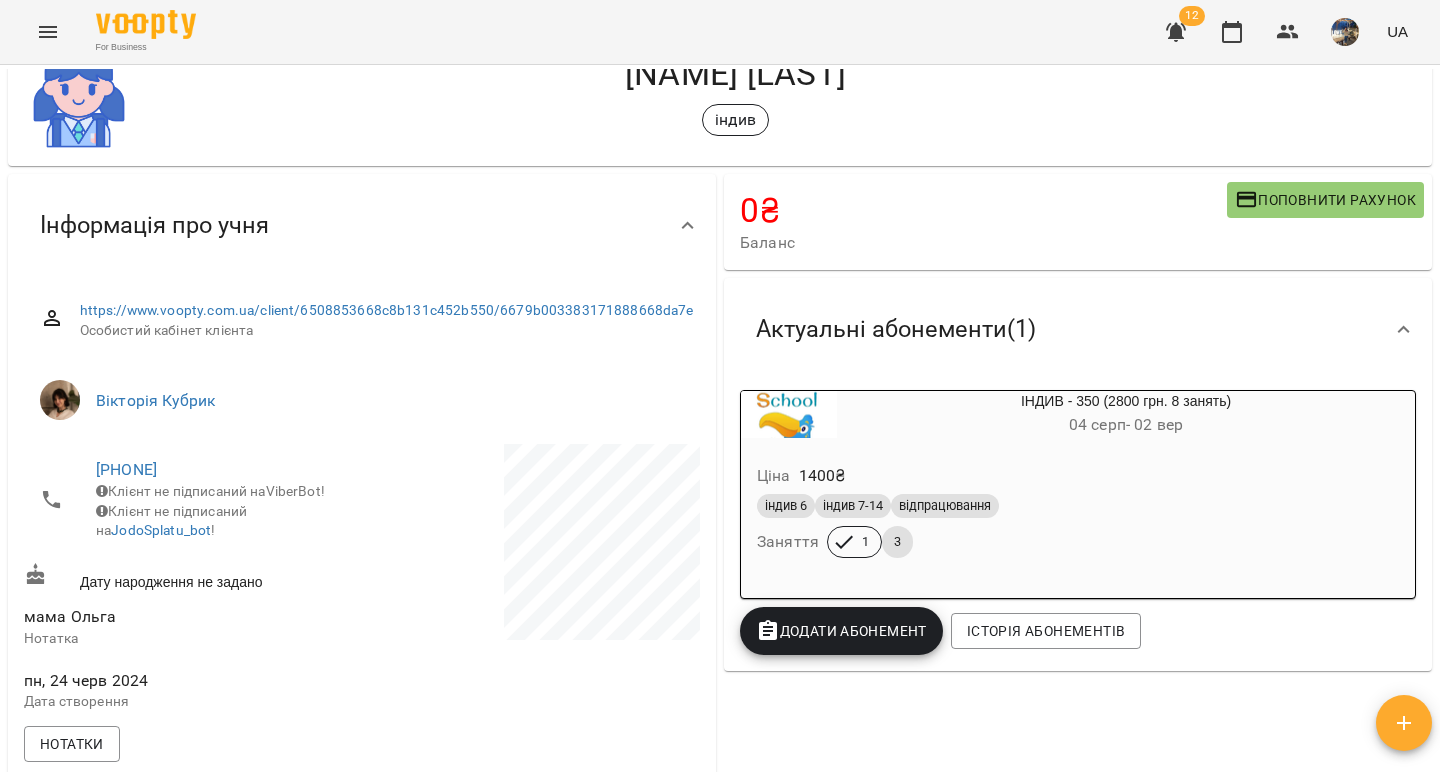 scroll, scrollTop: 0, scrollLeft: 0, axis: both 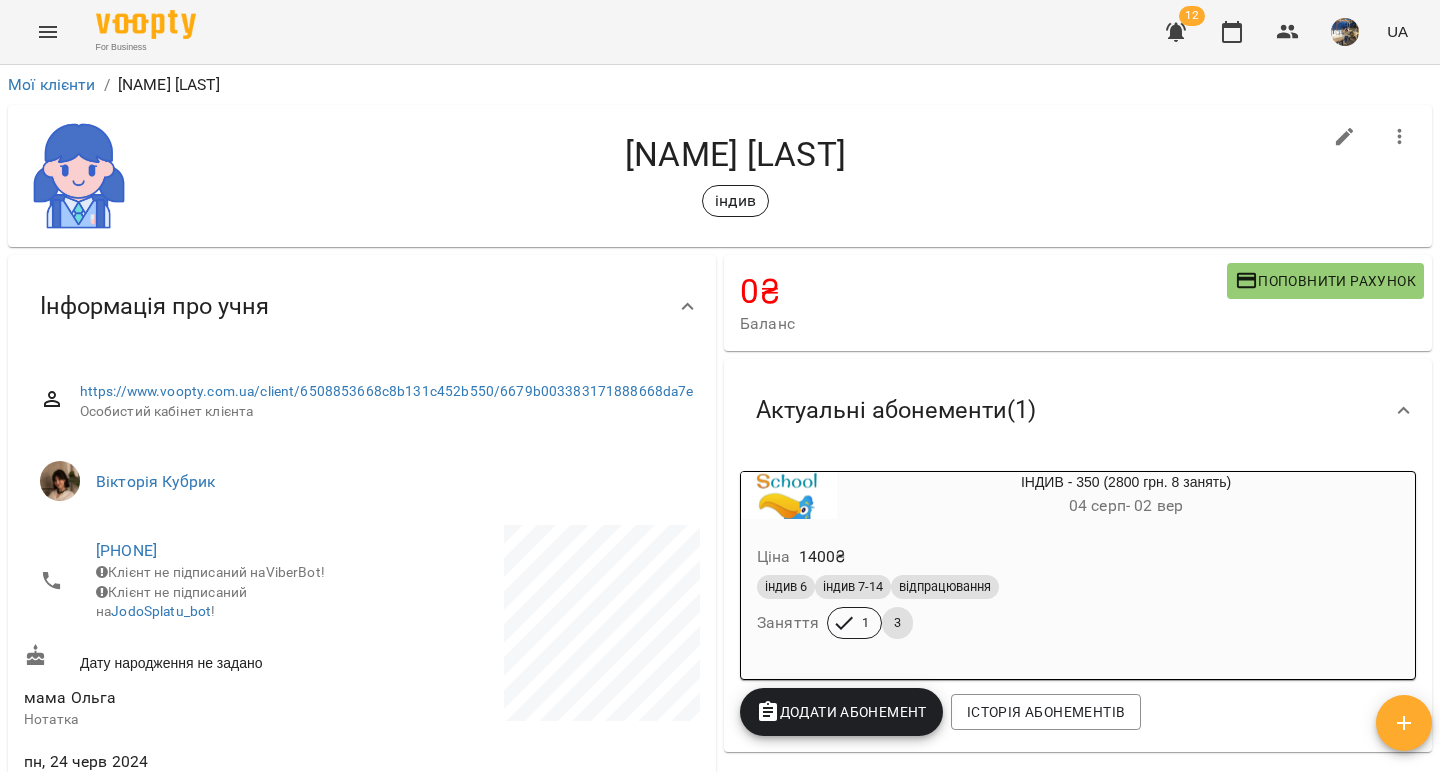 drag, startPoint x: 855, startPoint y: 151, endPoint x: 612, endPoint y: 165, distance: 243.40295 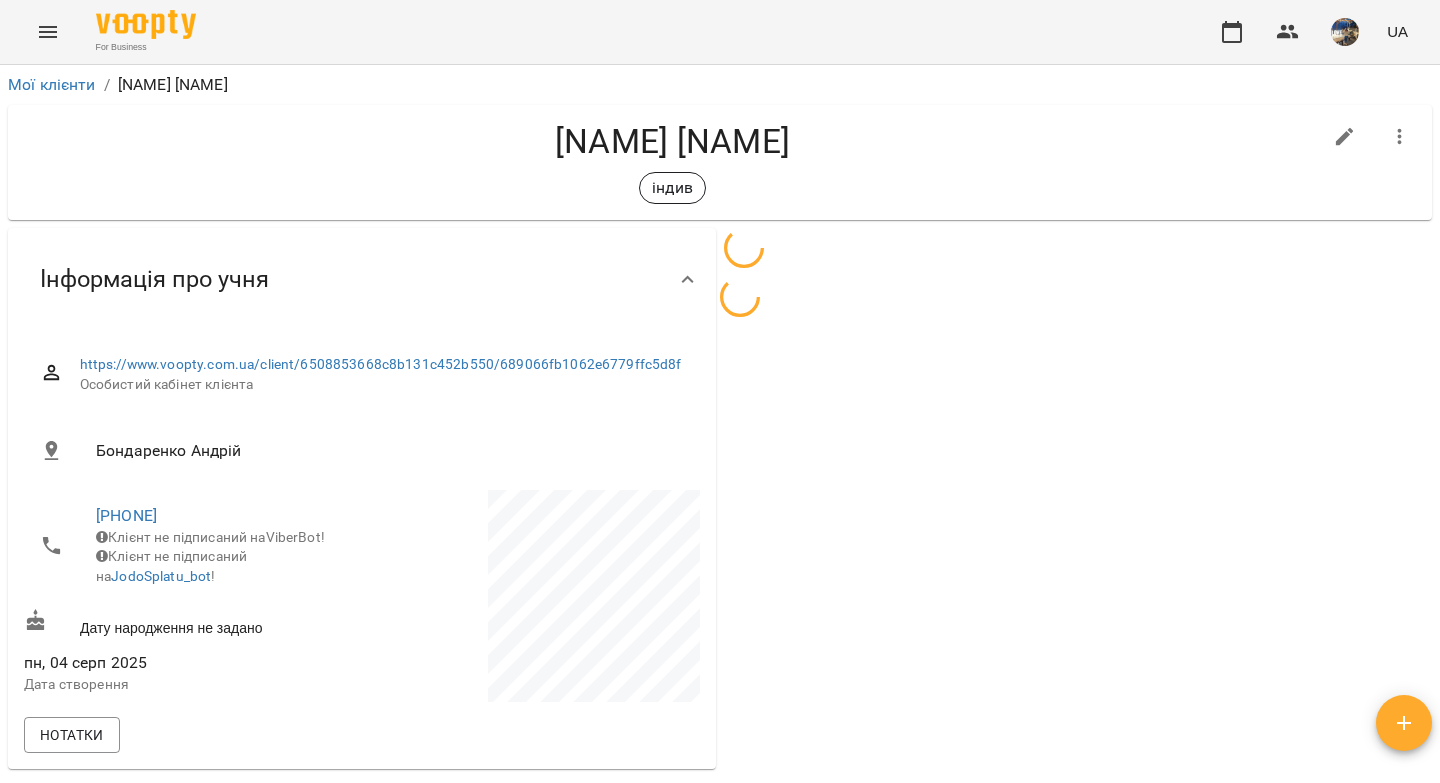 scroll, scrollTop: 0, scrollLeft: 0, axis: both 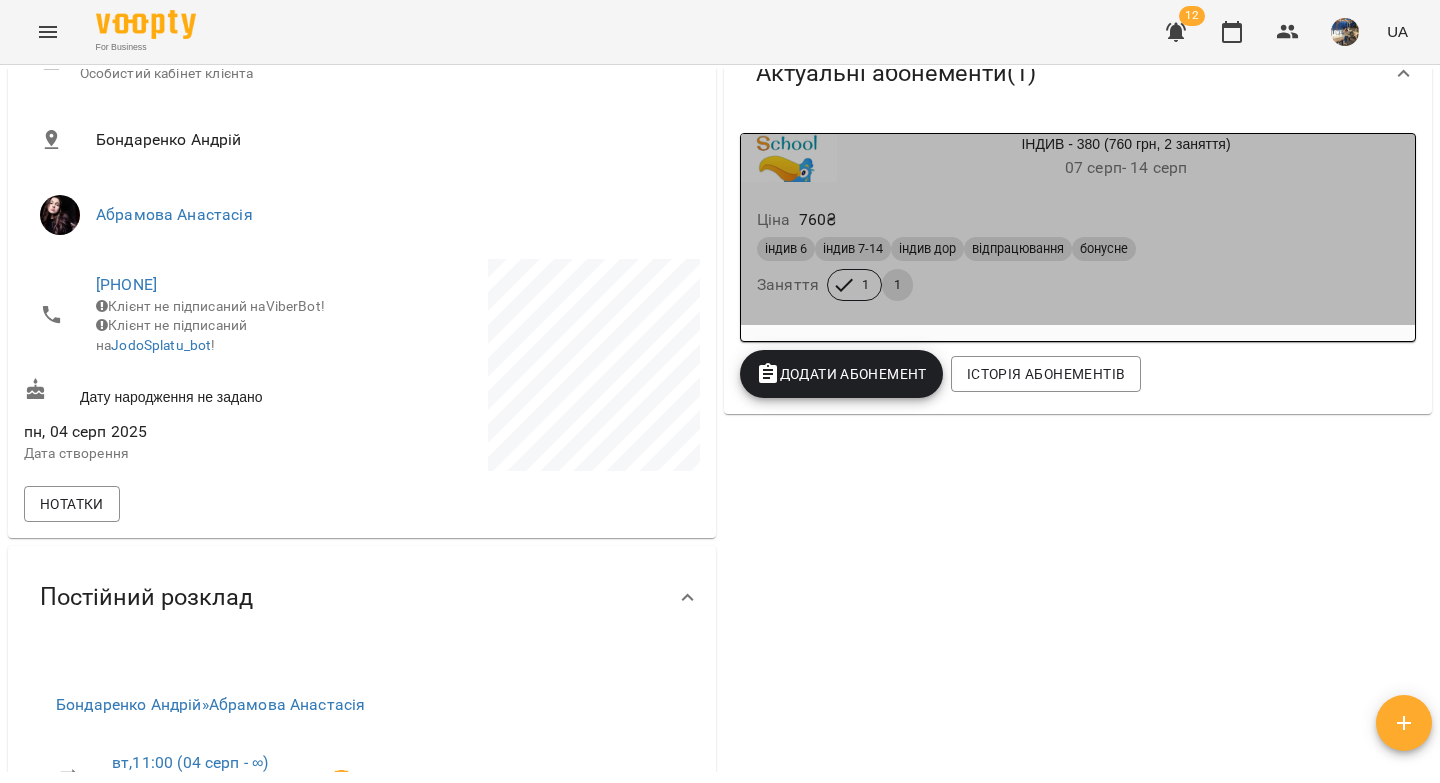 click on "індив 6 індив 7-14 індив дор відпрацювання бонусне" at bounding box center (1078, 249) 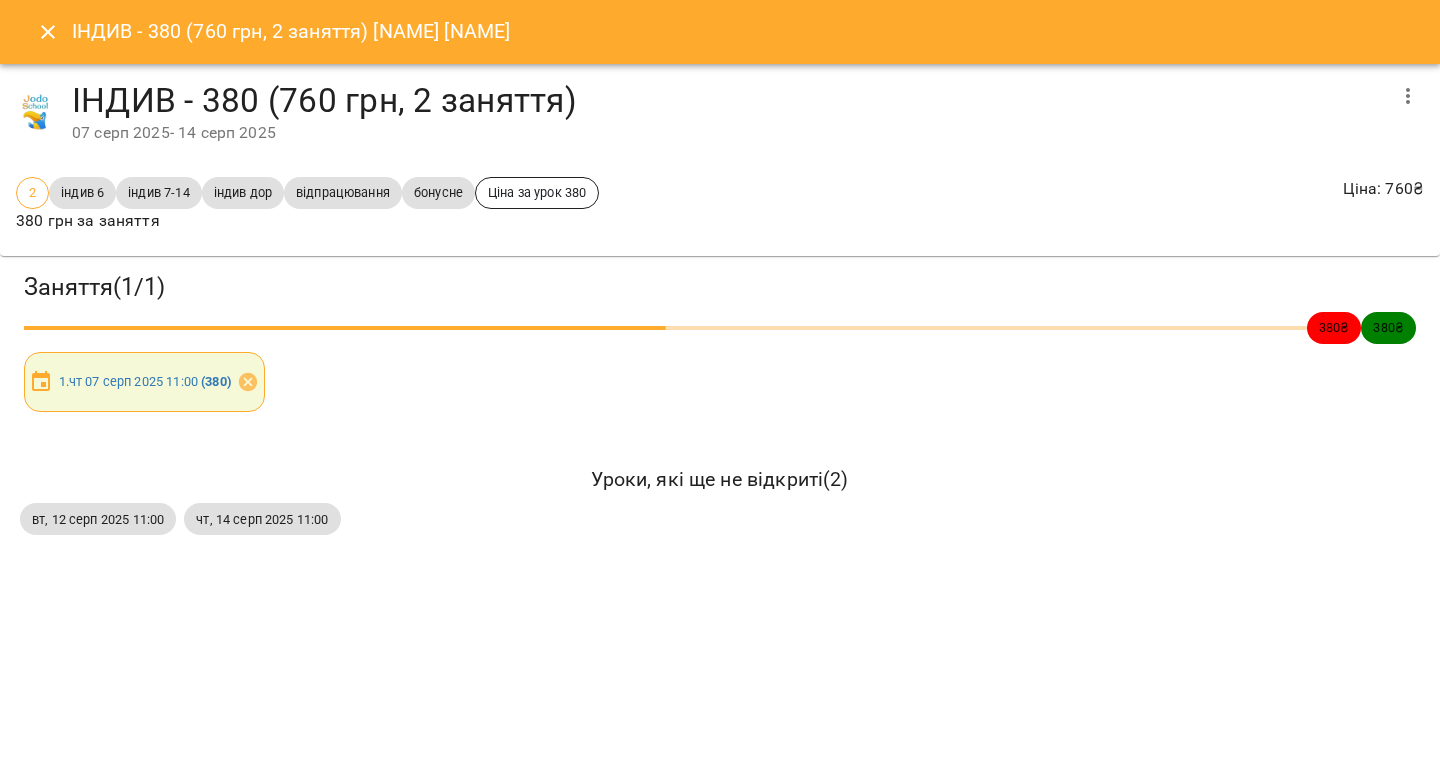 click 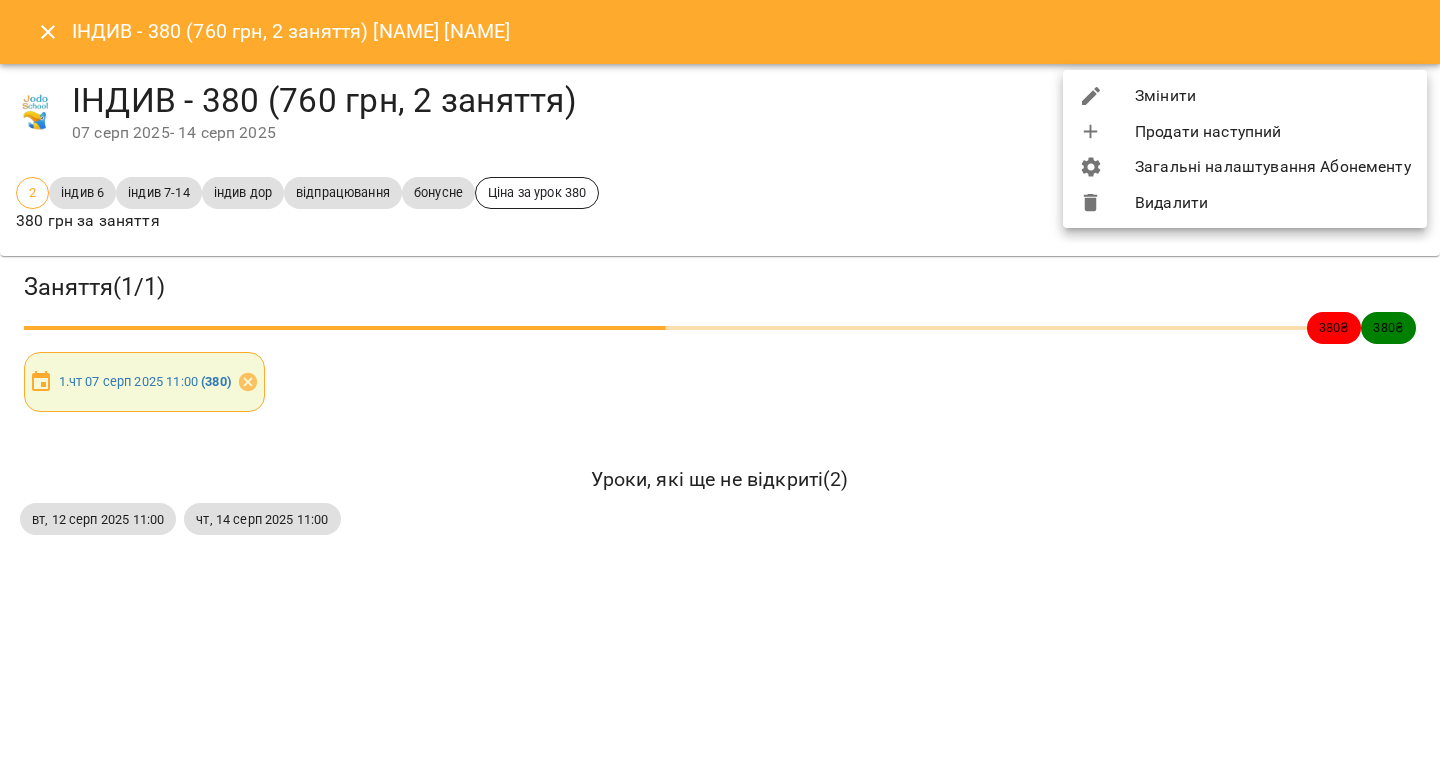 click on "Змінити" at bounding box center (1245, 96) 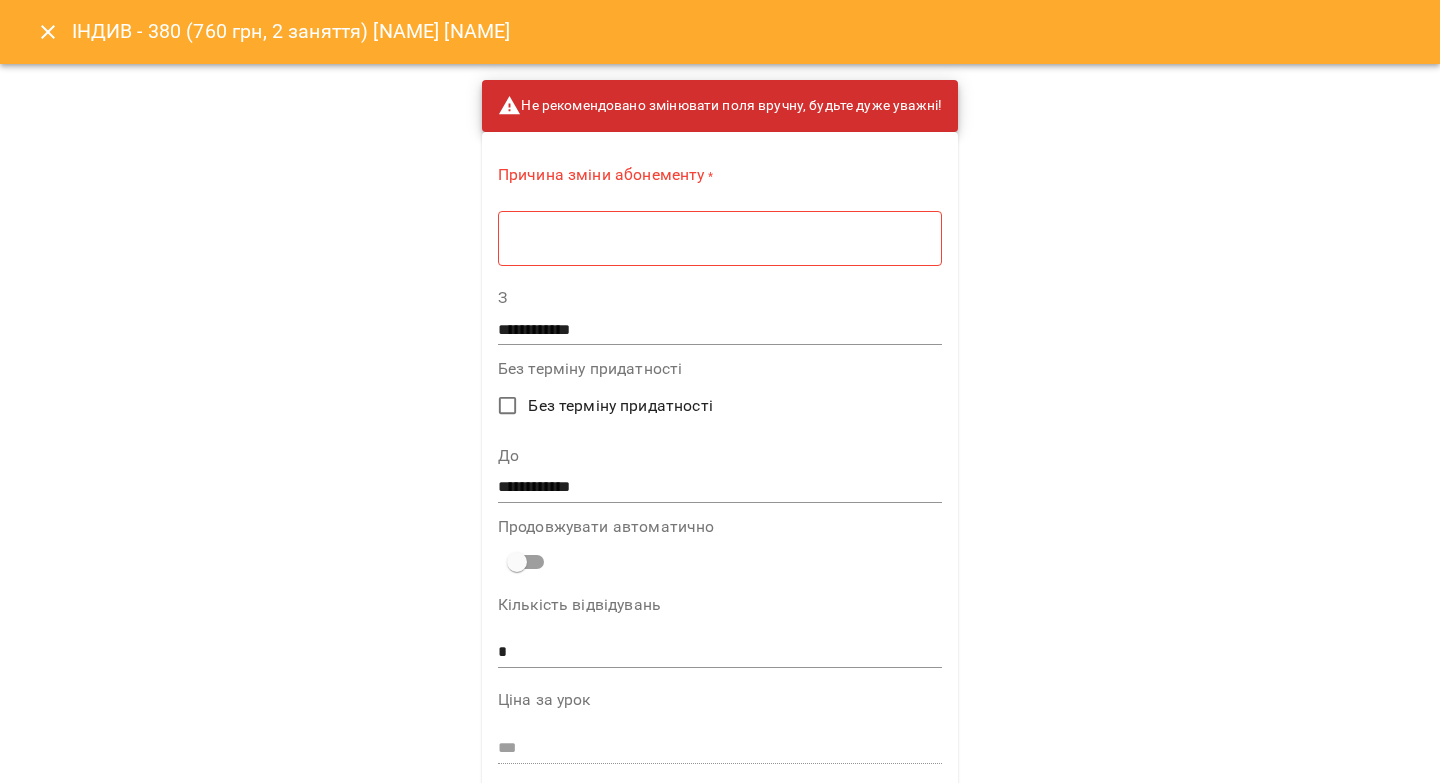click on "**********" at bounding box center (720, 330) 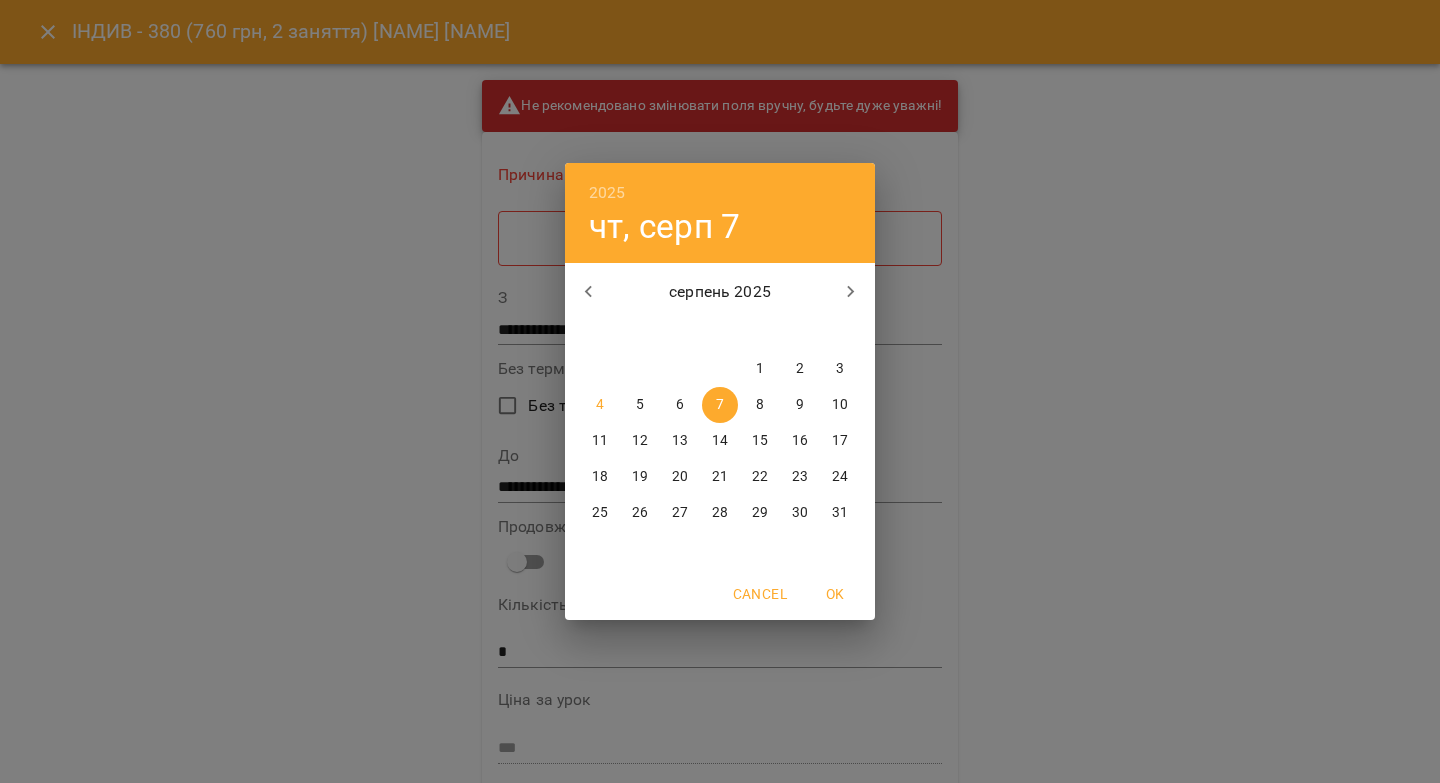 drag, startPoint x: 599, startPoint y: 405, endPoint x: 590, endPoint y: 351, distance: 54.74486 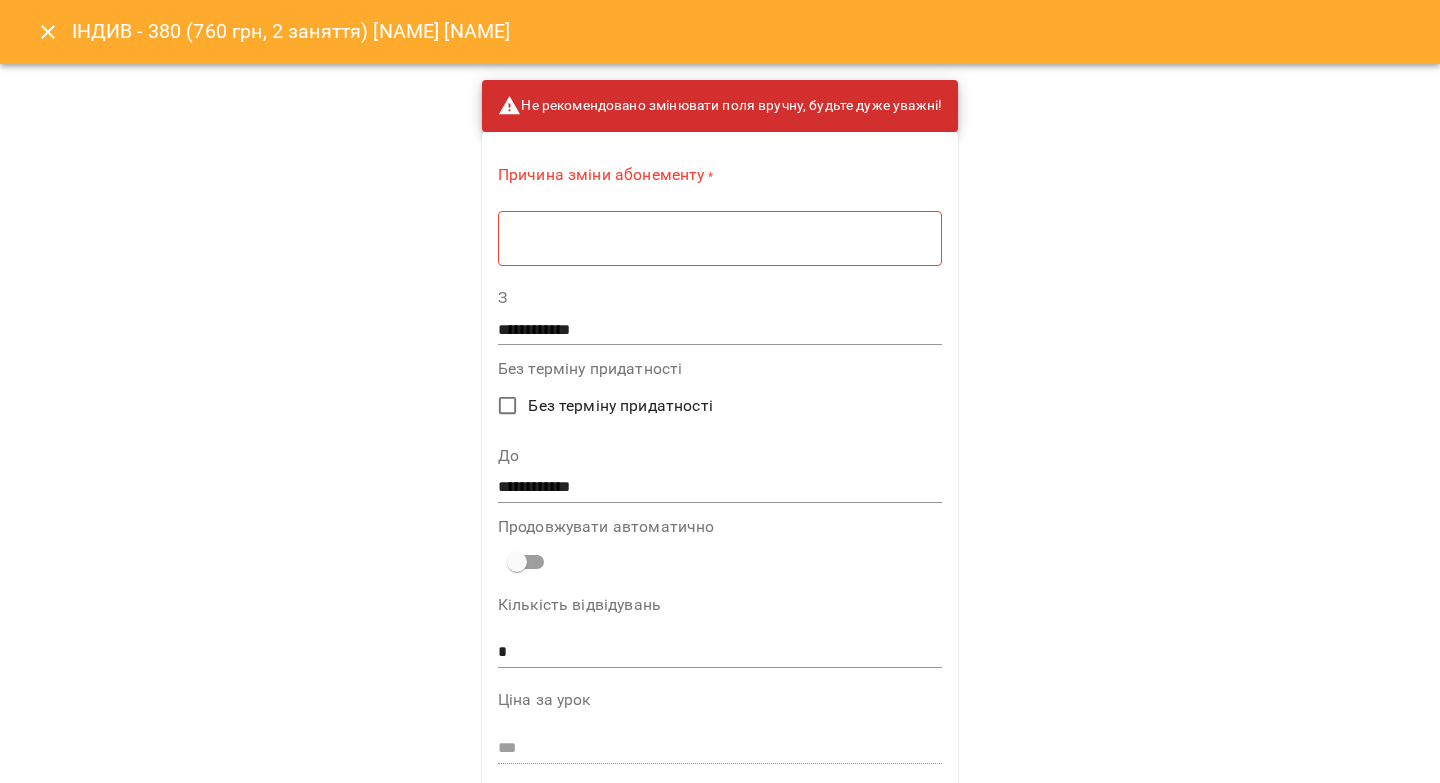 click on "* ​" at bounding box center (720, 238) 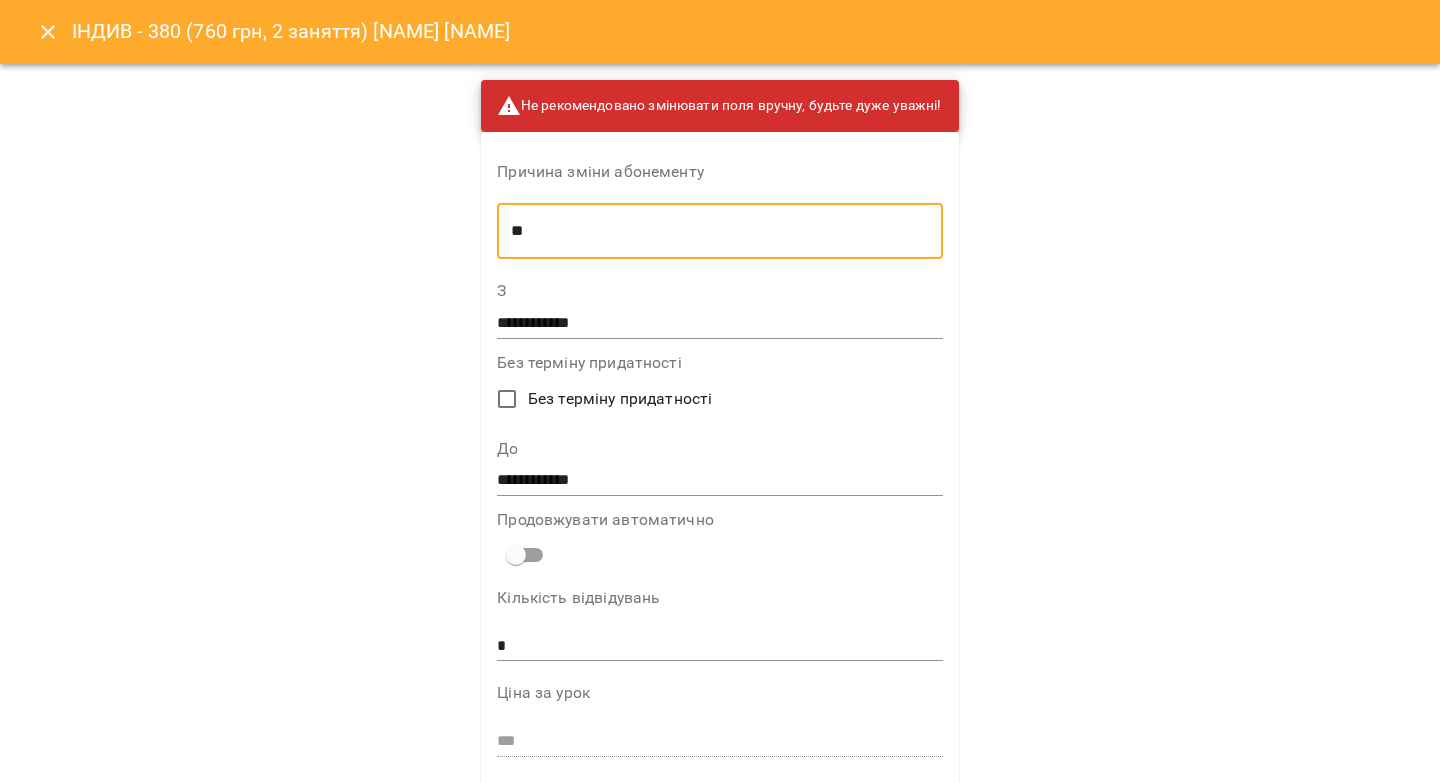 type on "*" 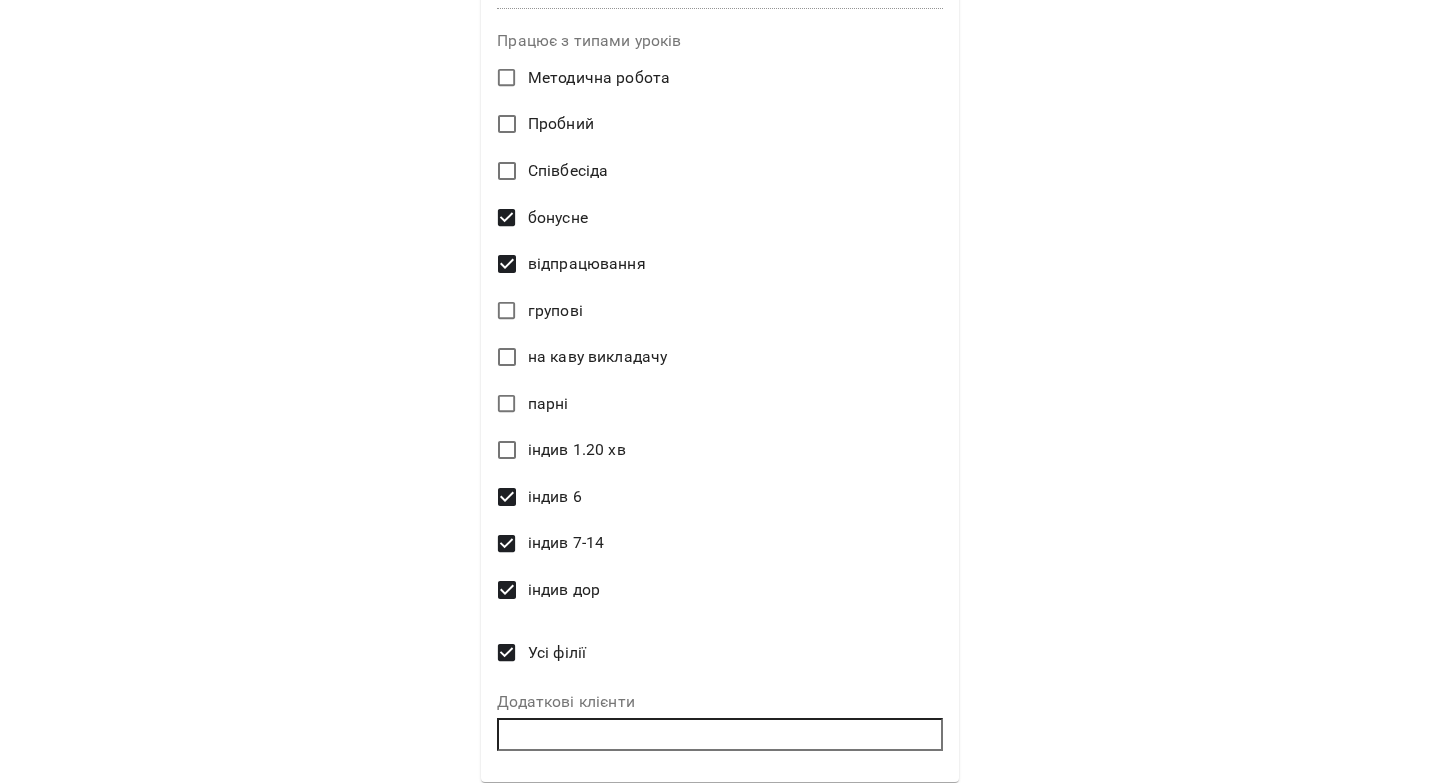scroll, scrollTop: 908, scrollLeft: 0, axis: vertical 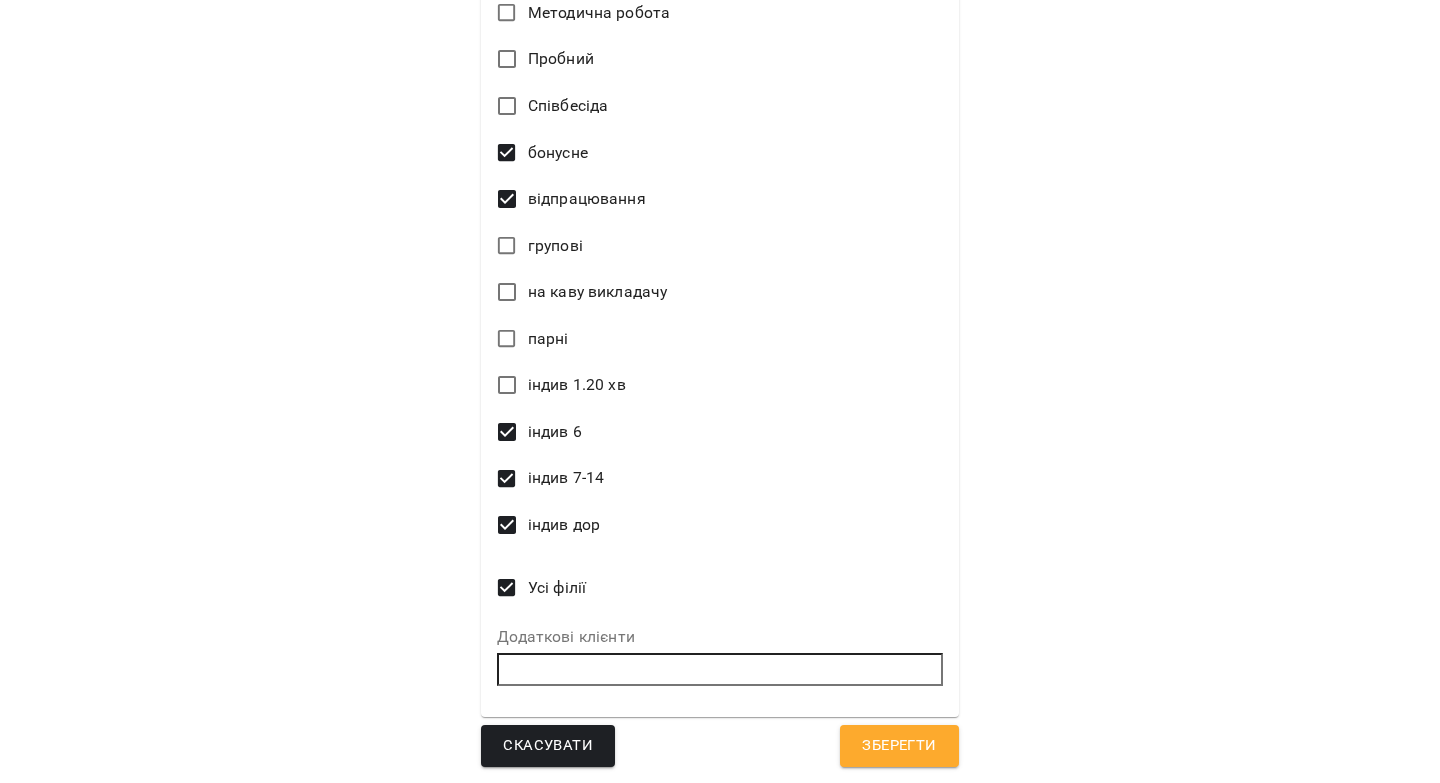 type on "**********" 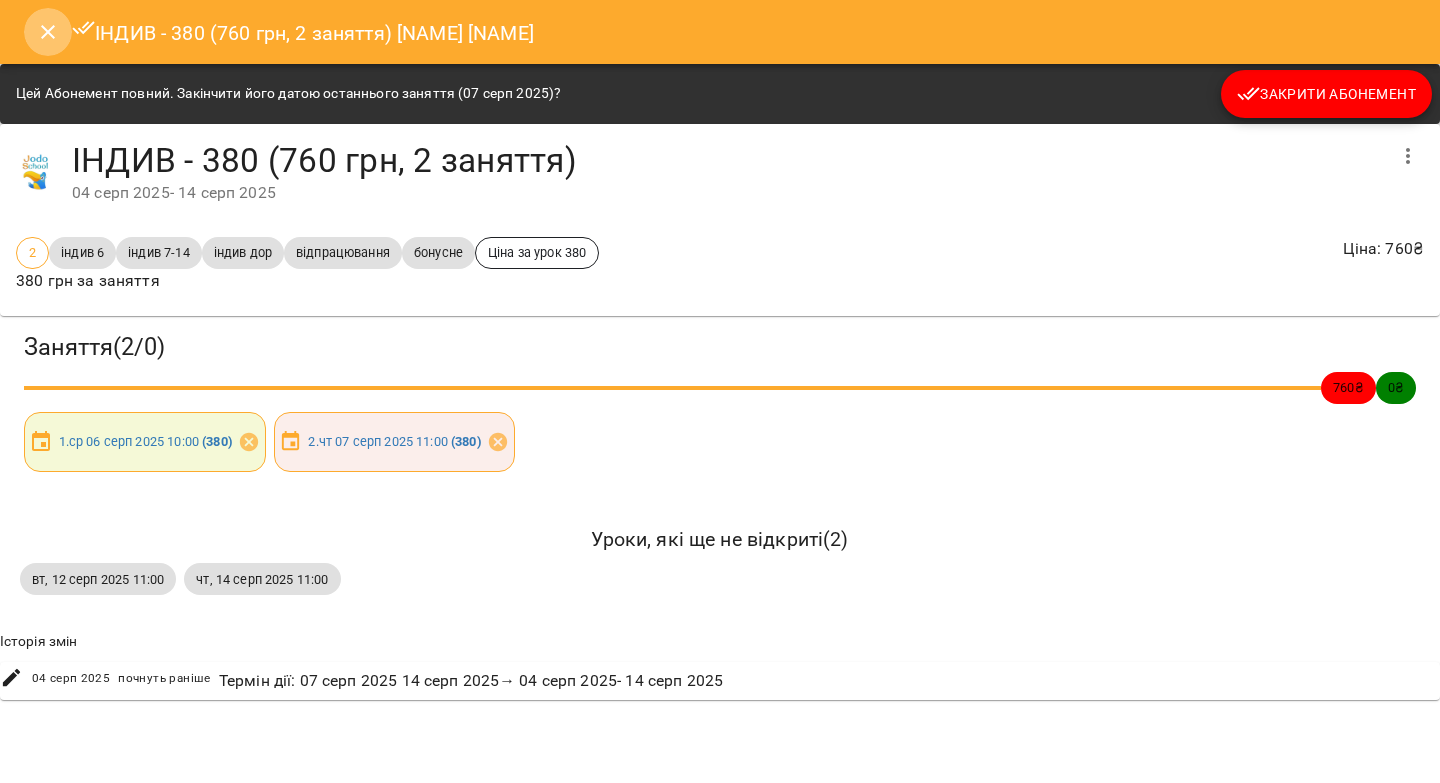 click 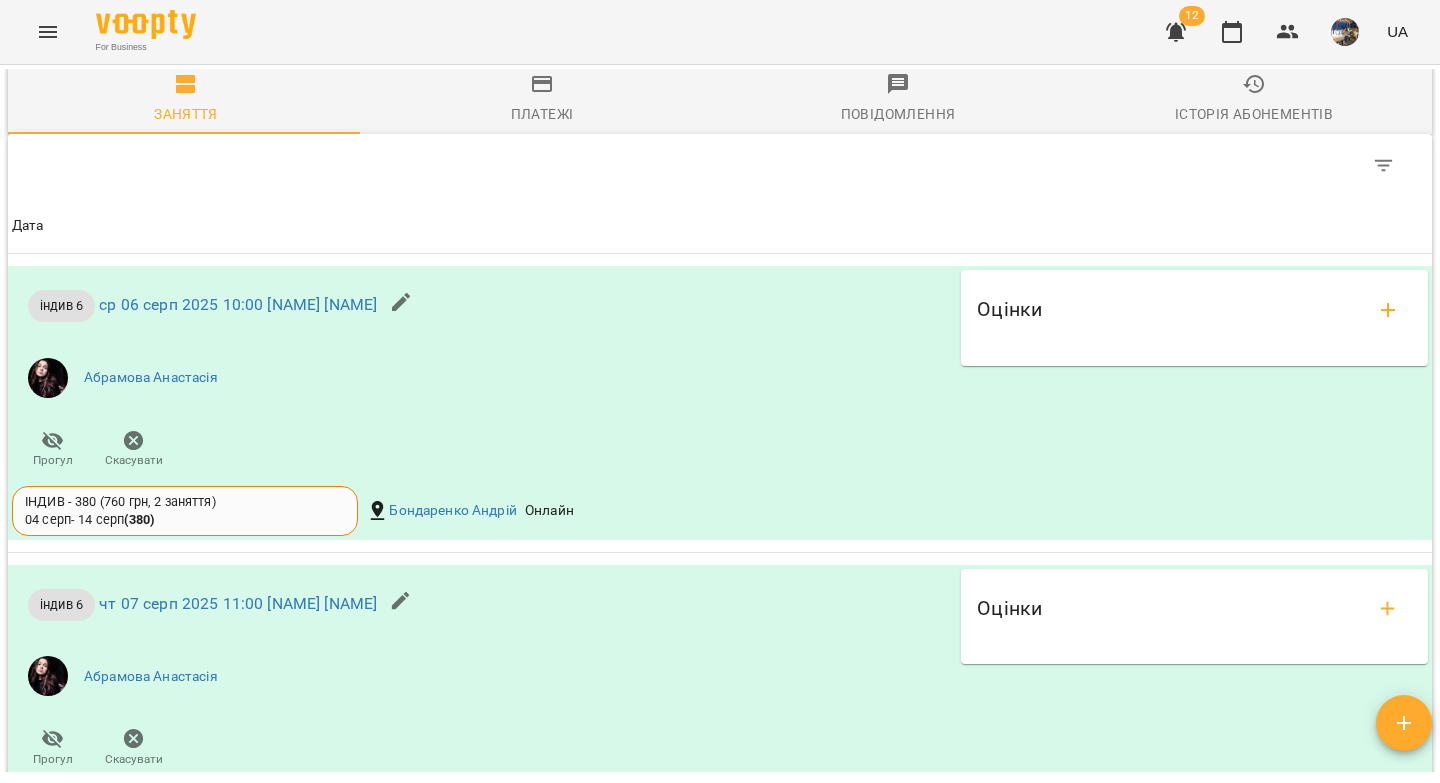 scroll, scrollTop: 0, scrollLeft: 0, axis: both 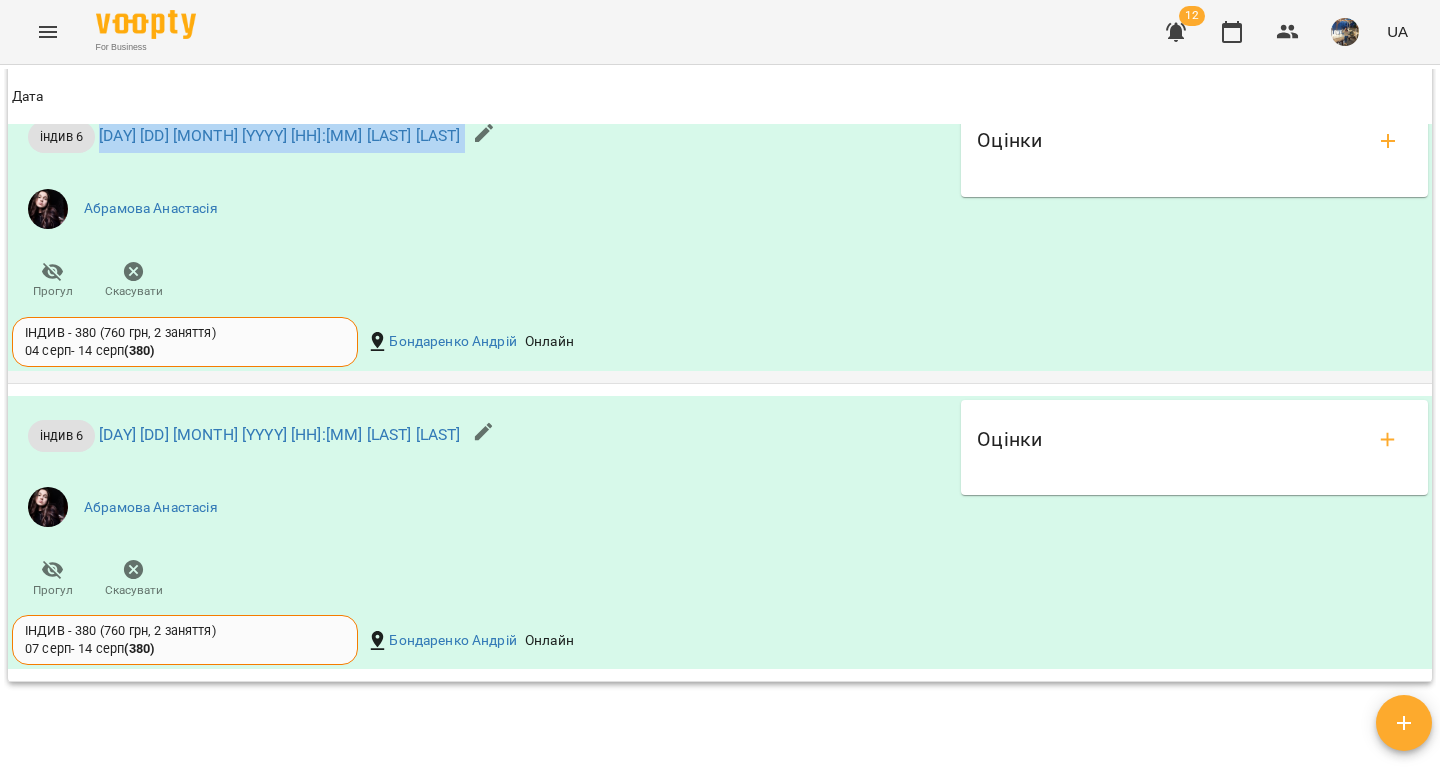 drag, startPoint x: 487, startPoint y: 147, endPoint x: 103, endPoint y: 156, distance: 384.10547 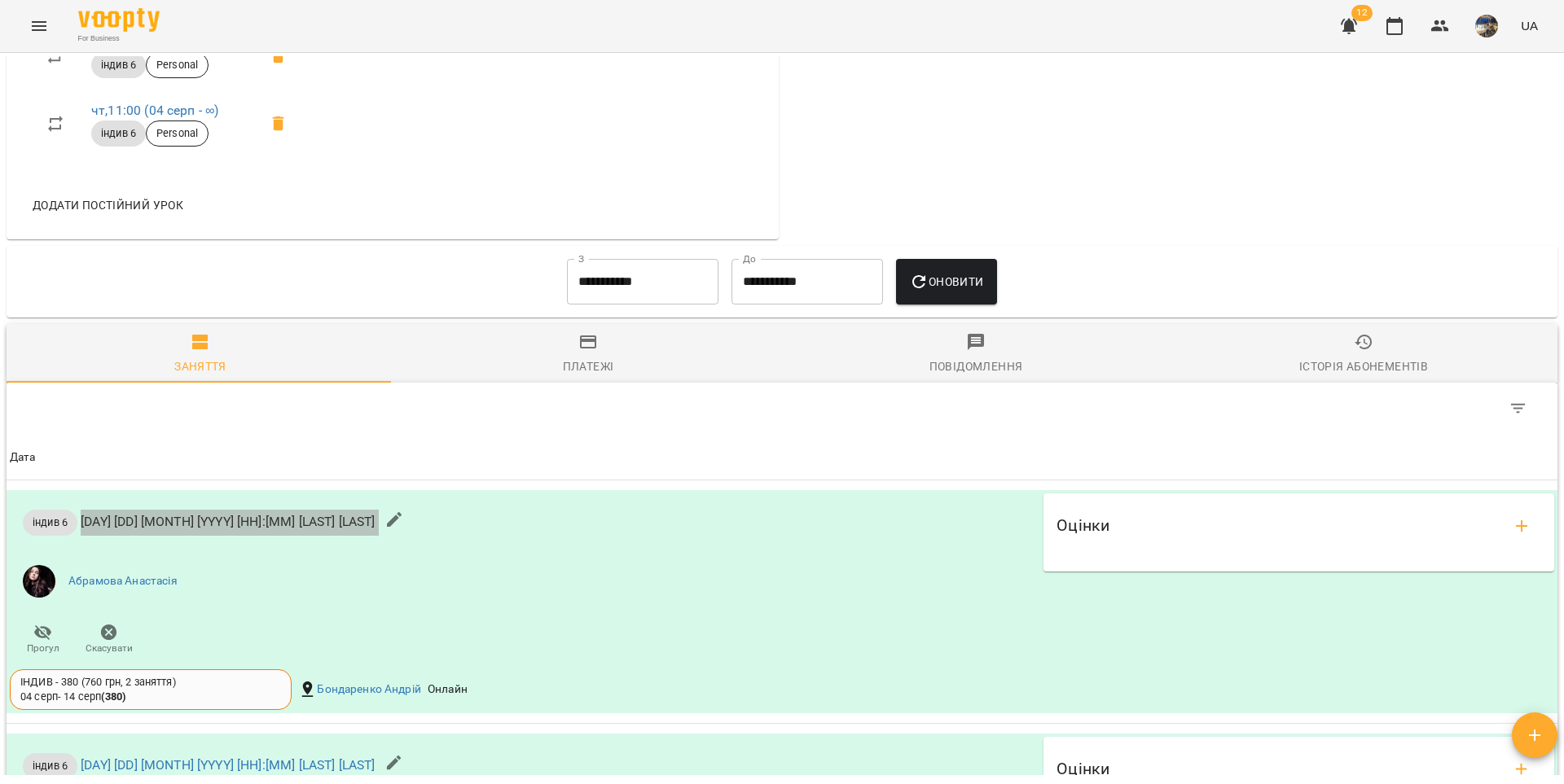 scroll, scrollTop: 0, scrollLeft: 0, axis: both 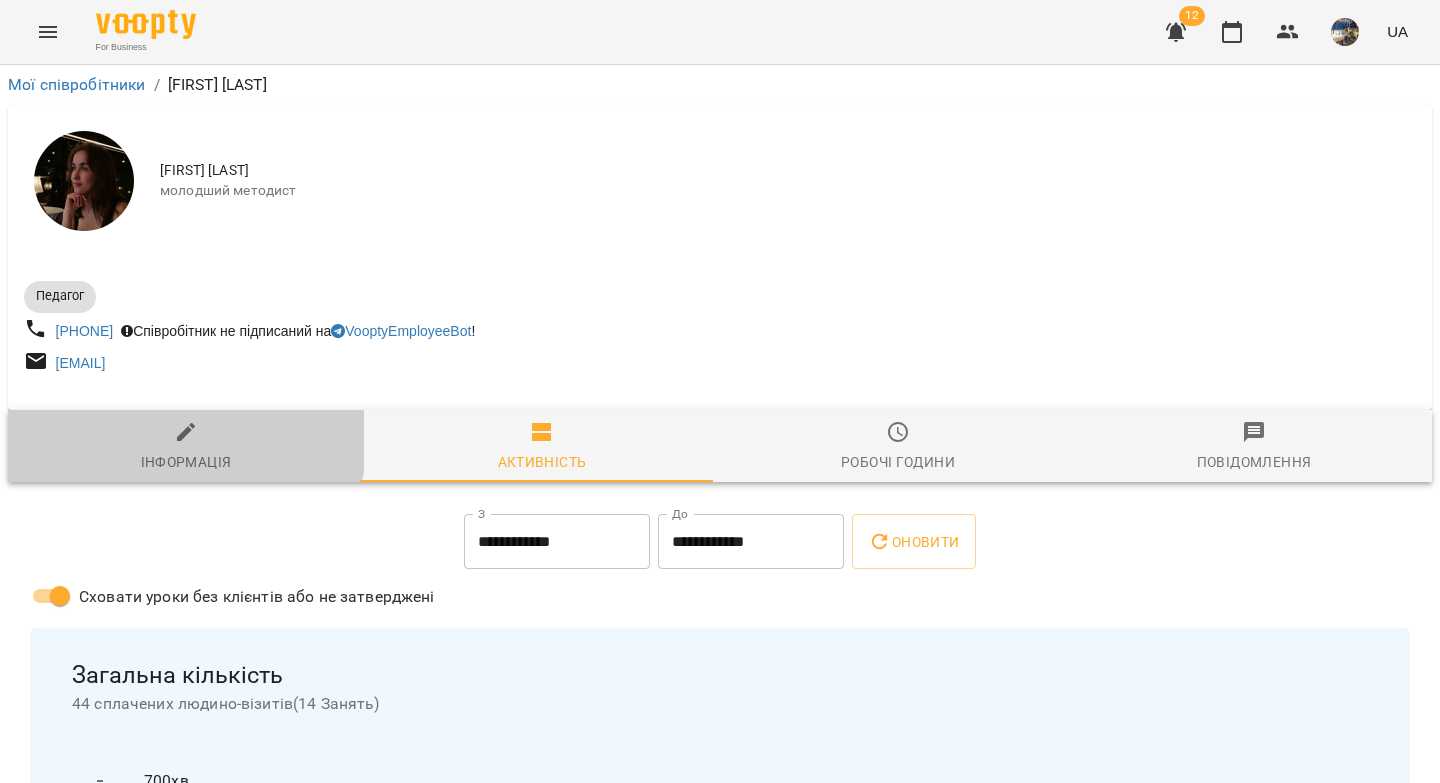 click 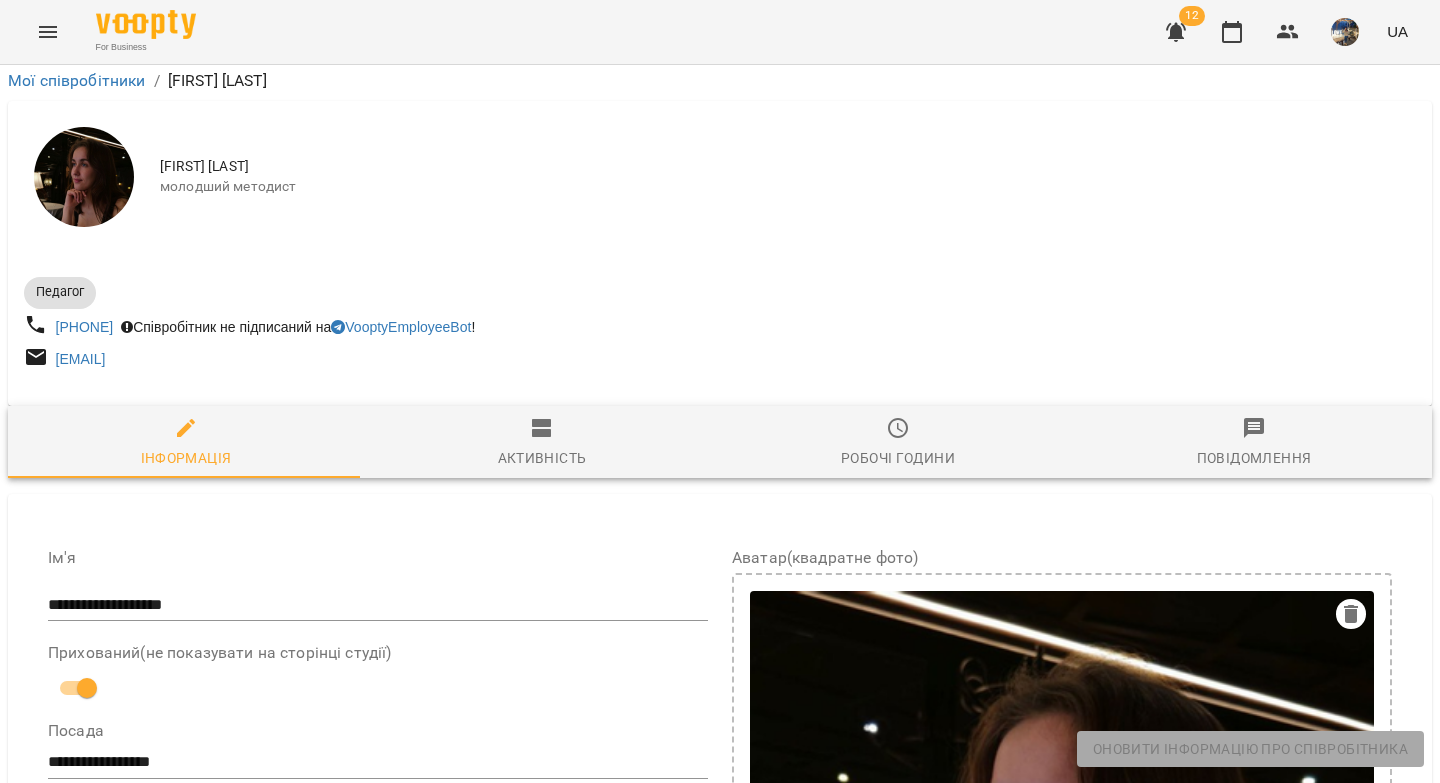 scroll, scrollTop: 929, scrollLeft: 0, axis: vertical 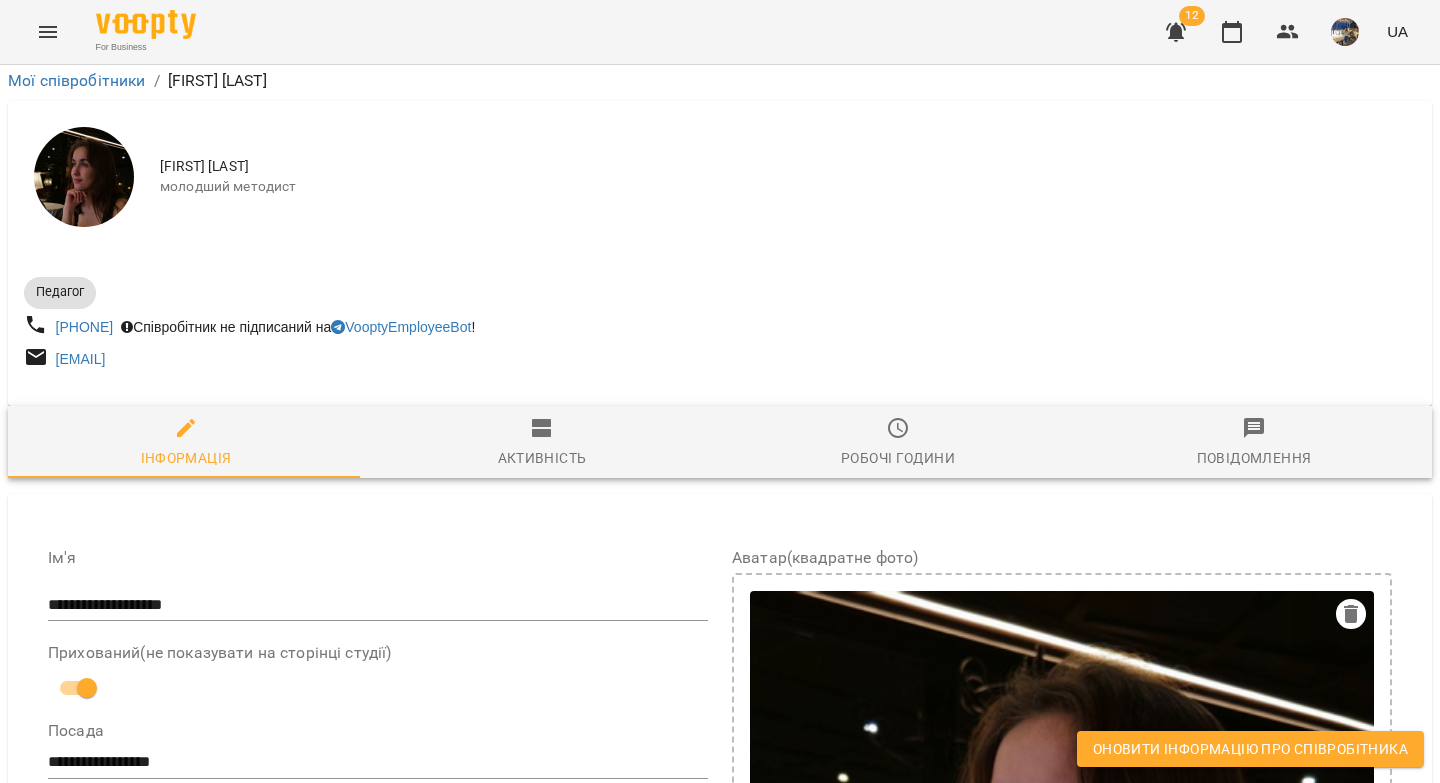 click on "**********" at bounding box center (378, 1640) 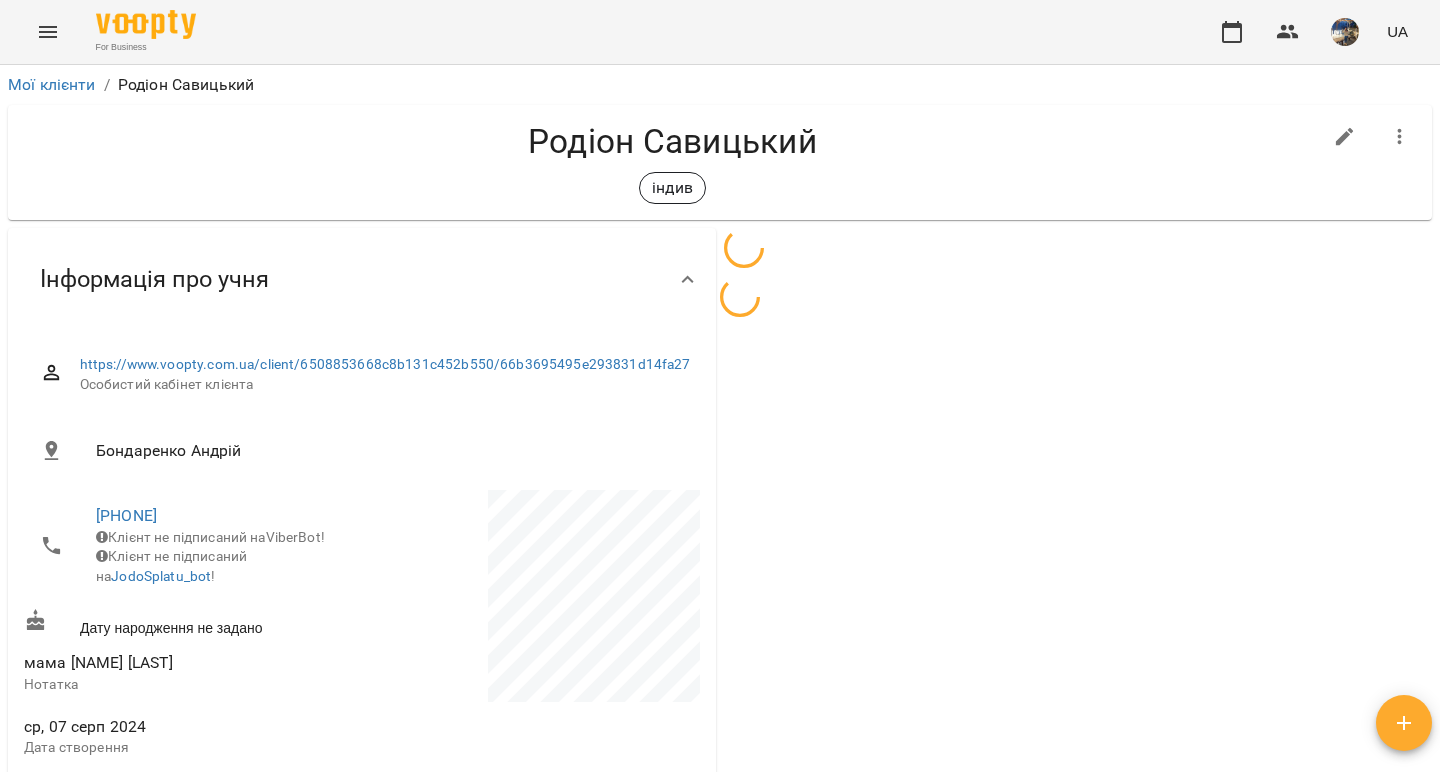 scroll, scrollTop: 0, scrollLeft: 0, axis: both 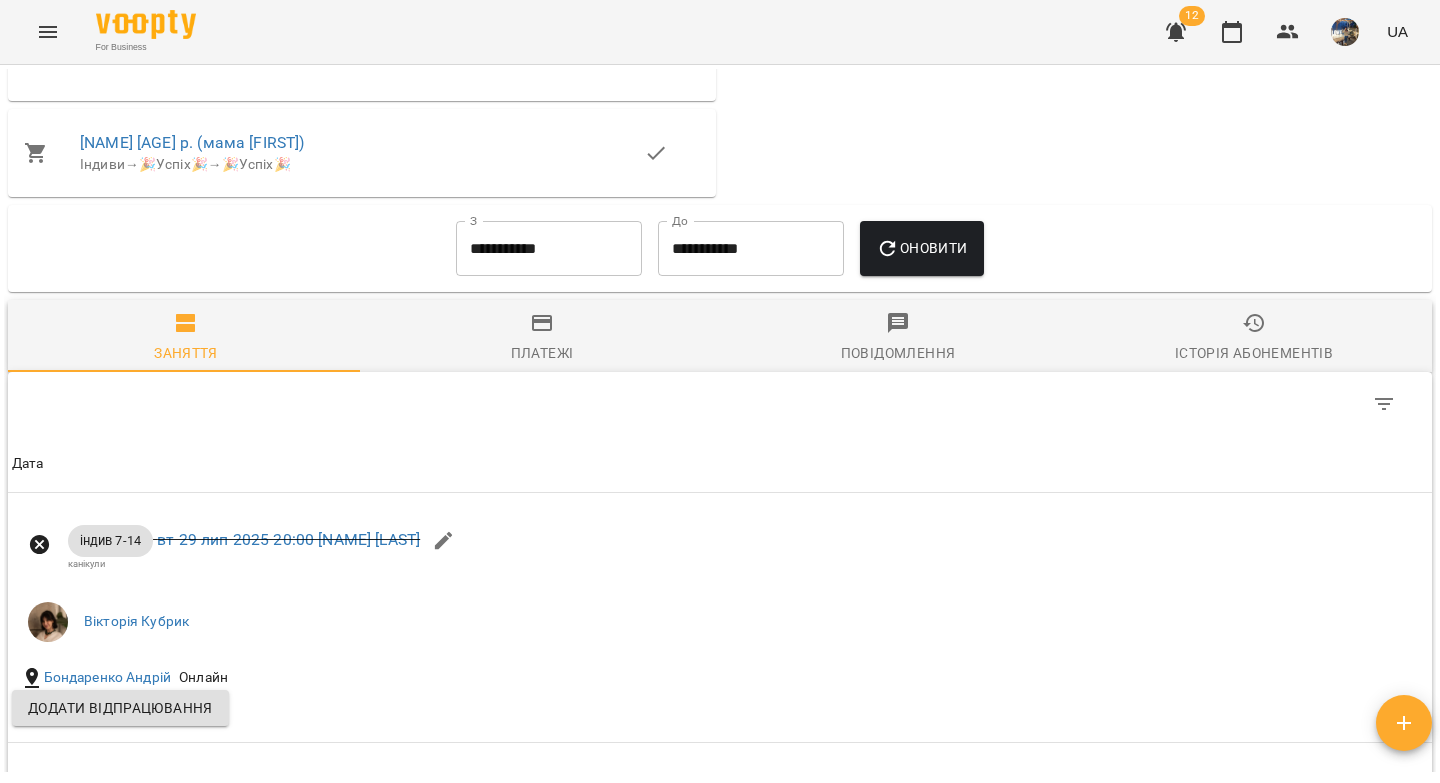click 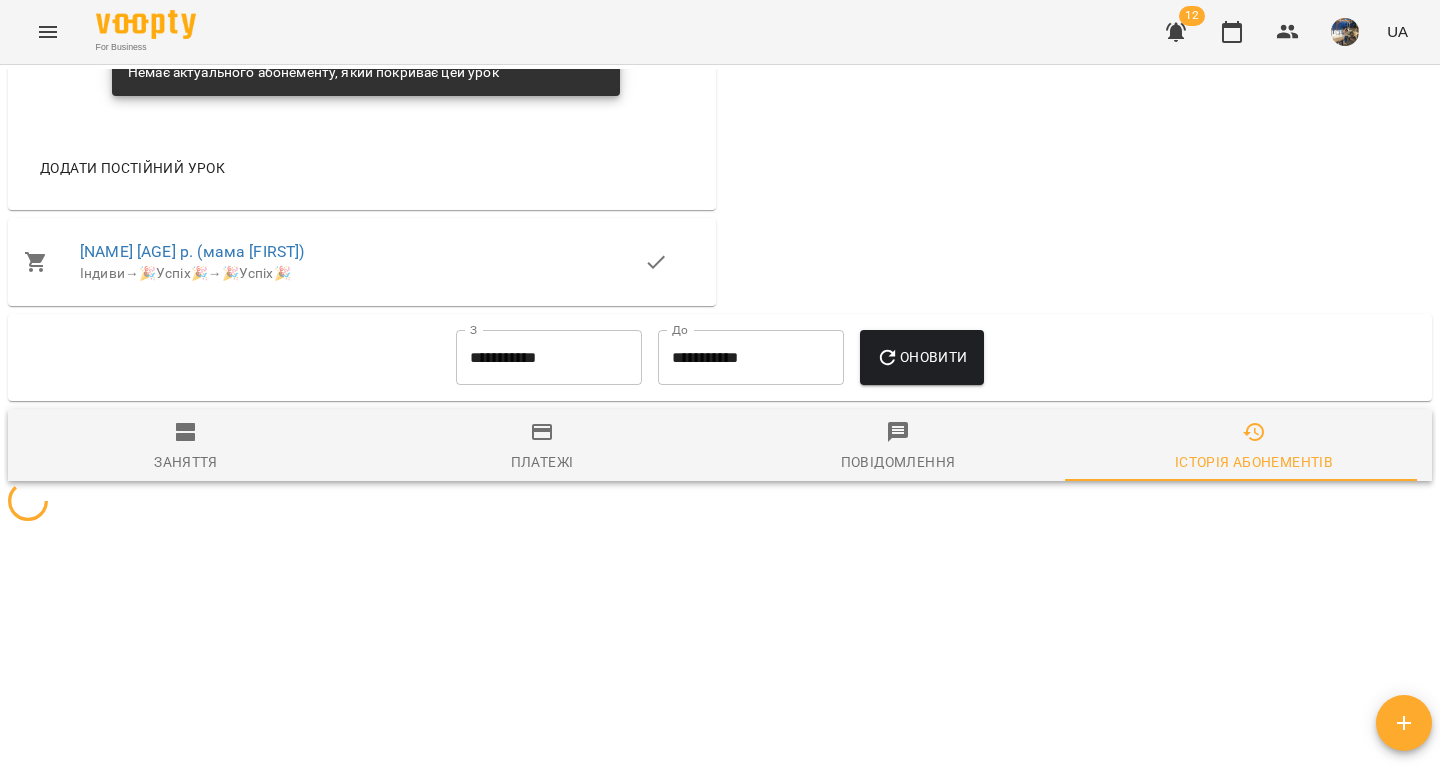 scroll, scrollTop: 1380, scrollLeft: 0, axis: vertical 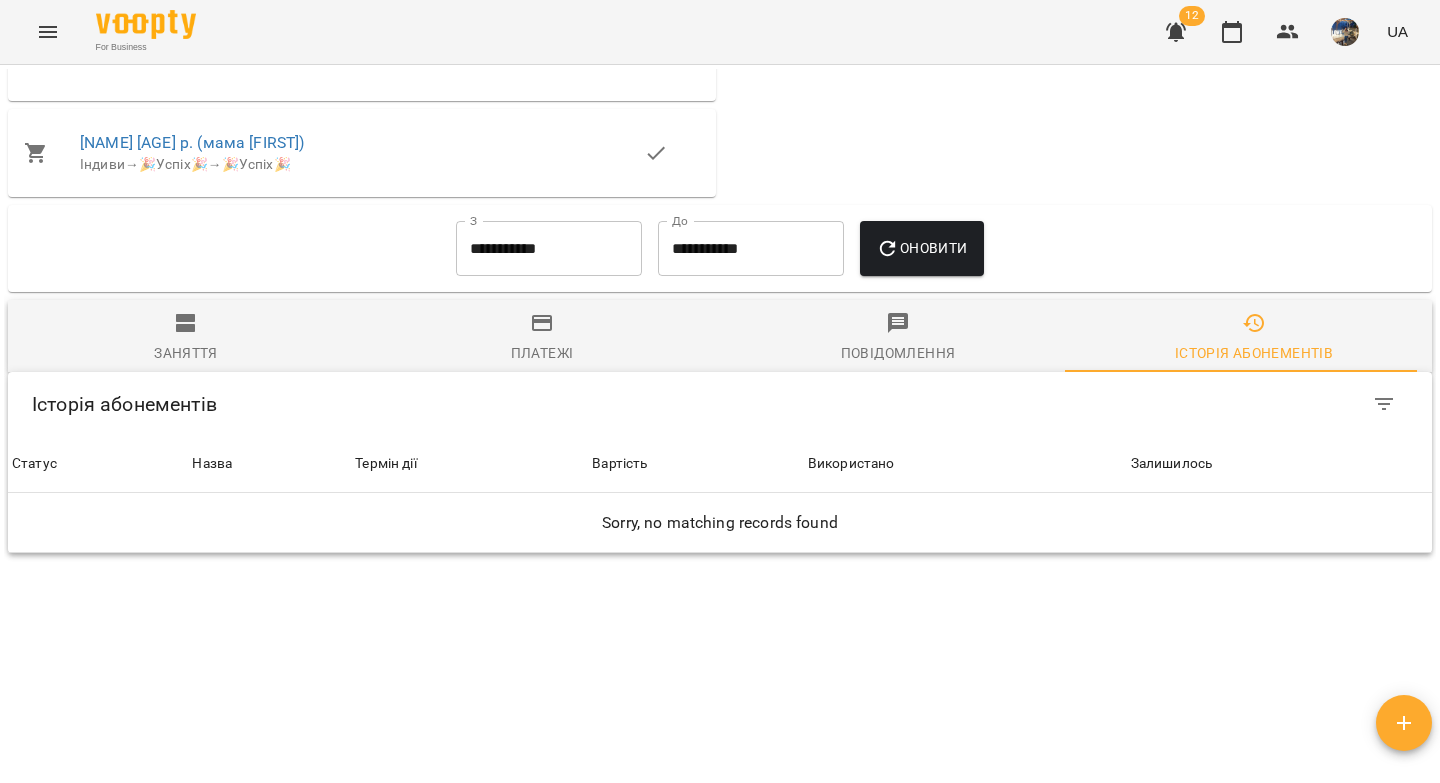click on "**********" at bounding box center (549, 249) 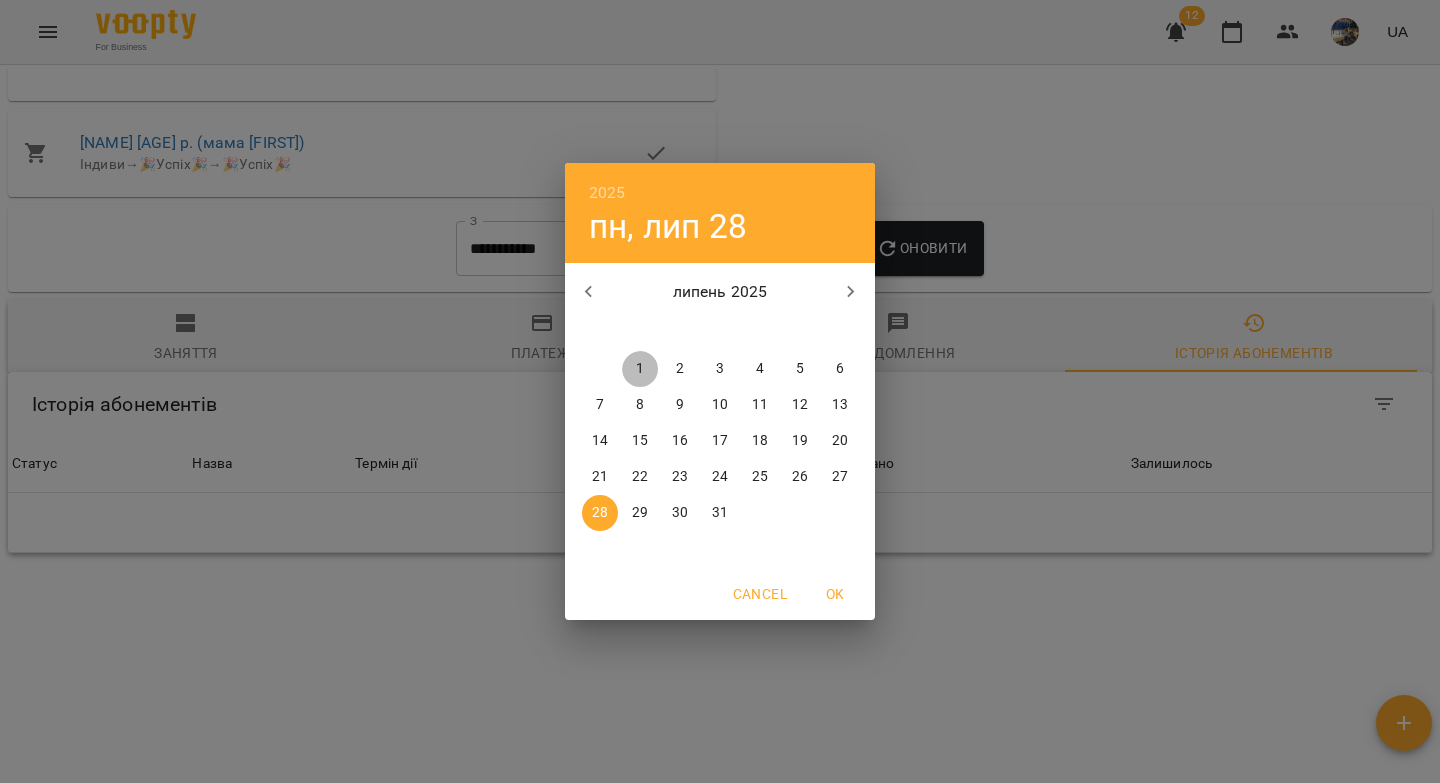 drag, startPoint x: 642, startPoint y: 362, endPoint x: 762, endPoint y: 309, distance: 131.18307 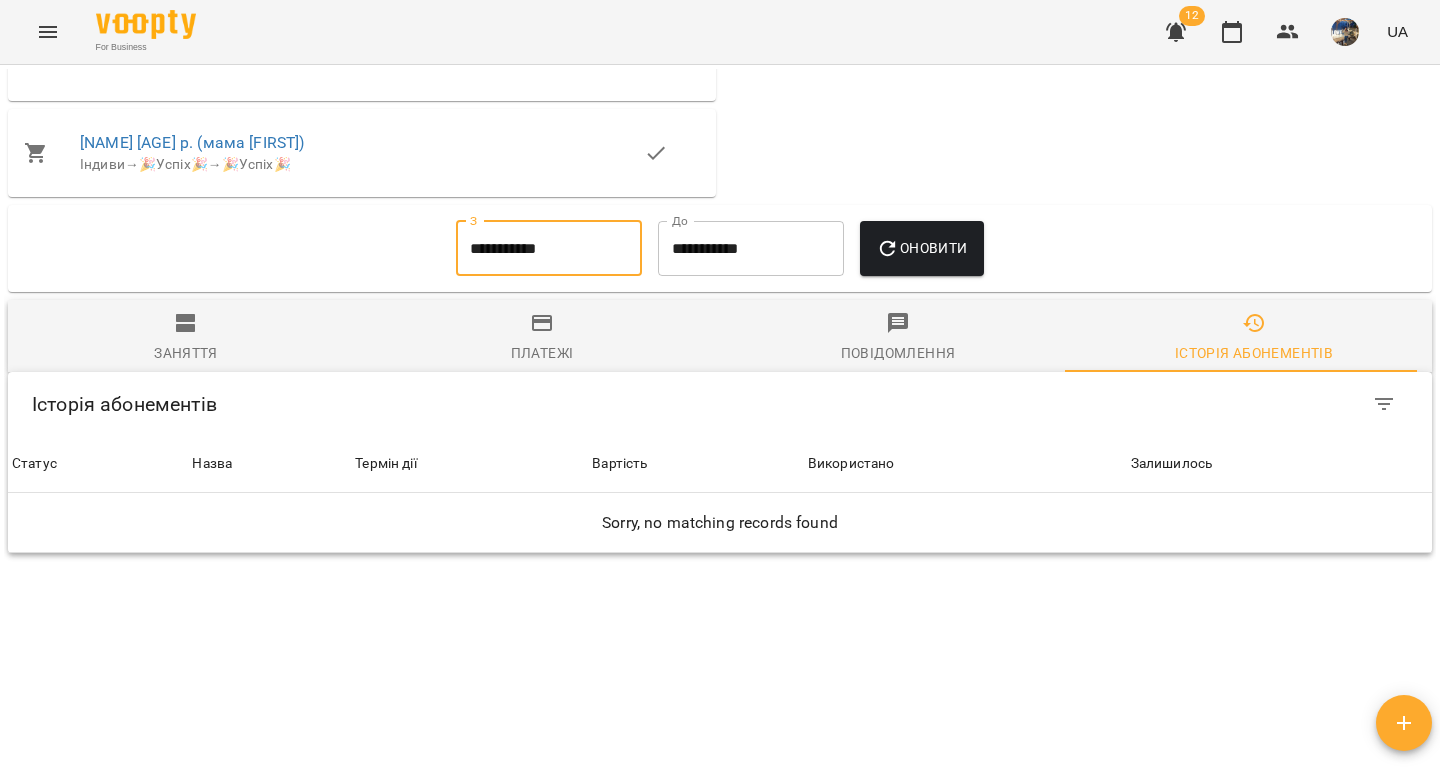 click on "Оновити" at bounding box center [921, 248] 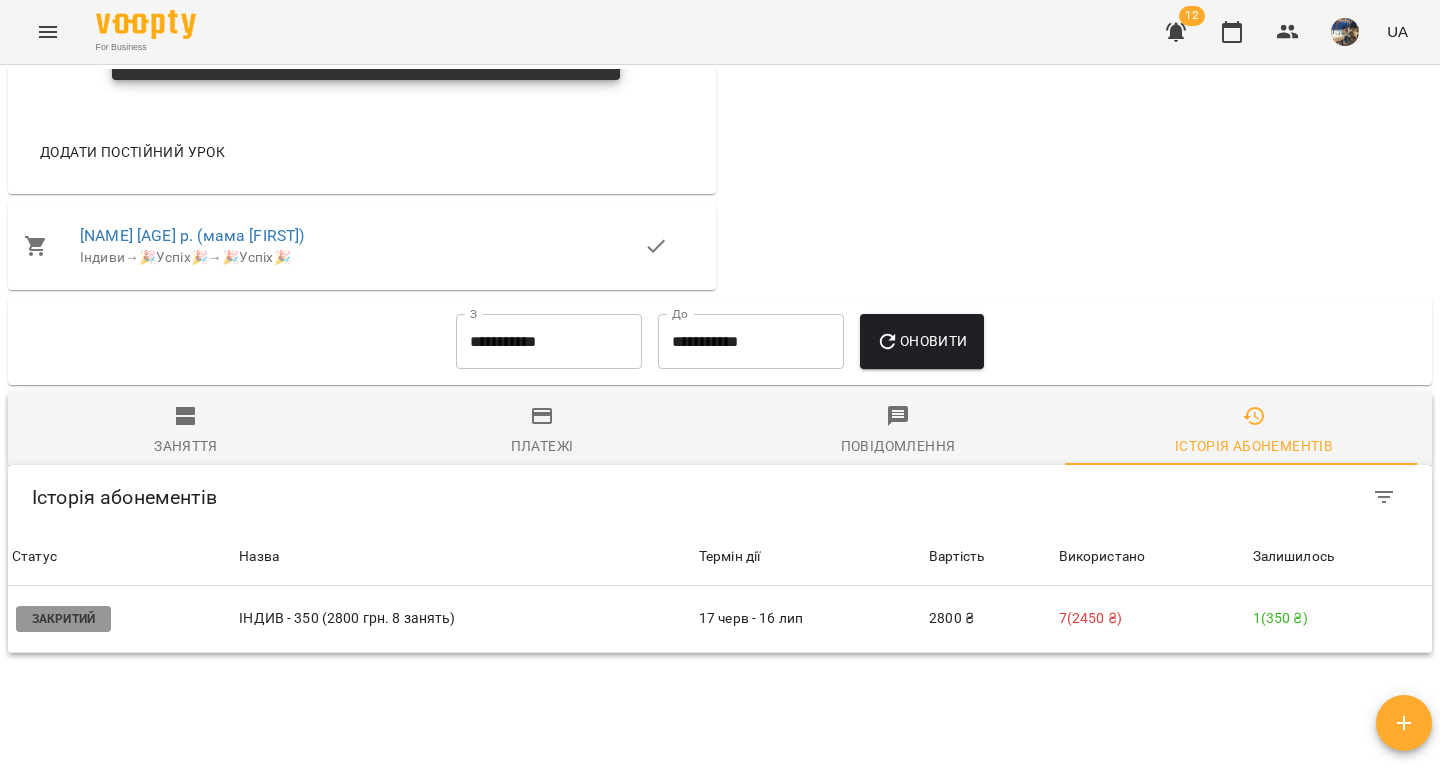scroll, scrollTop: 1380, scrollLeft: 0, axis: vertical 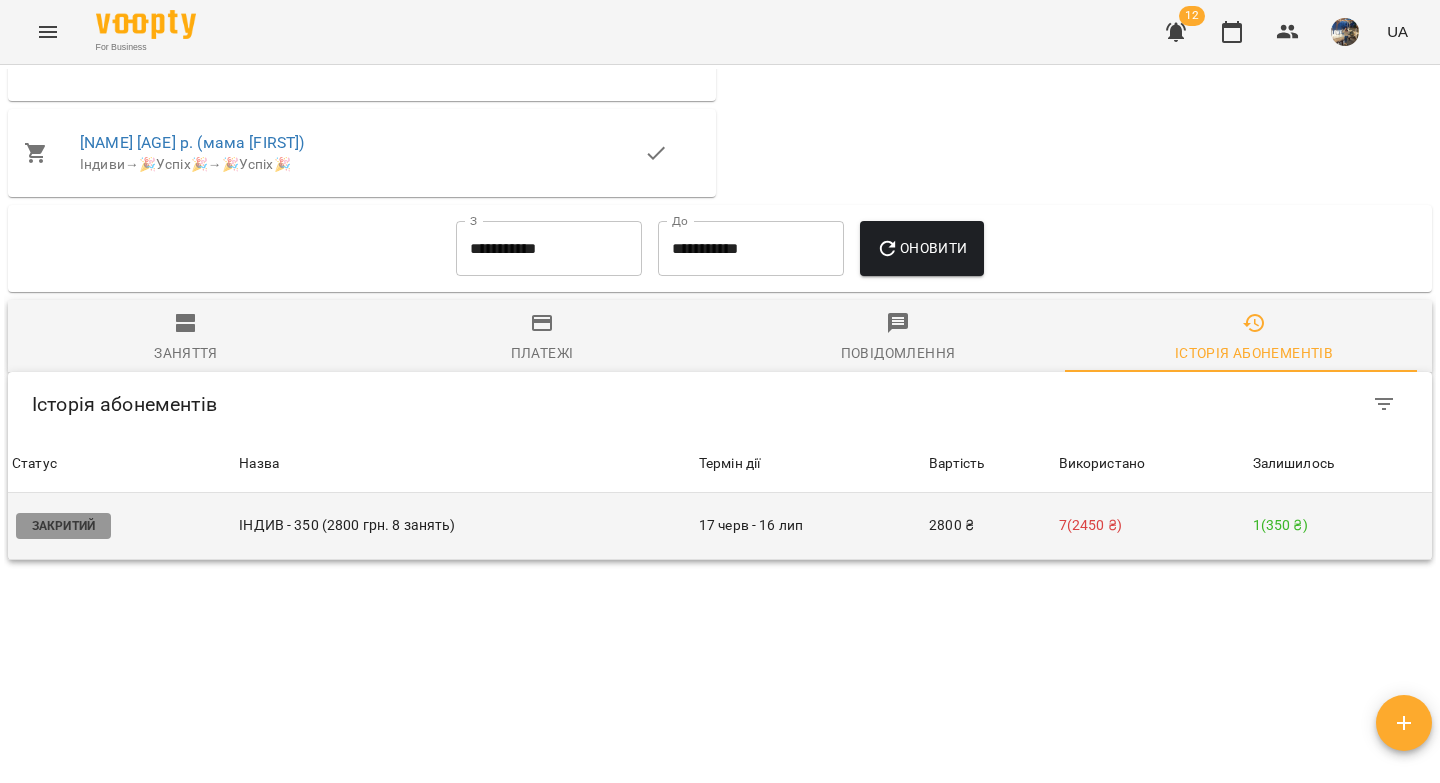 click on "7  ( 2450   ₴ )" at bounding box center (1152, 525) 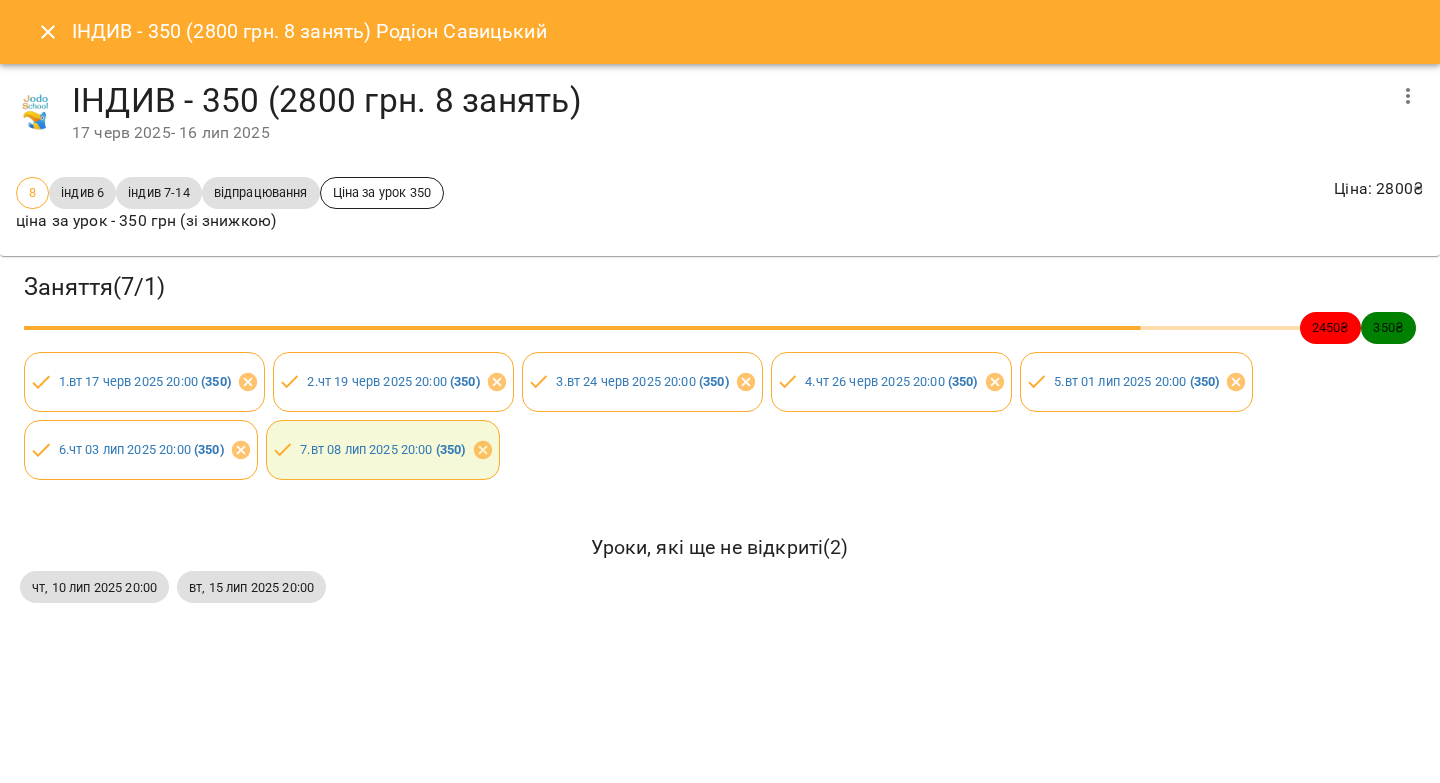 click 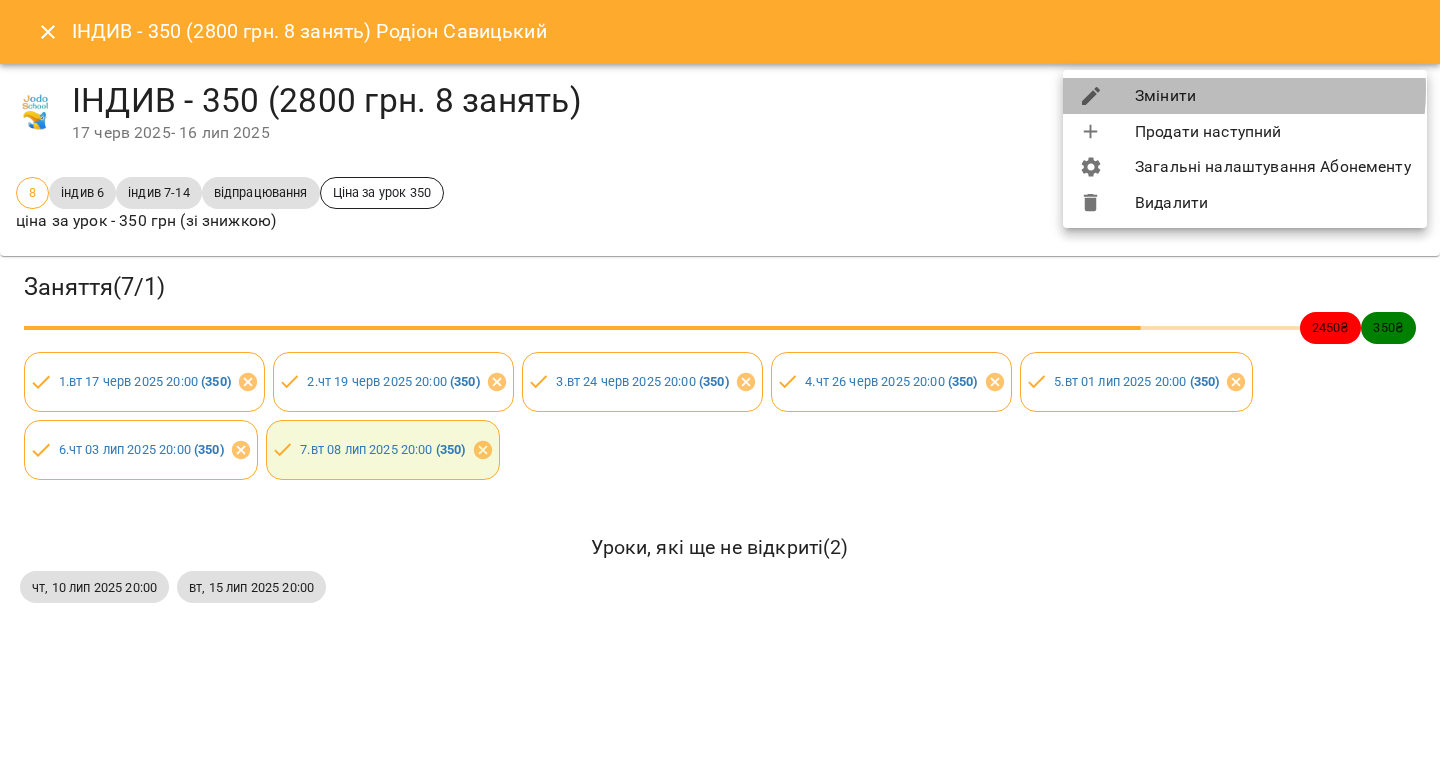 click on "Змінити" at bounding box center (1245, 96) 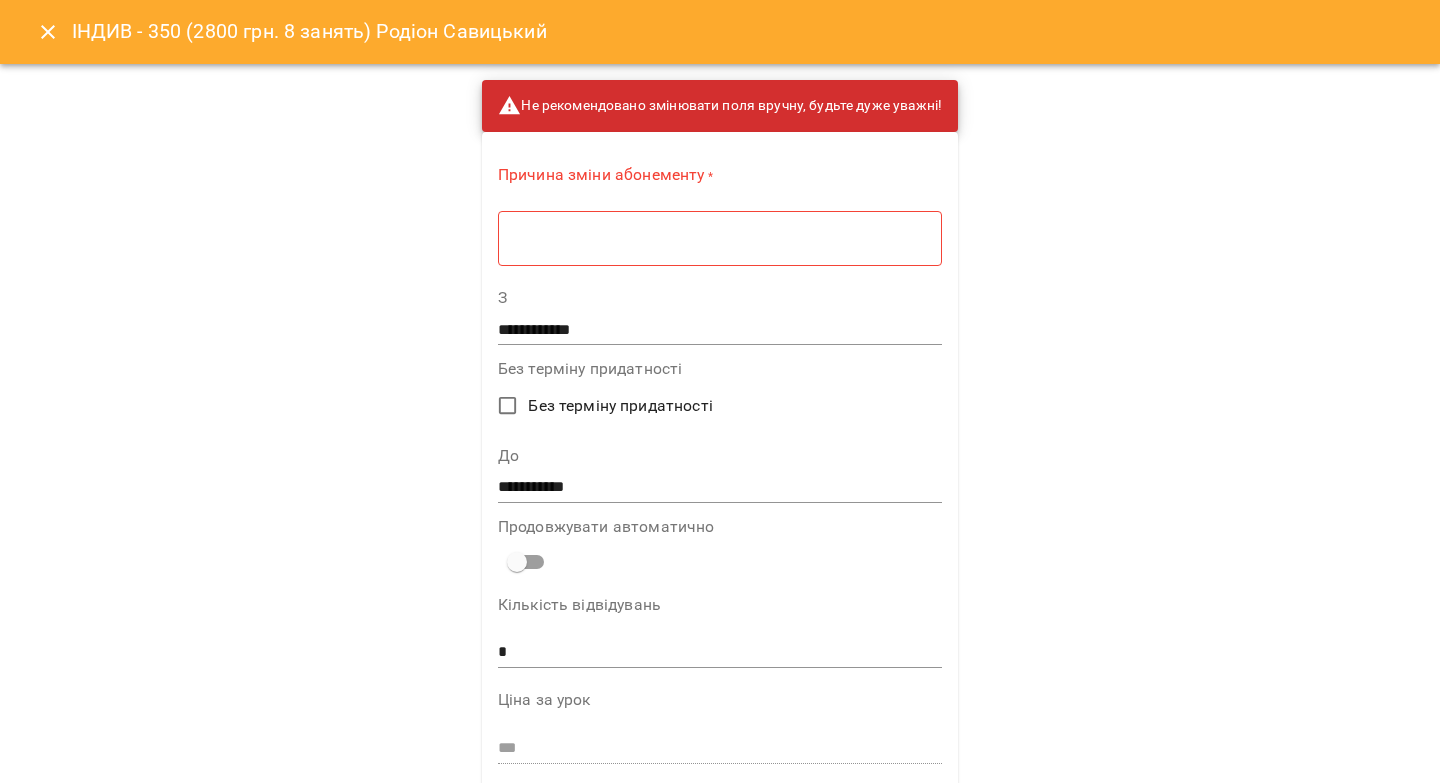 click at bounding box center (720, 238) 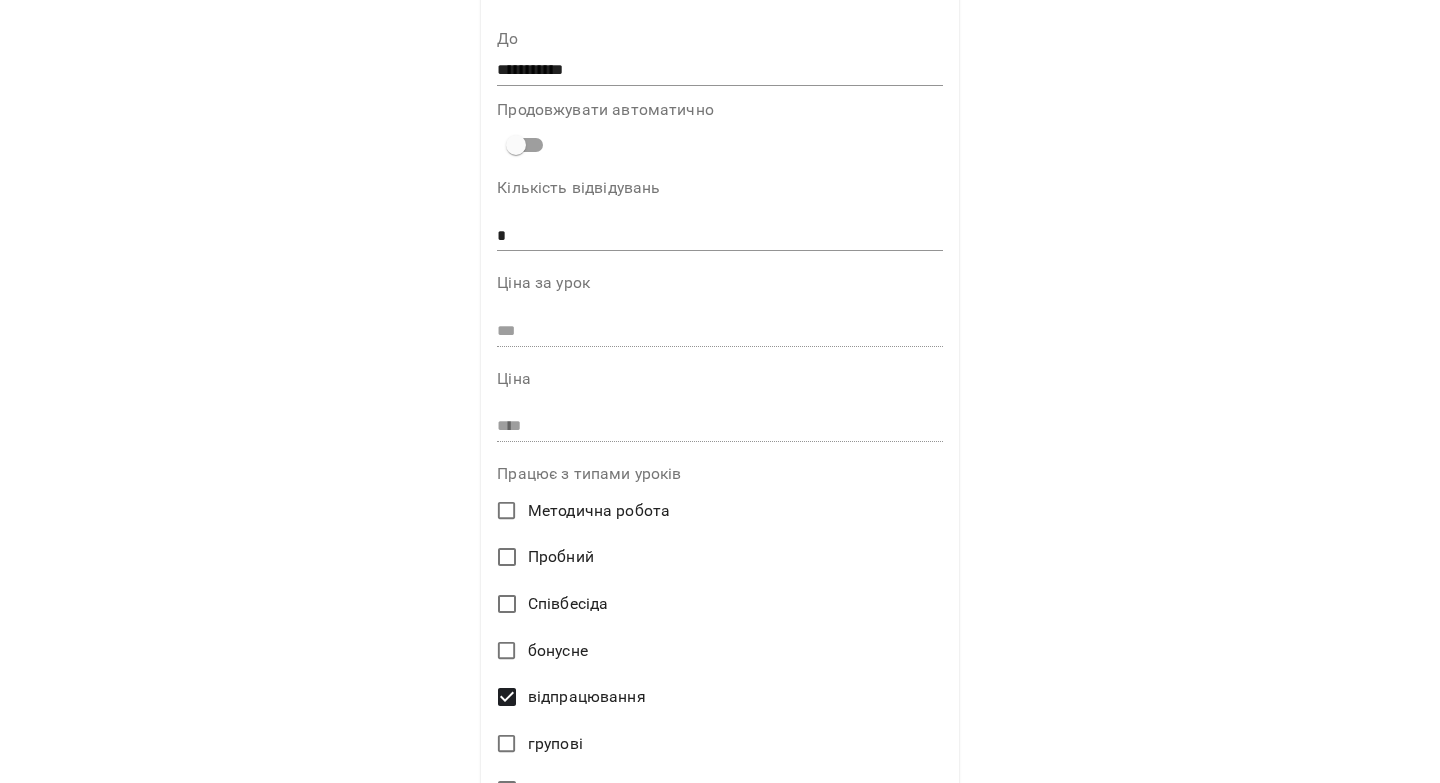 scroll, scrollTop: 222, scrollLeft: 0, axis: vertical 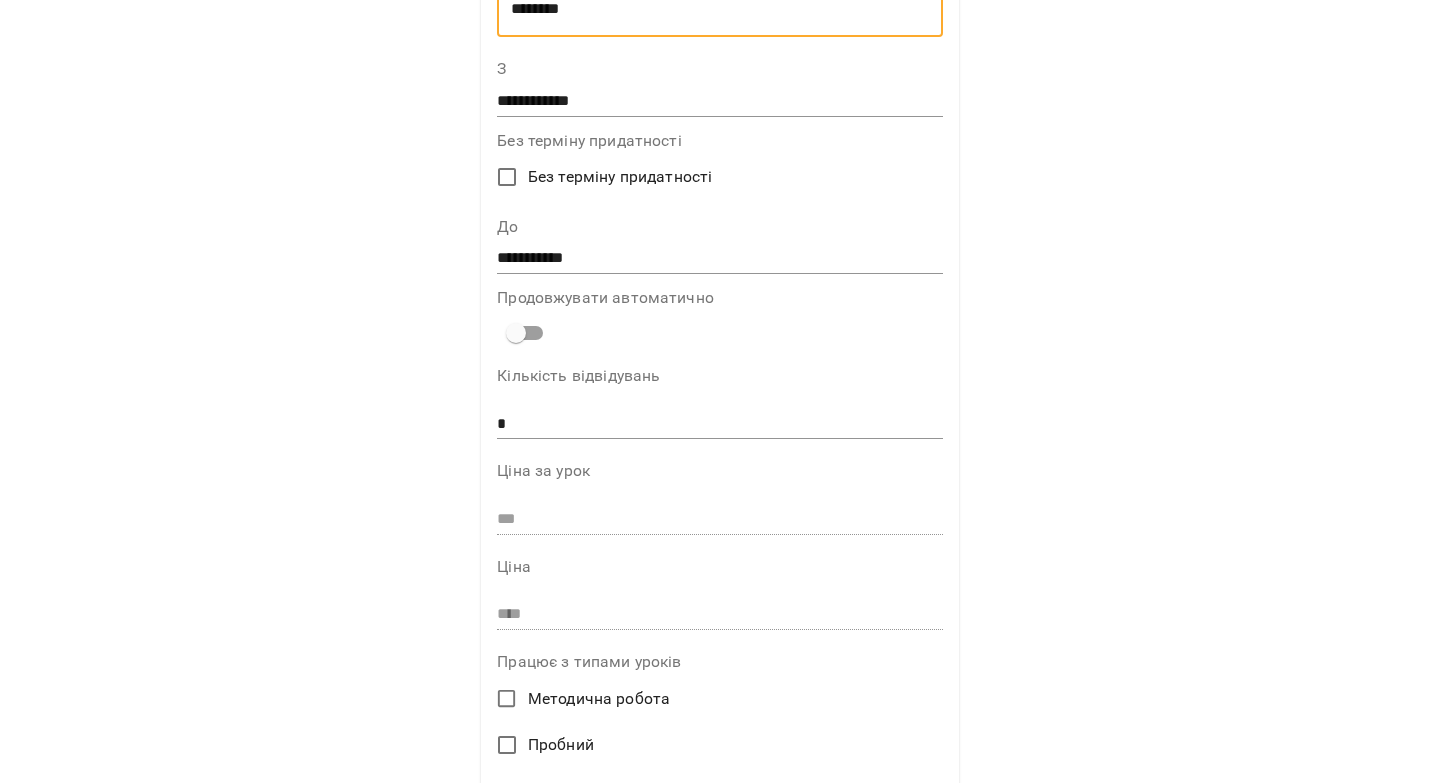 type on "********" 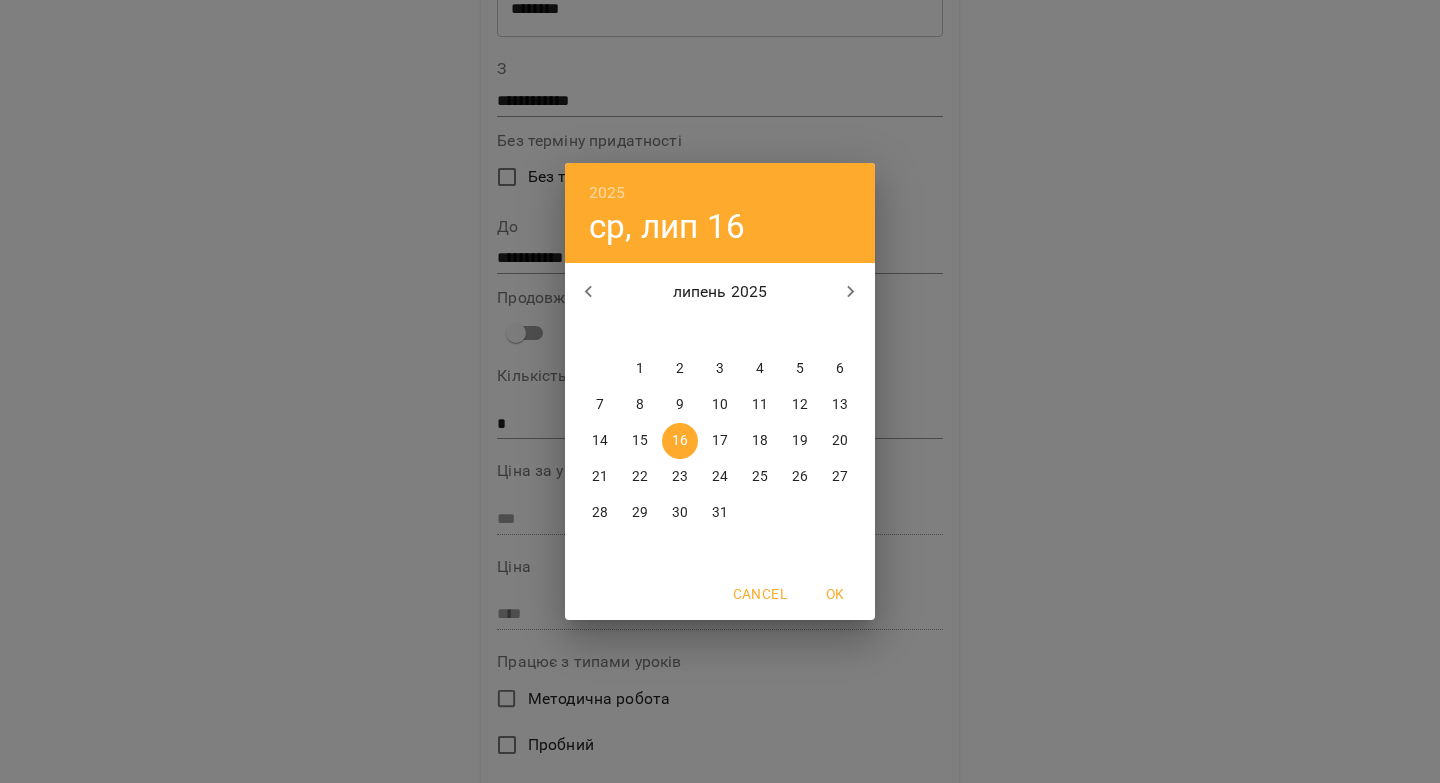 click 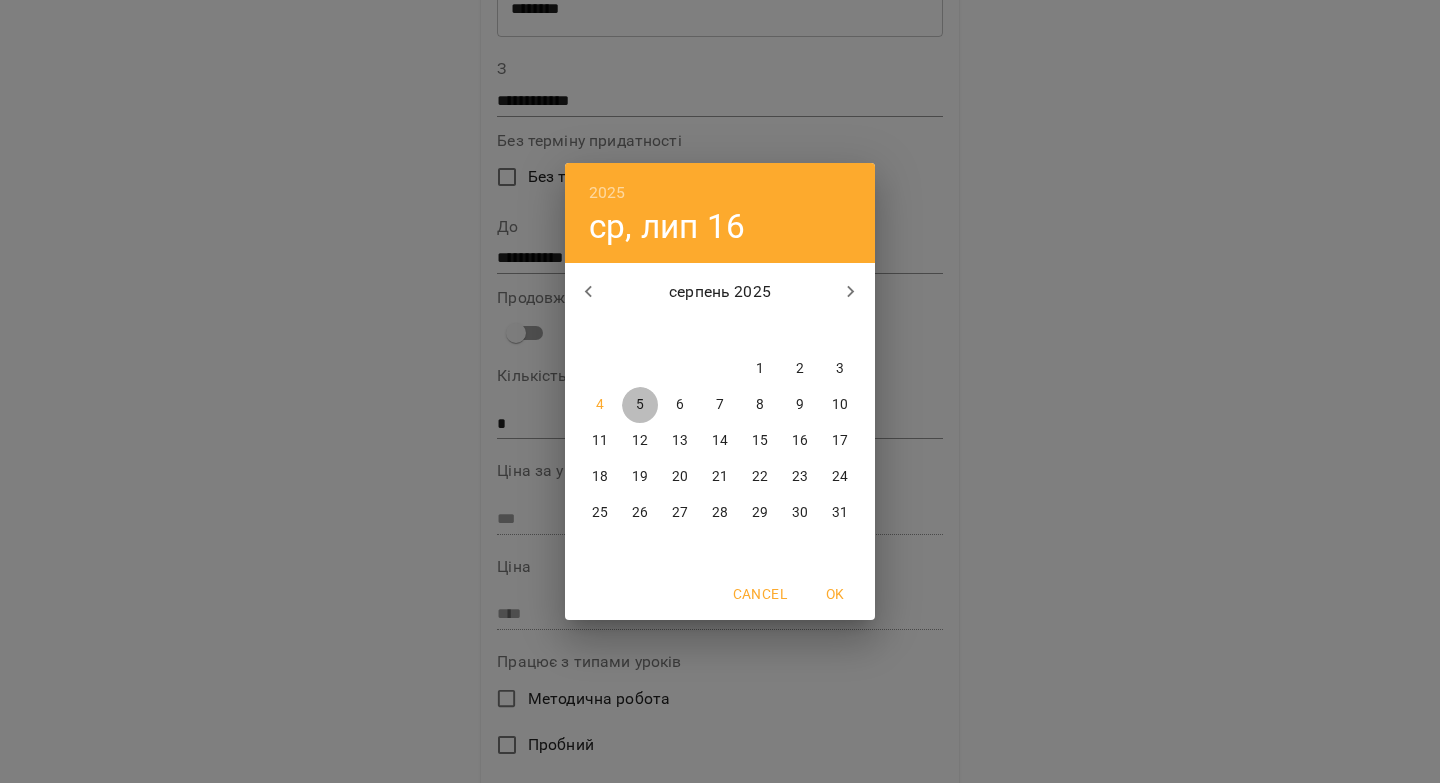 click on "5" at bounding box center [640, 405] 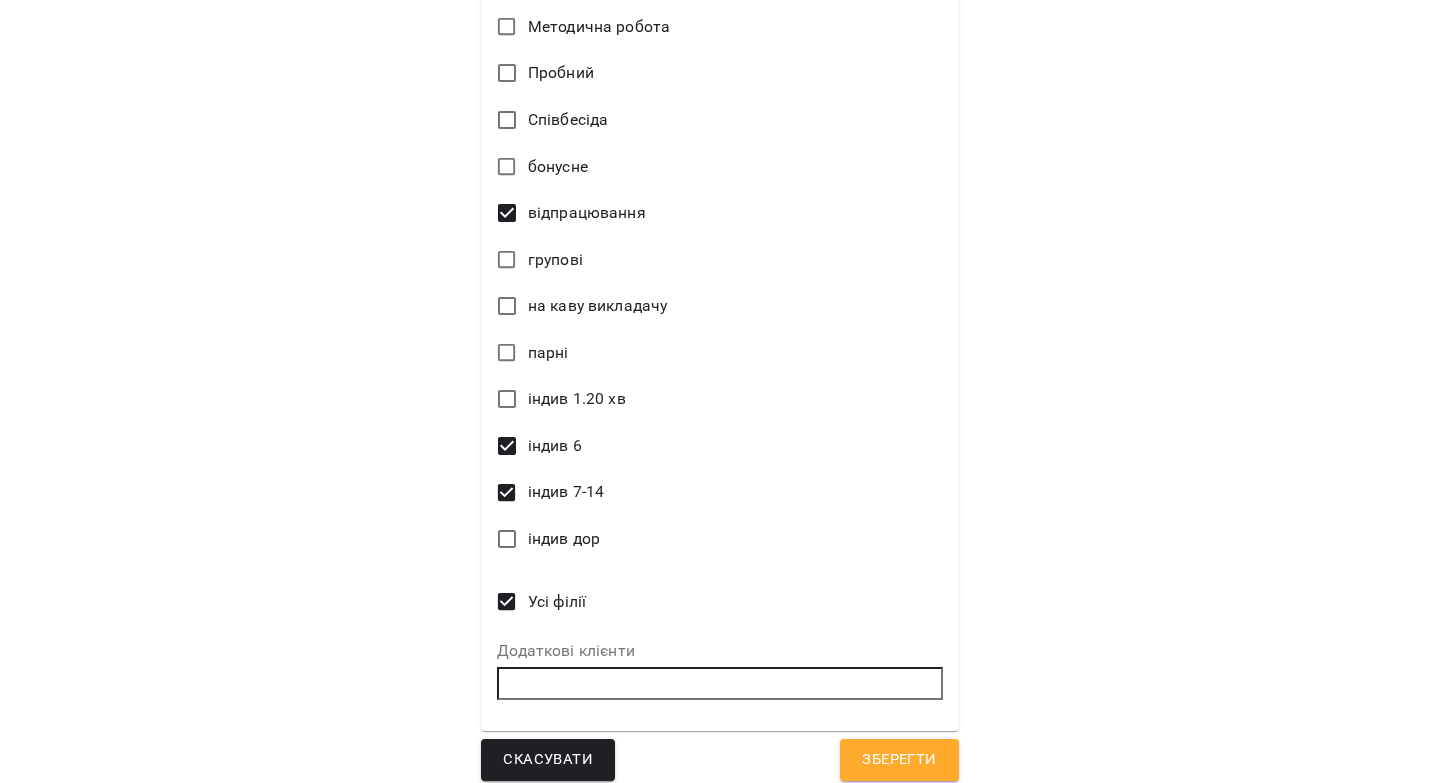 scroll, scrollTop: 908, scrollLeft: 0, axis: vertical 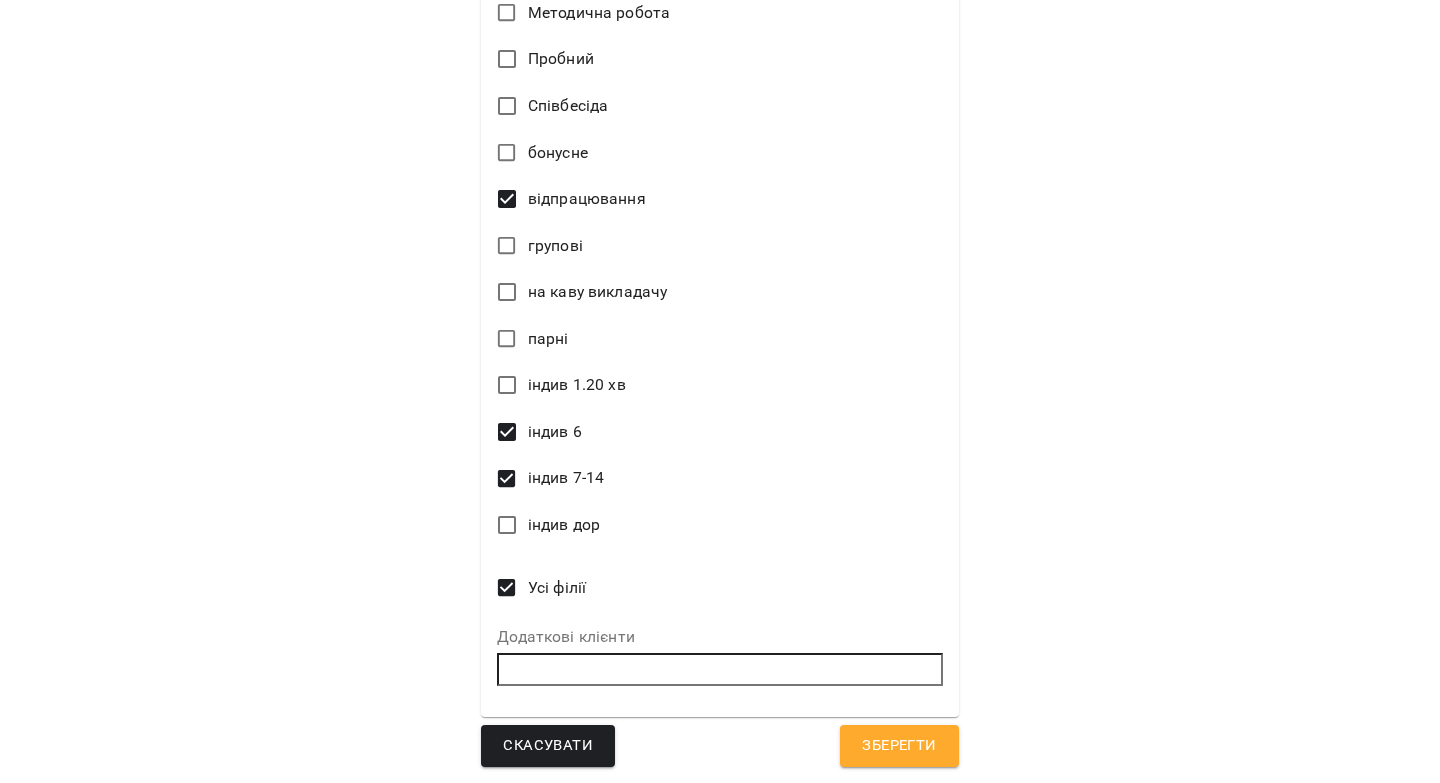 click on "Зберегти" at bounding box center [899, 746] 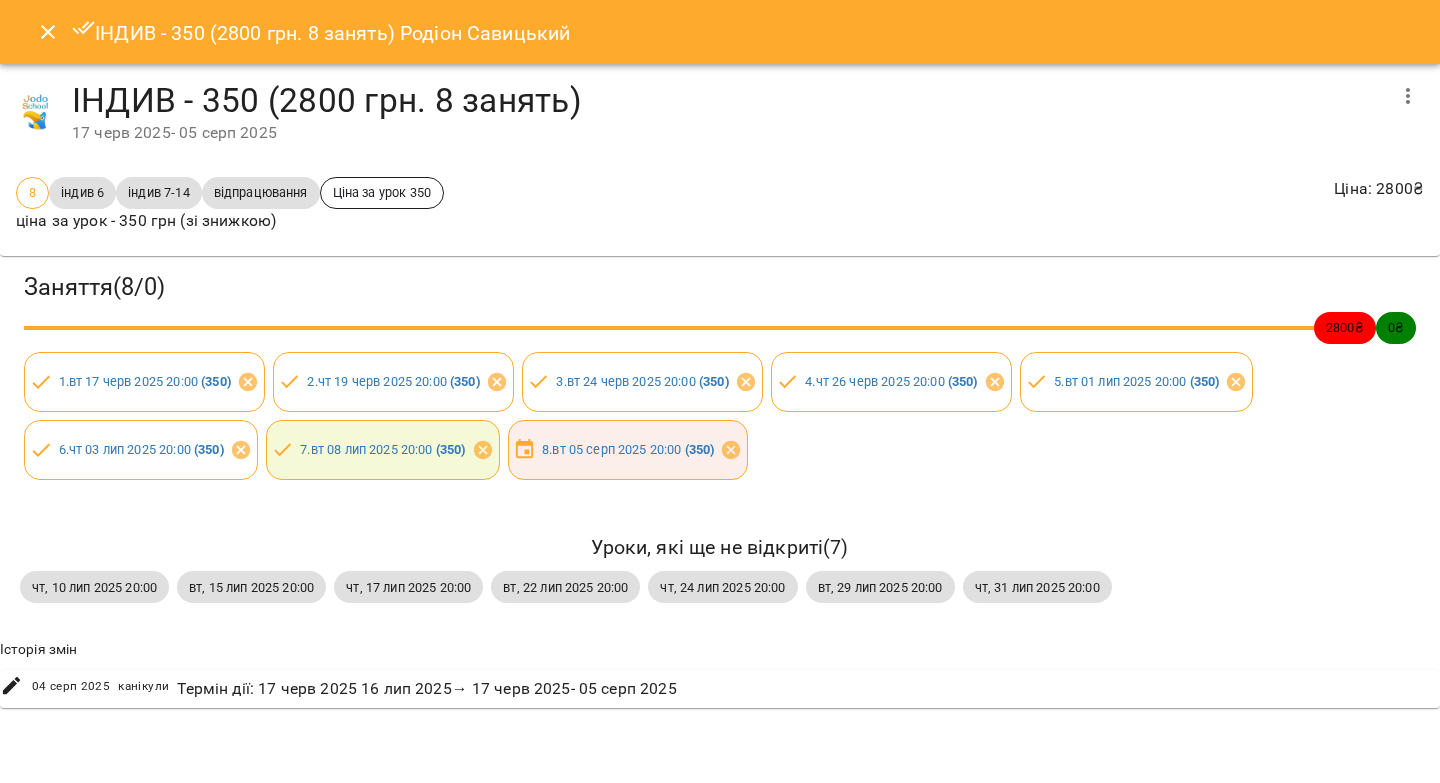 click 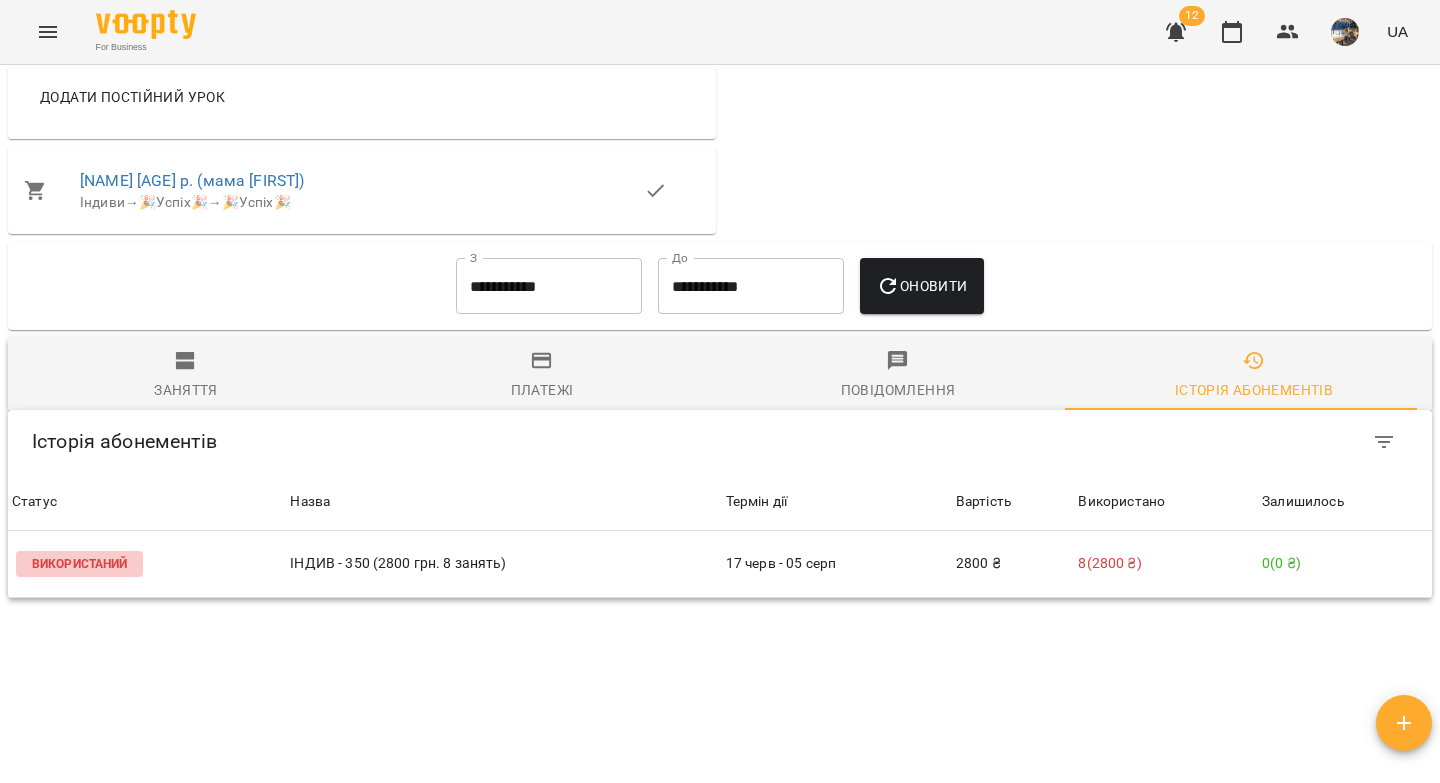 scroll, scrollTop: 1287, scrollLeft: 0, axis: vertical 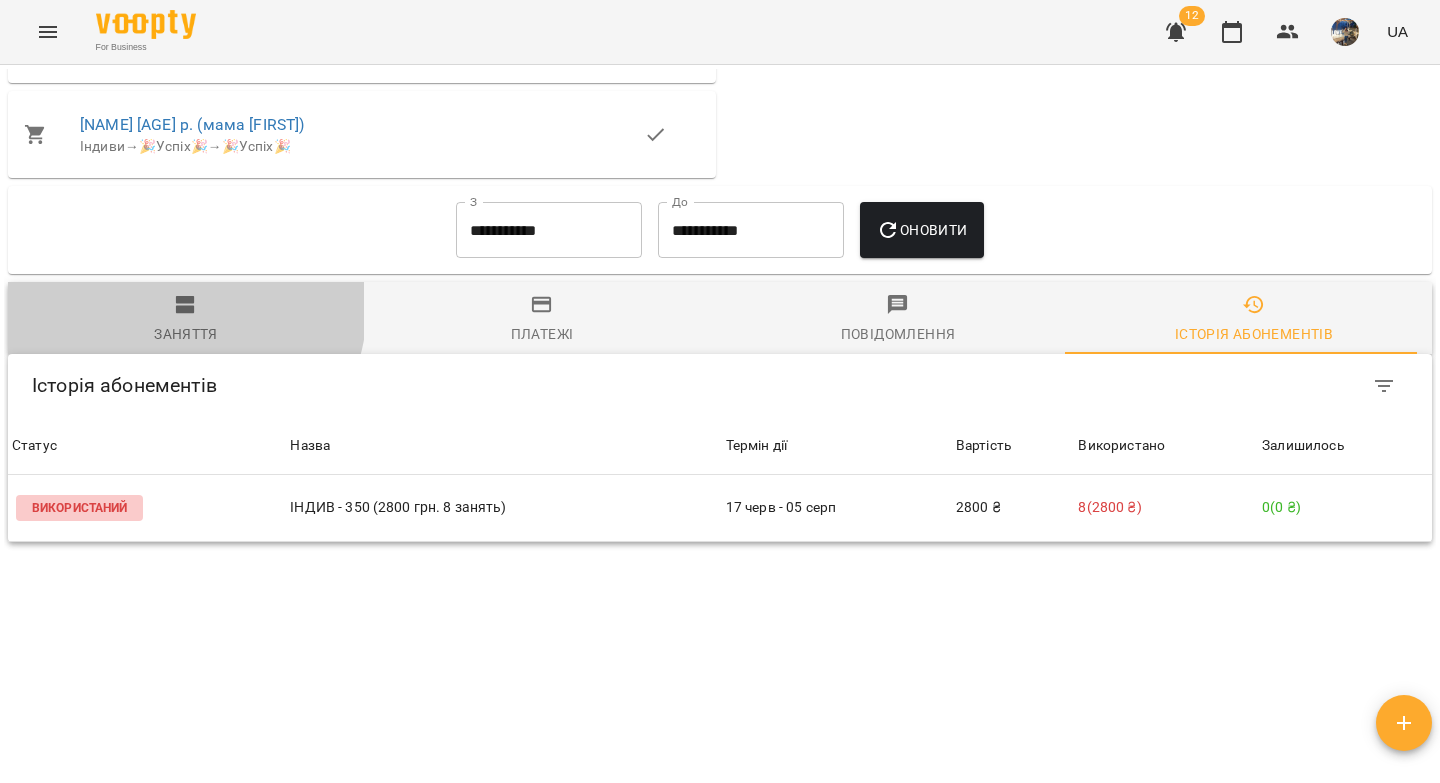 click 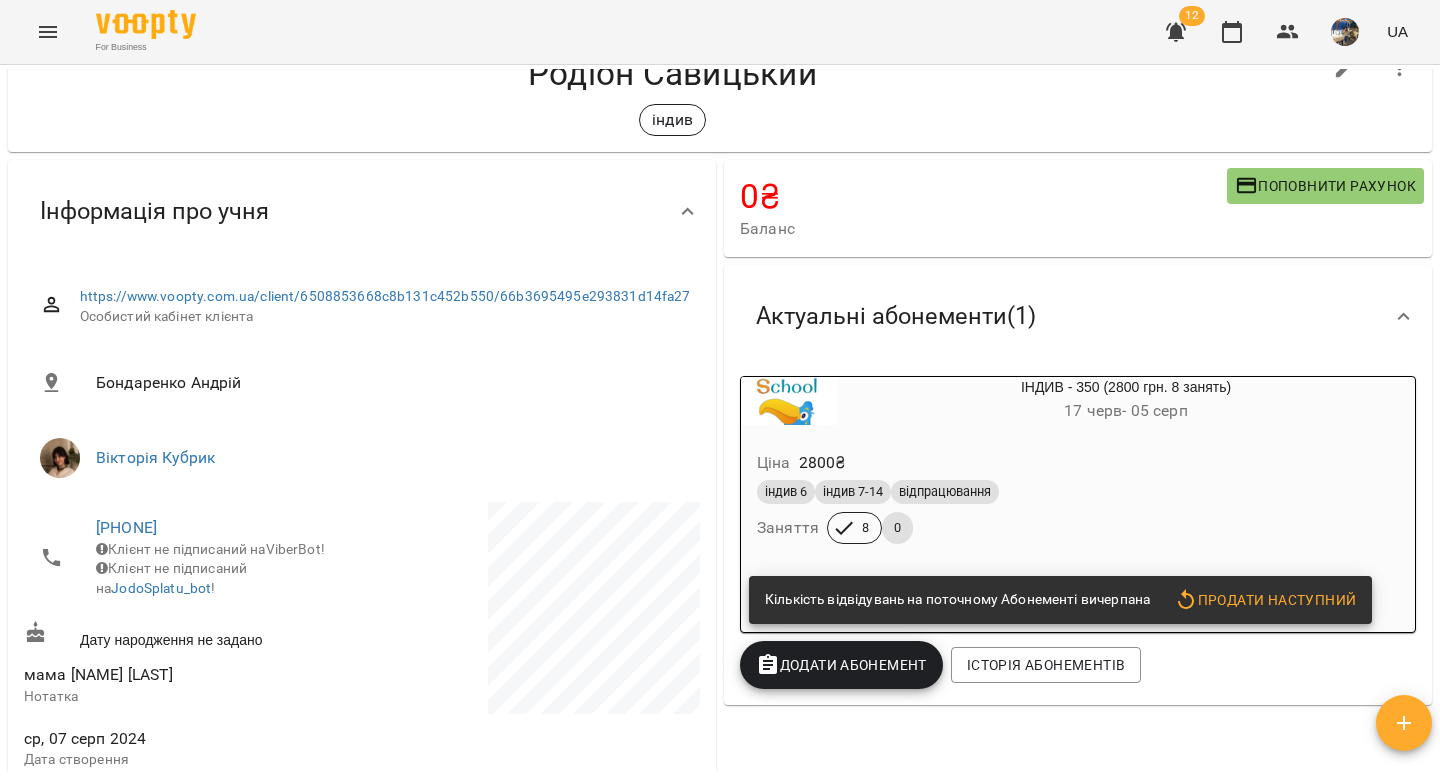 scroll, scrollTop: 0, scrollLeft: 0, axis: both 